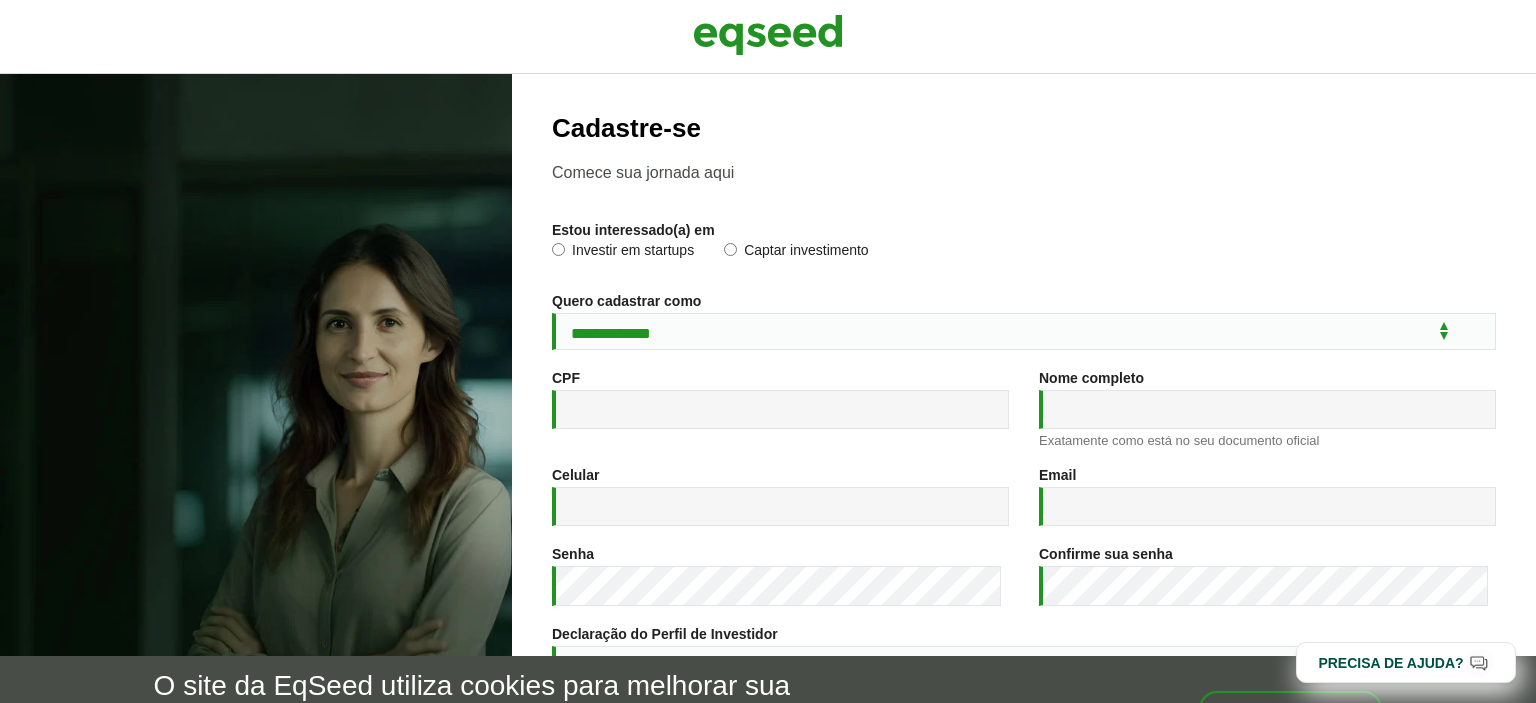 scroll, scrollTop: 0, scrollLeft: 0, axis: both 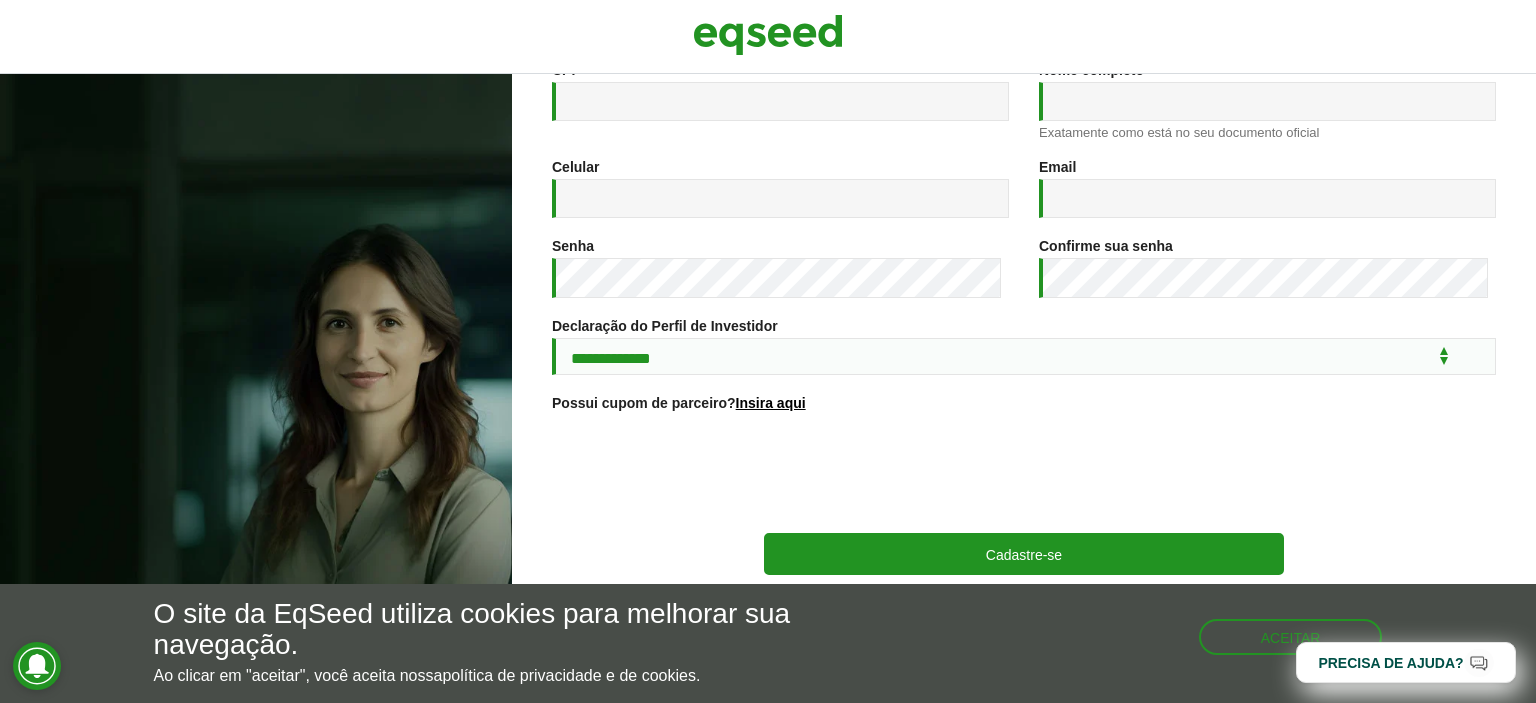 drag, startPoint x: 492, startPoint y: 200, endPoint x: 440, endPoint y: 166, distance: 62.1289 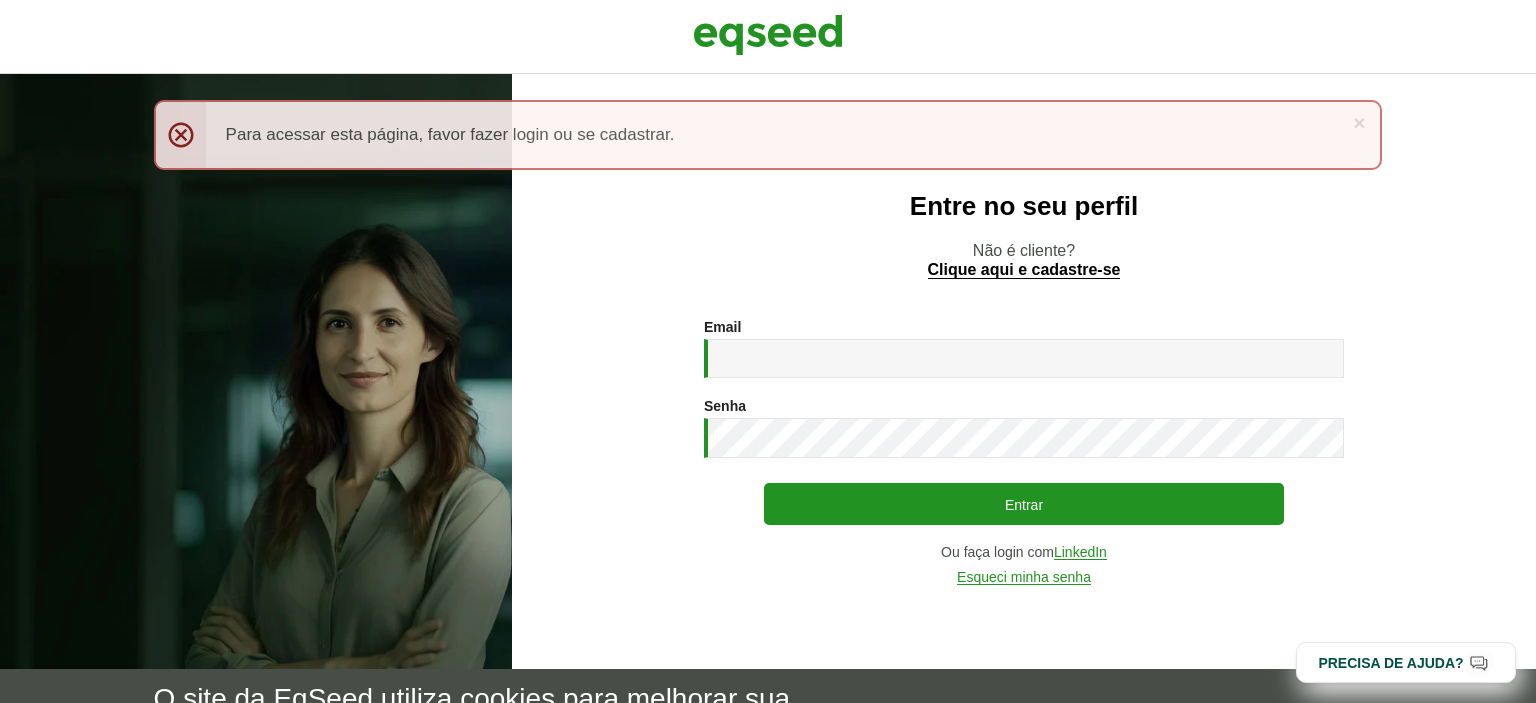 scroll, scrollTop: 0, scrollLeft: 0, axis: both 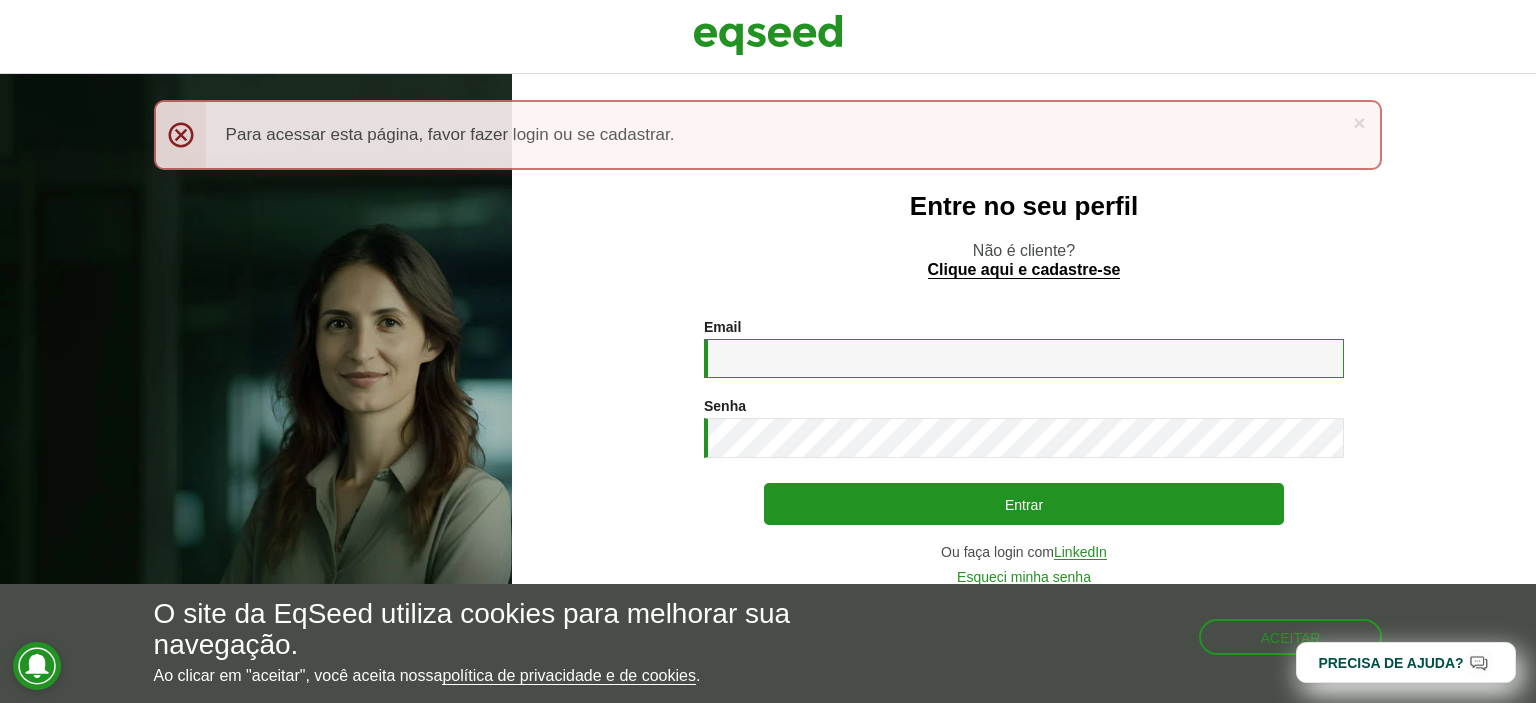 paste on "**********" 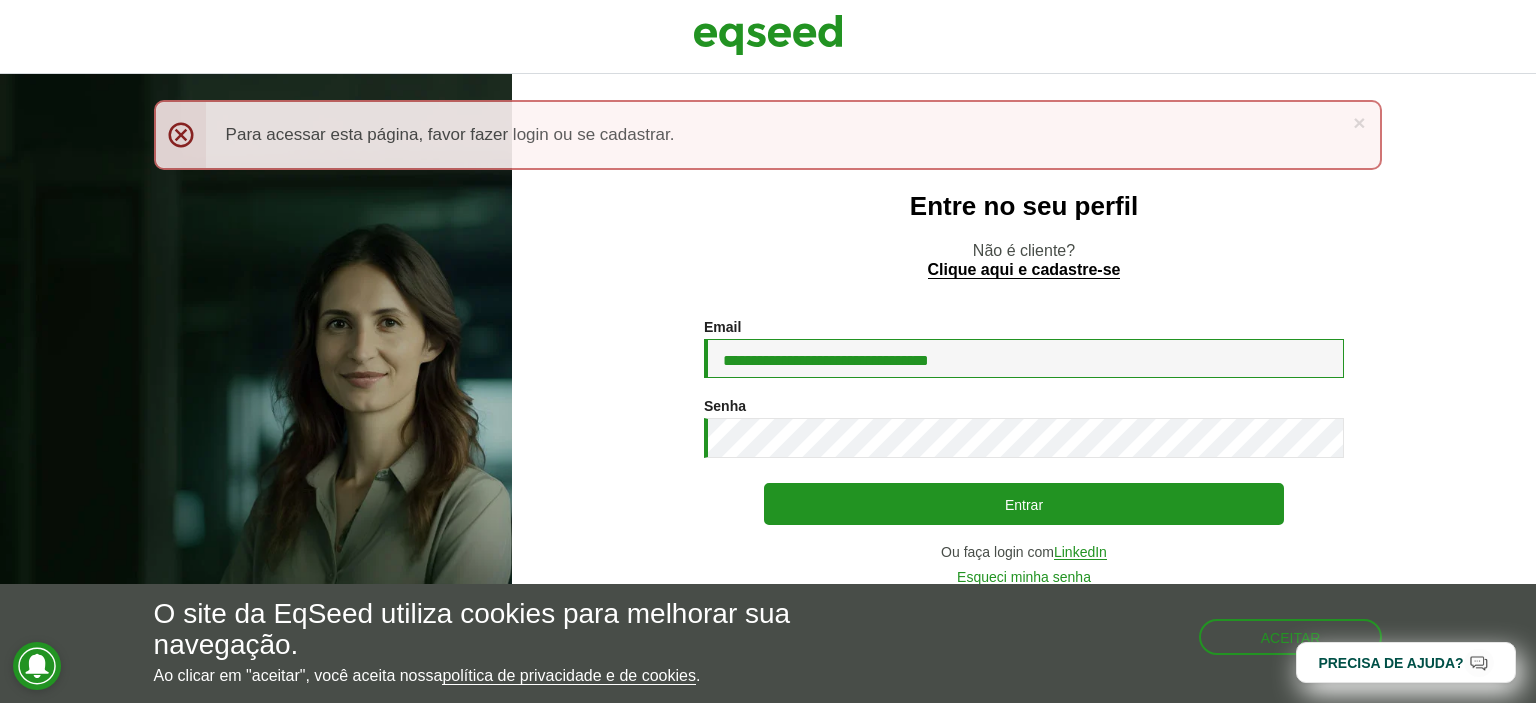type on "**********" 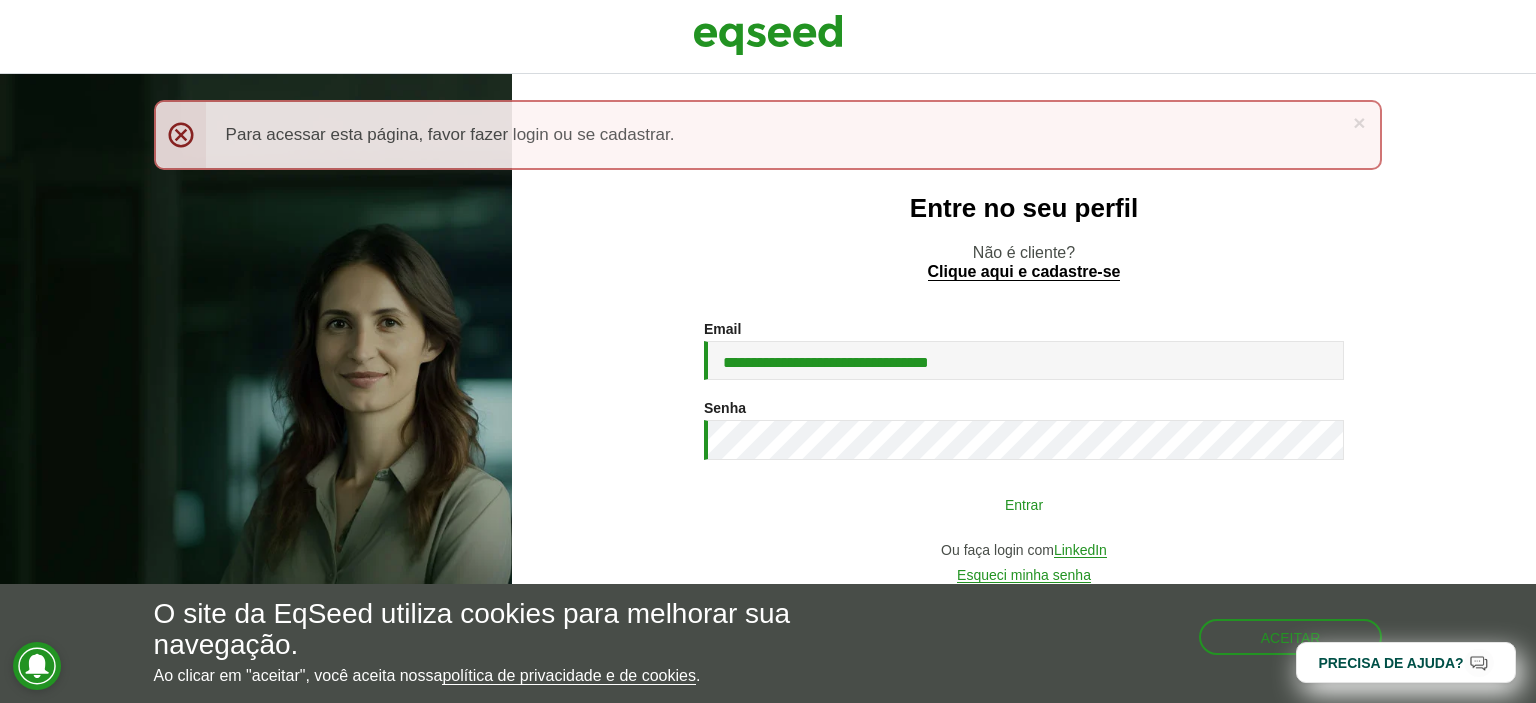 click on "Entrar" at bounding box center [1024, 504] 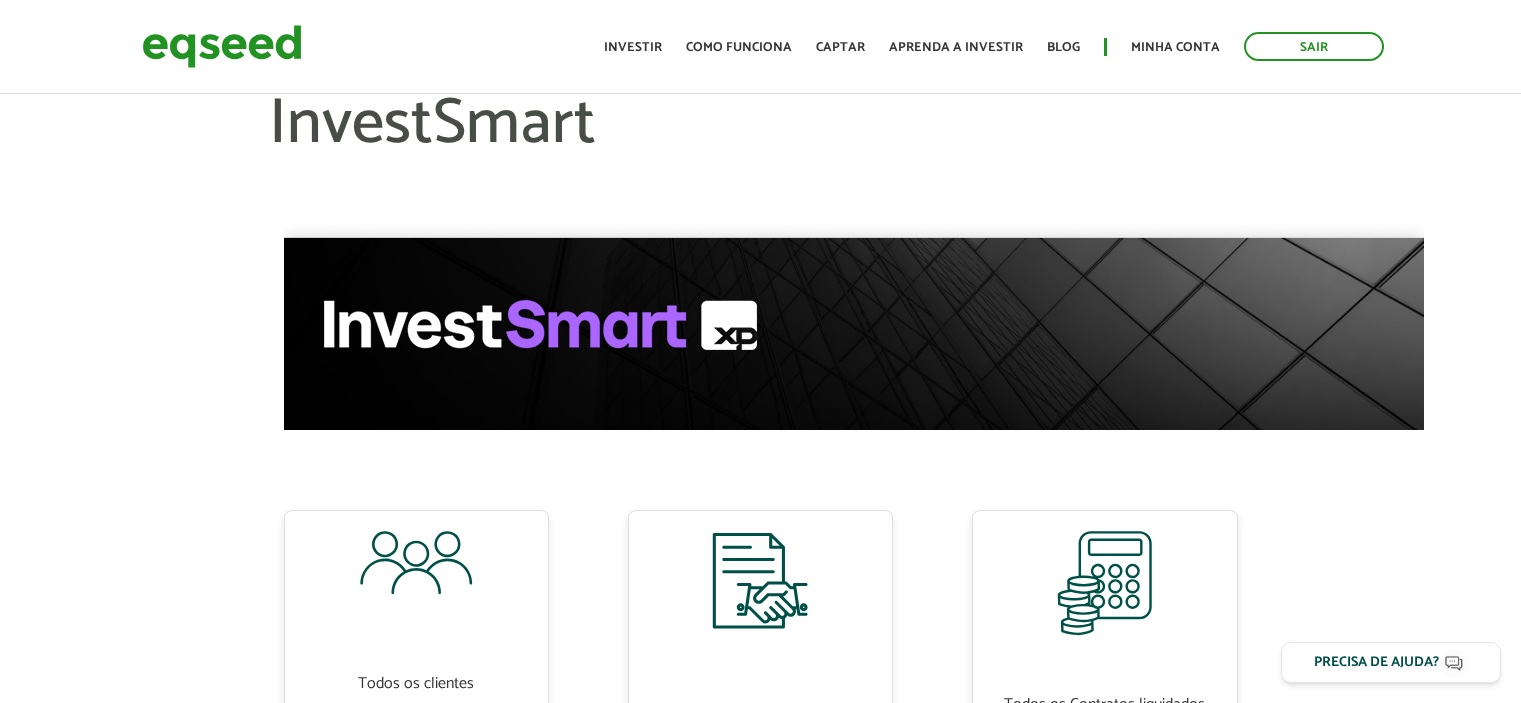 scroll, scrollTop: 0, scrollLeft: 0, axis: both 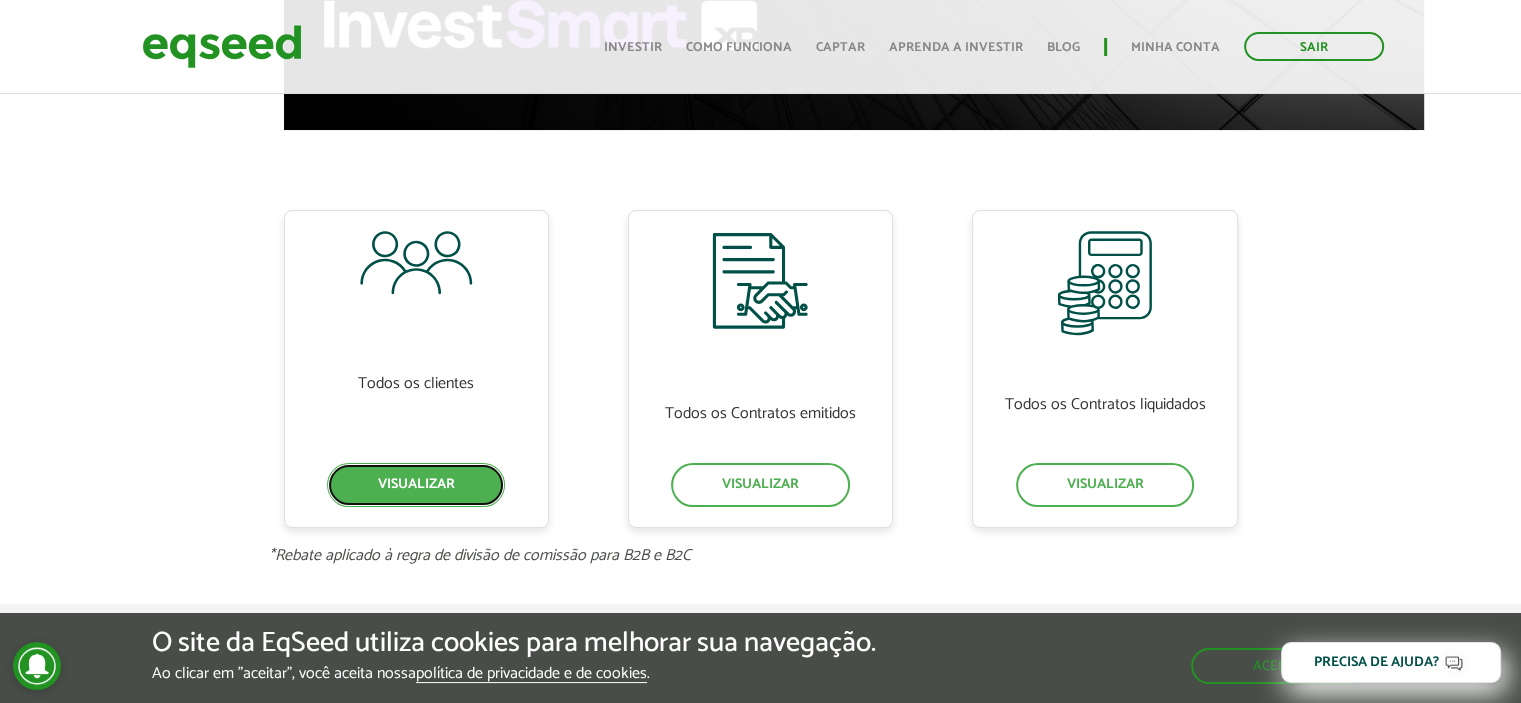 click on "Visualizar" at bounding box center (416, 485) 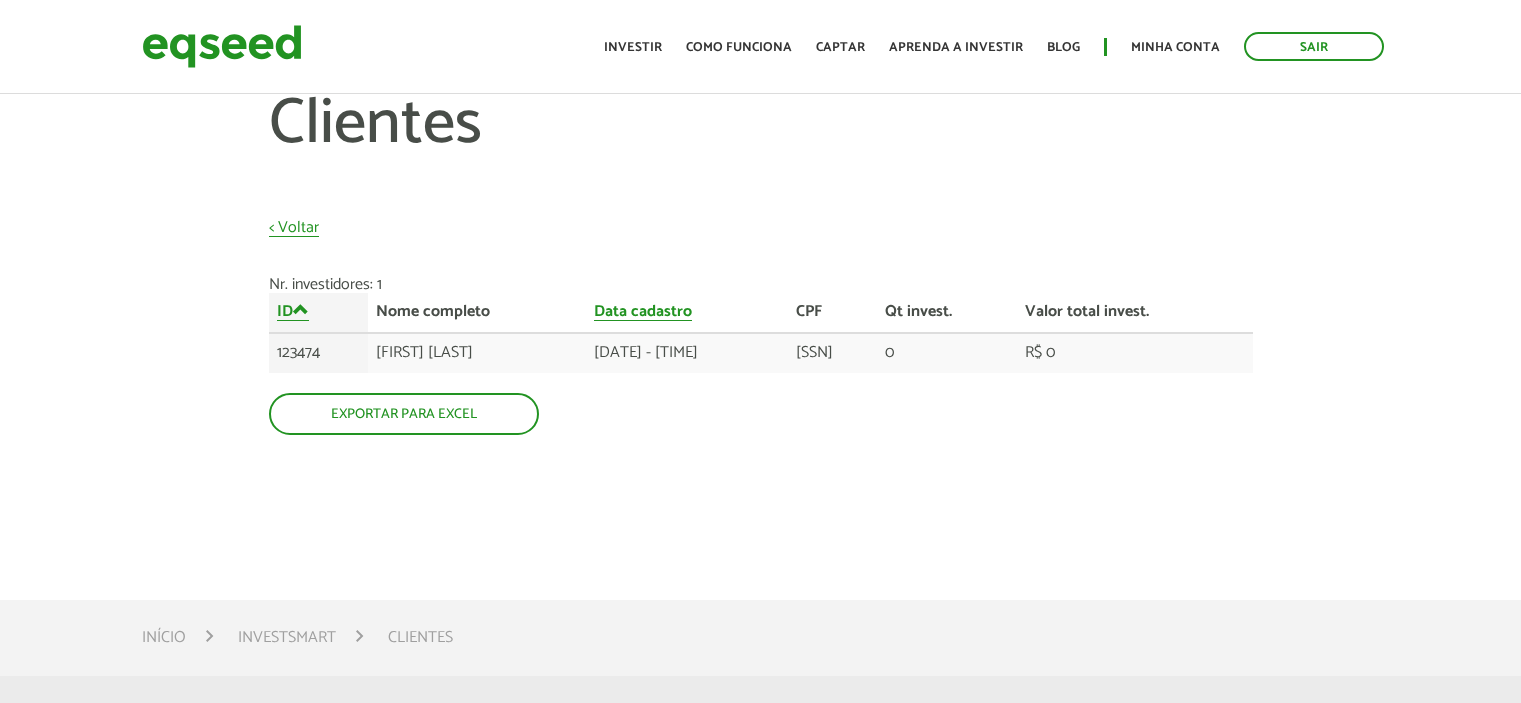 scroll, scrollTop: 0, scrollLeft: 0, axis: both 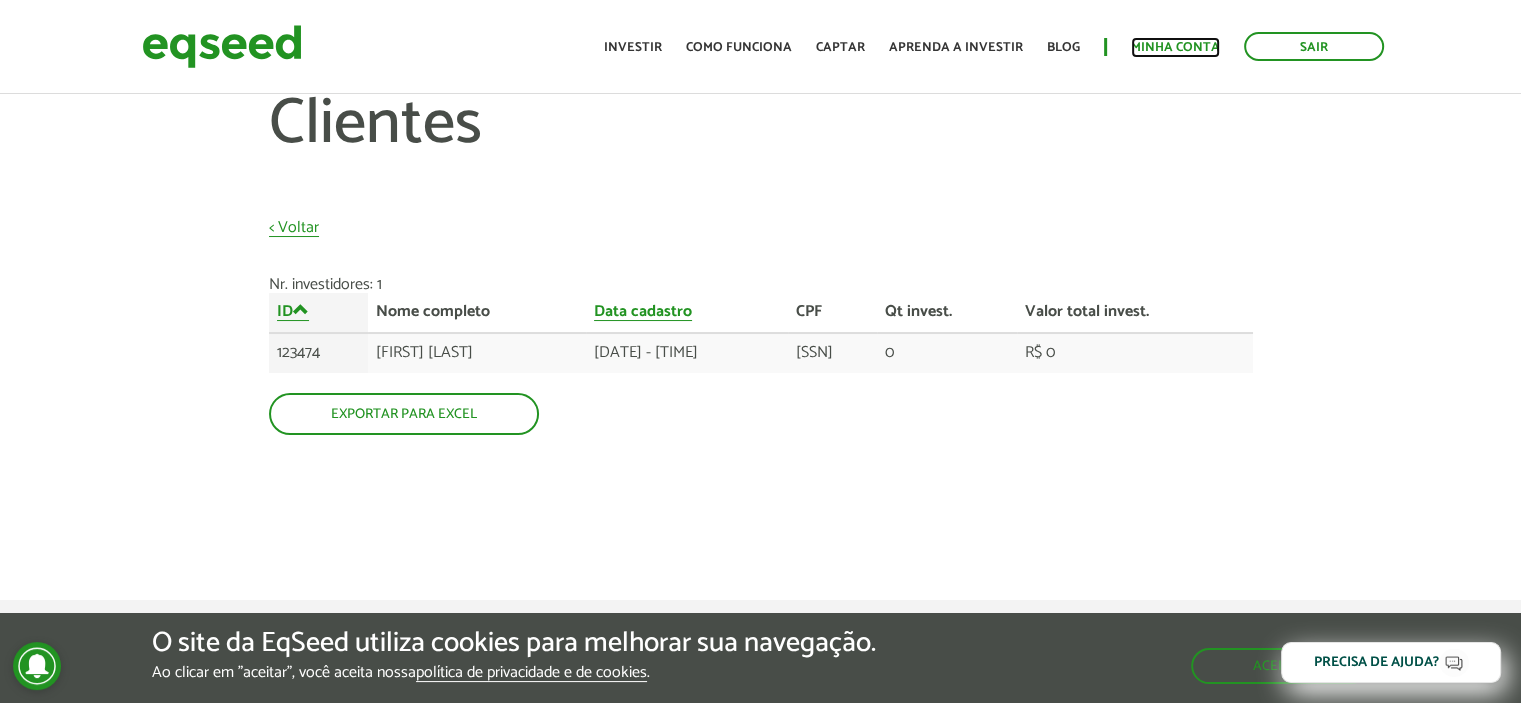 click on "Minha conta" at bounding box center (1175, 47) 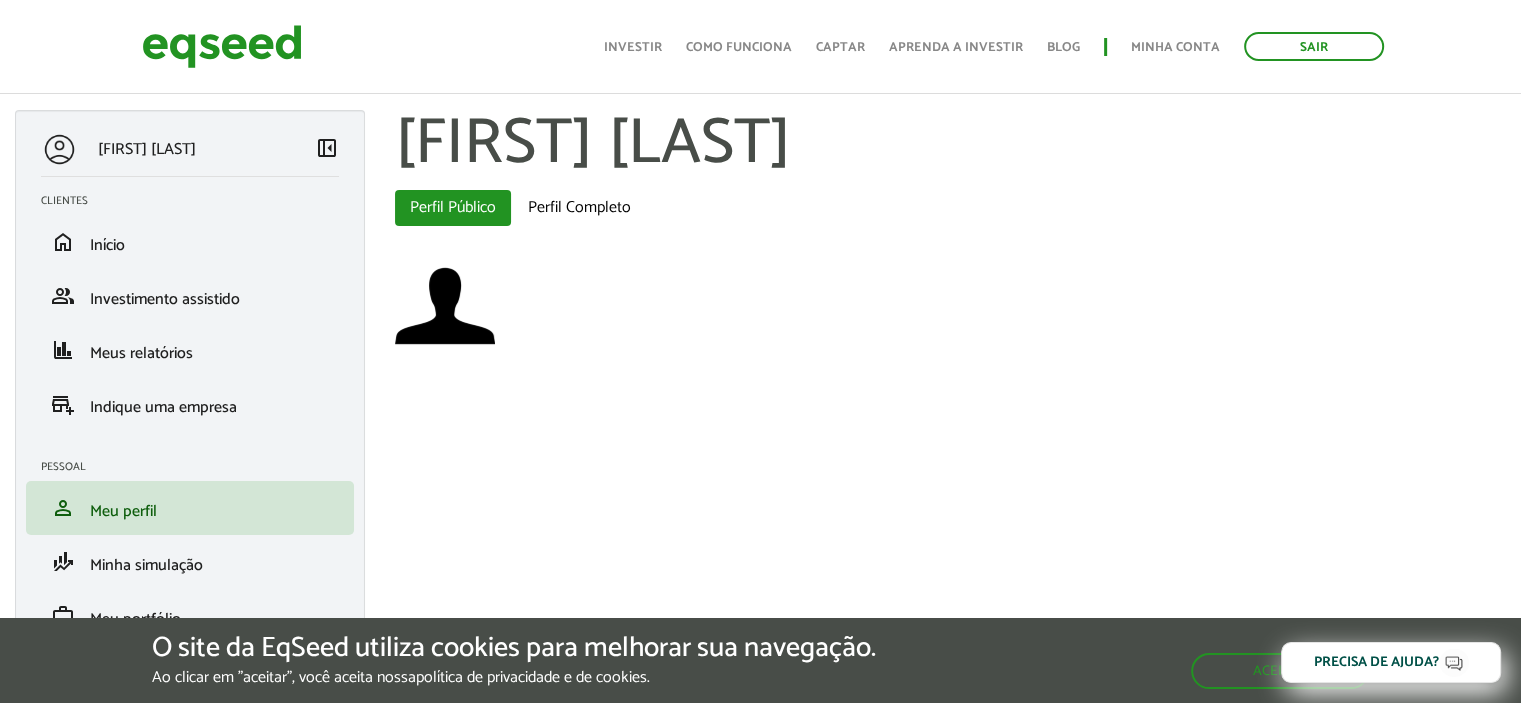 scroll, scrollTop: 20, scrollLeft: 0, axis: vertical 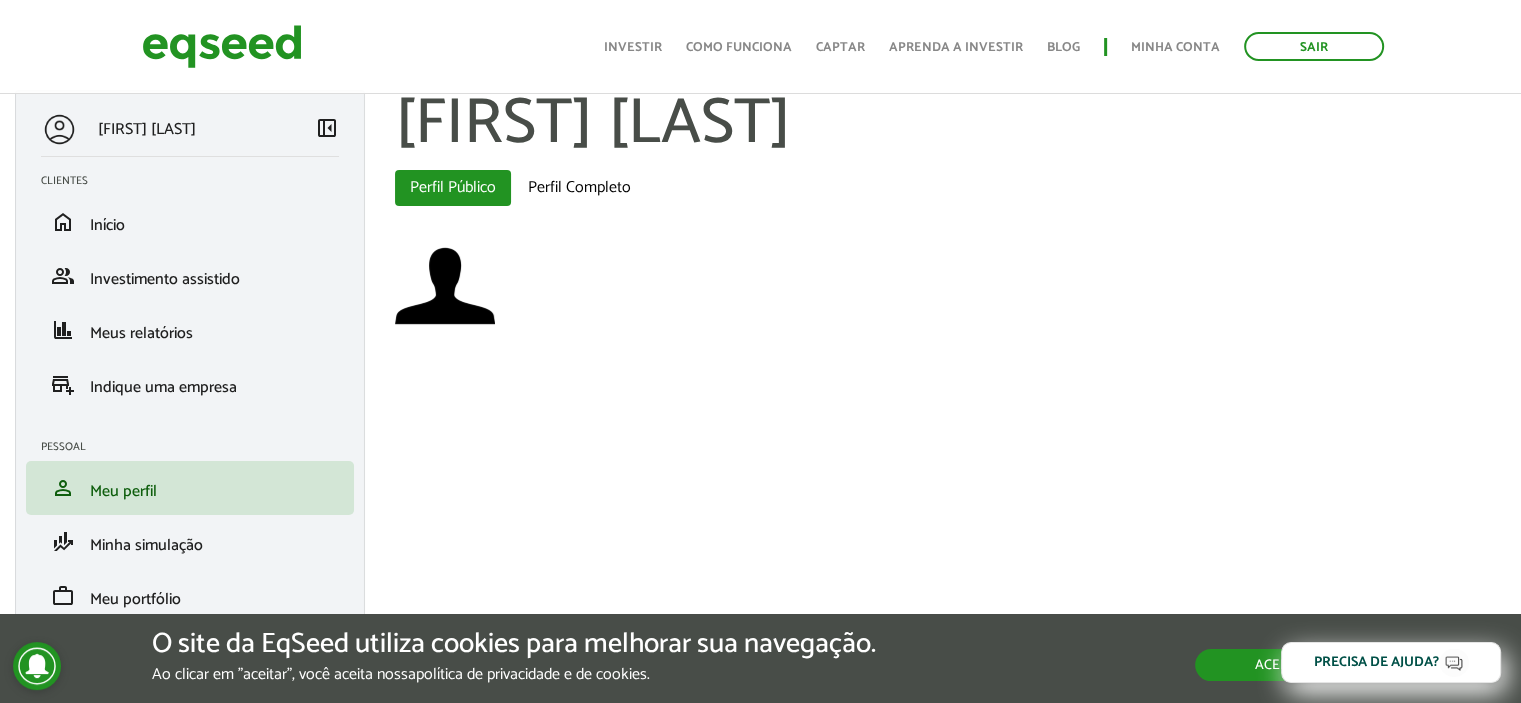 click on "Aceitar" at bounding box center (1282, 665) 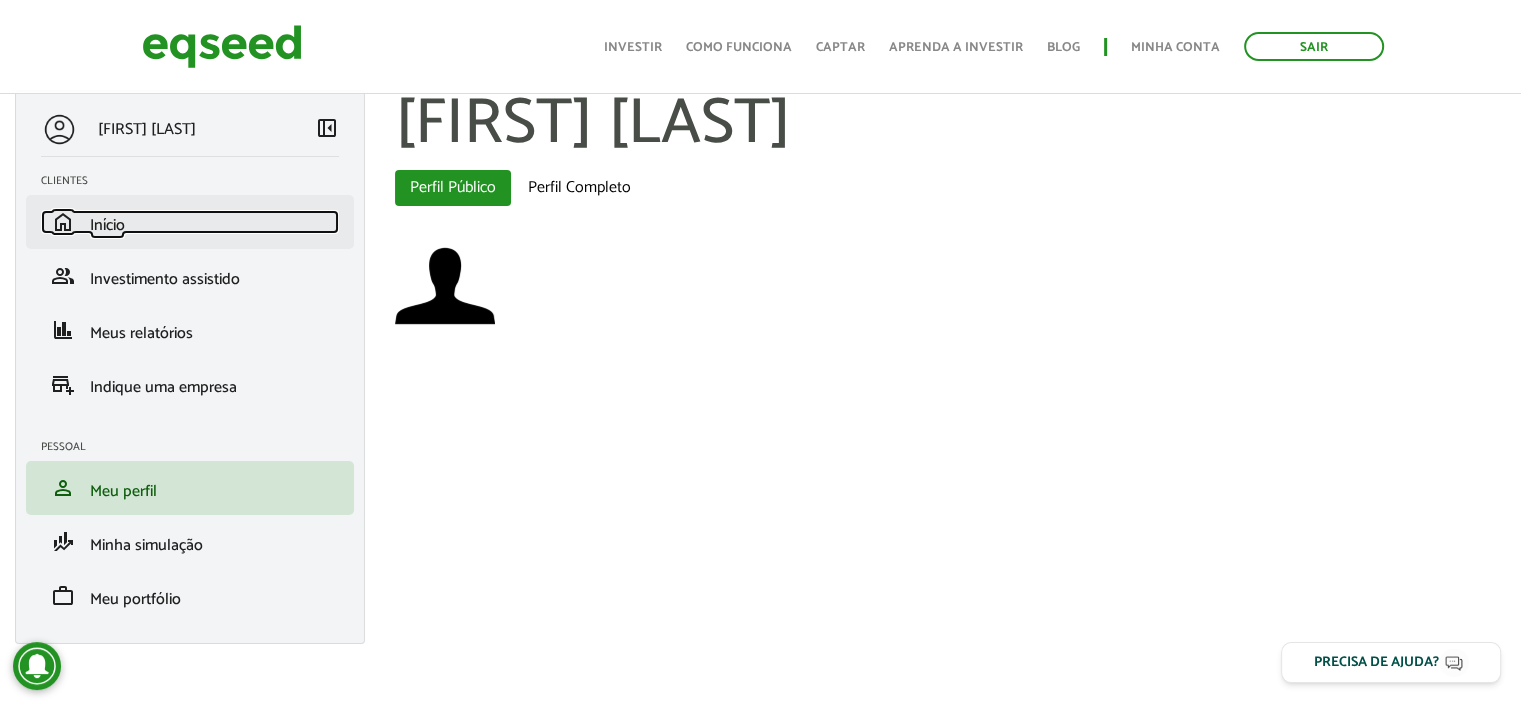 click on "home Início" at bounding box center [190, 222] 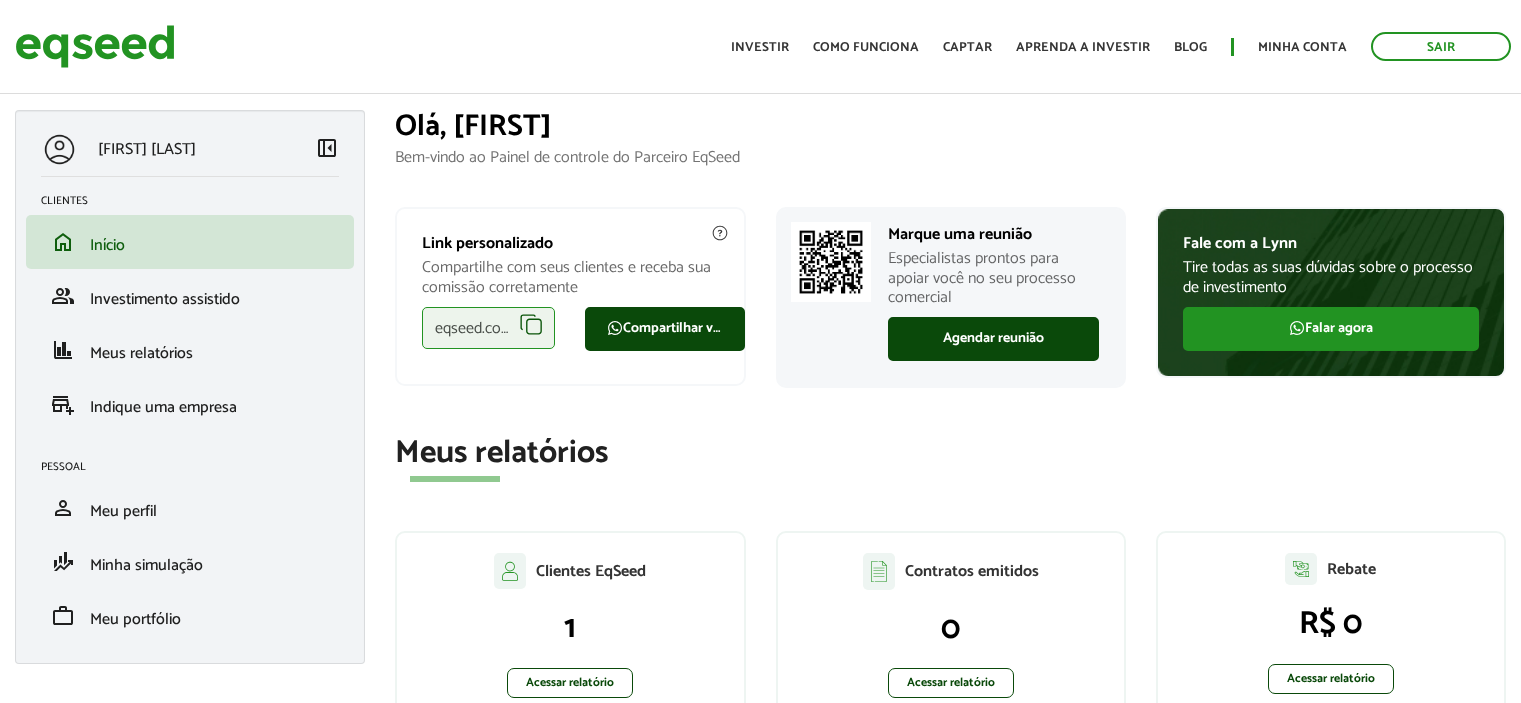 scroll, scrollTop: 0, scrollLeft: 0, axis: both 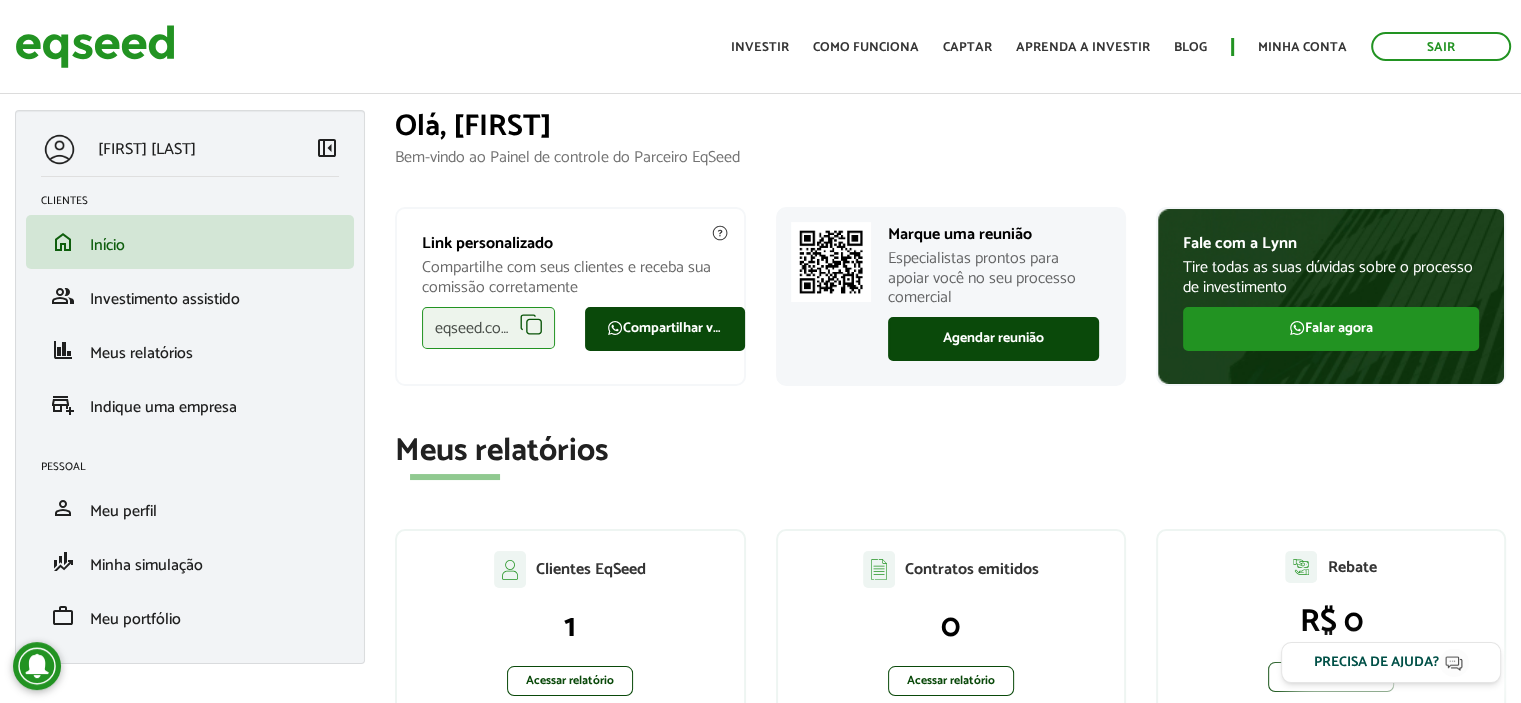 click on "eqseed.com/a/is/gustavo.granato" at bounding box center [488, 328] 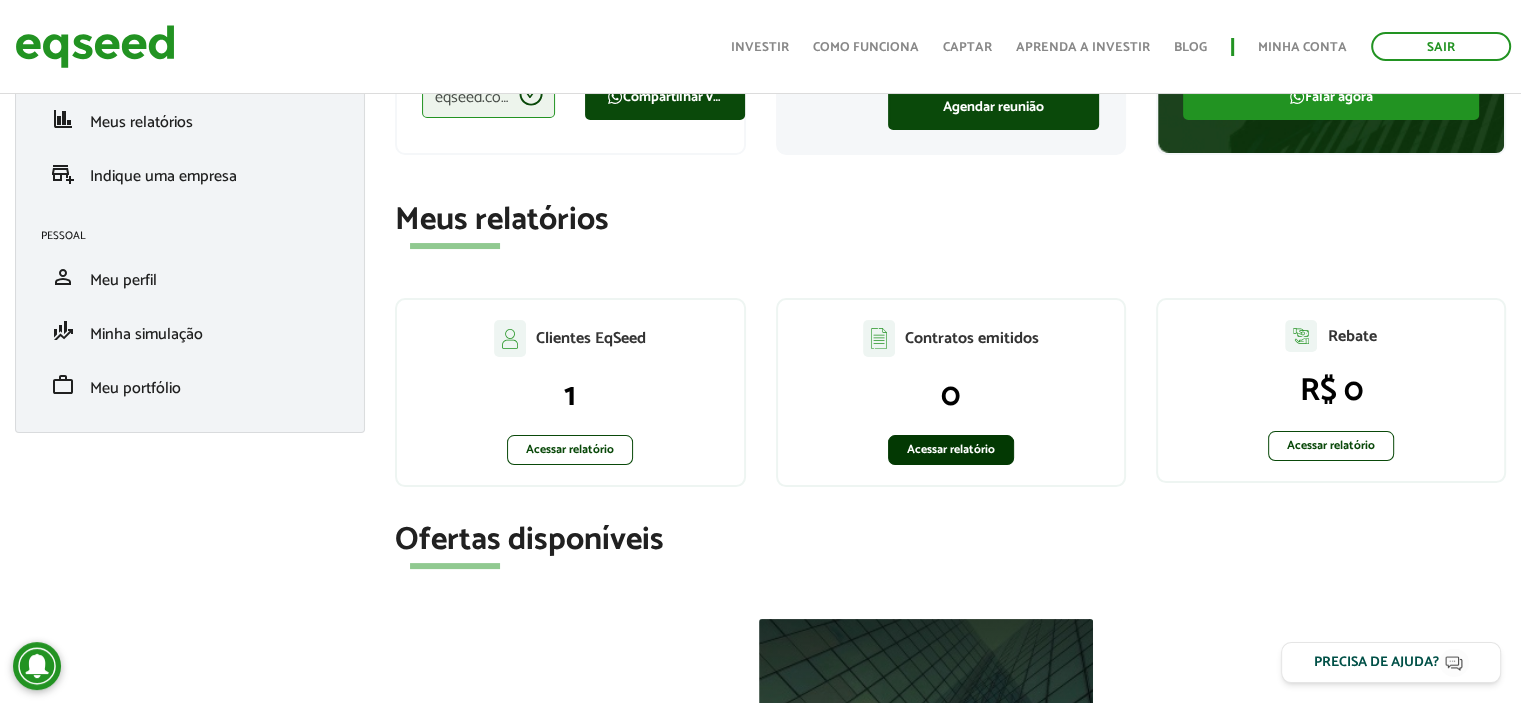 scroll, scrollTop: 400, scrollLeft: 0, axis: vertical 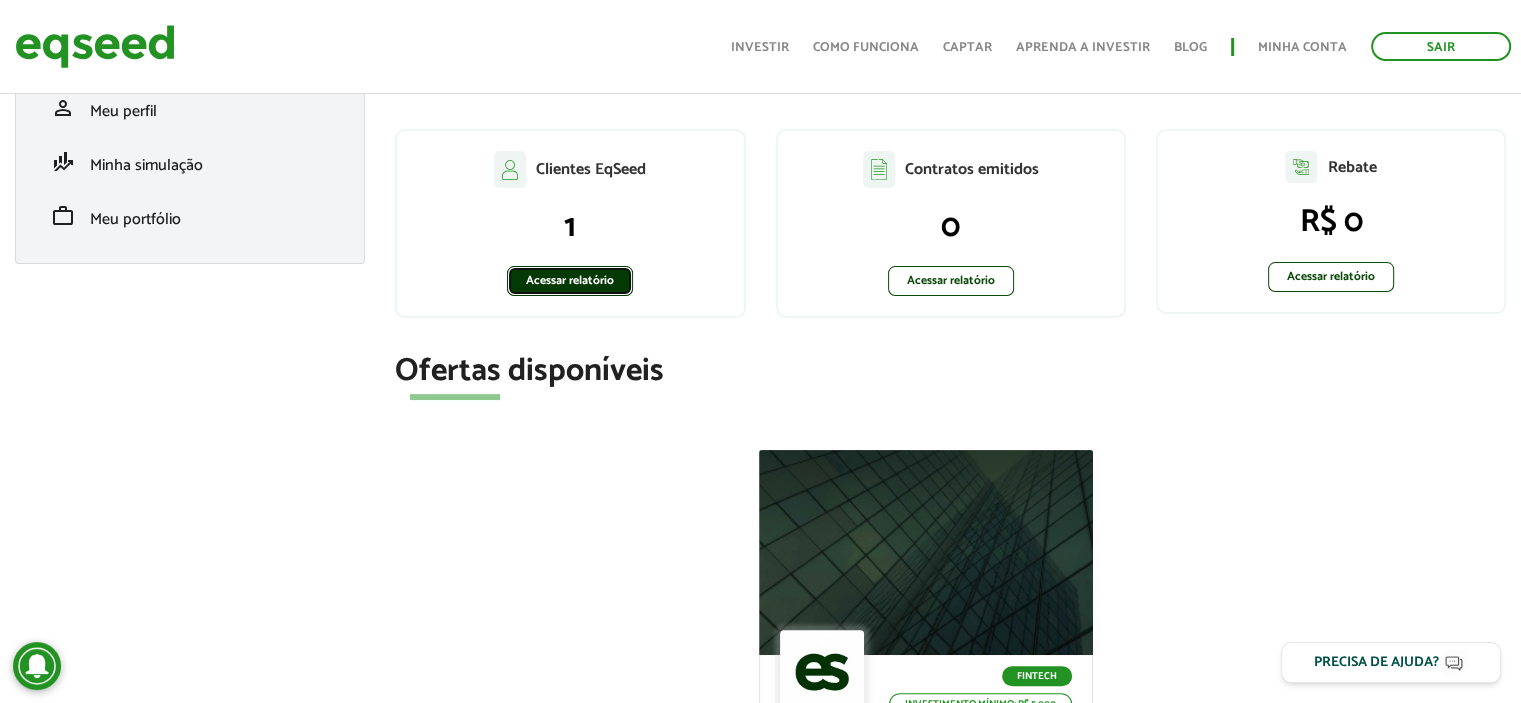 click on "Acessar relatório" at bounding box center [570, 281] 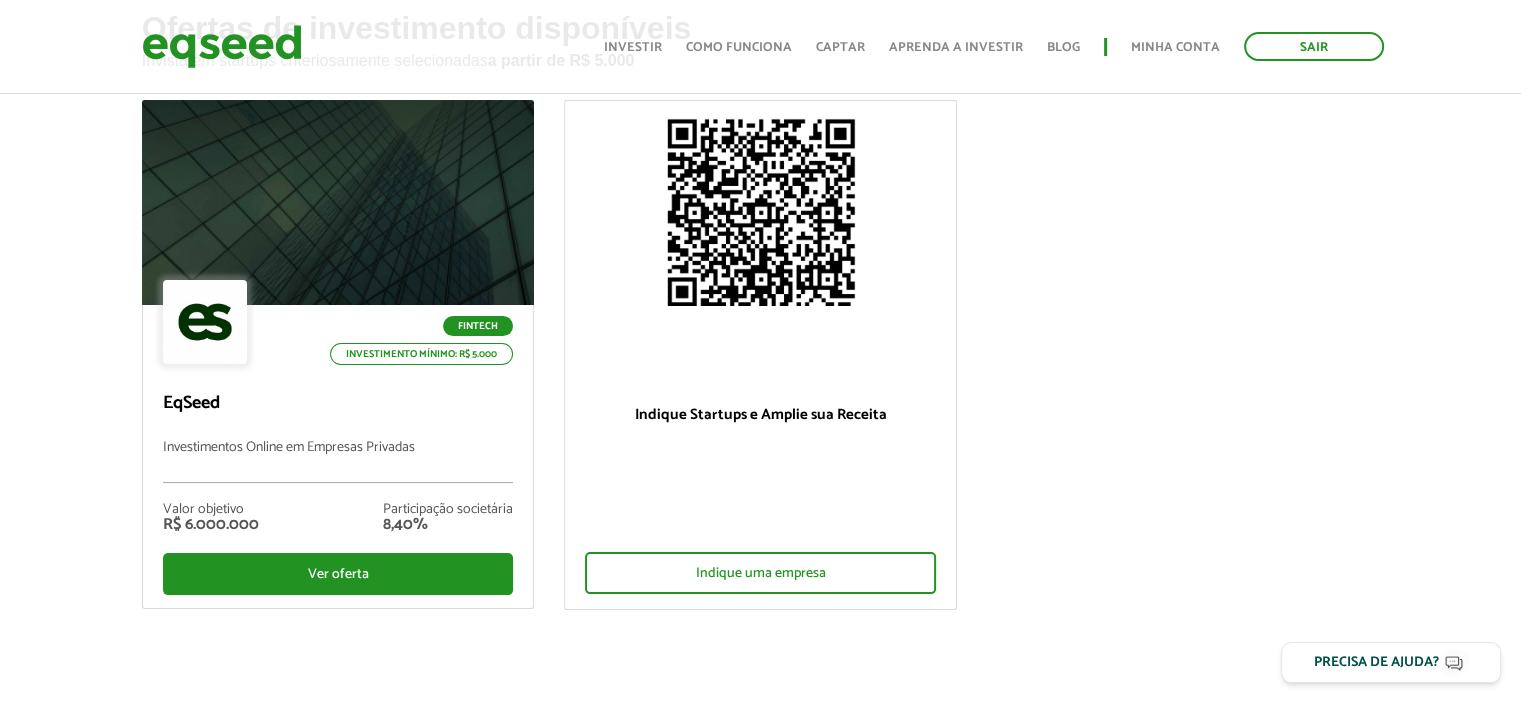 scroll, scrollTop: 200, scrollLeft: 0, axis: vertical 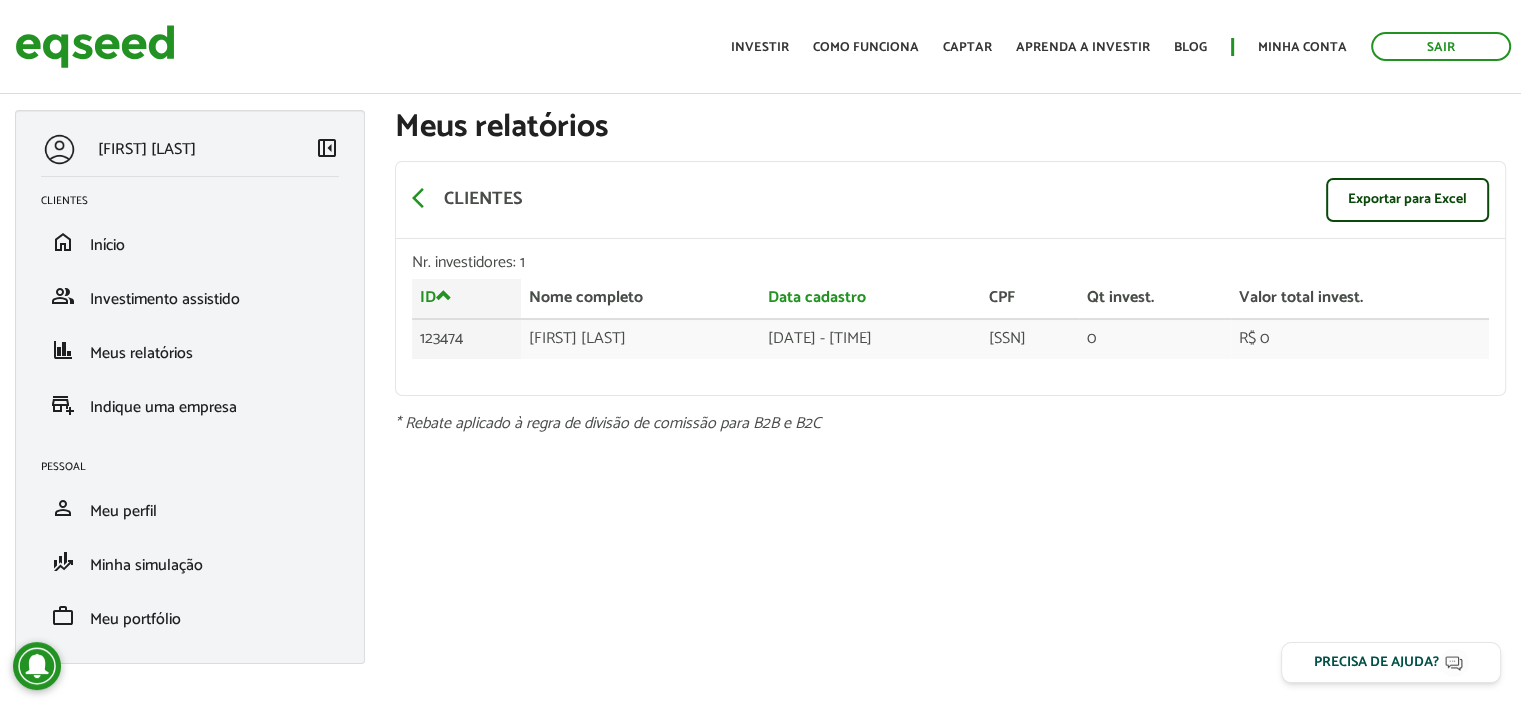 drag, startPoint x: 84, startPoint y: 140, endPoint x: 108, endPoint y: 207, distance: 71.168816 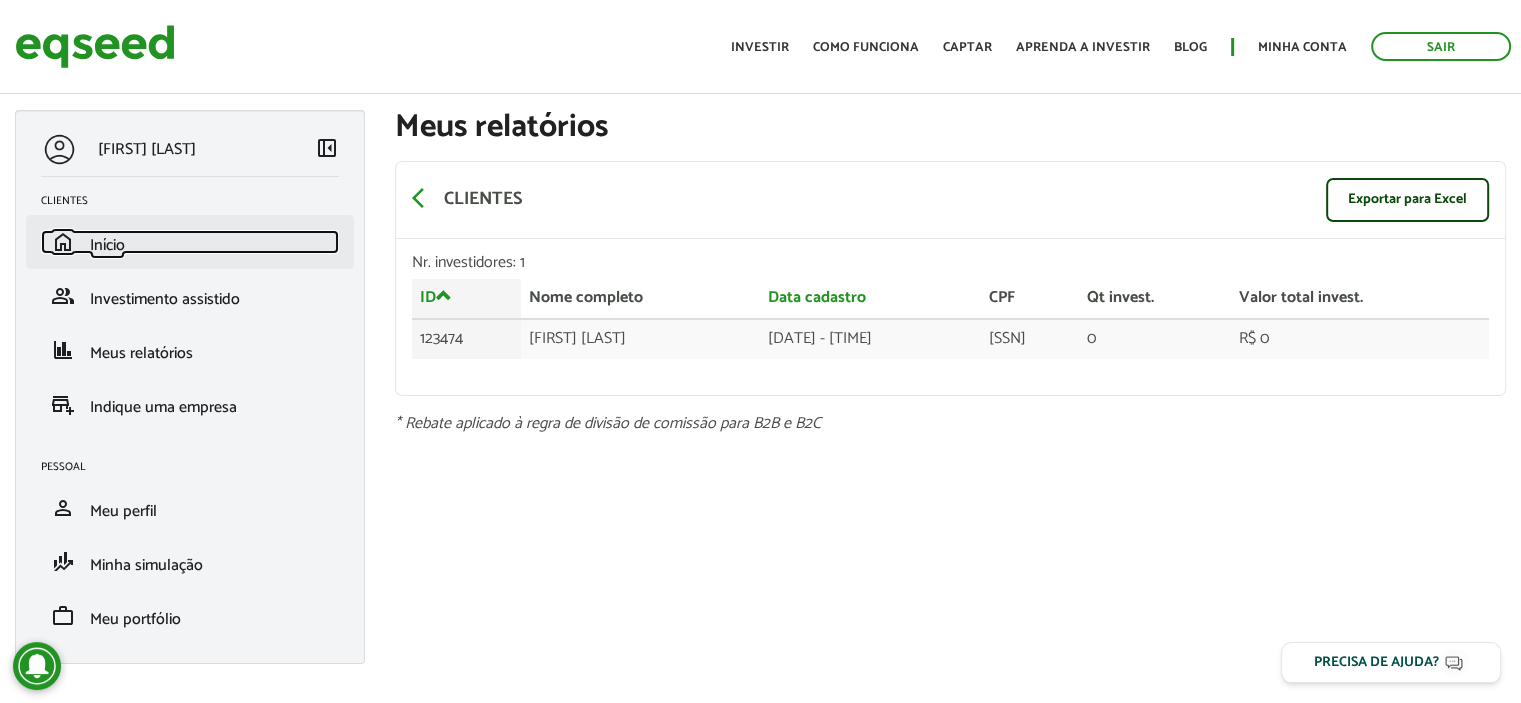 click on "Início" at bounding box center (107, 245) 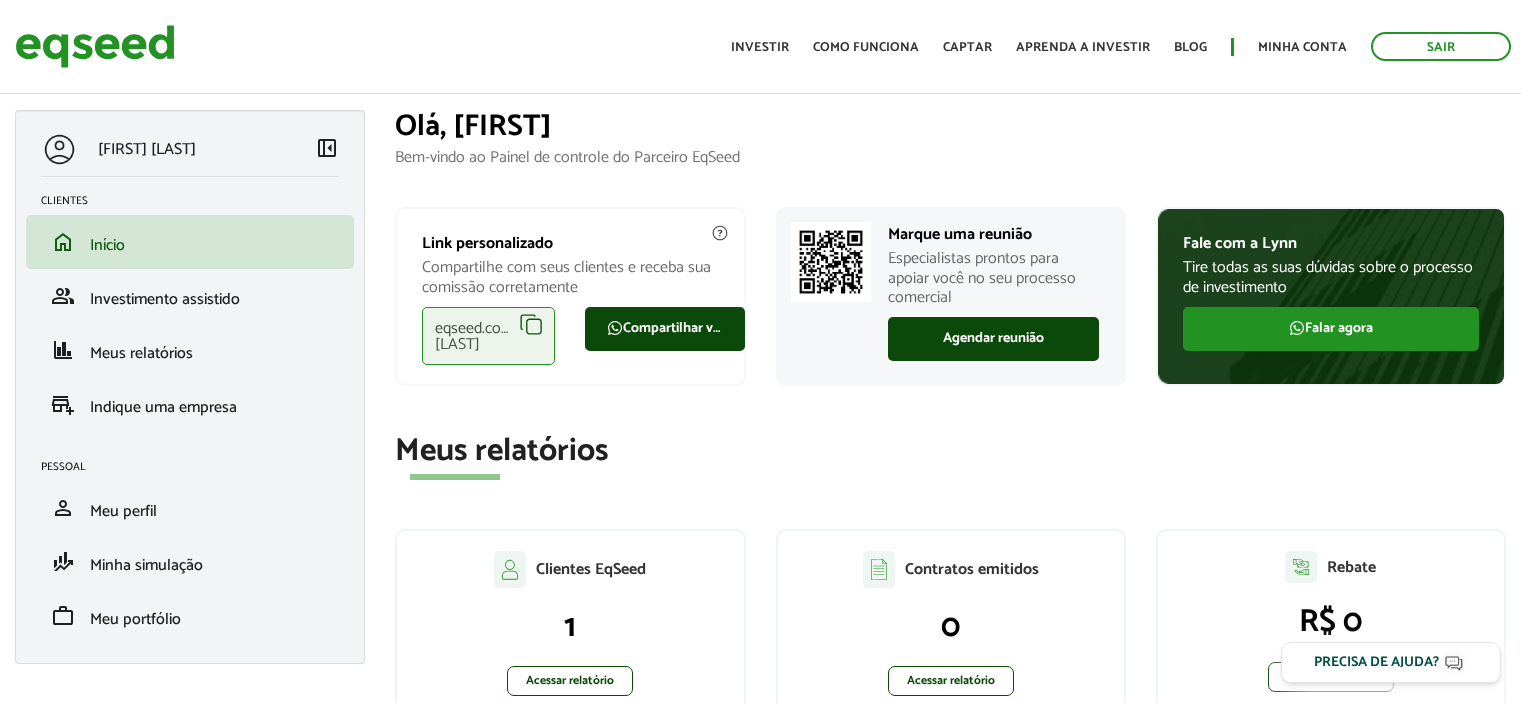 scroll, scrollTop: 0, scrollLeft: 0, axis: both 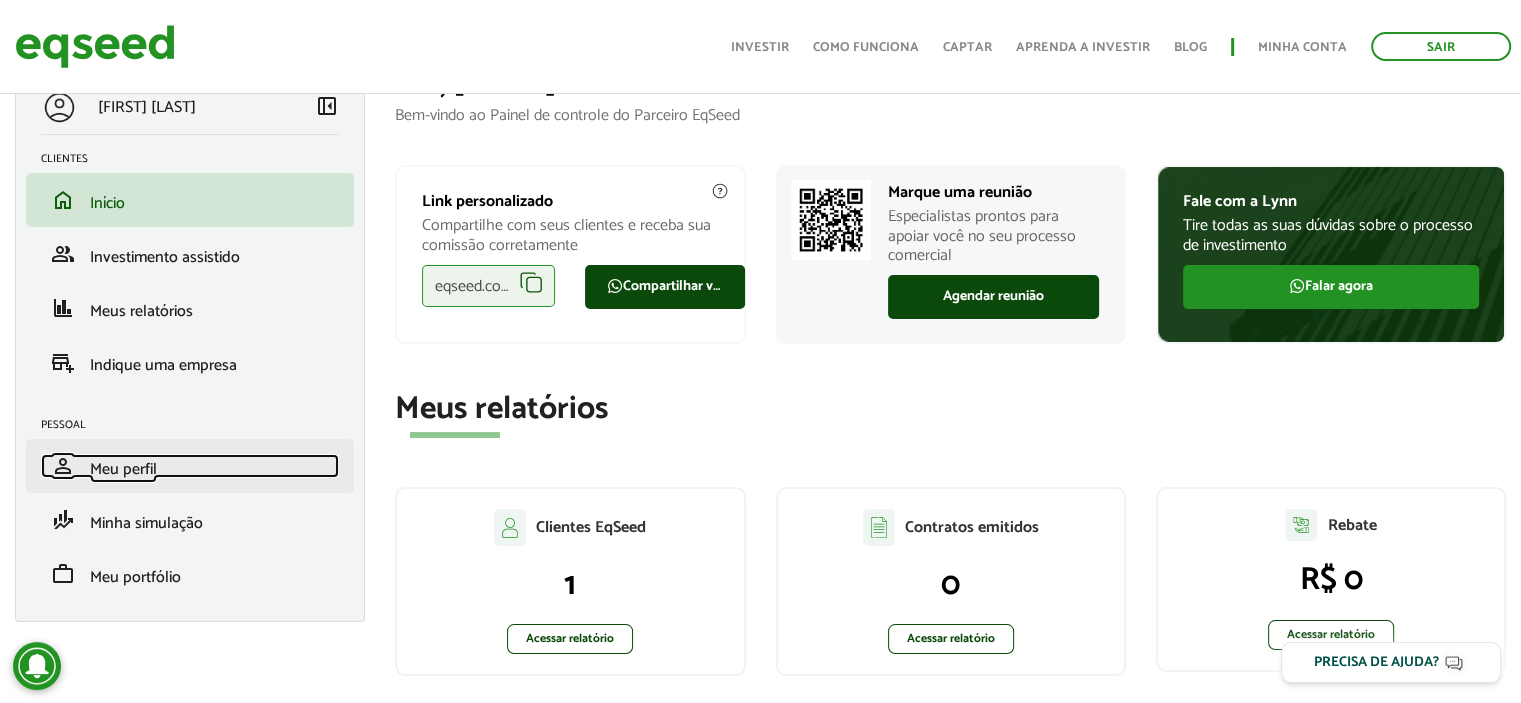 click on "person Meu perfil" at bounding box center (190, 466) 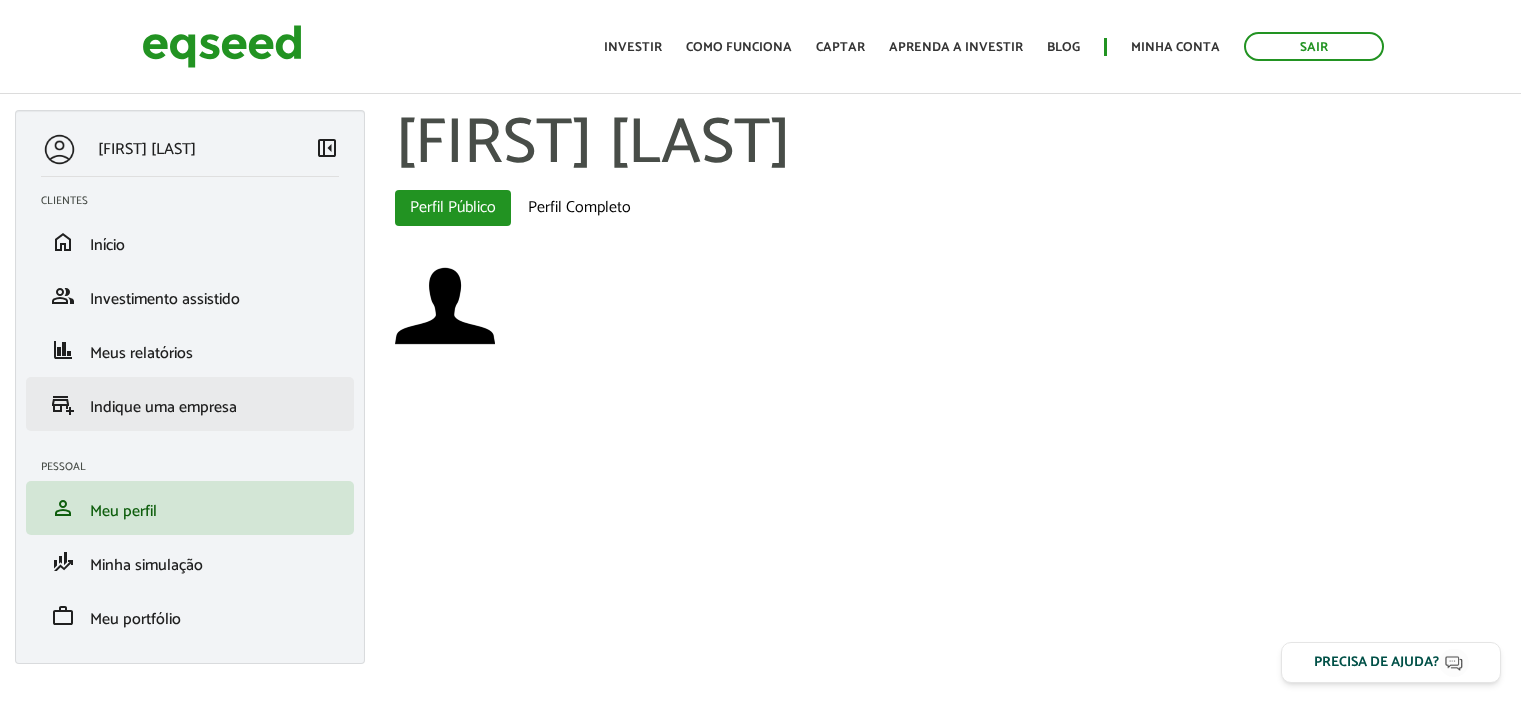 scroll, scrollTop: 0, scrollLeft: 0, axis: both 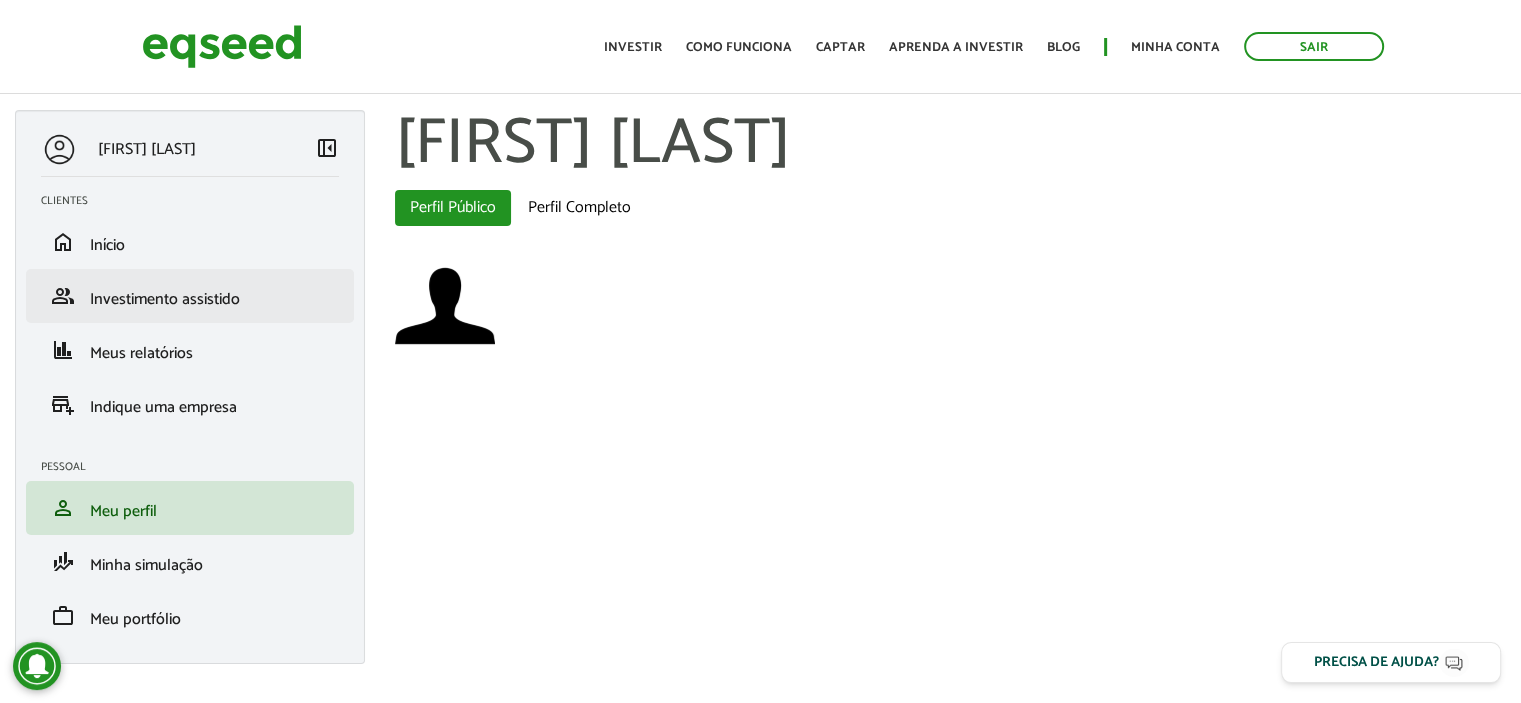 click on "group Investimento assistido" at bounding box center [190, 296] 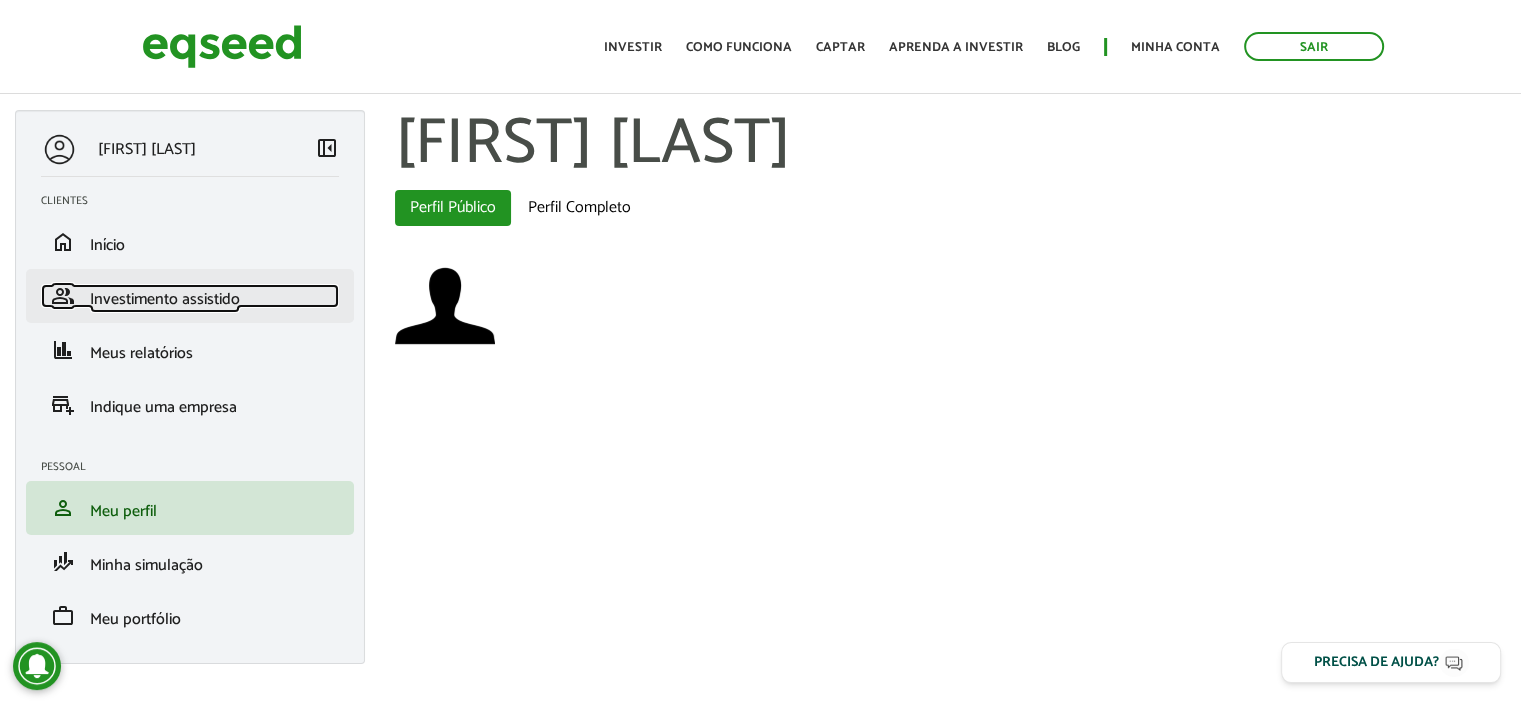 click on "Investimento assistido" at bounding box center (165, 299) 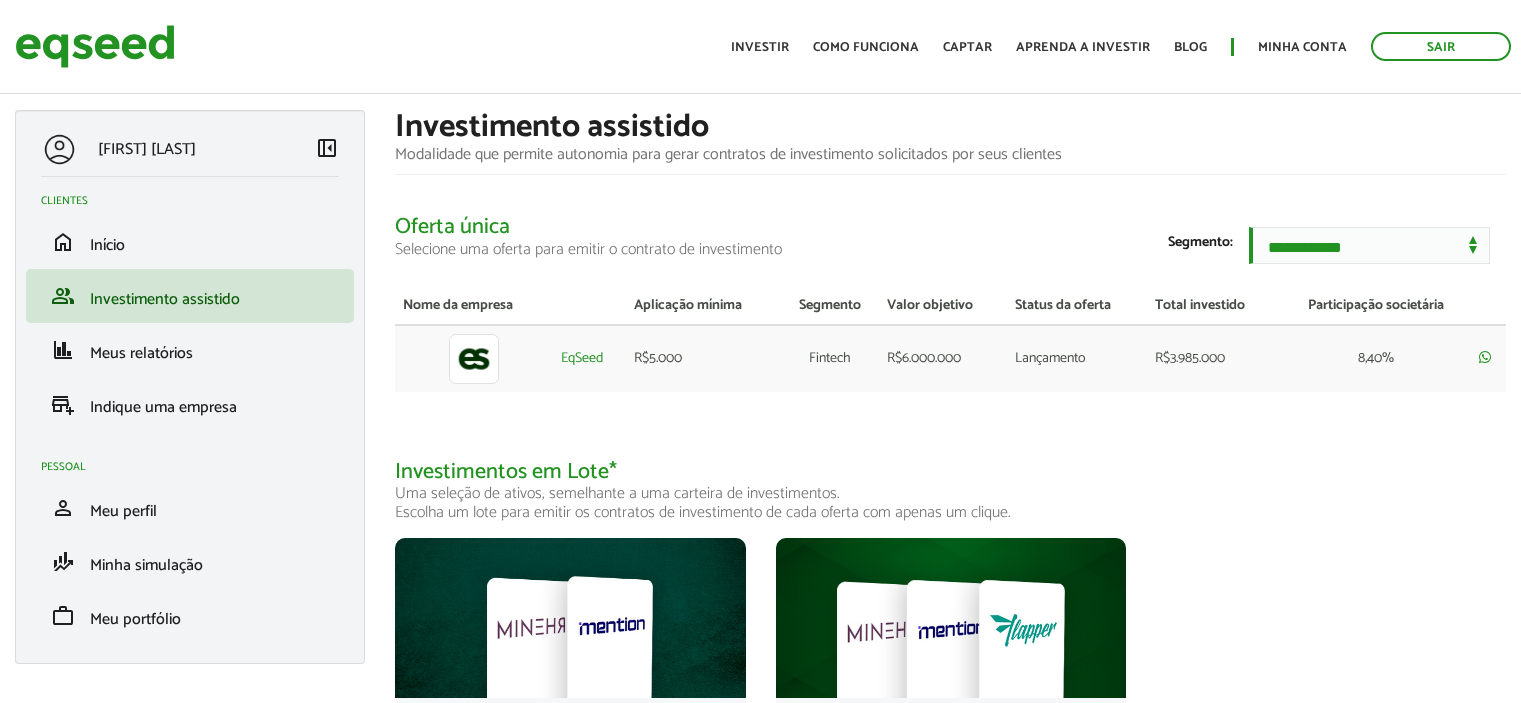 scroll, scrollTop: 0, scrollLeft: 0, axis: both 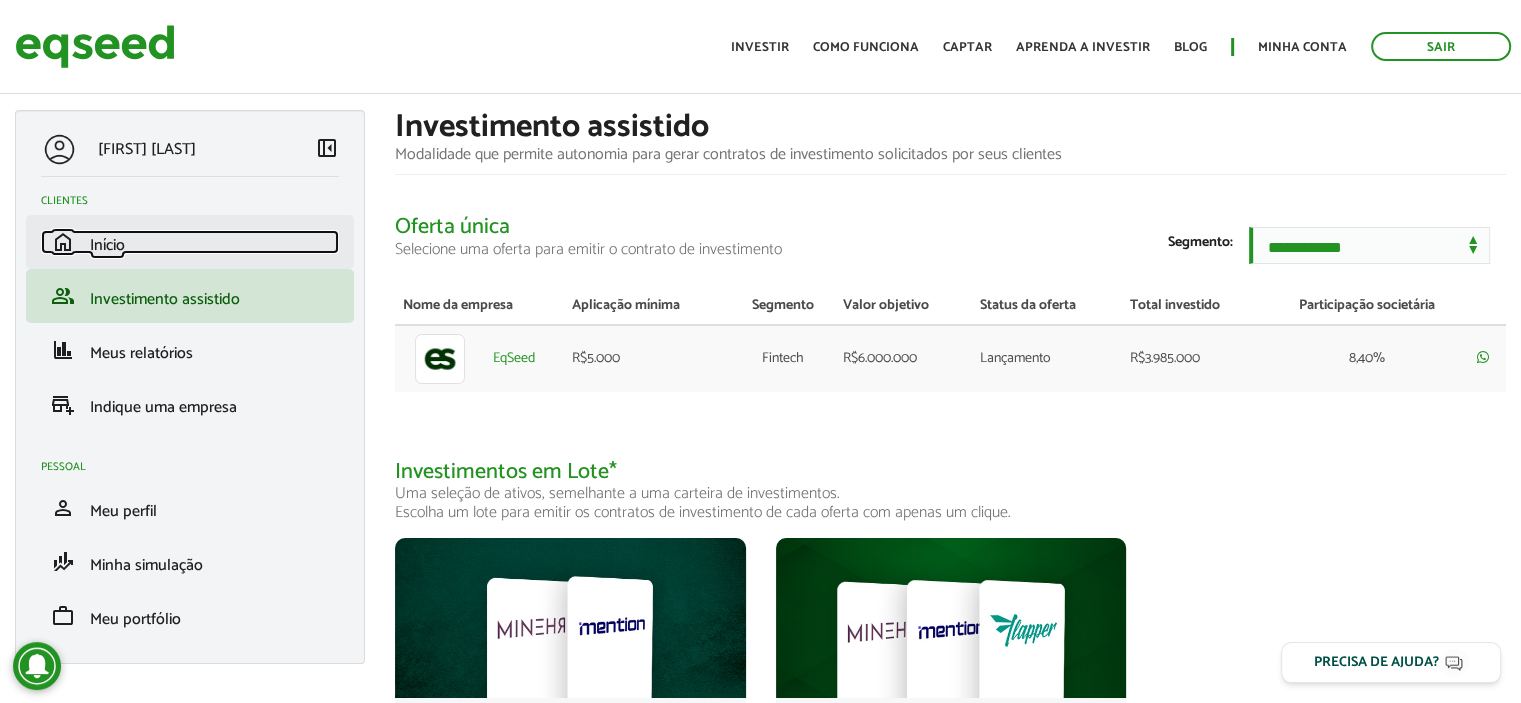 click on "Início" at bounding box center [107, 245] 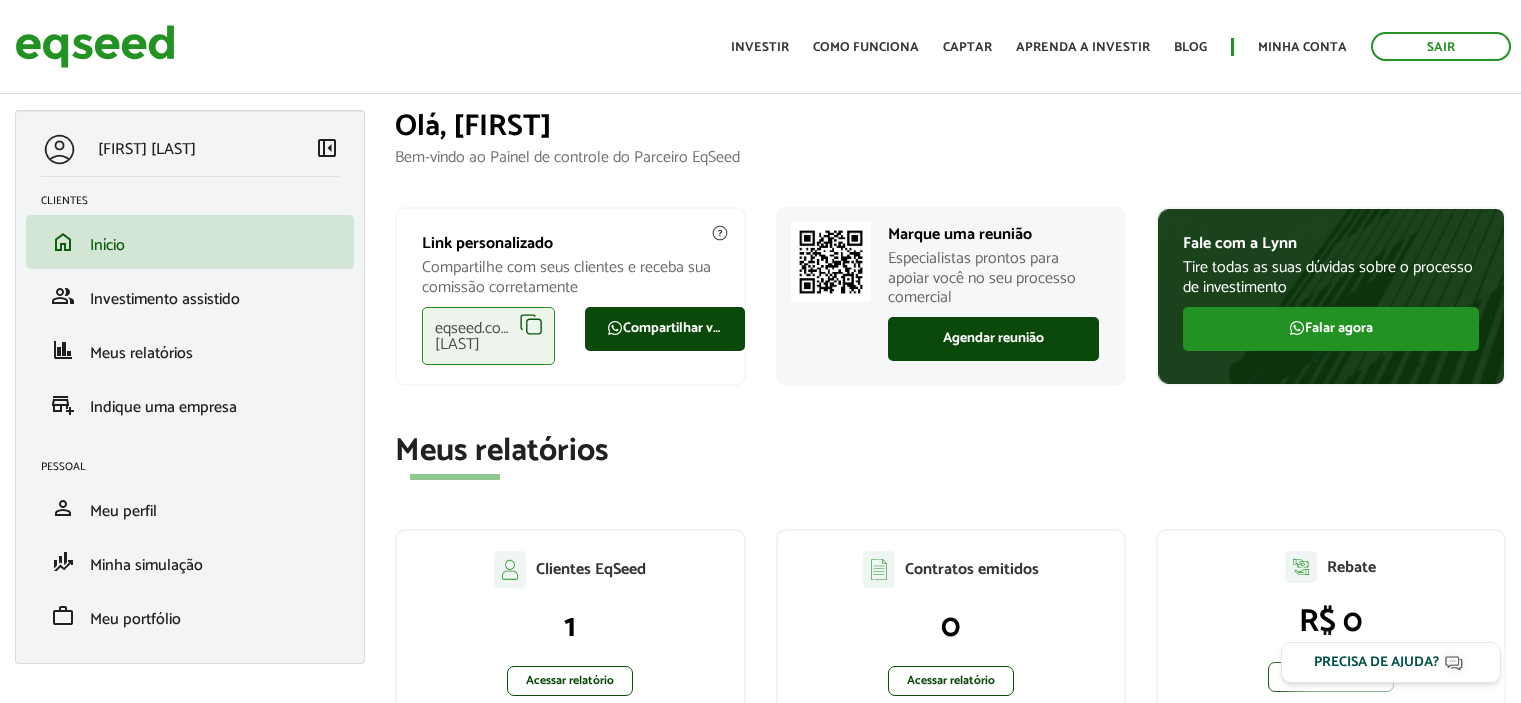 scroll, scrollTop: 0, scrollLeft: 0, axis: both 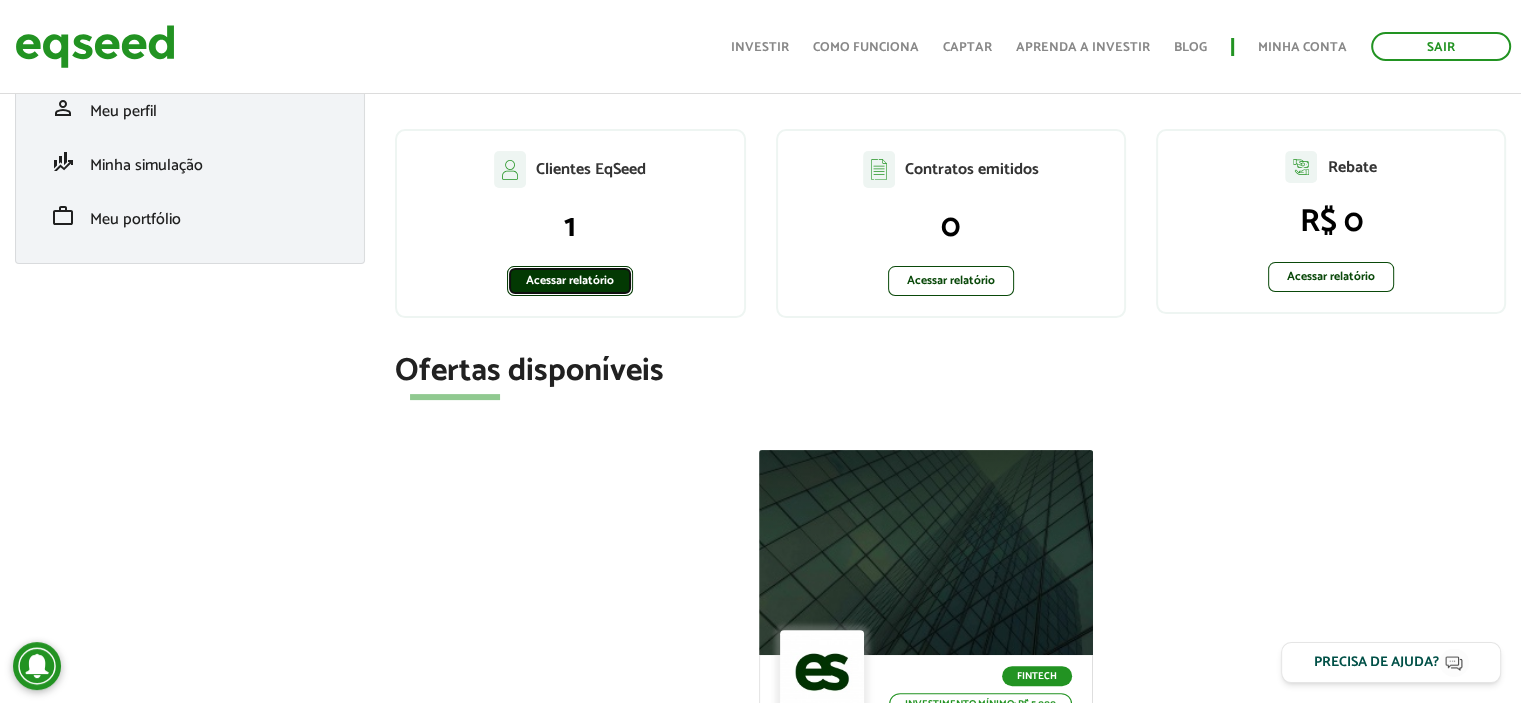 click on "Acessar relatório" at bounding box center [570, 281] 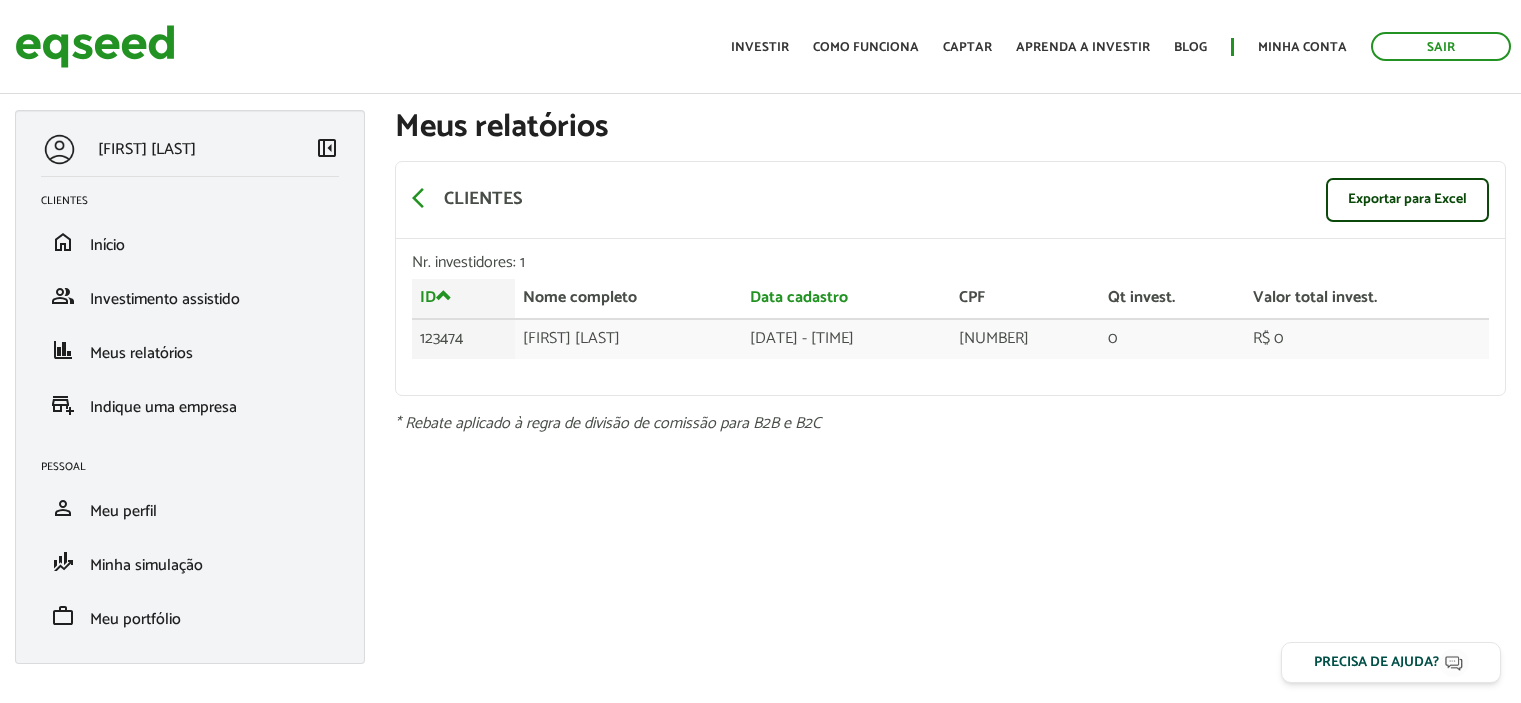 scroll, scrollTop: 0, scrollLeft: 0, axis: both 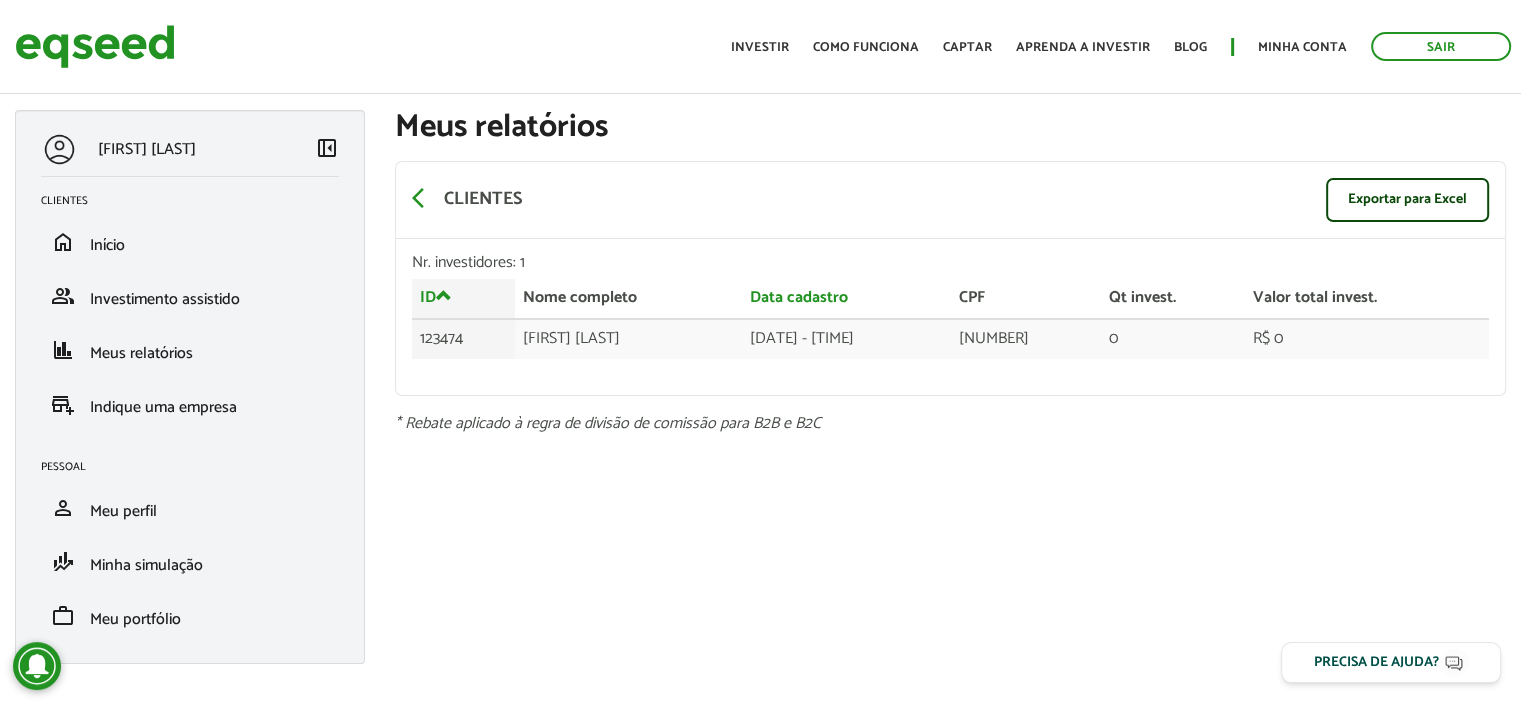 click on "Nome completo" at bounding box center (628, 299) 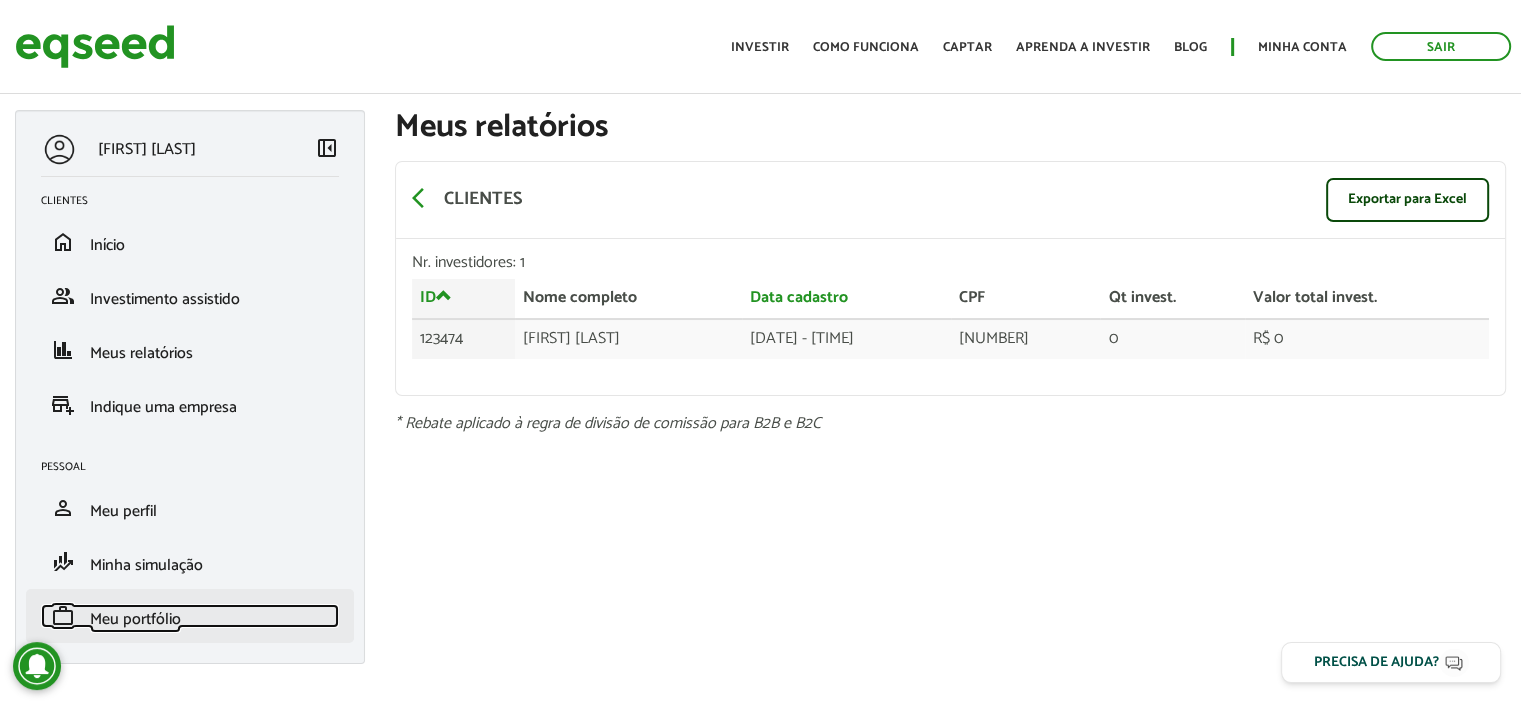 click on "Meu portfólio" at bounding box center (135, 619) 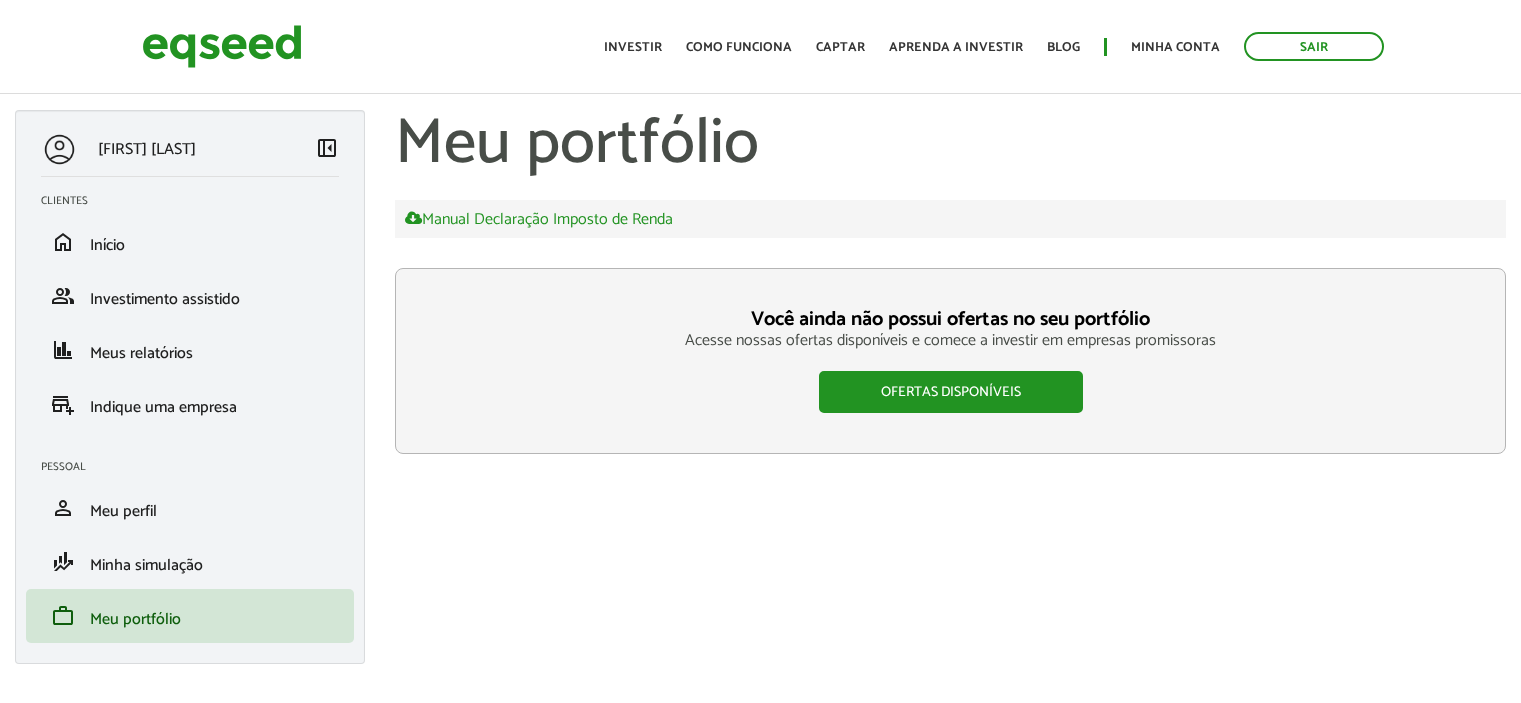 scroll, scrollTop: 0, scrollLeft: 0, axis: both 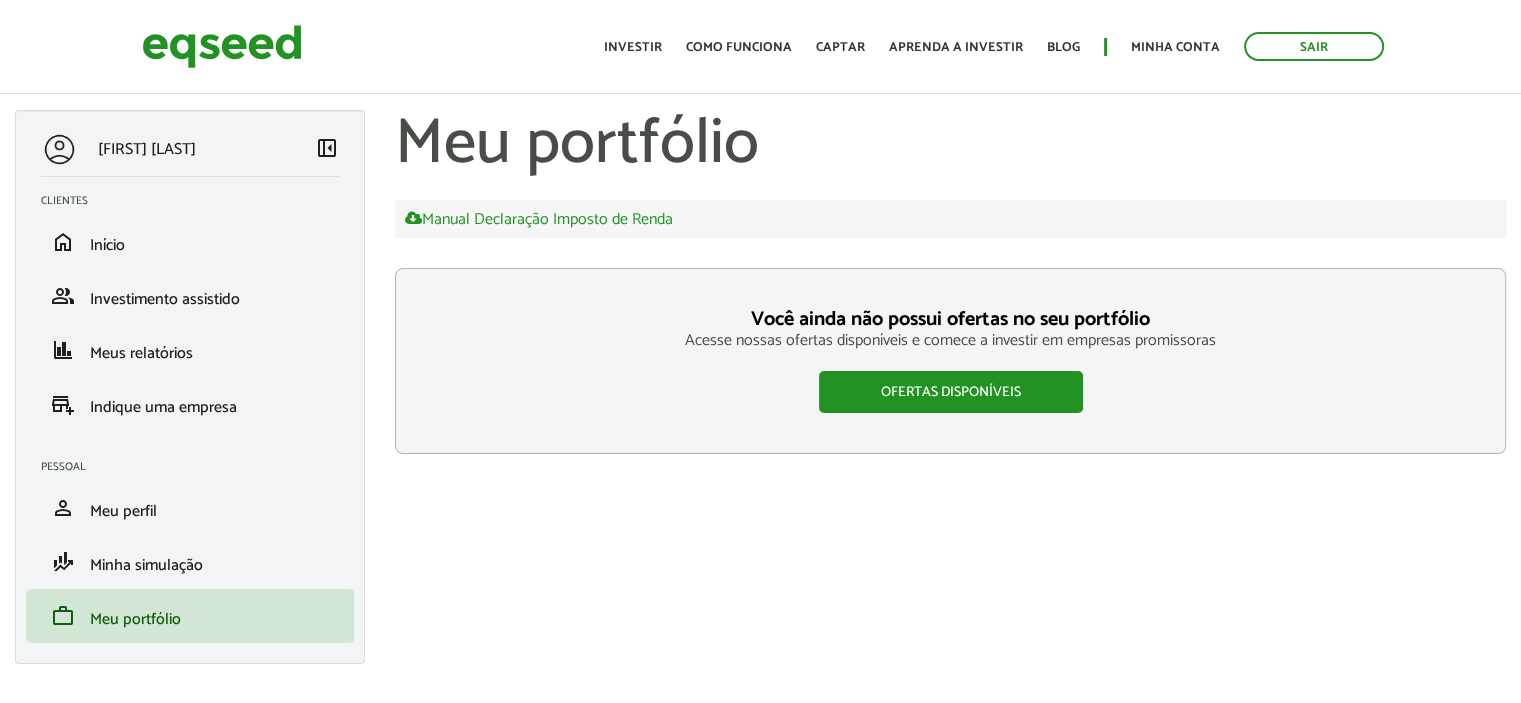 click on "finance_mode Minha simulação" at bounding box center [190, 562] 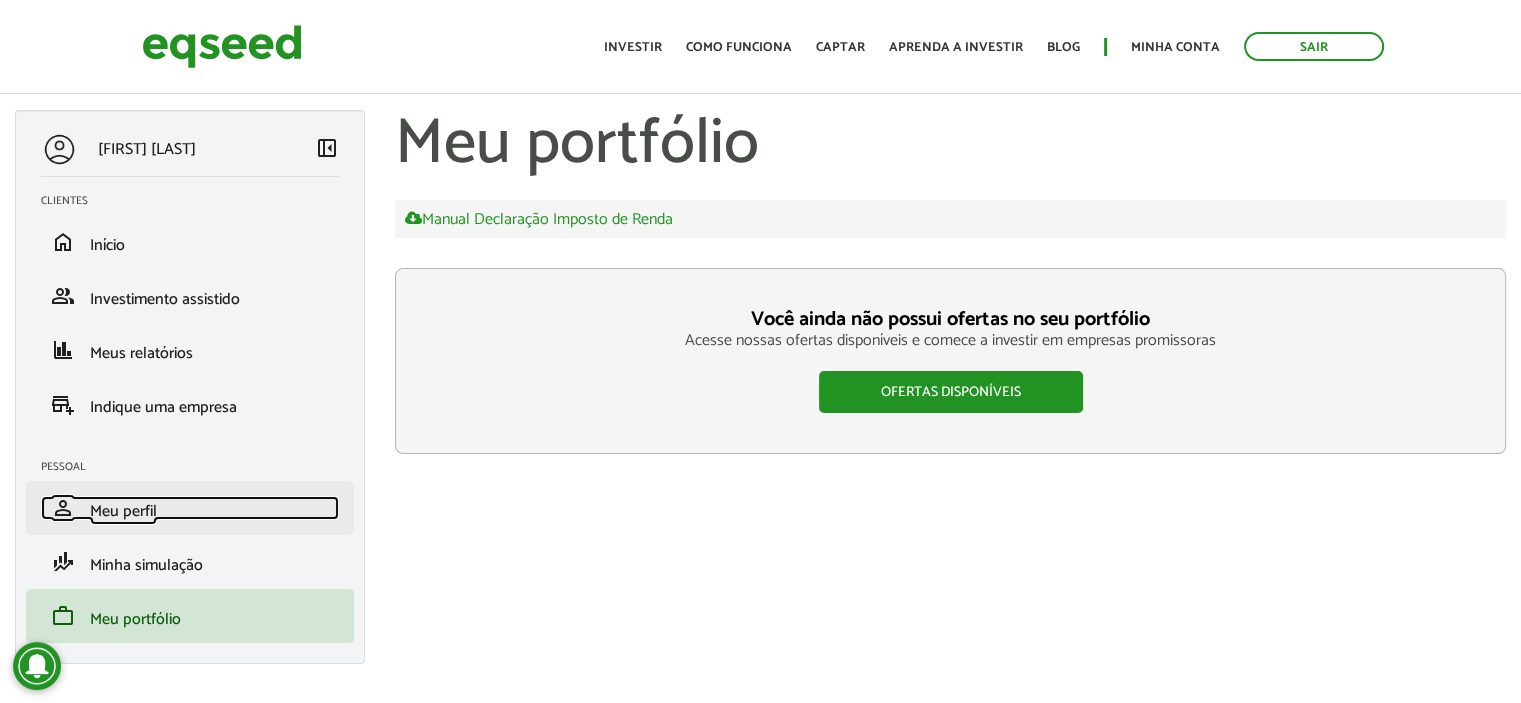 click on "person Meu perfil" at bounding box center [190, 508] 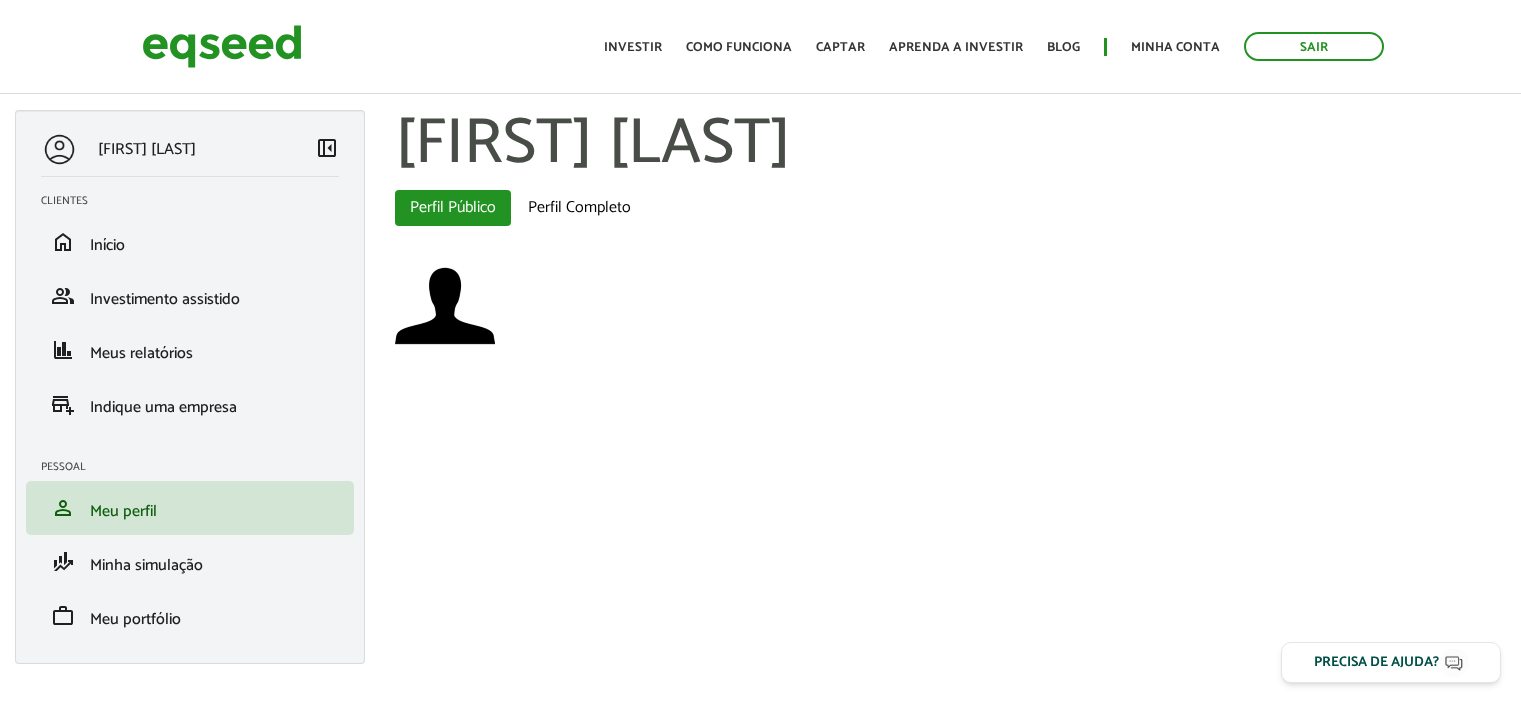 scroll, scrollTop: 0, scrollLeft: 0, axis: both 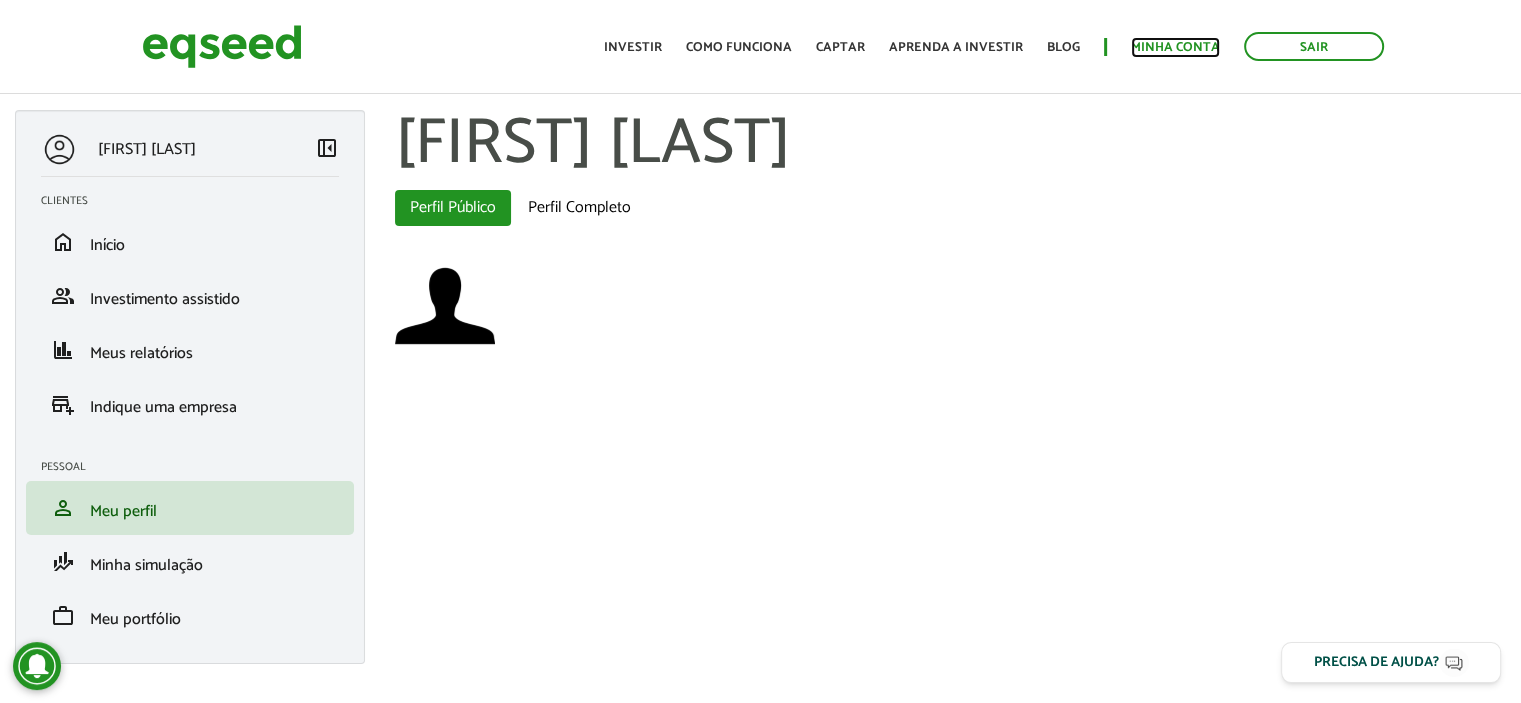 click on "Minha conta" at bounding box center (1175, 47) 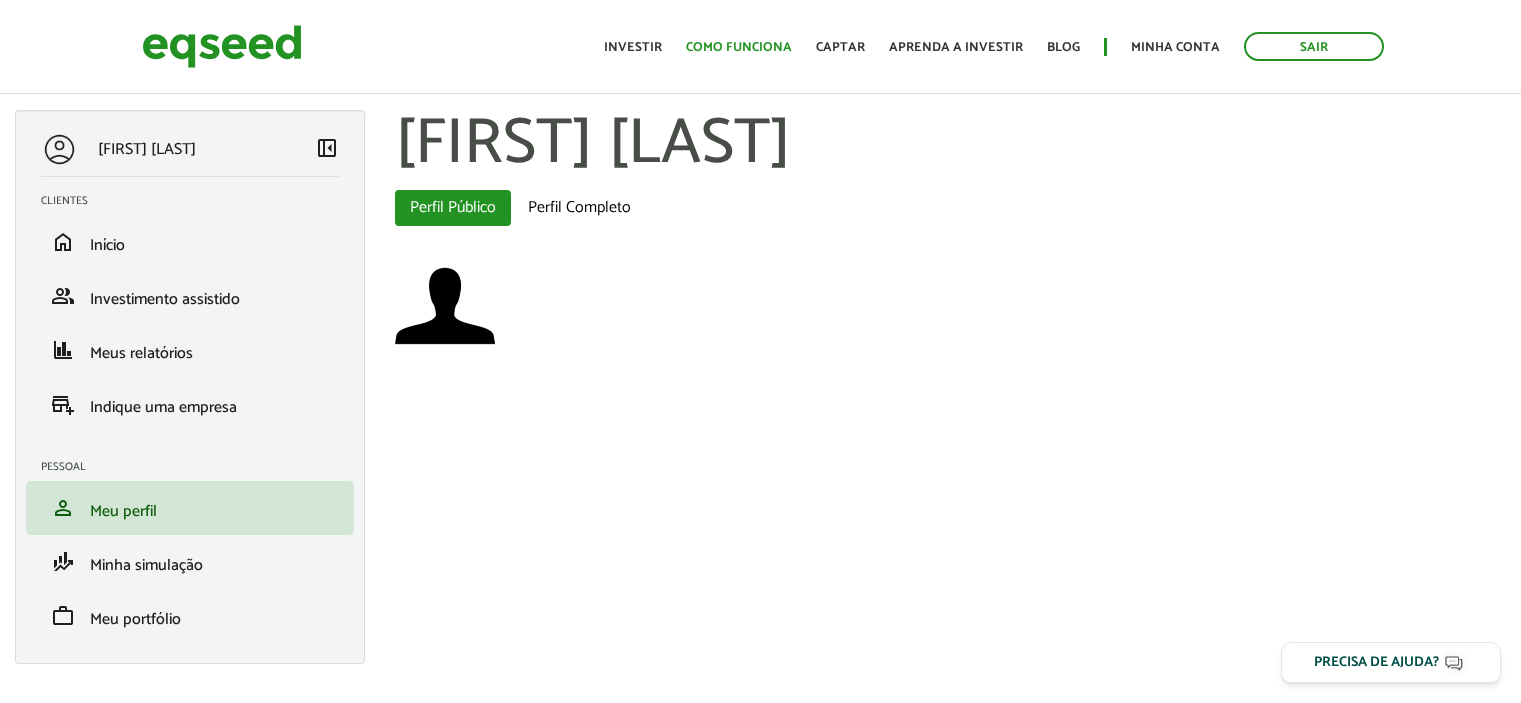 scroll, scrollTop: 0, scrollLeft: 0, axis: both 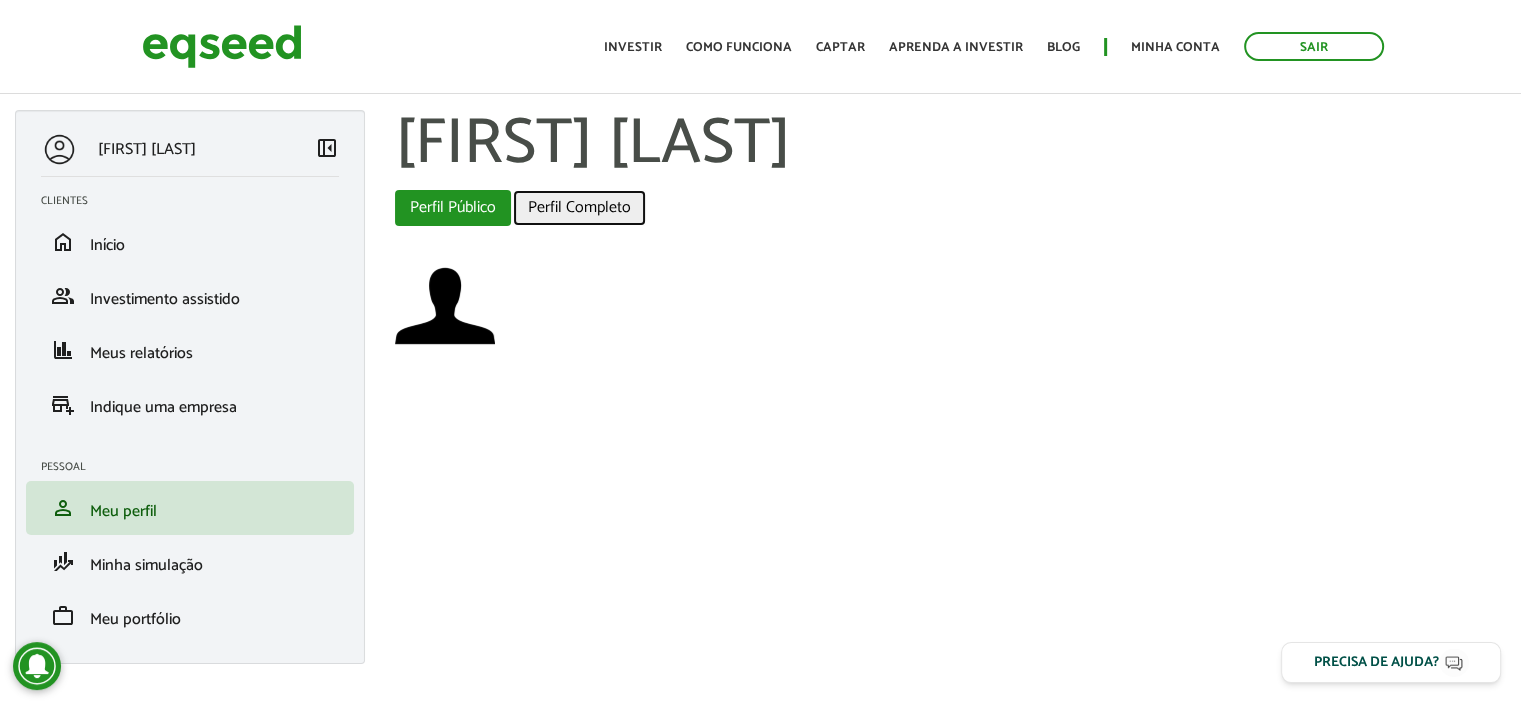 click on "Perfil Completo" at bounding box center (579, 208) 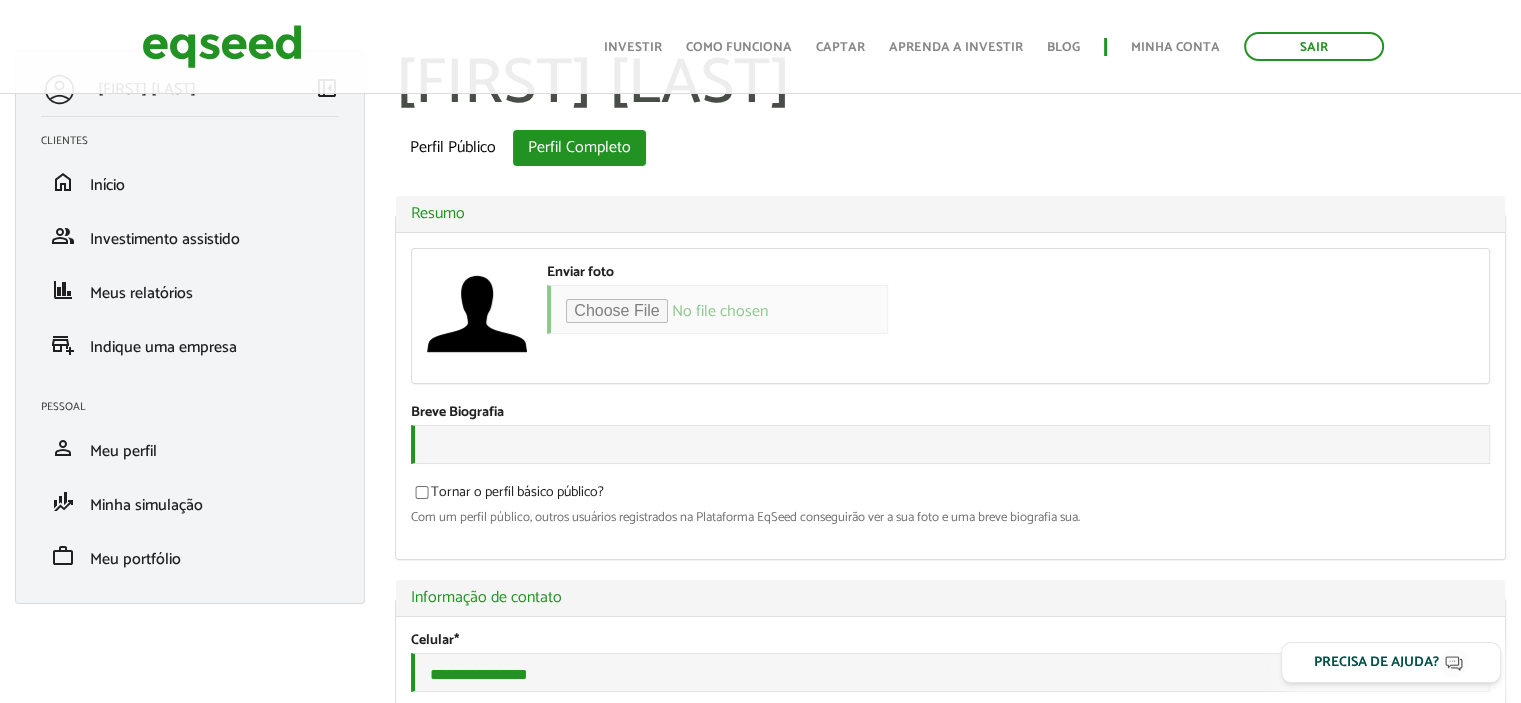 scroll, scrollTop: 571, scrollLeft: 0, axis: vertical 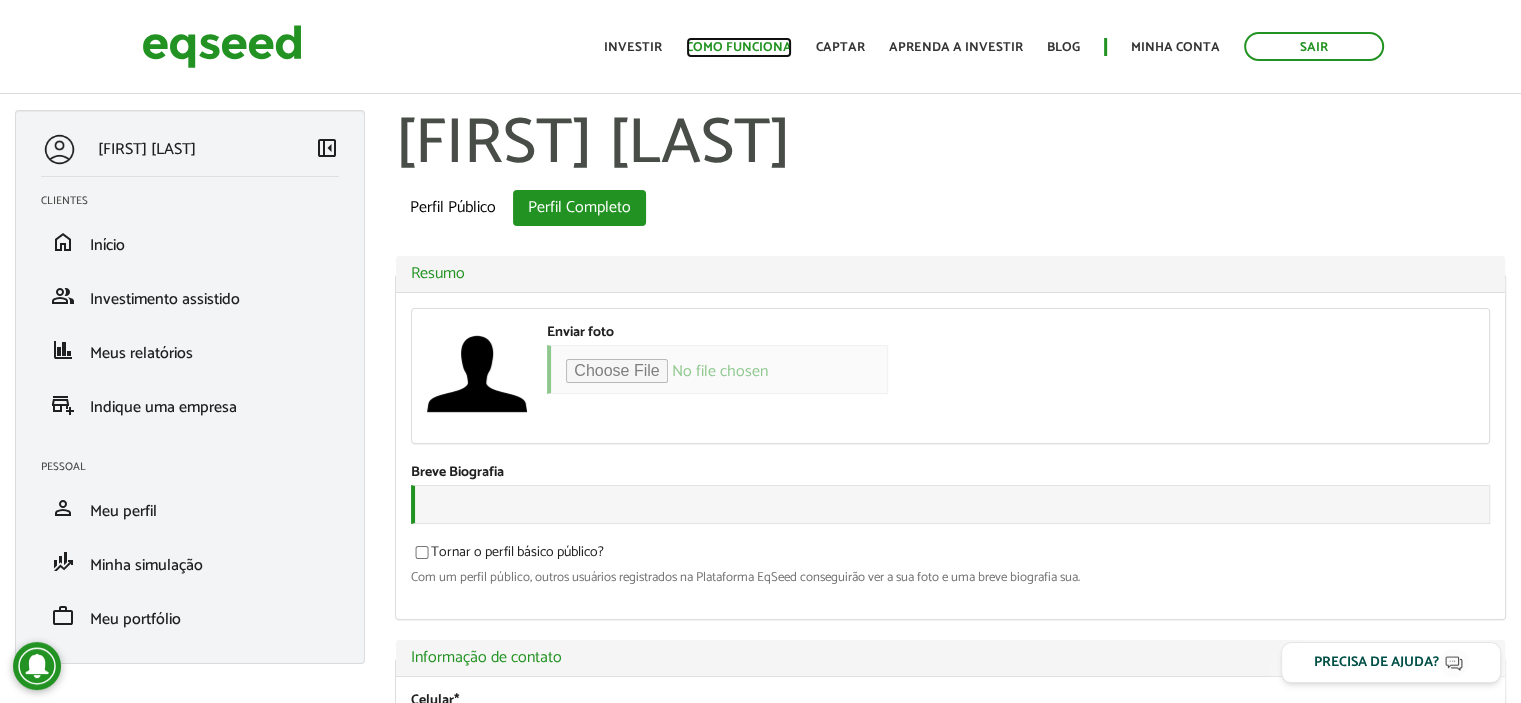click on "Como funciona" at bounding box center [739, 47] 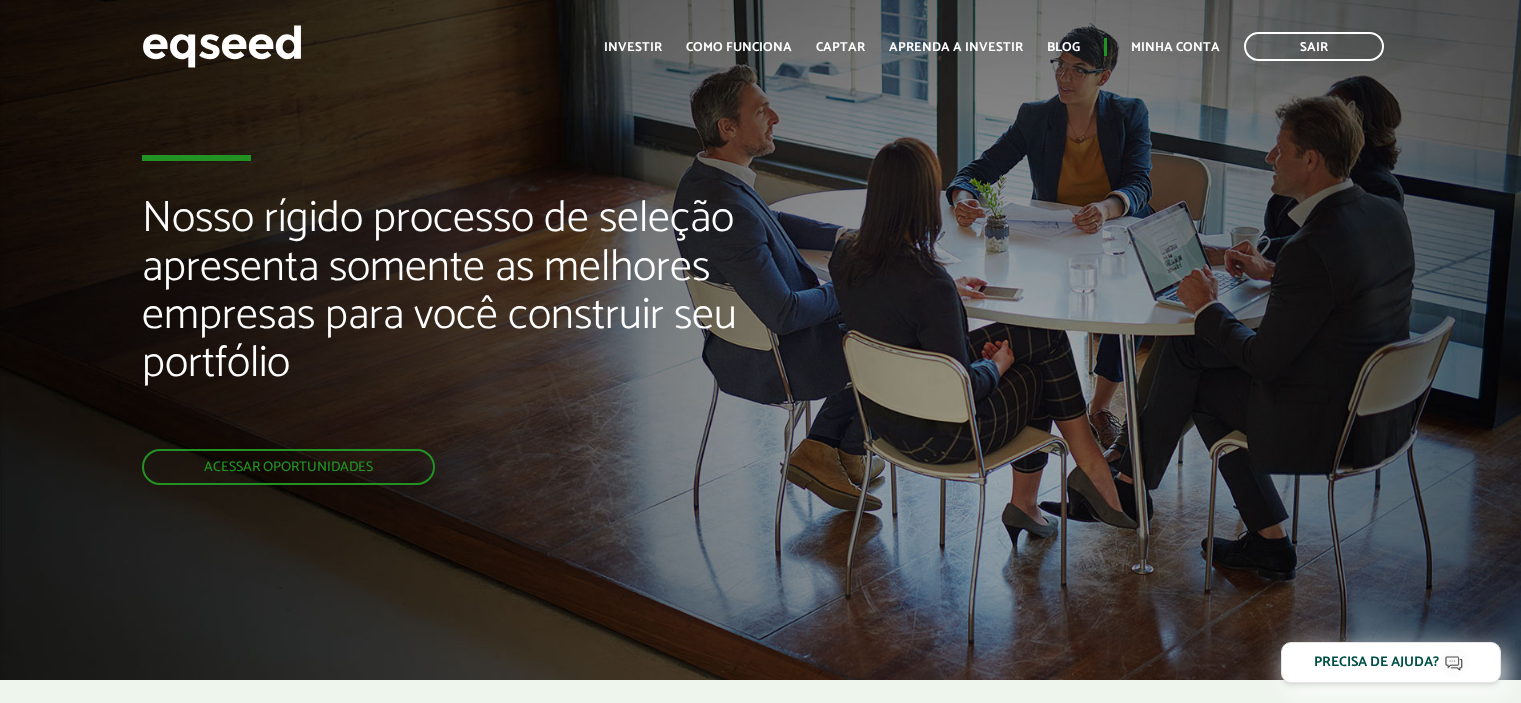 scroll, scrollTop: 0, scrollLeft: 0, axis: both 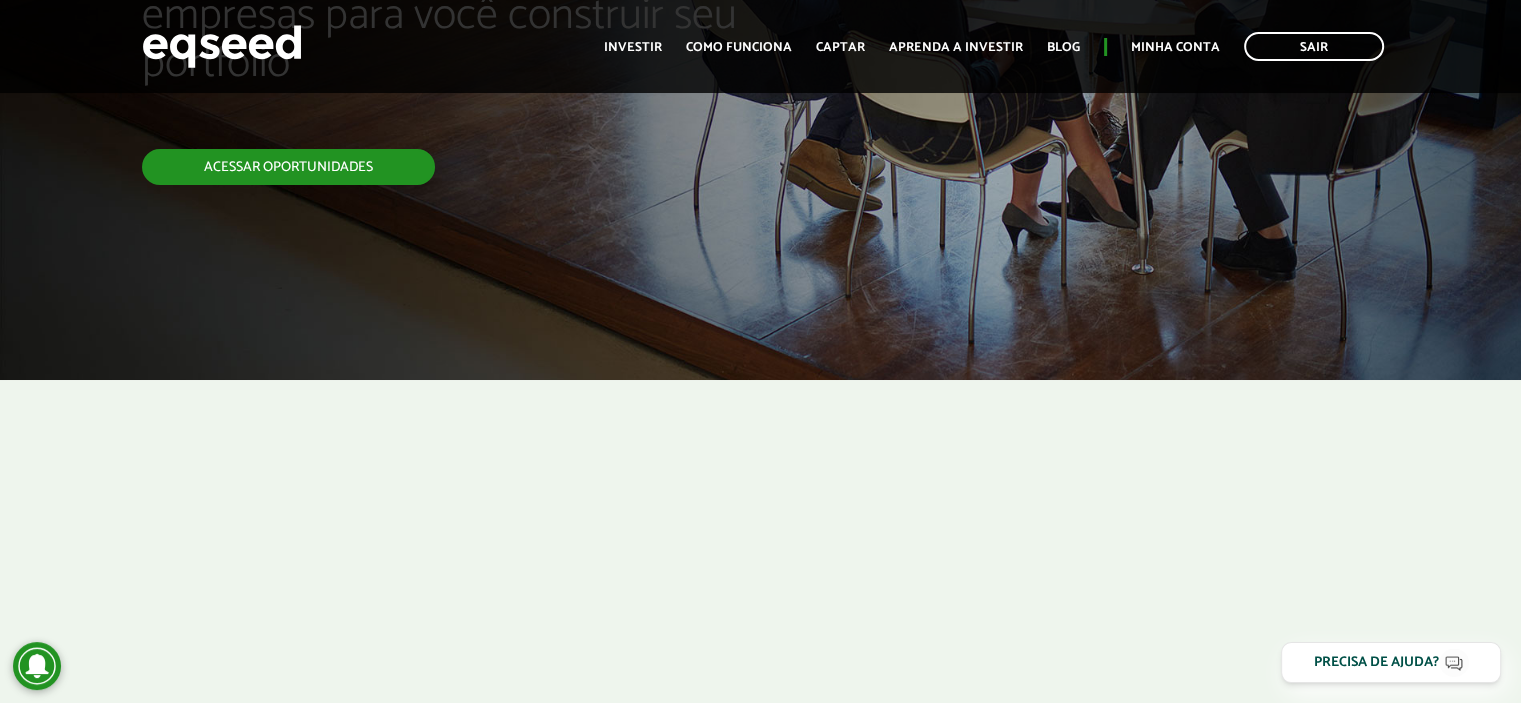 click on "Acessar oportunidades" at bounding box center (288, 167) 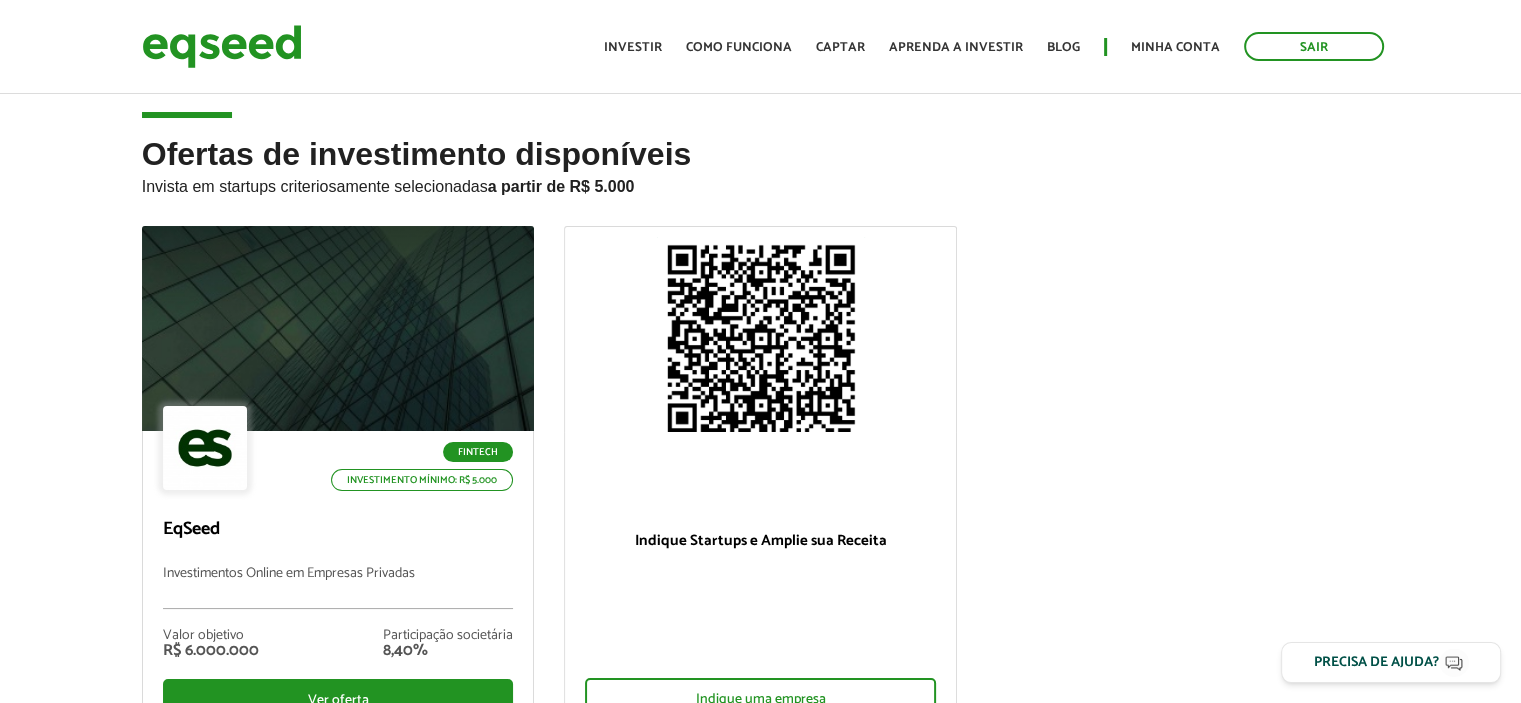 scroll, scrollTop: 0, scrollLeft: 0, axis: both 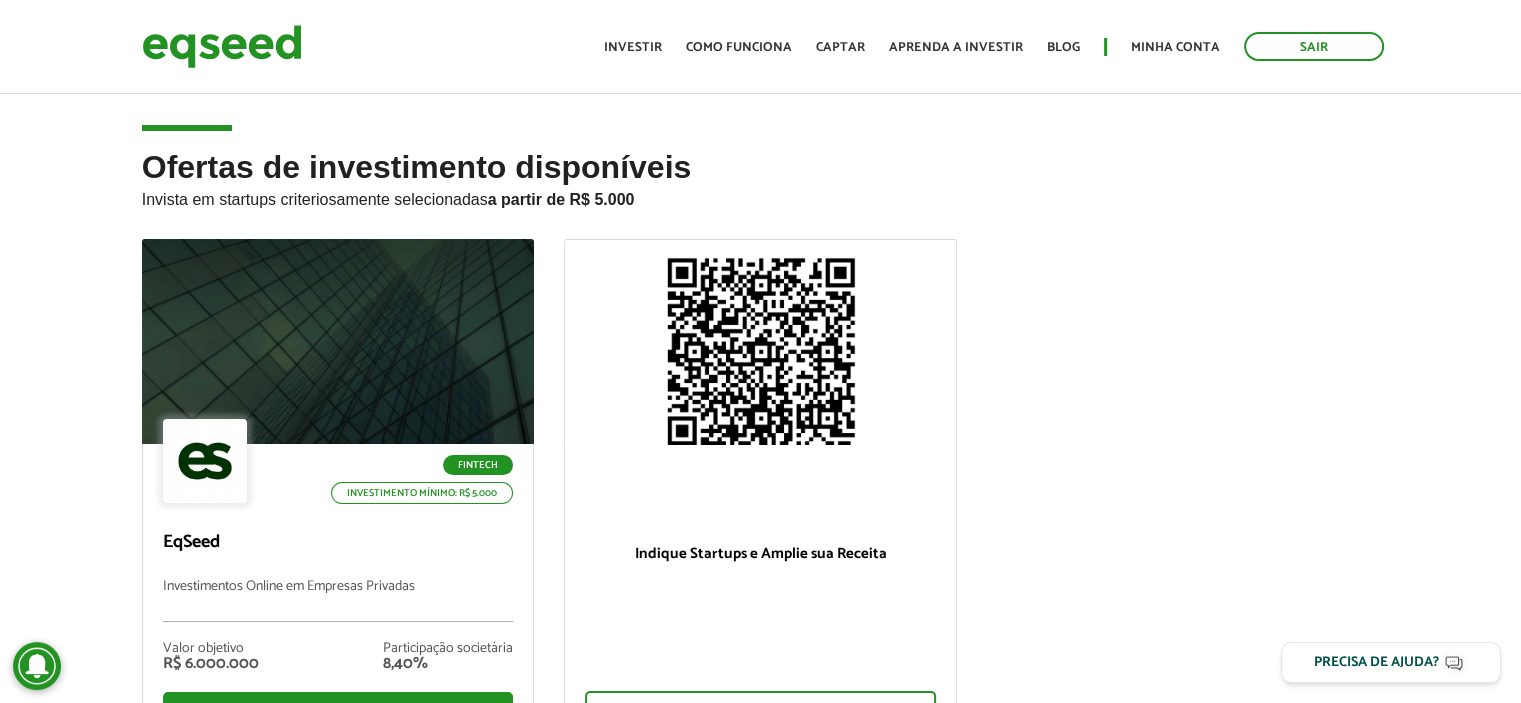click on "Toggle navigation
Início
Investir
Como funciona
Captar
Aprenda a investir
Blog
Minha conta
Sair" at bounding box center [994, 46] 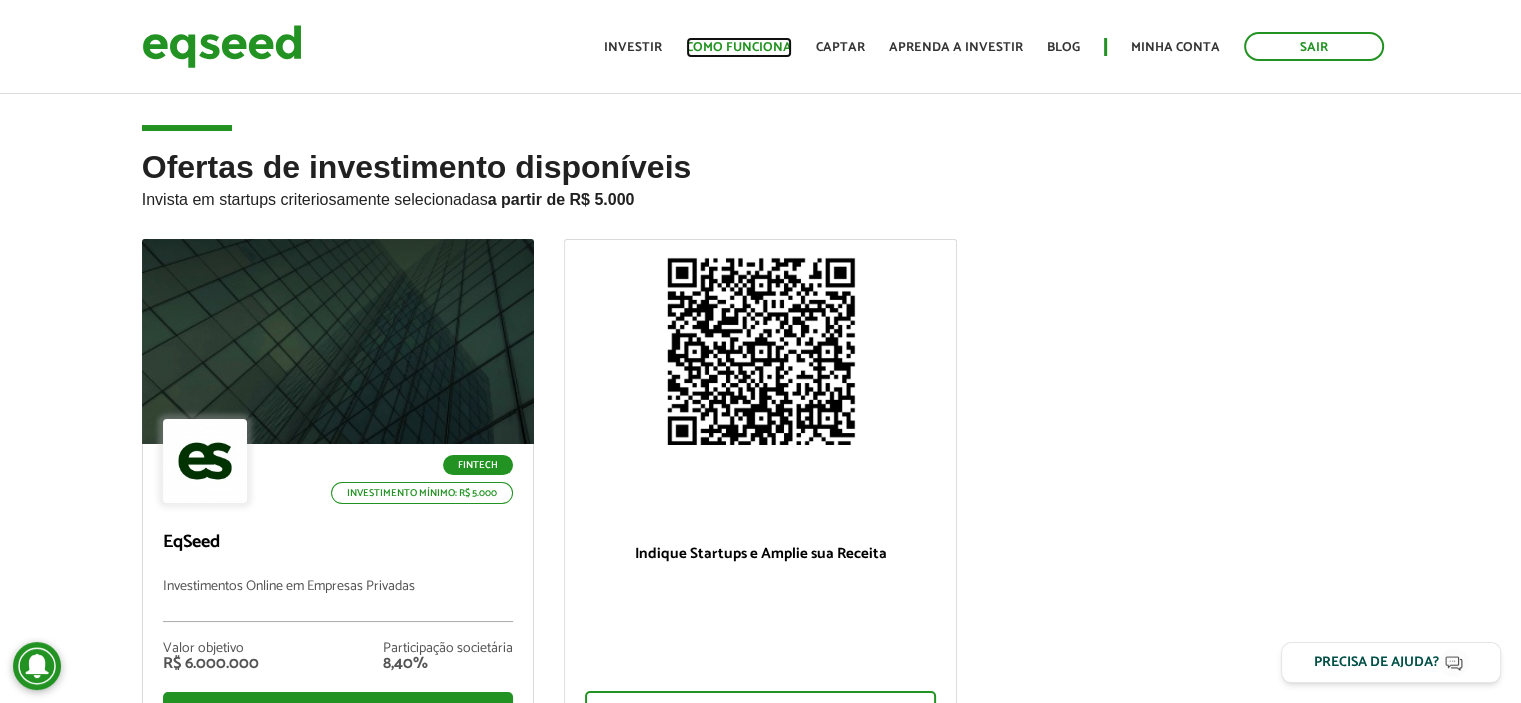 click on "Como funciona" at bounding box center (739, 47) 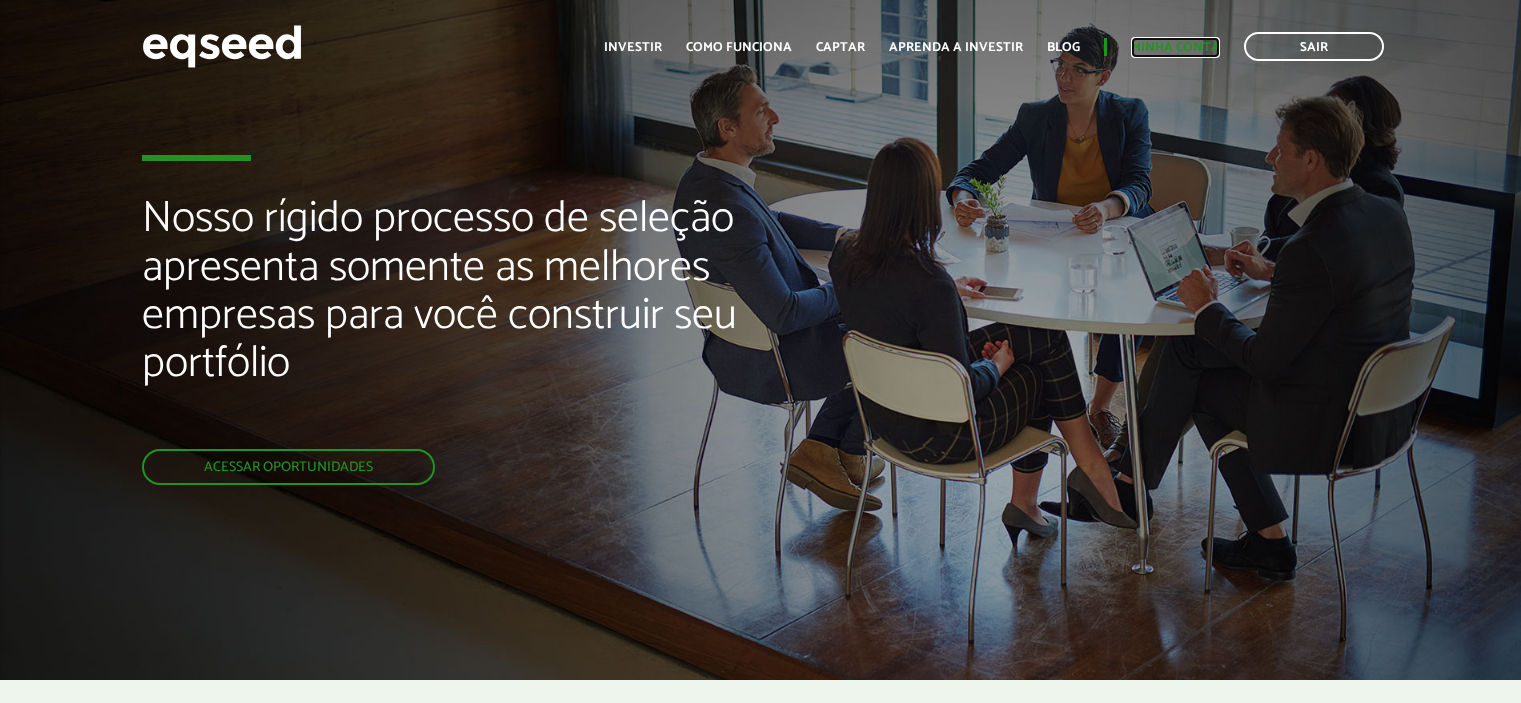 scroll, scrollTop: 0, scrollLeft: 0, axis: both 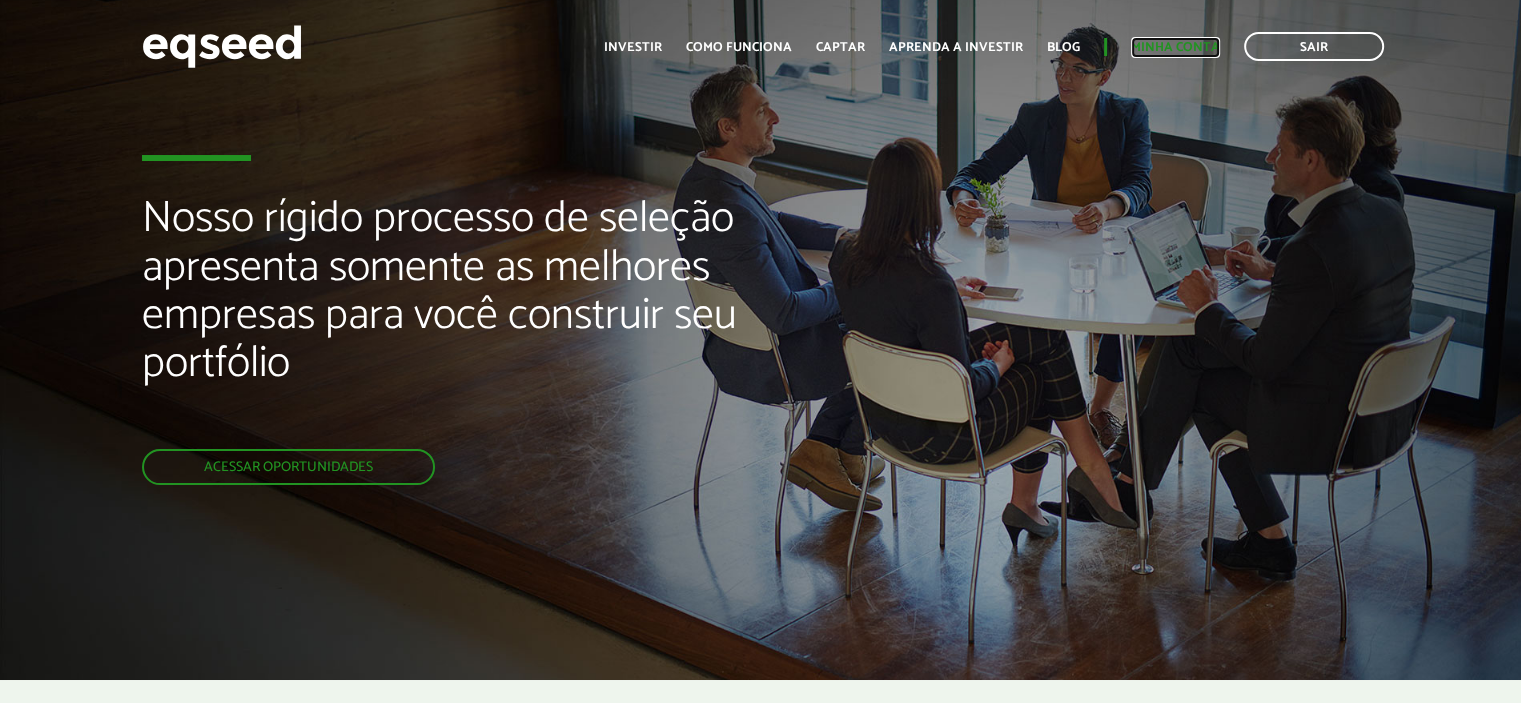 click on "Minha conta" at bounding box center (1175, 47) 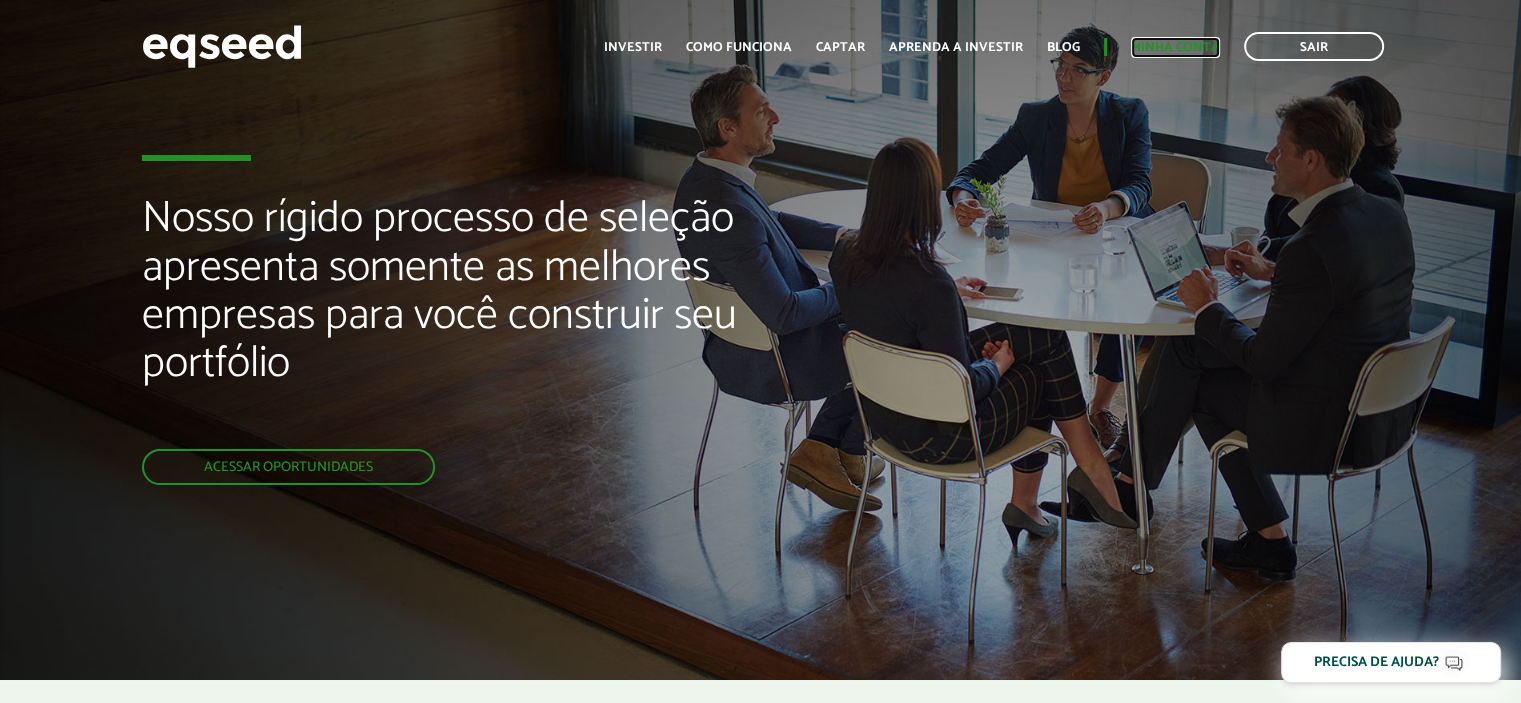 scroll, scrollTop: 0, scrollLeft: 0, axis: both 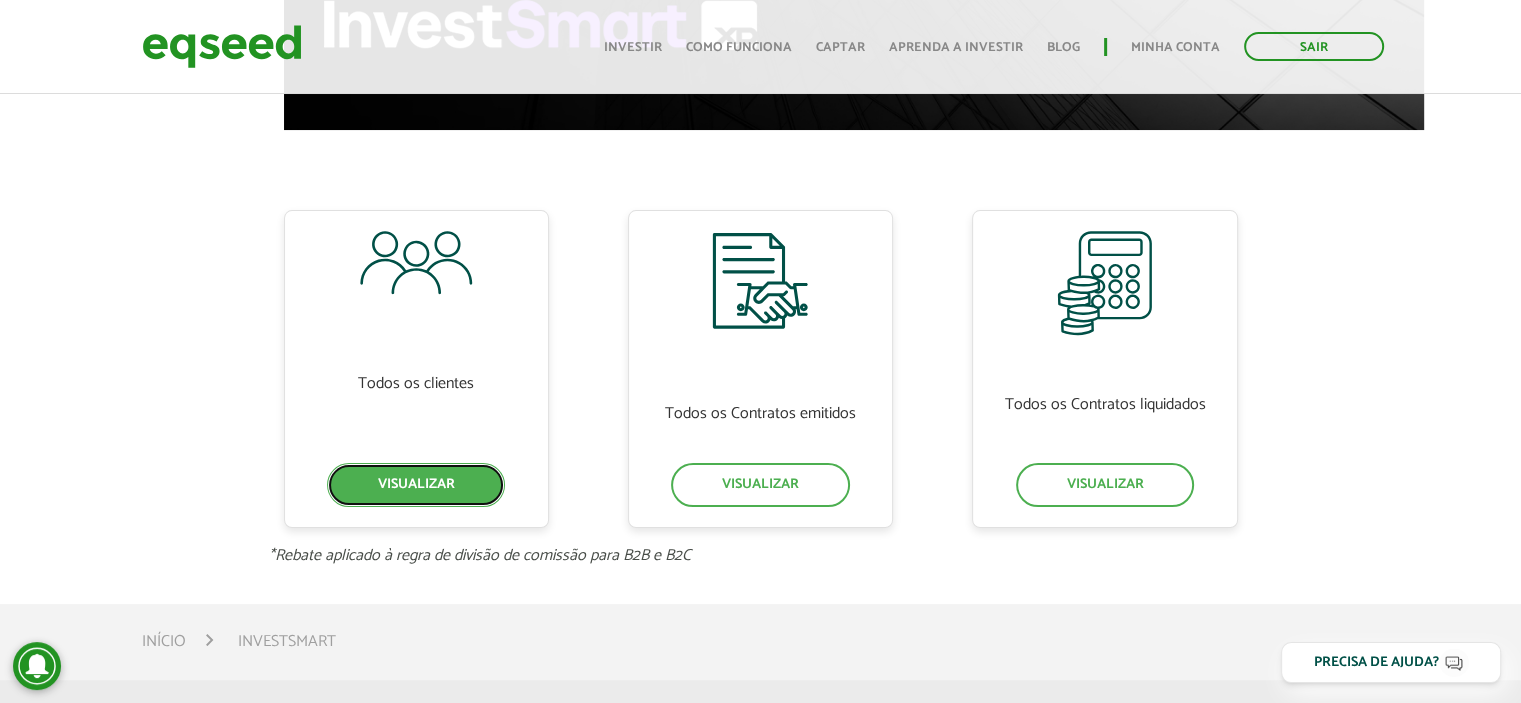 click on "Visualizar" at bounding box center (416, 485) 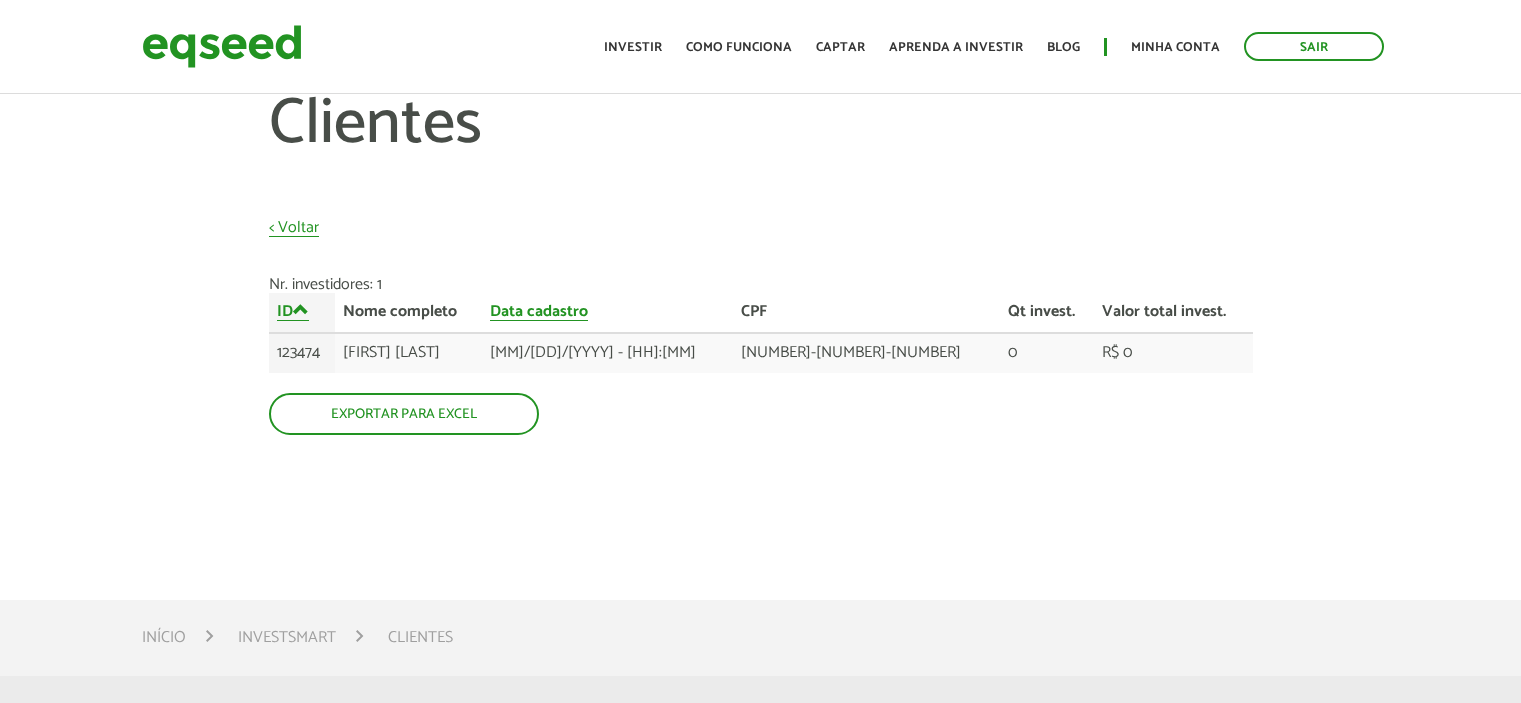 scroll, scrollTop: 0, scrollLeft: 0, axis: both 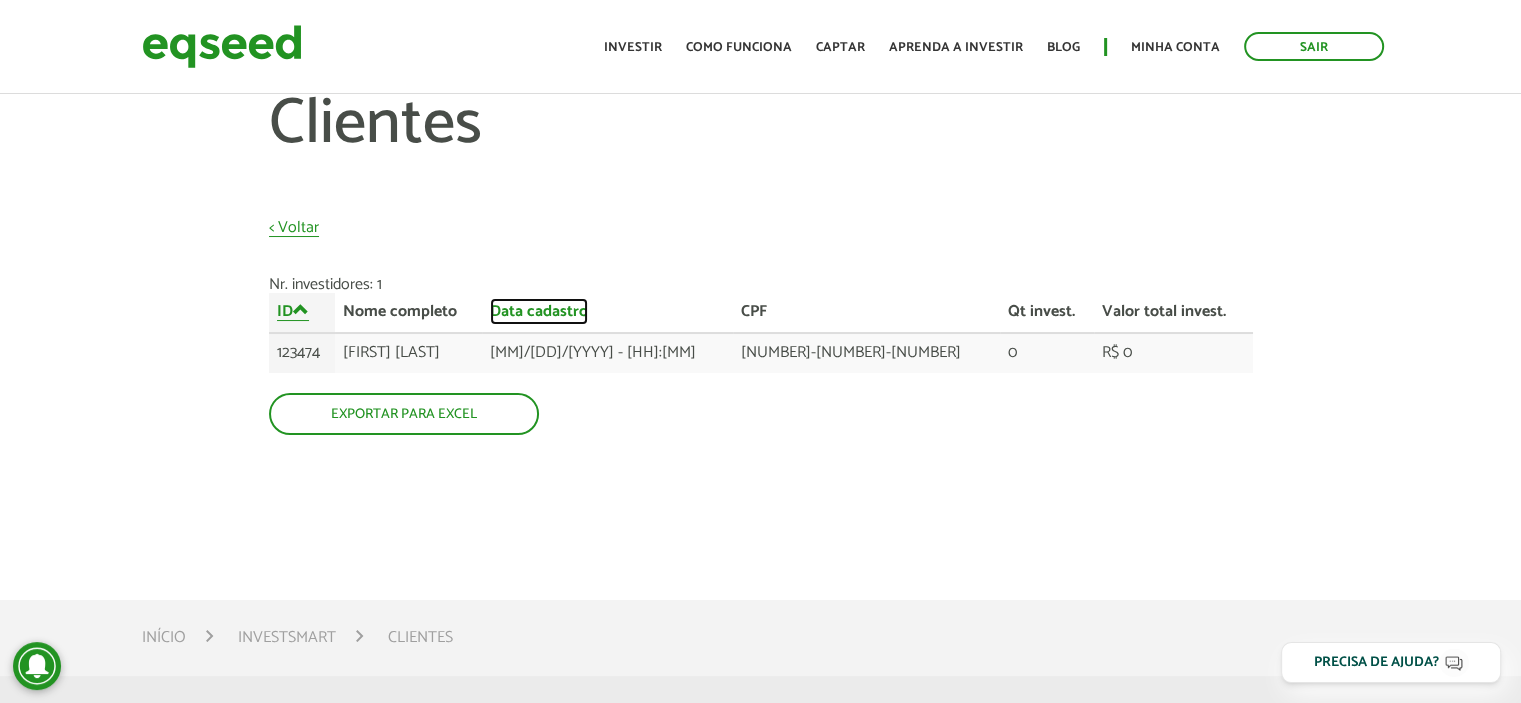 click on "Data cadastro" at bounding box center (539, 312) 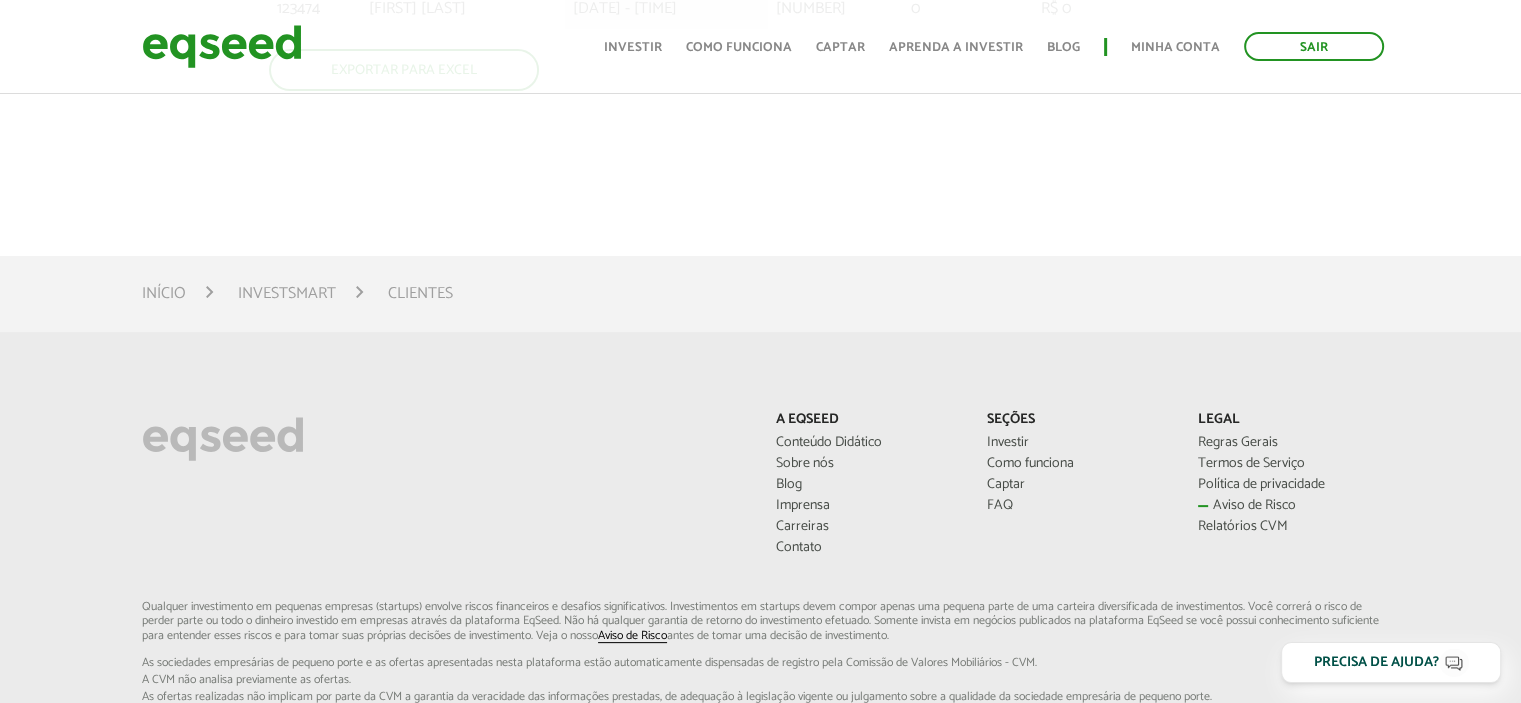 scroll, scrollTop: 400, scrollLeft: 0, axis: vertical 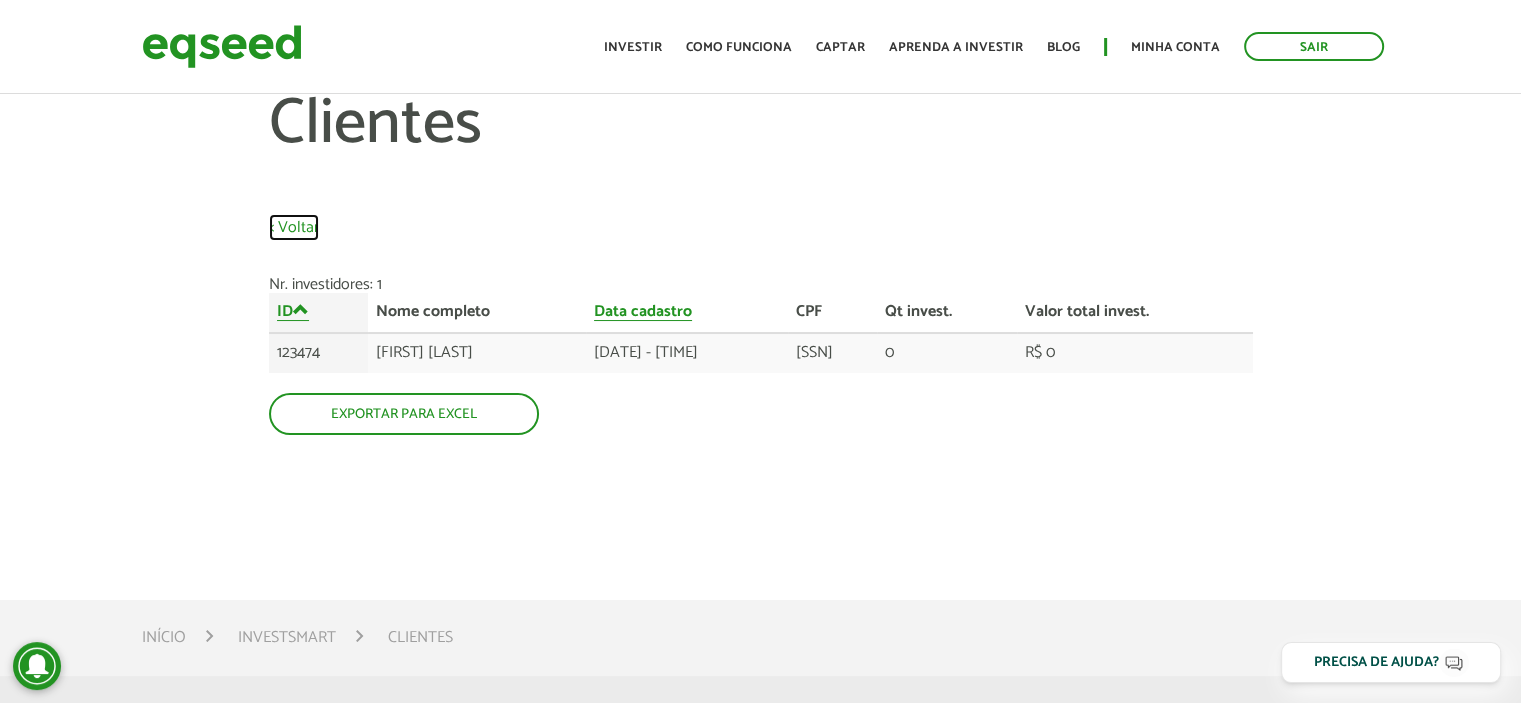 click on "< Voltar" at bounding box center (294, 228) 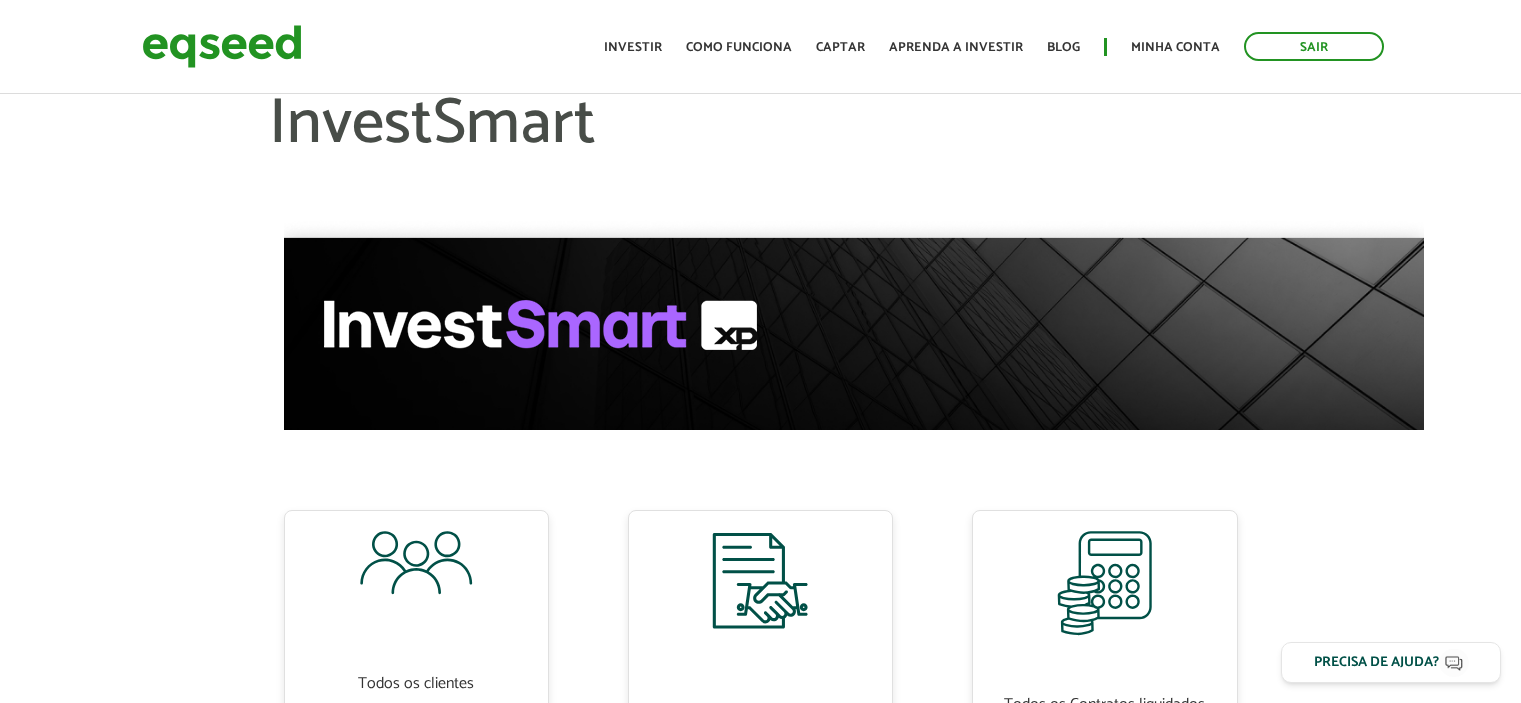 scroll, scrollTop: 0, scrollLeft: 0, axis: both 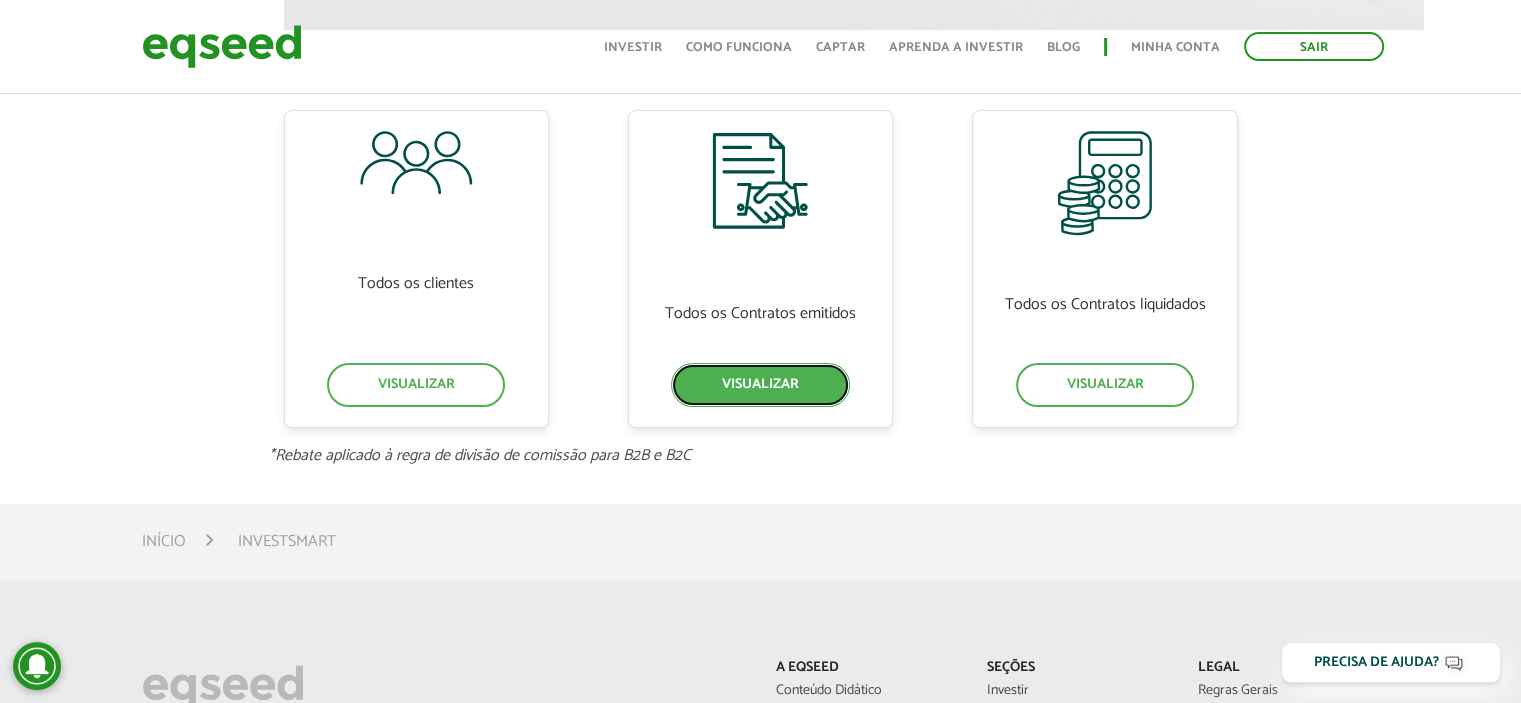 click on "Visualizar" at bounding box center [760, 385] 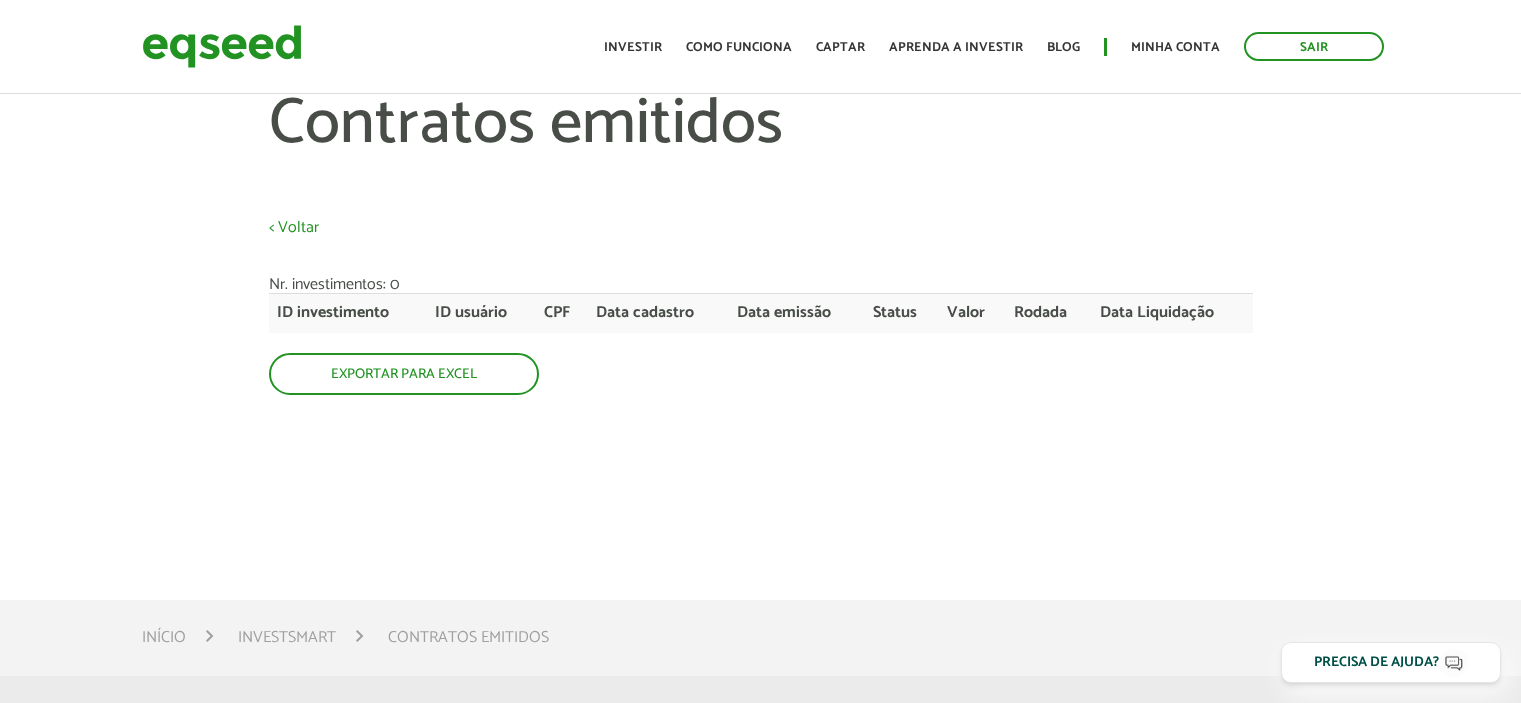scroll, scrollTop: 0, scrollLeft: 0, axis: both 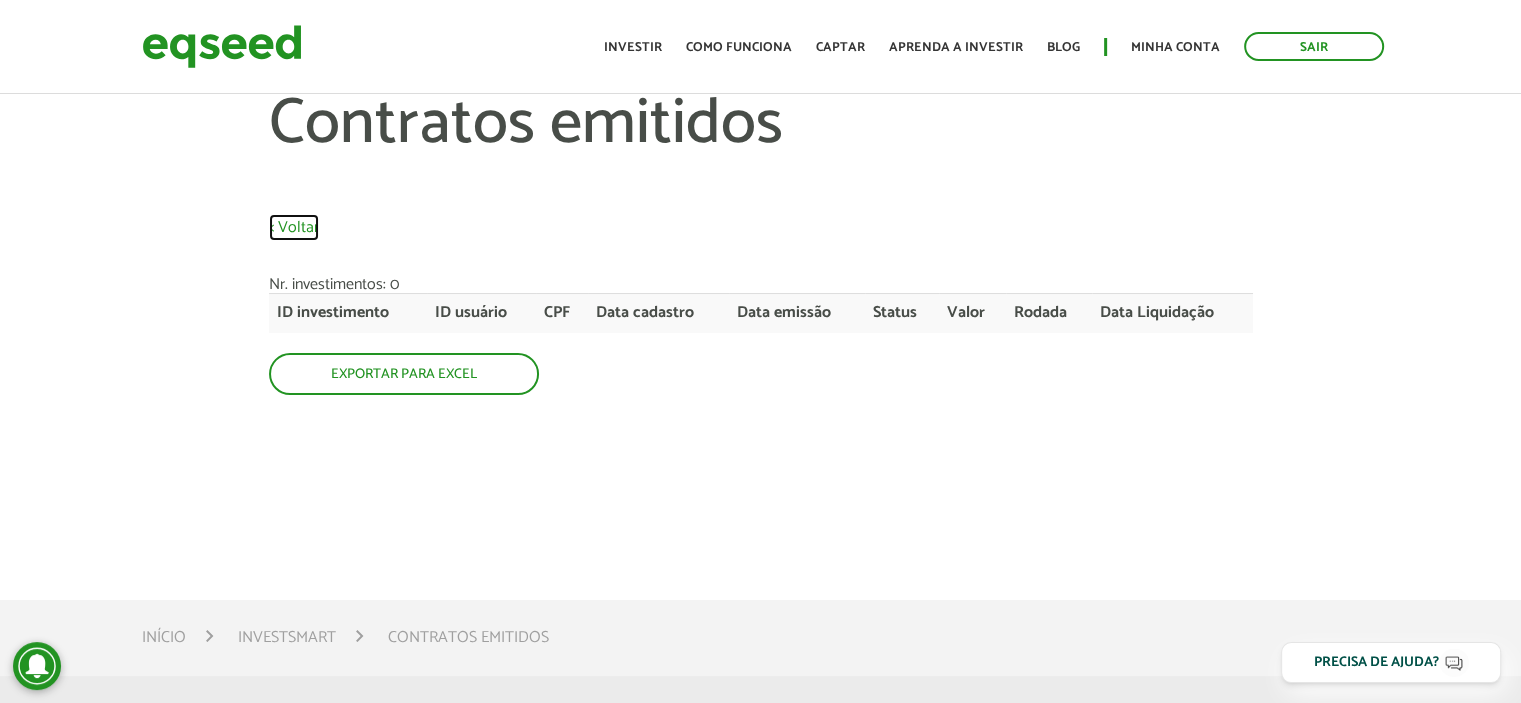 click on "< Voltar" at bounding box center (294, 228) 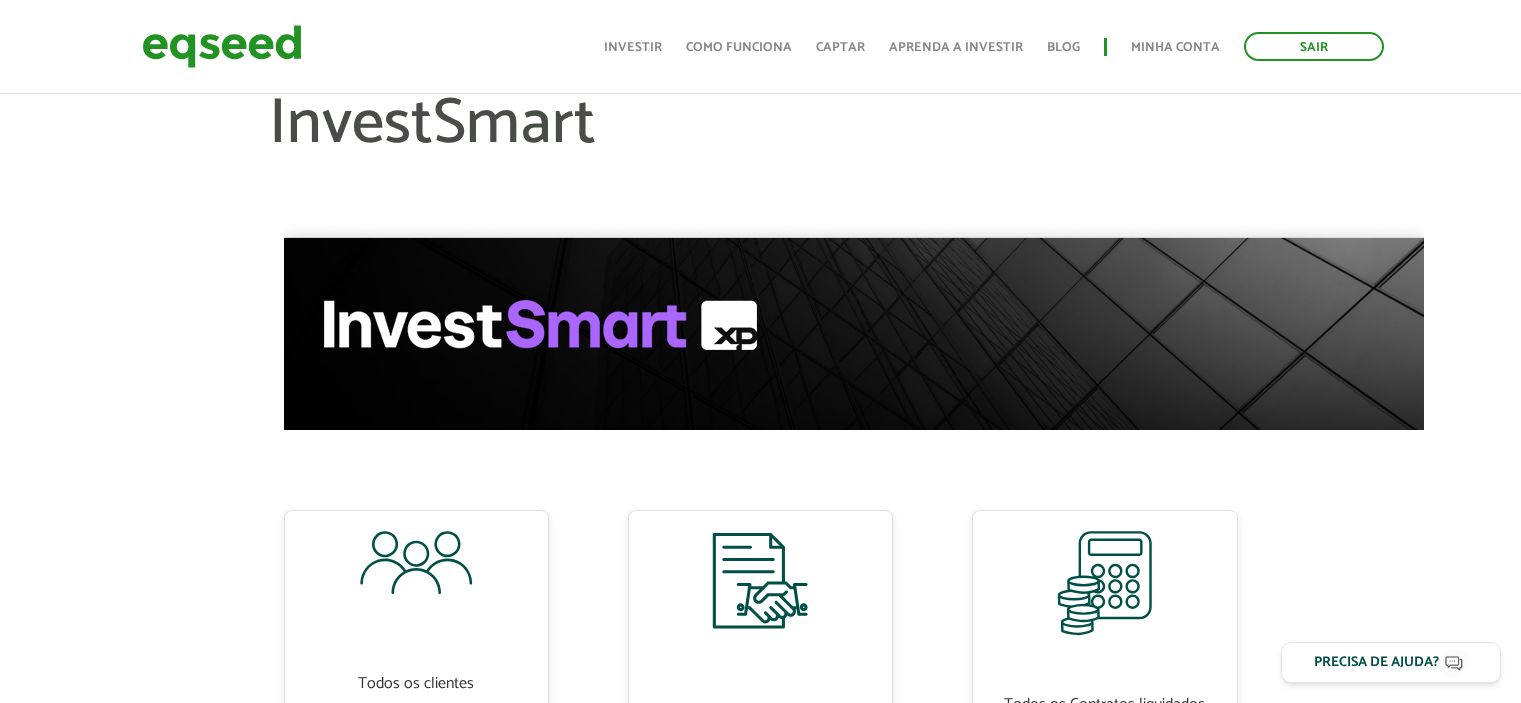 scroll, scrollTop: 293, scrollLeft: 0, axis: vertical 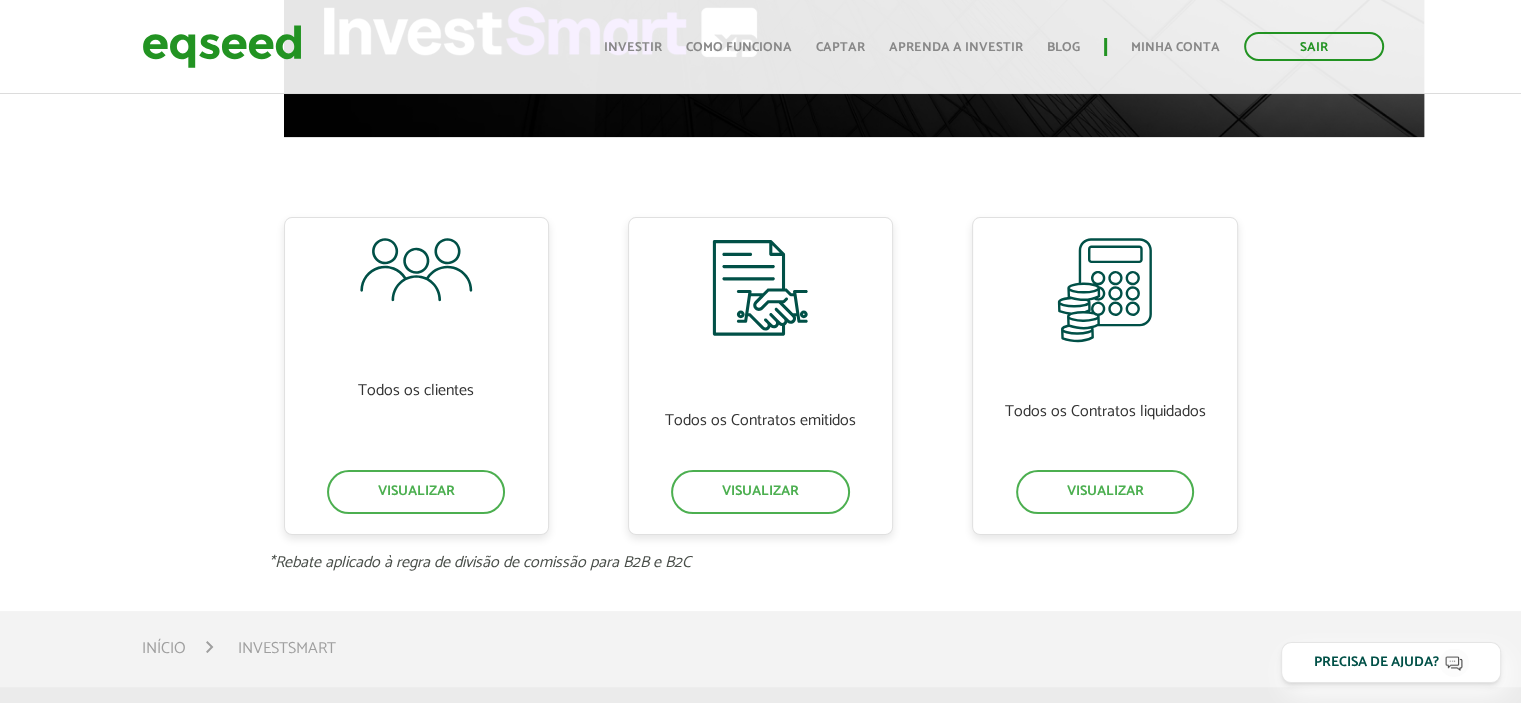 click at bounding box center (854, 32) 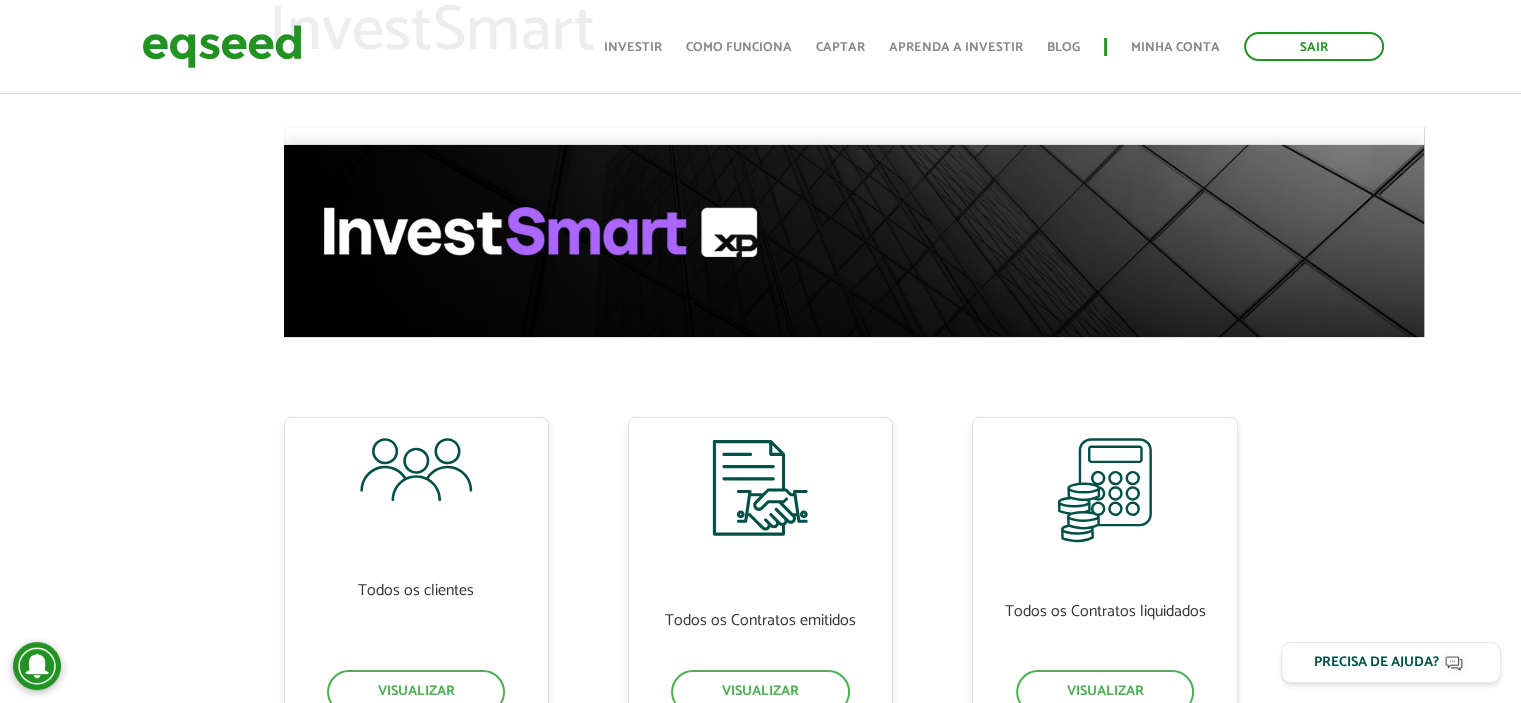 click at bounding box center (854, 232) 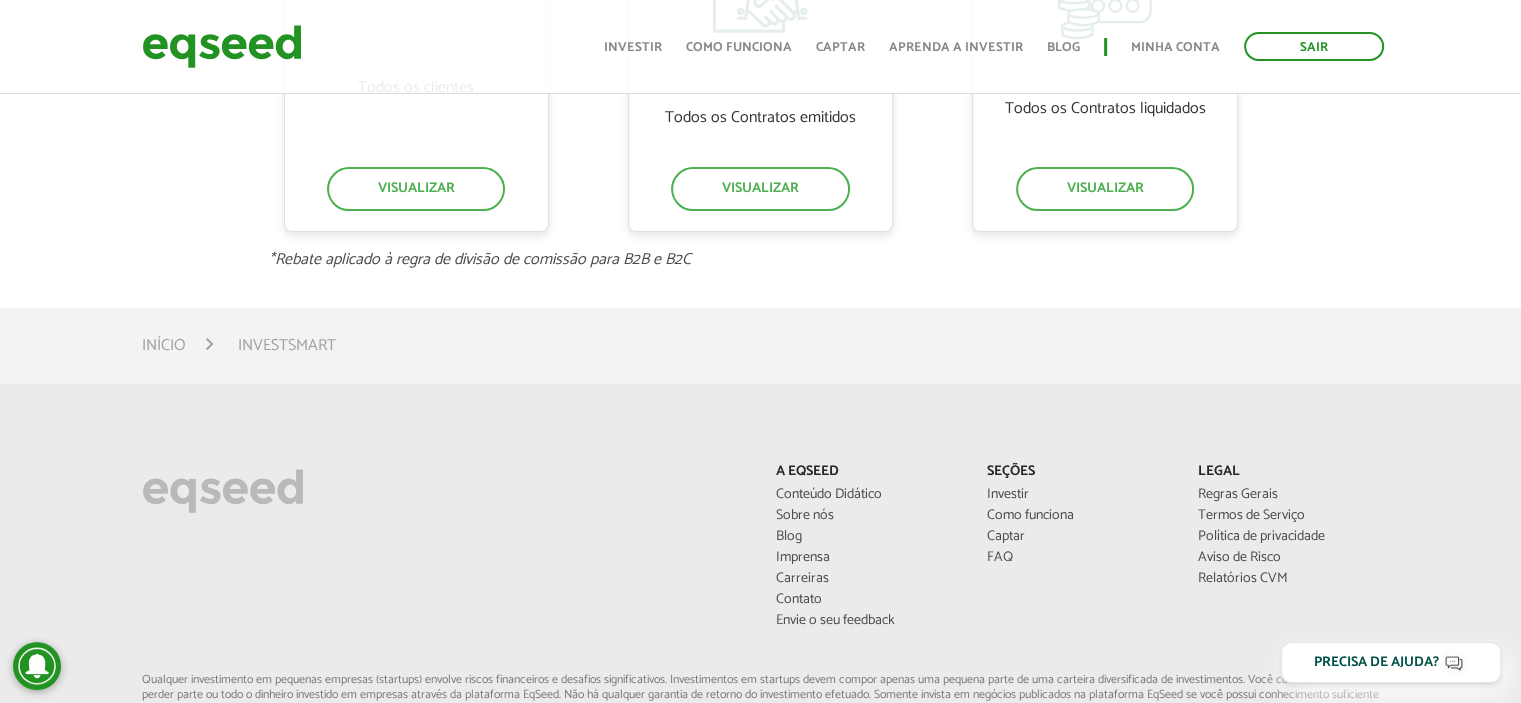 scroll, scrollTop: 693, scrollLeft: 0, axis: vertical 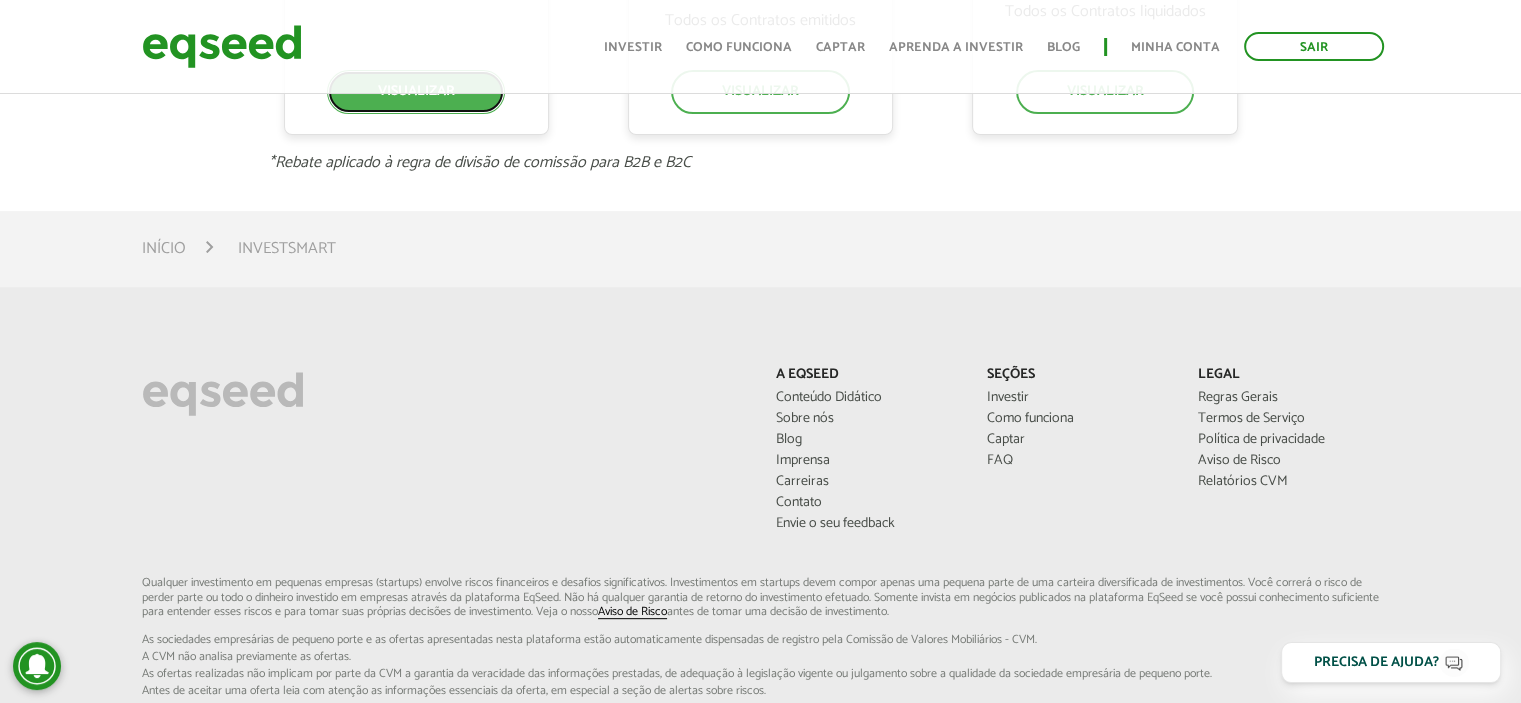 click on "Visualizar" at bounding box center [416, 92] 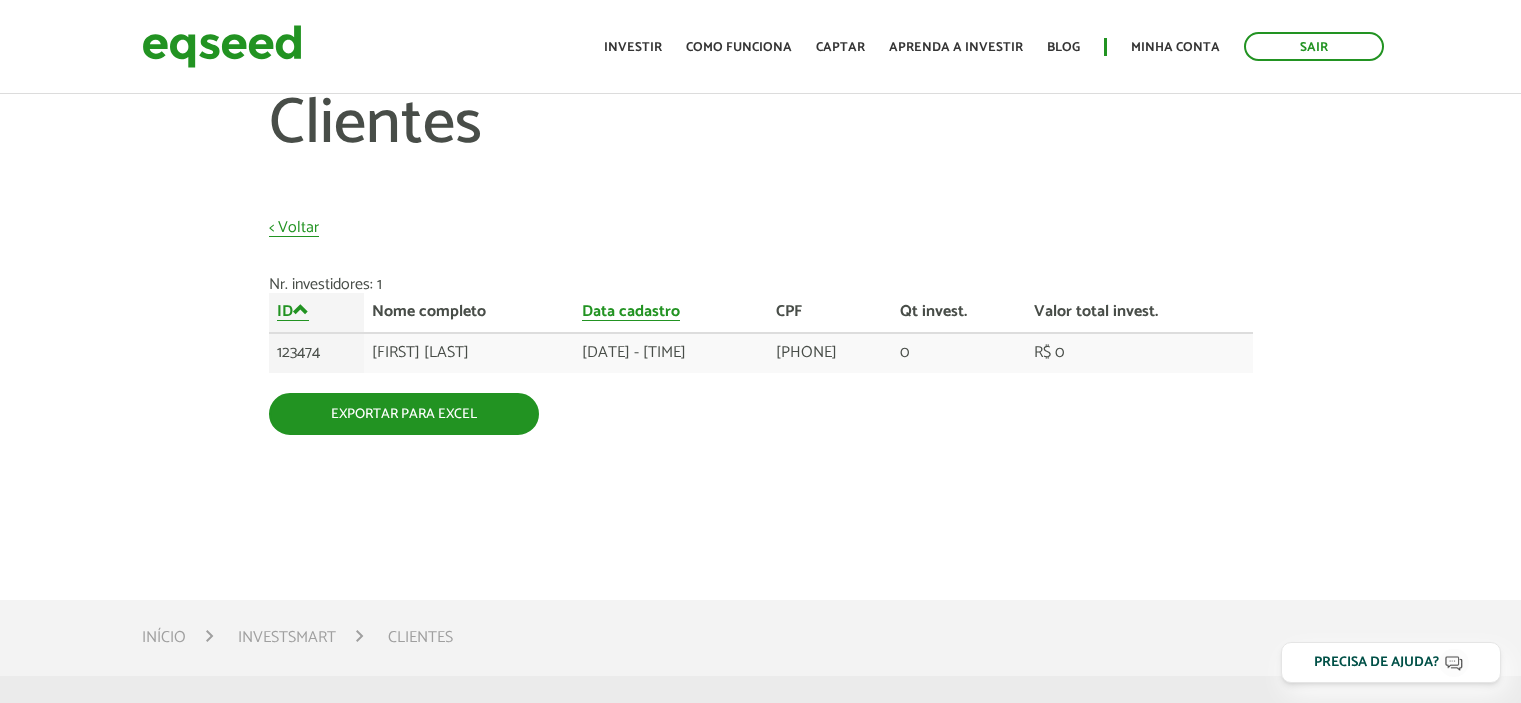 scroll, scrollTop: 0, scrollLeft: 0, axis: both 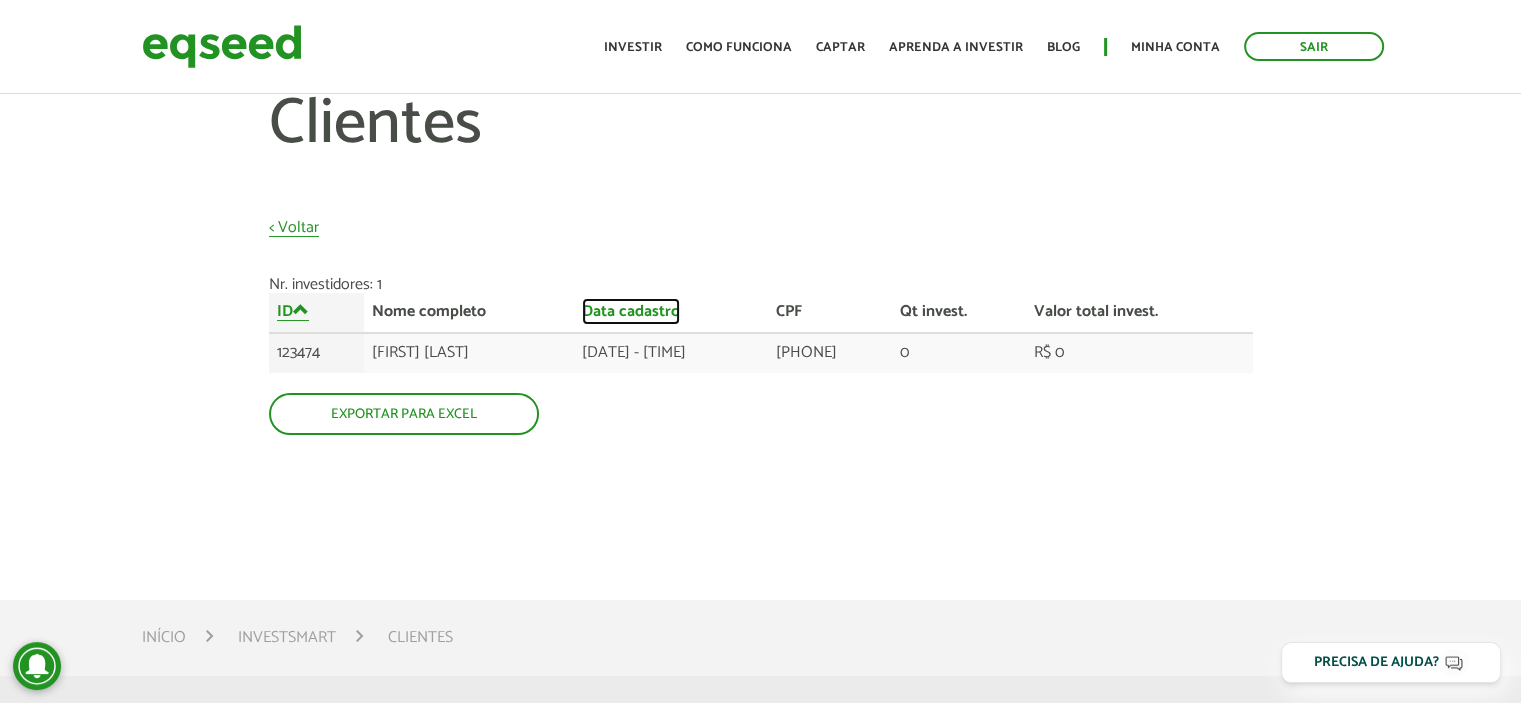 click on "Data cadastro" at bounding box center [631, 312] 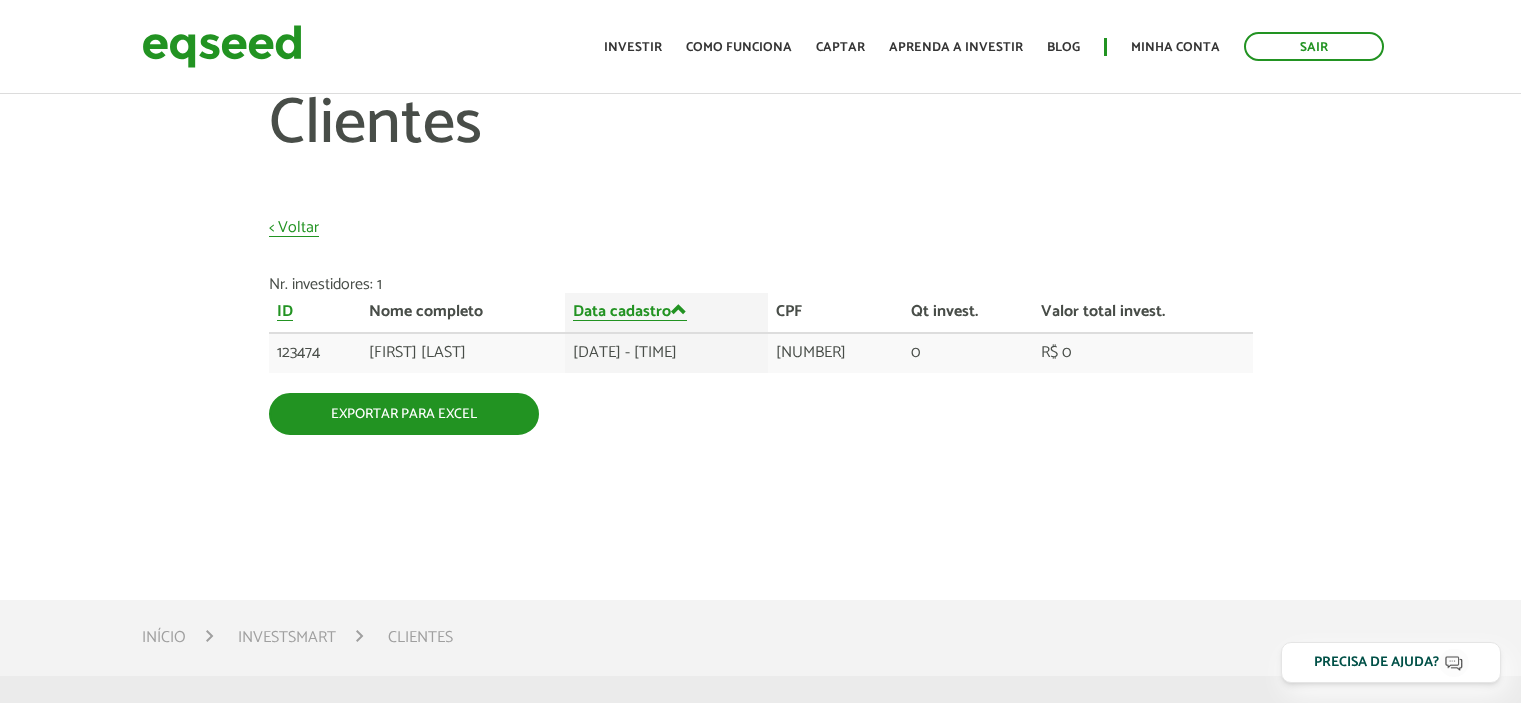 scroll, scrollTop: 0, scrollLeft: 0, axis: both 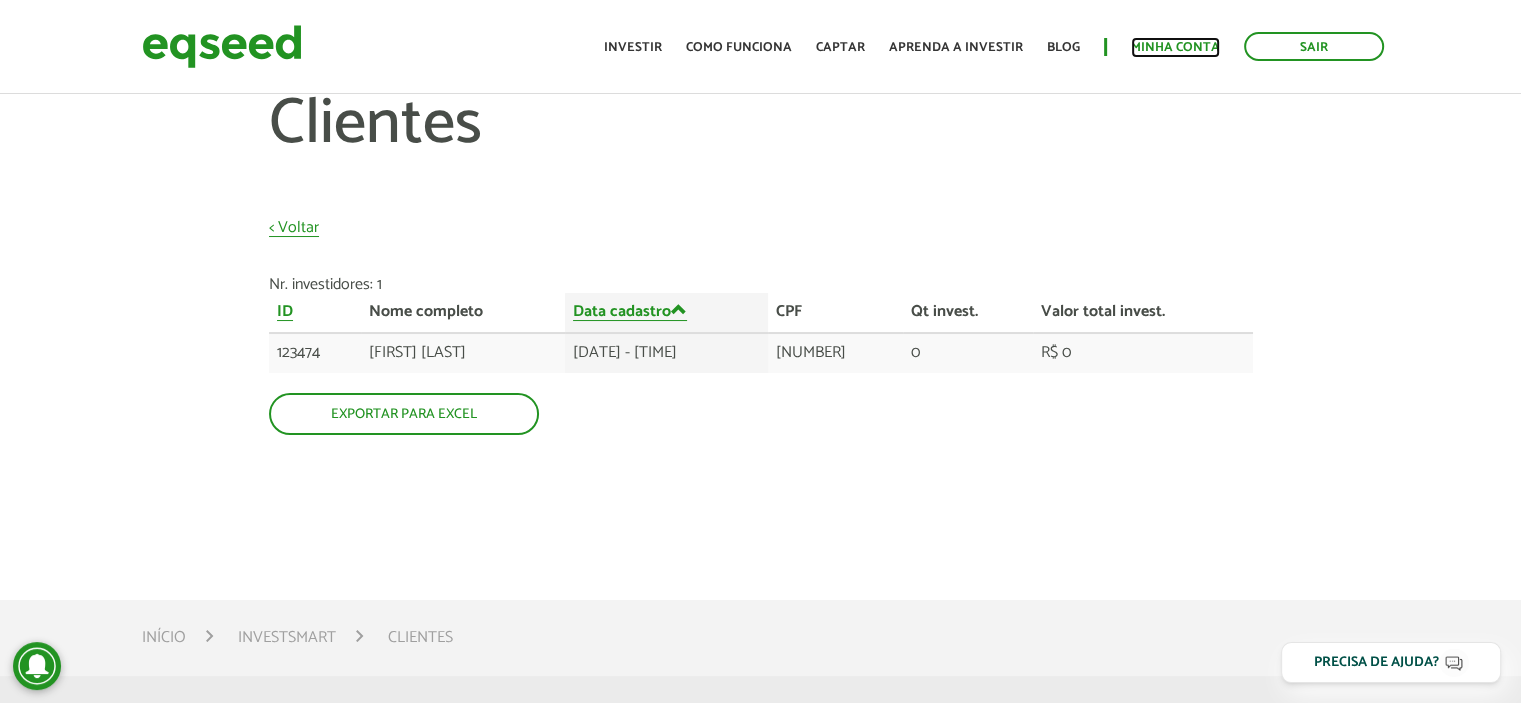 click on "Minha conta" at bounding box center (1175, 47) 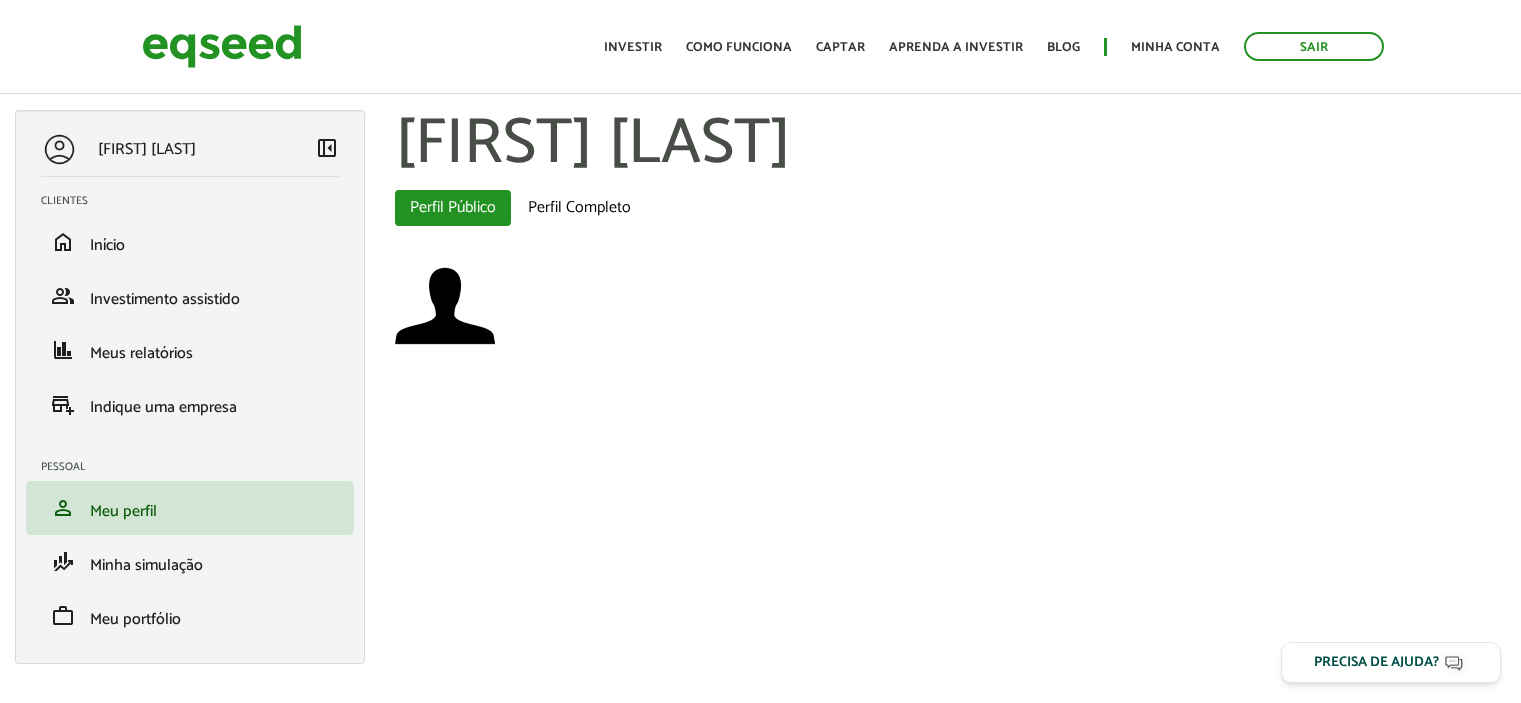 scroll, scrollTop: 0, scrollLeft: 0, axis: both 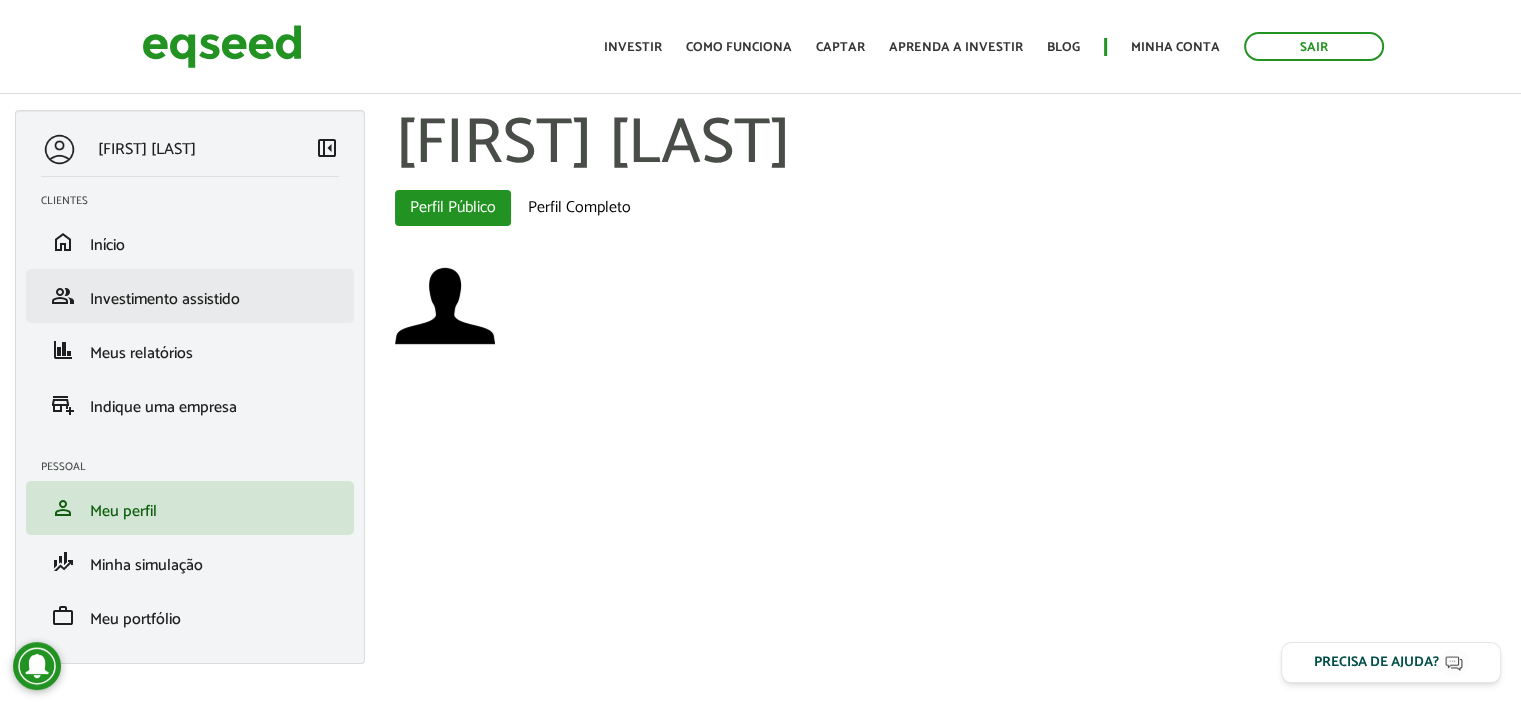 click on "group Investimento assistido" at bounding box center (190, 296) 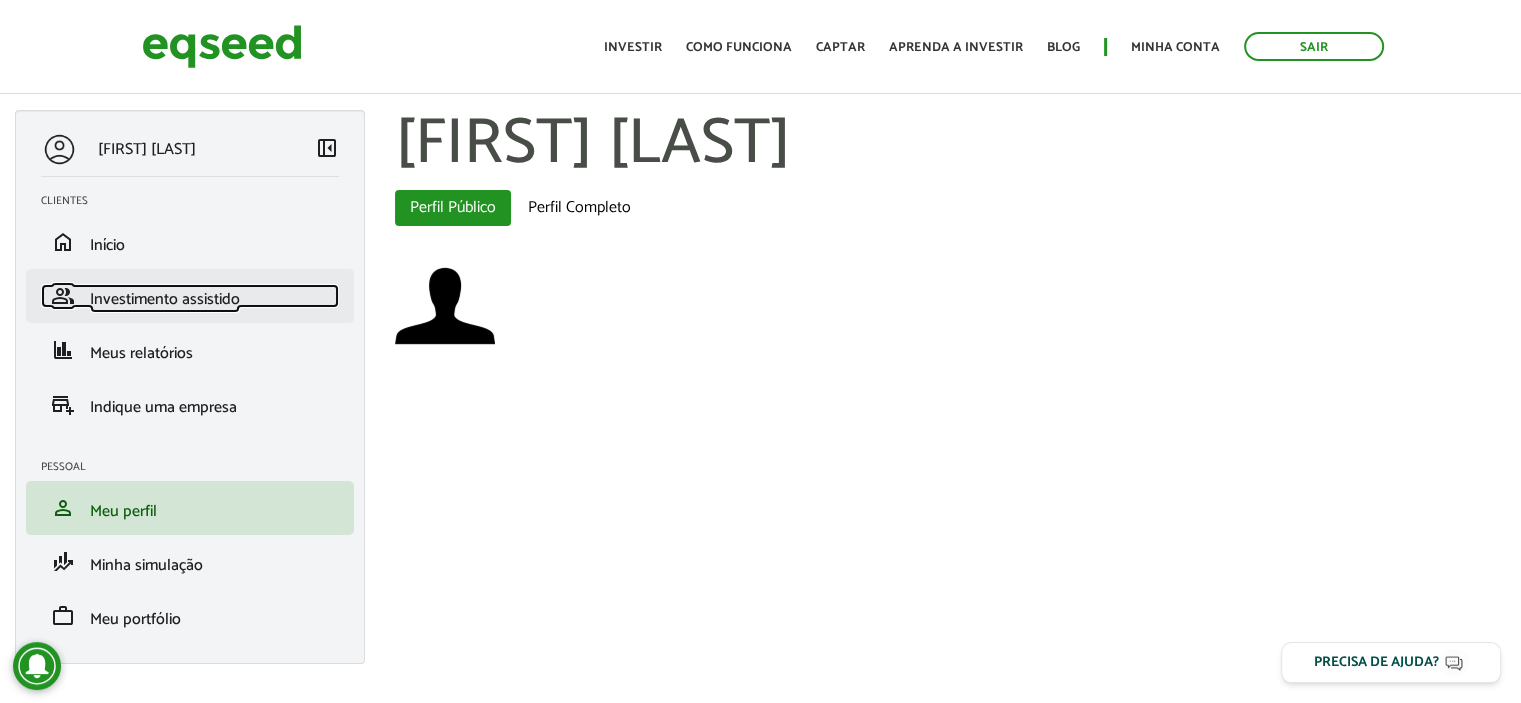 click on "Investimento assistido" at bounding box center (165, 299) 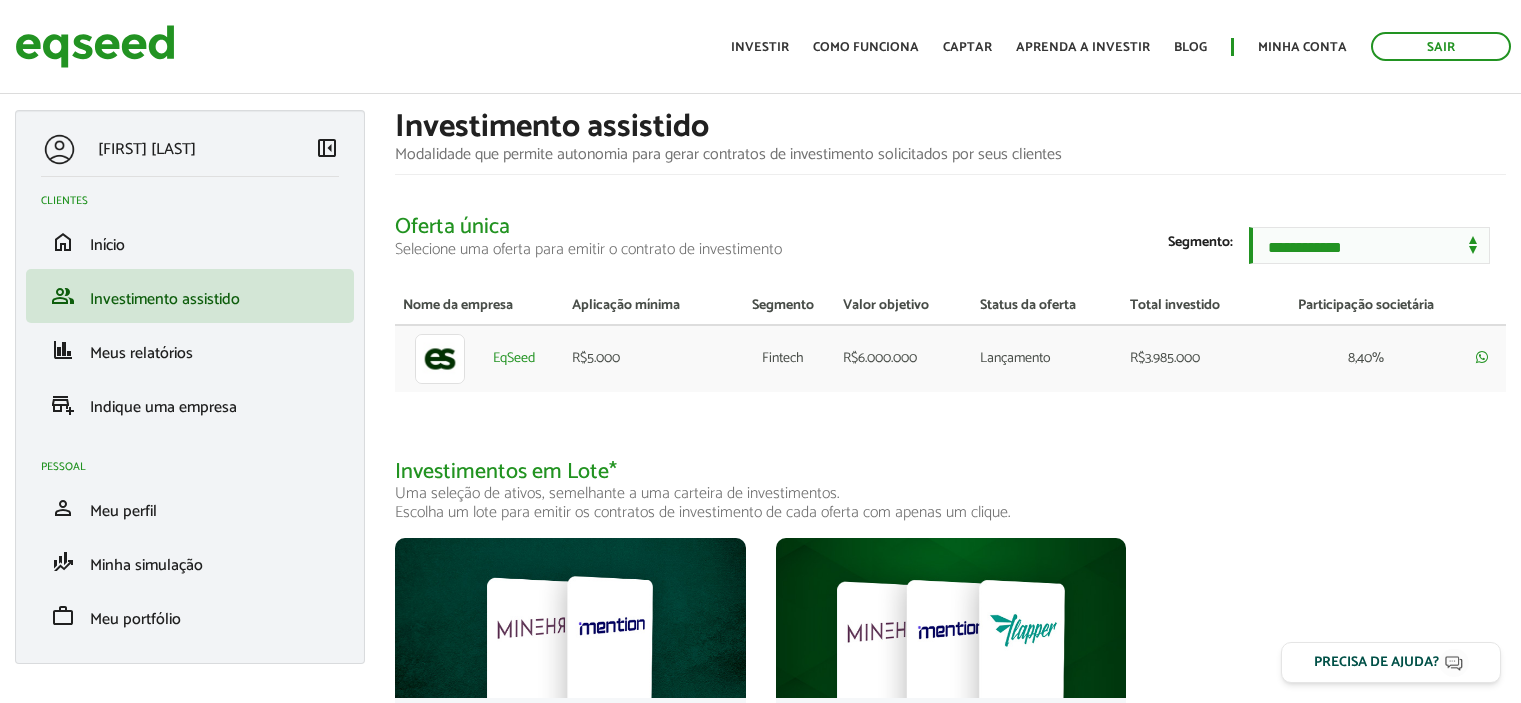 scroll, scrollTop: 0, scrollLeft: 0, axis: both 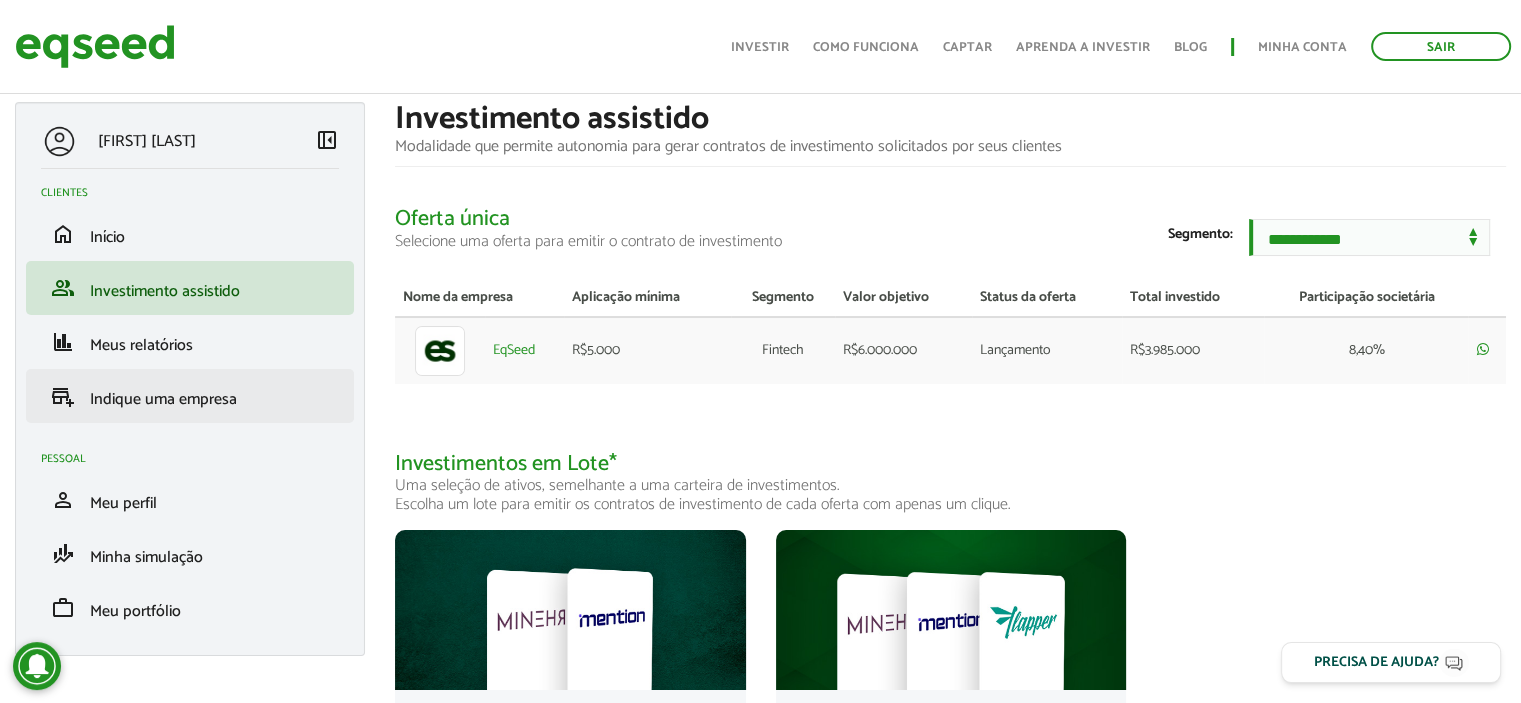click on "add_business Indique uma empresa" at bounding box center (190, 396) 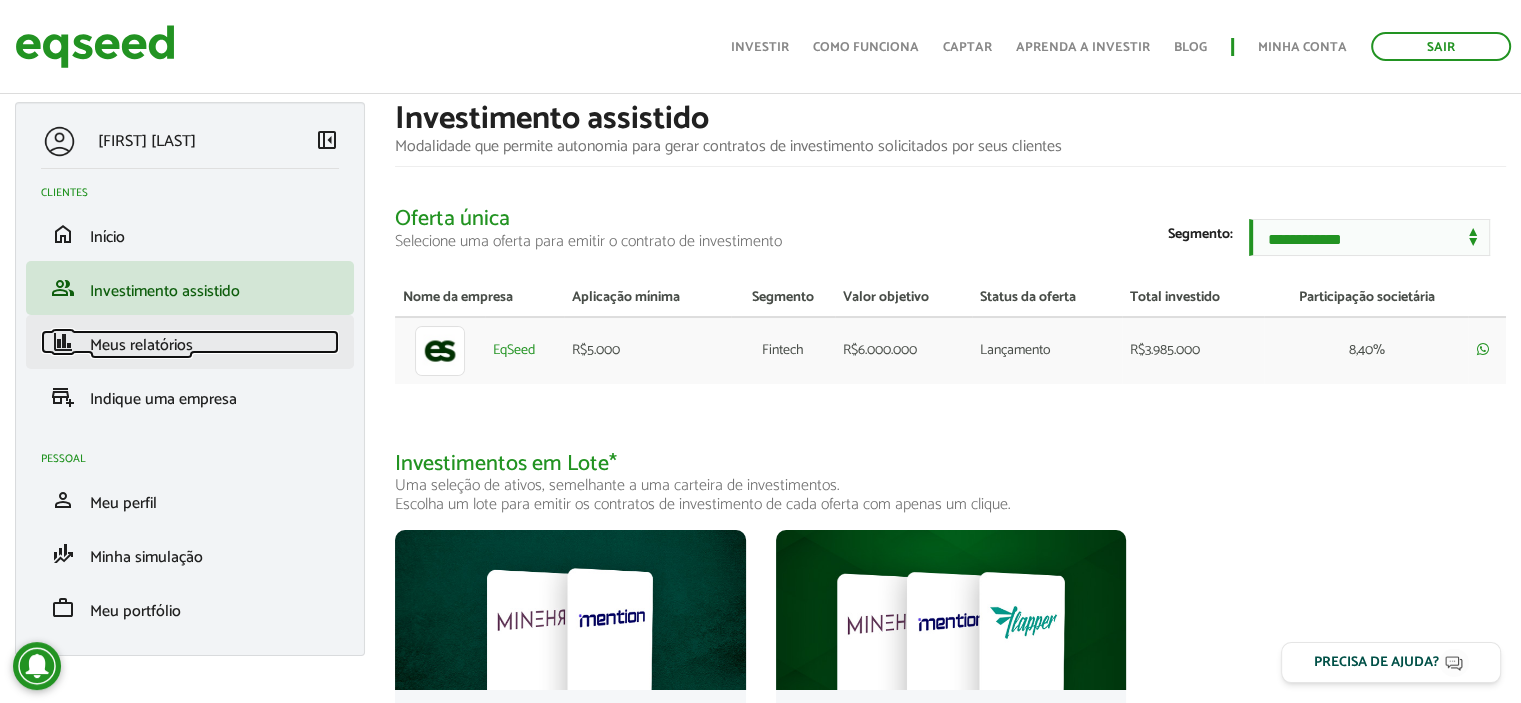 click on "Meus relatórios" at bounding box center (141, 345) 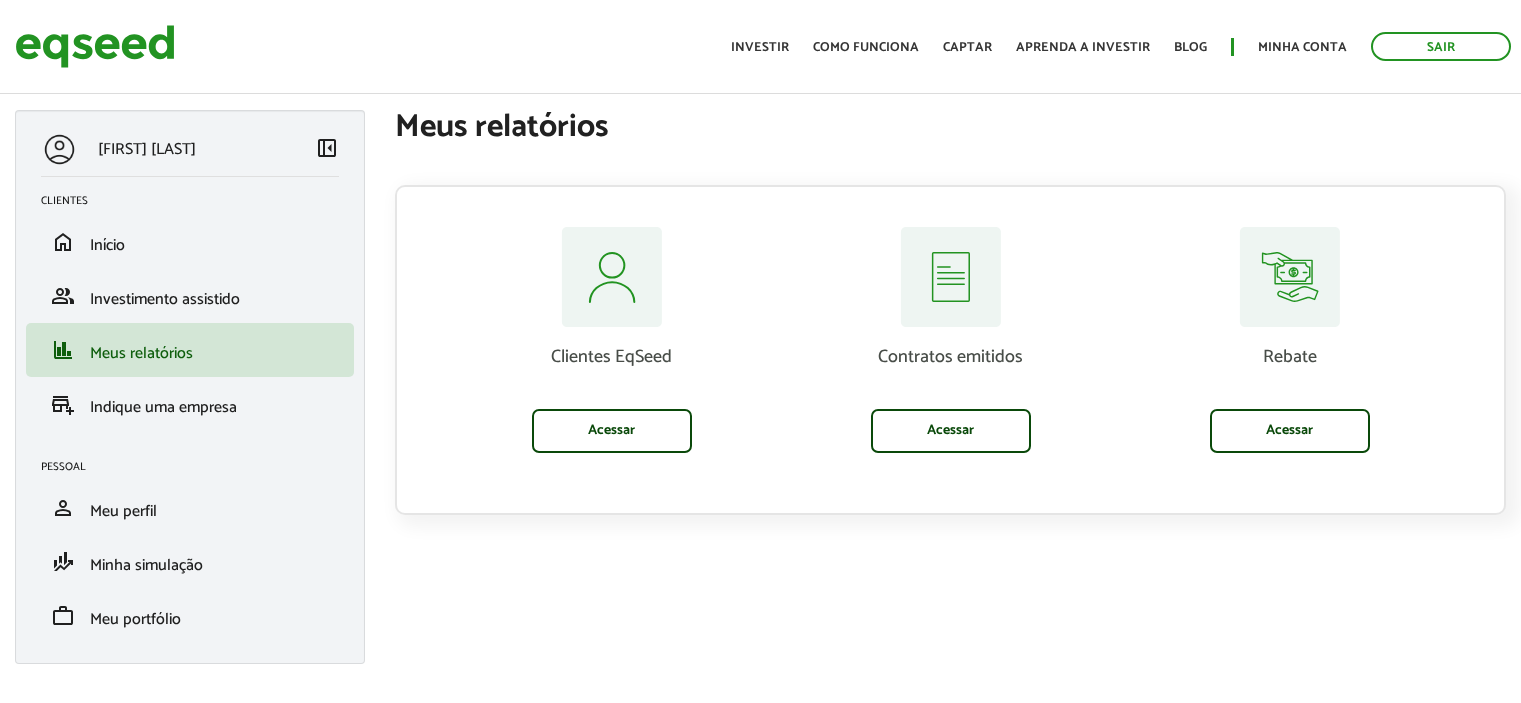 scroll, scrollTop: 0, scrollLeft: 0, axis: both 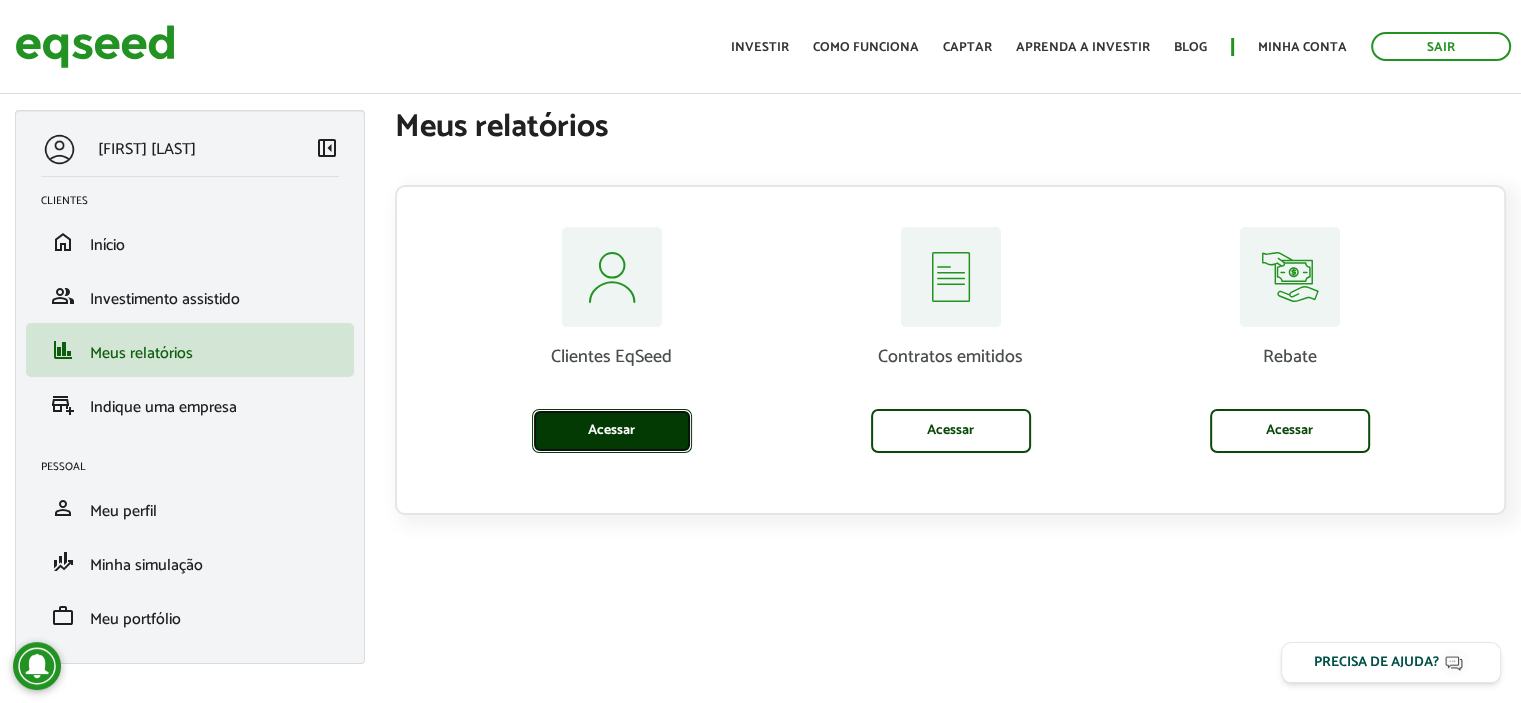 click on "Acessar" at bounding box center (612, 431) 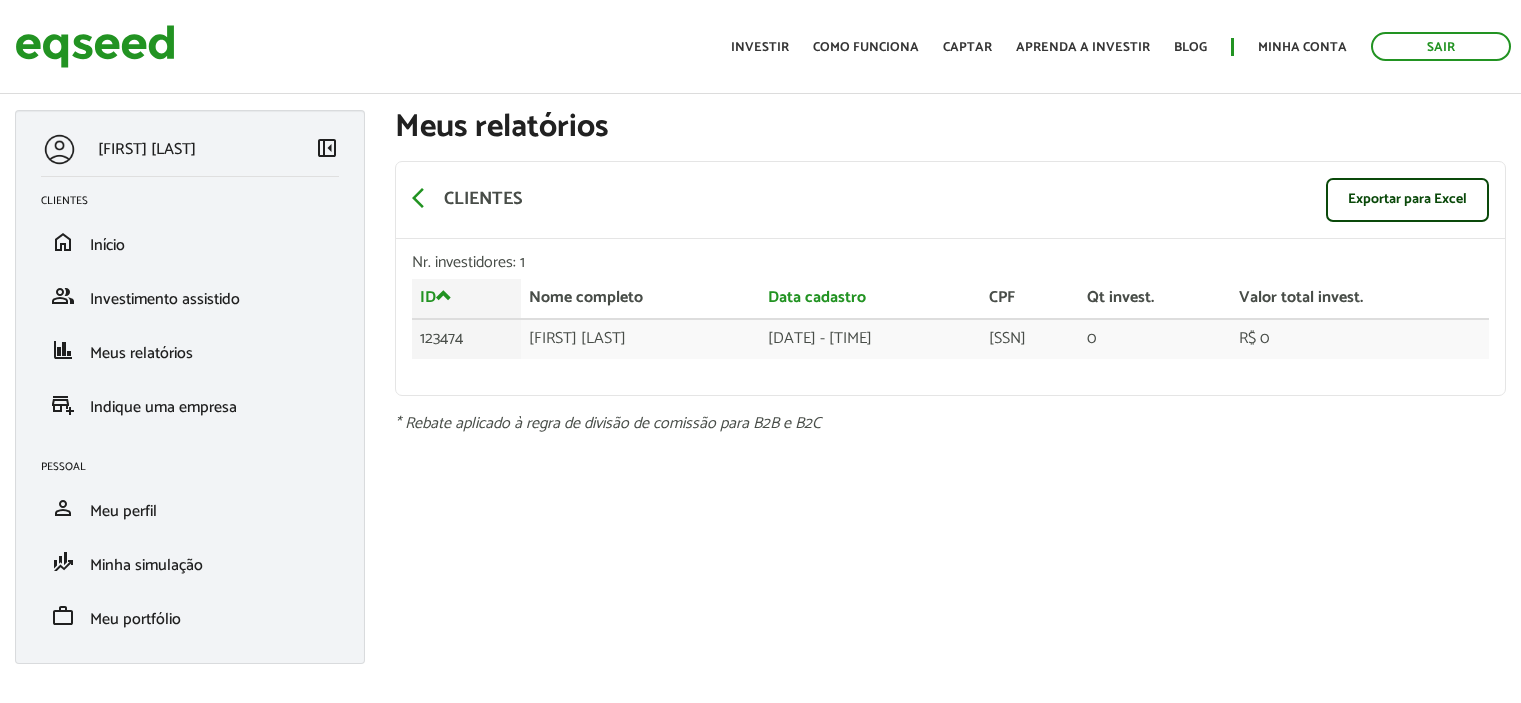 scroll, scrollTop: 0, scrollLeft: 0, axis: both 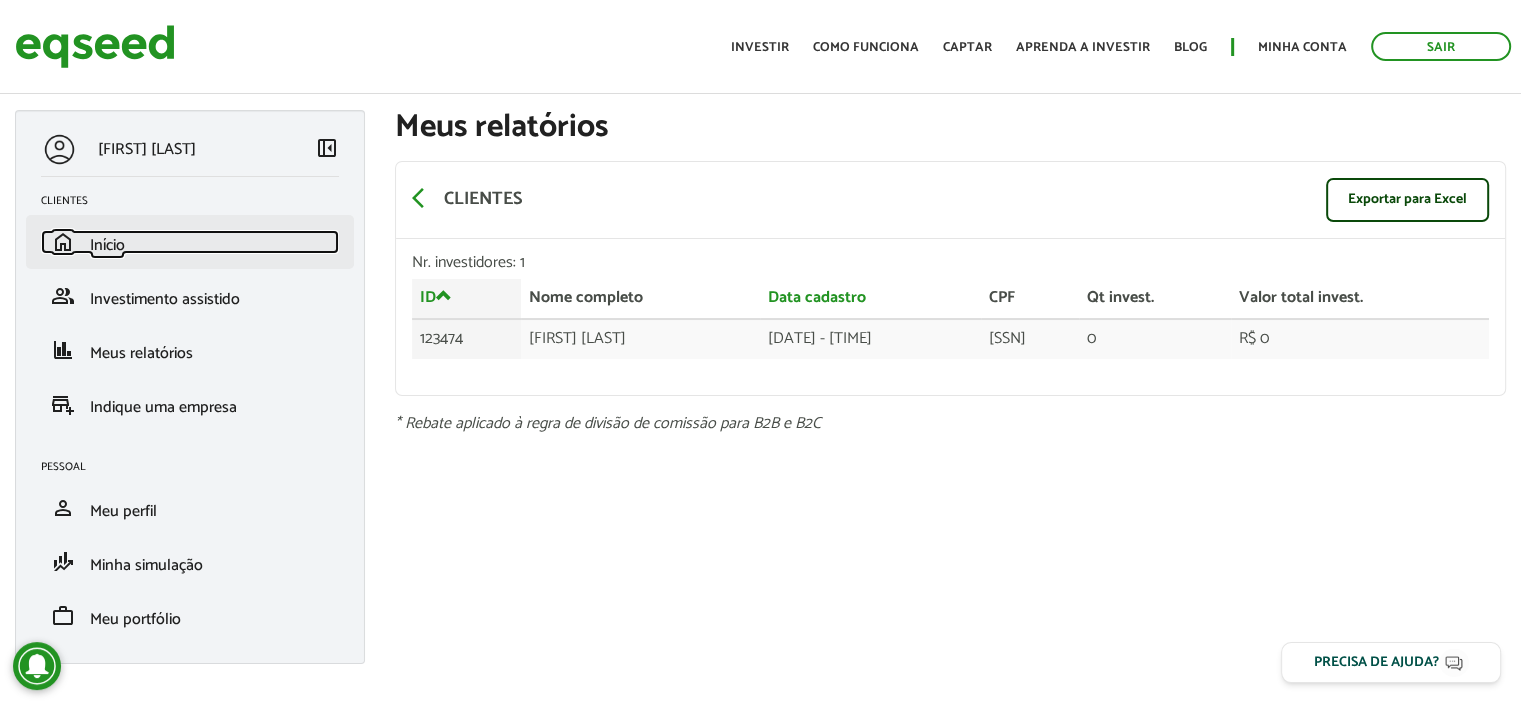 click on "Início" at bounding box center [107, 245] 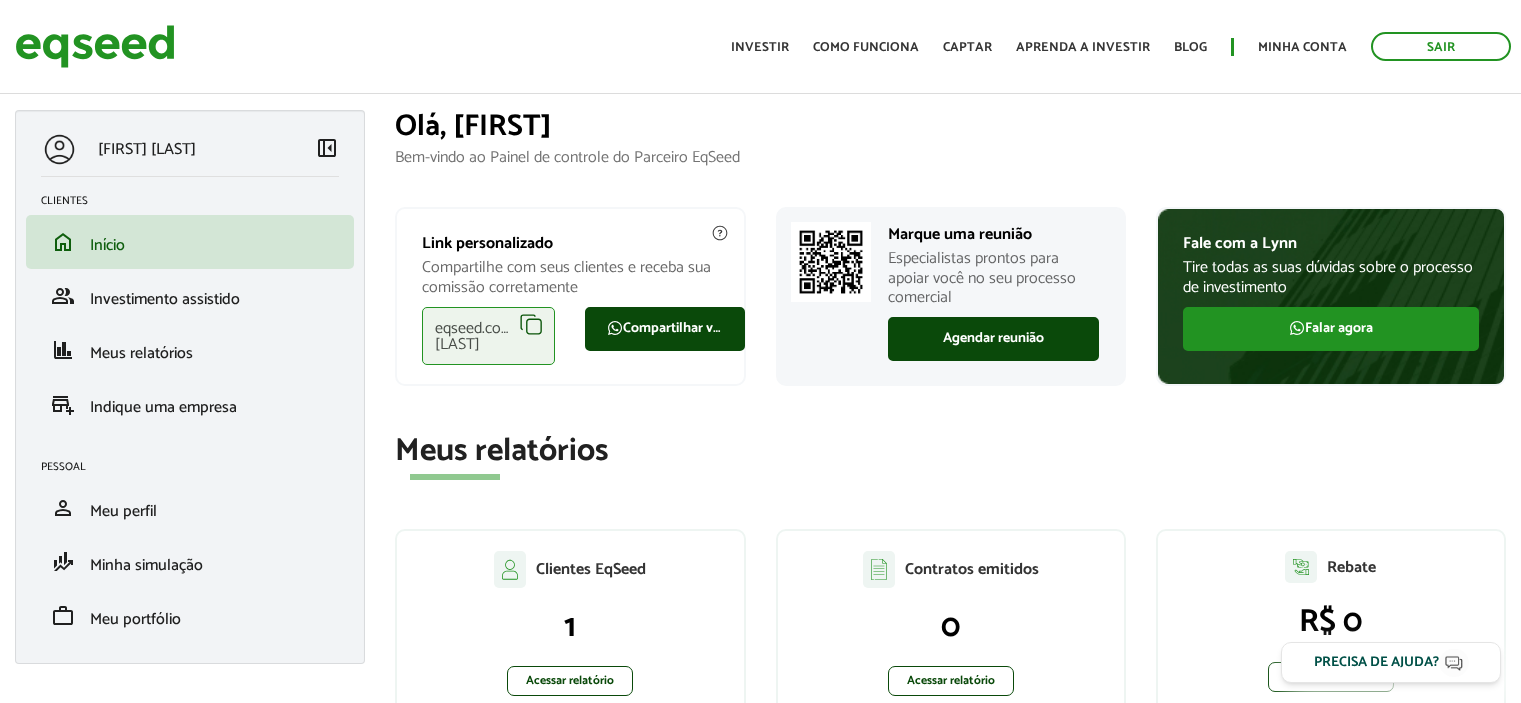 scroll, scrollTop: 0, scrollLeft: 0, axis: both 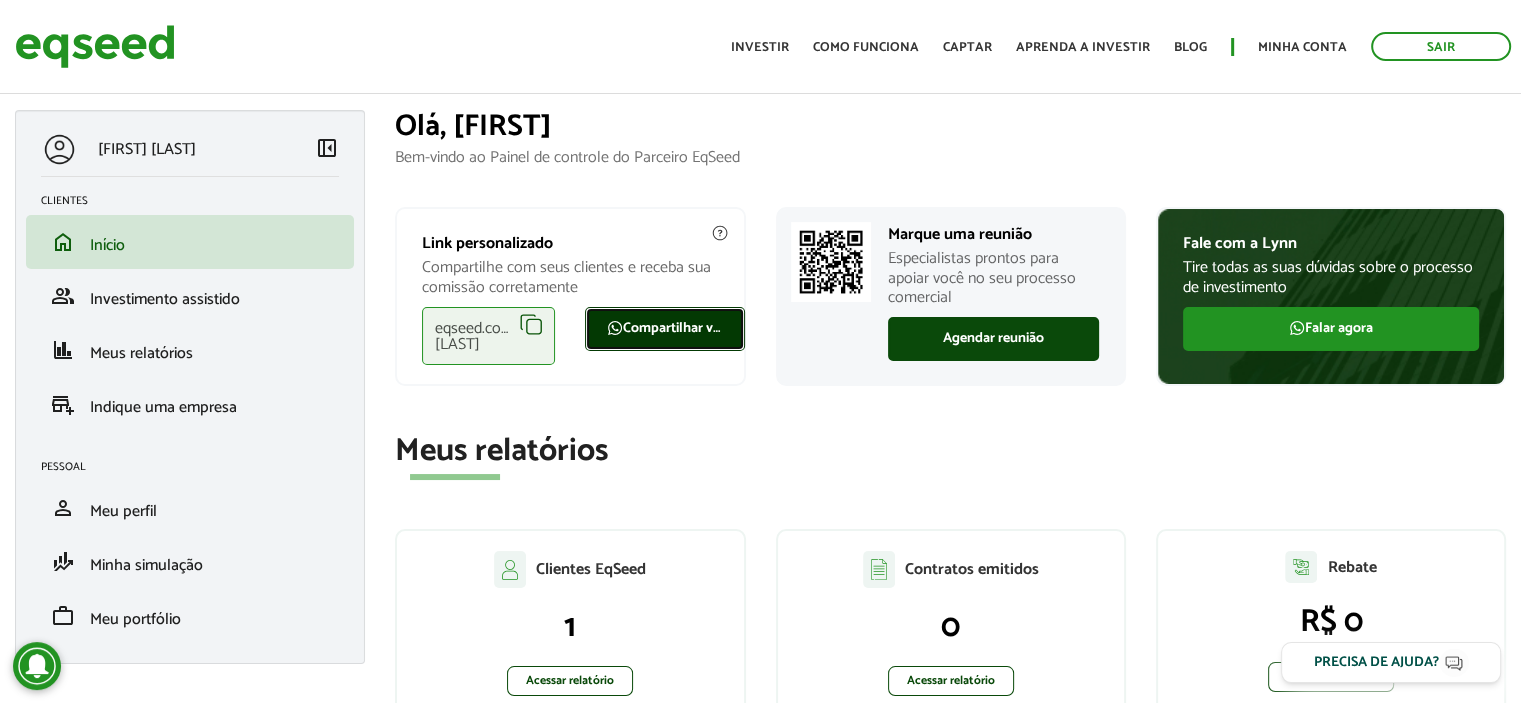 click on "Compartilhar via WhatsApp" at bounding box center (665, 329) 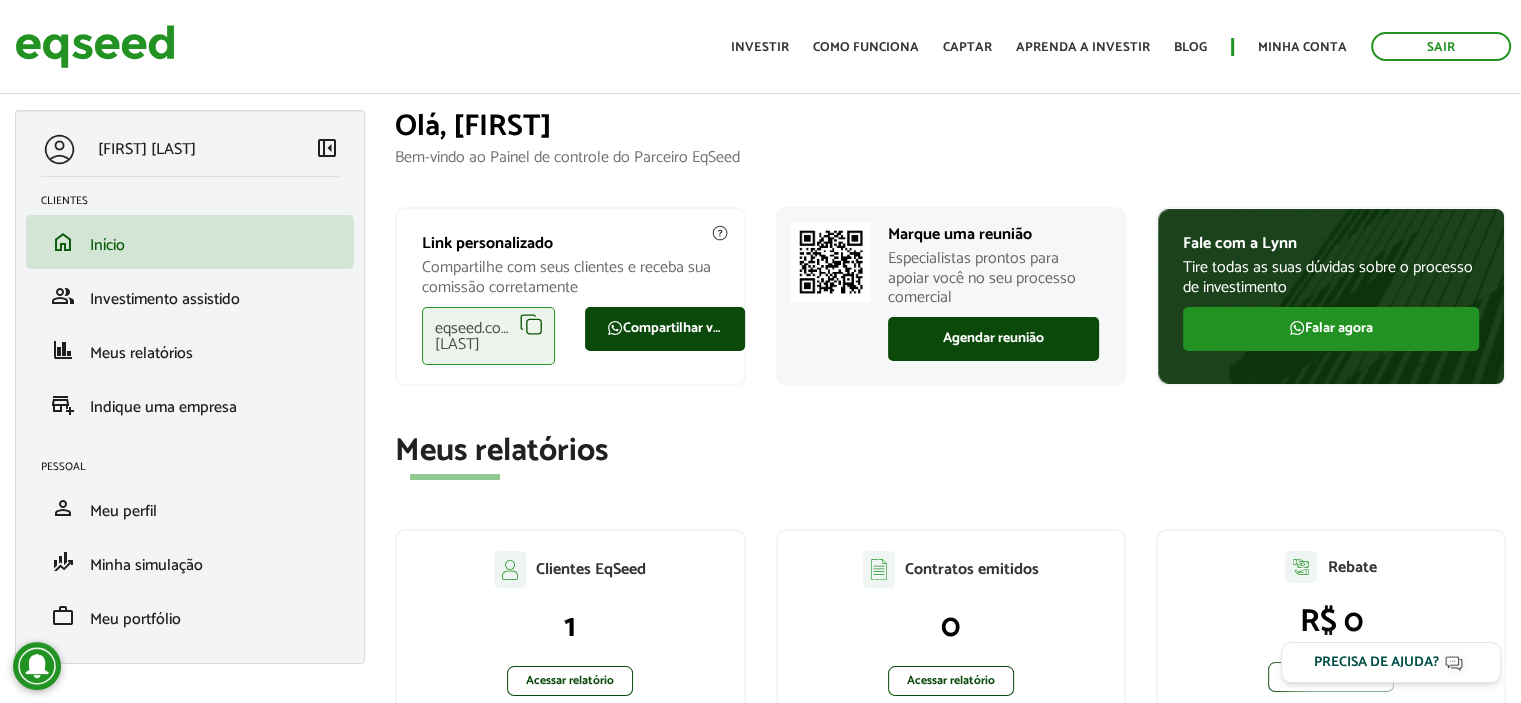 click on "eqseed.com/a/is/gustavo.granato" at bounding box center (488, 336) 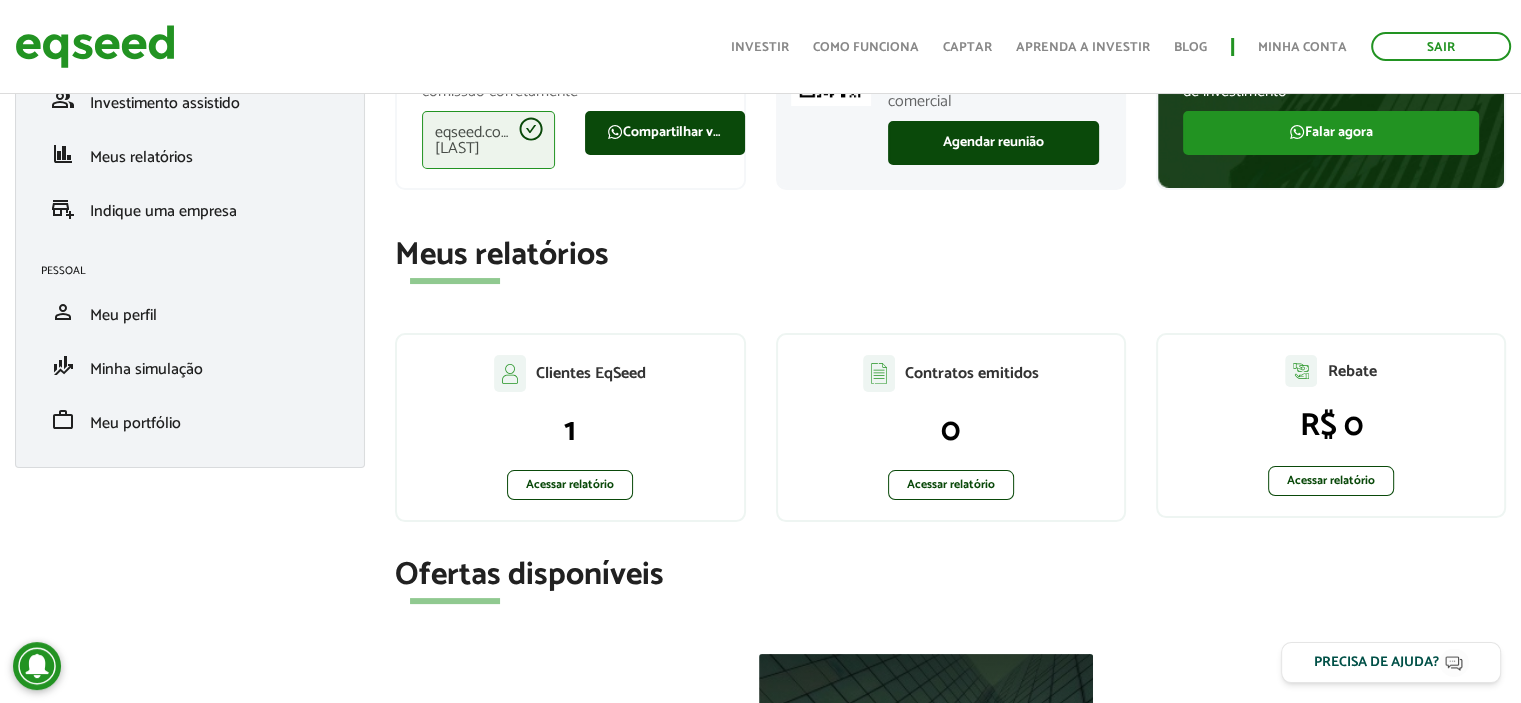 scroll, scrollTop: 200, scrollLeft: 0, axis: vertical 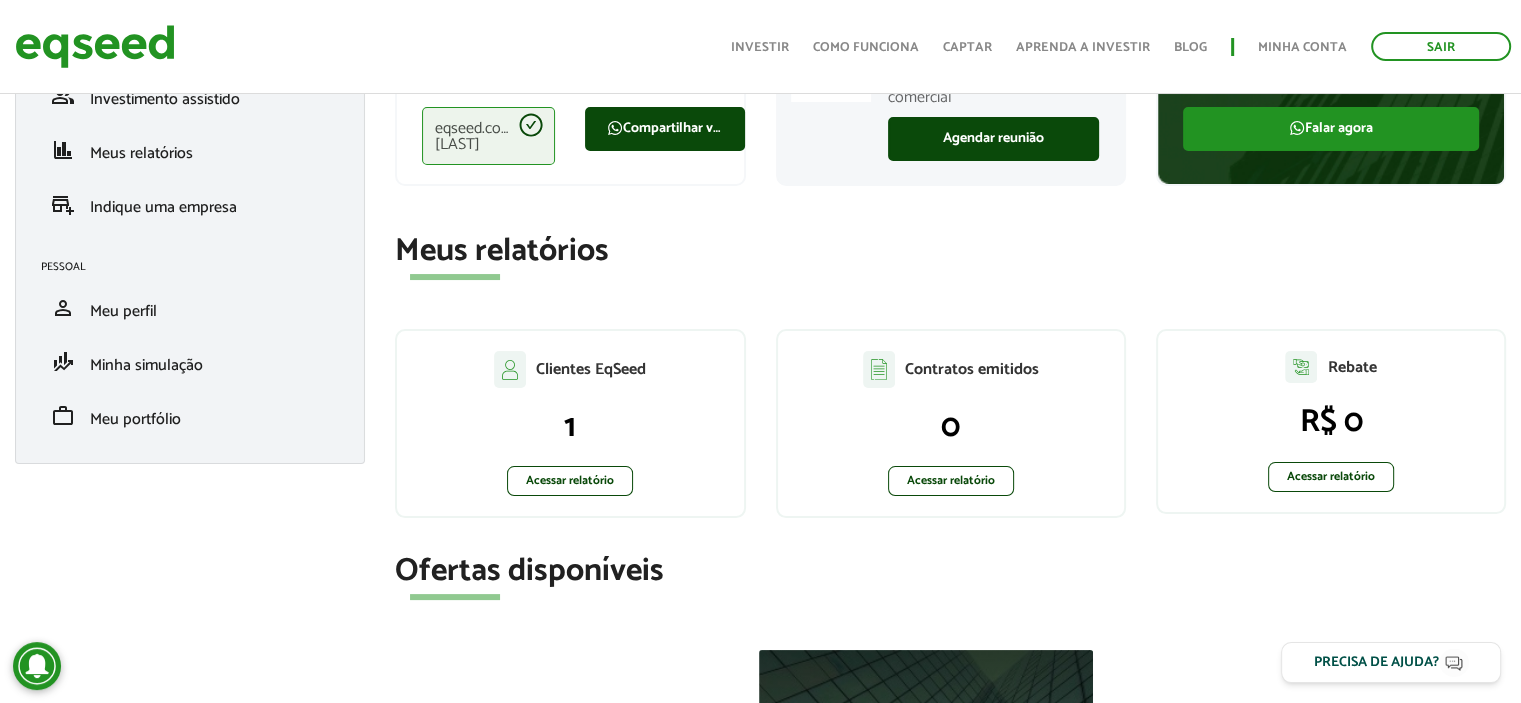 click on "Clientes EqSeed
1
Acessar relatório" at bounding box center [570, 423] 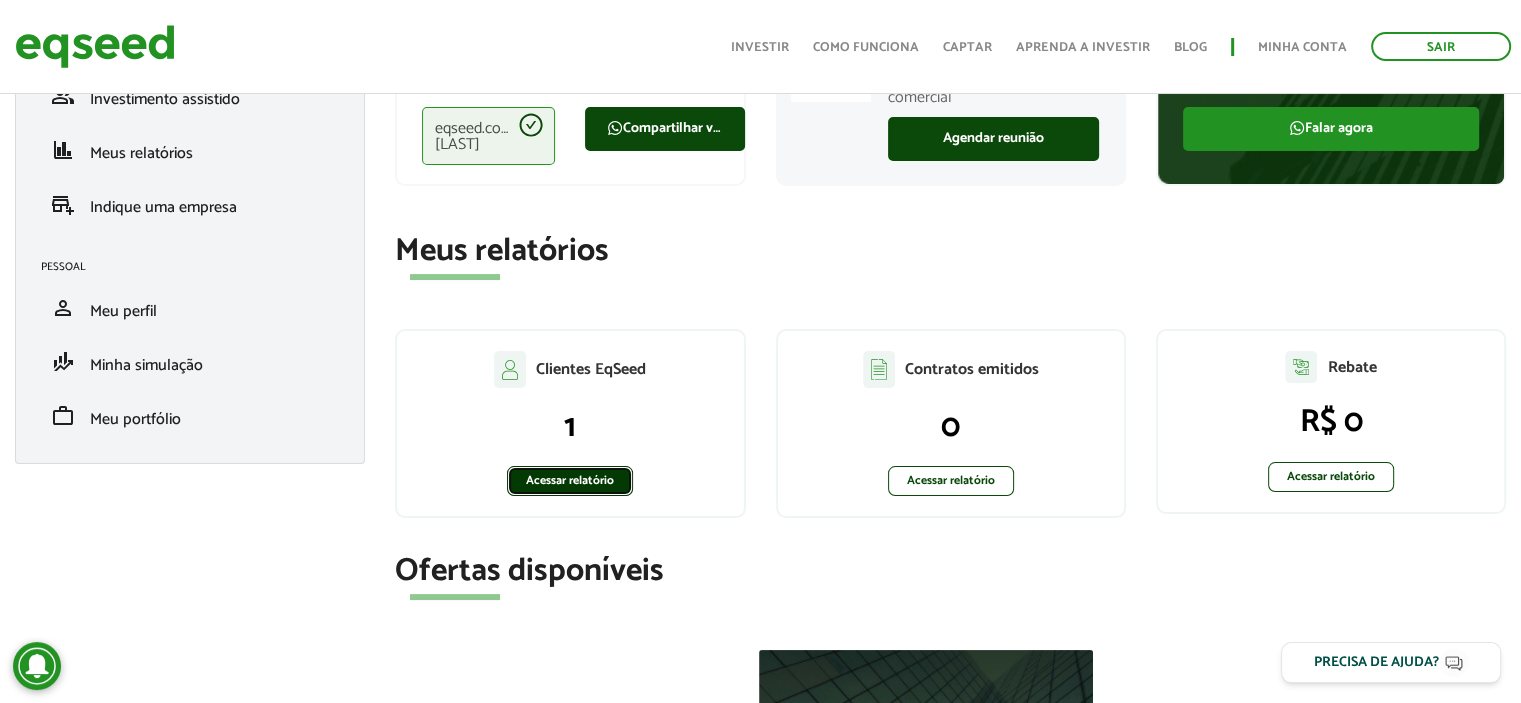 click on "Acessar relatório" at bounding box center (570, 481) 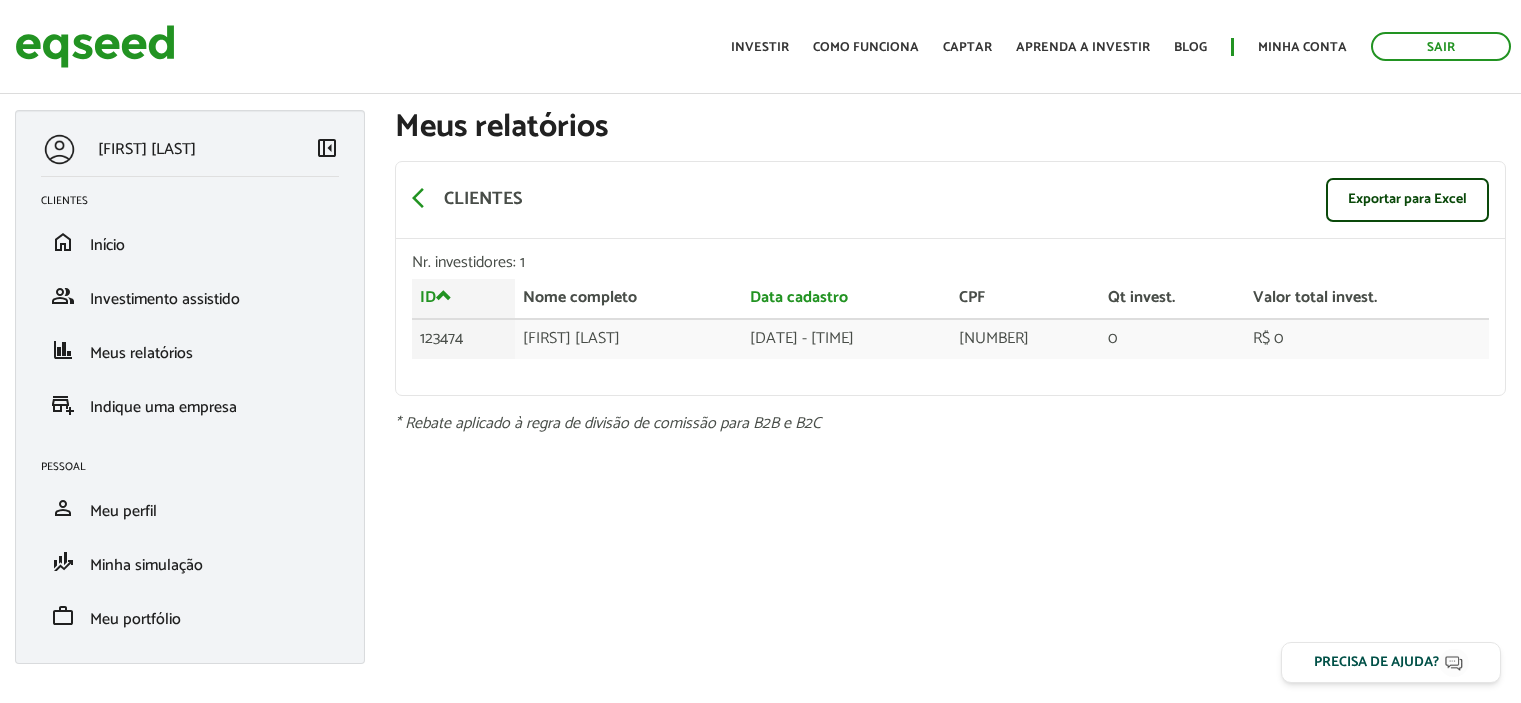 scroll, scrollTop: 0, scrollLeft: 0, axis: both 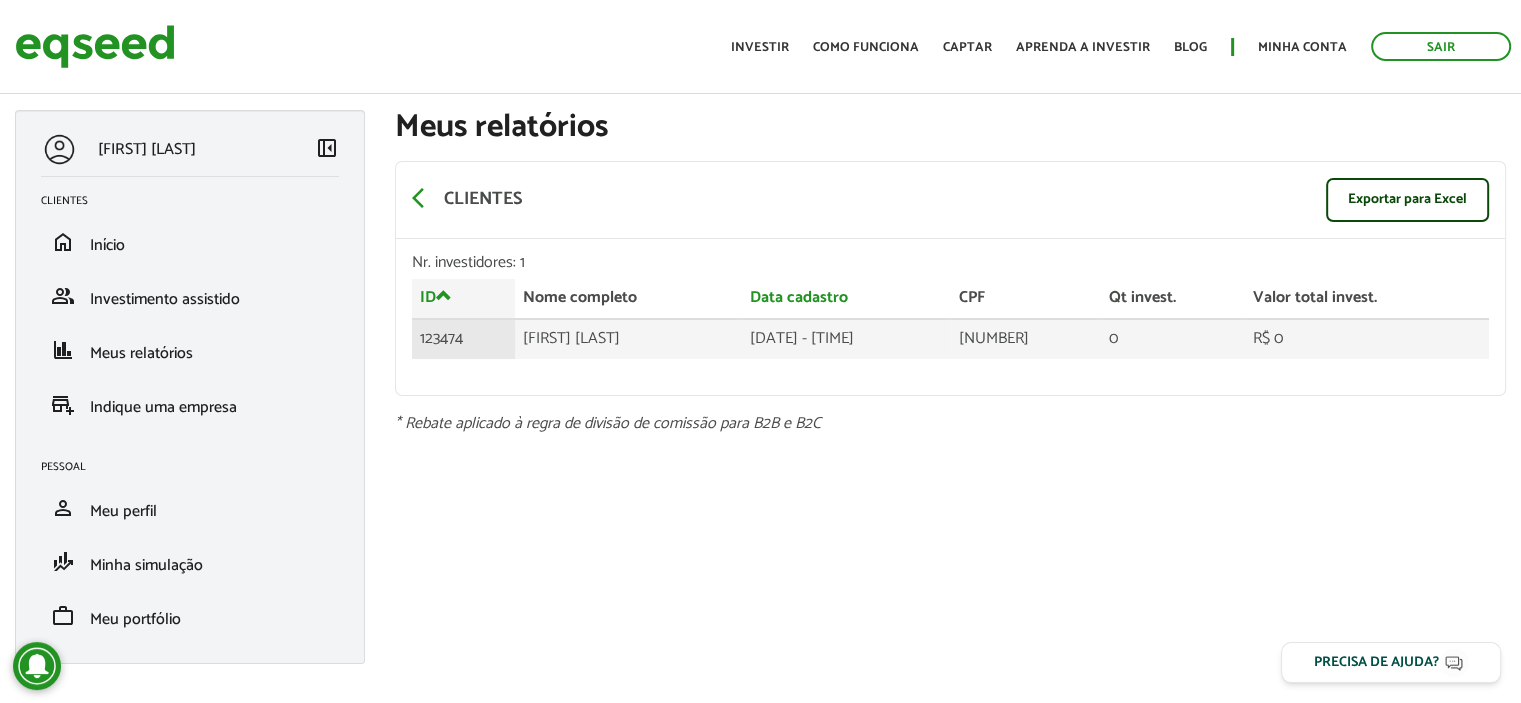 drag, startPoint x: 624, startPoint y: 328, endPoint x: 603, endPoint y: 329, distance: 21.023796 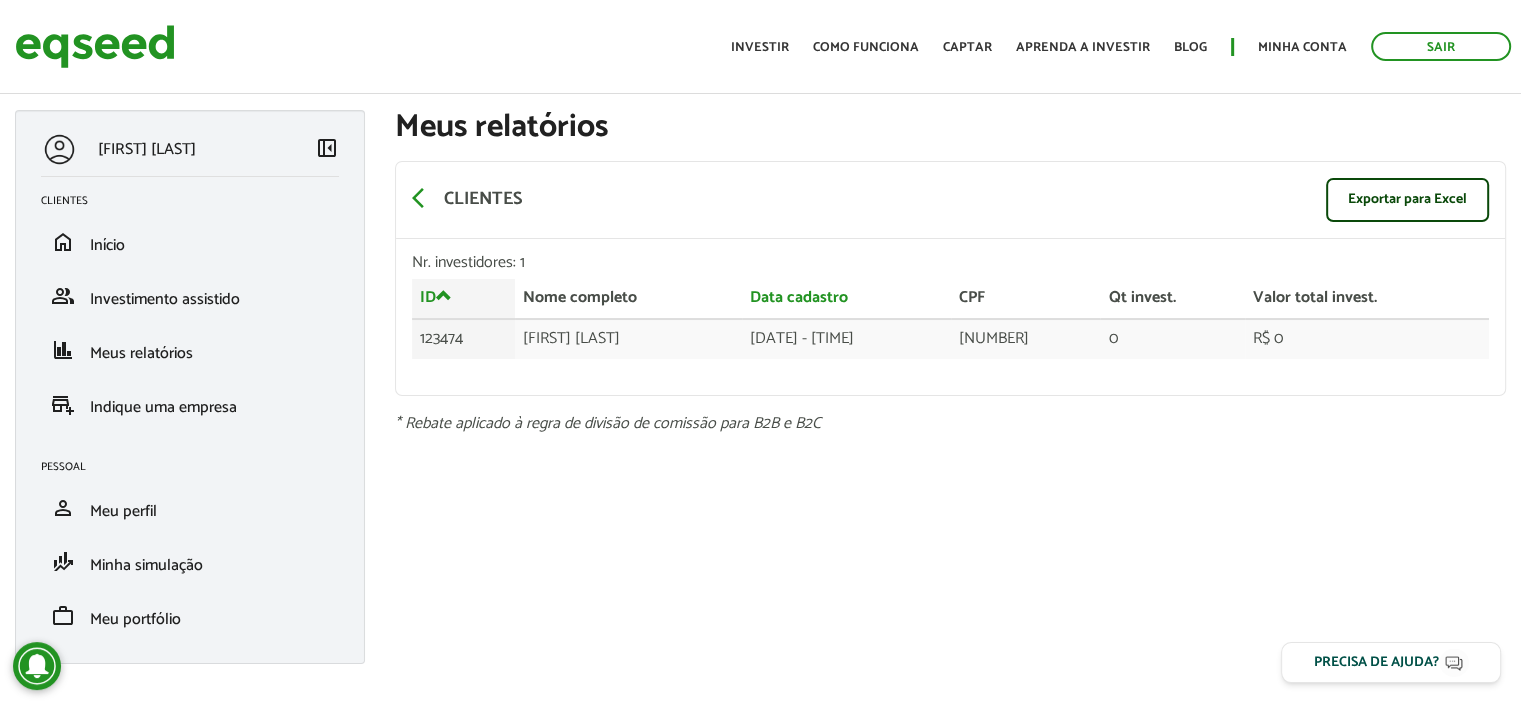 click on "Início
Investir
Como funciona
Captar
Aprenda a investir
Blog
Minha conta
Sair" at bounding box center (1121, 46) 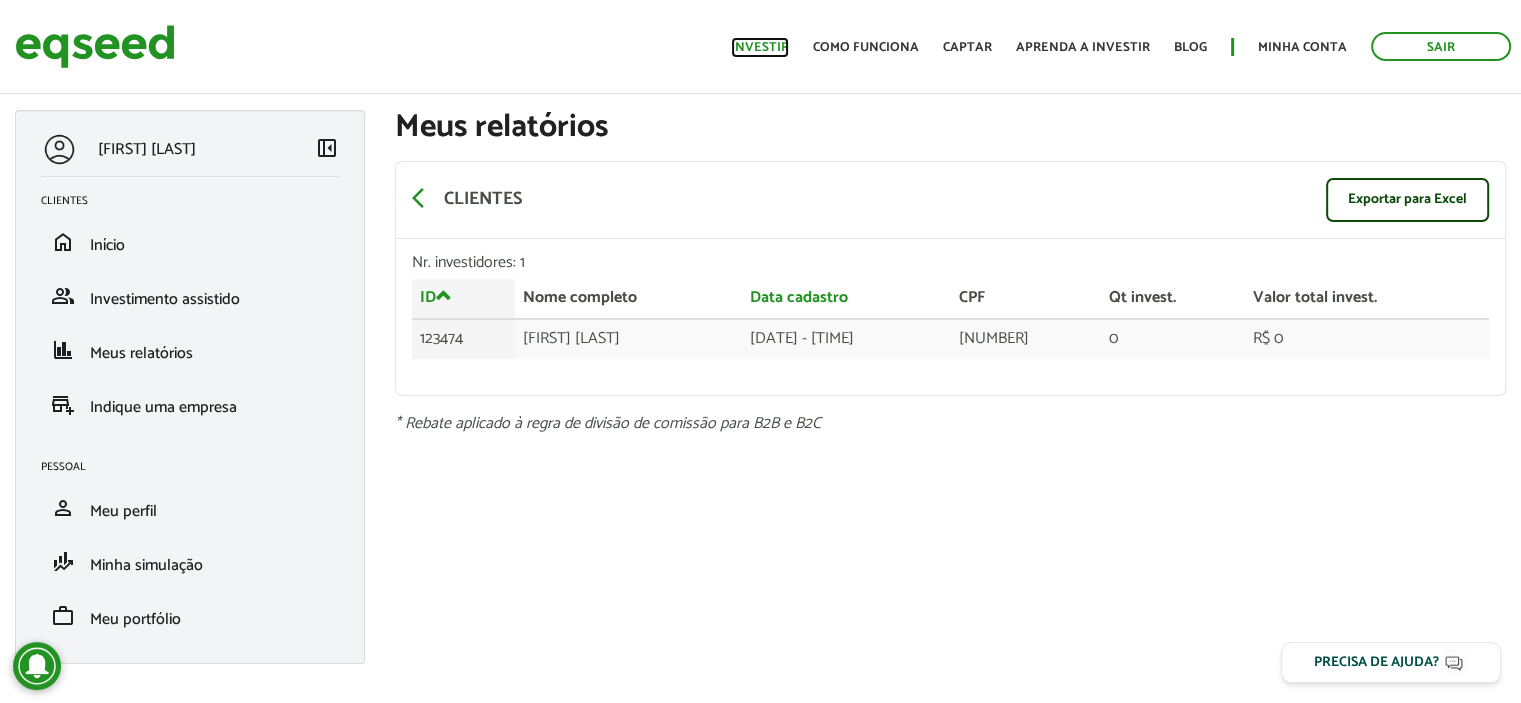 click on "Investir" at bounding box center (760, 47) 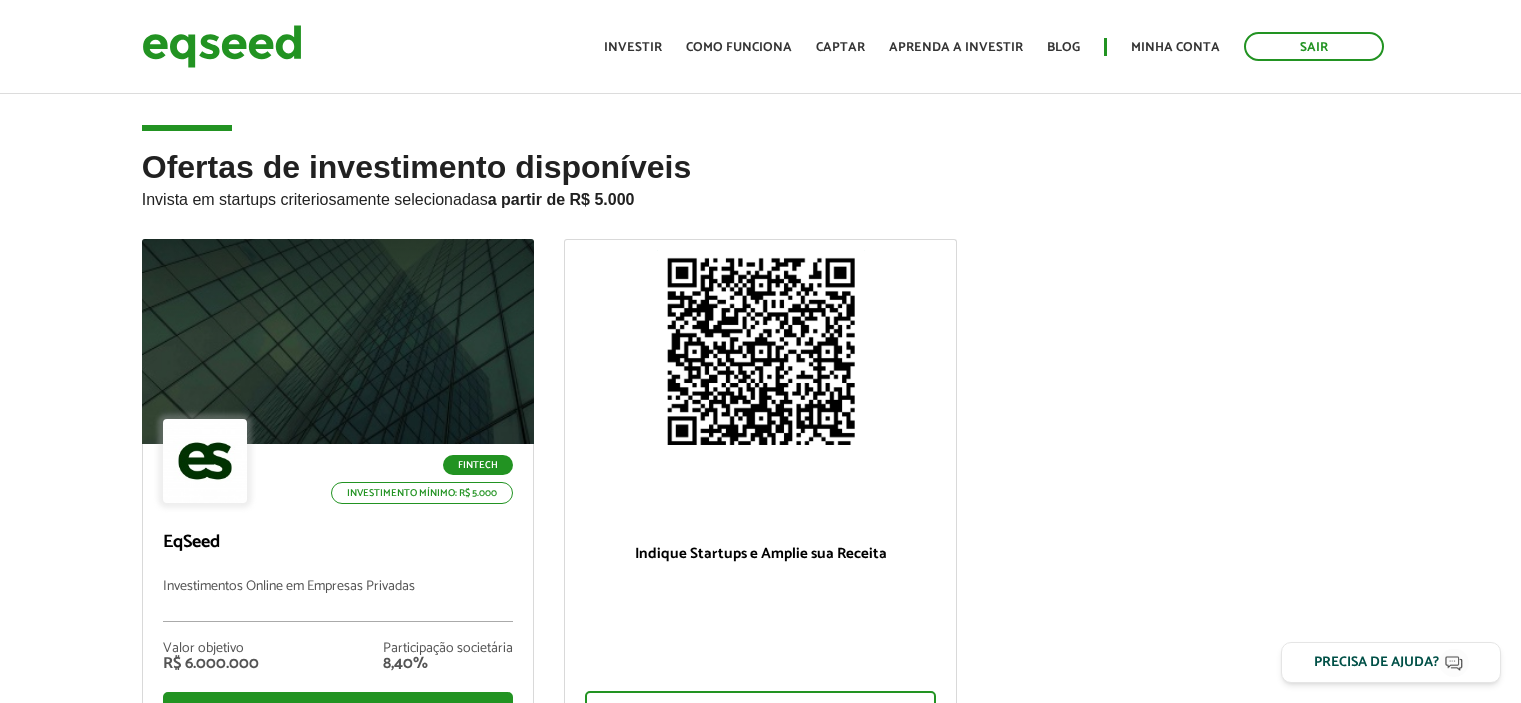 scroll, scrollTop: 0, scrollLeft: 0, axis: both 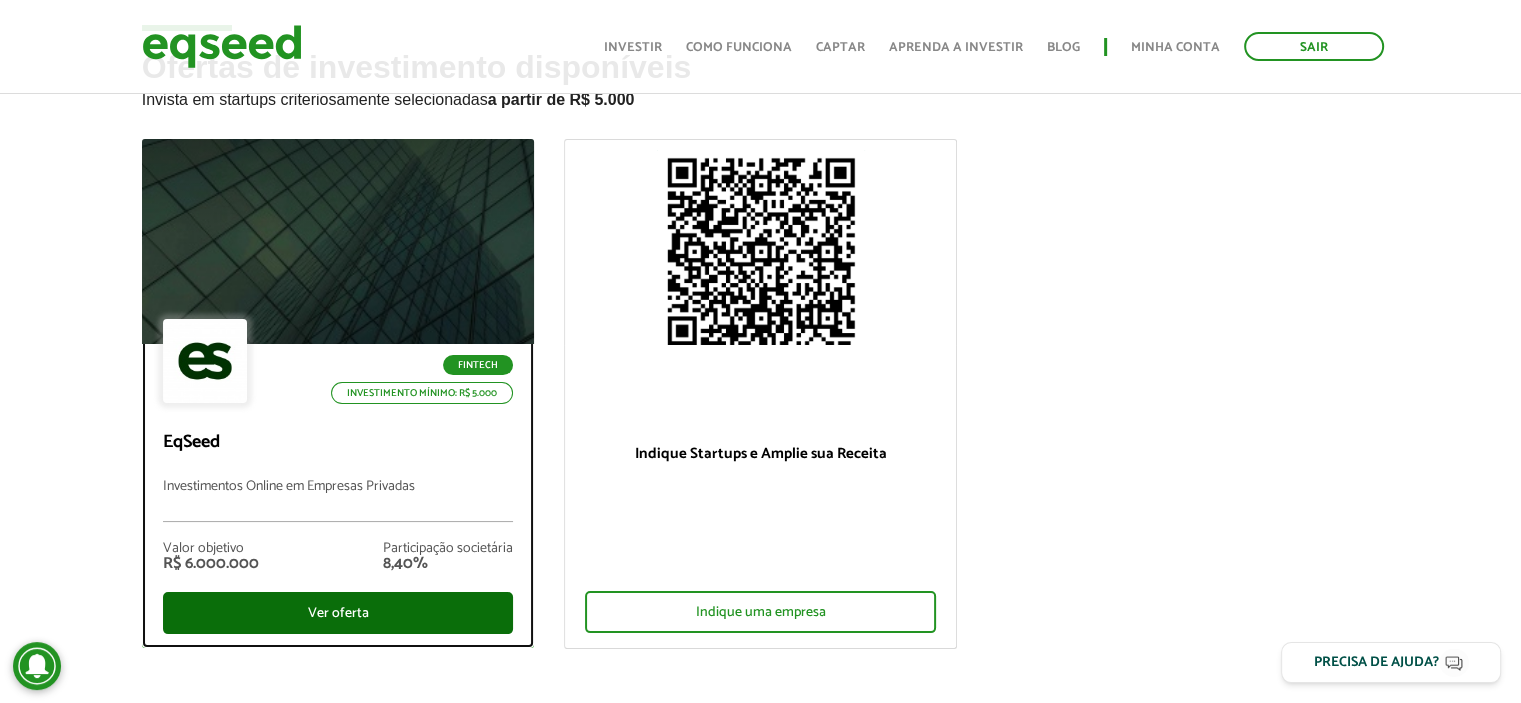 click on "Ver oferta" at bounding box center (338, 613) 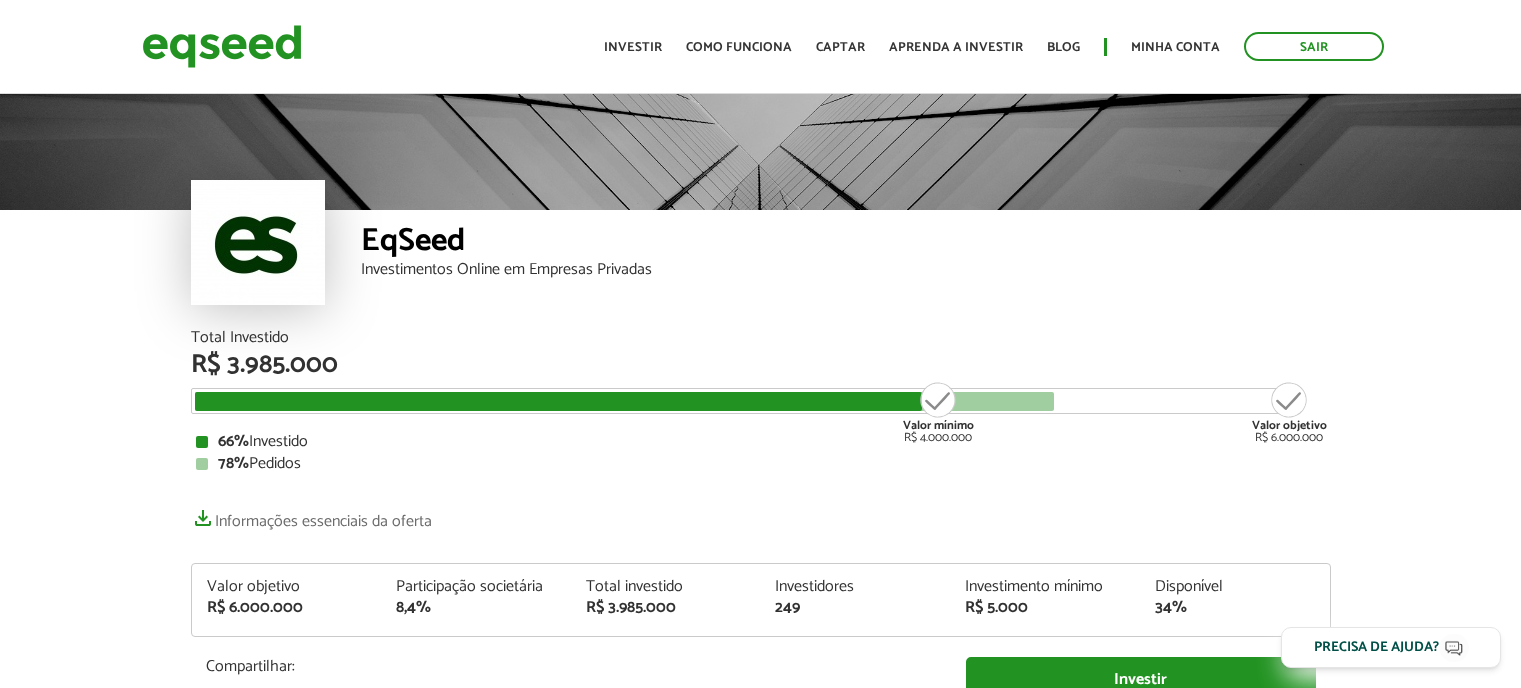 scroll, scrollTop: 0, scrollLeft: 0, axis: both 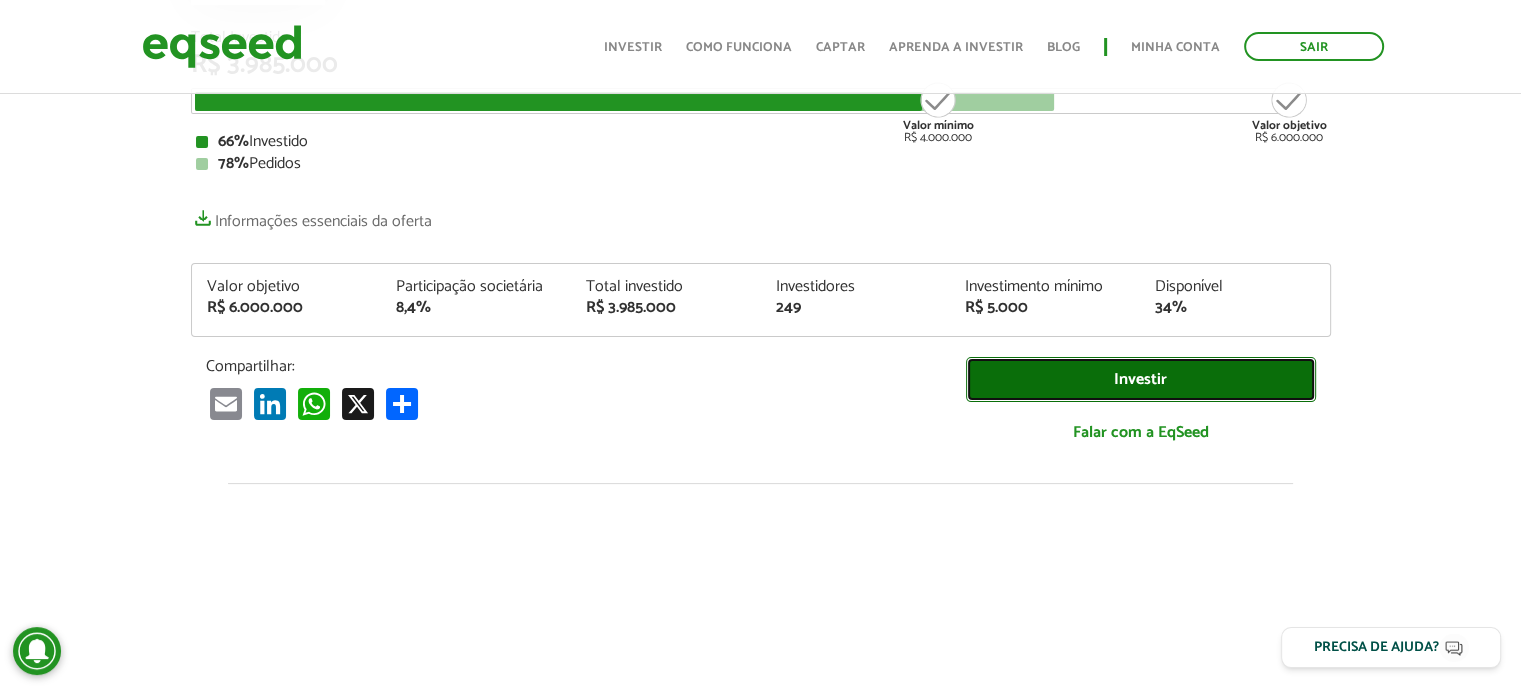 click on "Investir" at bounding box center (1141, 379) 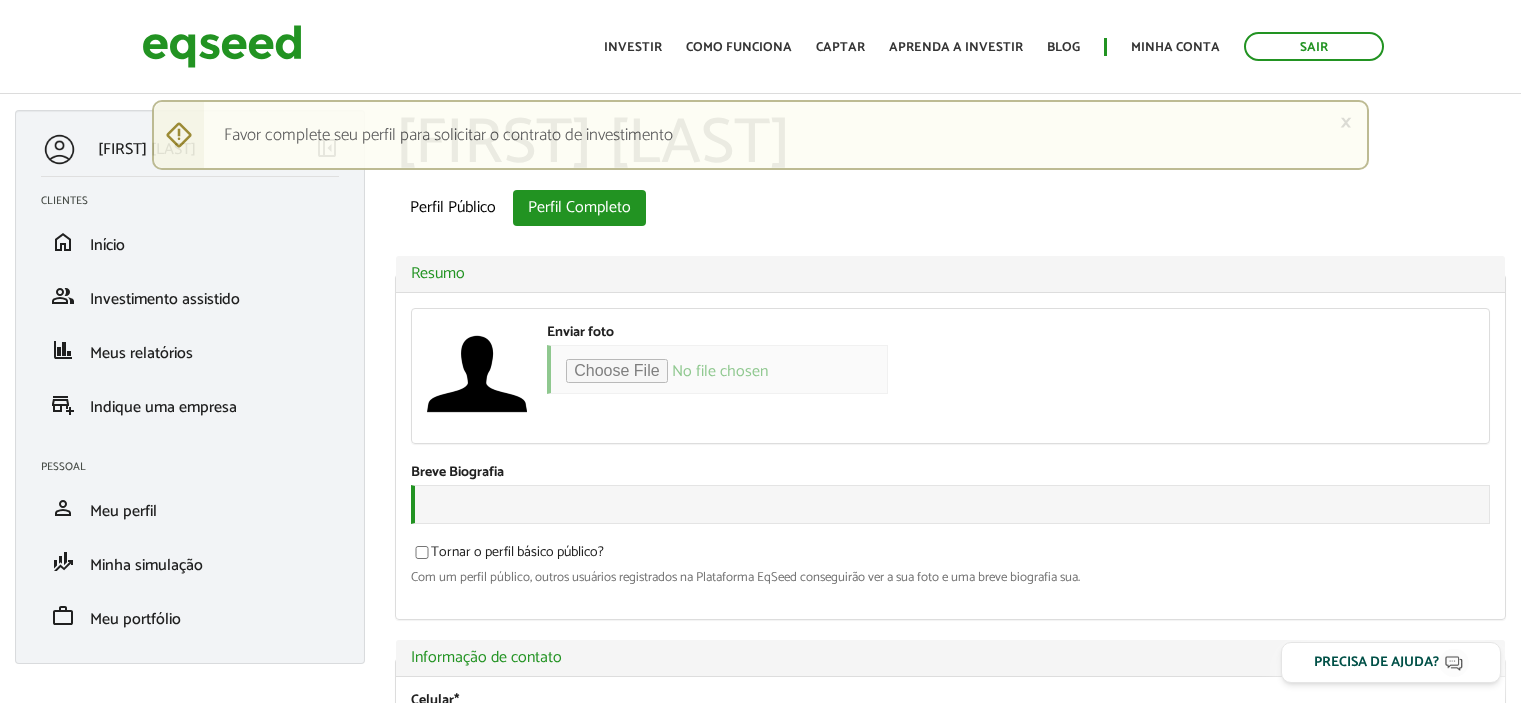 scroll, scrollTop: 0, scrollLeft: 0, axis: both 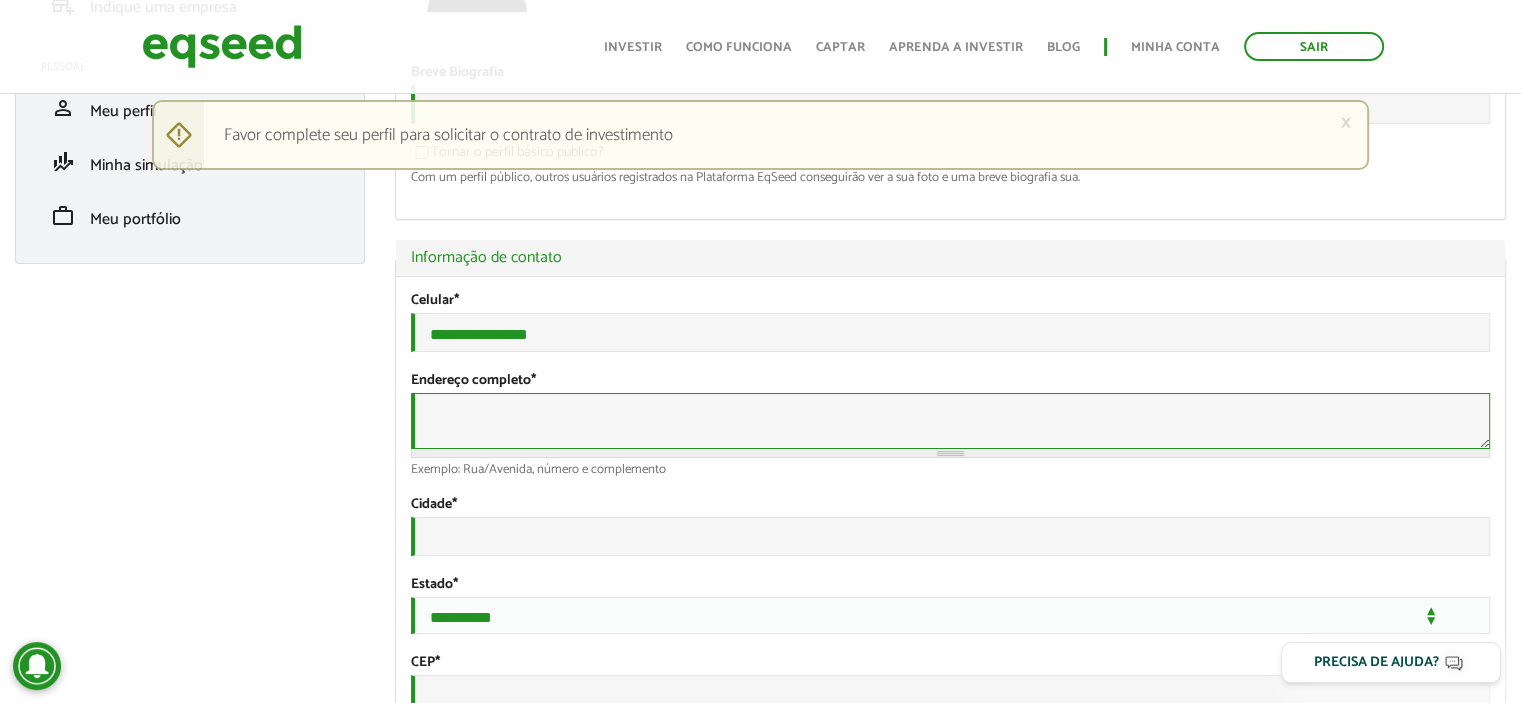 click on "Endereço completo  *" at bounding box center (950, 421) 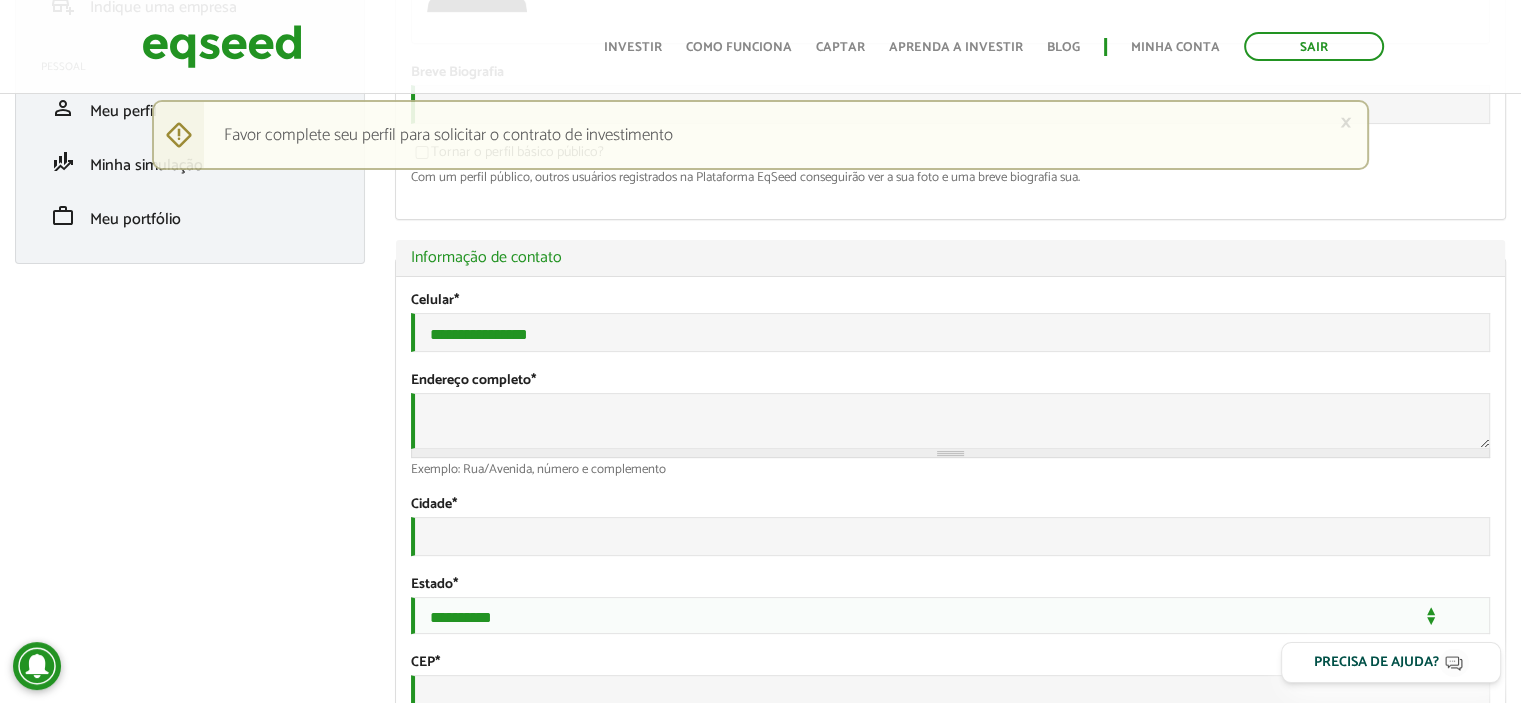 click on "[FIRST] [LAST]
left_panel_close
Clientes
home Início
group Investimento assistido
finance Meus relatórios
add_business Indique uma empresa
Pessoal
person Meu perfil
finance_mode Minha simulação
work Meu portfólio
[FIRST] [LAST]
Abas primárias Perfil Público
Perfil Completo (aba ativa)
Ocultar Resumo
Foto
Enviar foto
Seu rosto virtual ou imagem. Imagens maiores que 1024x1024 pixels serão reduzidas.
Breve Biografia" at bounding box center [760, 1864] 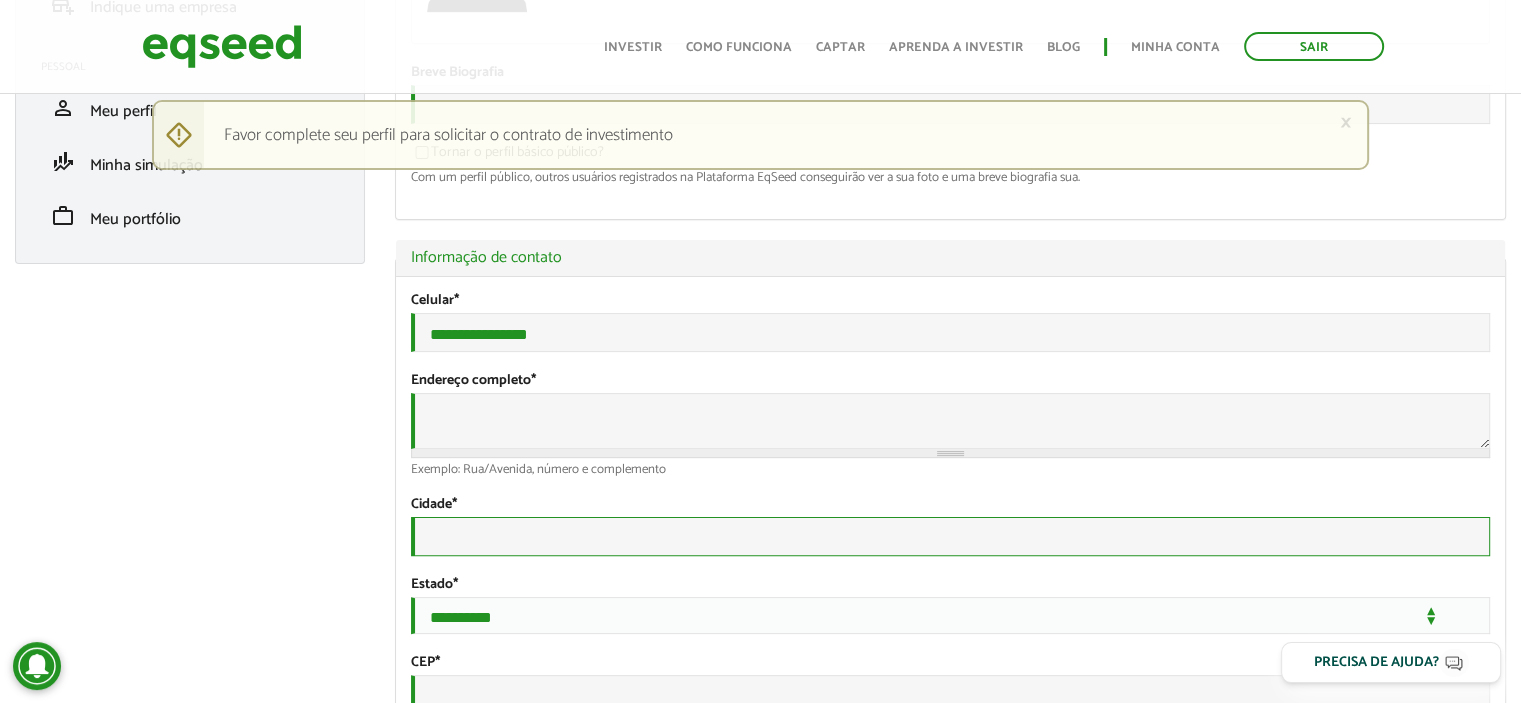 click on "Cidade  *" at bounding box center [950, 536] 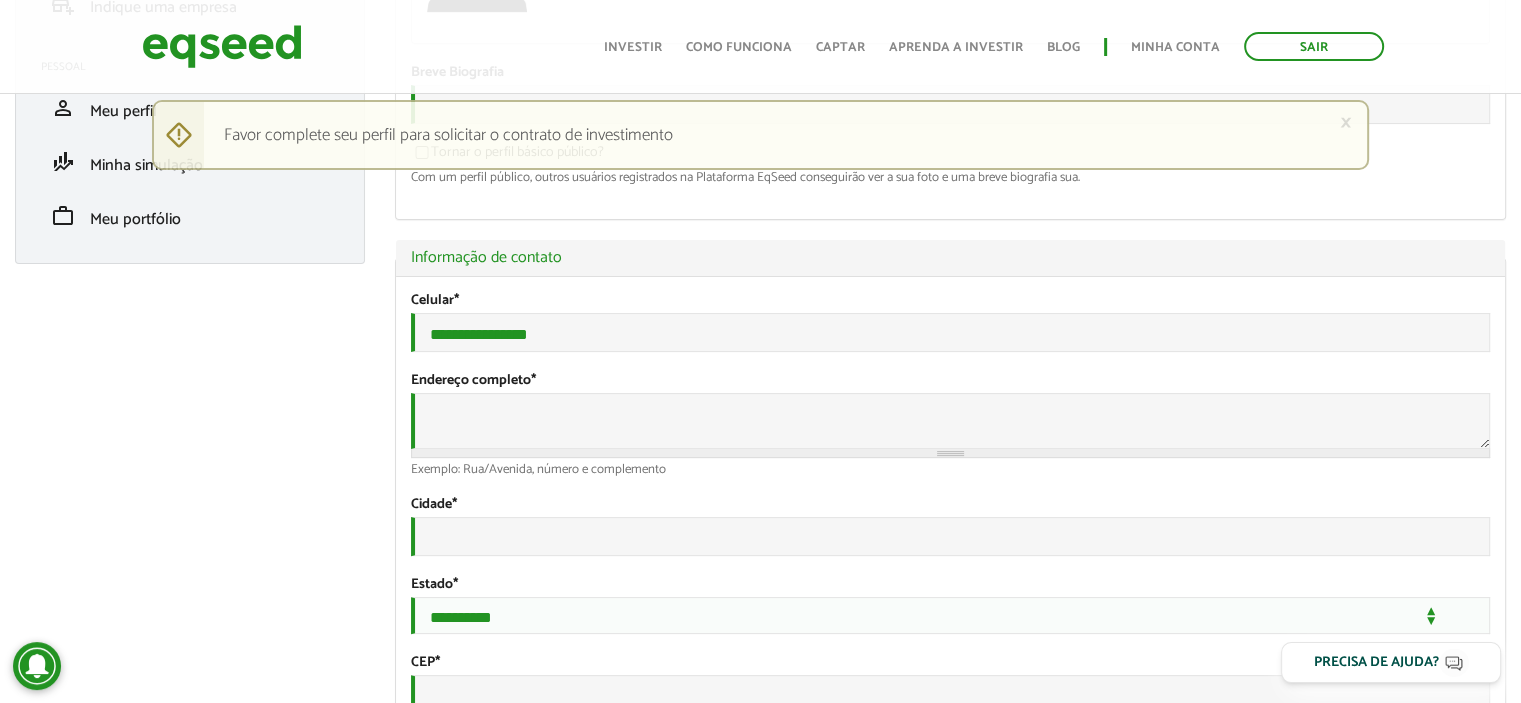 click on "[FIRST] [LAST]
left_panel_close
Clientes
home Início
group Investimento assistido
finance Meus relatórios
add_business Indique uma empresa
Pessoal
person Meu perfil
finance_mode Minha simulação
work Meu portfólio
[FIRST] [LAST]
Abas primárias Perfil Público
Perfil Completo (aba ativa)
Ocultar Resumo
Foto
Enviar foto
Seu rosto virtual ou imagem. Imagens maiores que 1024x1024 pixels serão reduzidas.
Breve Biografia" at bounding box center (760, 1864) 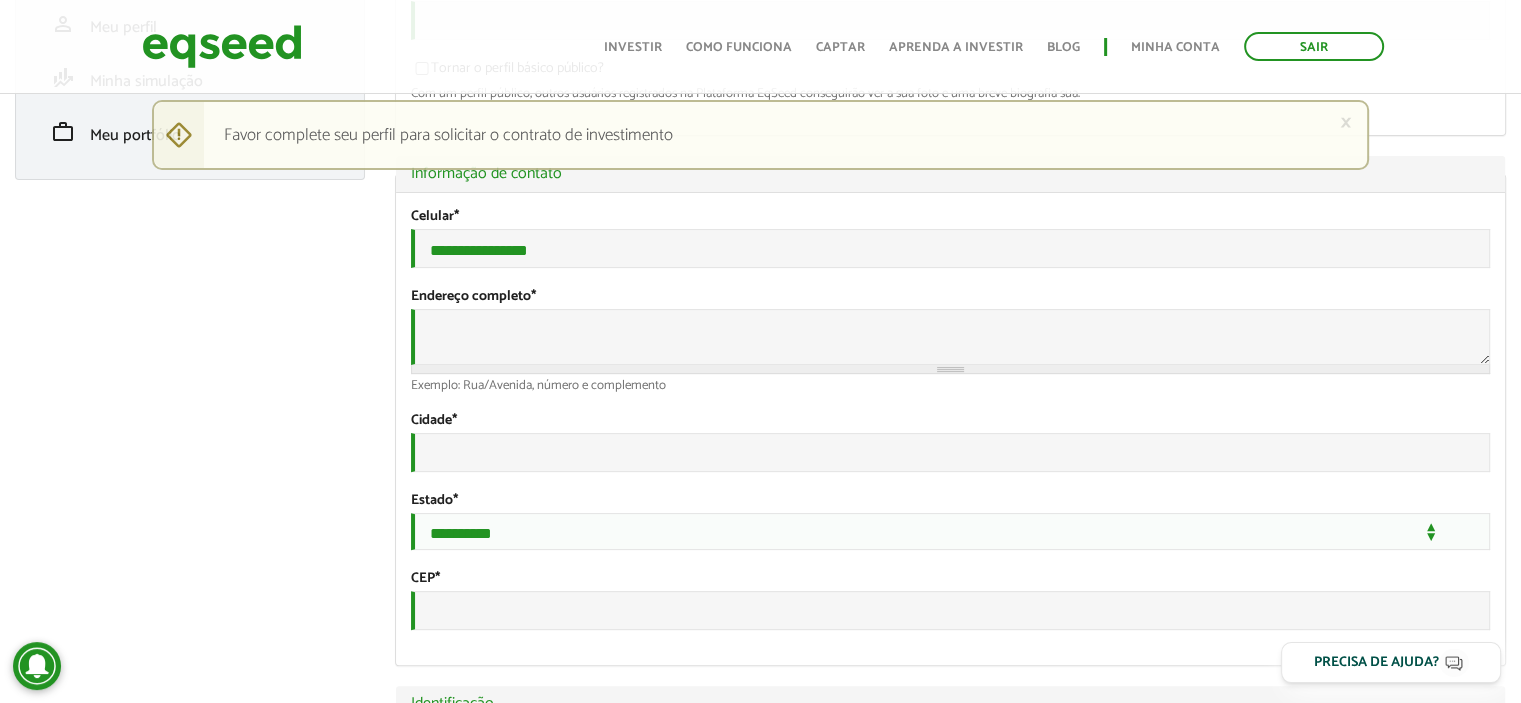 scroll, scrollTop: 700, scrollLeft: 0, axis: vertical 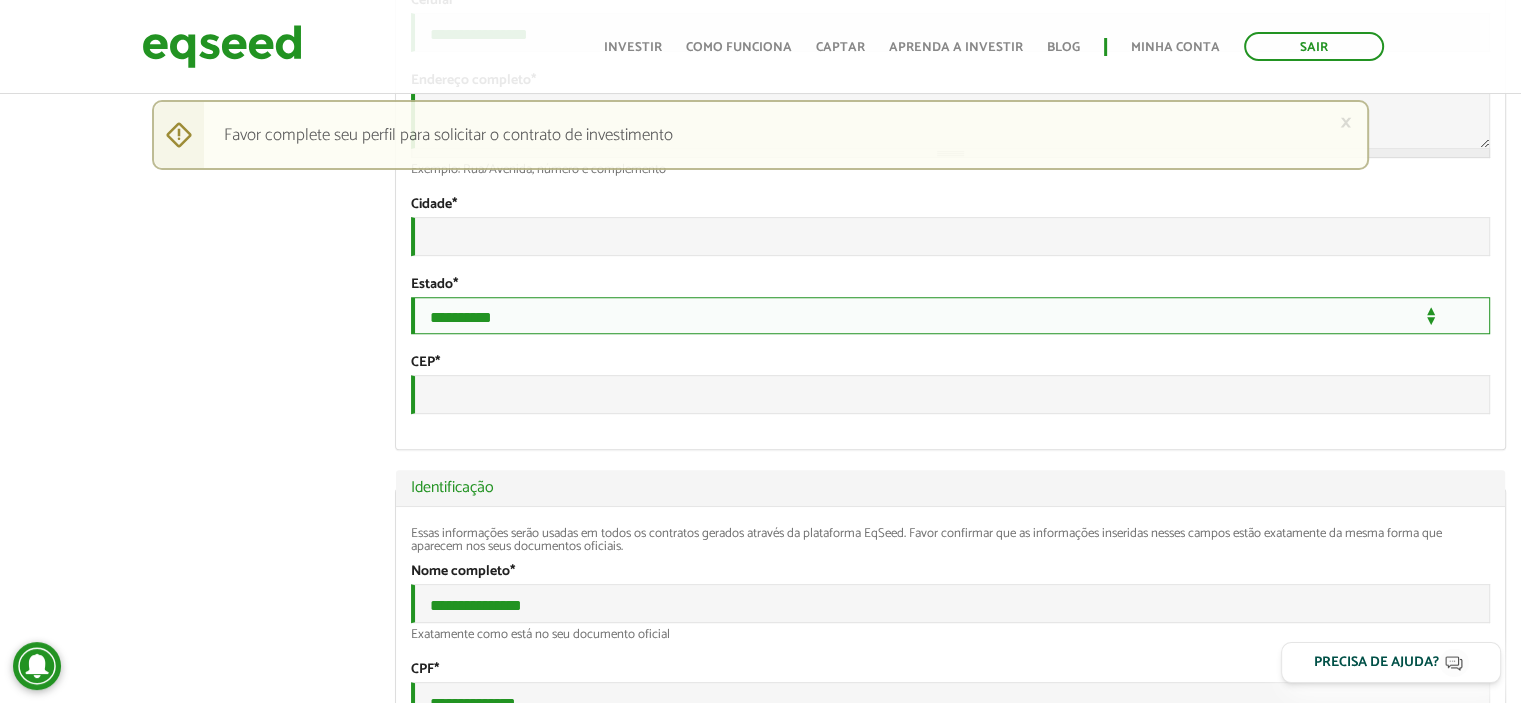 click on "**********" at bounding box center (950, 315) 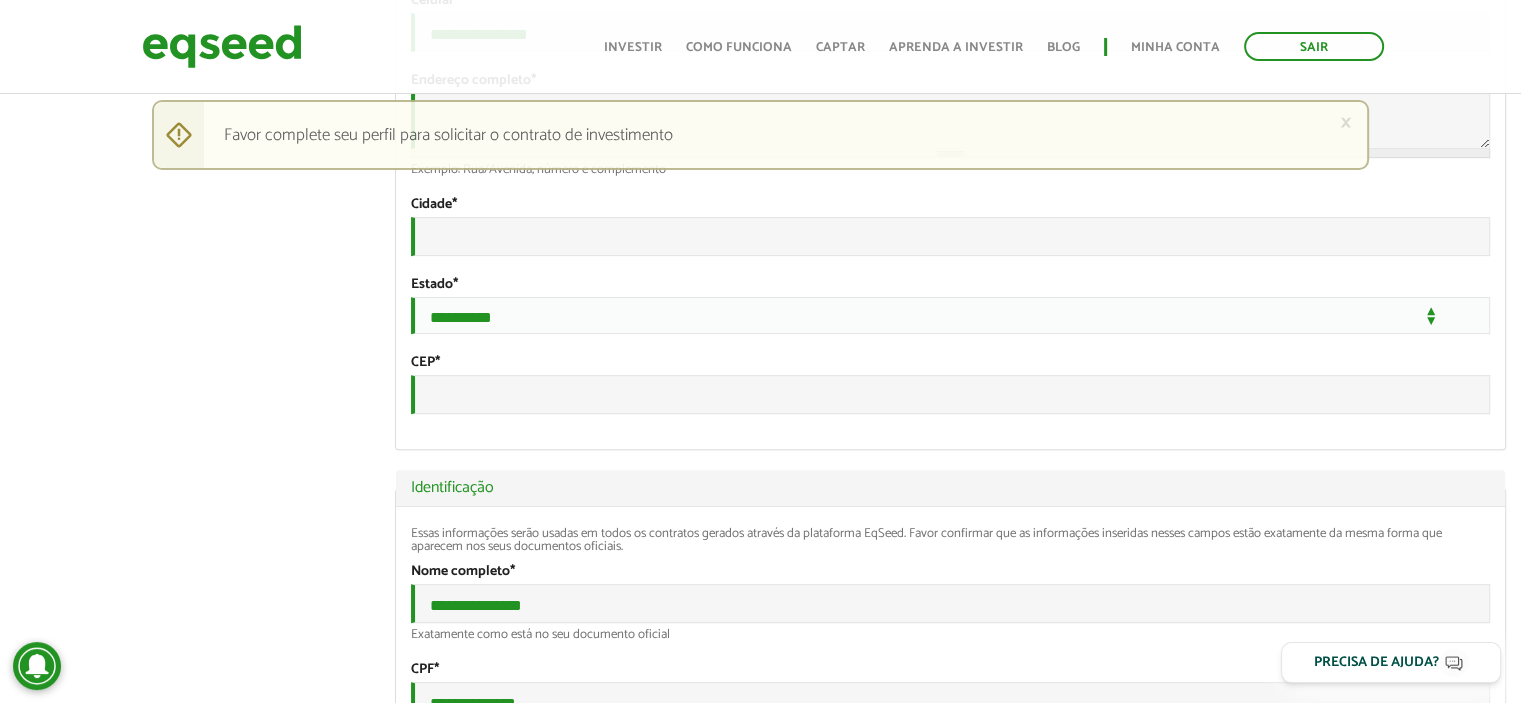 click on "GUSTAVO GRANATO
left_panel_close
Clientes
home Início
group Investimento assistido
finance Meus relatórios
add_business Indique uma empresa
Pessoal
person Meu perfil
finance_mode Minha simulação
work Meu portfólio
GUSTAVO GRANATO
Abas primárias Perfil Público
Perfil Completo (aba ativa)
Ocultar Resumo
Foto
Enviar foto
Seu rosto virtual ou imagem. Imagens maiores que 1024x1024 pixels serão reduzidas.
Breve Biografia" at bounding box center (760, 1564) 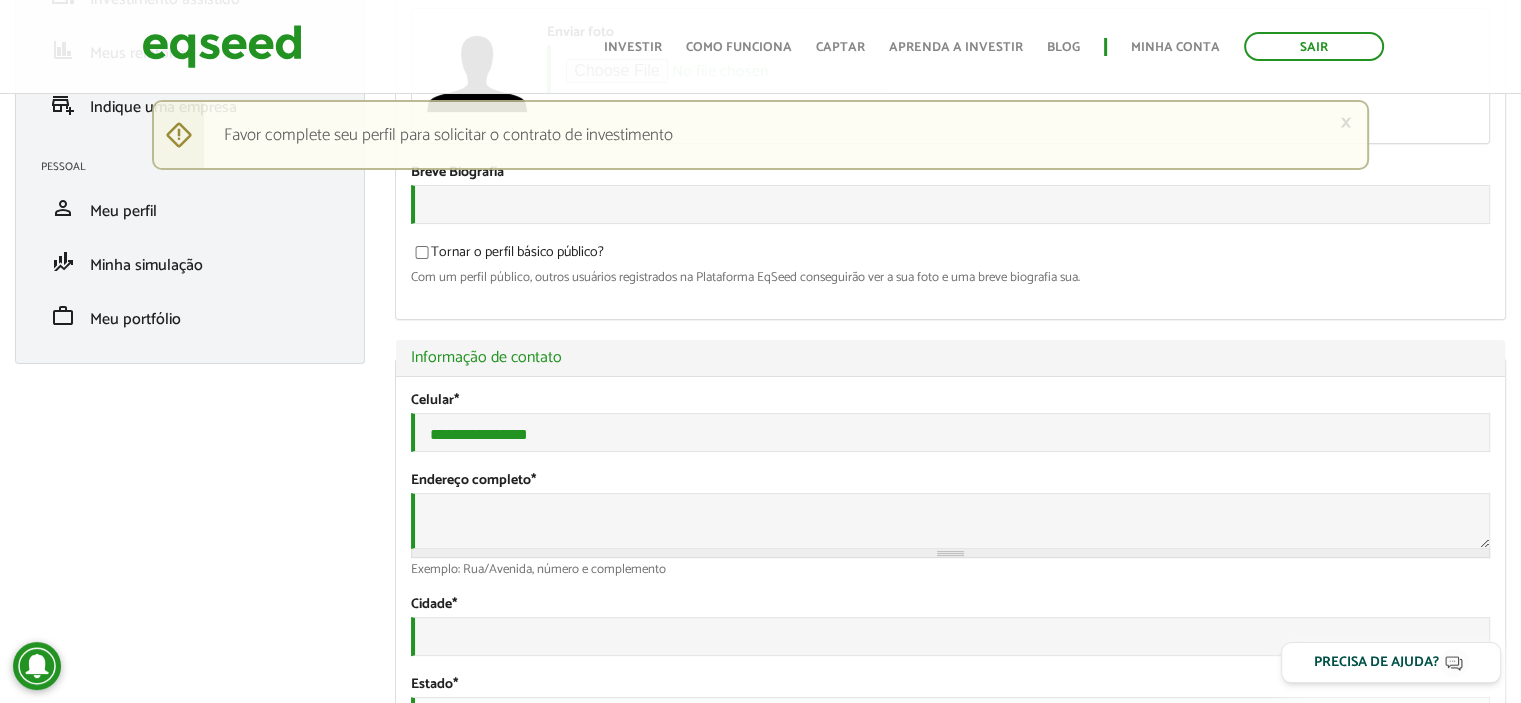 scroll, scrollTop: 0, scrollLeft: 0, axis: both 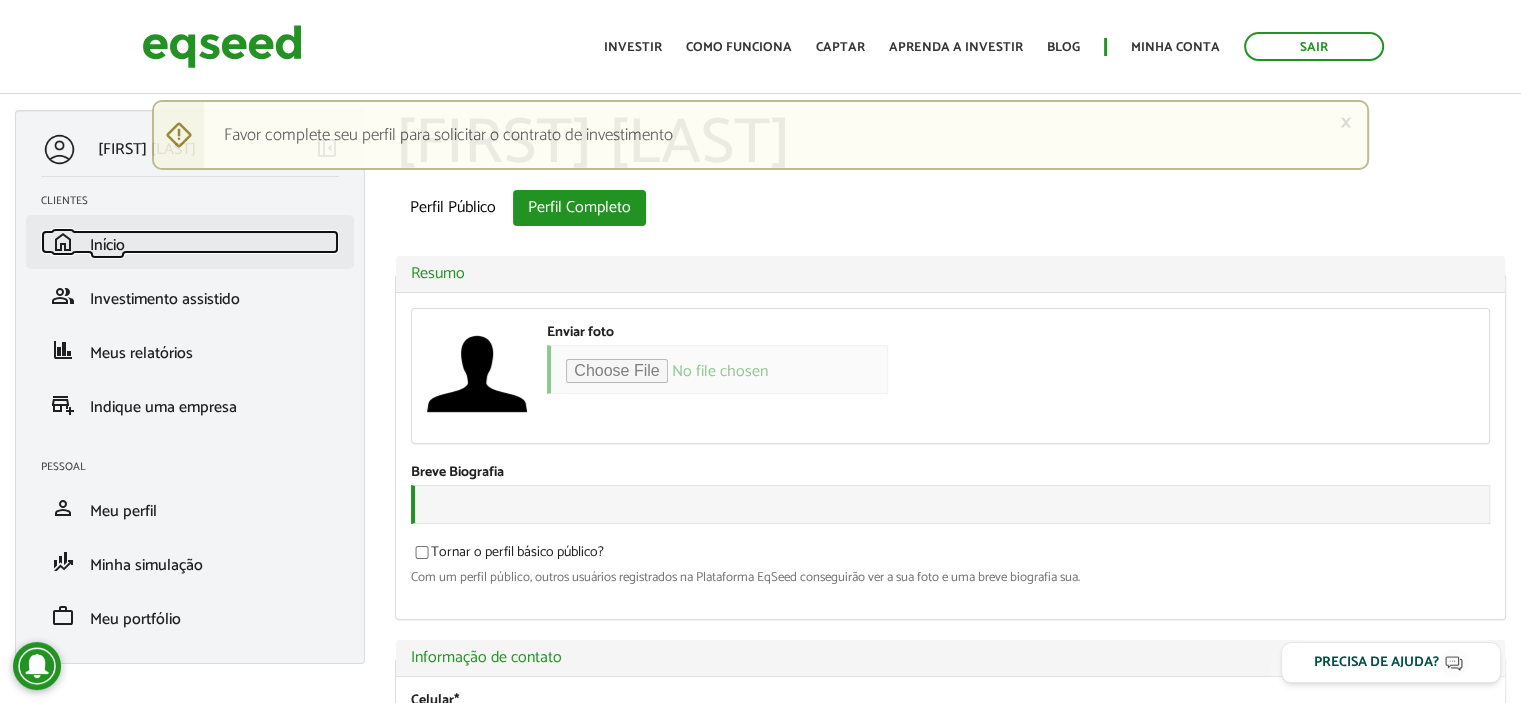 click on "home Início" at bounding box center [190, 242] 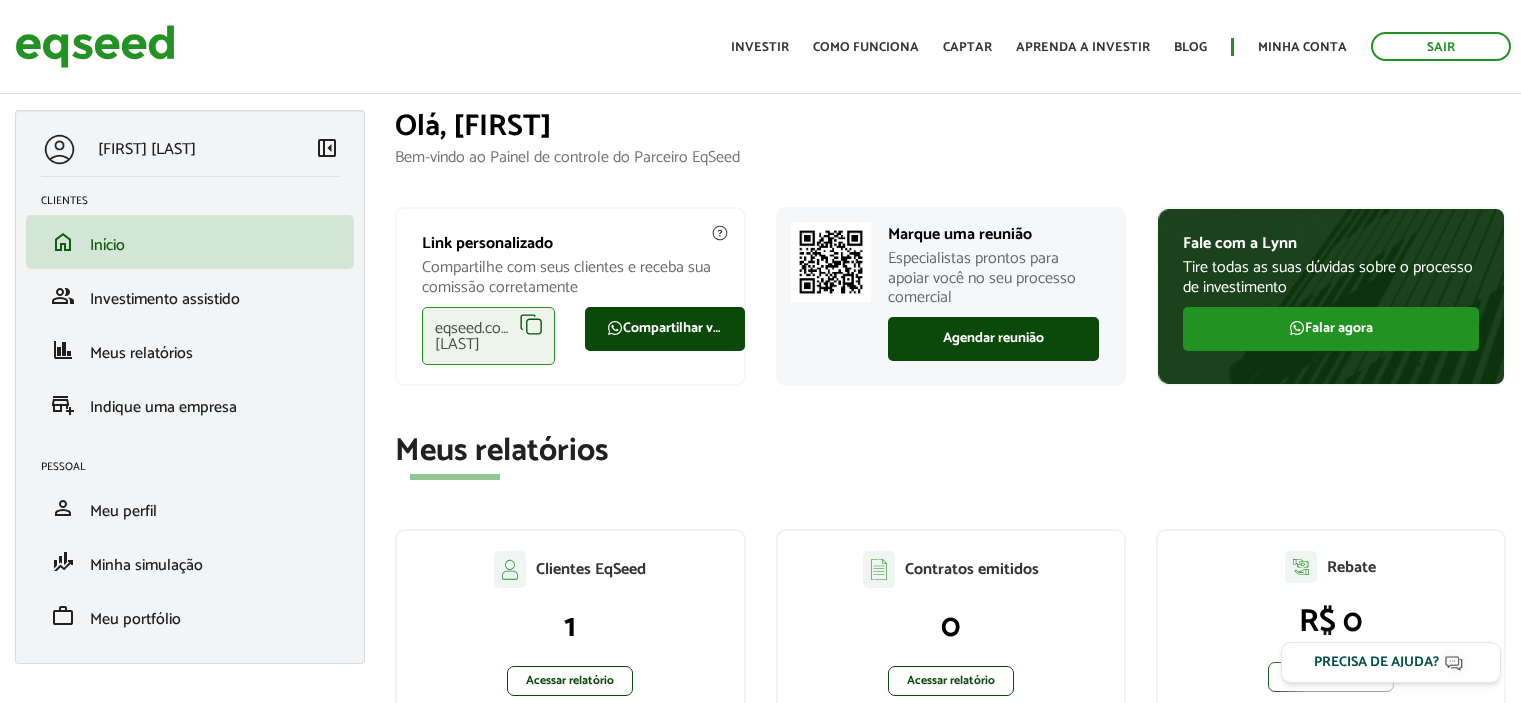 scroll, scrollTop: 0, scrollLeft: 0, axis: both 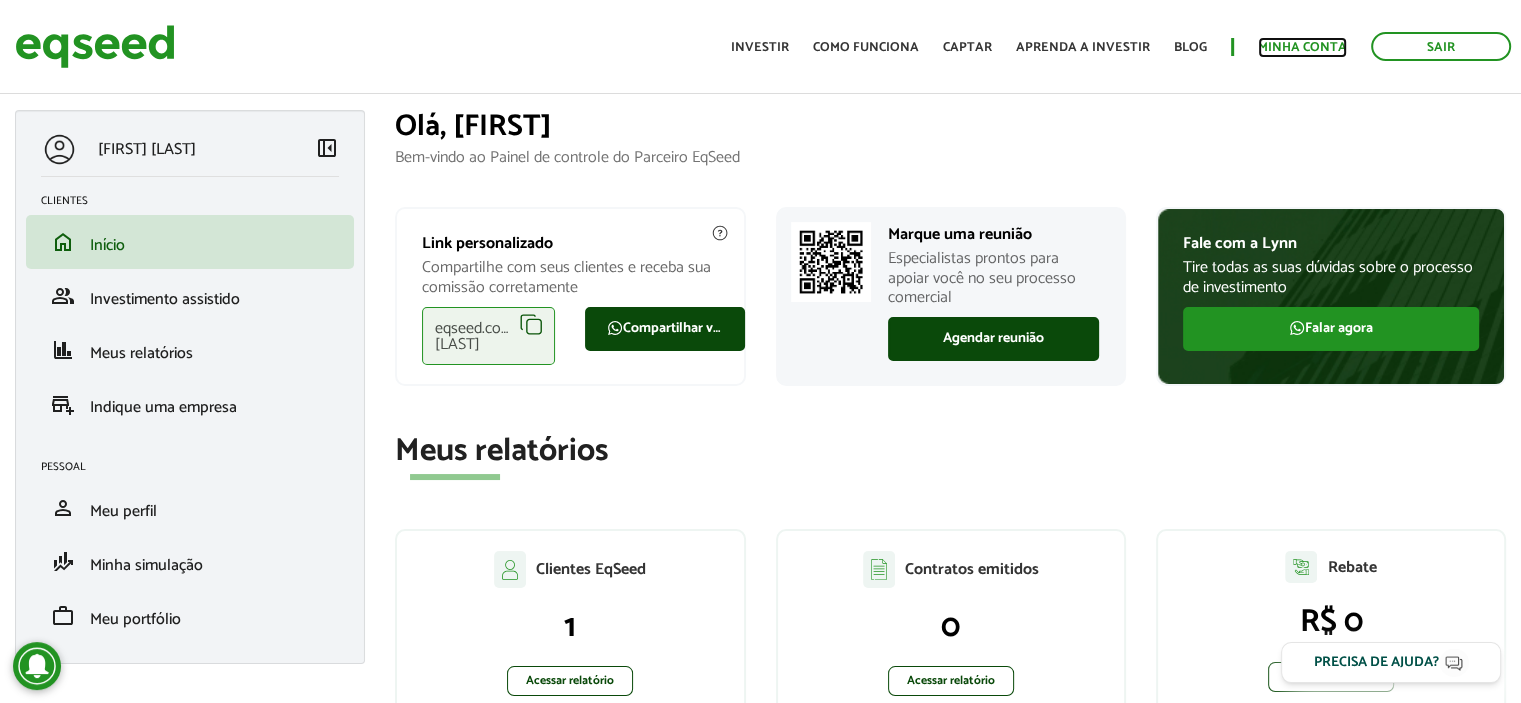 click on "Minha conta" at bounding box center [1302, 47] 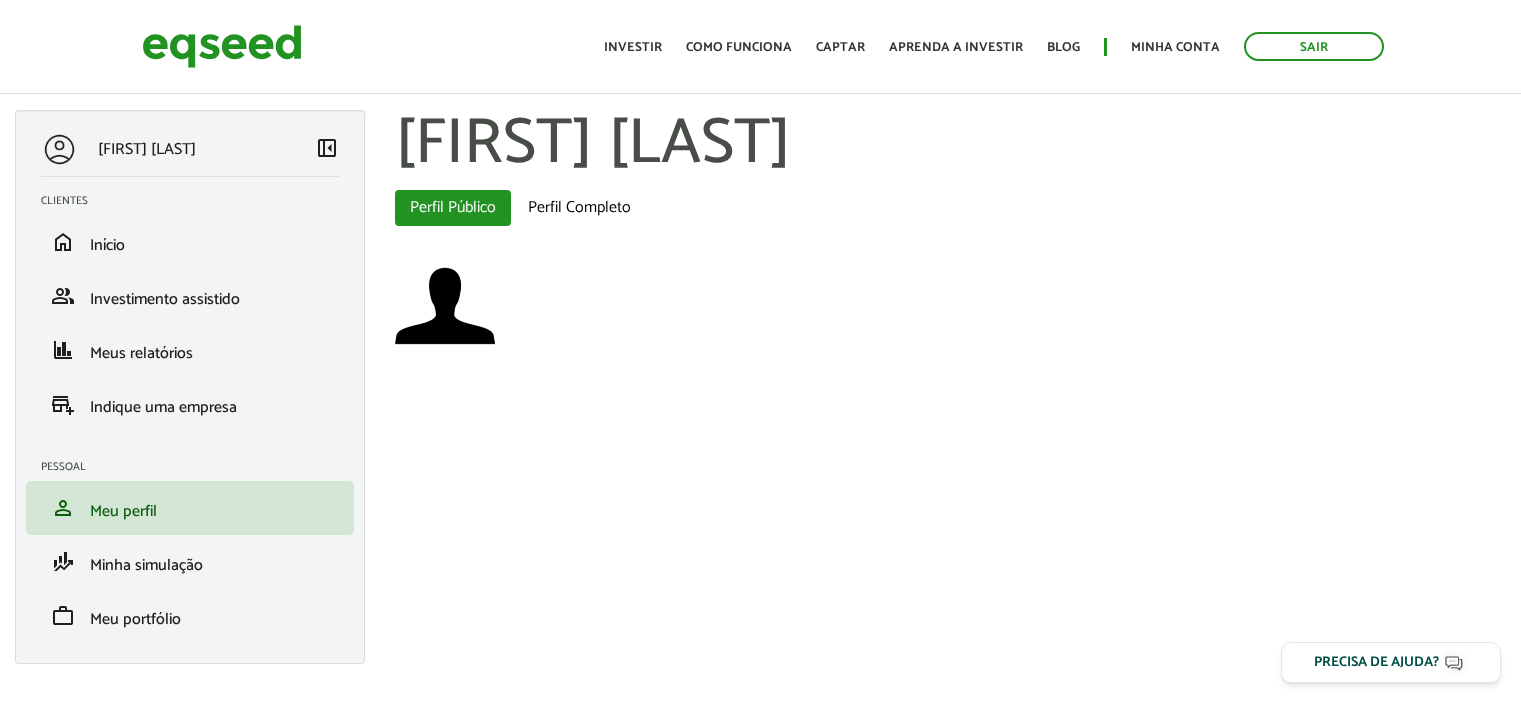 scroll, scrollTop: 0, scrollLeft: 0, axis: both 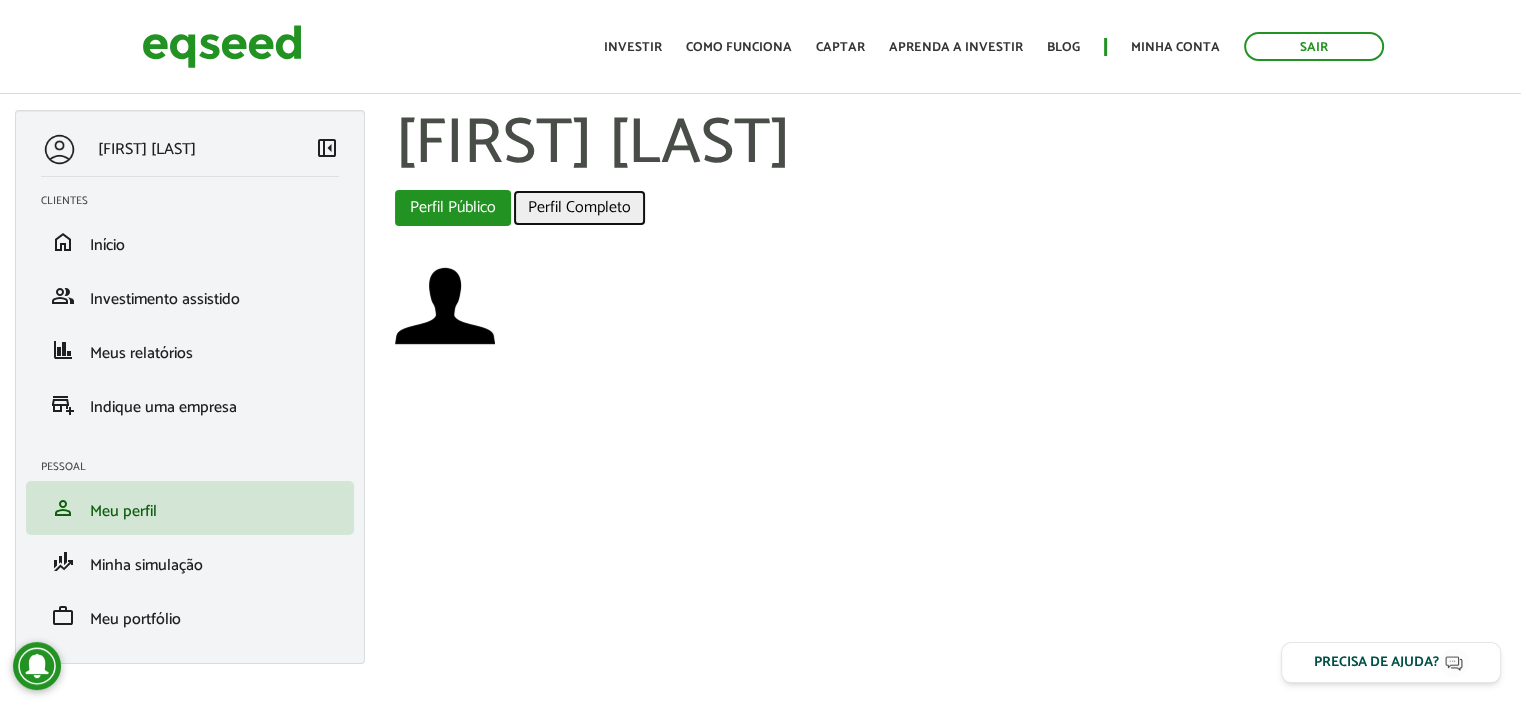 click on "Perfil Completo" at bounding box center [579, 208] 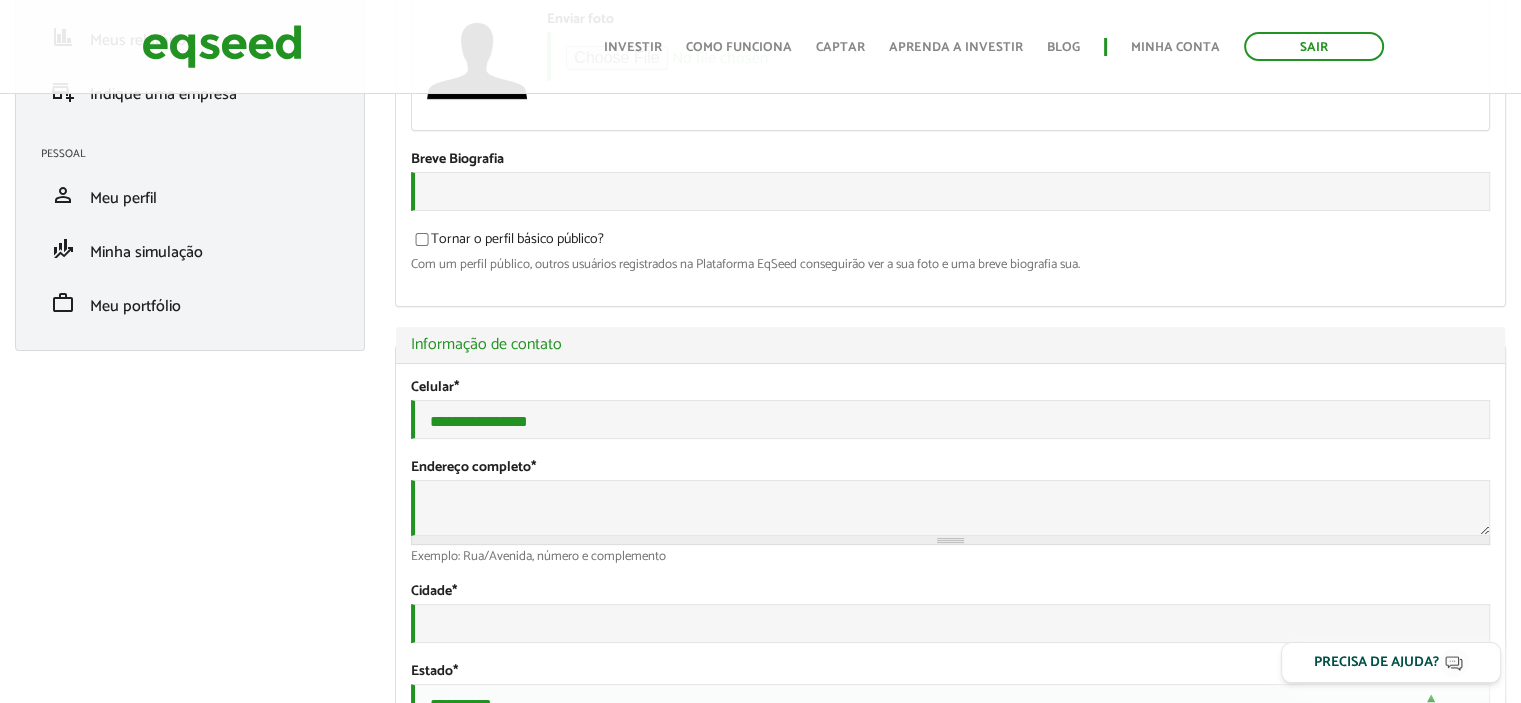 scroll, scrollTop: 0, scrollLeft: 0, axis: both 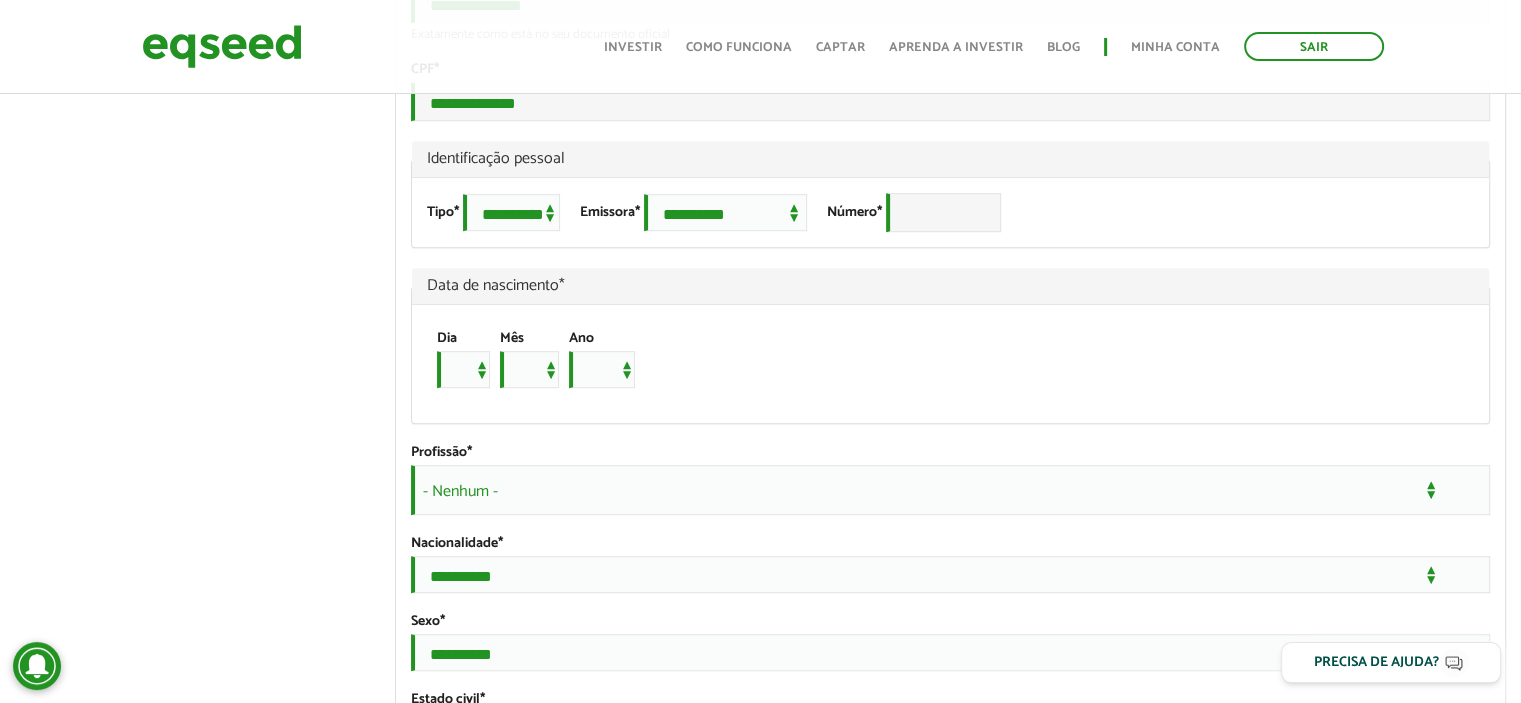 click on "**********" at bounding box center (950, 212) 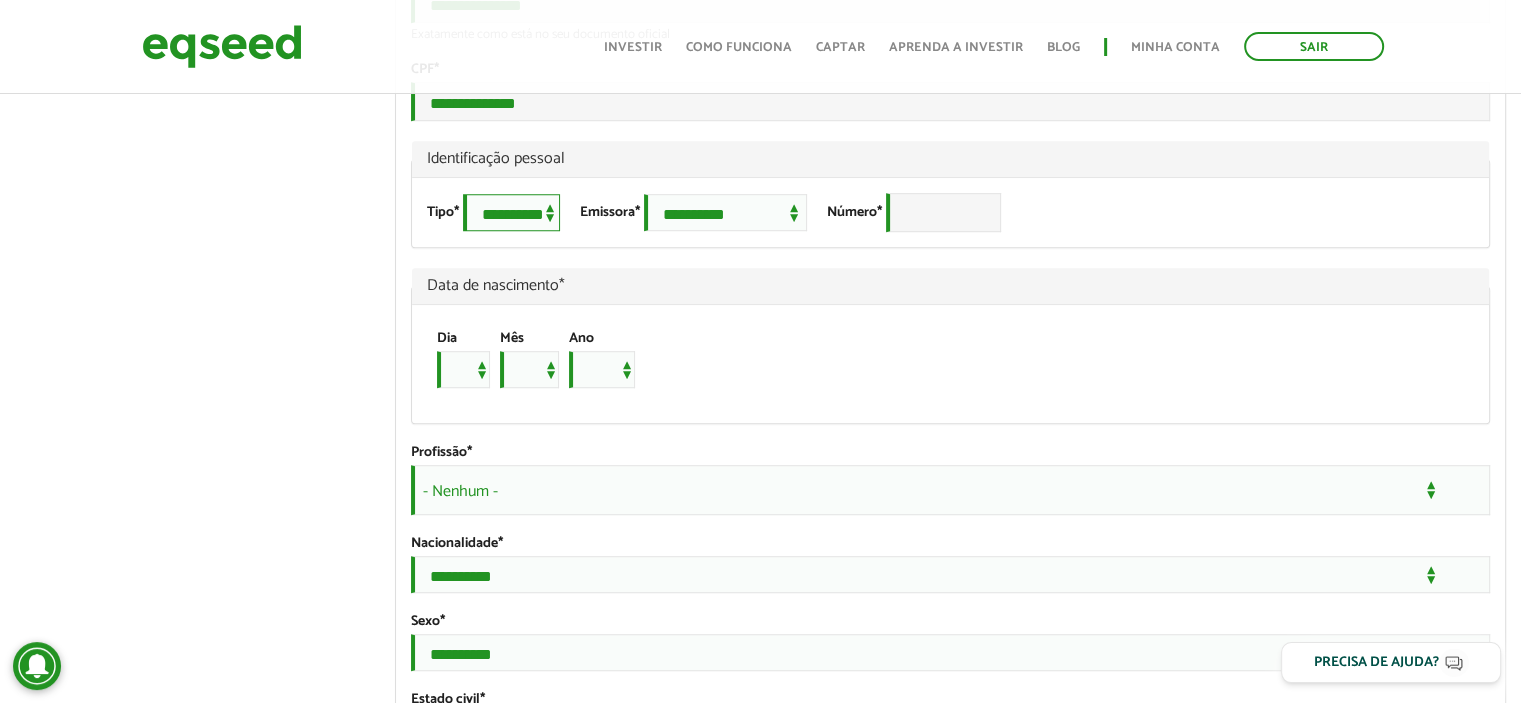 click on "**********" at bounding box center (511, 212) 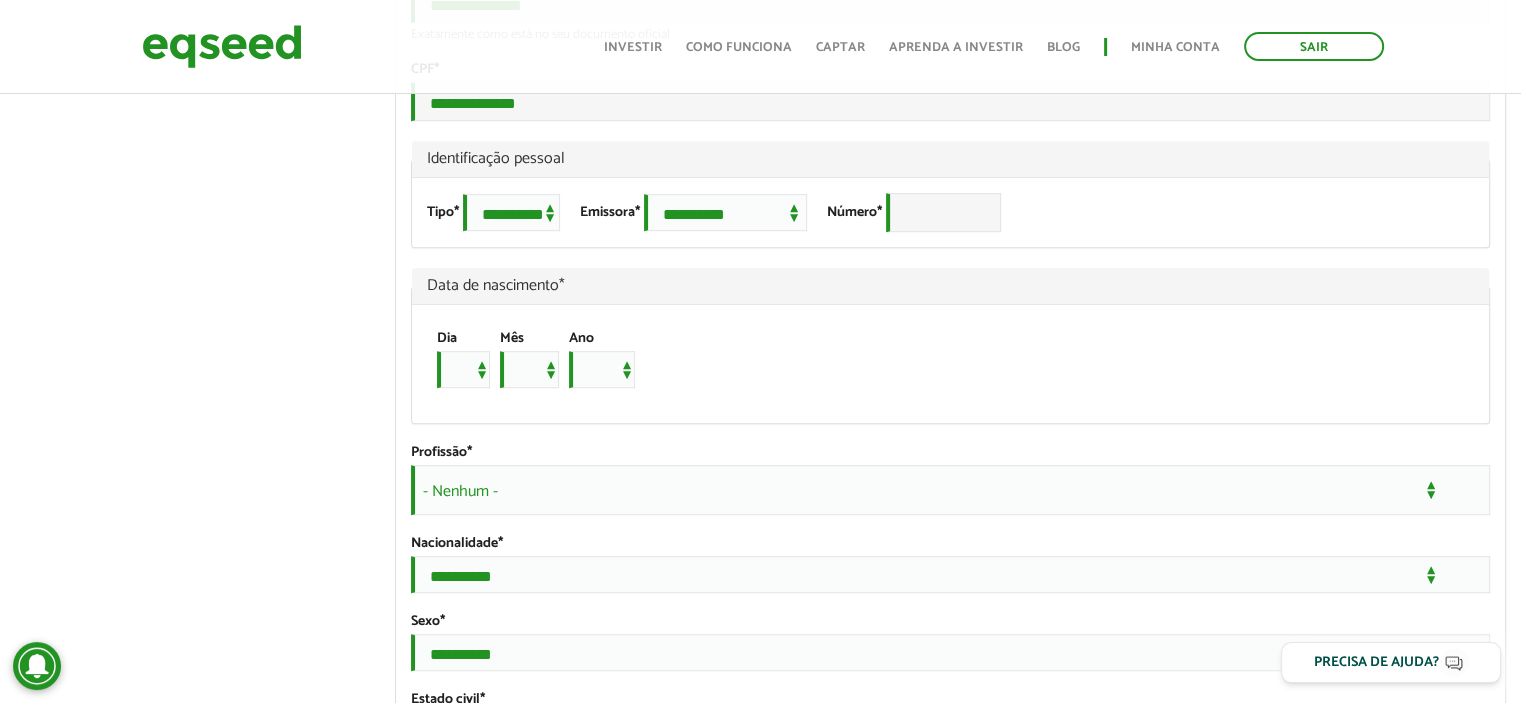 click on "[FIRST] [LAST]
left_panel_close
Clientes
home Início
group Investimento assistido
finance Meus relatórios
add_business Indique uma empresa
Pessoal
person Meu perfil
finance_mode Minha simulação
work Meu portfólio
[FIRST] [LAST]
Abas primárias Perfil Público
Perfil Completo (aba ativa)
Ocultar Resumo
Foto
Enviar foto
Seu rosto virtual ou imagem. Imagens maiores que 1024x1024 pixels serão reduzidas.
Breve Biografia" at bounding box center (760, 964) 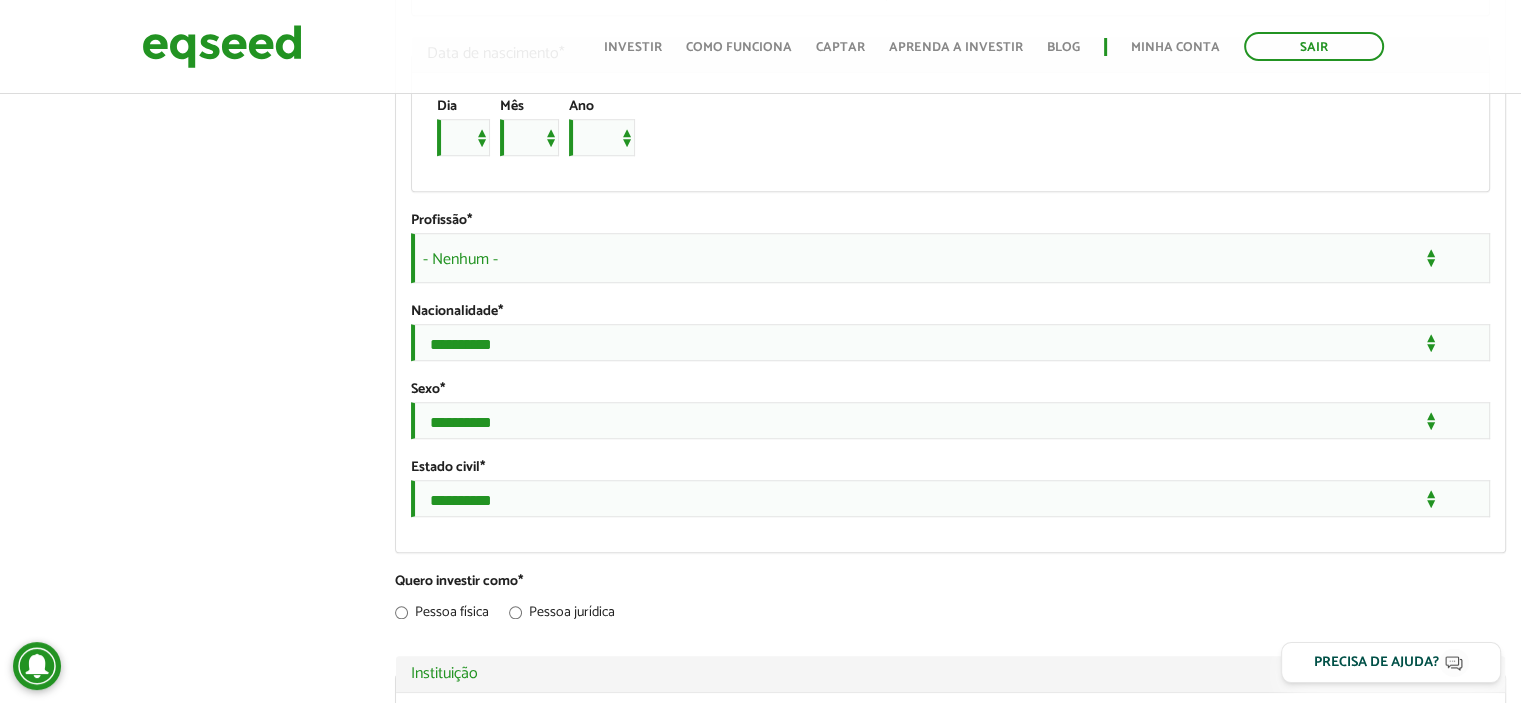 scroll, scrollTop: 1400, scrollLeft: 0, axis: vertical 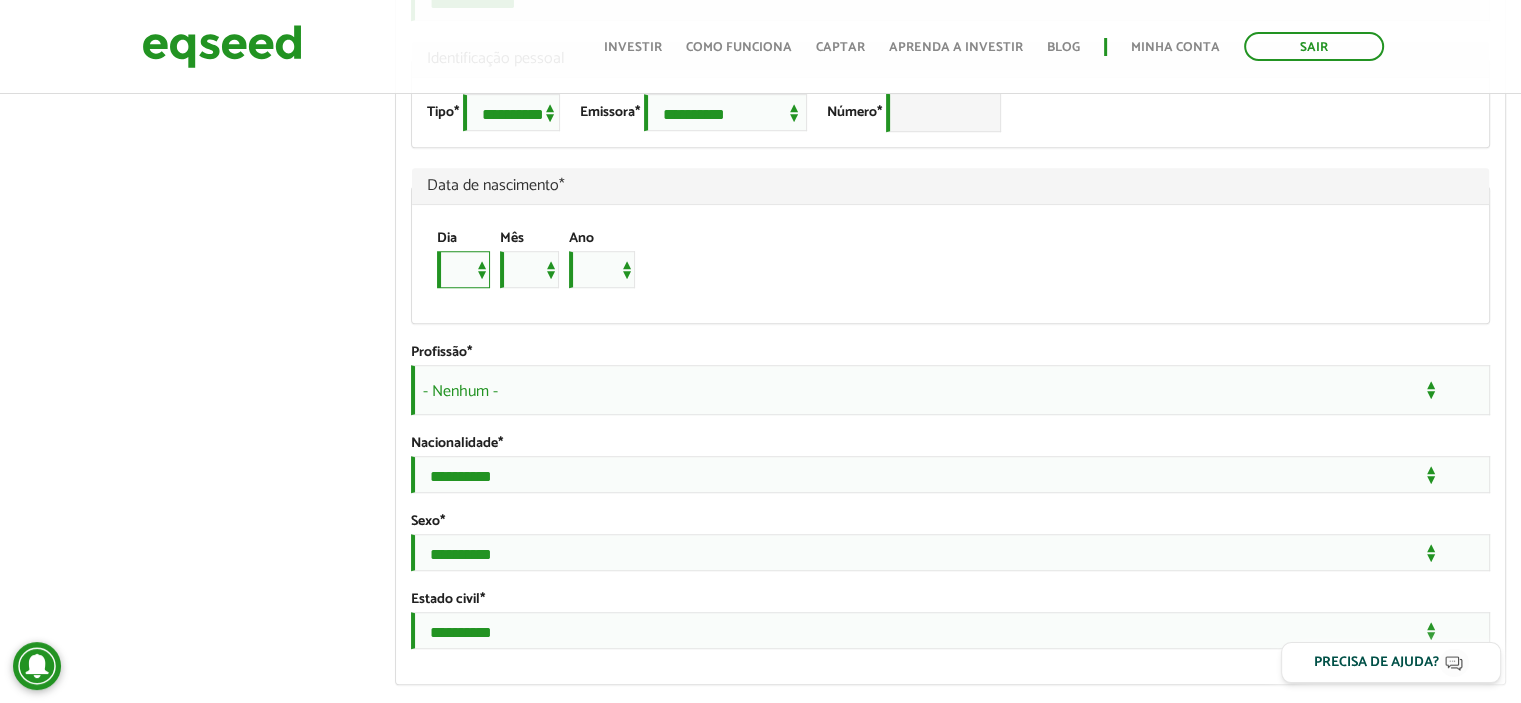 click on "* * * * * * * * * ** ** ** ** ** ** ** ** ** ** ** ** ** ** ** ** ** ** ** ** ** **" at bounding box center (463, 269) 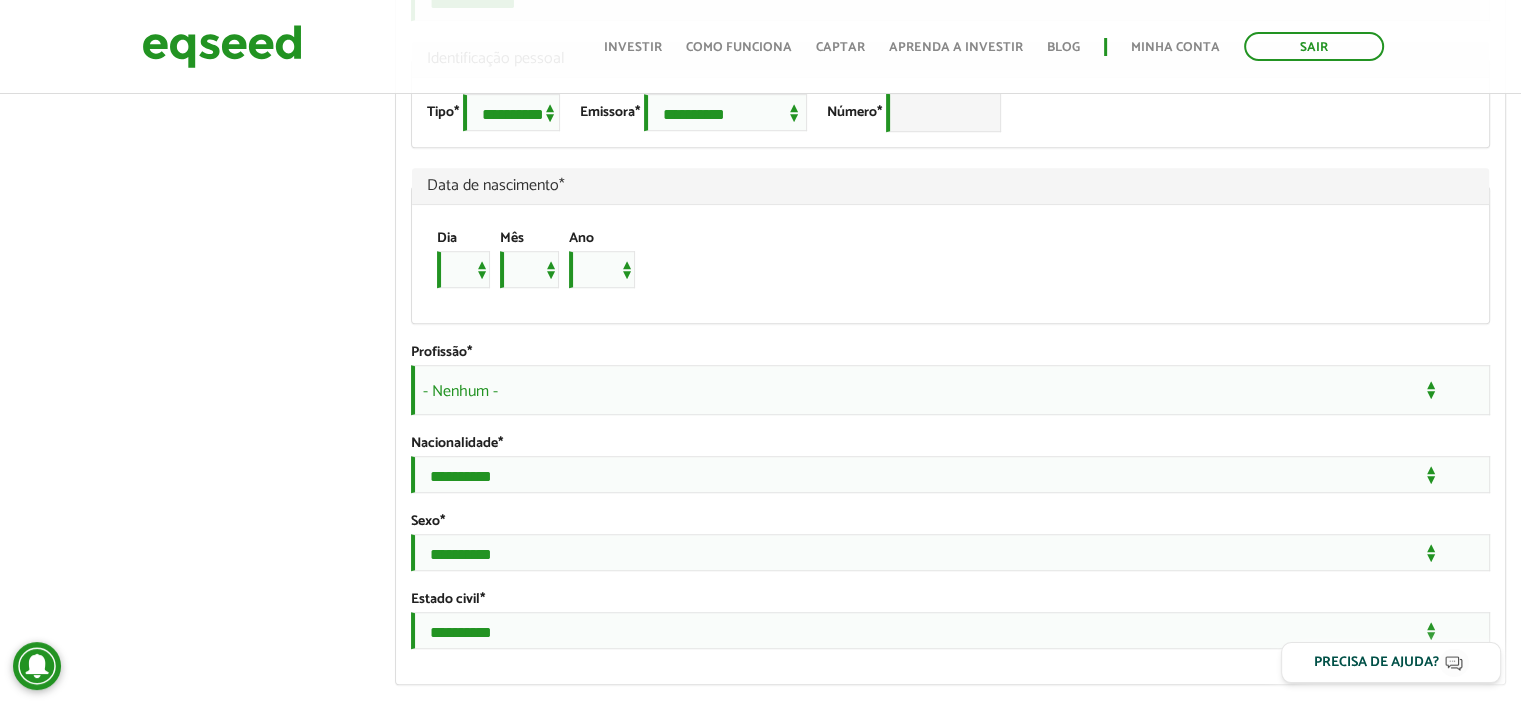 click on "[FIRST] [LAST]
left_panel_close
Clientes
home Início
group Investimento assistido
finance Meus relatórios
add_business Indique uma empresa
Pessoal
person Meu perfil
finance_mode Minha simulação
work Meu portfólio
[FIRST] [LAST]
Abas primárias Perfil Público
Perfil Completo (aba ativa)
Ocultar Resumo
Foto
Enviar foto
Seu rosto virtual ou imagem. Imagens maiores que 1024x1024 pixels serão reduzidas.
Breve Biografia" at bounding box center [760, 864] 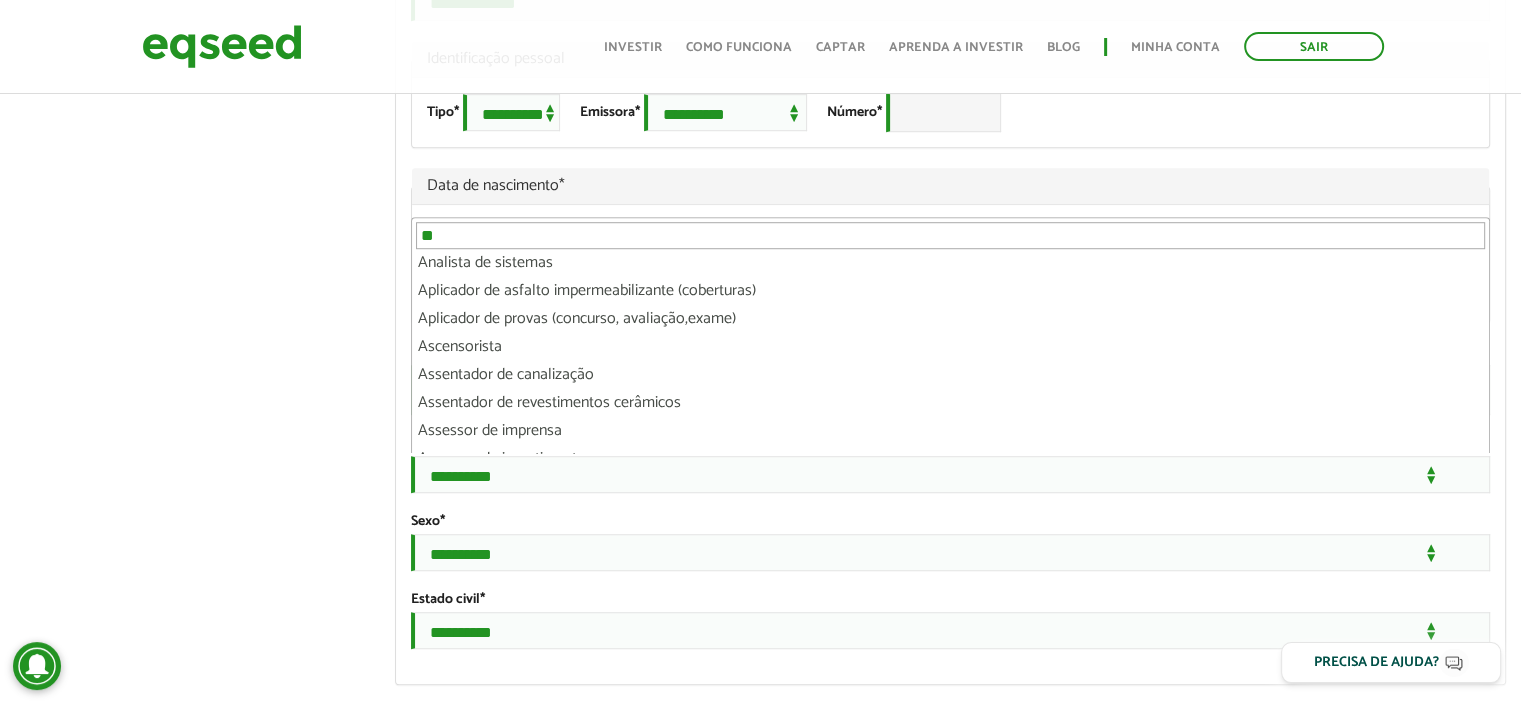 scroll, scrollTop: 0, scrollLeft: 0, axis: both 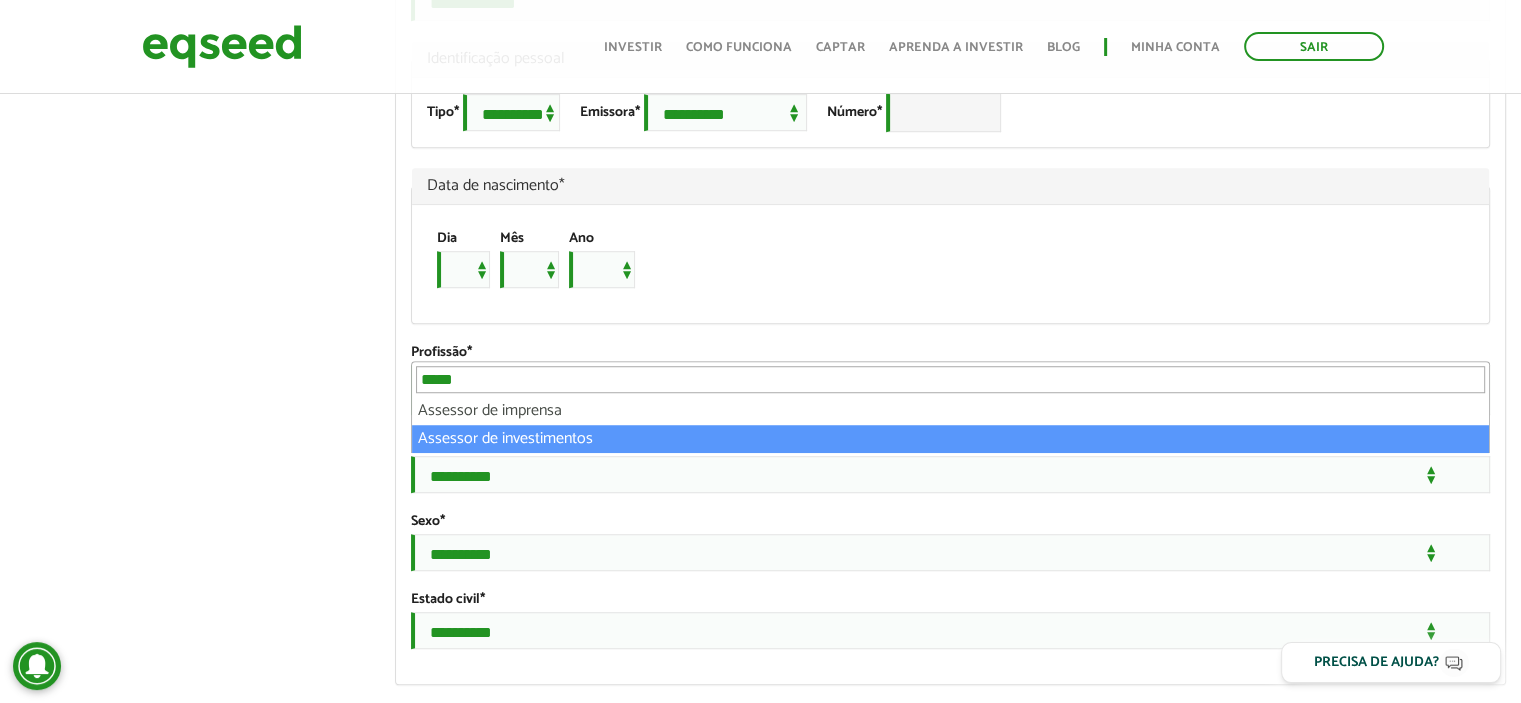 type on "*****" 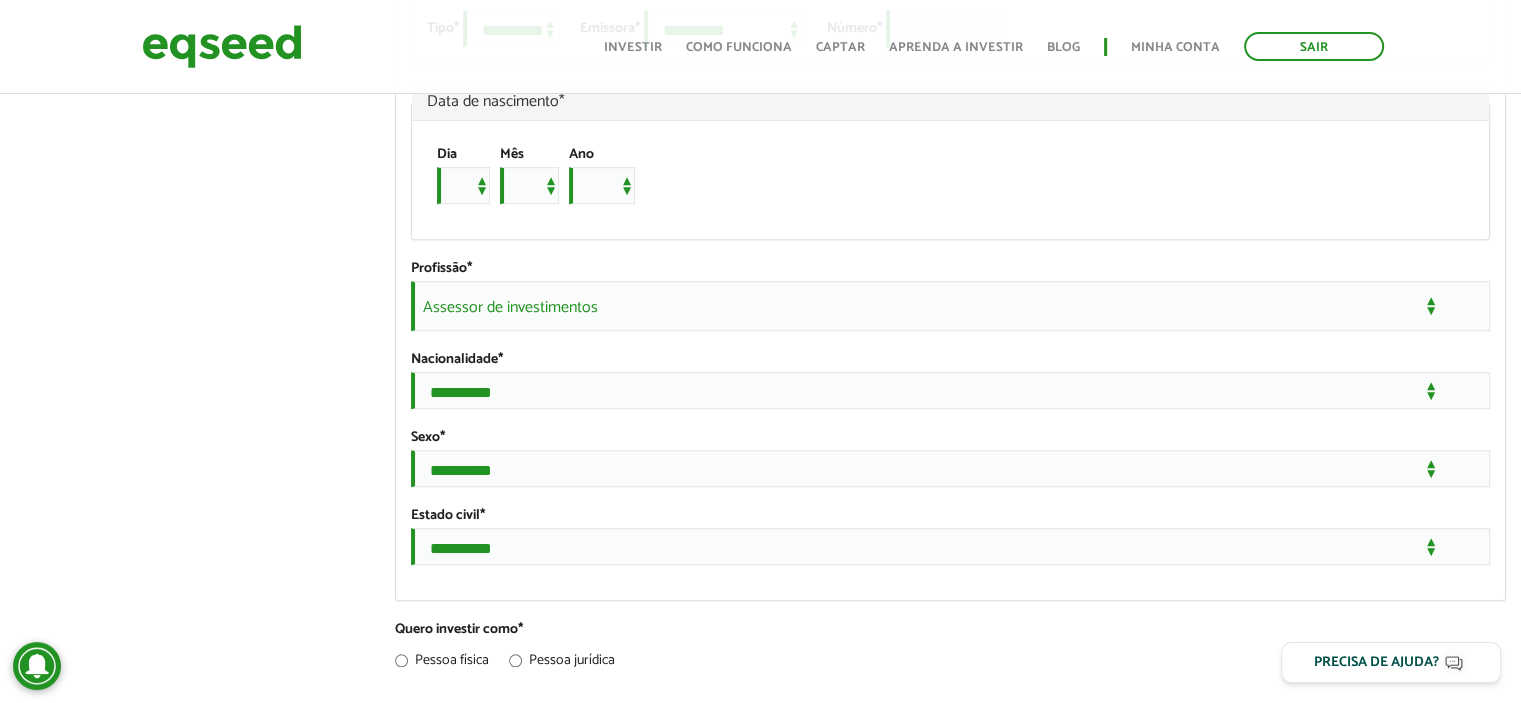 scroll, scrollTop: 1600, scrollLeft: 0, axis: vertical 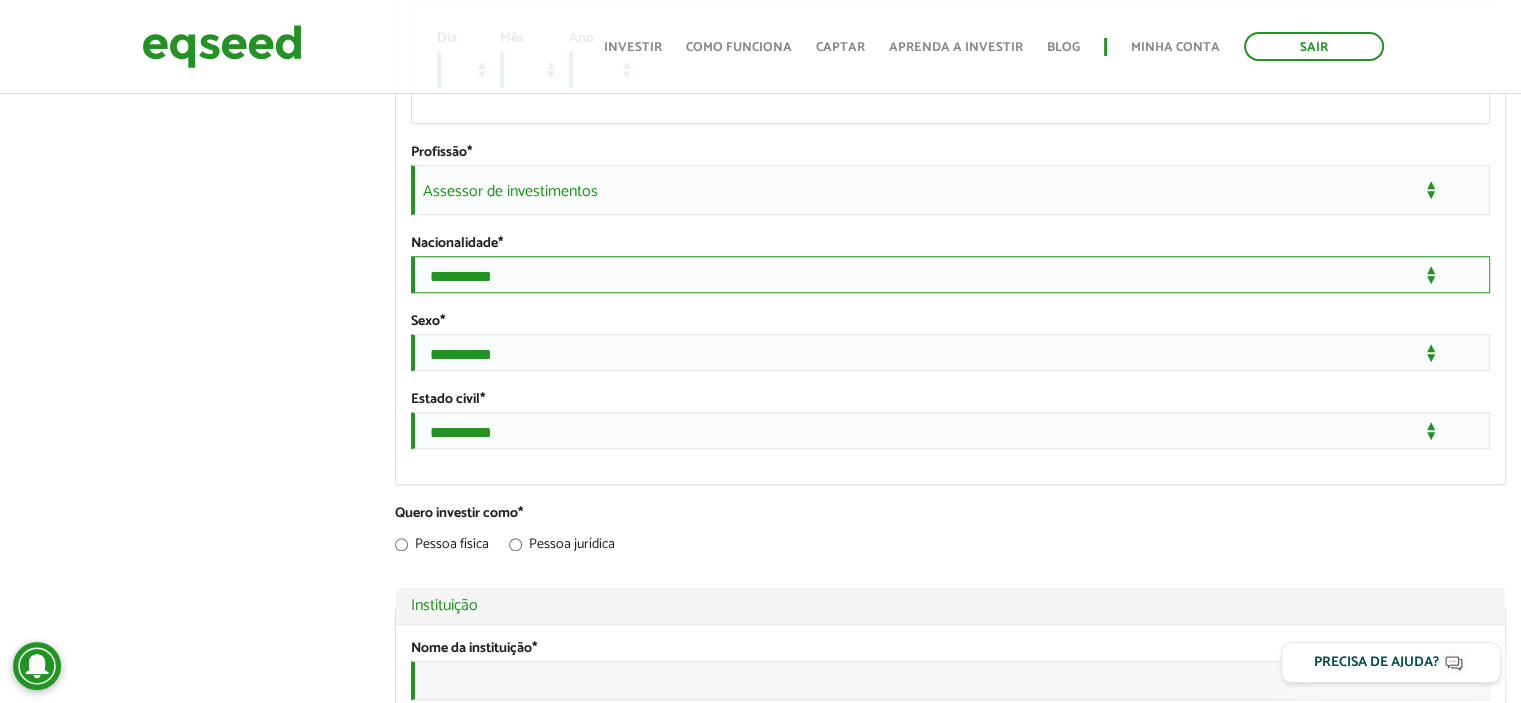 drag, startPoint x: 486, startPoint y: 389, endPoint x: 484, endPoint y: 371, distance: 18.110771 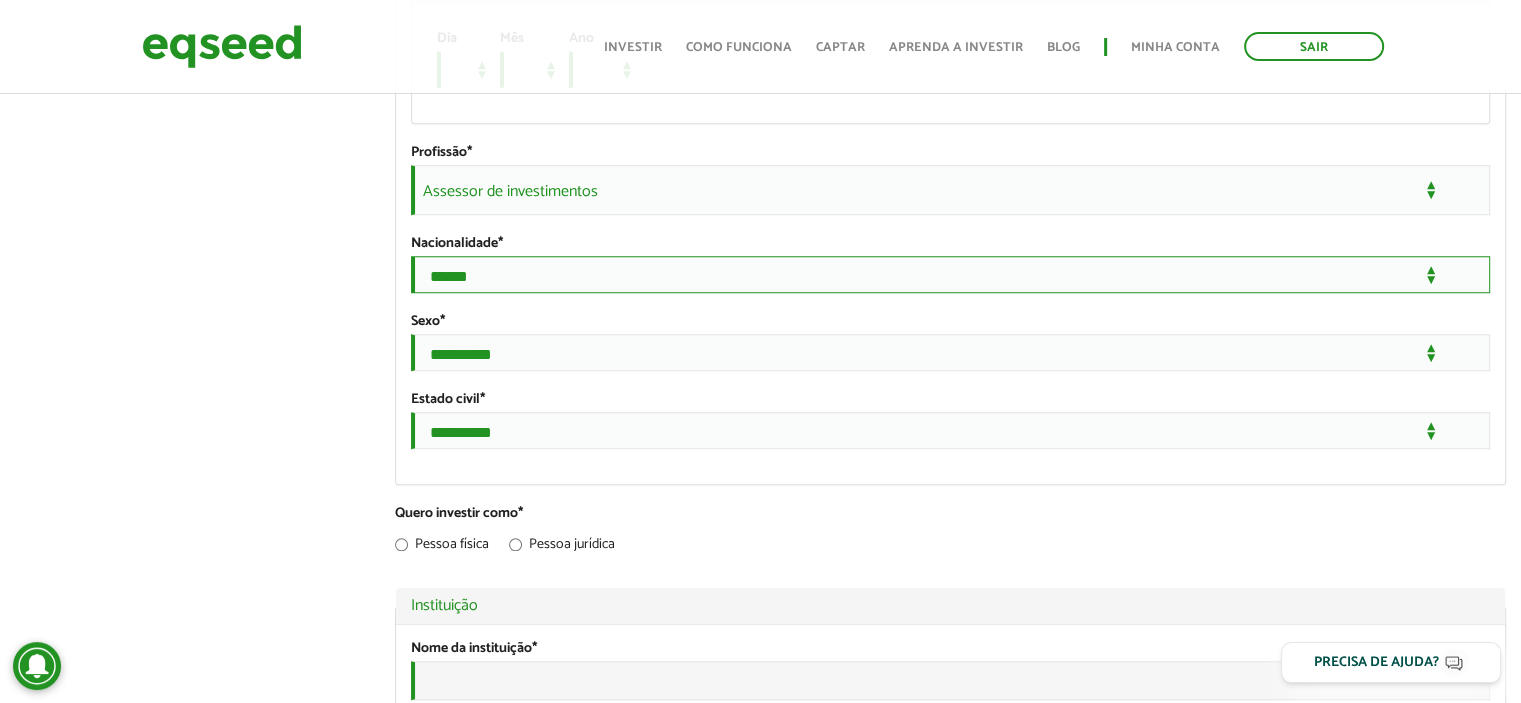 click on "**********" at bounding box center [950, 274] 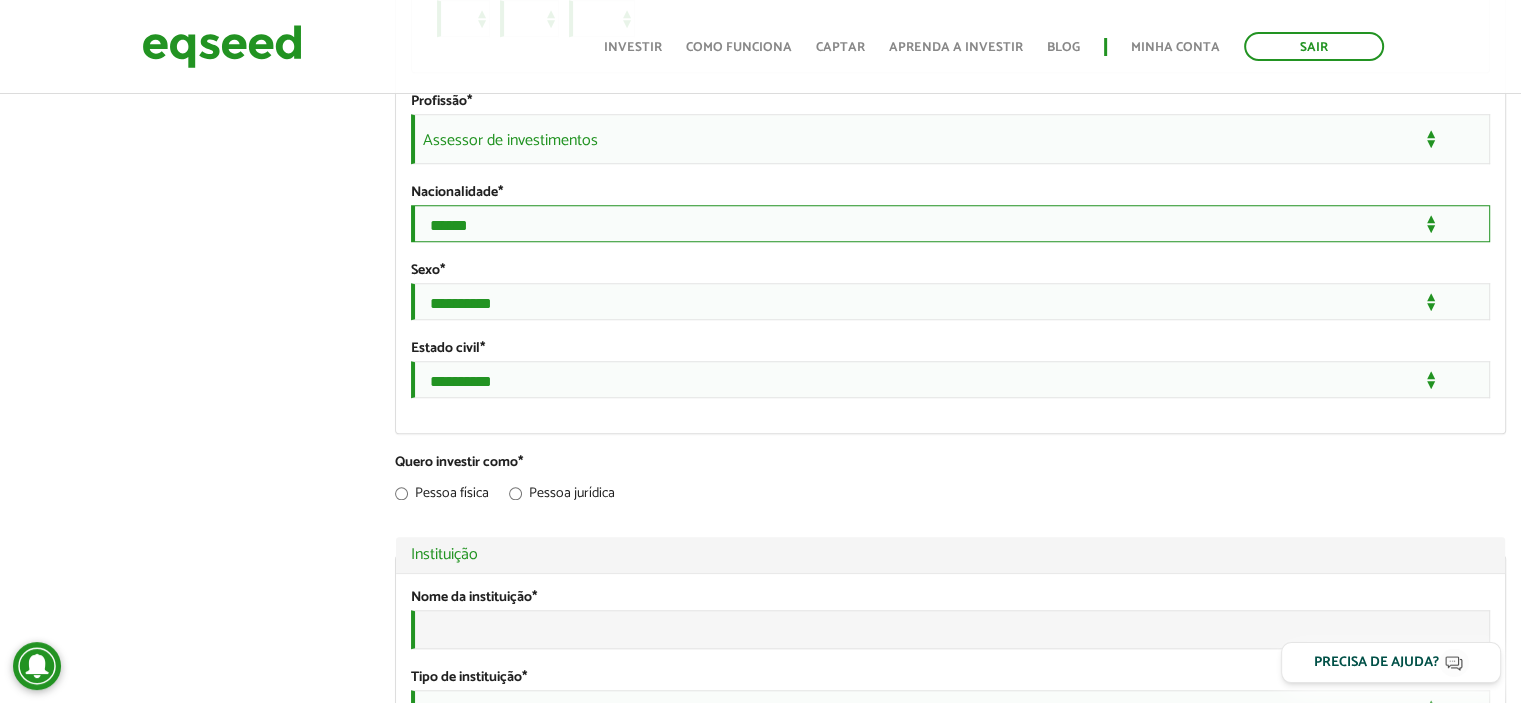 scroll, scrollTop: 1700, scrollLeft: 0, axis: vertical 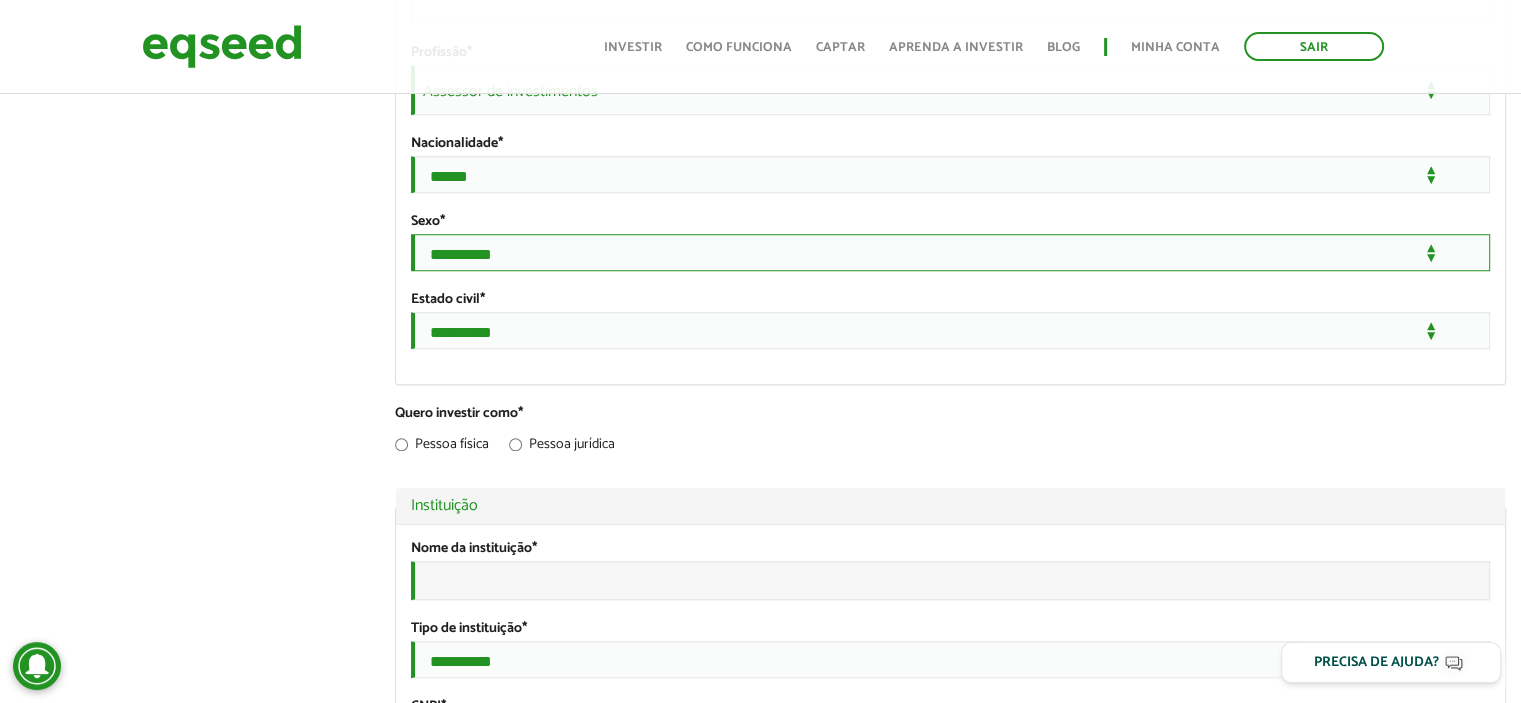 click on "**********" at bounding box center (950, 252) 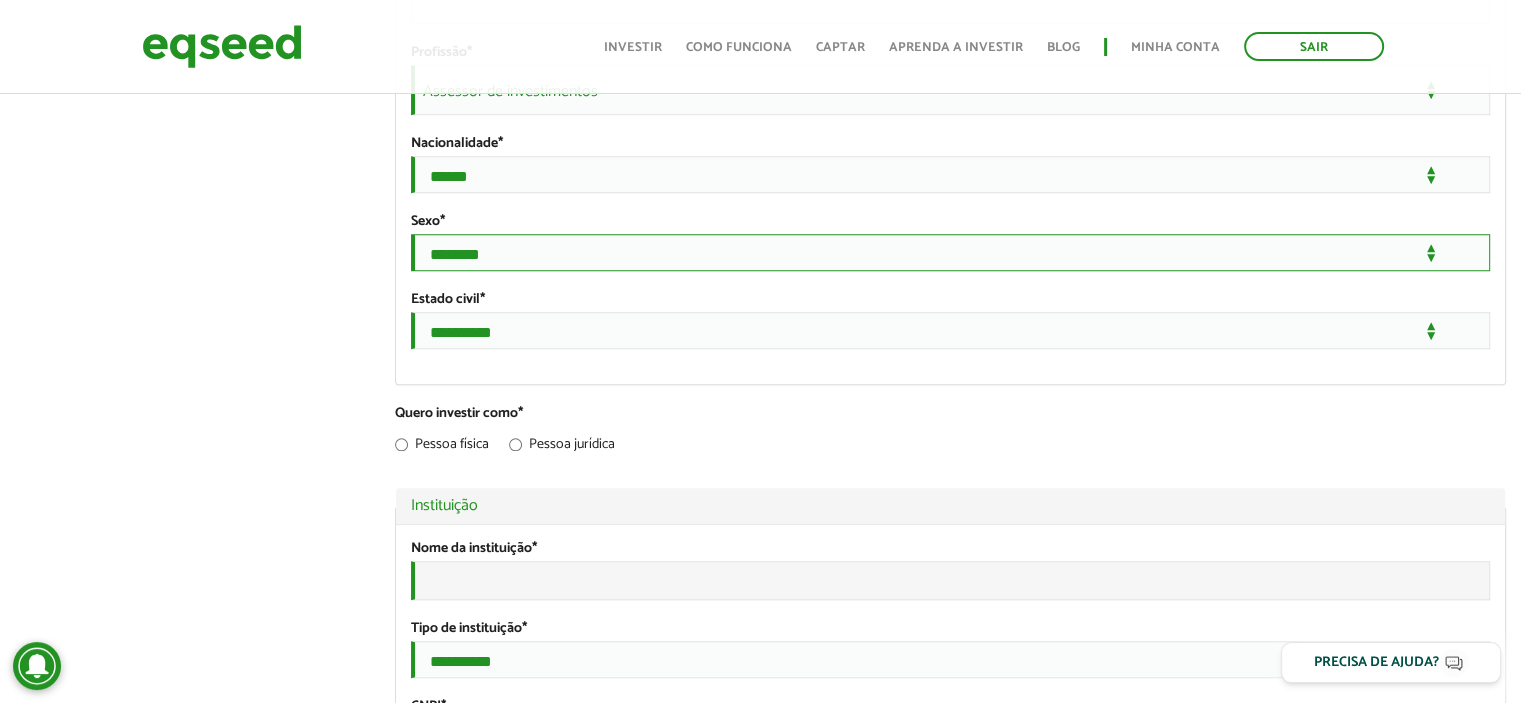click on "**********" at bounding box center (950, 252) 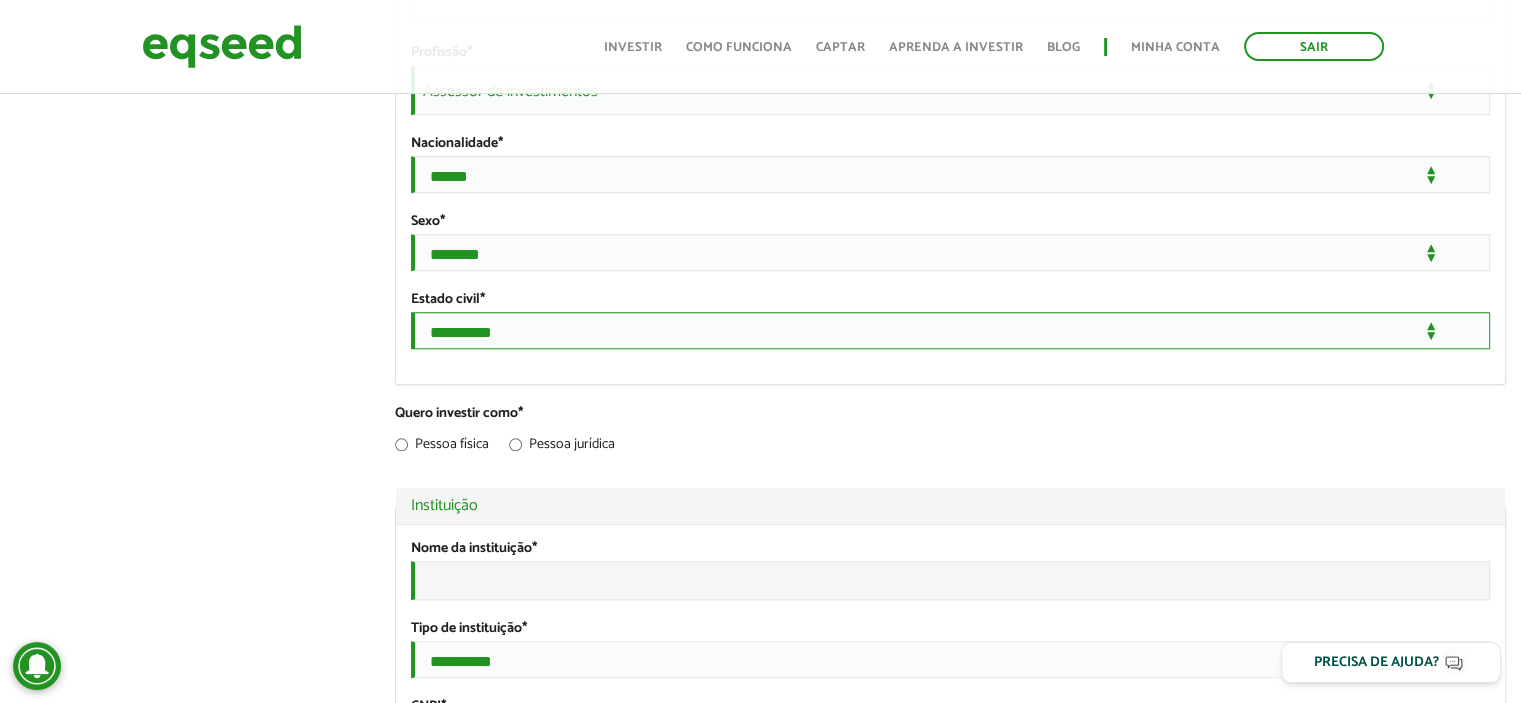 click on "**********" at bounding box center [950, 330] 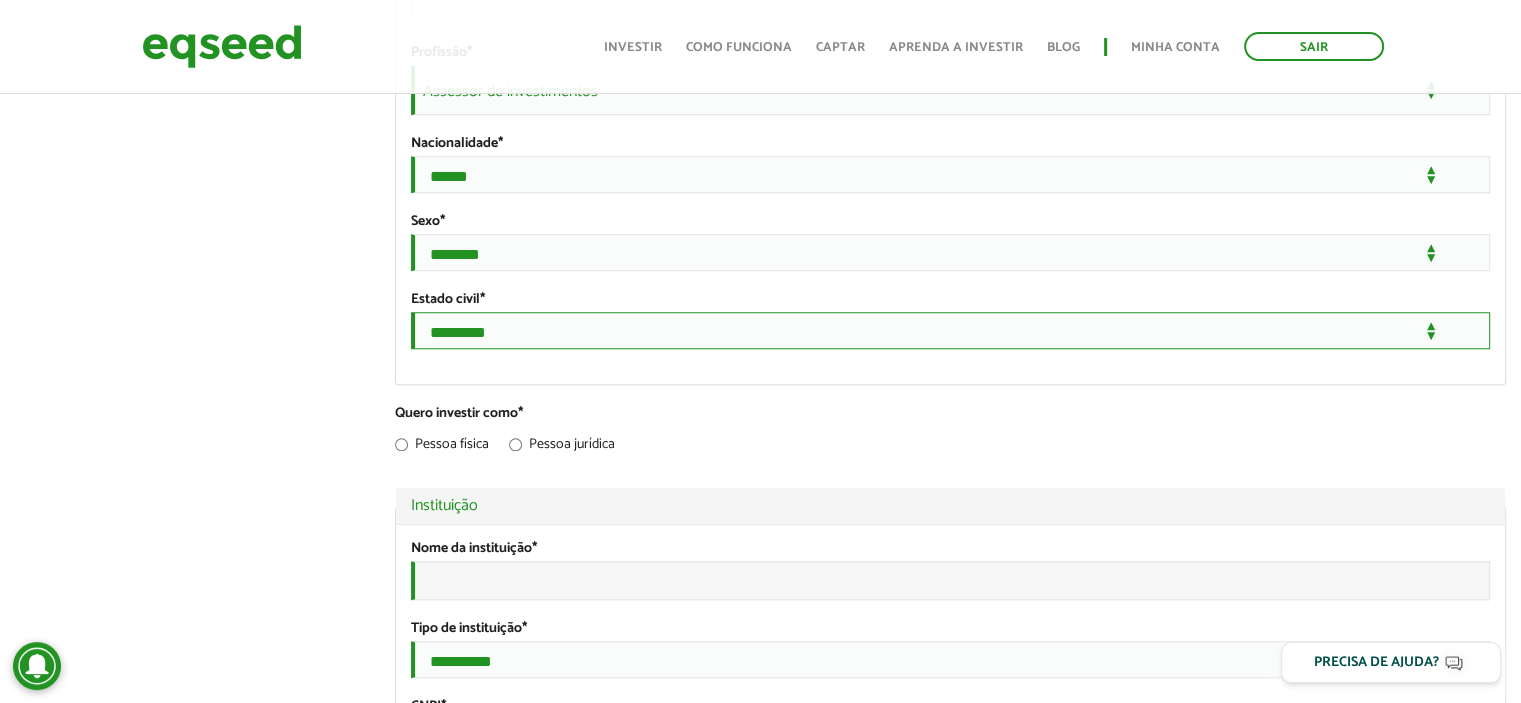 click on "**********" at bounding box center [950, 330] 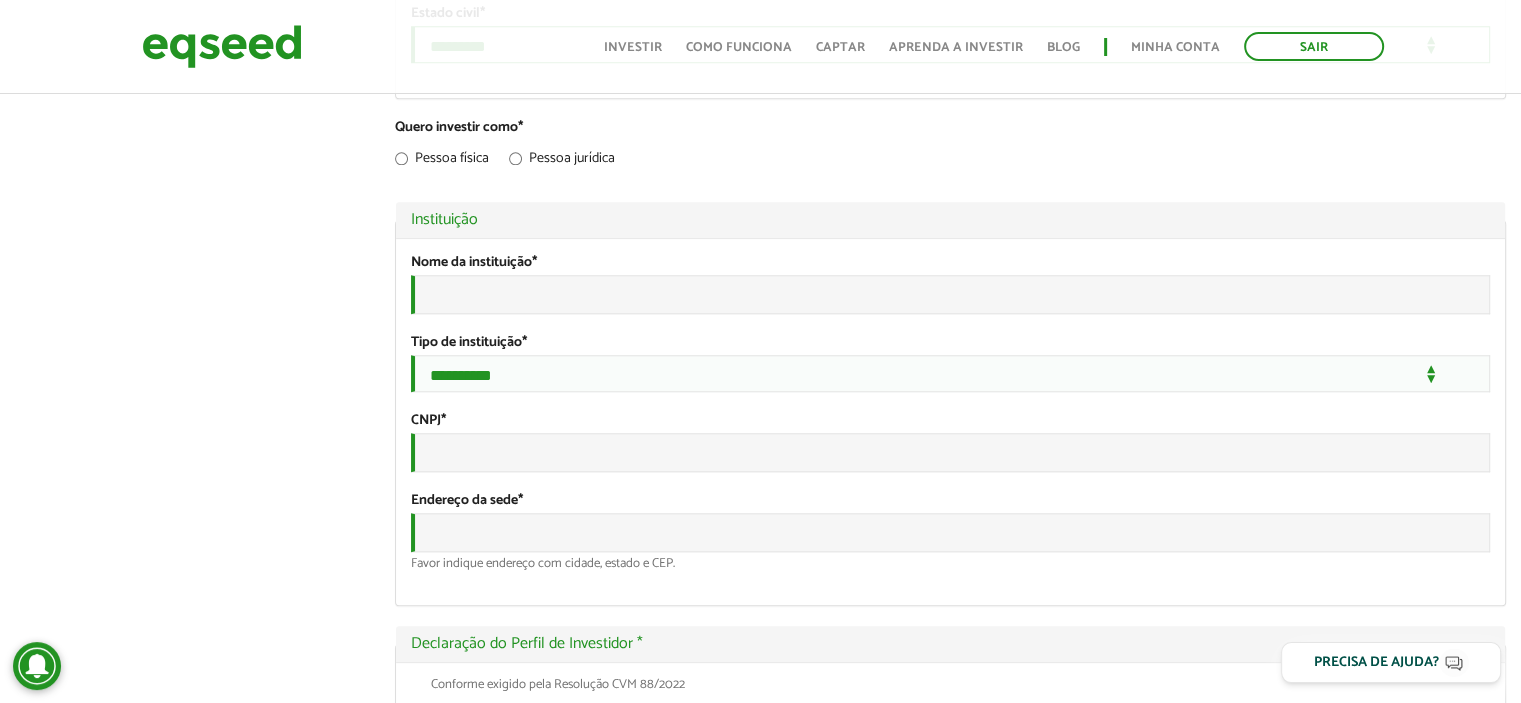 scroll, scrollTop: 2100, scrollLeft: 0, axis: vertical 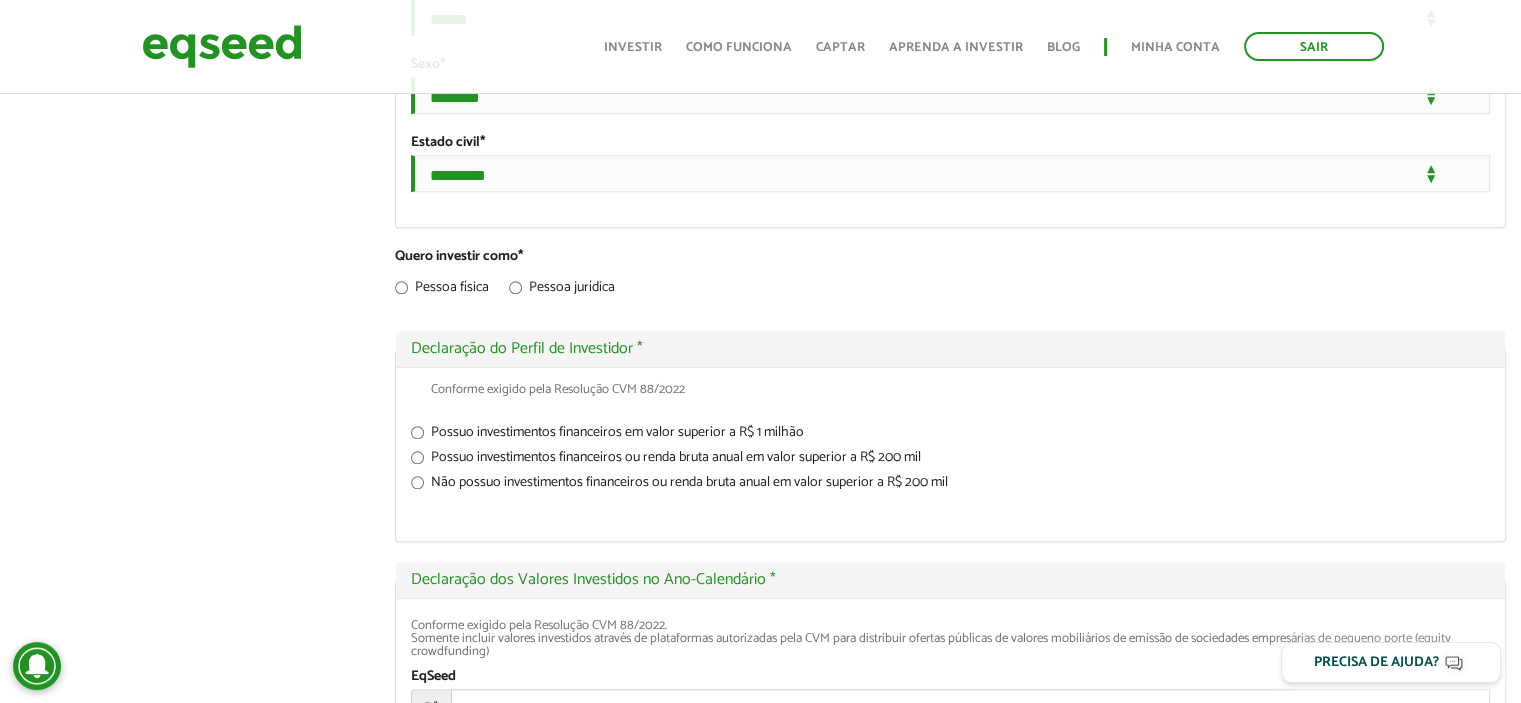 click on "Pessoa jurídica" at bounding box center (562, 291) 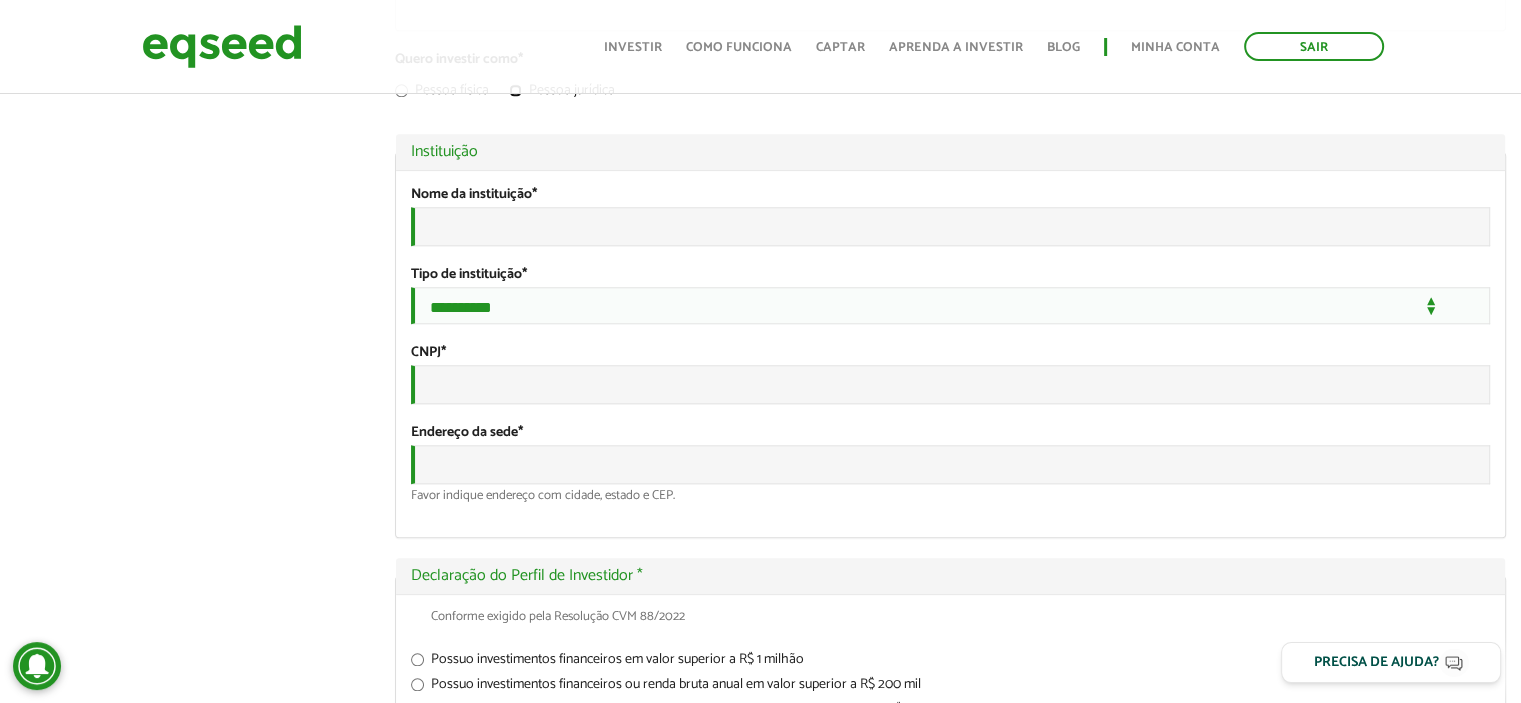 scroll, scrollTop: 2057, scrollLeft: 0, axis: vertical 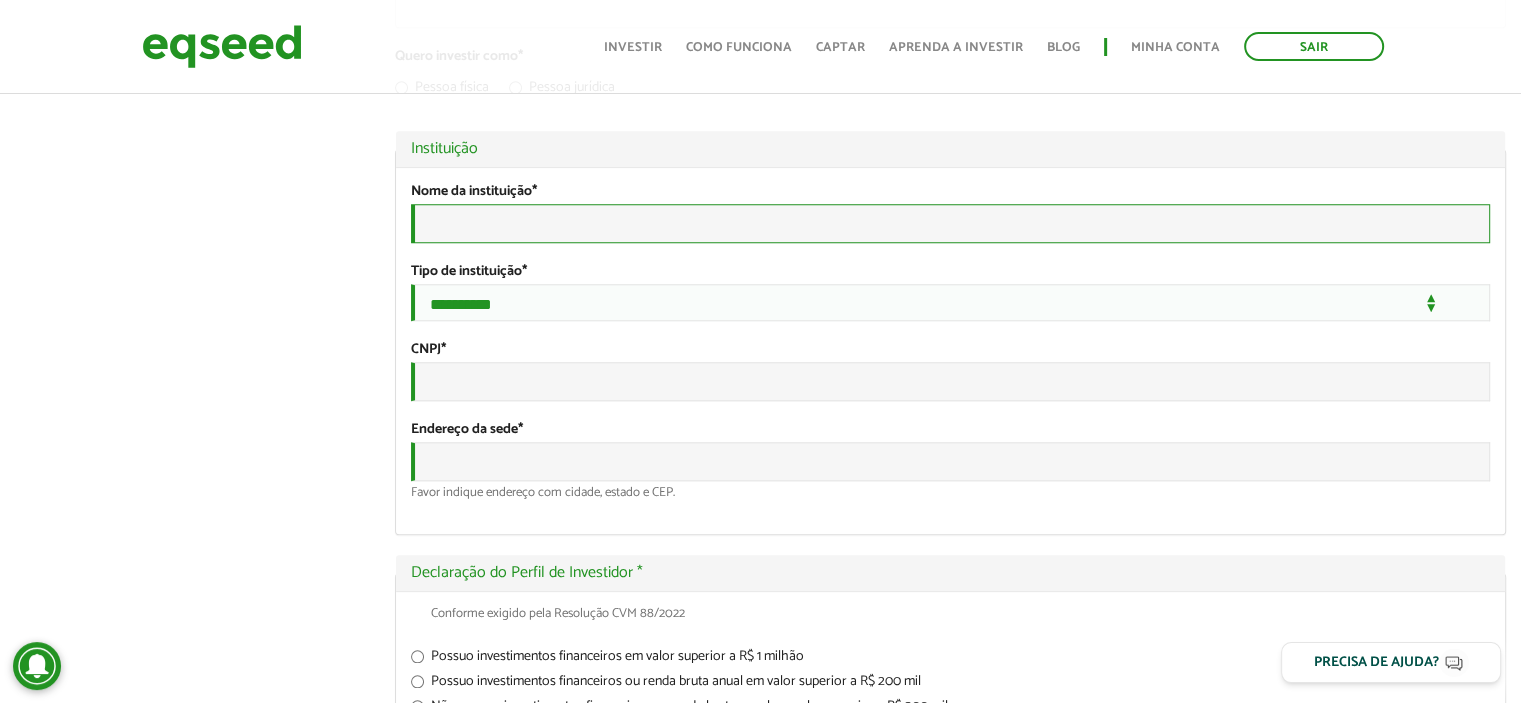 click on "Nome da instituição  *" at bounding box center [950, 223] 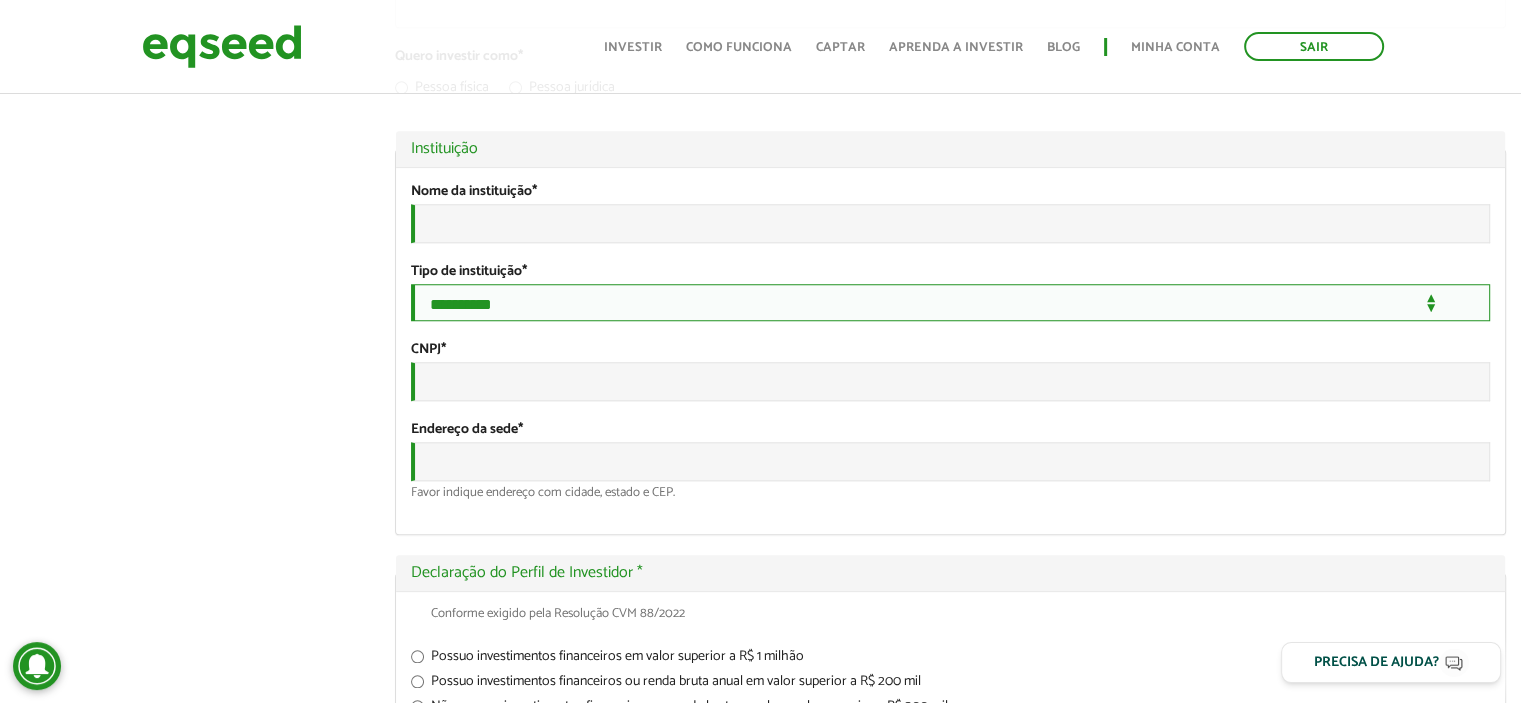 click on "**********" at bounding box center [950, 302] 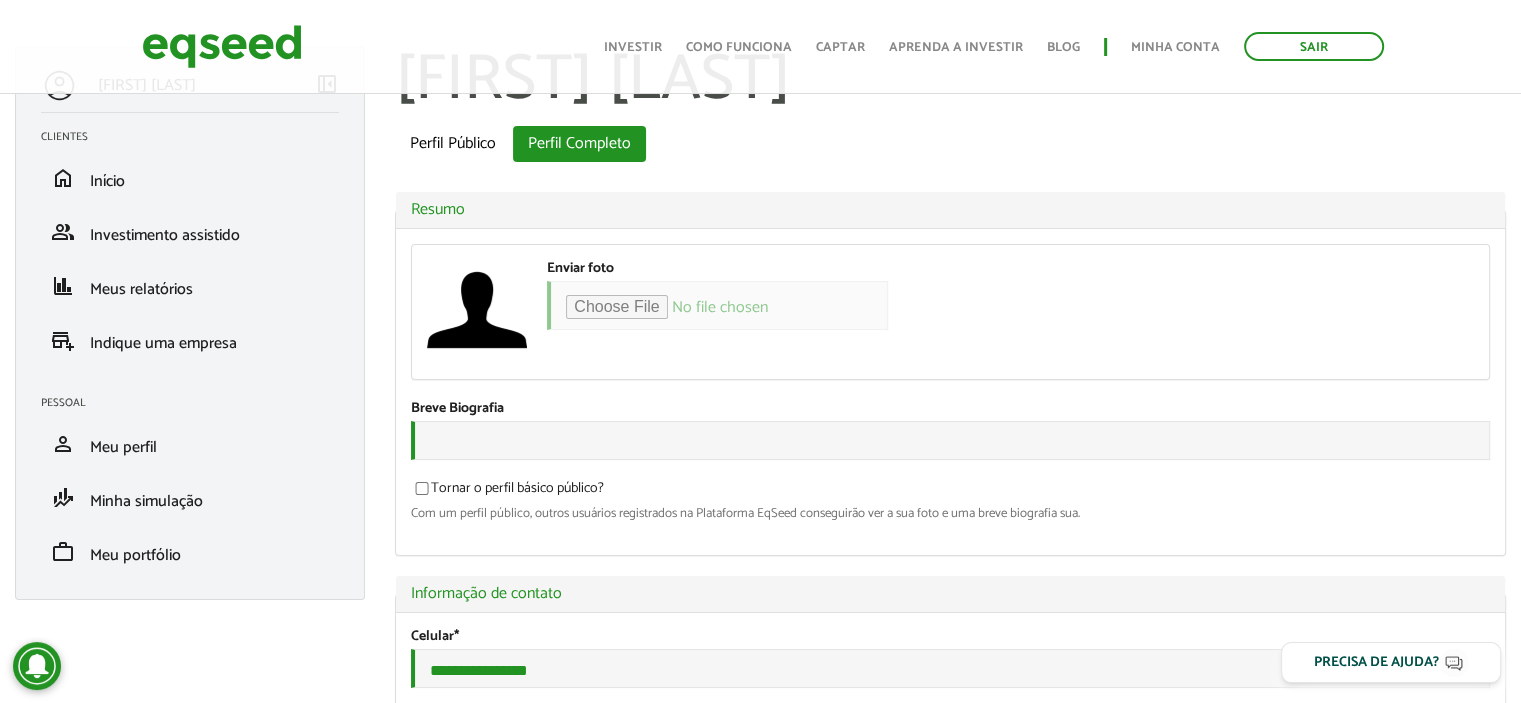 scroll, scrollTop: 0, scrollLeft: 0, axis: both 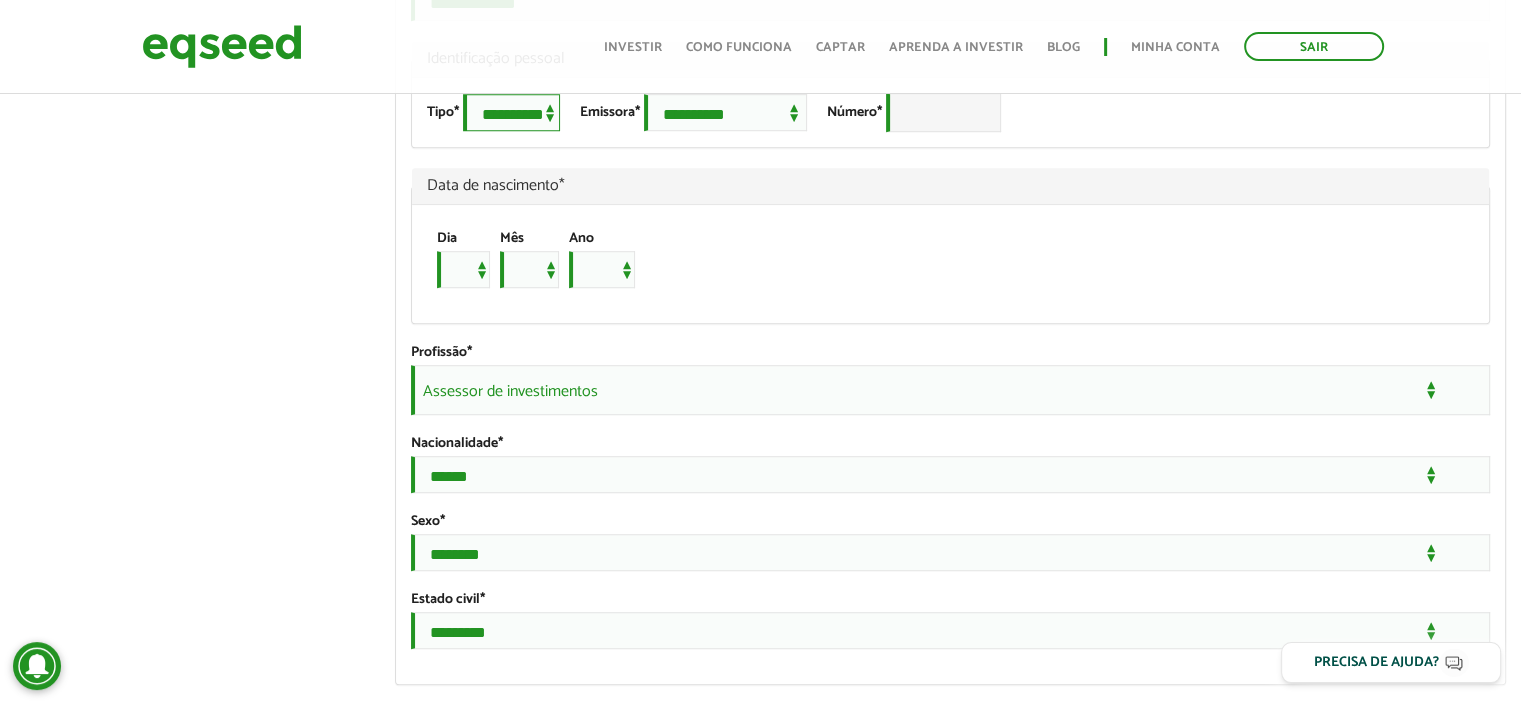click on "**********" at bounding box center (511, 112) 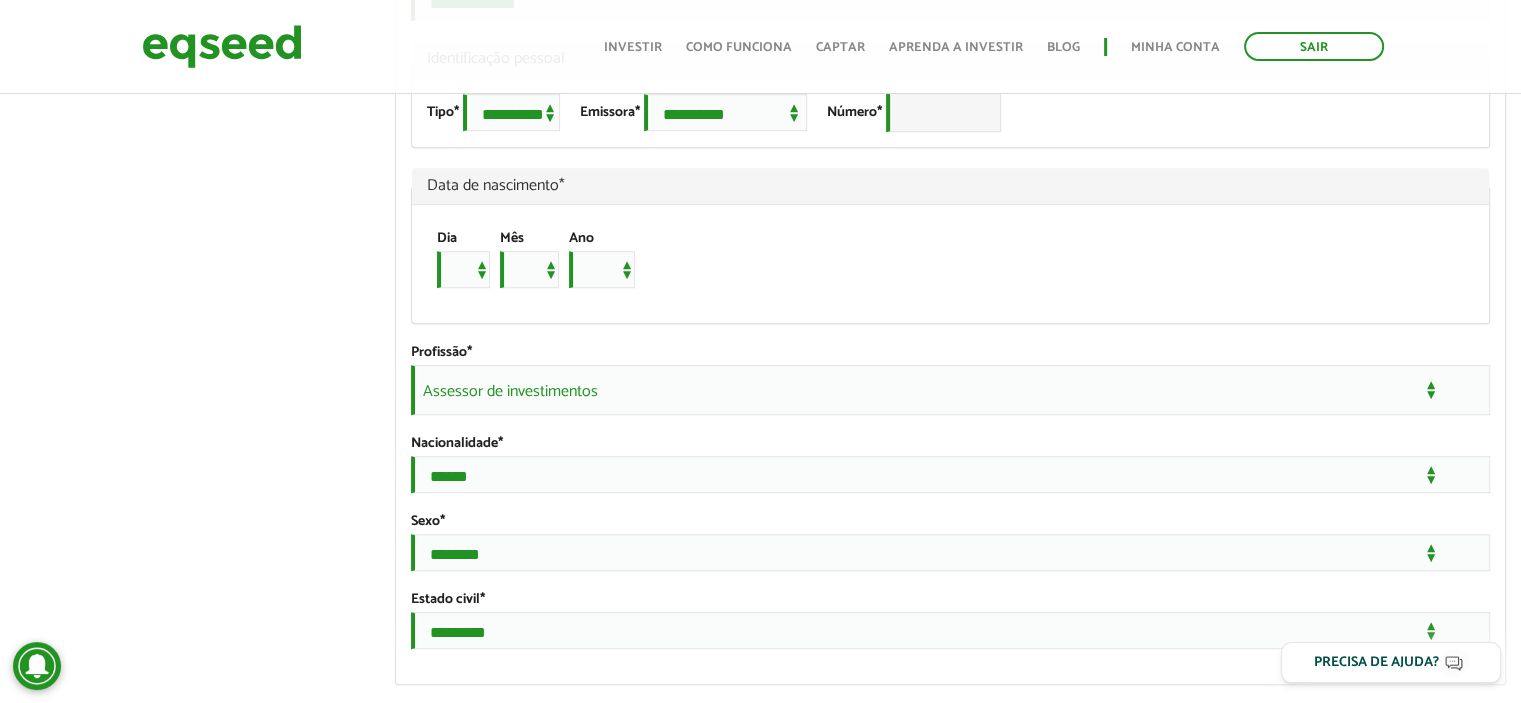 click on "GUSTAVO GRANATO
left_panel_close
Clientes
home Início
group Investimento assistido
finance Meus relatórios
add_business Indique uma empresa
Pessoal
person Meu perfil
finance_mode Minha simulação
work Meu portfólio
GUSTAVO GRANATO
Abas primárias Perfil Público
Perfil Completo (aba ativa)
Ocultar Resumo
Foto
Enviar foto
Seu rosto virtual ou imagem. Imagens maiores que 1024x1024 pixels serão reduzidas.
Breve Biografia" at bounding box center [760, 652] 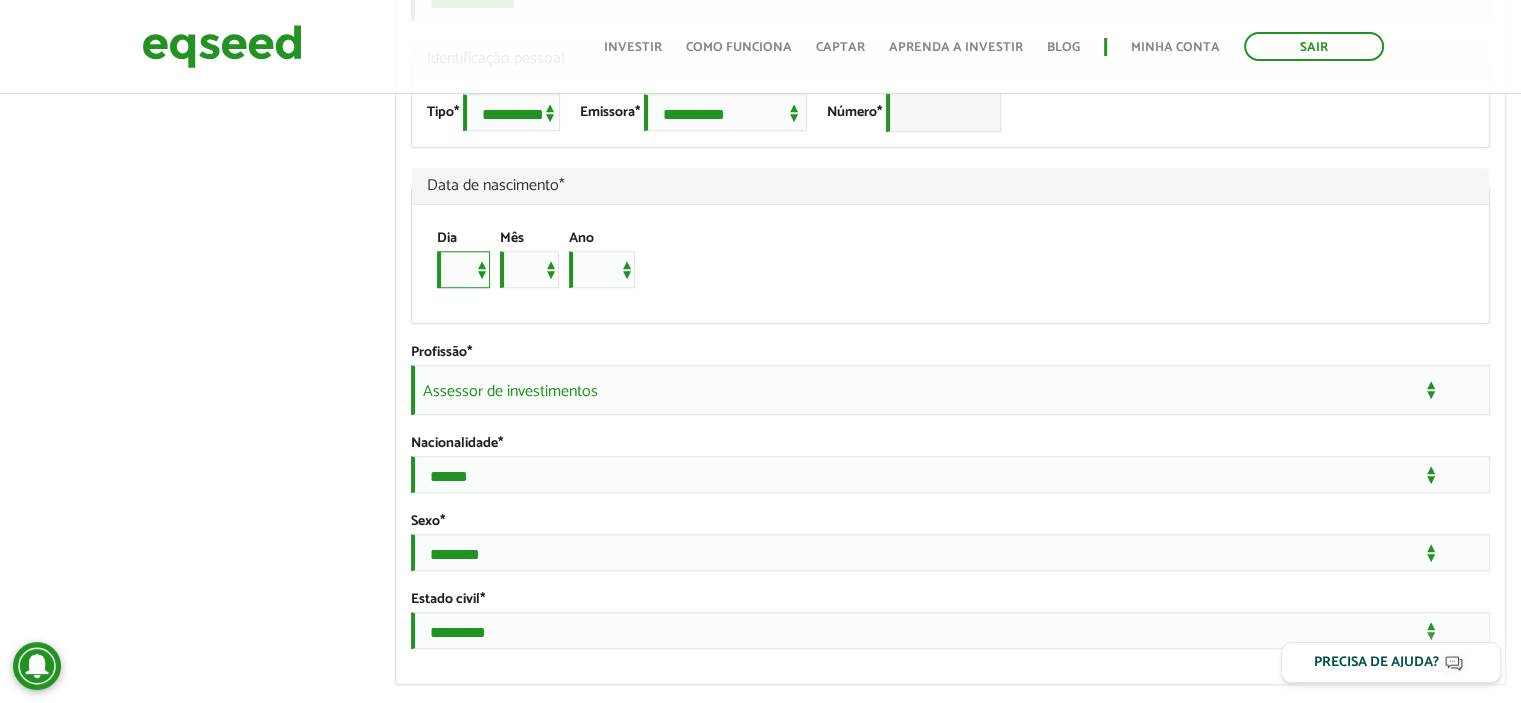 click on "* * * * * * * * * ** ** ** ** ** ** ** ** ** ** ** ** ** ** ** ** ** ** ** ** ** **" at bounding box center [463, 269] 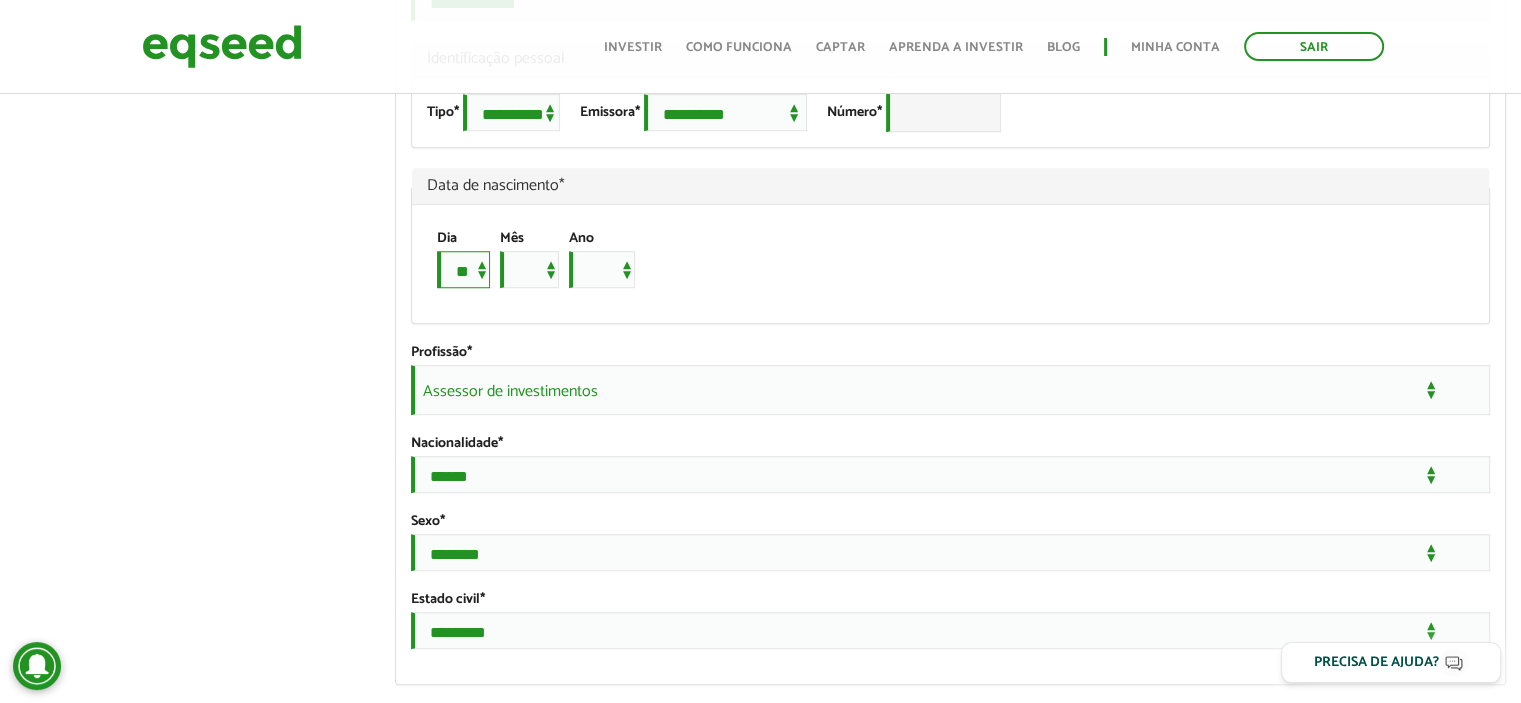 click on "* * * * * * * * * ** ** ** ** ** ** ** ** ** ** ** ** ** ** ** ** ** ** ** ** ** **" at bounding box center [463, 269] 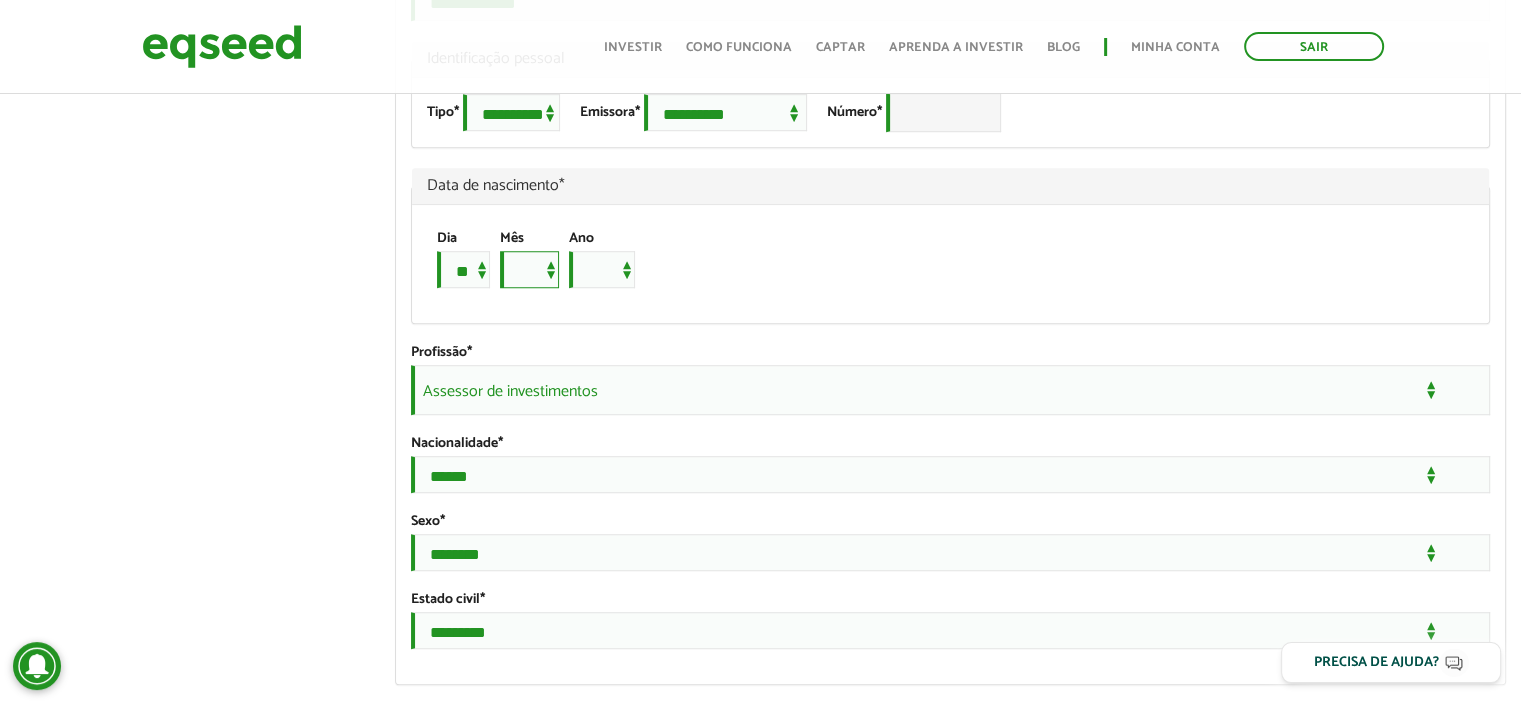 click on "*** *** *** *** *** *** *** *** *** *** *** ***" at bounding box center [529, 269] 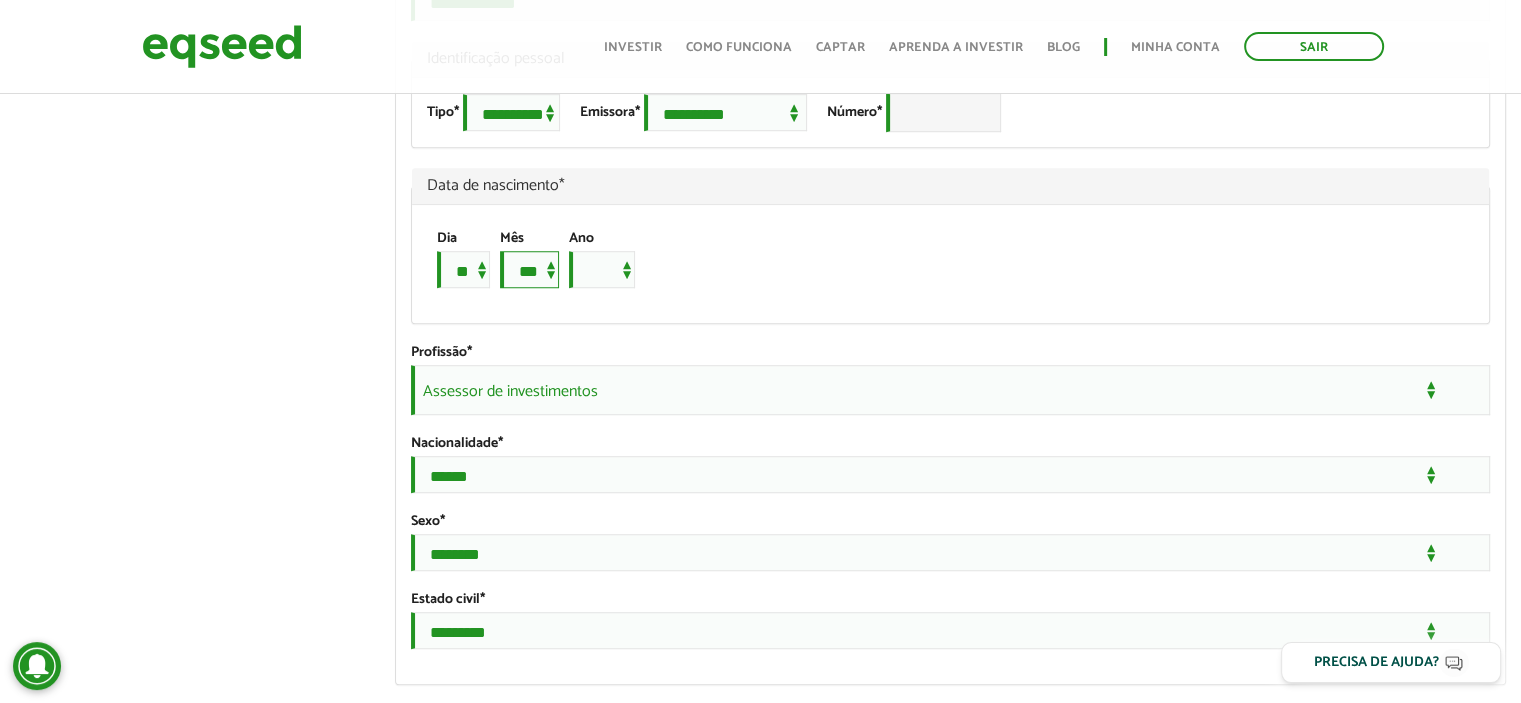 click on "*** *** *** *** *** *** *** *** *** *** *** ***" at bounding box center (529, 269) 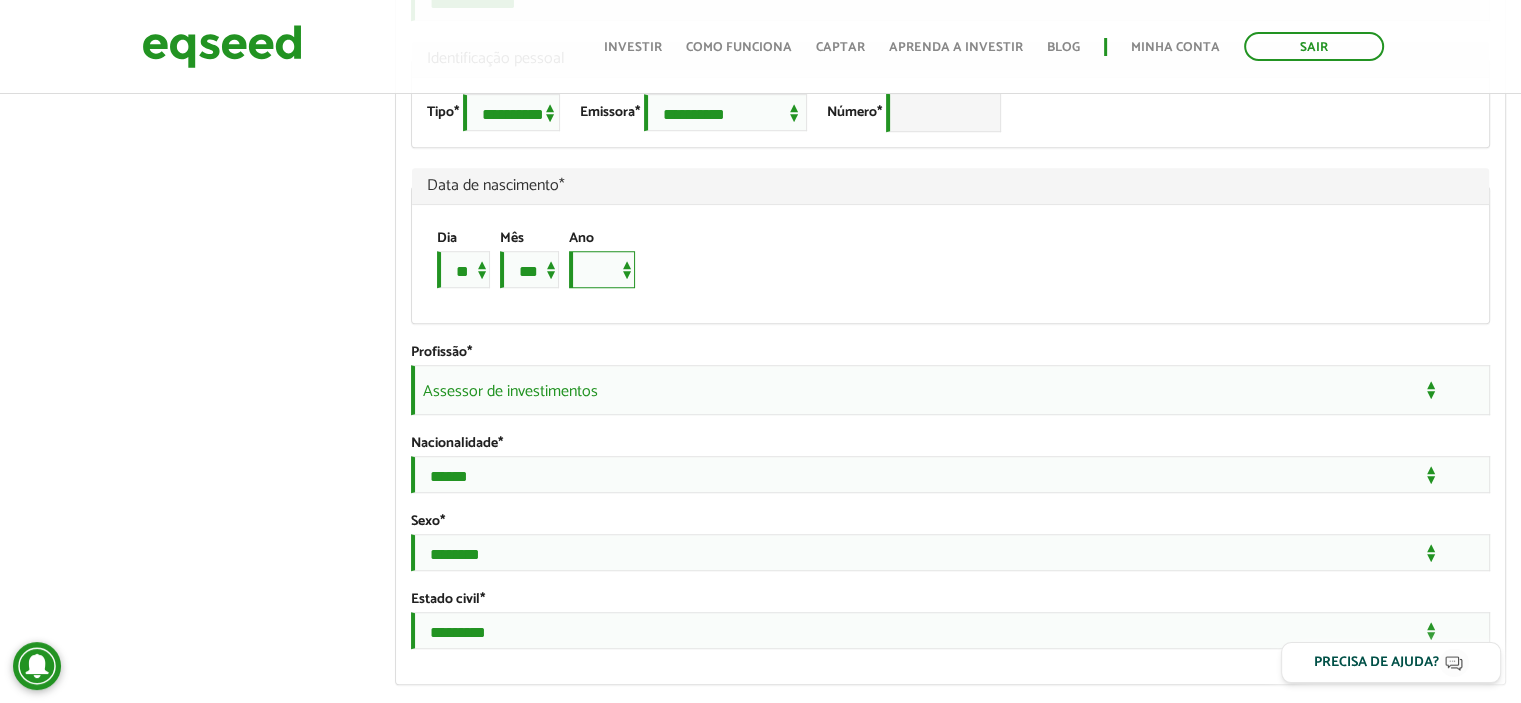 click on "**** **** **** **** **** **** **** **** **** **** **** **** **** **** **** **** **** **** **** **** **** **** **** **** **** **** **** **** **** **** **** **** **** **** **** **** **** **** **** **** **** **** **** **** **** **** **** **** **** **** **** **** **** **** **** **** **** **** **** **** **** **** **** **** **** **** **** **** **** **** **** **** **** **** **** **** **** **** **** **** **** **** **** **** **** **** **** **** **** **** **** **** **** **** **** **** **** **** **** **** **** **** **** **** **** **** **** **** **** **** **** **** **** **** **** **** **** **** **** **** **** **** **** **** **** ****" at bounding box center [602, 269] 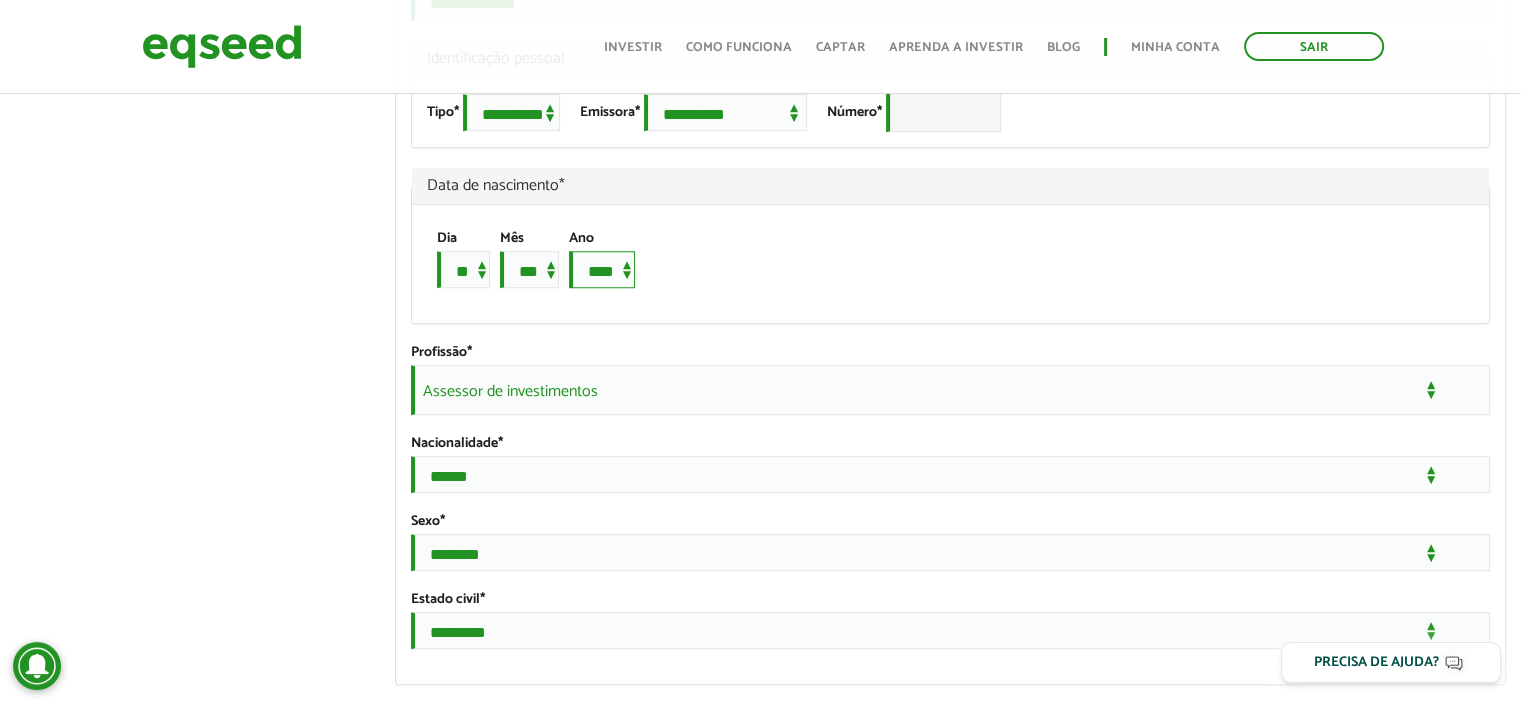 click on "**** **** **** **** **** **** **** **** **** **** **** **** **** **** **** **** **** **** **** **** **** **** **** **** **** **** **** **** **** **** **** **** **** **** **** **** **** **** **** **** **** **** **** **** **** **** **** **** **** **** **** **** **** **** **** **** **** **** **** **** **** **** **** **** **** **** **** **** **** **** **** **** **** **** **** **** **** **** **** **** **** **** **** **** **** **** **** **** **** **** **** **** **** **** **** **** **** **** **** **** **** **** **** **** **** **** **** **** **** **** **** **** **** **** **** **** **** **** **** **** **** **** **** **** **** ****" at bounding box center [602, 269] 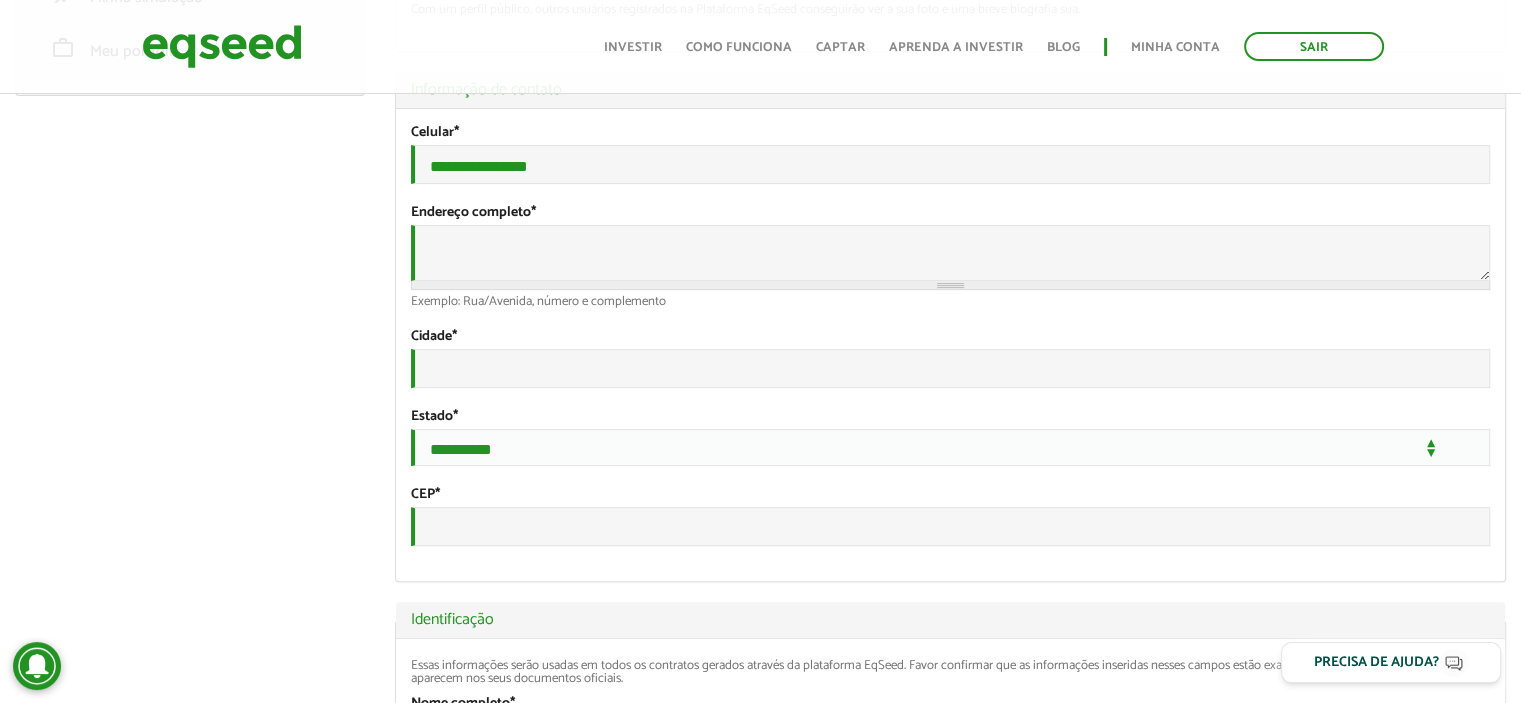 scroll, scrollTop: 600, scrollLeft: 0, axis: vertical 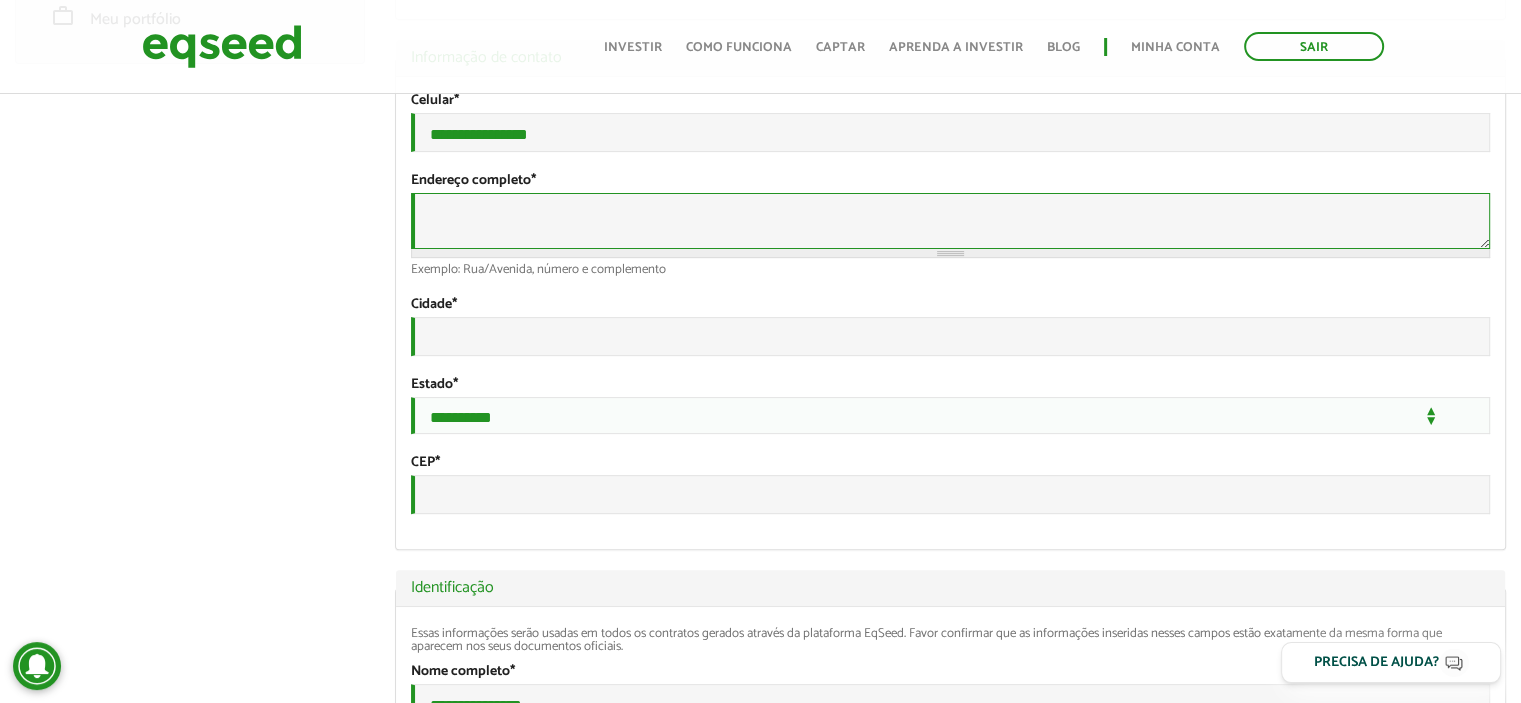 click on "Endereço completo  *" at bounding box center (950, 221) 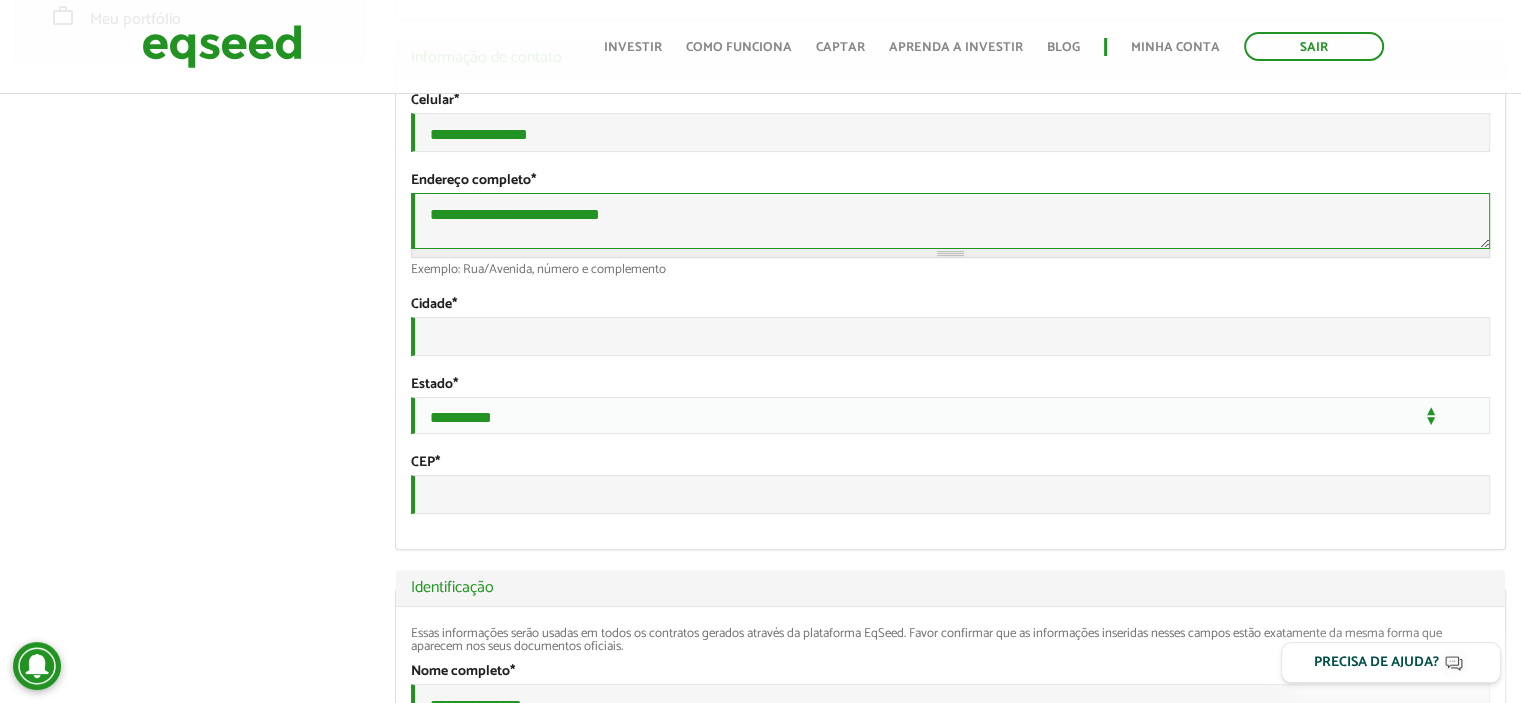paste on "**********" 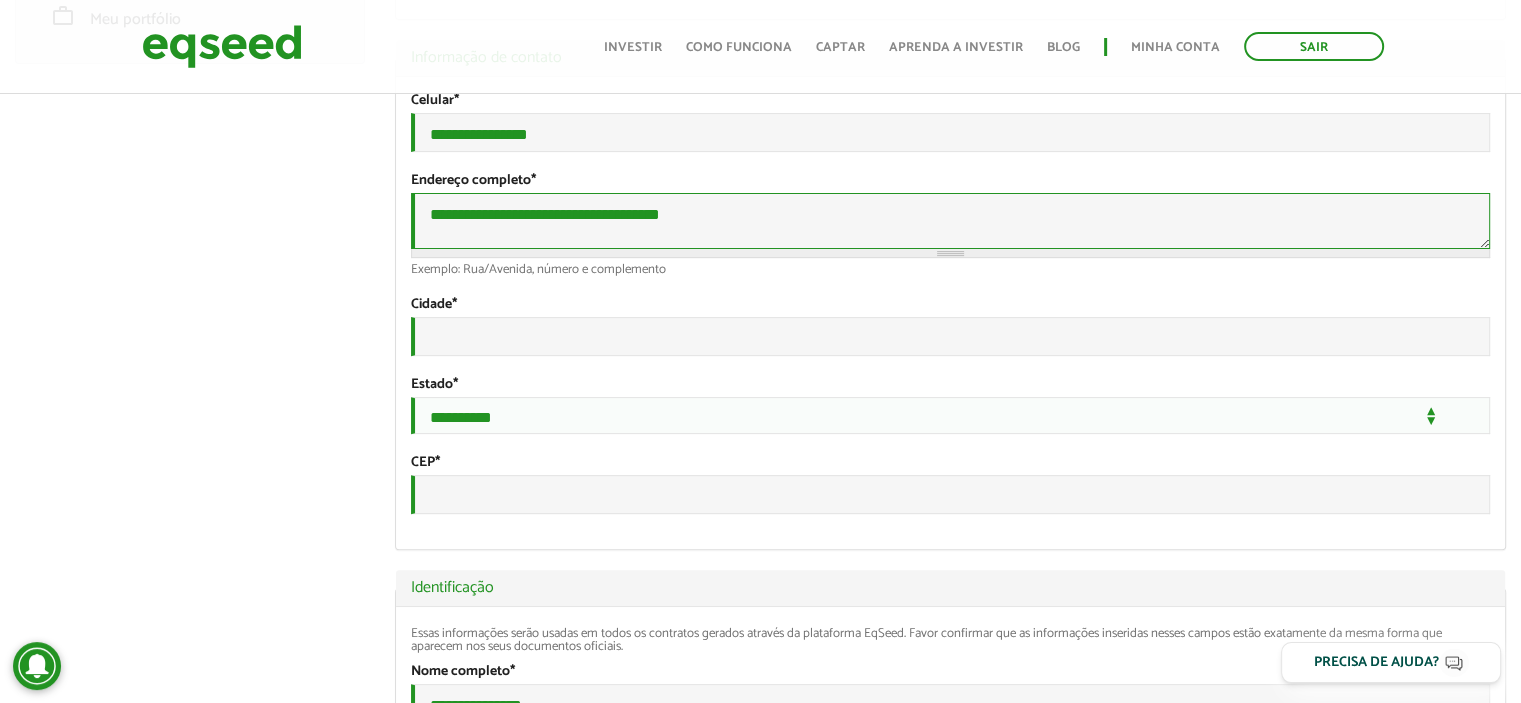 type on "**********" 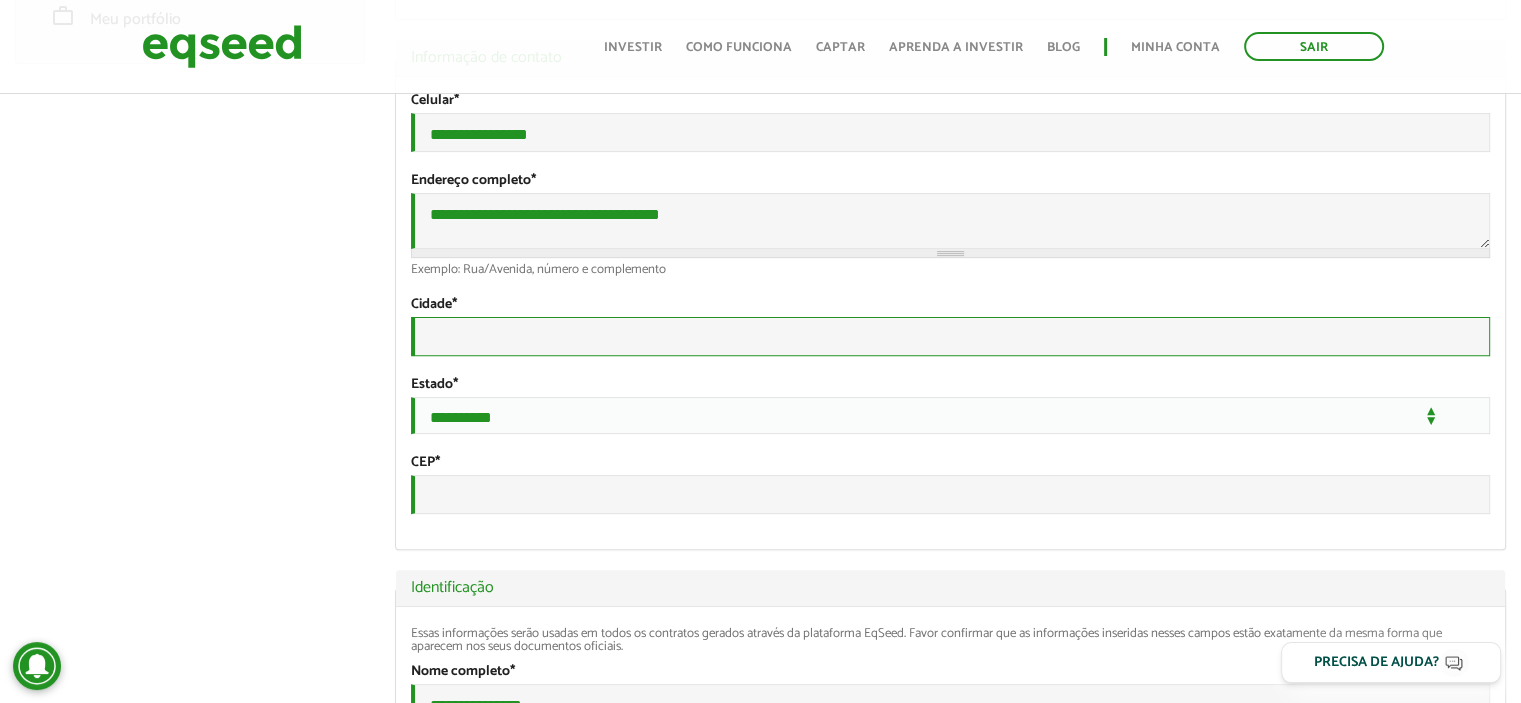 click on "Cidade  *" at bounding box center (950, 336) 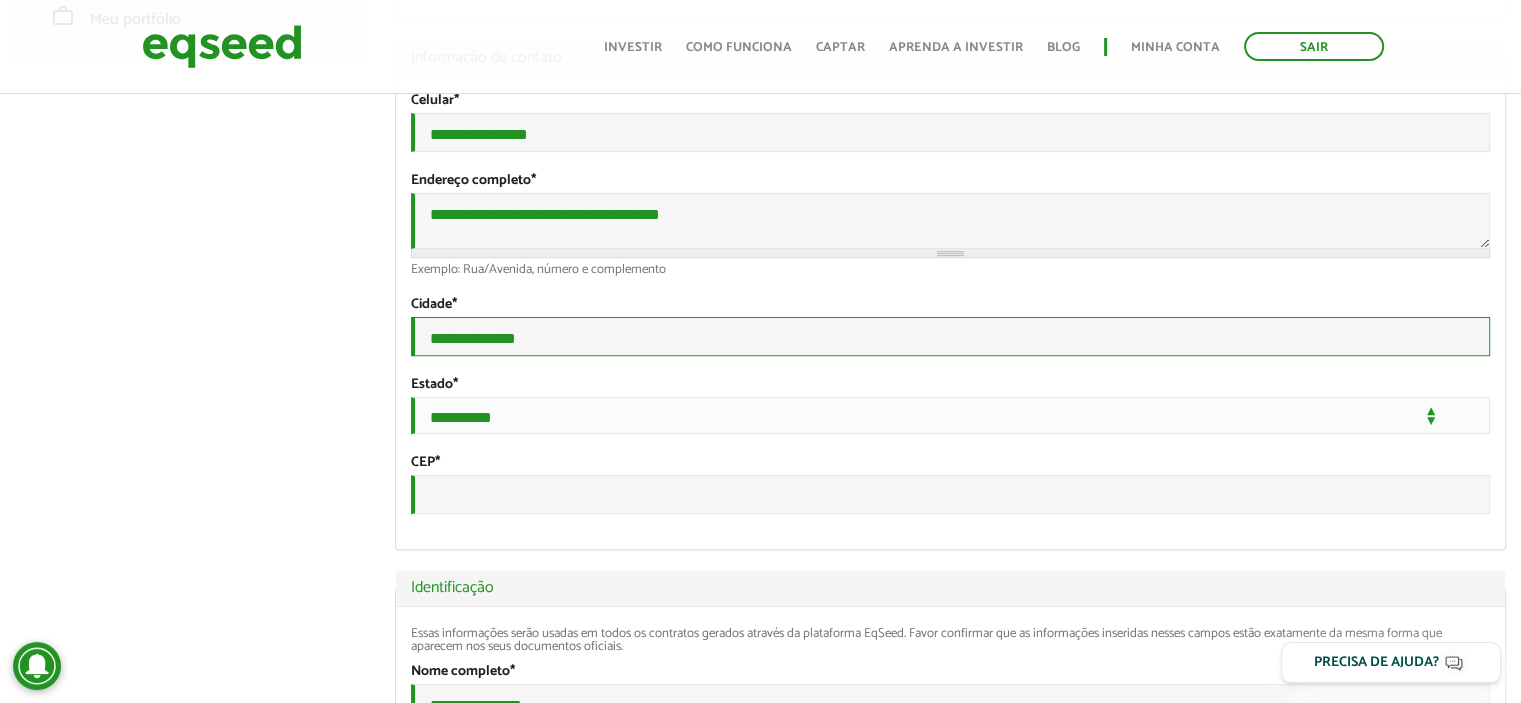 type on "**********" 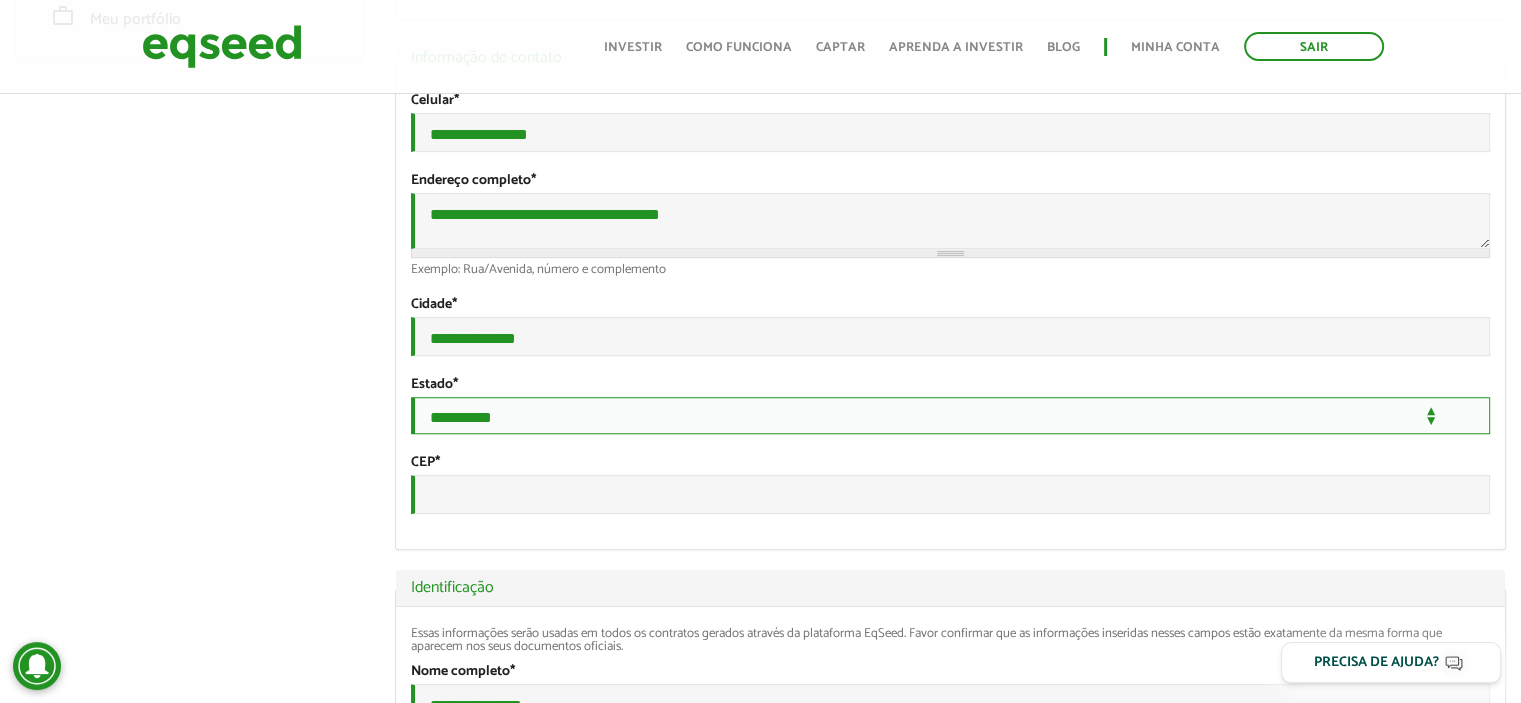 click on "**********" at bounding box center (950, 415) 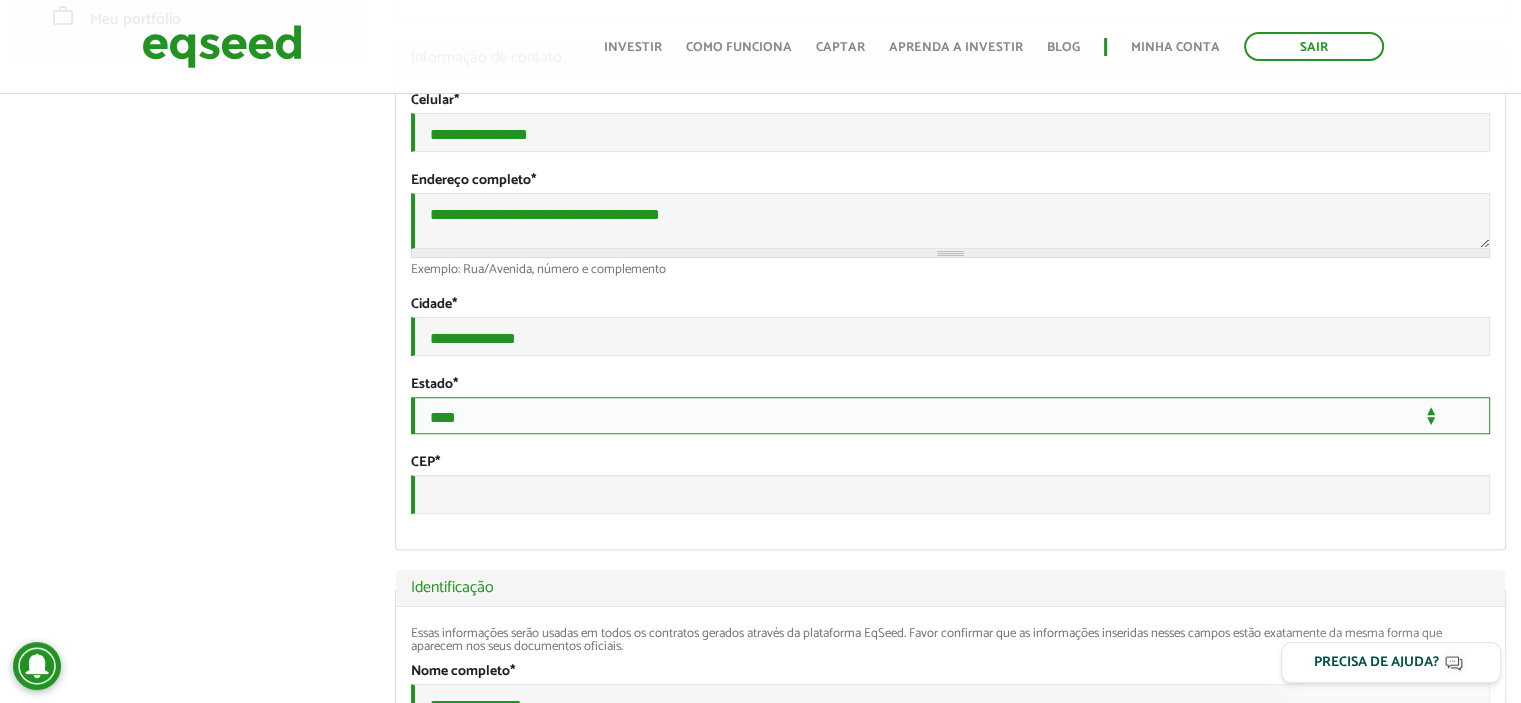 click on "**********" at bounding box center [950, 415] 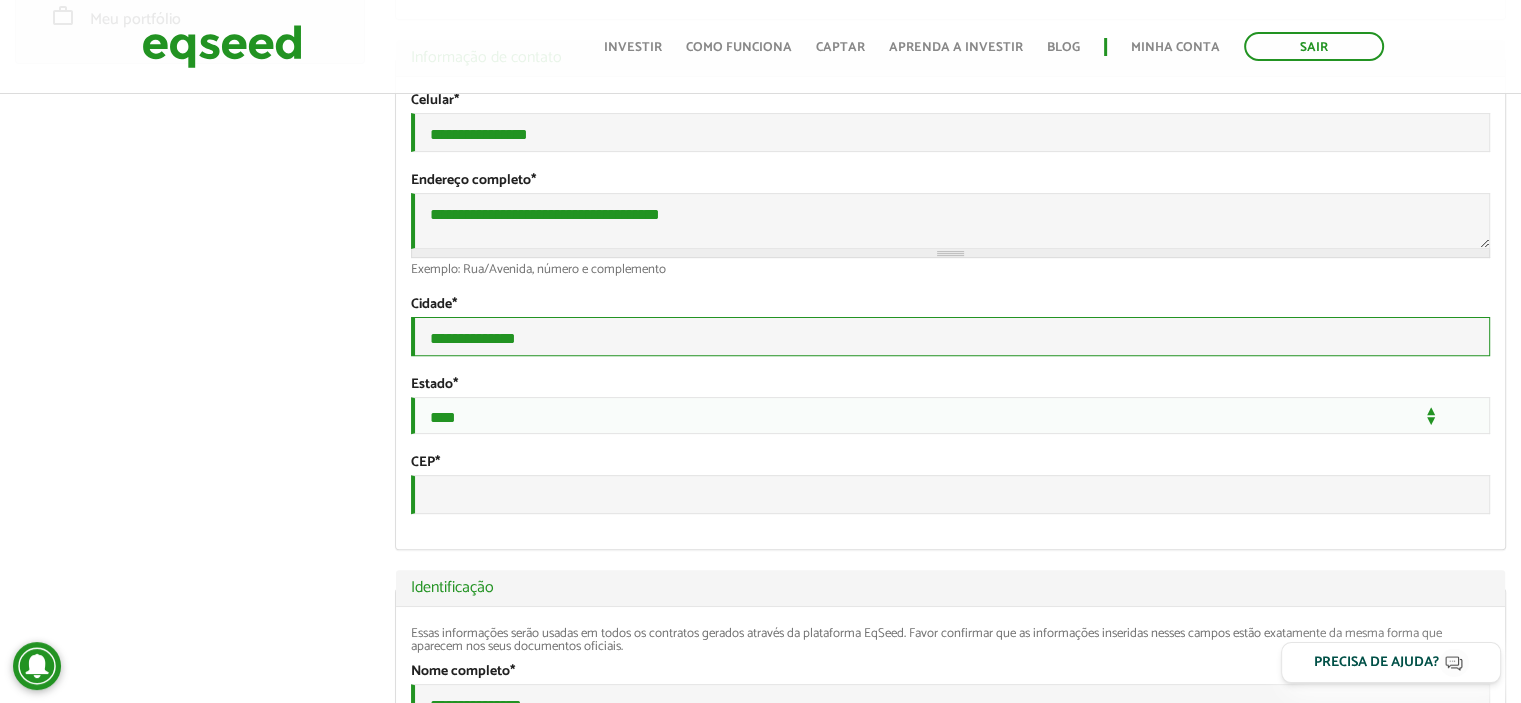 click on "**********" at bounding box center (950, 336) 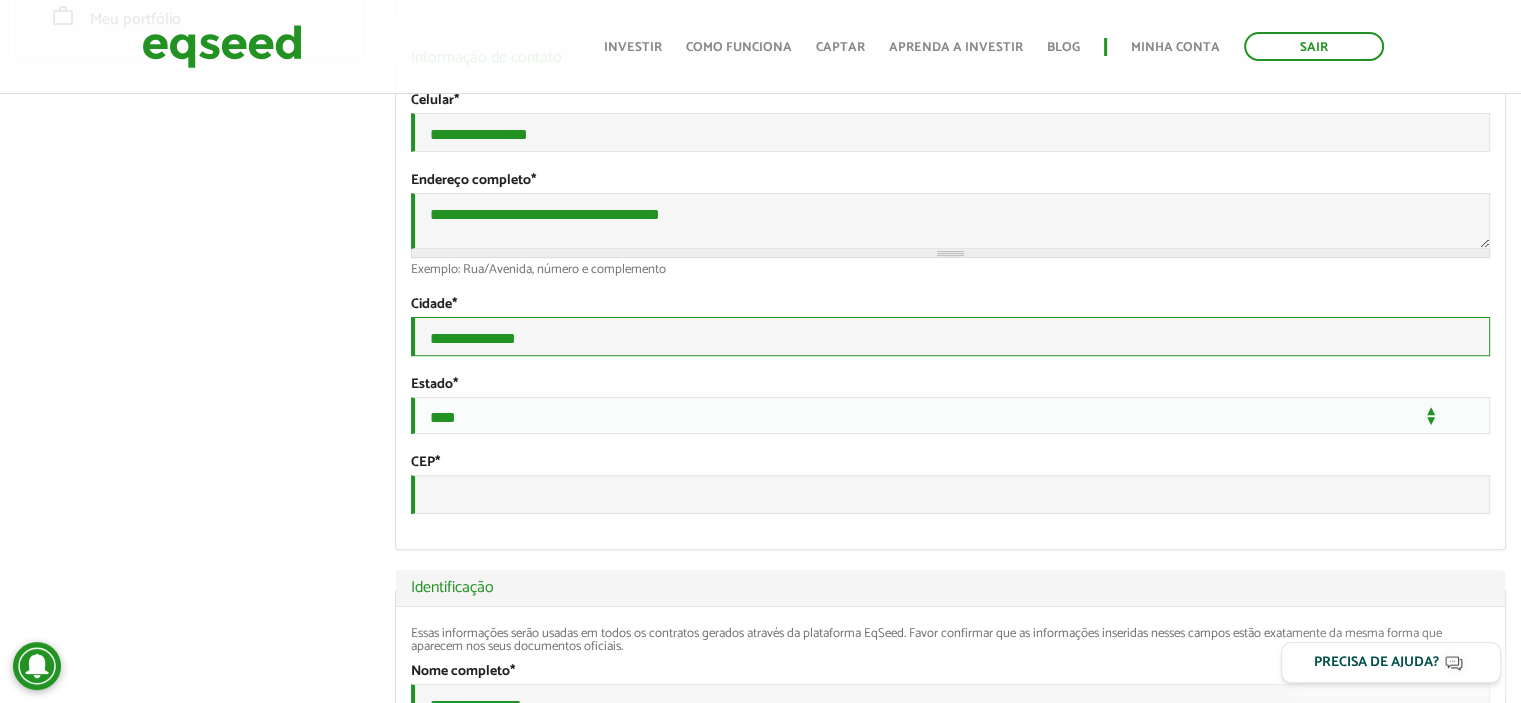 type on "**********" 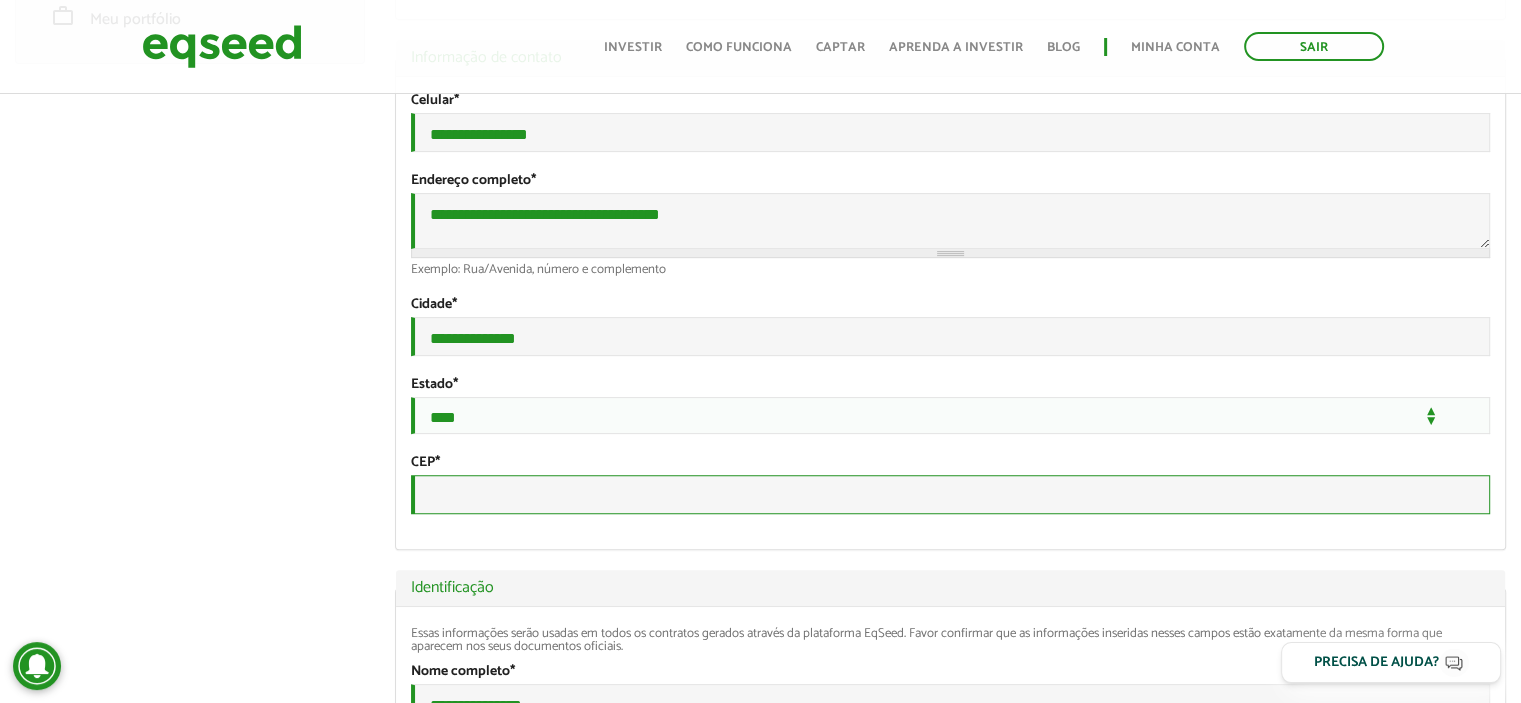 click on "CEP  *" at bounding box center (950, 494) 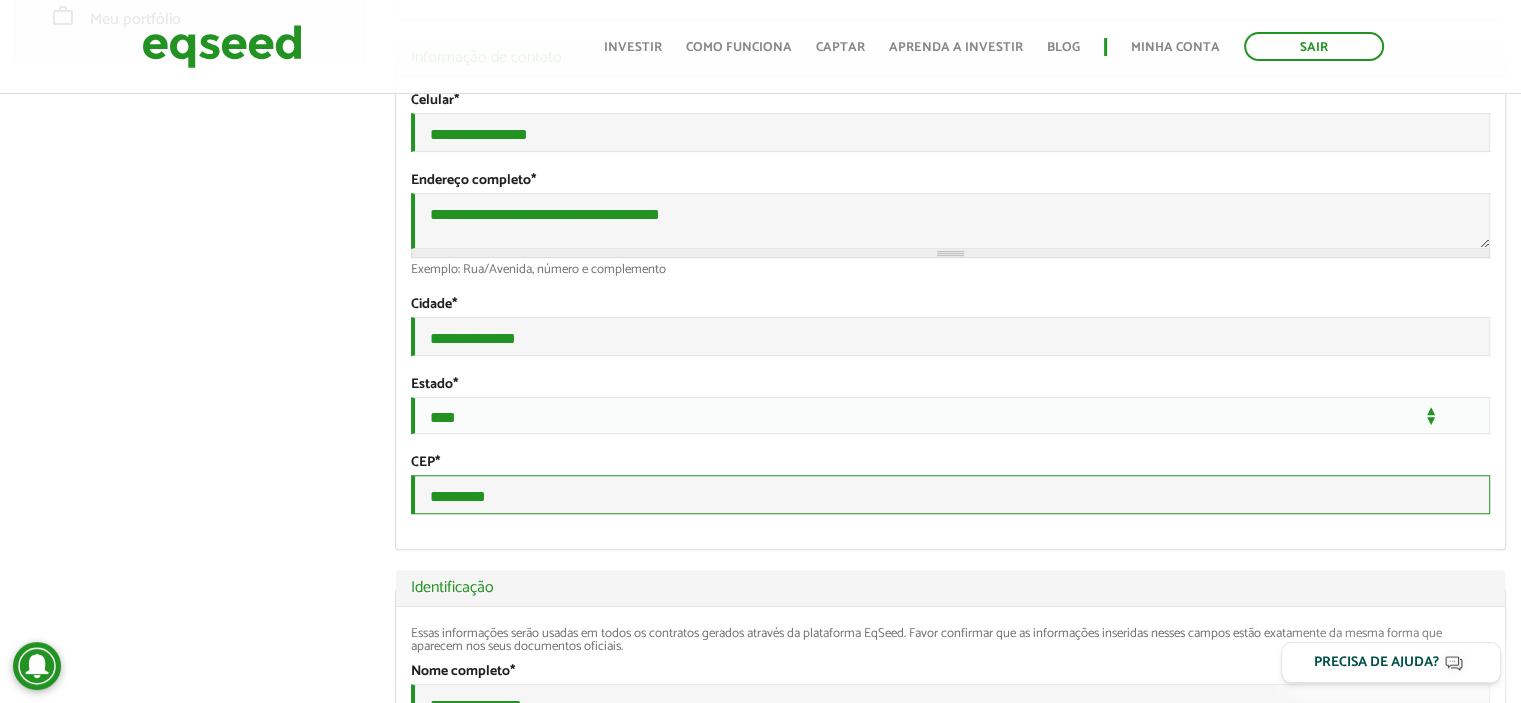 type on "*********" 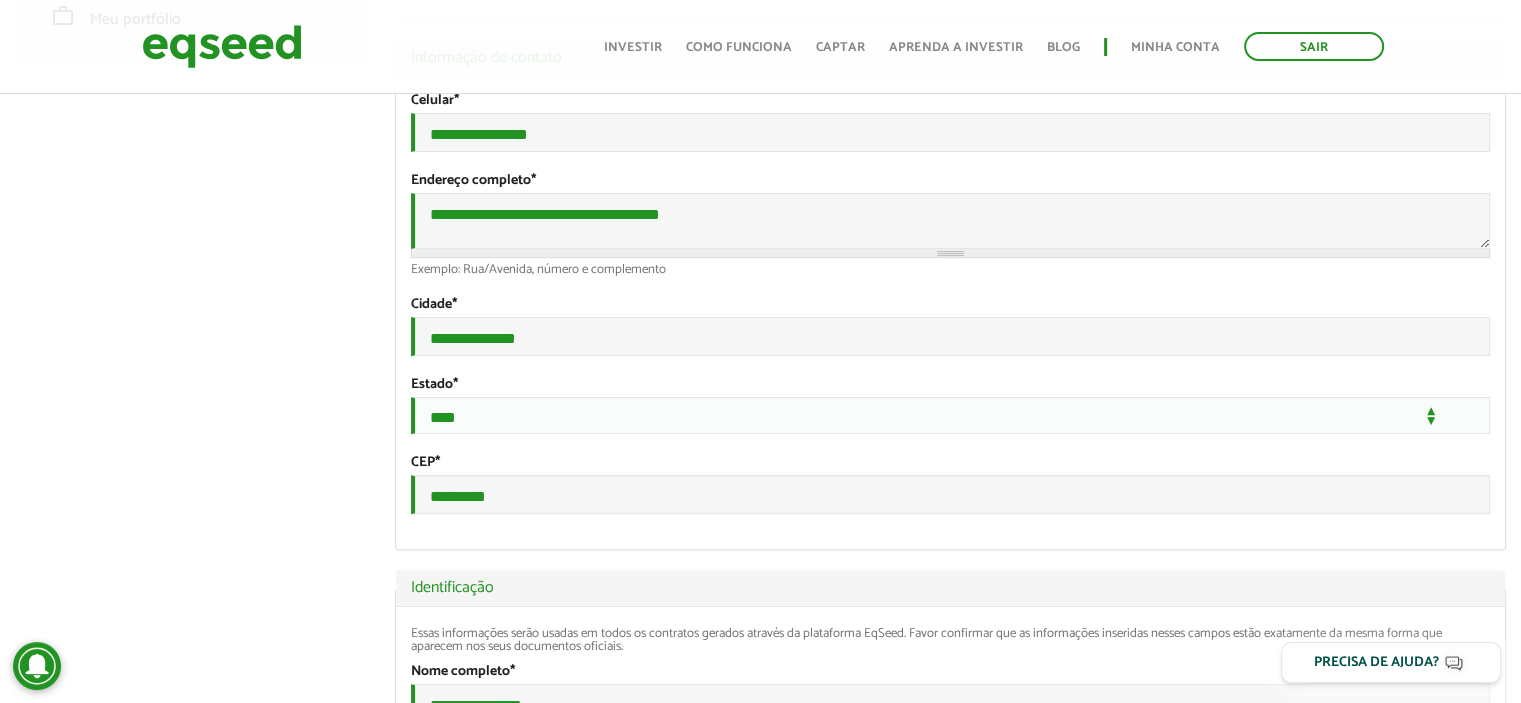 click on "GUSTAVO GRANATO
left_panel_close
Clientes
home Início
group Investimento assistido
finance Meus relatórios
add_business Indique uma empresa
Pessoal
person Meu perfil
finance_mode Minha simulação
work Meu portfólio
GUSTAVO GRANATO
Abas primárias Perfil Público
Perfil Completo (aba ativa)
Ocultar Resumo
Foto
Enviar foto
Seu rosto virtual ou imagem. Imagens maiores que 1024x1024 pixels serão reduzidas.
Breve Biografia" at bounding box center (760, 1452) 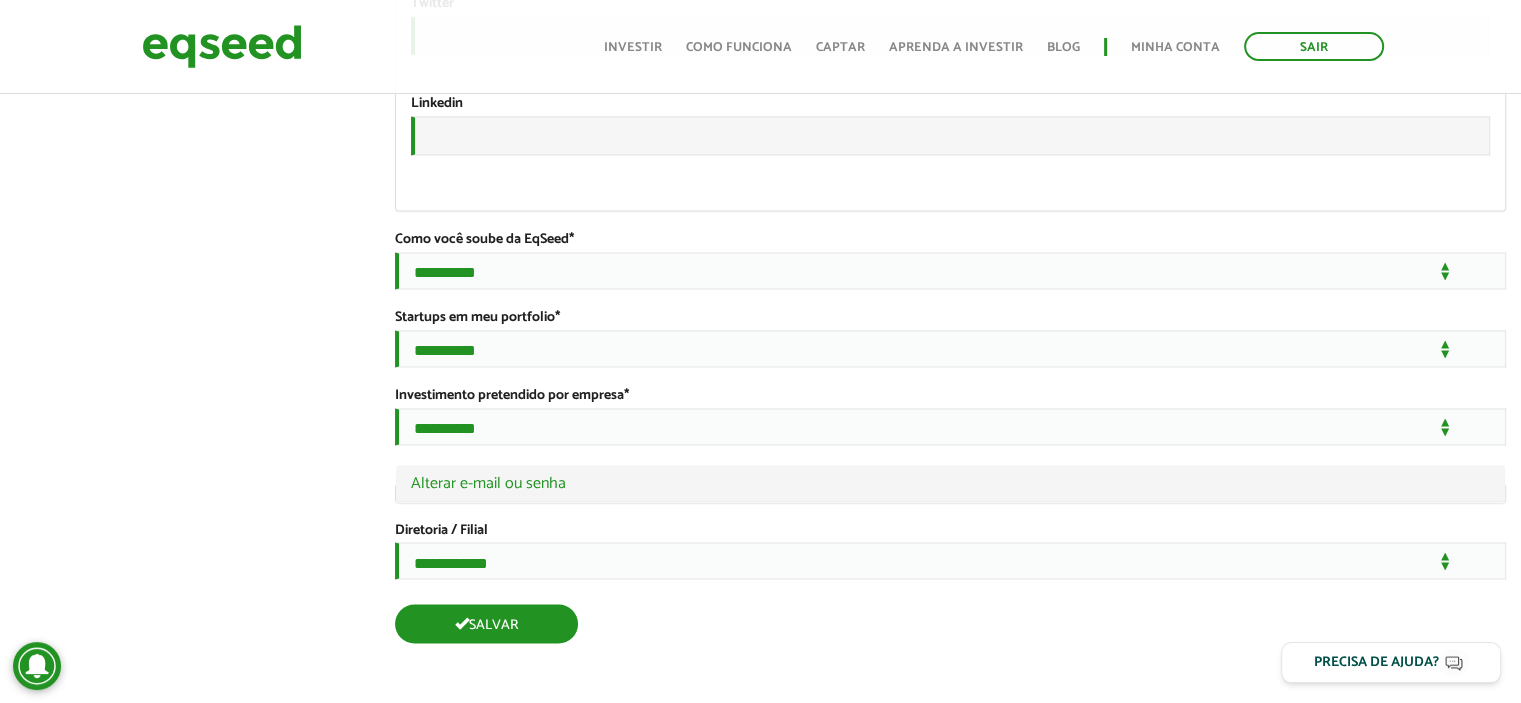 click on "**********" at bounding box center (950, -1215) 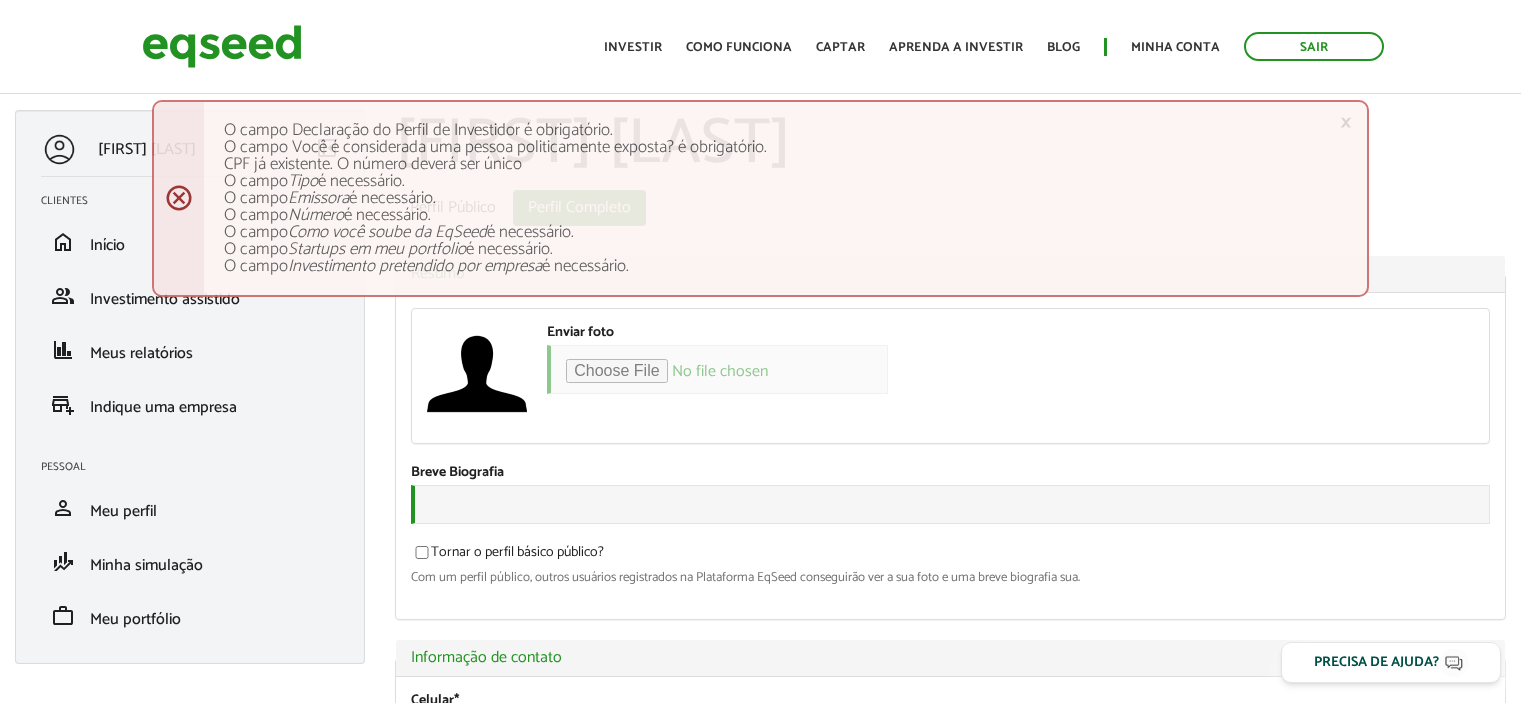 scroll, scrollTop: 0, scrollLeft: 0, axis: both 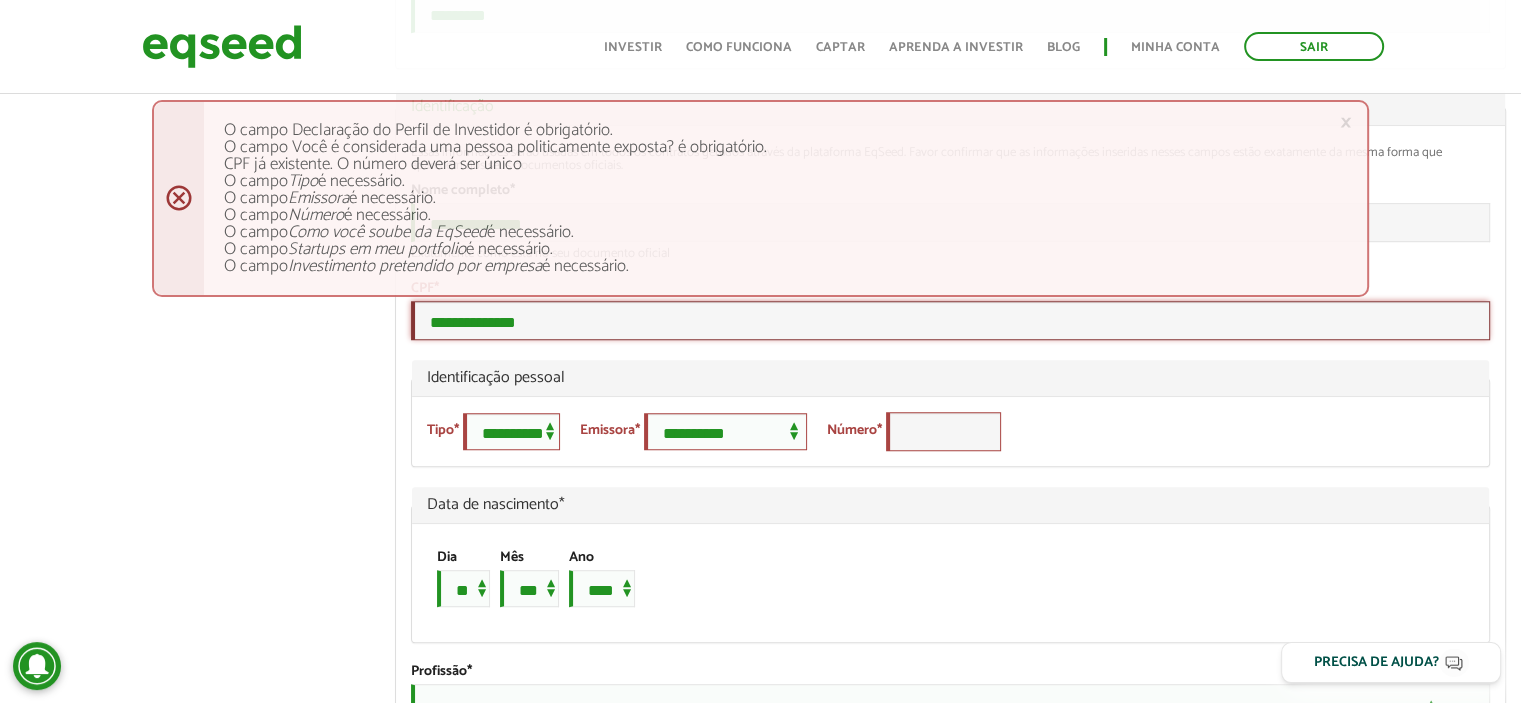 click on "**********" at bounding box center [950, 320] 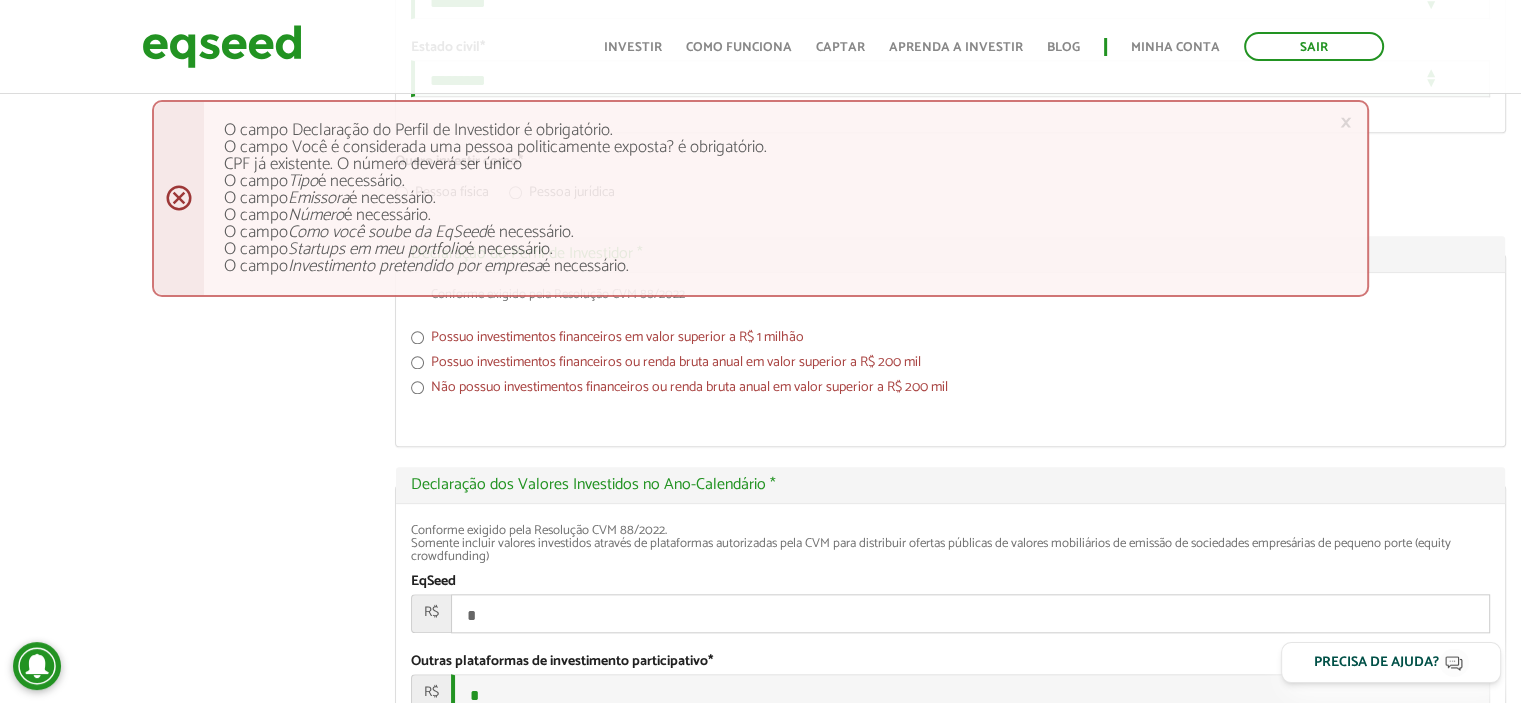 scroll, scrollTop: 1857, scrollLeft: 0, axis: vertical 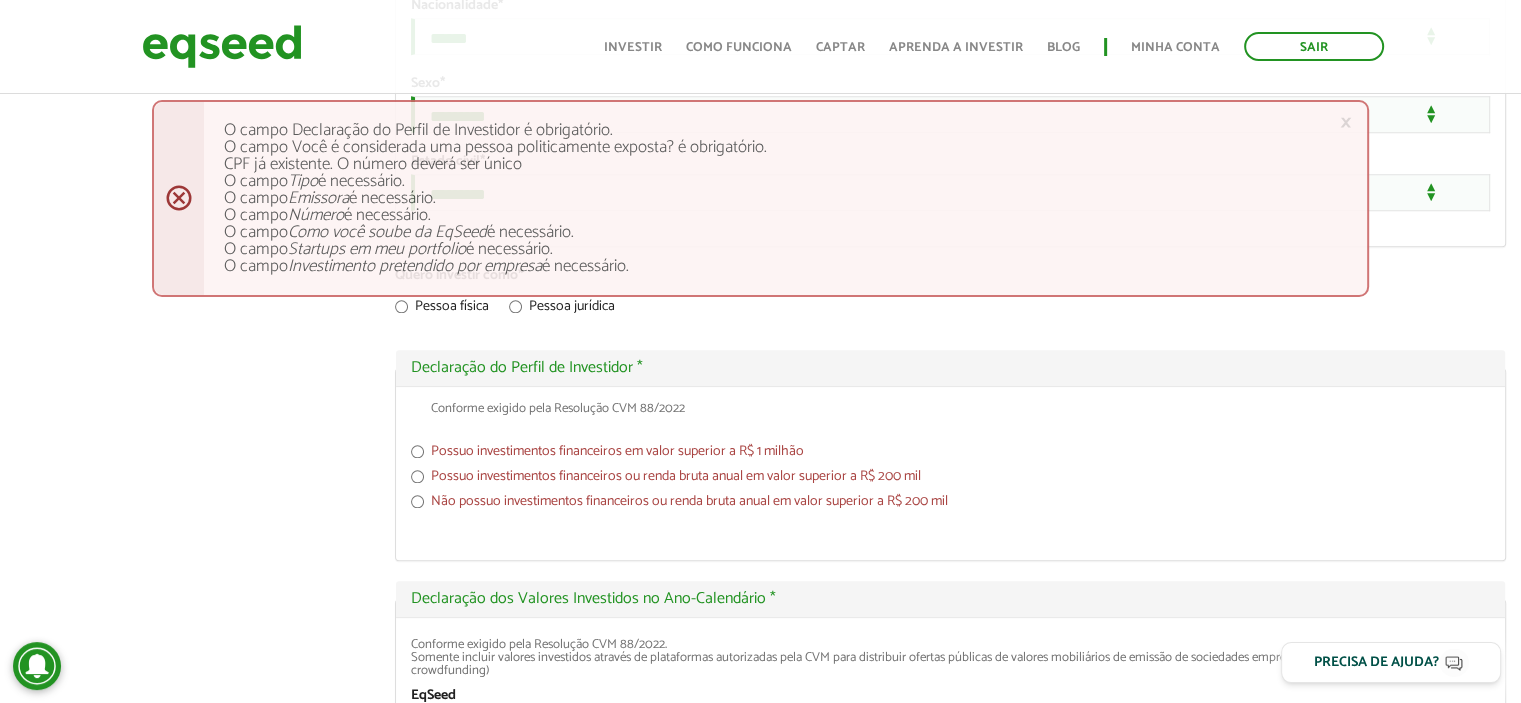 click on "[FIRST] [LAST]
left_panel_close
Clientes
home Início
group Investimento assistido
finance Meus relatórios
add_business Indique uma empresa
Pessoal
person Meu perfil
finance_mode Minha simulação
work Meu portfólio
[FIRST] [LAST]
Abas primárias Perfil Público
Perfil Completo (aba ativa)
Ocultar Resumo
Foto
Enviar foto
Seu rosto virtual ou imagem. Imagens maiores que 1024x1024 pixels serão reduzidas.
Breve Biografia" at bounding box center (760, 205) 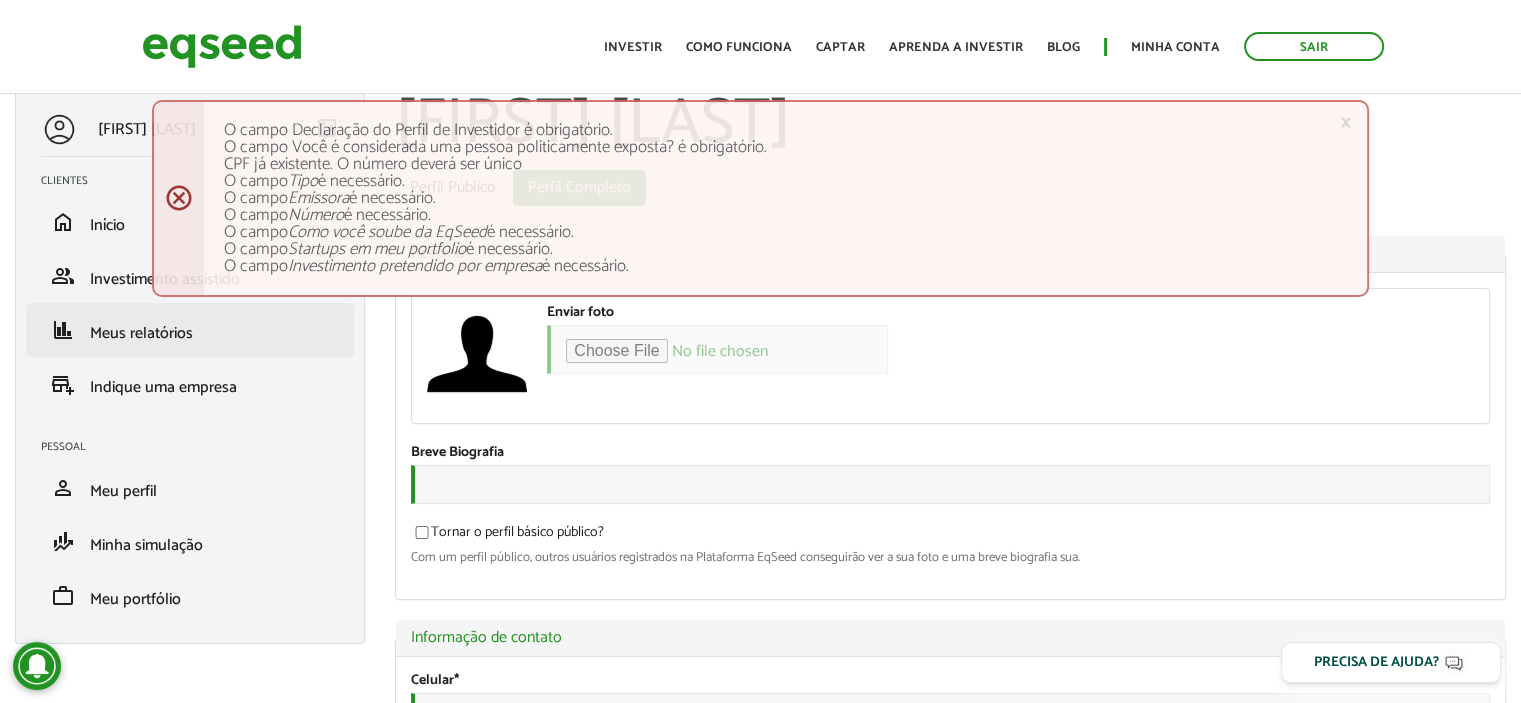 scroll, scrollTop: 0, scrollLeft: 0, axis: both 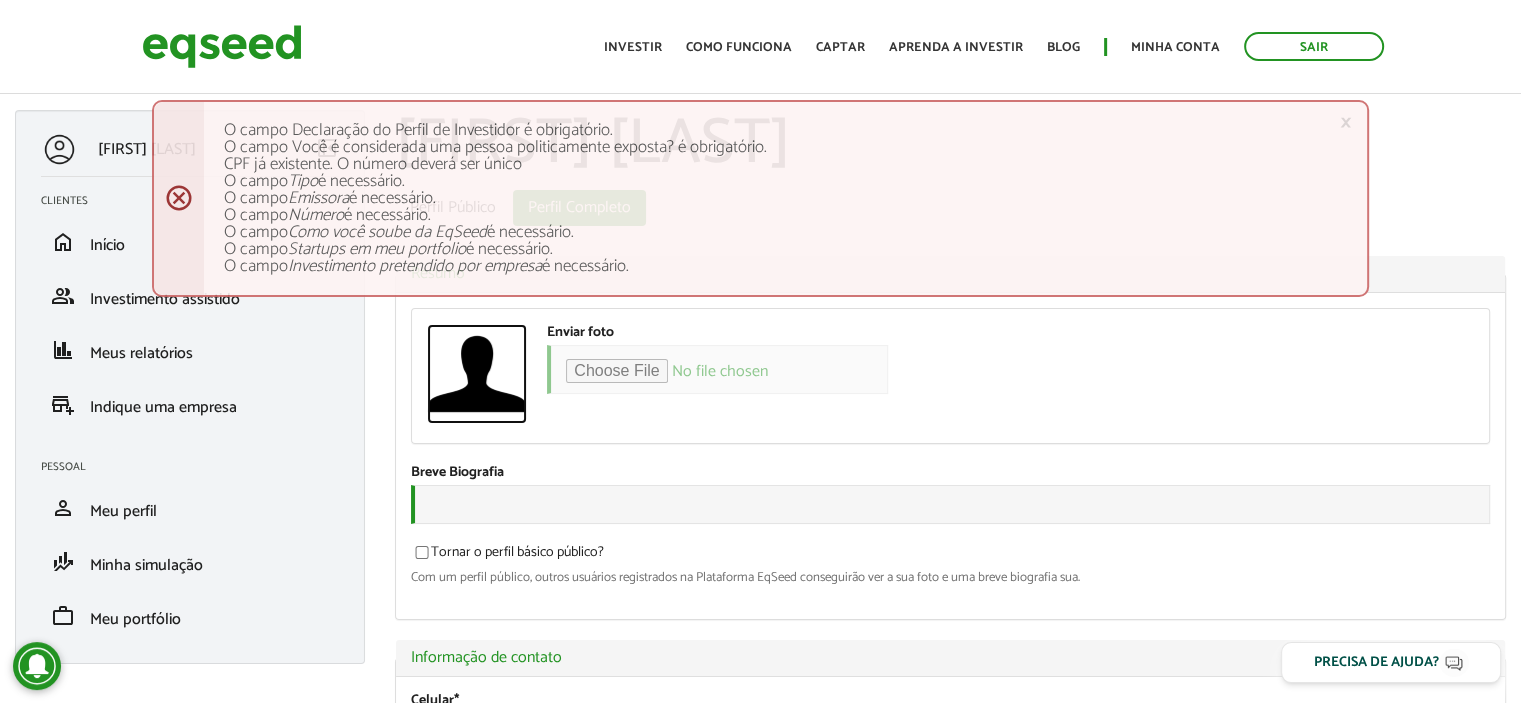 click at bounding box center [477, 374] 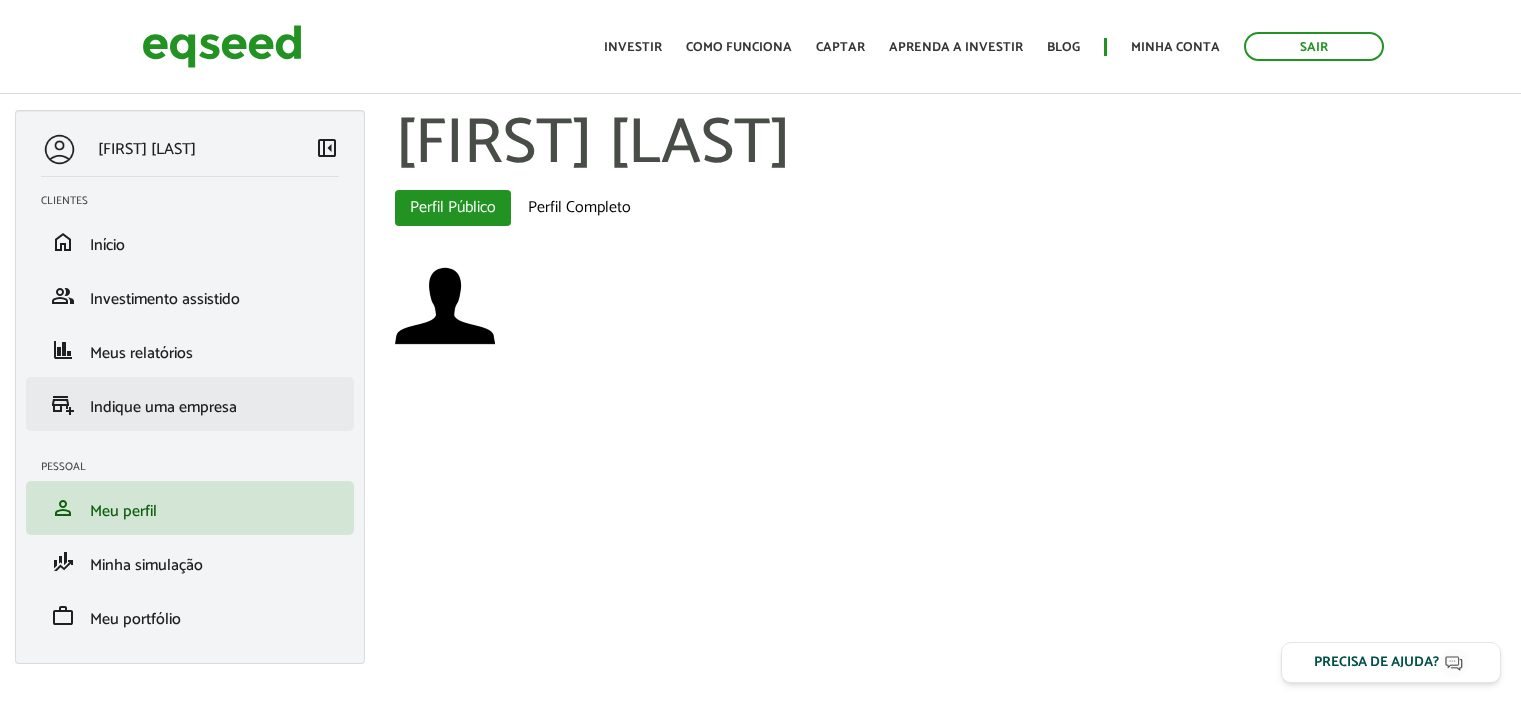 scroll, scrollTop: 0, scrollLeft: 0, axis: both 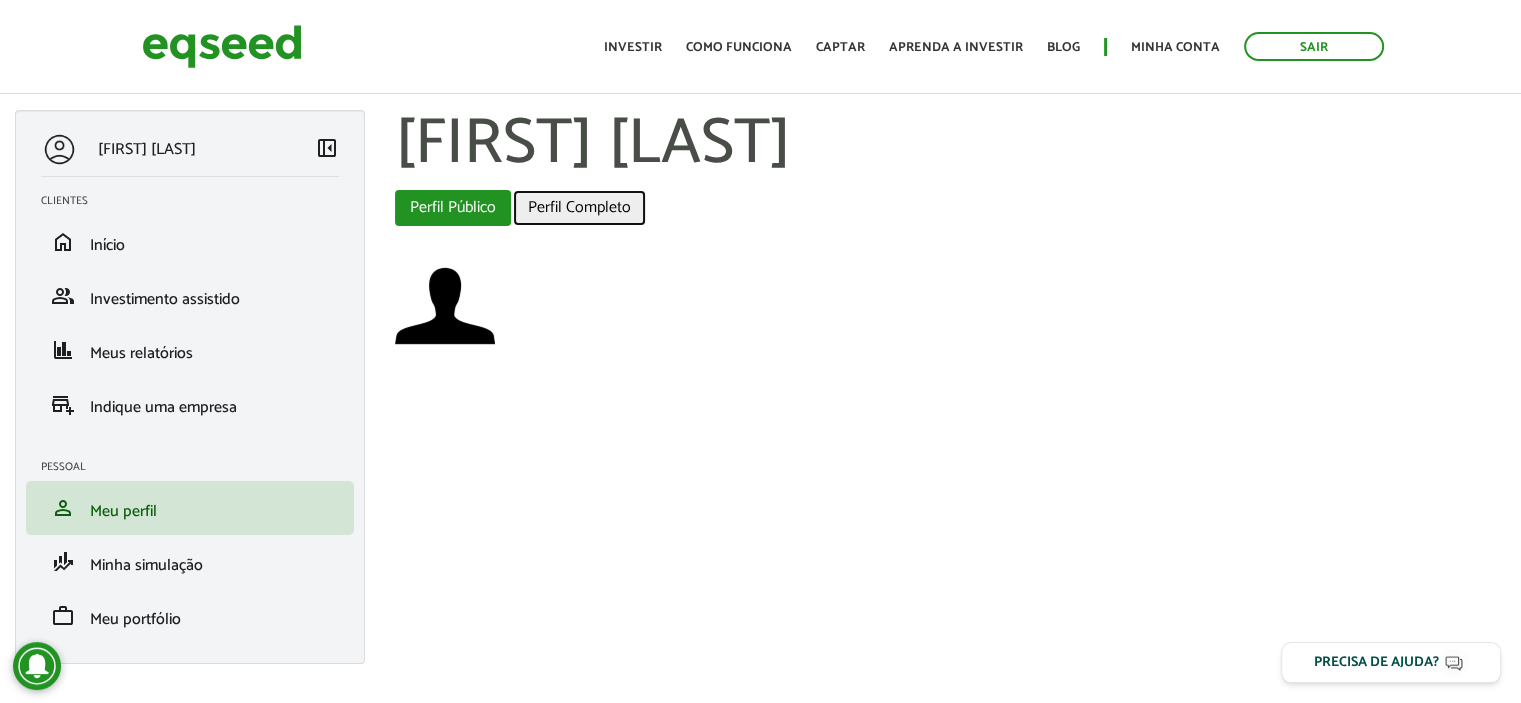 click on "Perfil Completo" at bounding box center (579, 208) 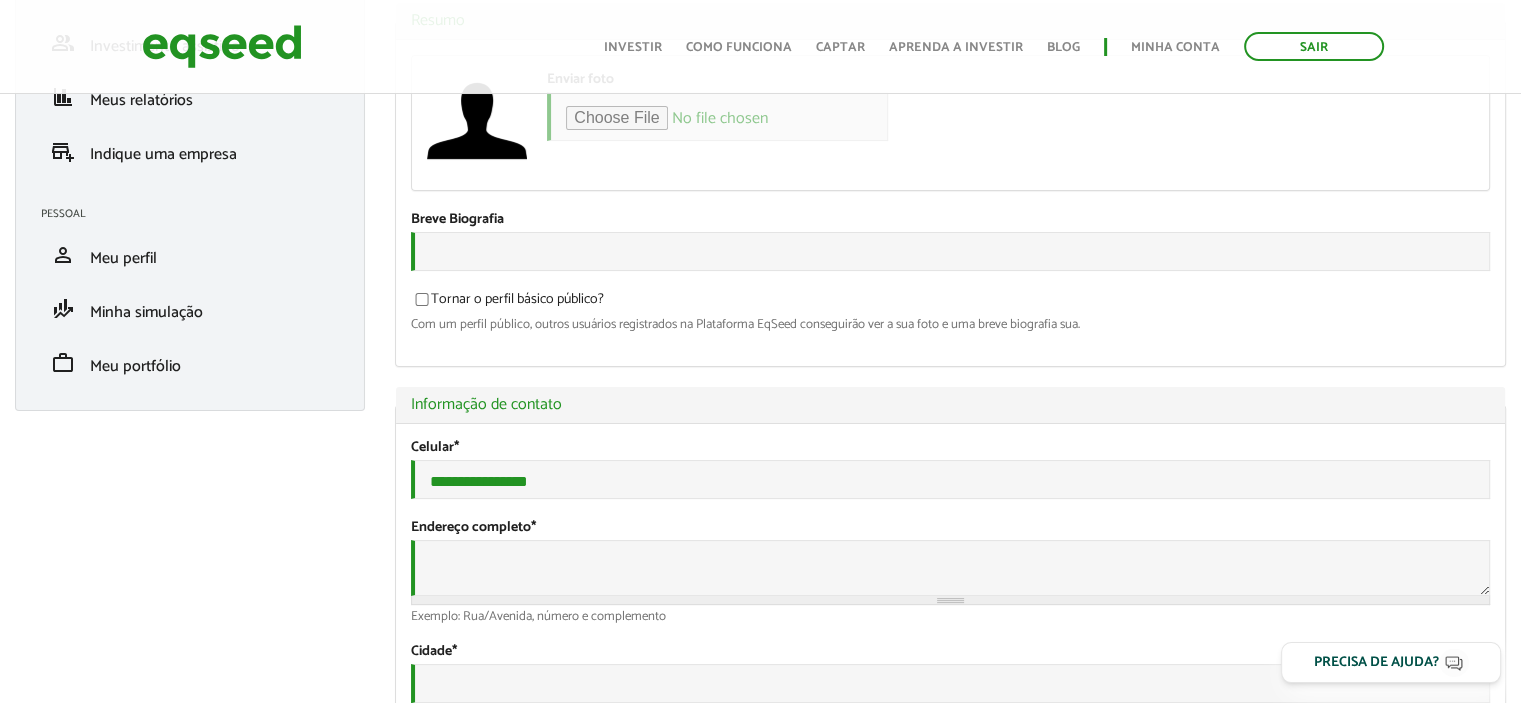 scroll, scrollTop: 800, scrollLeft: 0, axis: vertical 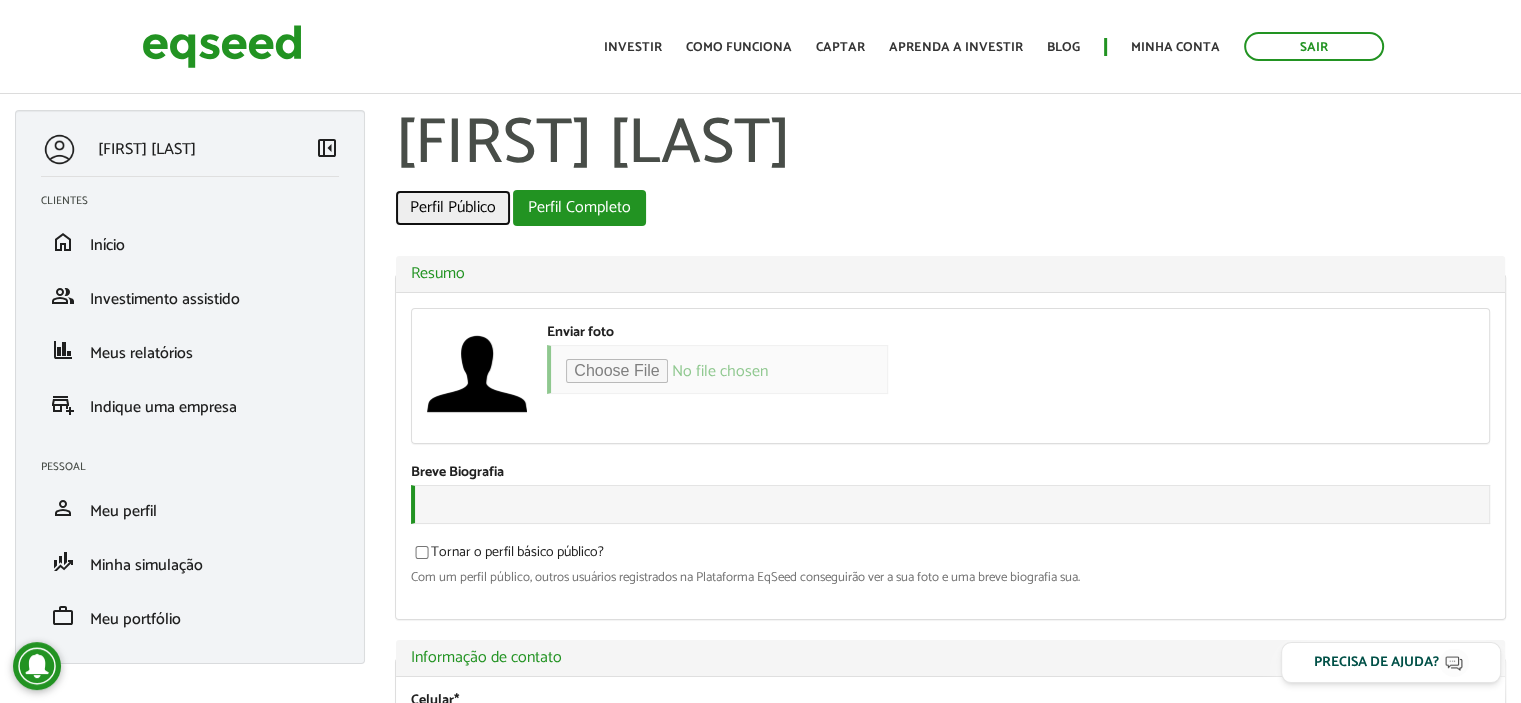 click on "Perfil Público" at bounding box center (453, 208) 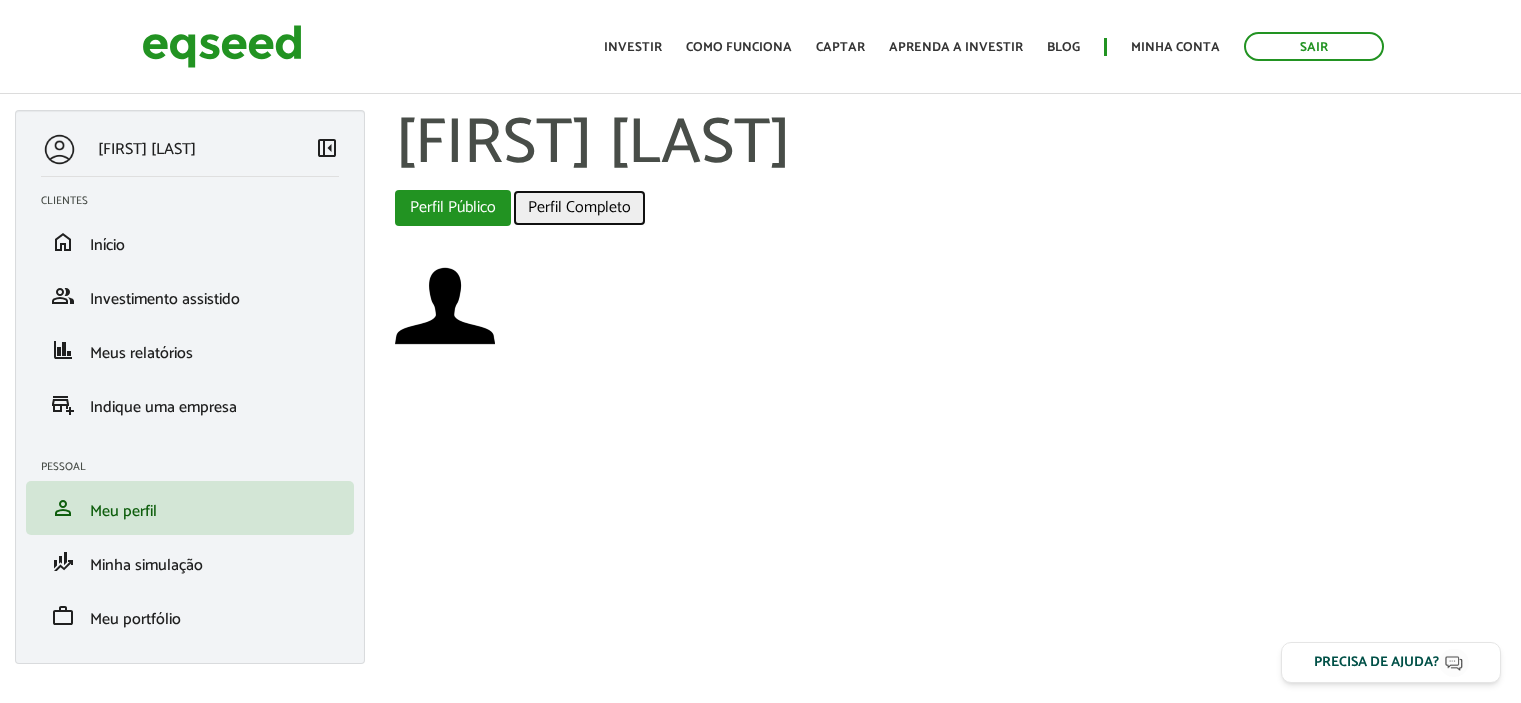 scroll, scrollTop: 0, scrollLeft: 0, axis: both 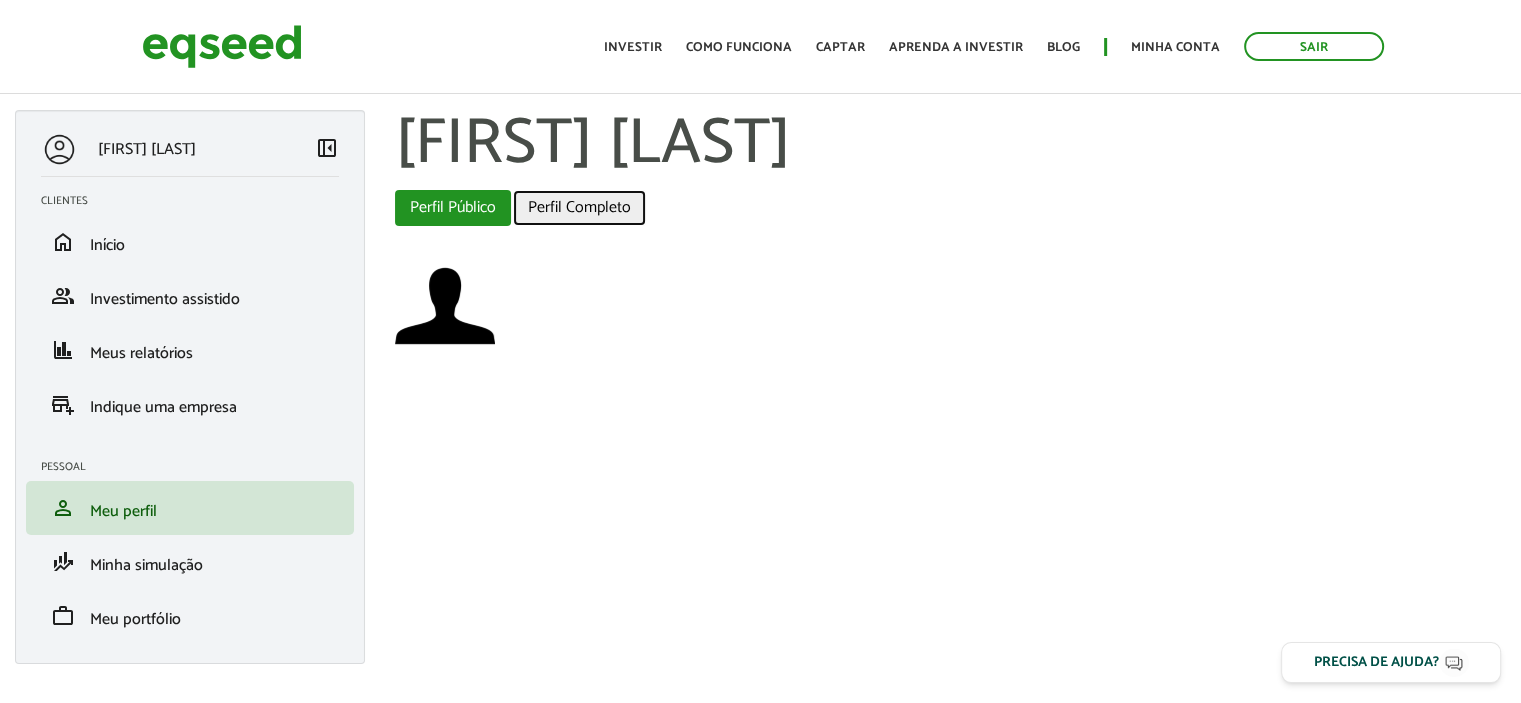 click on "Perfil Completo" at bounding box center (579, 208) 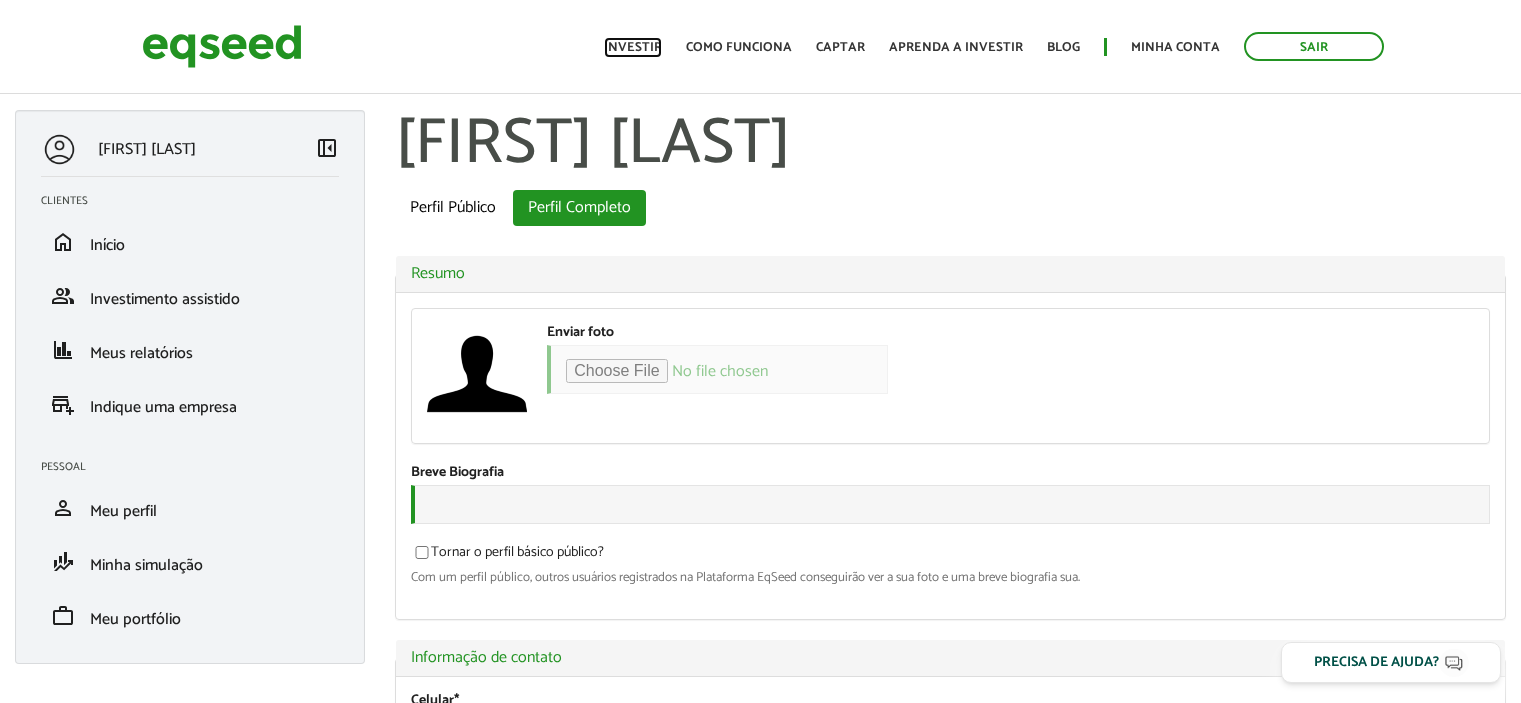 scroll, scrollTop: 0, scrollLeft: 0, axis: both 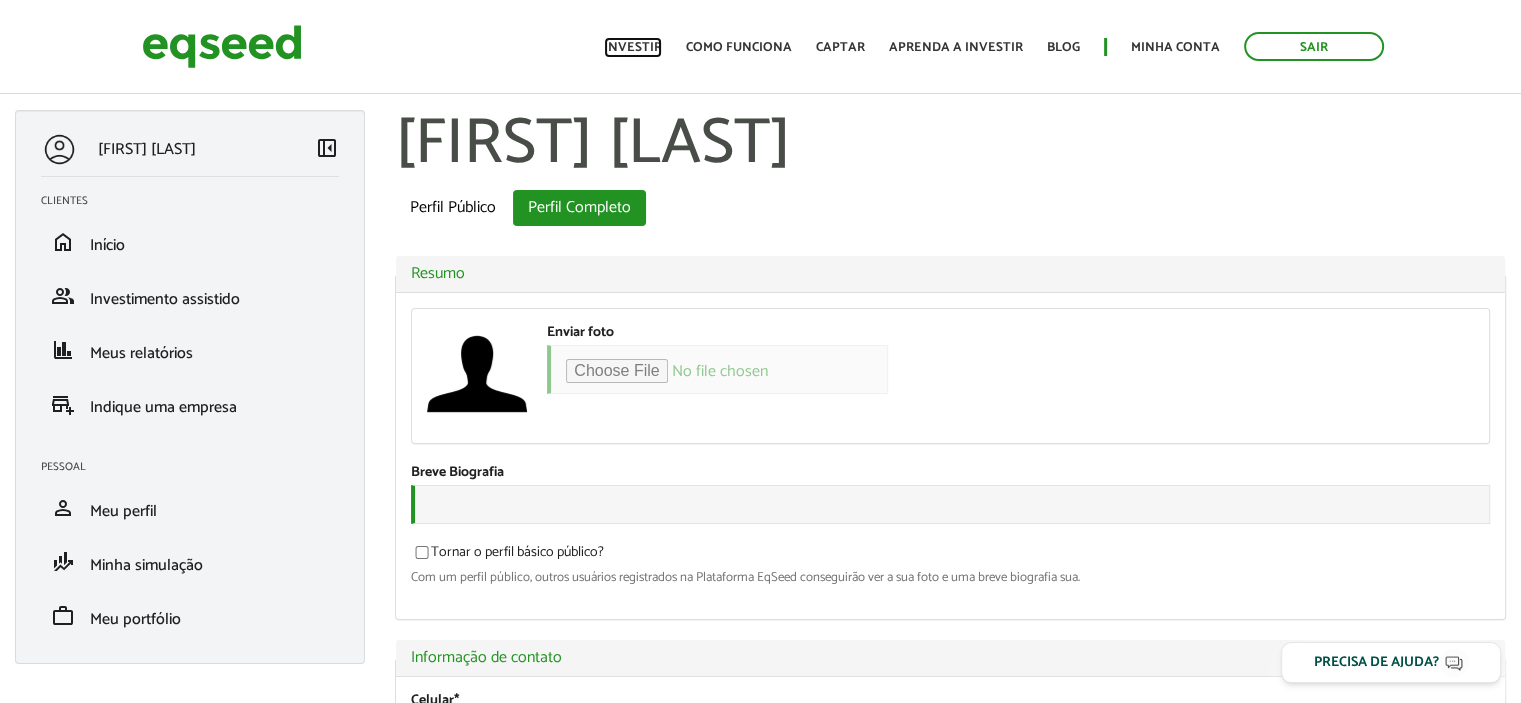 click on "Investir" at bounding box center [633, 47] 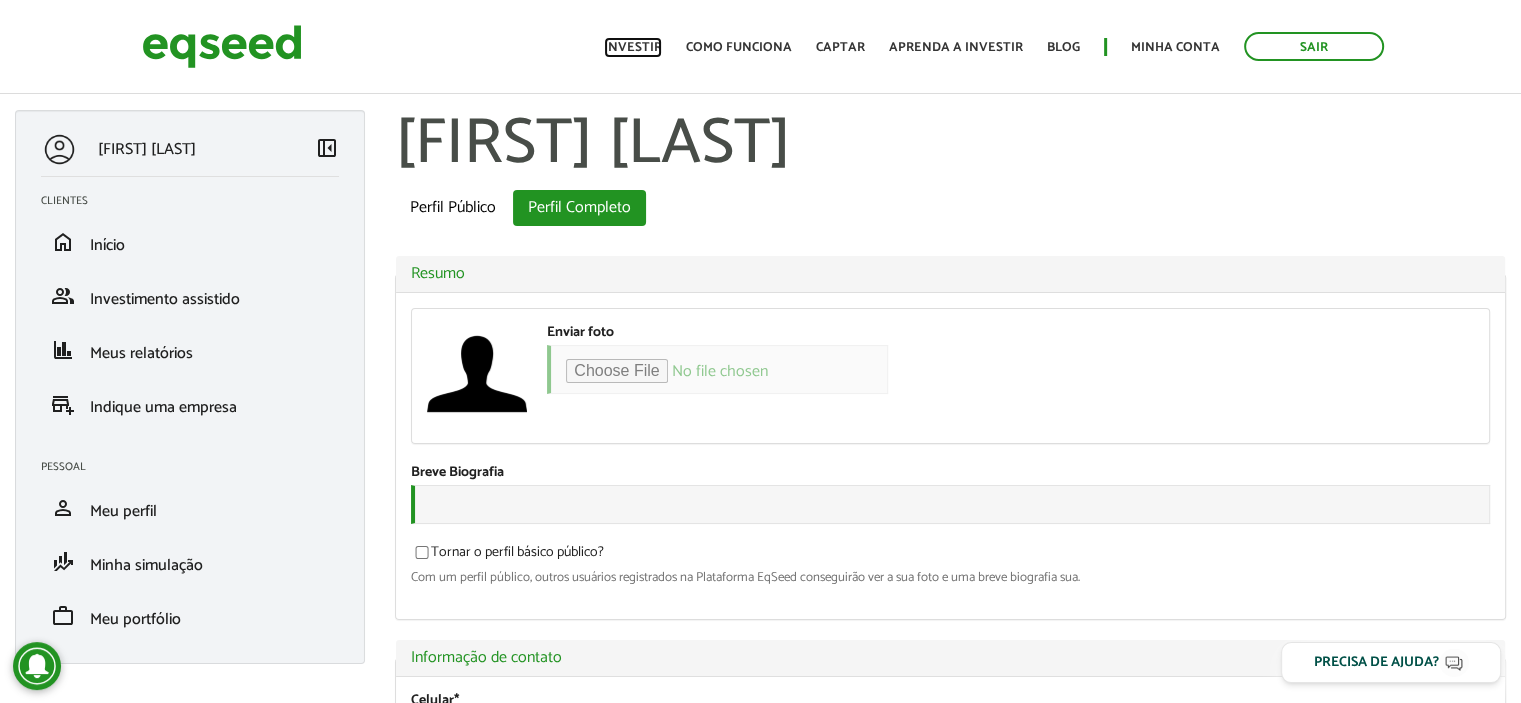 click on "Investir" at bounding box center [633, 47] 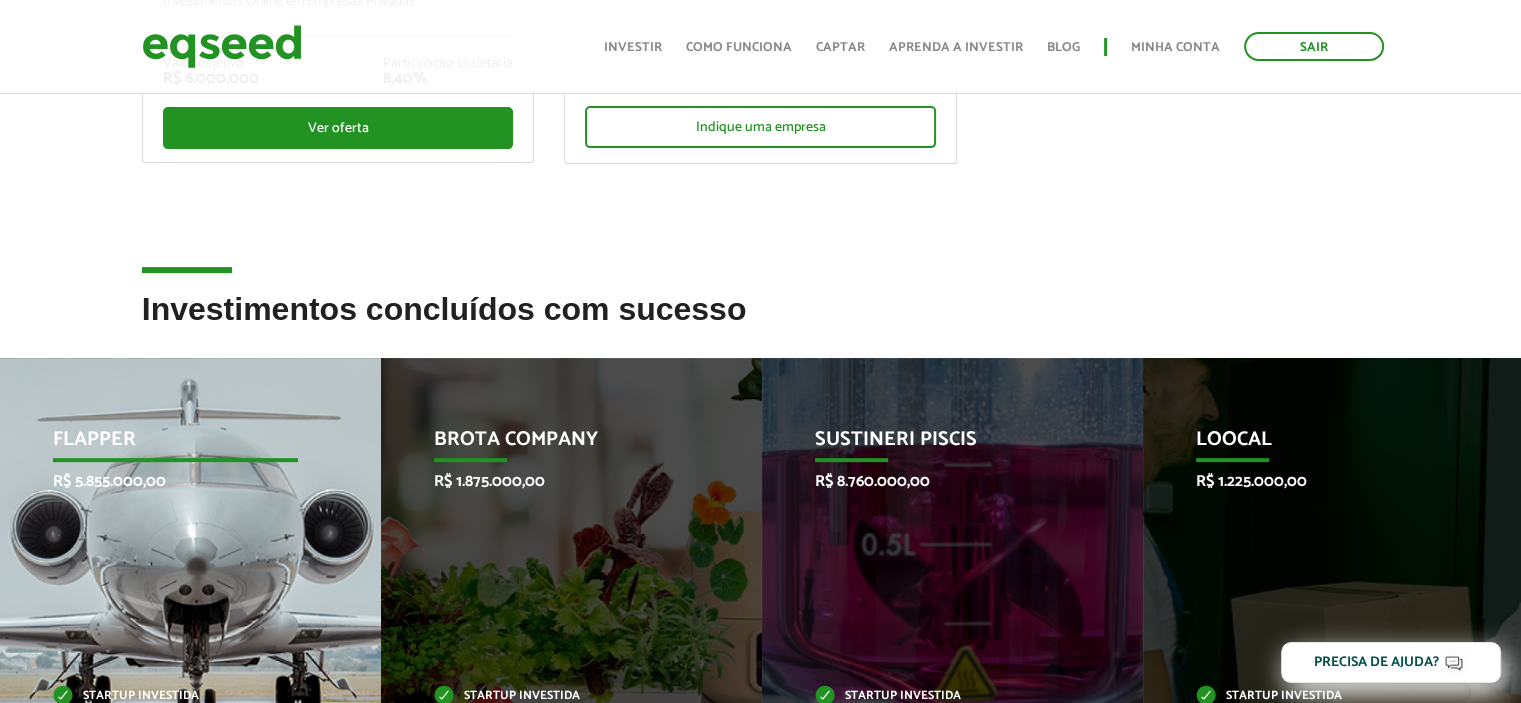 scroll, scrollTop: 600, scrollLeft: 0, axis: vertical 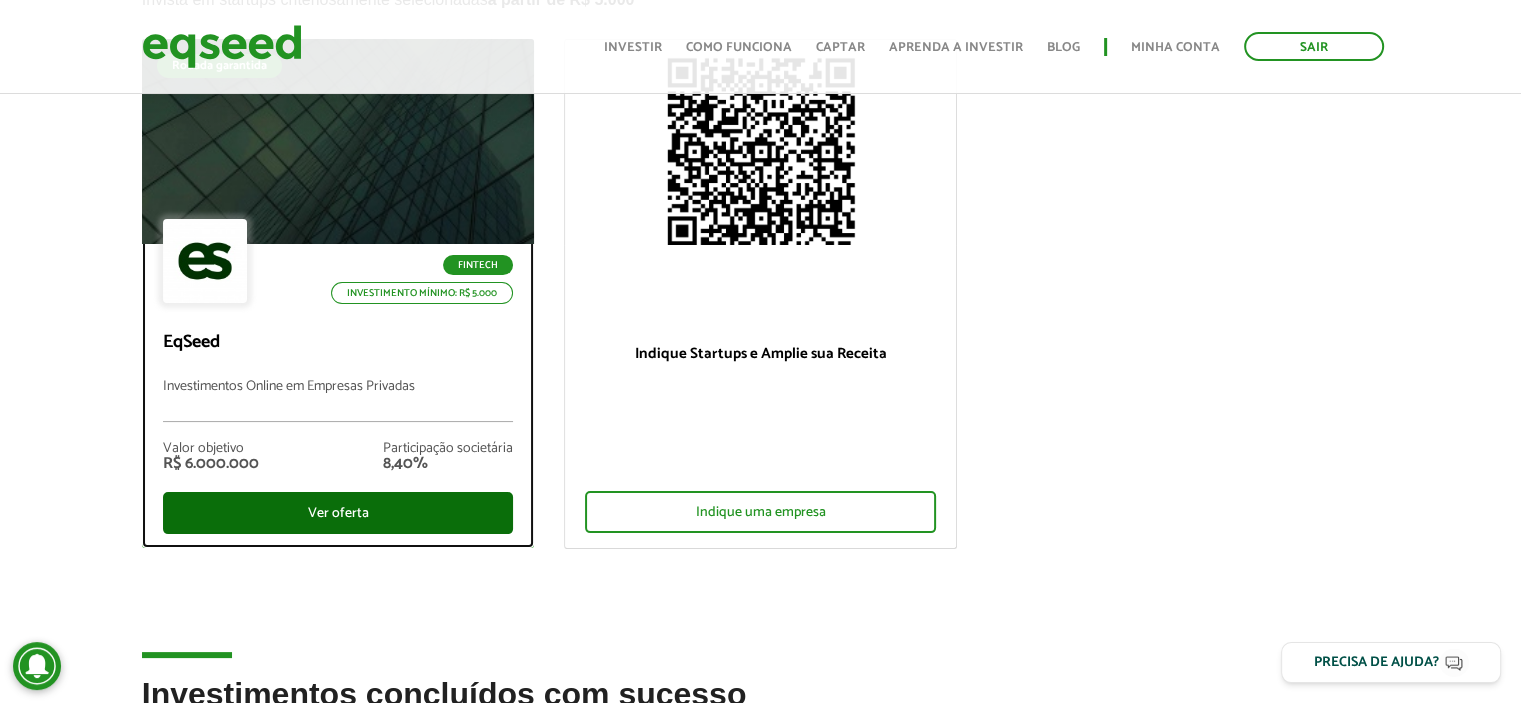 click on "Ver oferta" at bounding box center (338, 513) 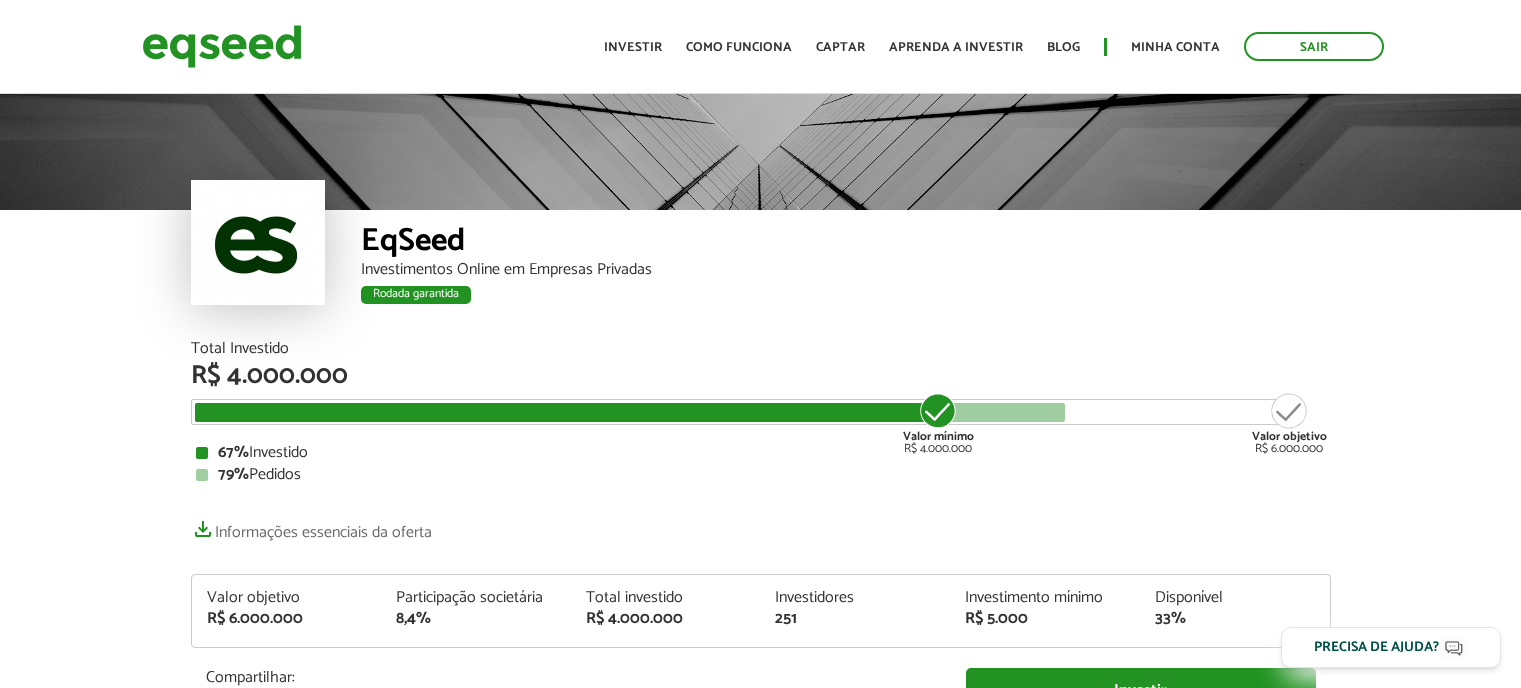 scroll, scrollTop: 0, scrollLeft: 0, axis: both 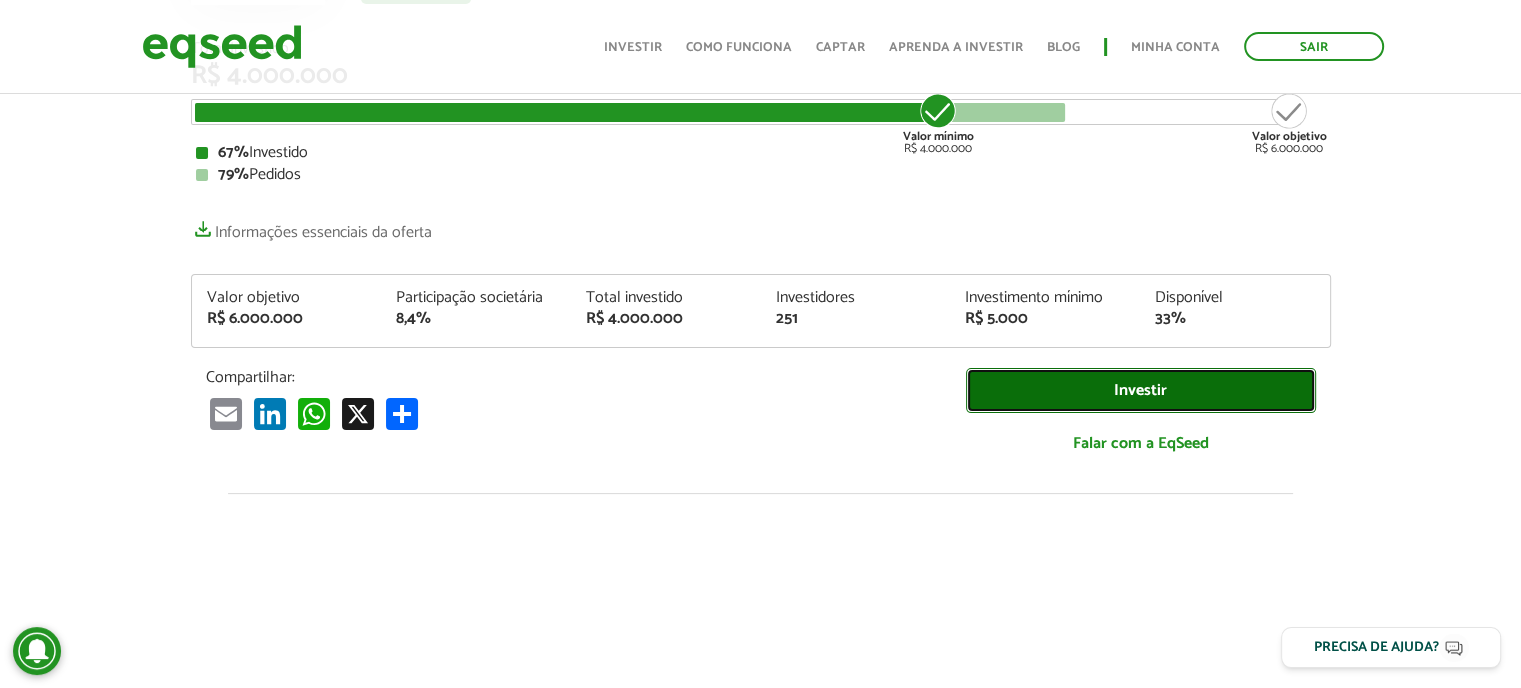 click on "Investir" at bounding box center (1141, 390) 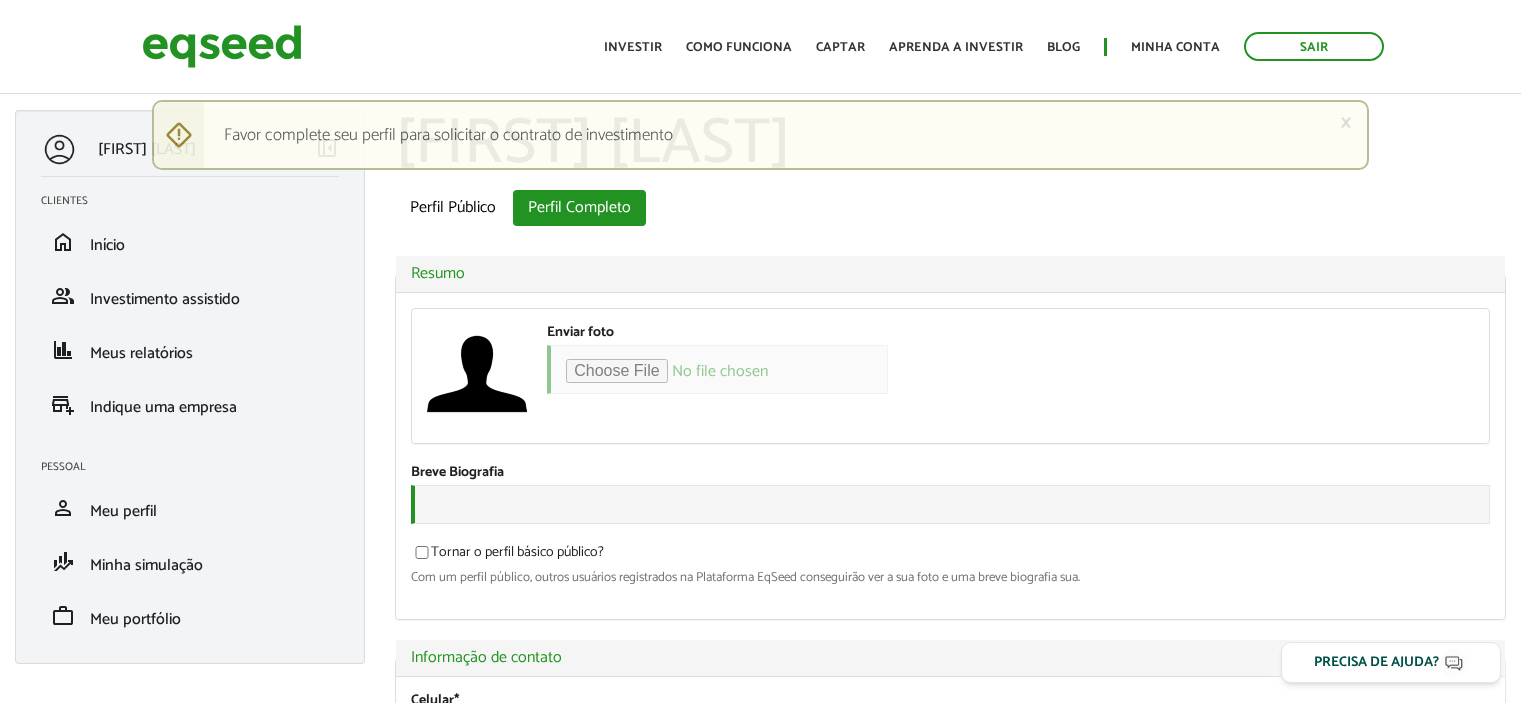 scroll, scrollTop: 0, scrollLeft: 0, axis: both 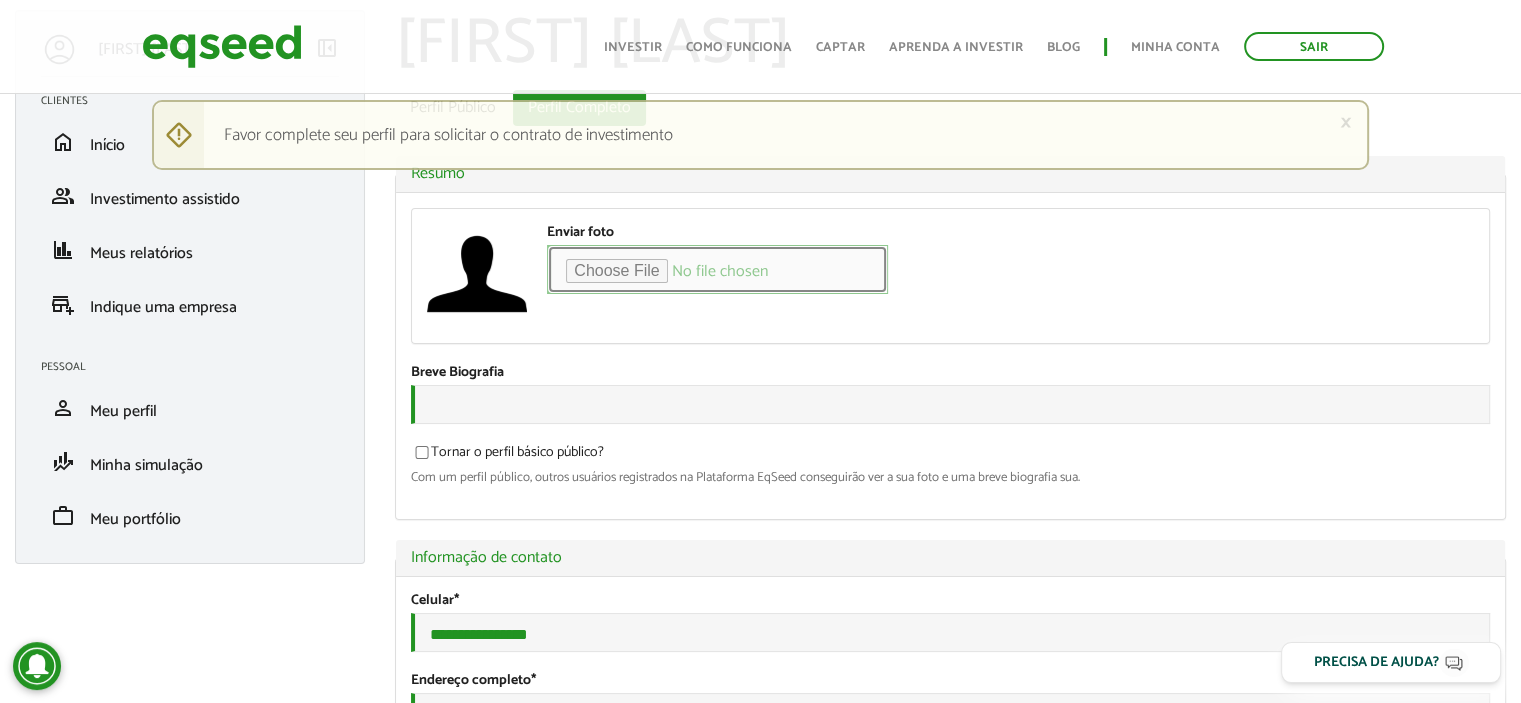 click on "Enviar foto" at bounding box center (717, 269) 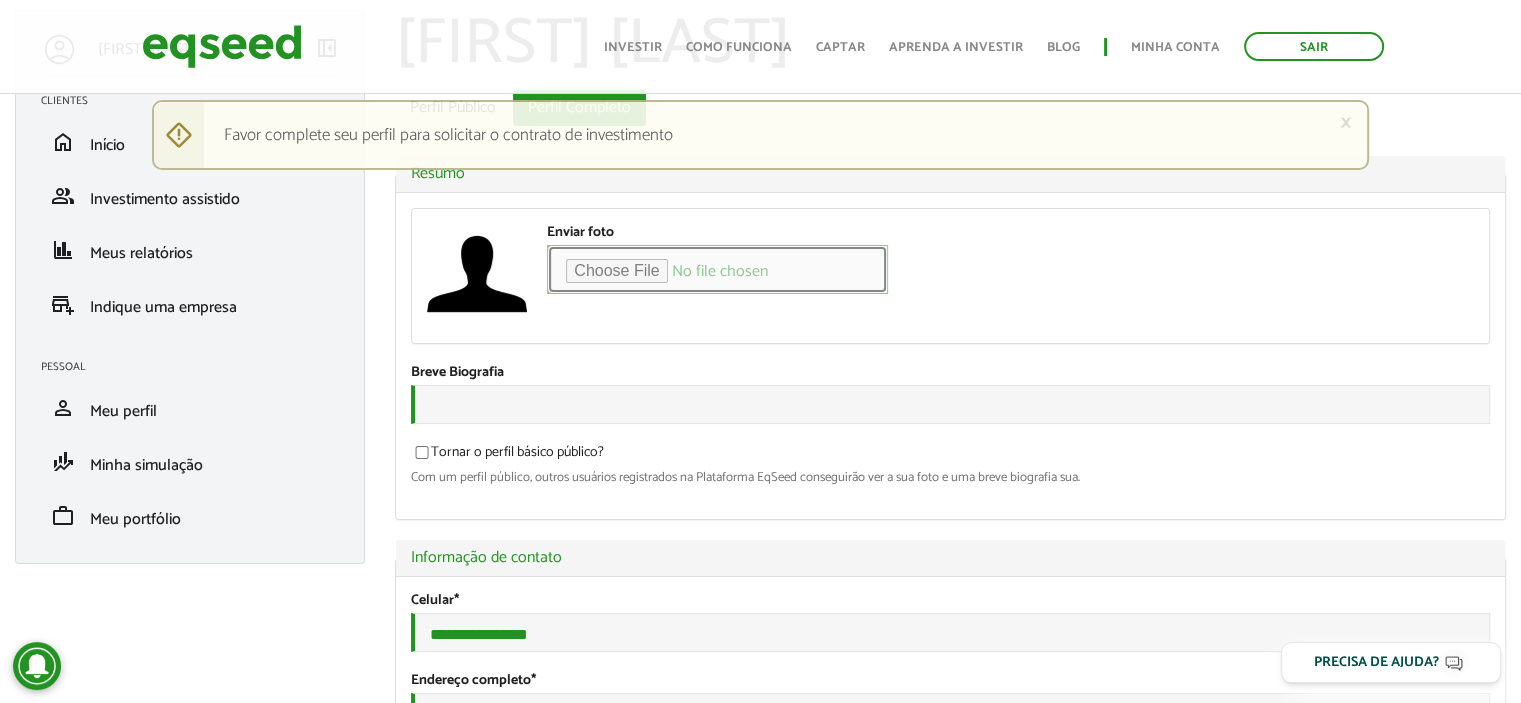 type on "**********" 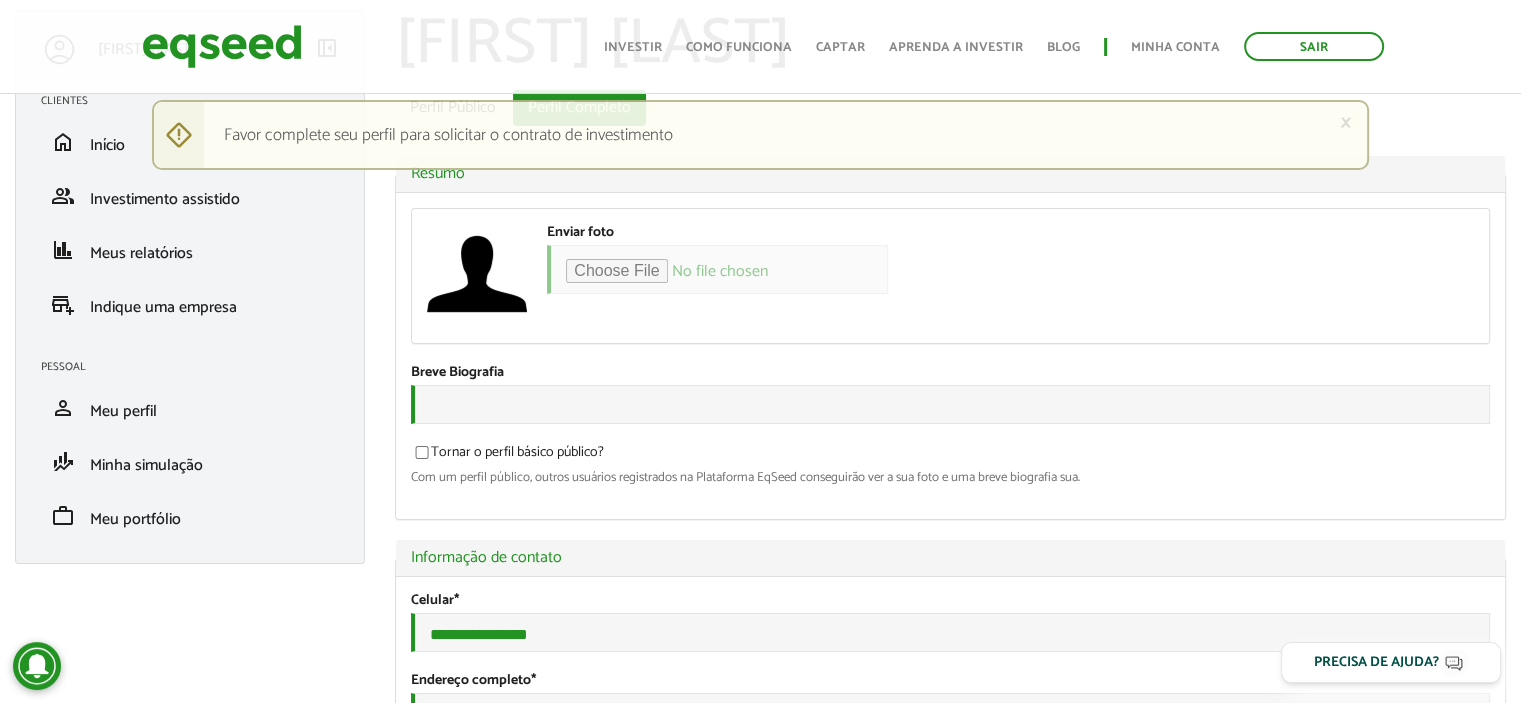 click on "×
Mensagem de aviso
Favor complete seu perfil para solicitar o contrato de investimento" at bounding box center (760, 135) 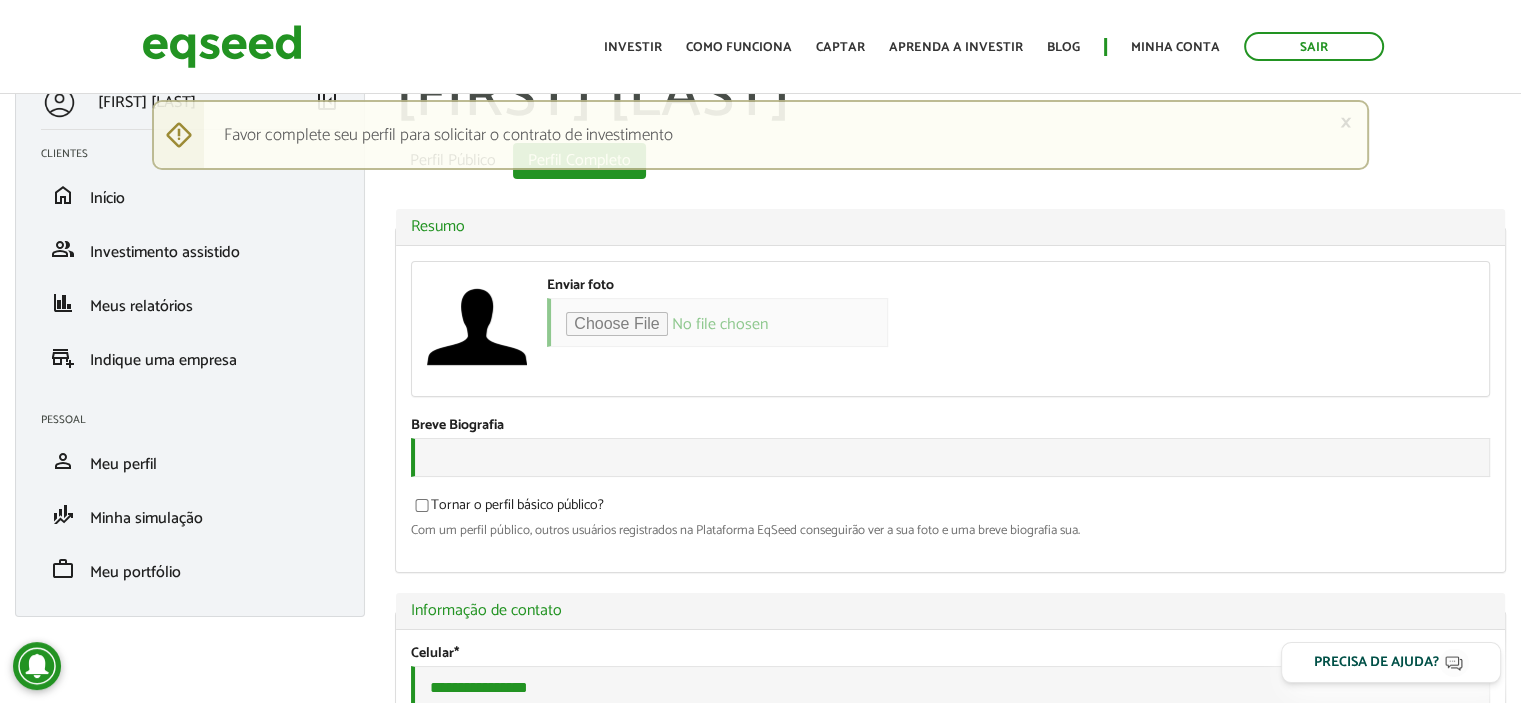 scroll, scrollTop: 0, scrollLeft: 0, axis: both 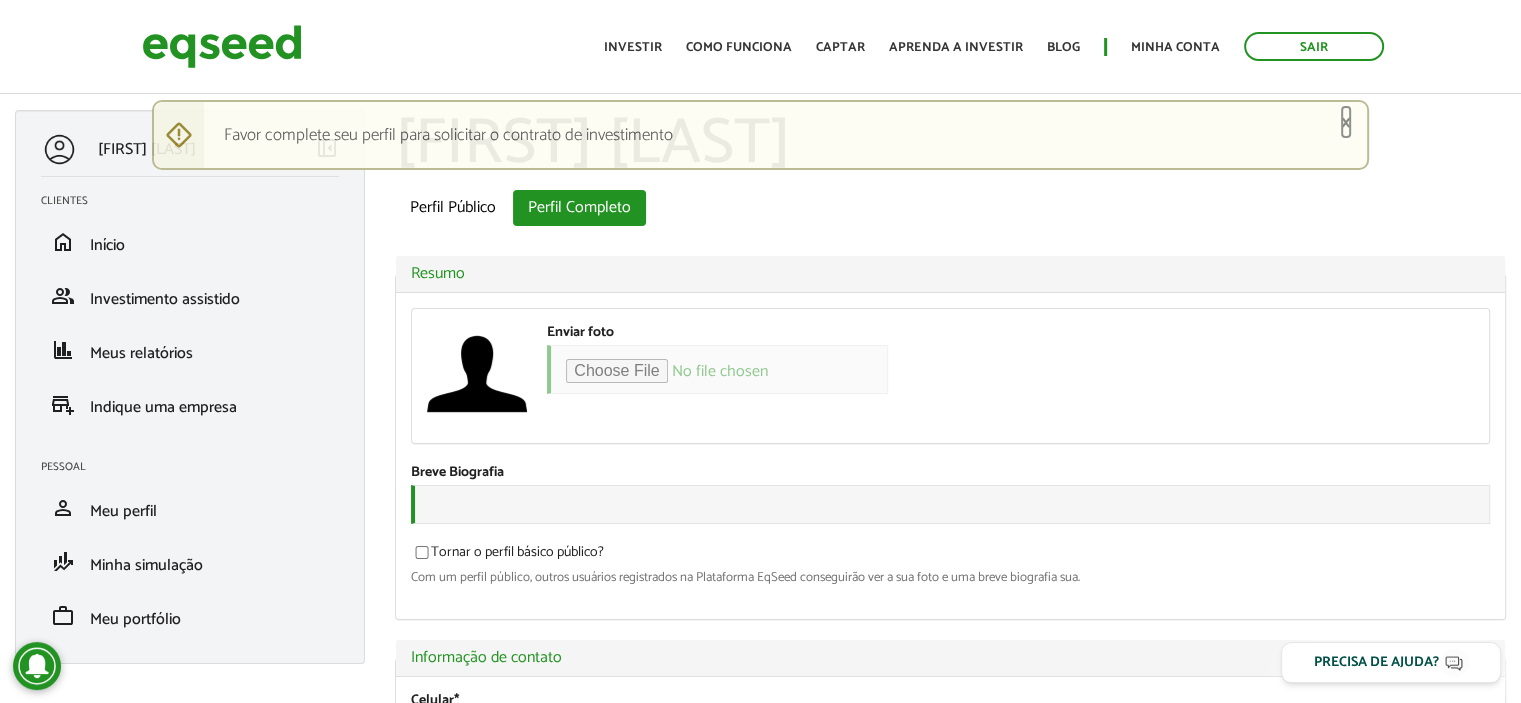 click on "×" at bounding box center [1346, 122] 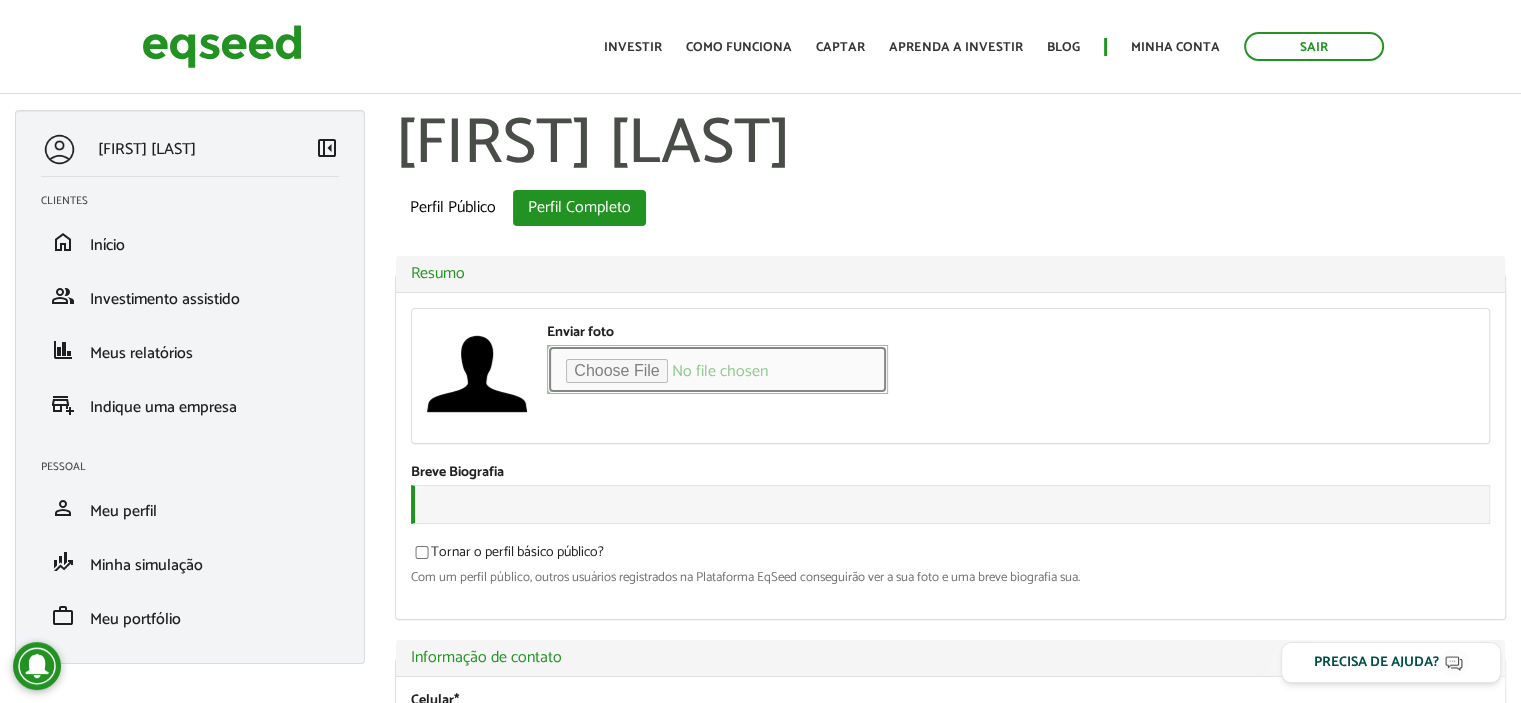 click on "Enviar foto" at bounding box center [717, 369] 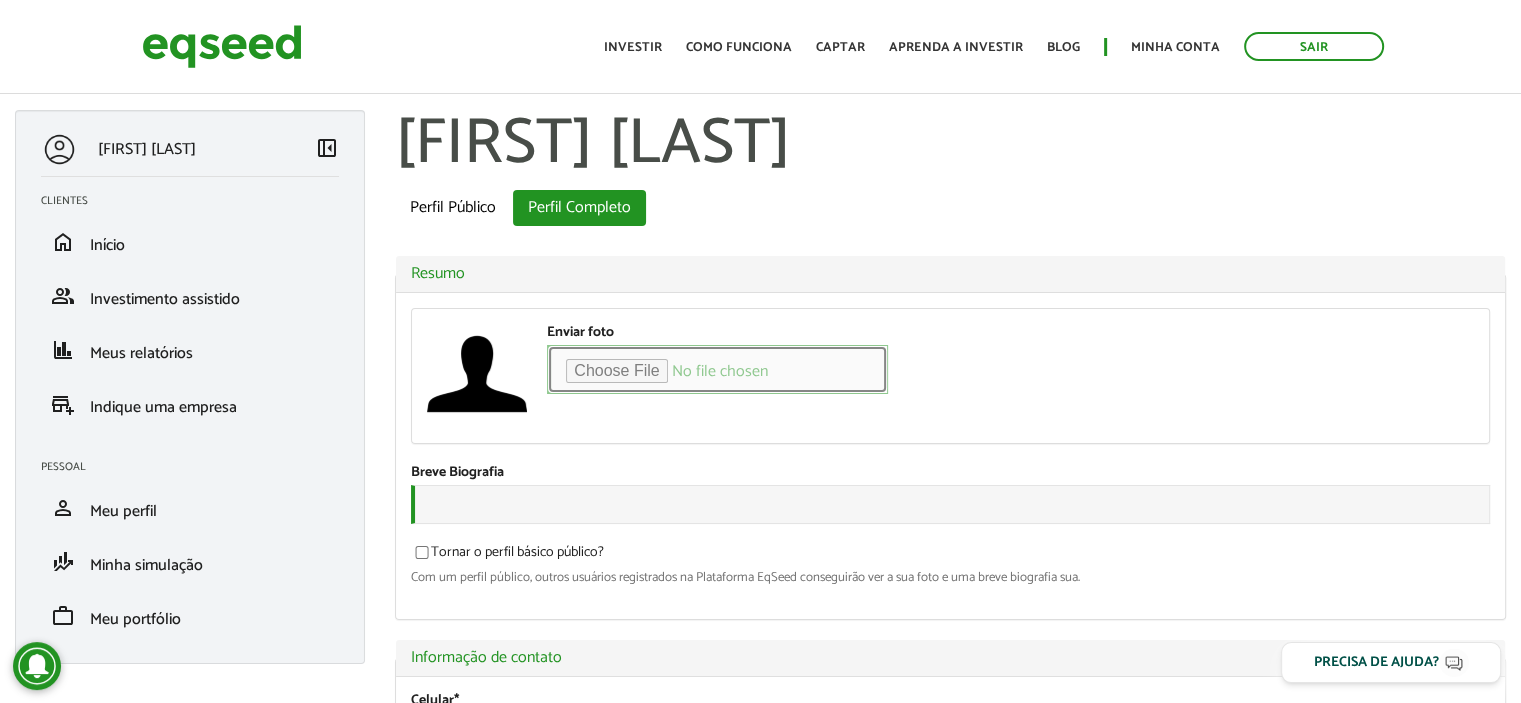 type 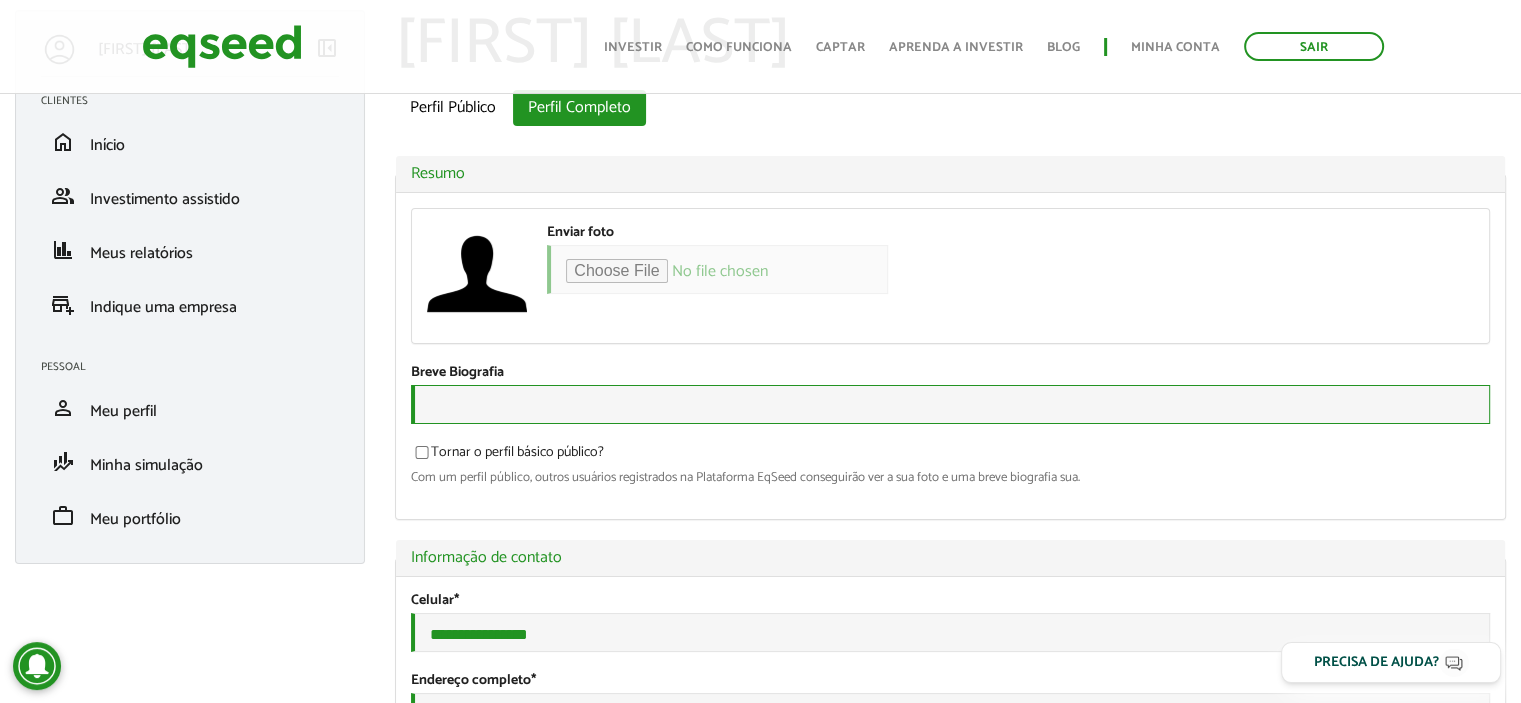 click on "Breve Biografia" at bounding box center [950, 404] 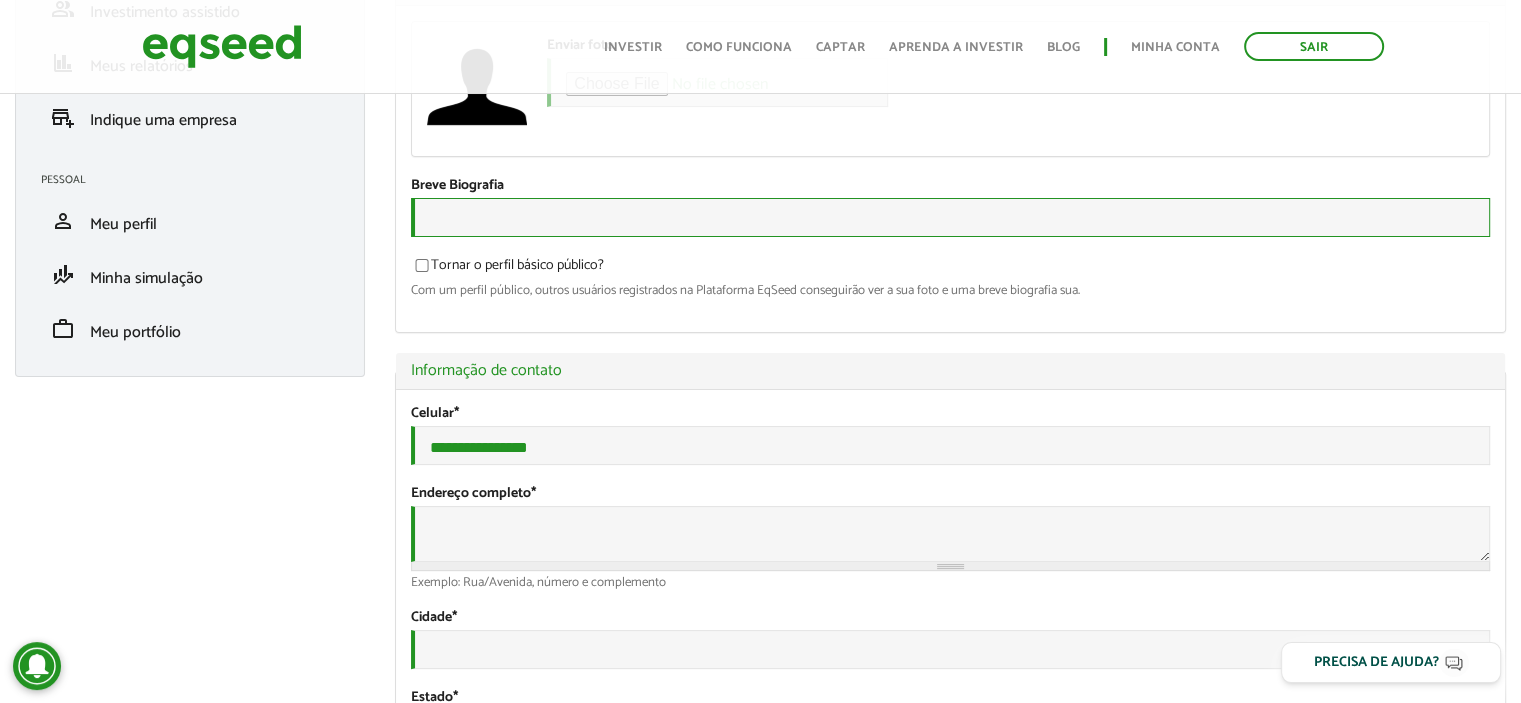 scroll, scrollTop: 300, scrollLeft: 0, axis: vertical 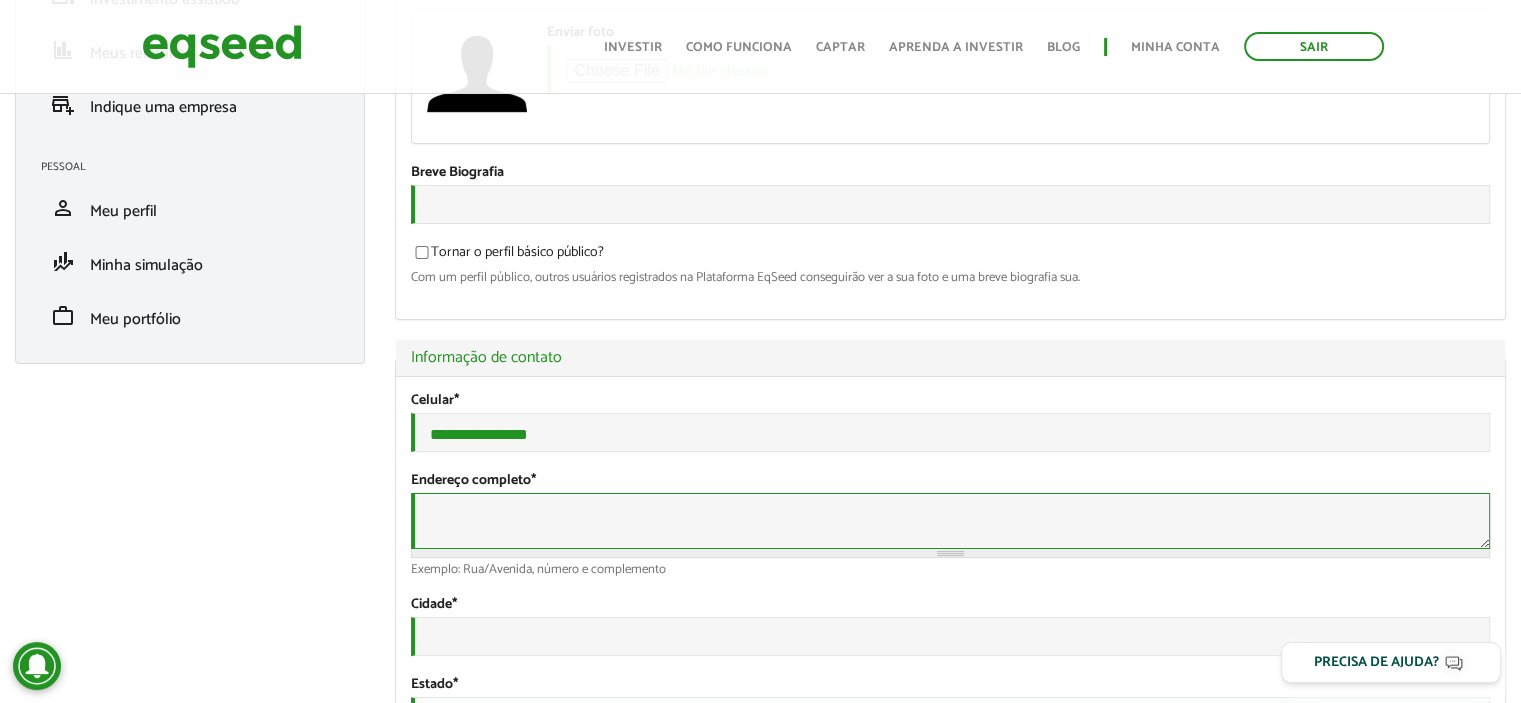 drag, startPoint x: 508, startPoint y: 514, endPoint x: 492, endPoint y: 514, distance: 16 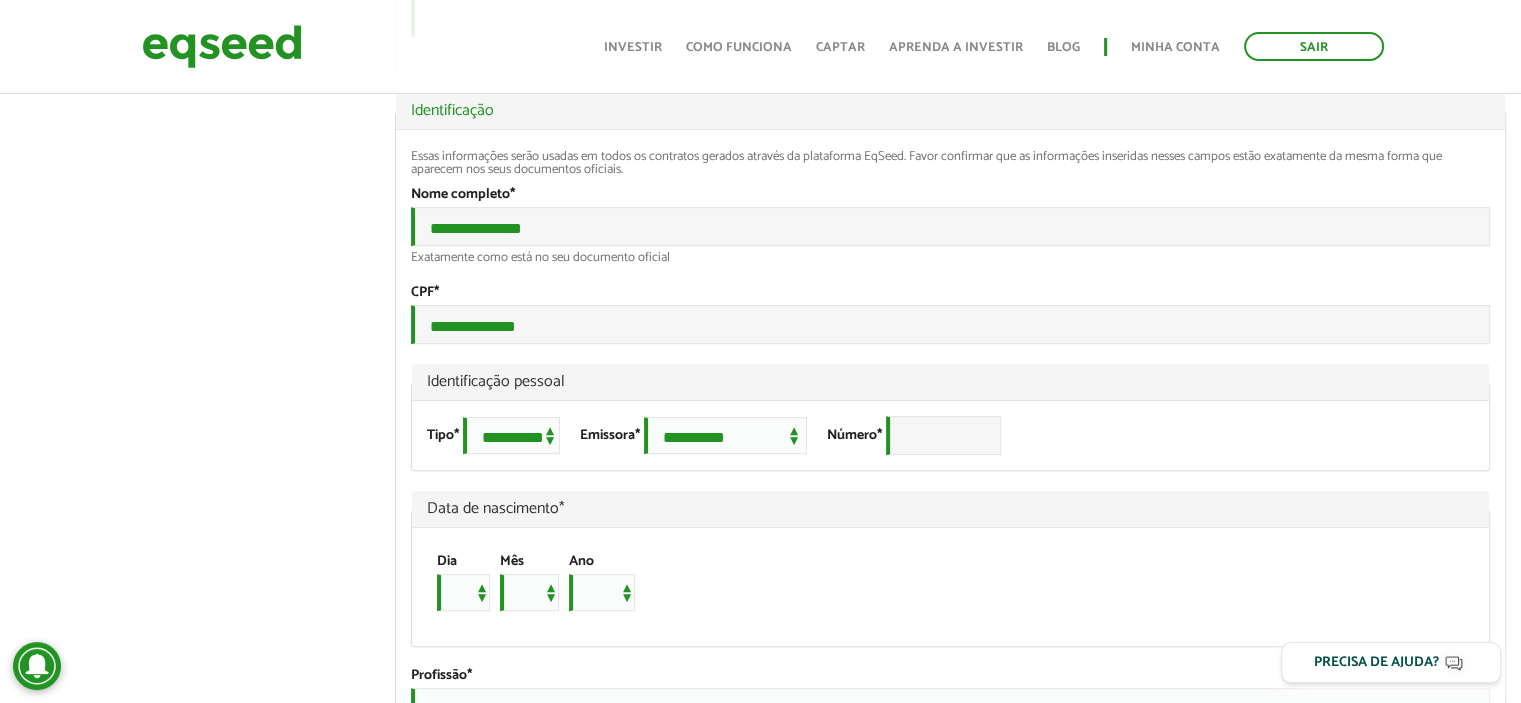 scroll, scrollTop: 1100, scrollLeft: 0, axis: vertical 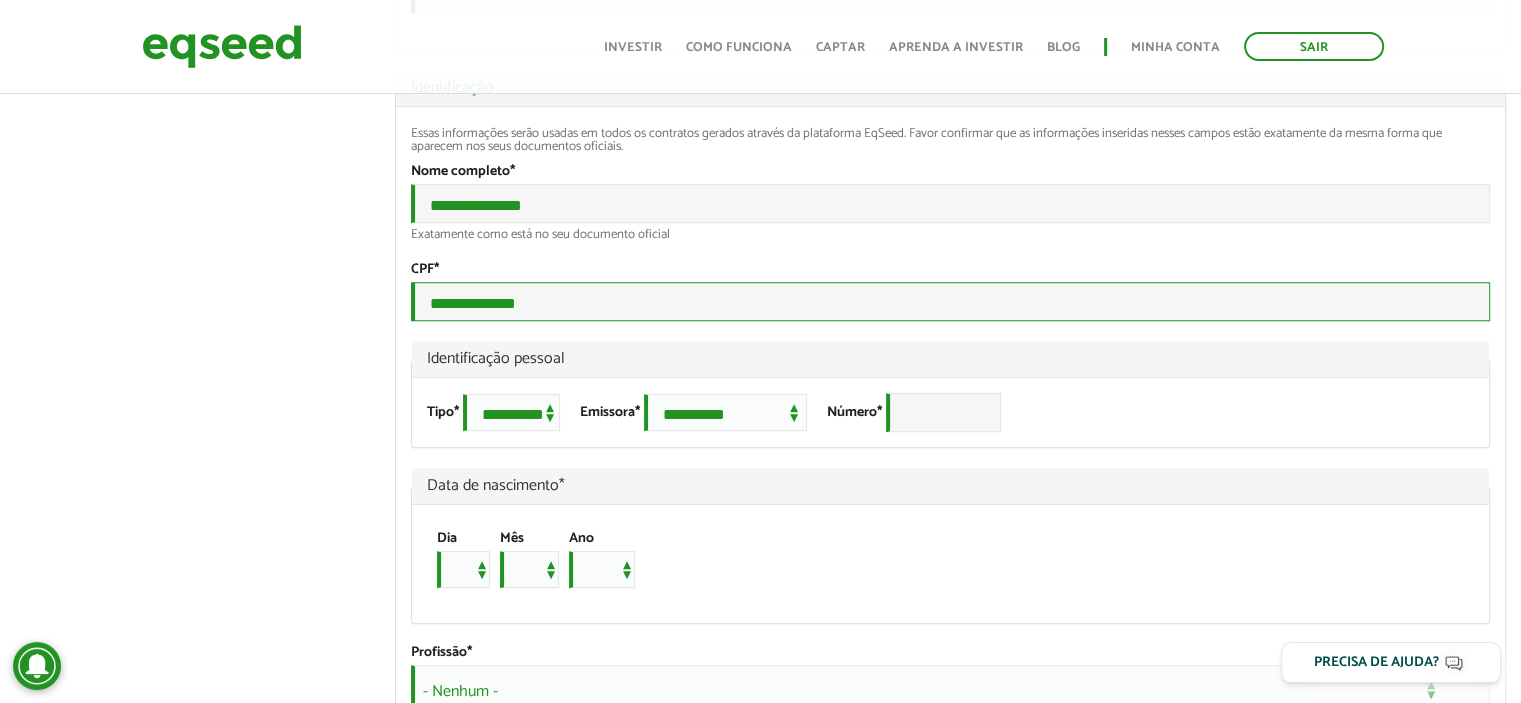 click on "**********" at bounding box center [950, 301] 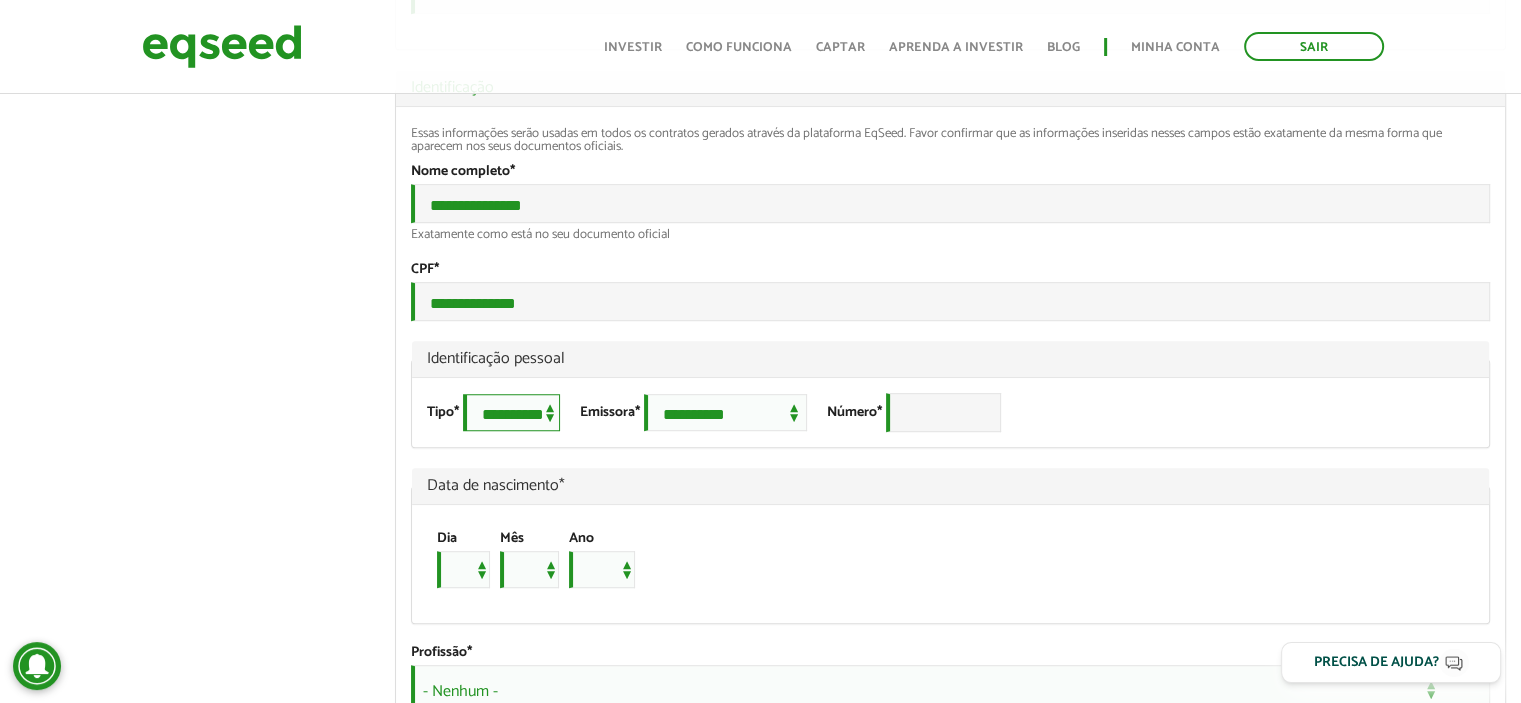 click on "**********" at bounding box center (511, 412) 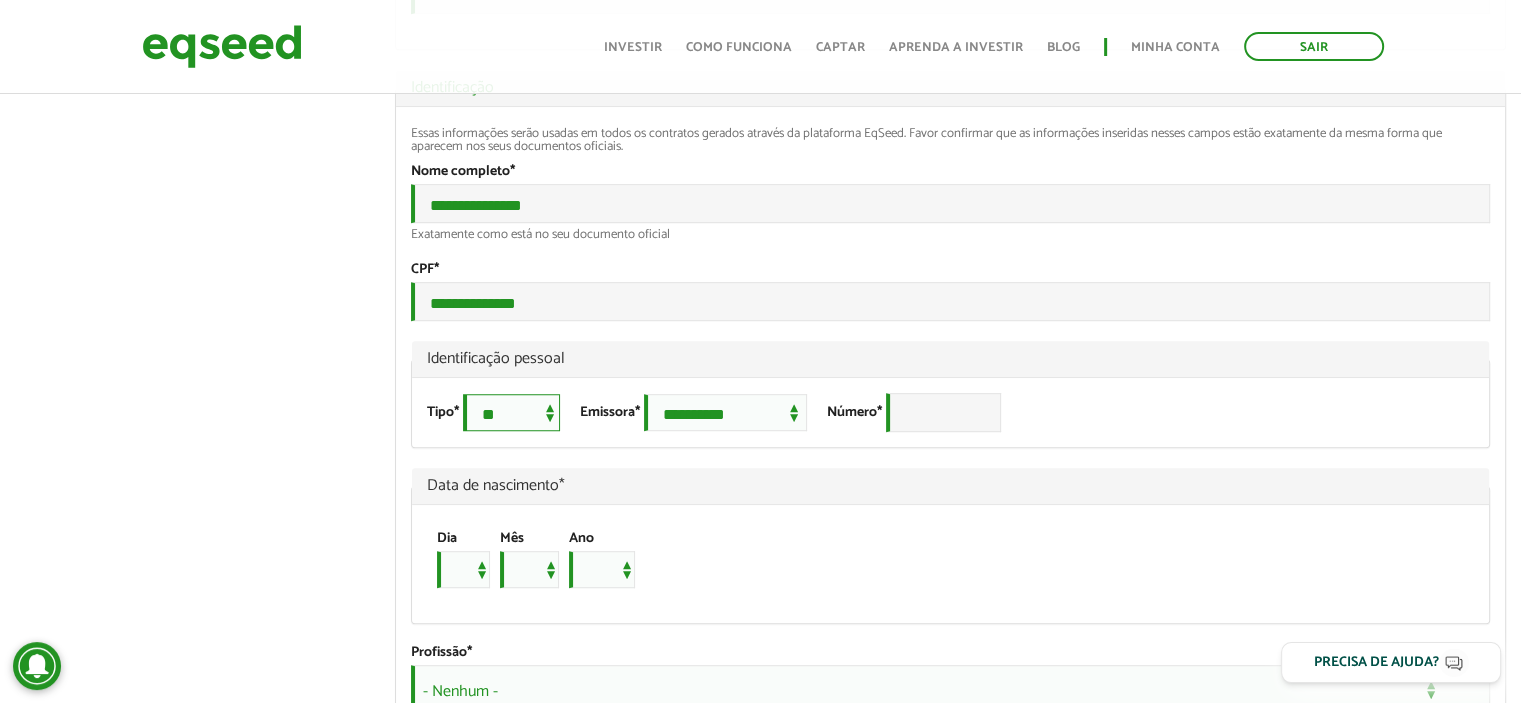 click on "**********" at bounding box center [511, 412] 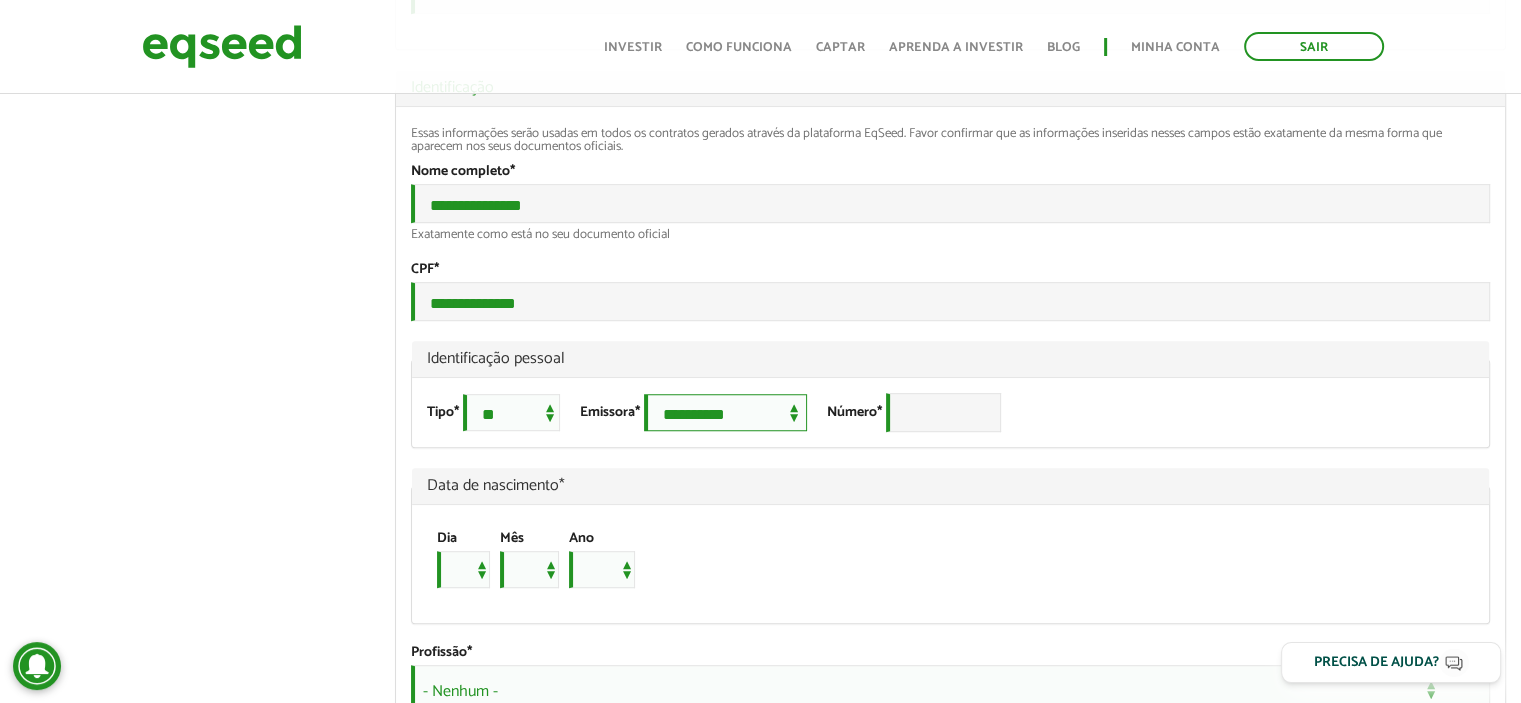 click on "**********" at bounding box center (725, 412) 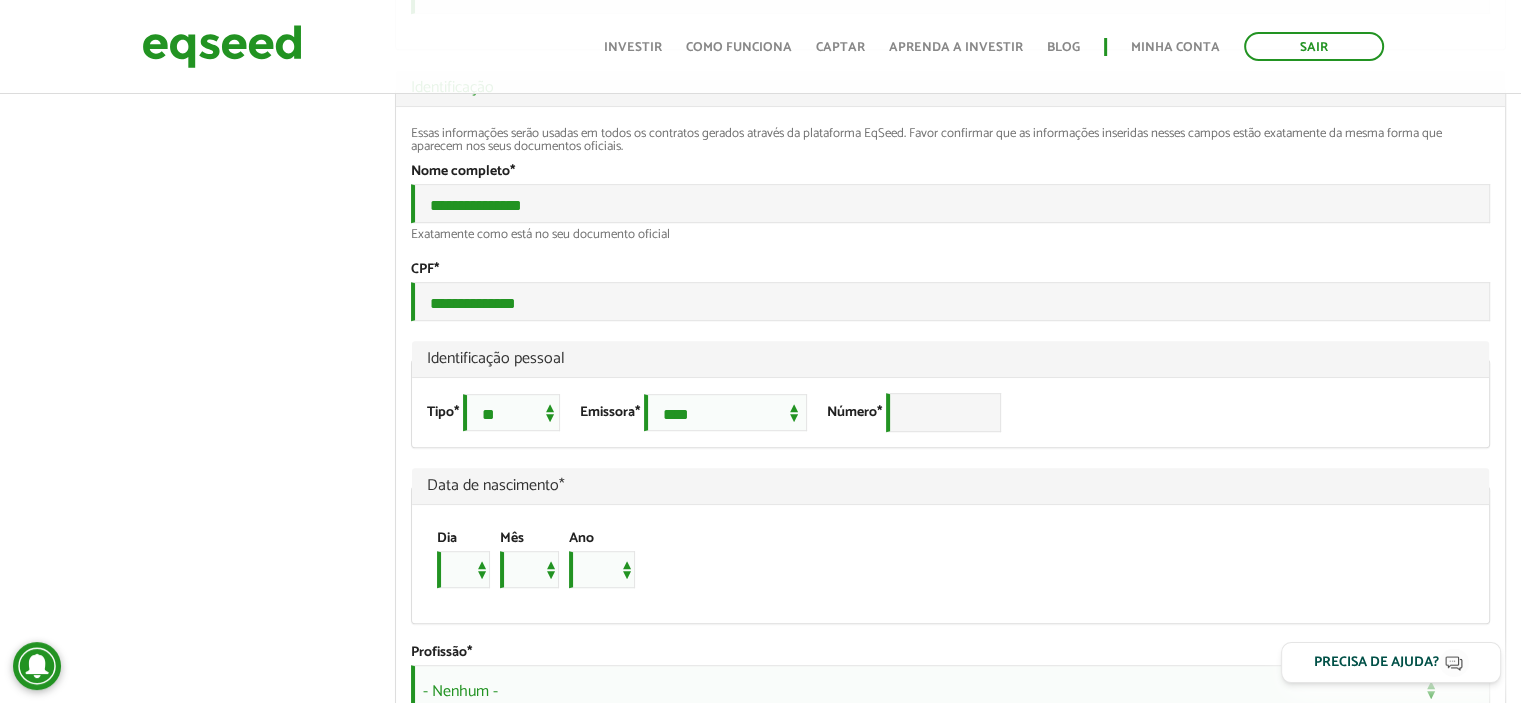 click on "**********" at bounding box center (950, 412) 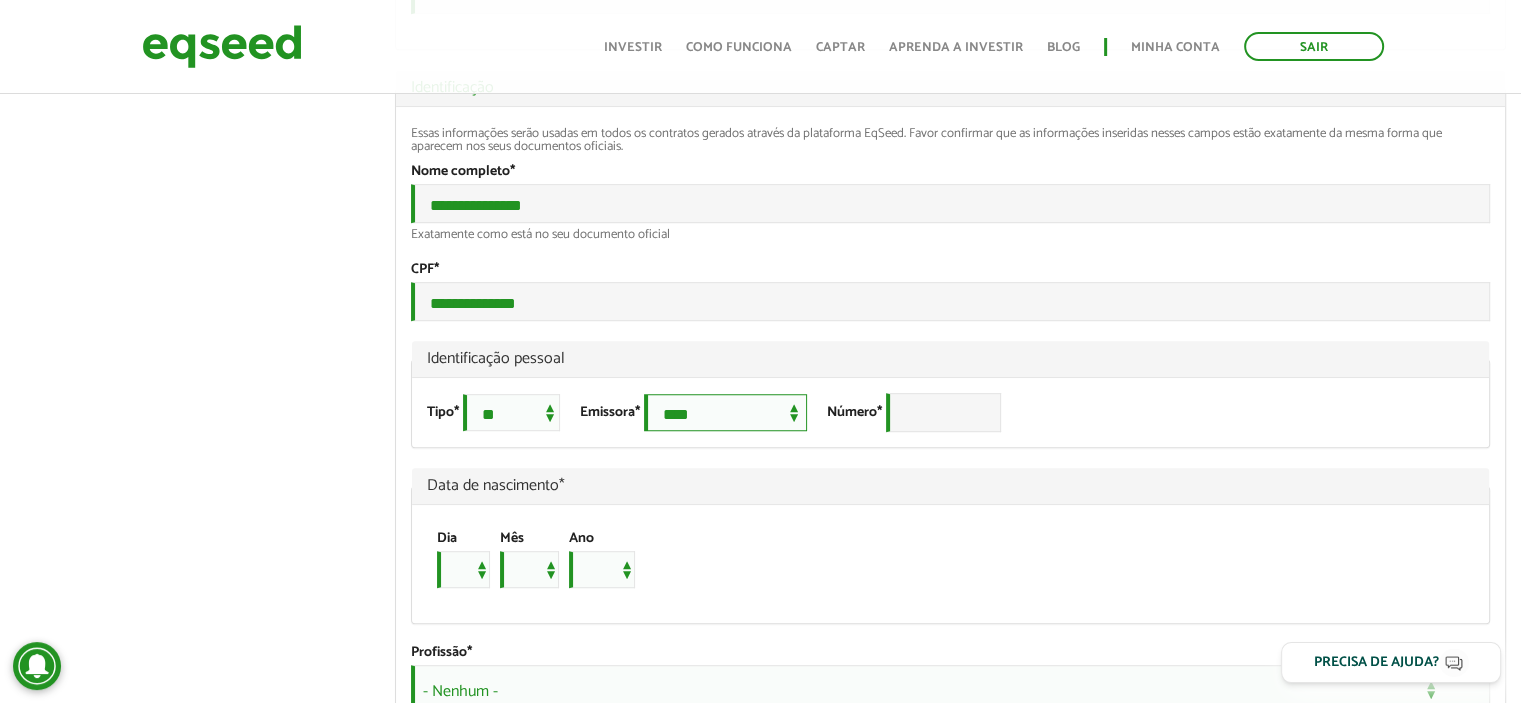 click on "**********" at bounding box center (725, 412) 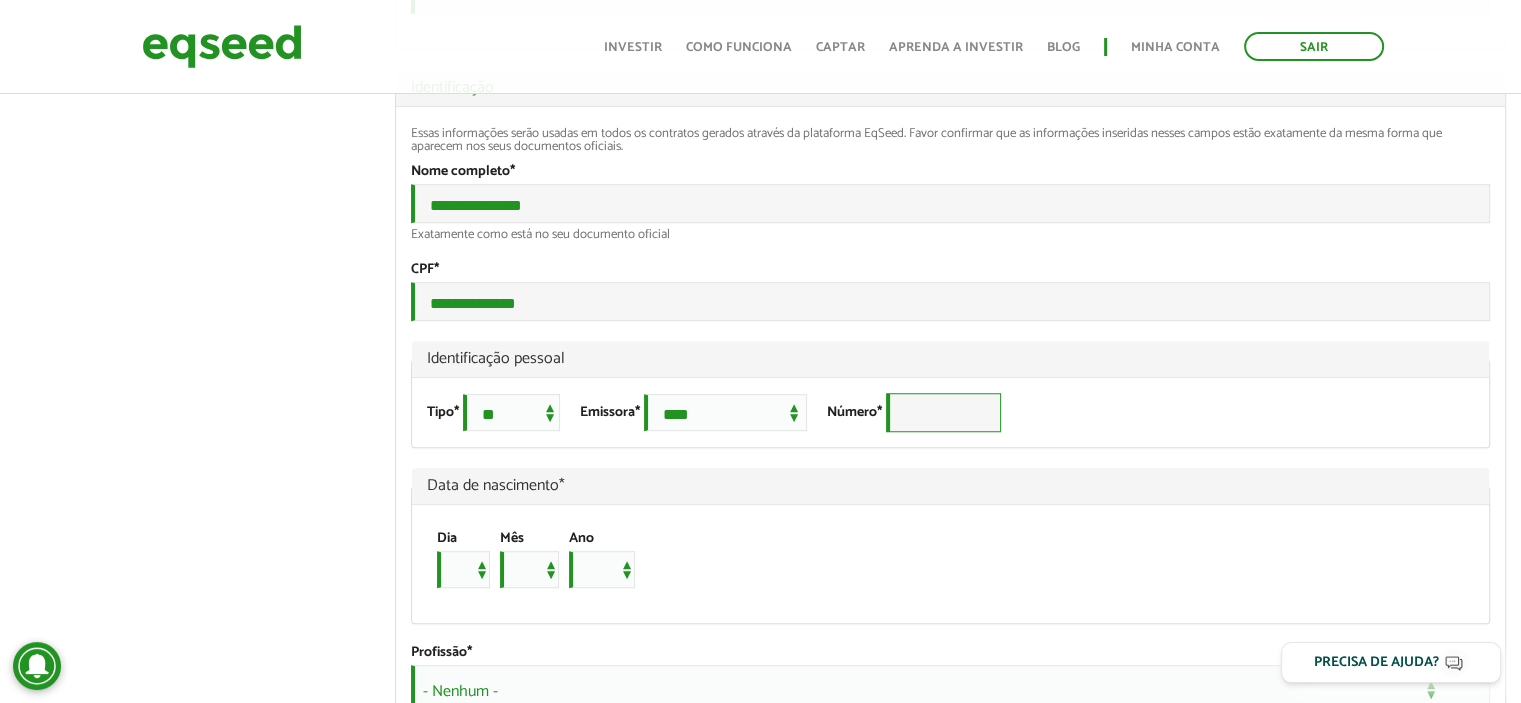 click on "Número  *" at bounding box center [943, 412] 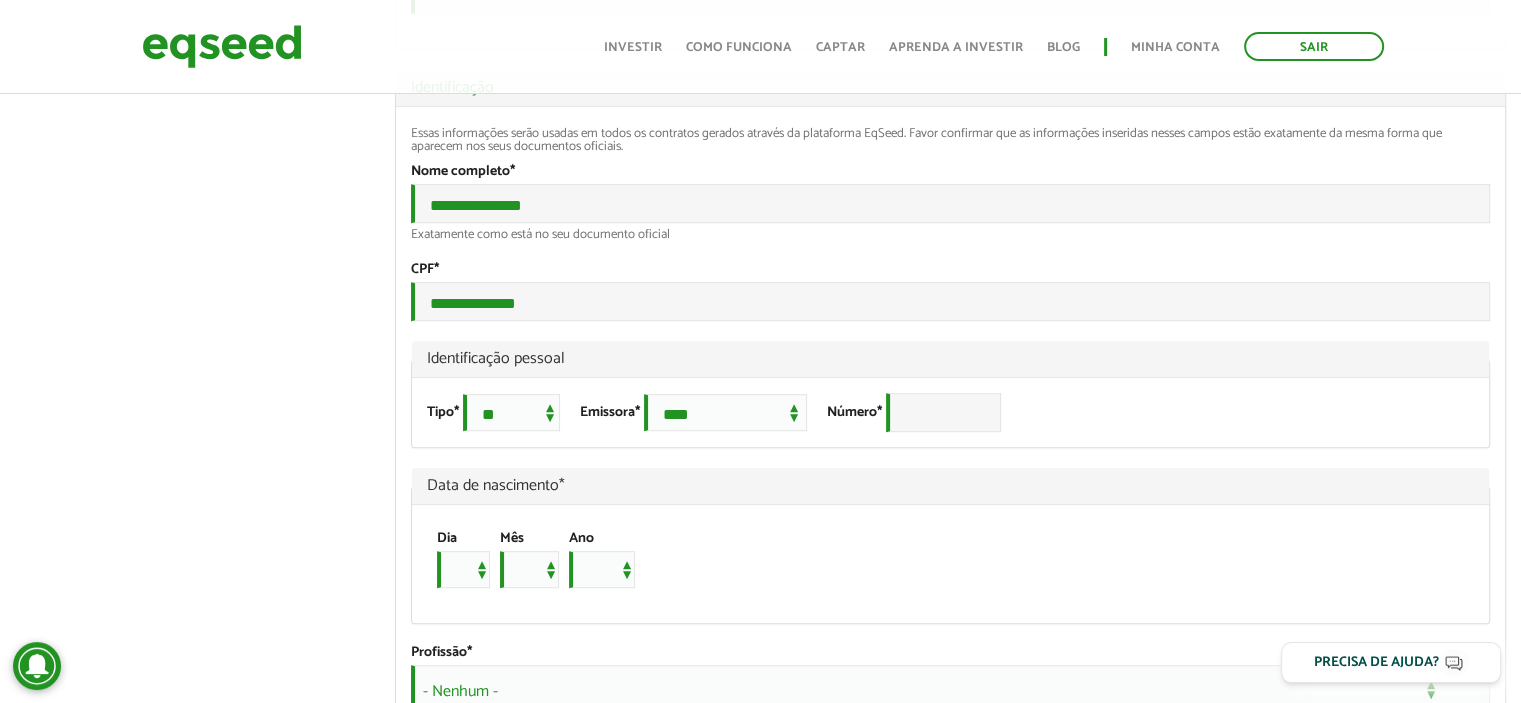 click on "GUSTAVO GRANATO
left_panel_close
Clientes
home Início
group Investimento assistido
finance Meus relatórios
add_business Indique uma empresa
Pessoal
person Meu perfil
finance_mode Minha simulação
work Meu portfólio
GUSTAVO GRANATO
Abas primárias Perfil Público
Perfil Completo (aba ativa)
Ocultar Resumo
Foto
Enviar foto
Seu rosto virtual ou imagem. Imagens maiores que 1024x1024 pixels serão reduzidas.
Breve Biografia" at bounding box center [760, 1164] 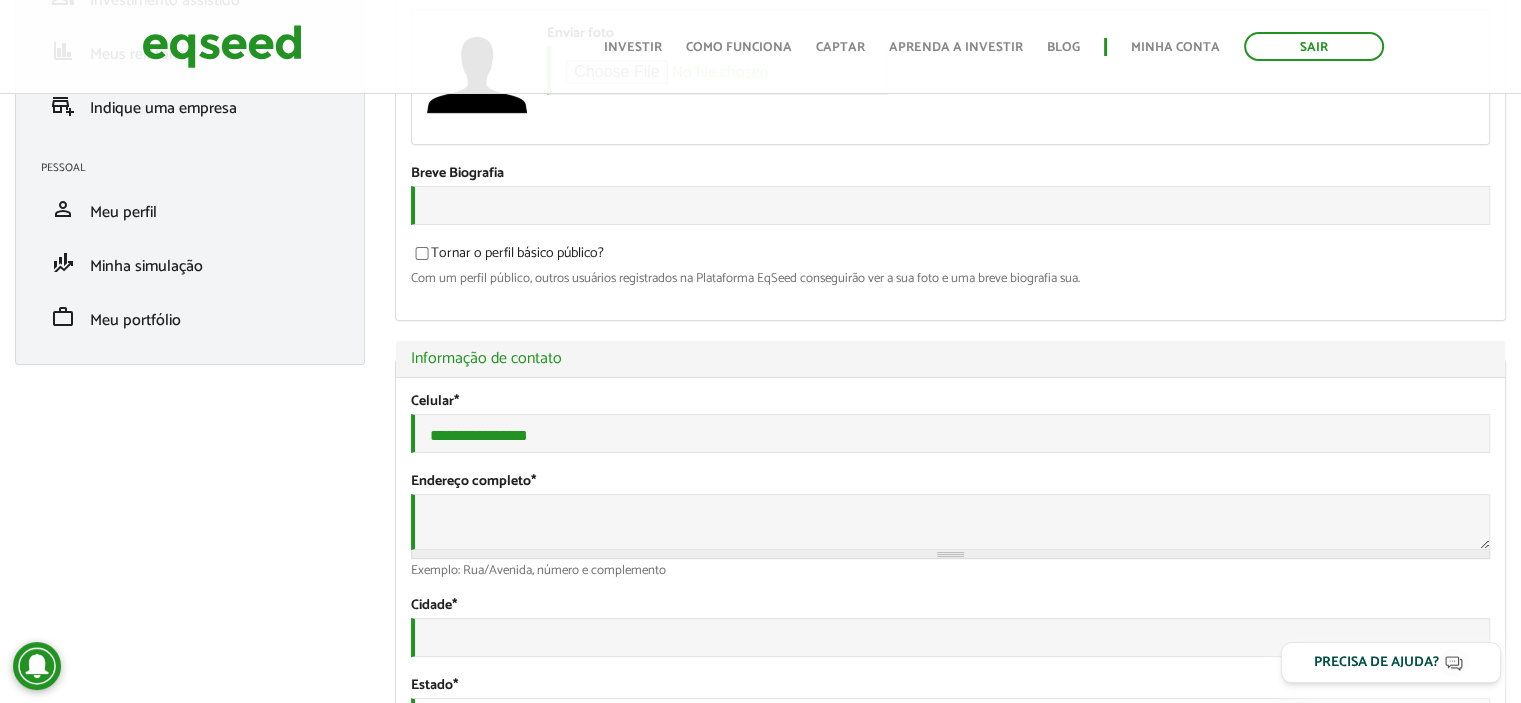 scroll, scrollTop: 500, scrollLeft: 0, axis: vertical 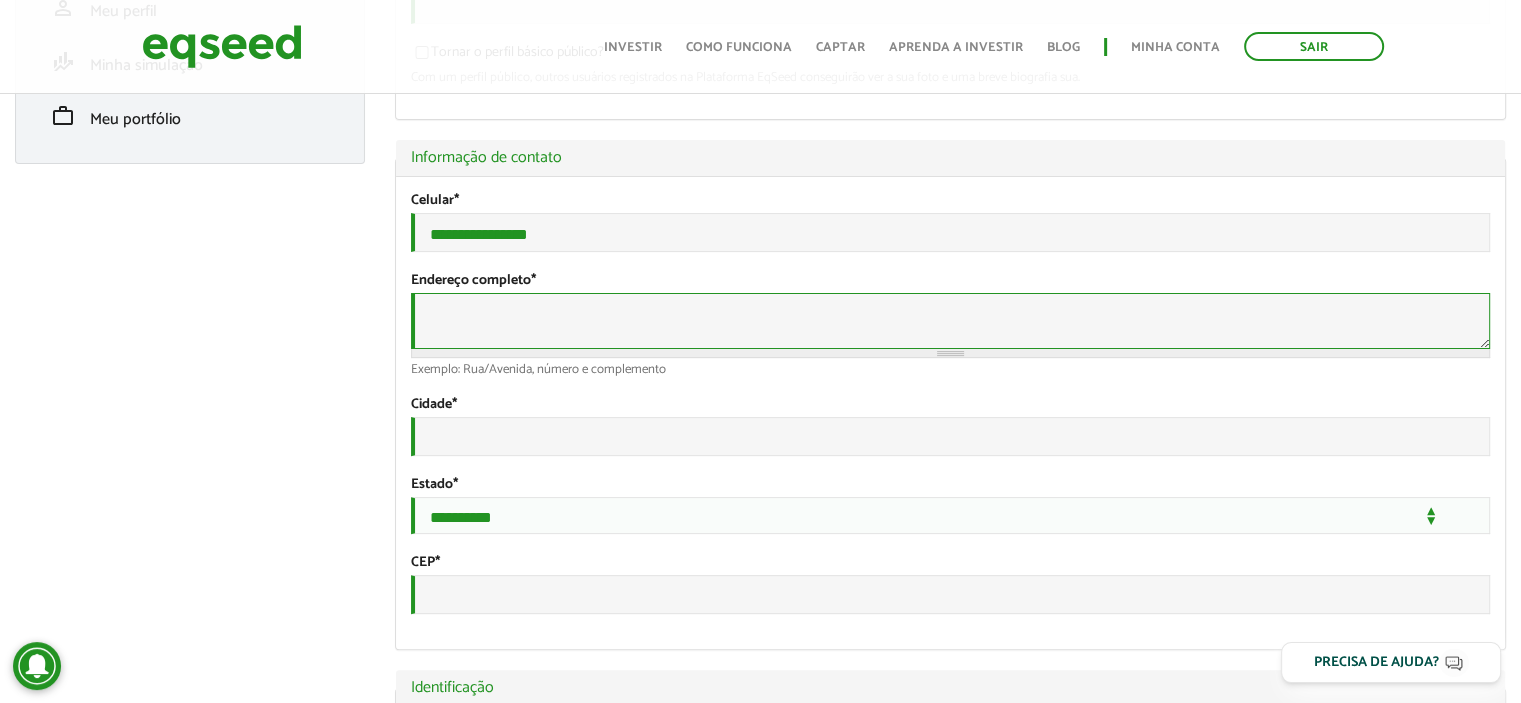 click on "Endereço completo  *" at bounding box center [950, 321] 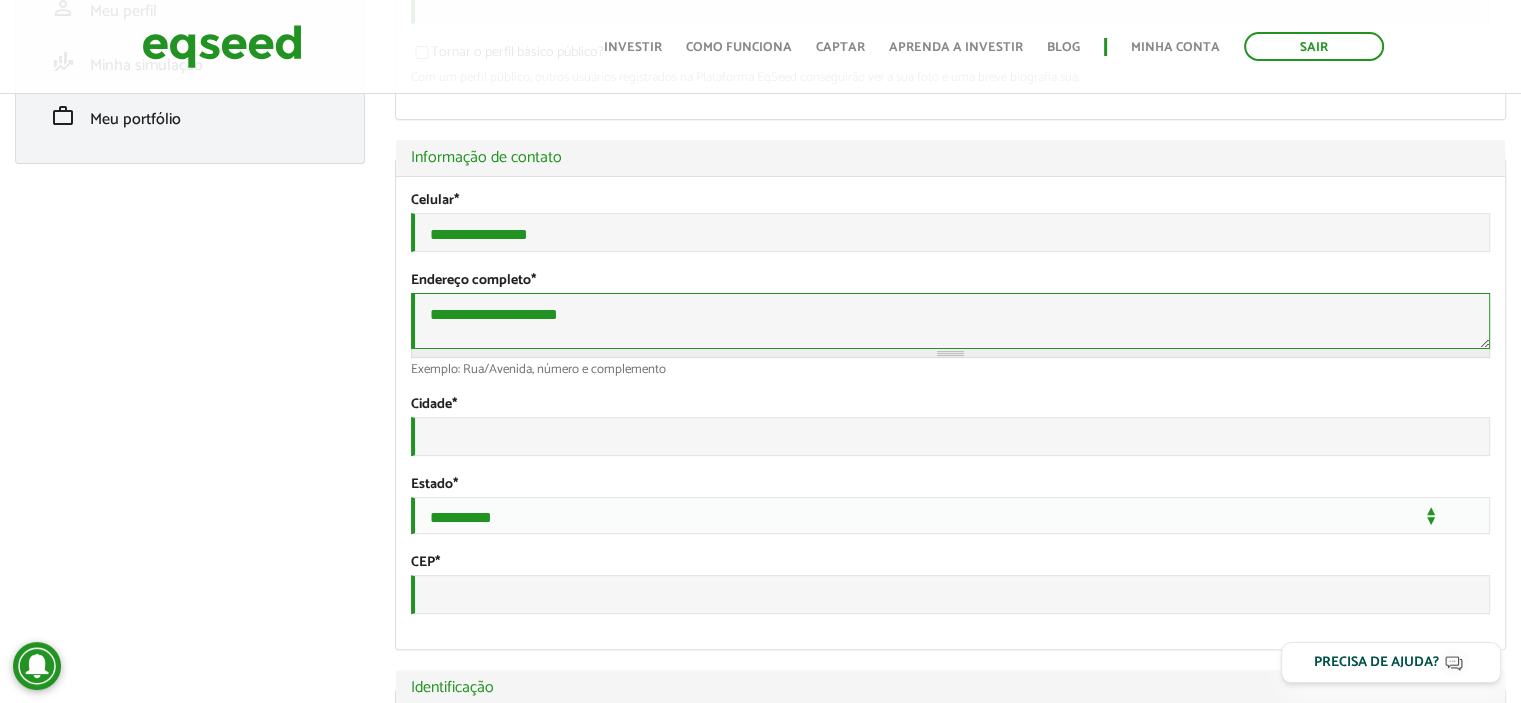 paste on "****" 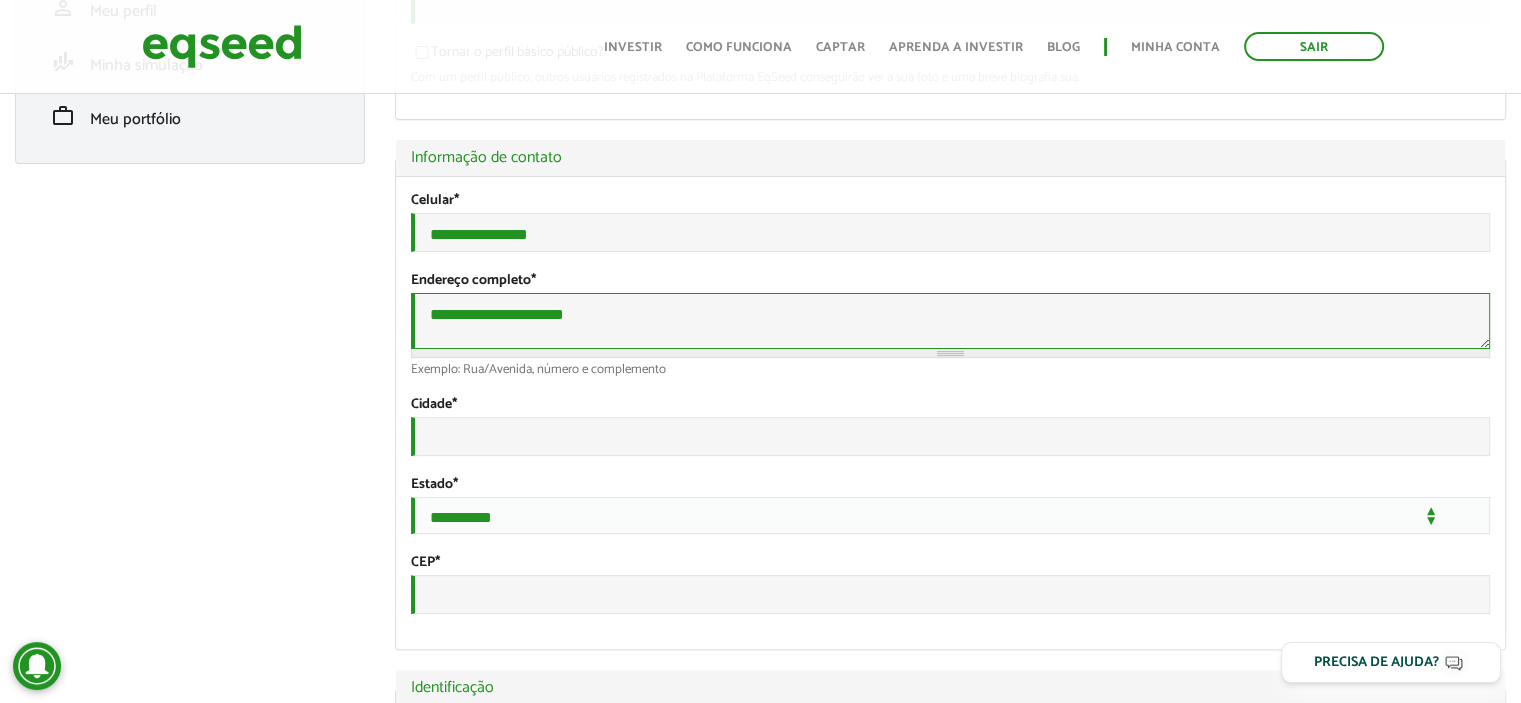 paste on "****" 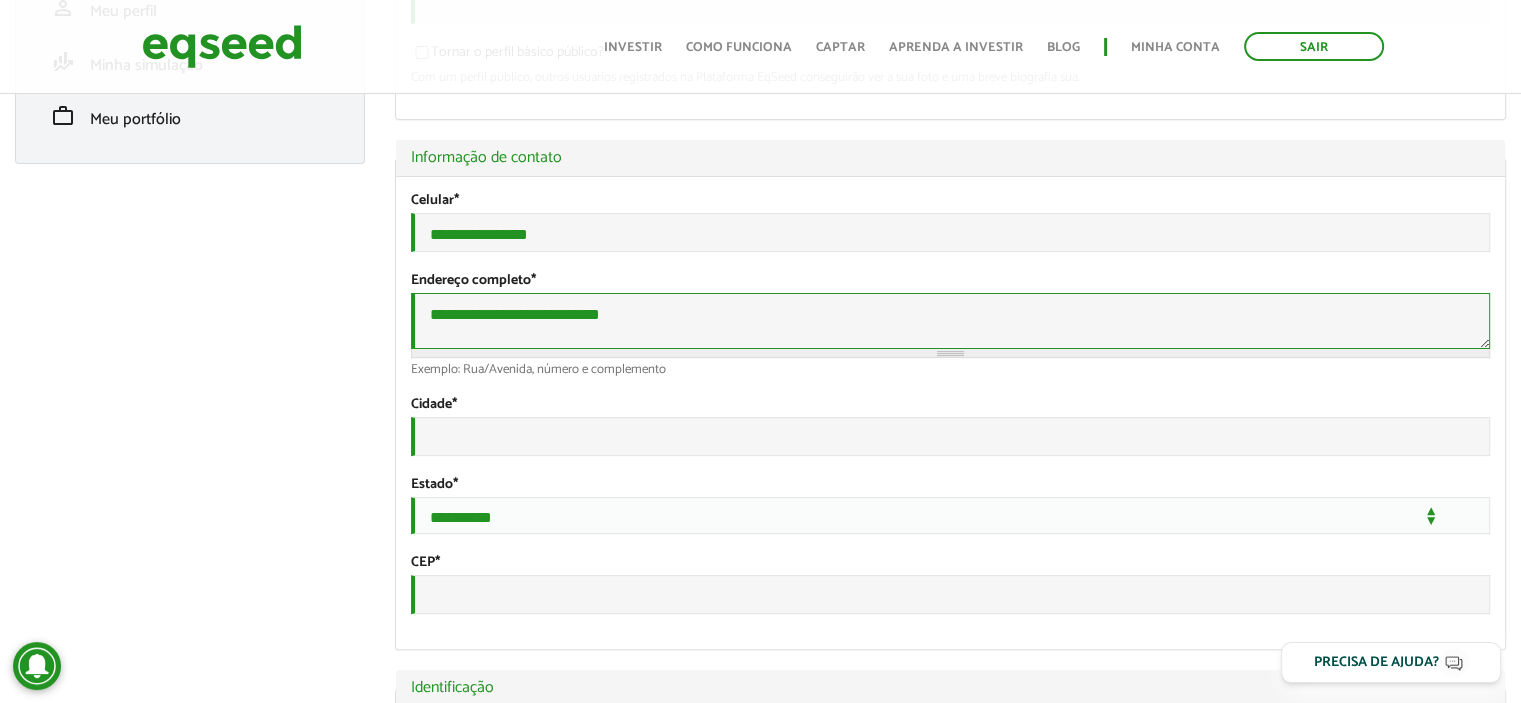 paste on "**********" 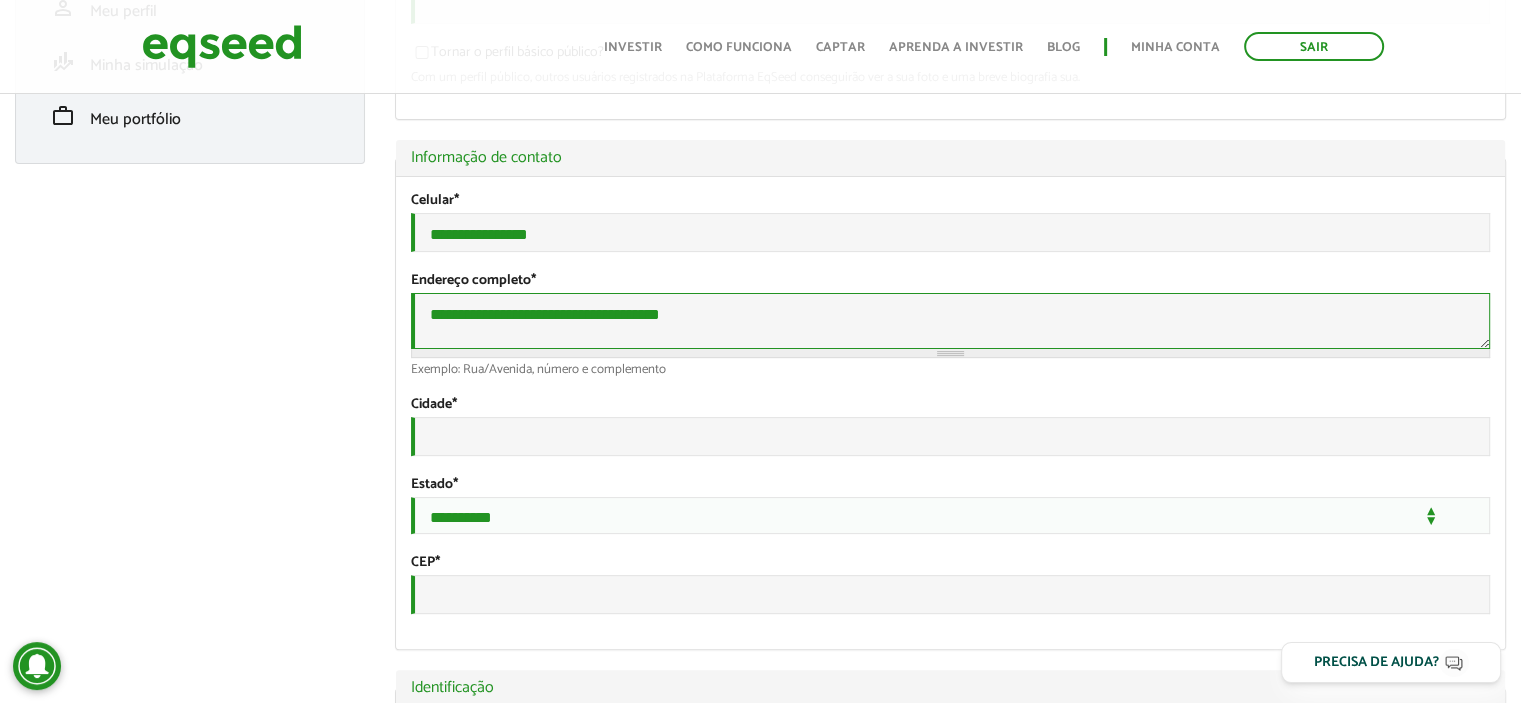 click on "**********" at bounding box center (950, 321) 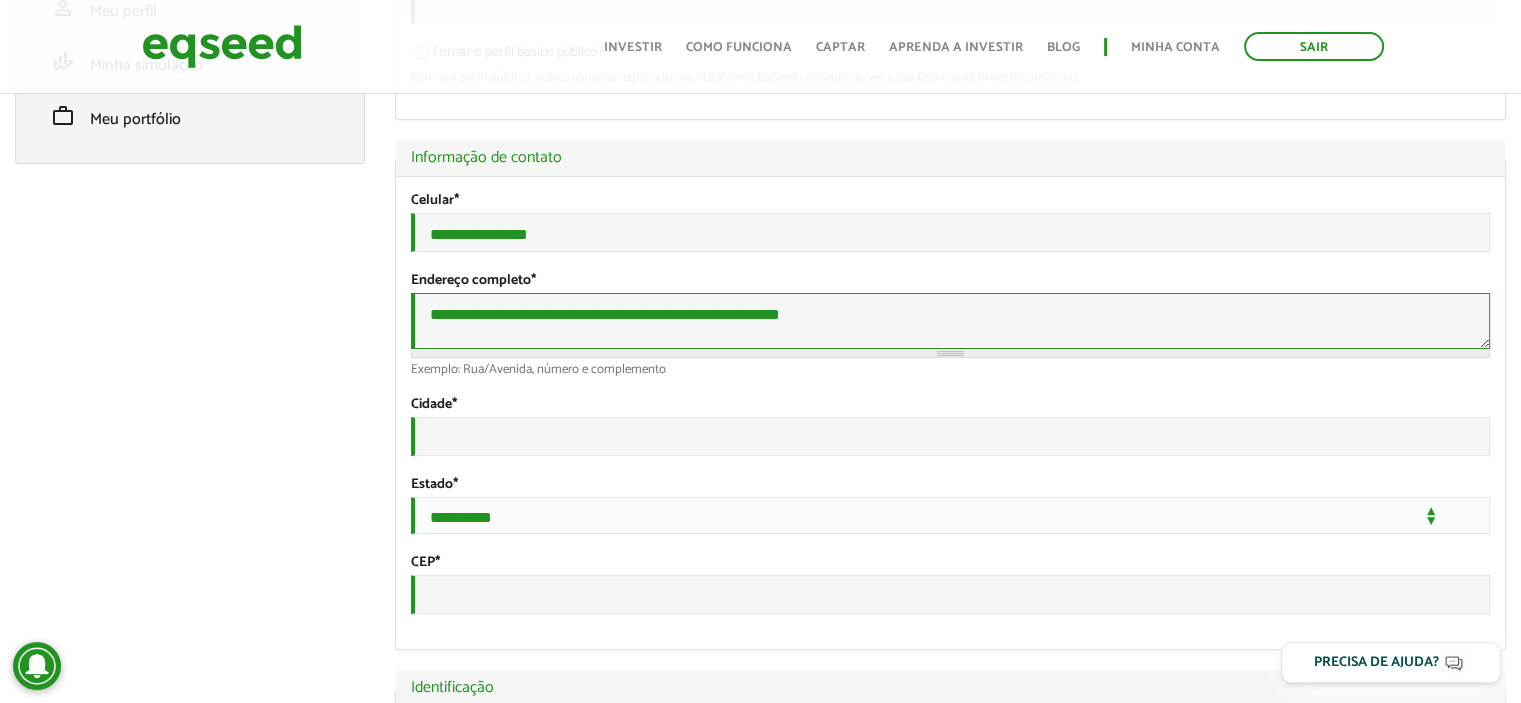 drag, startPoint x: 715, startPoint y: 339, endPoint x: 570, endPoint y: 339, distance: 145 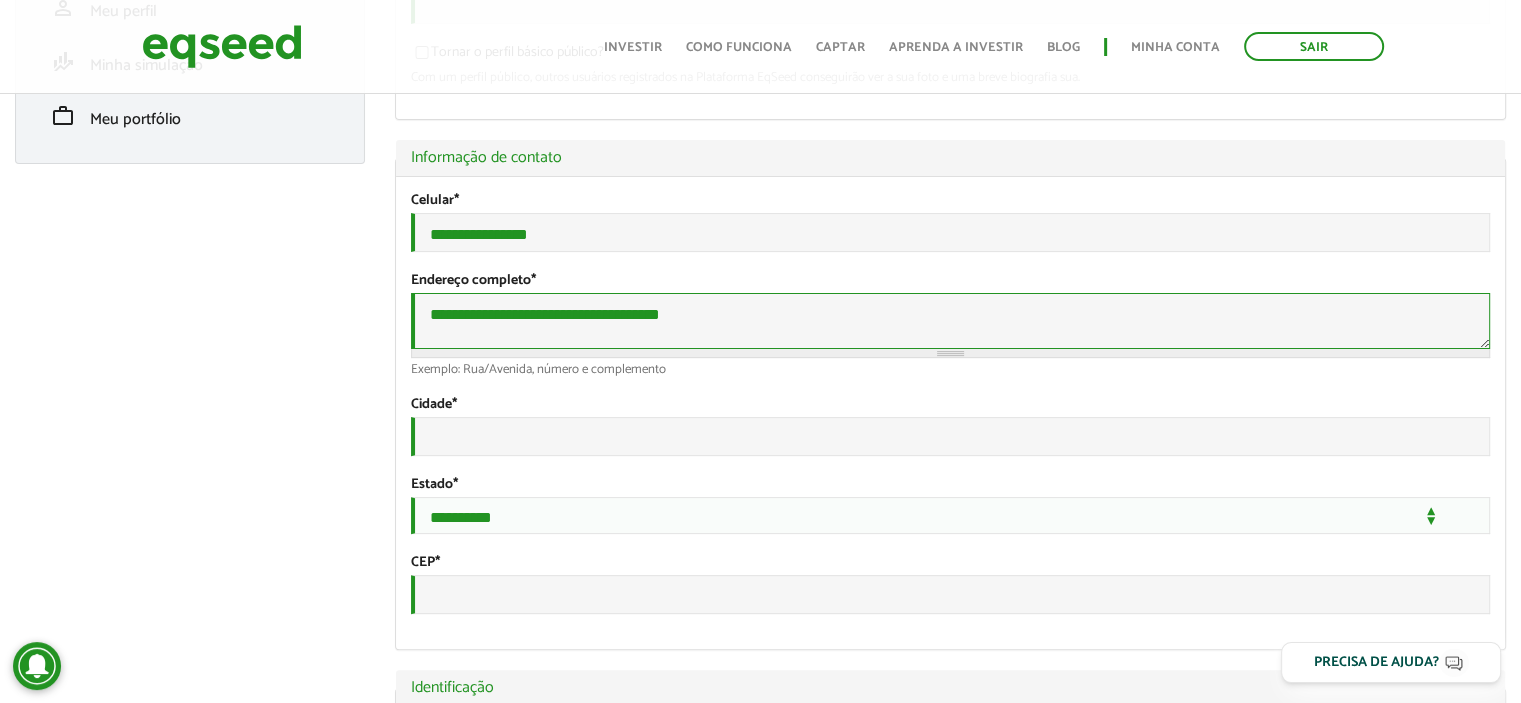 drag, startPoint x: 638, startPoint y: 335, endPoint x: 611, endPoint y: 335, distance: 27 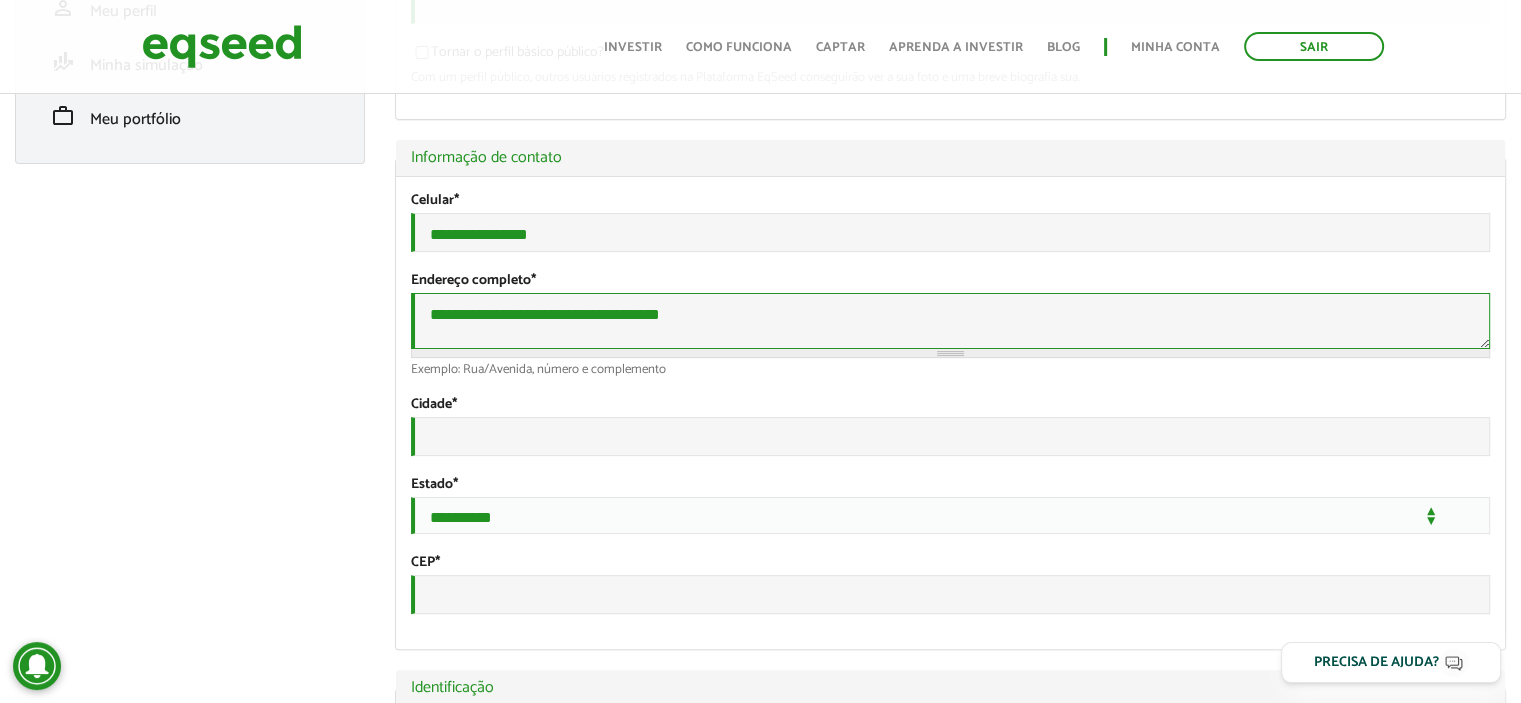 click on "**********" at bounding box center [950, 321] 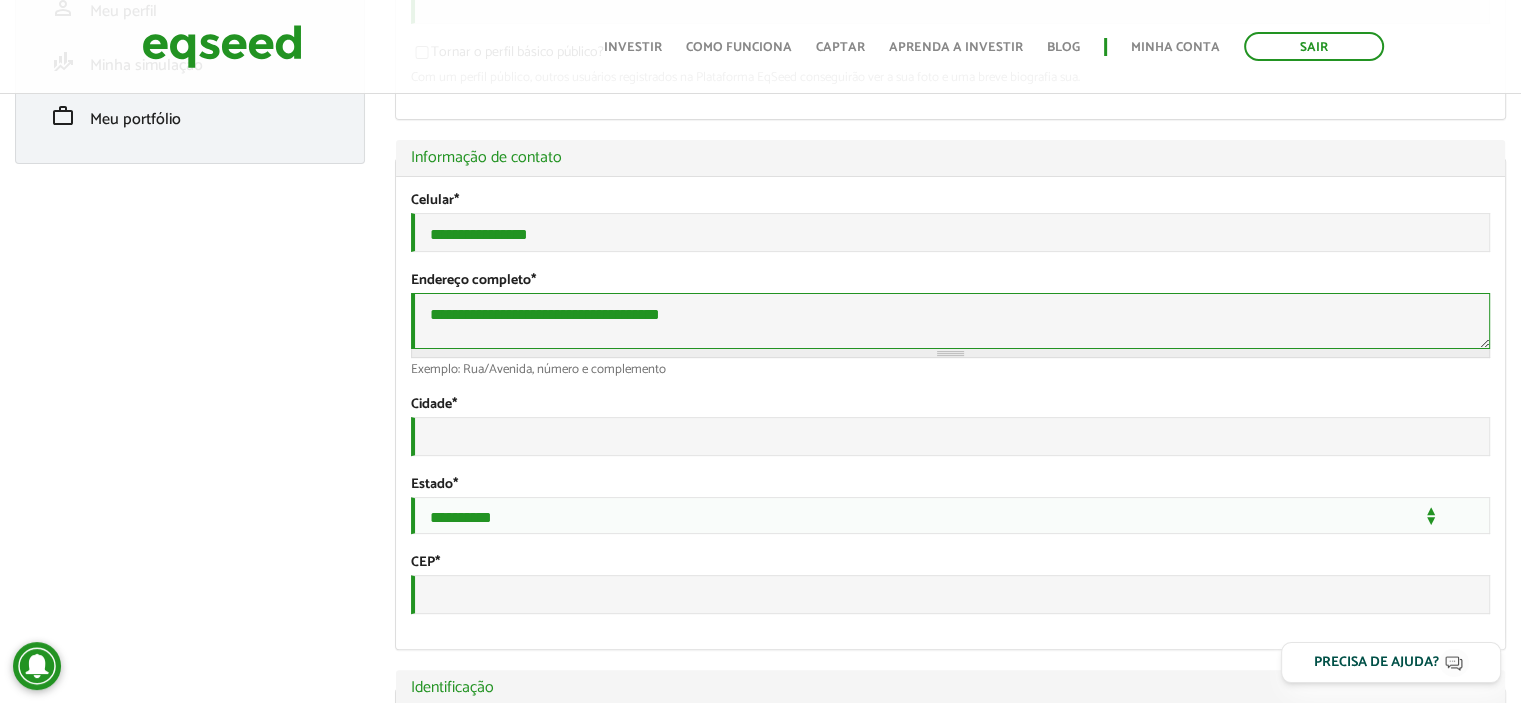 click on "**********" at bounding box center [950, 321] 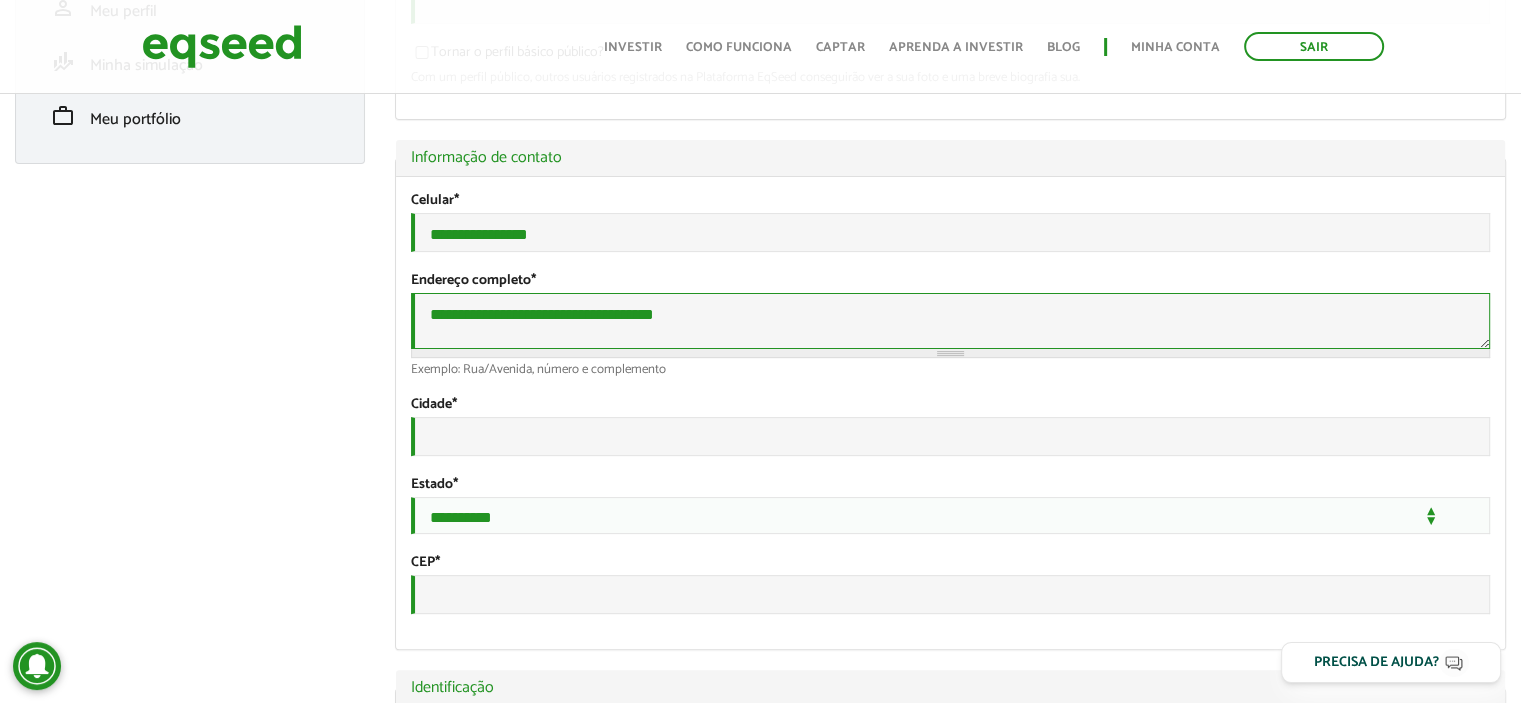 click on "**********" at bounding box center [950, 321] 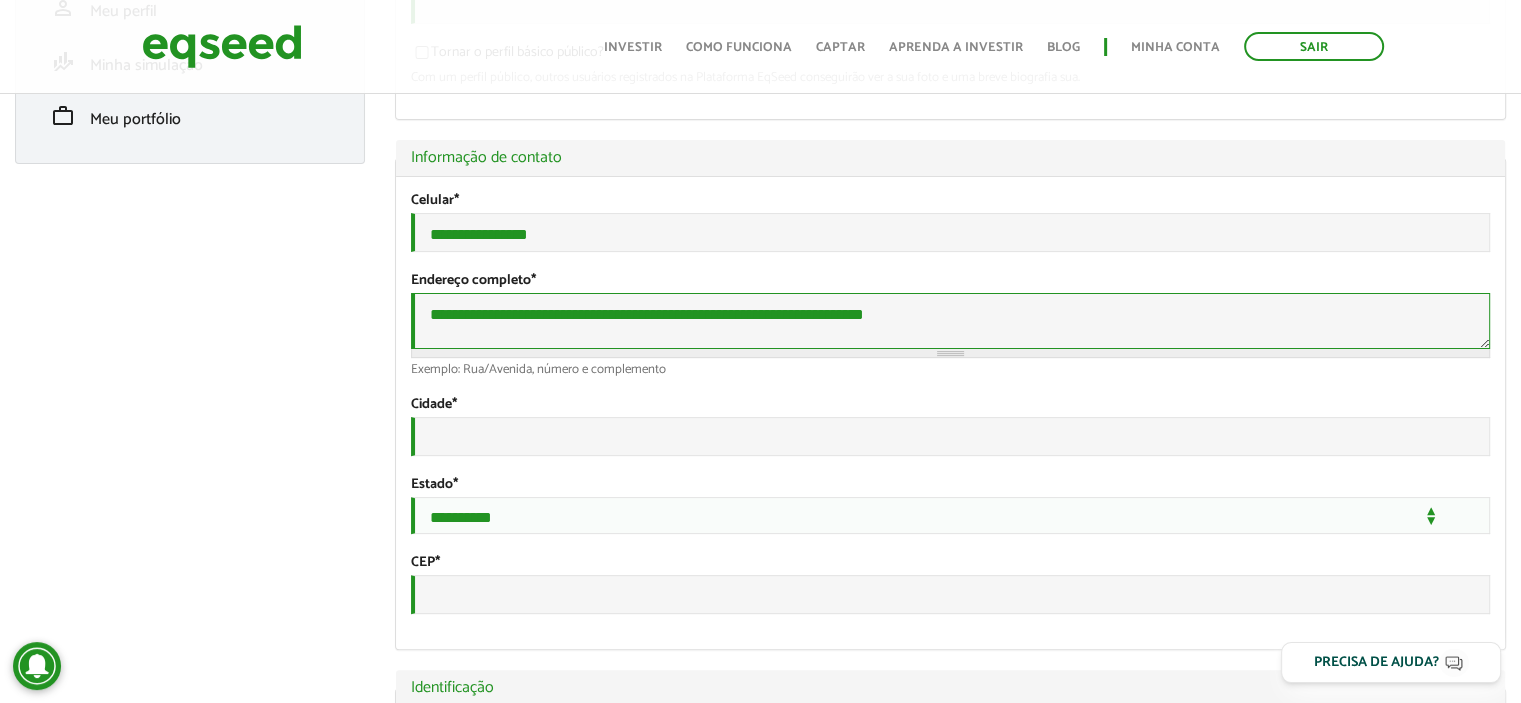 type on "**********" 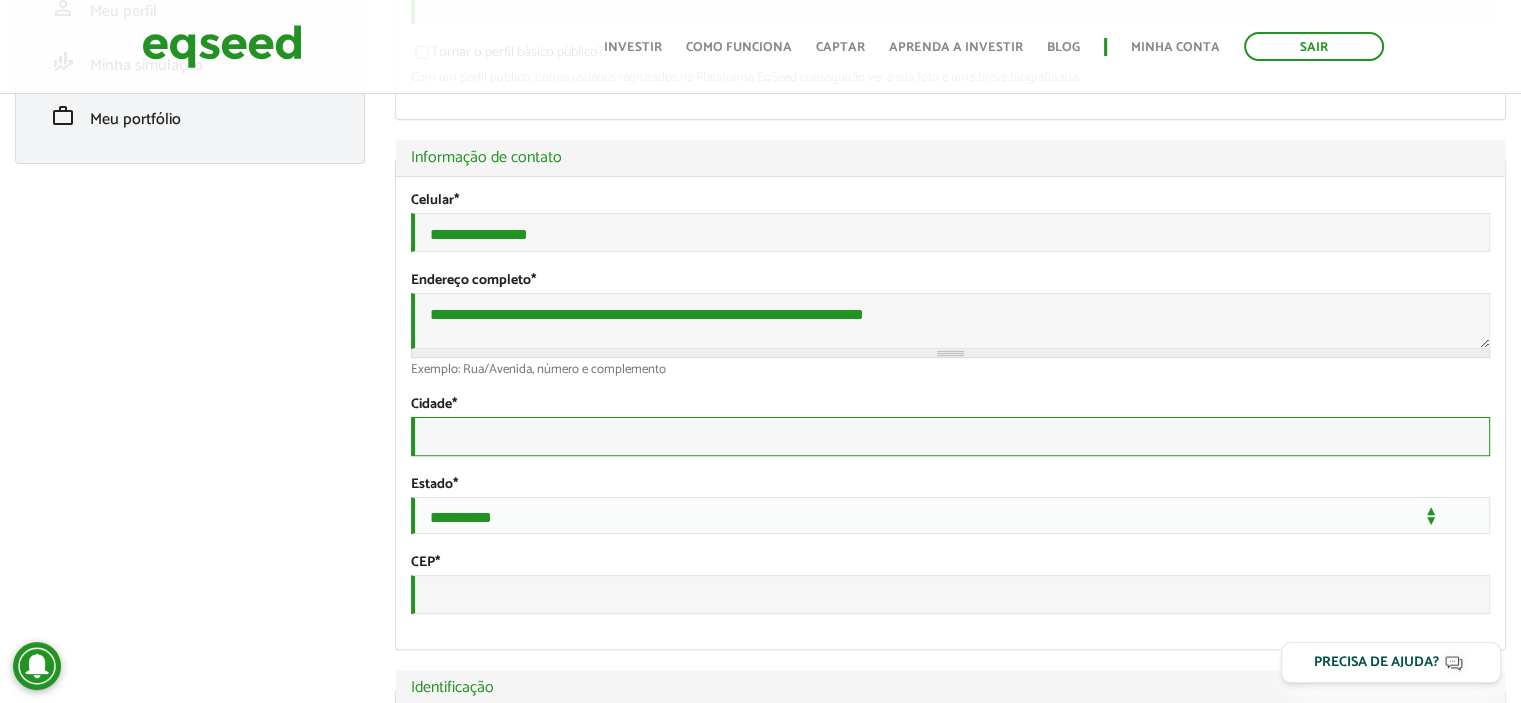 click on "Cidade  *" at bounding box center (950, 436) 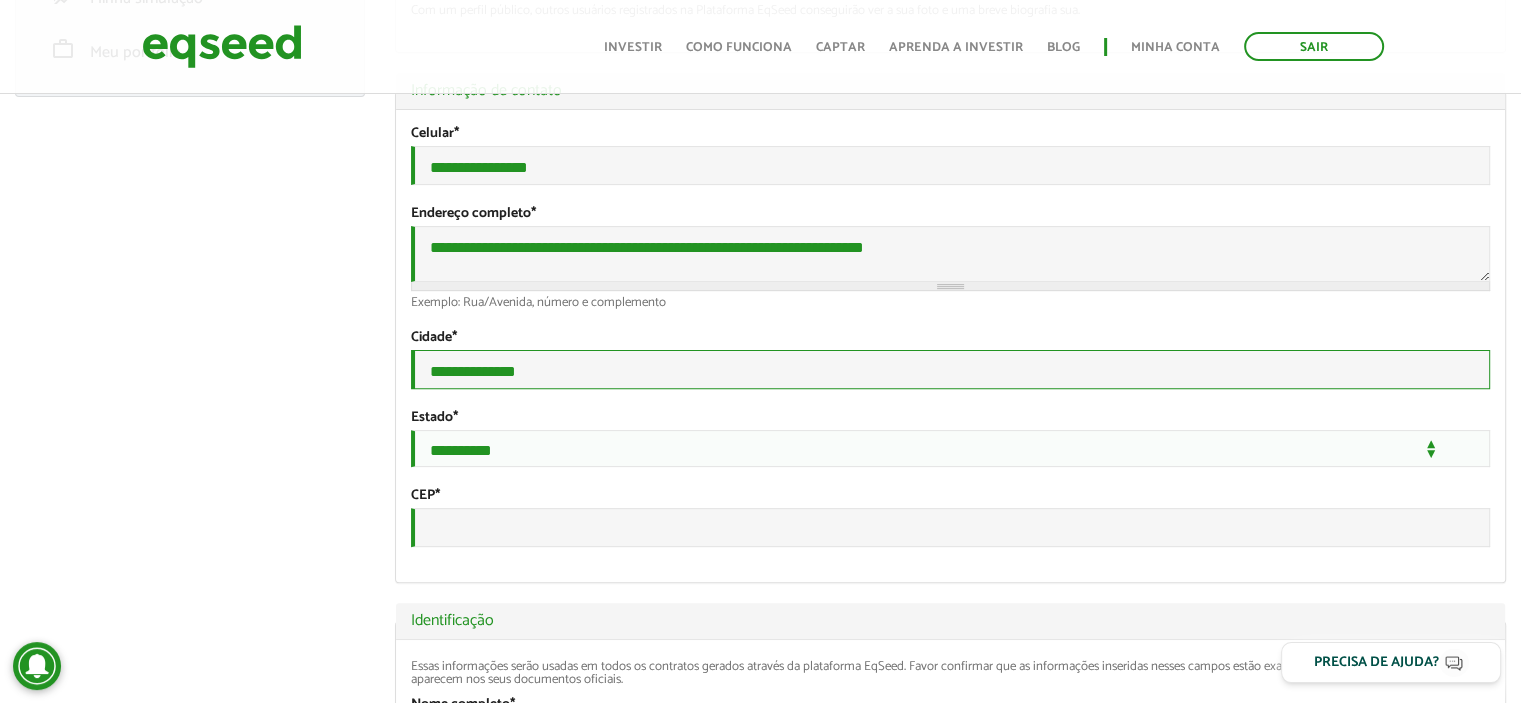 scroll, scrollTop: 700, scrollLeft: 0, axis: vertical 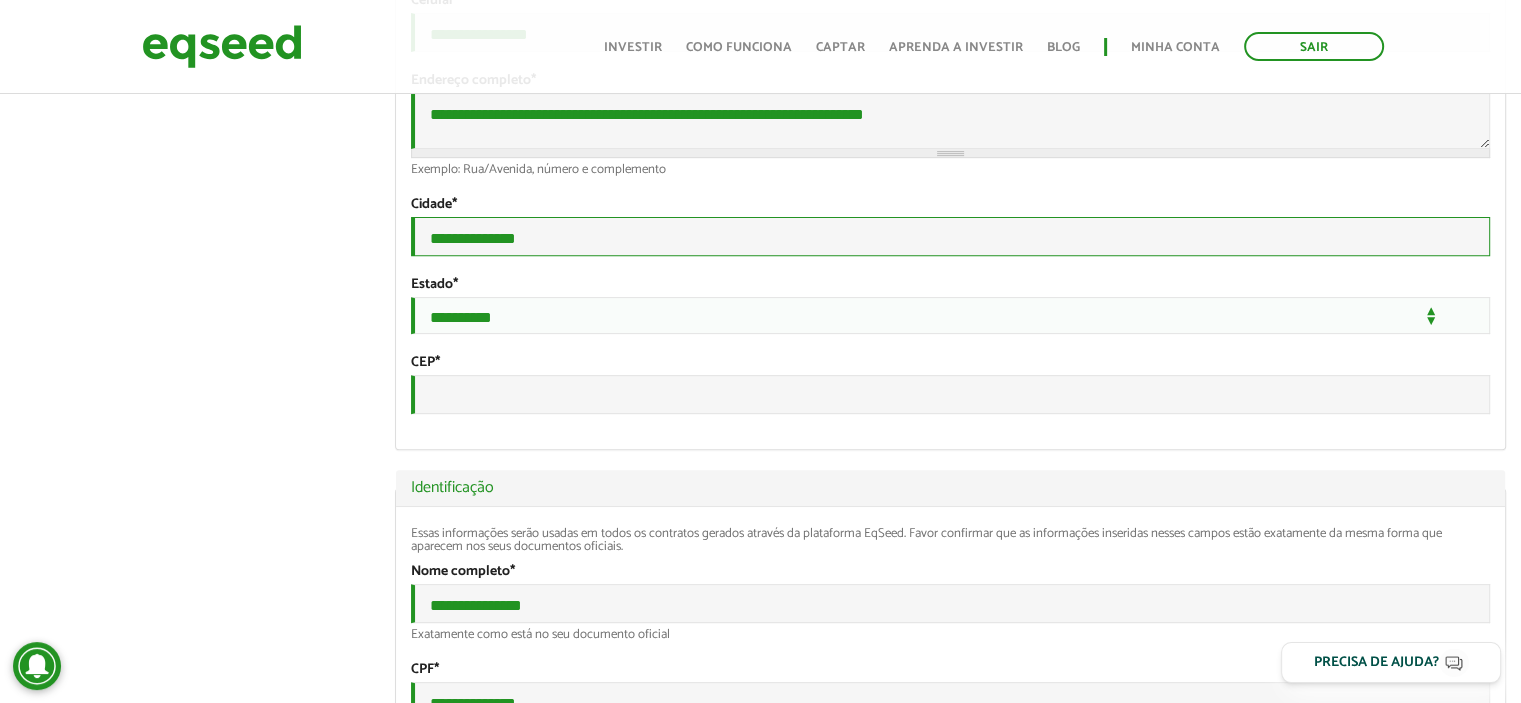 type on "**********" 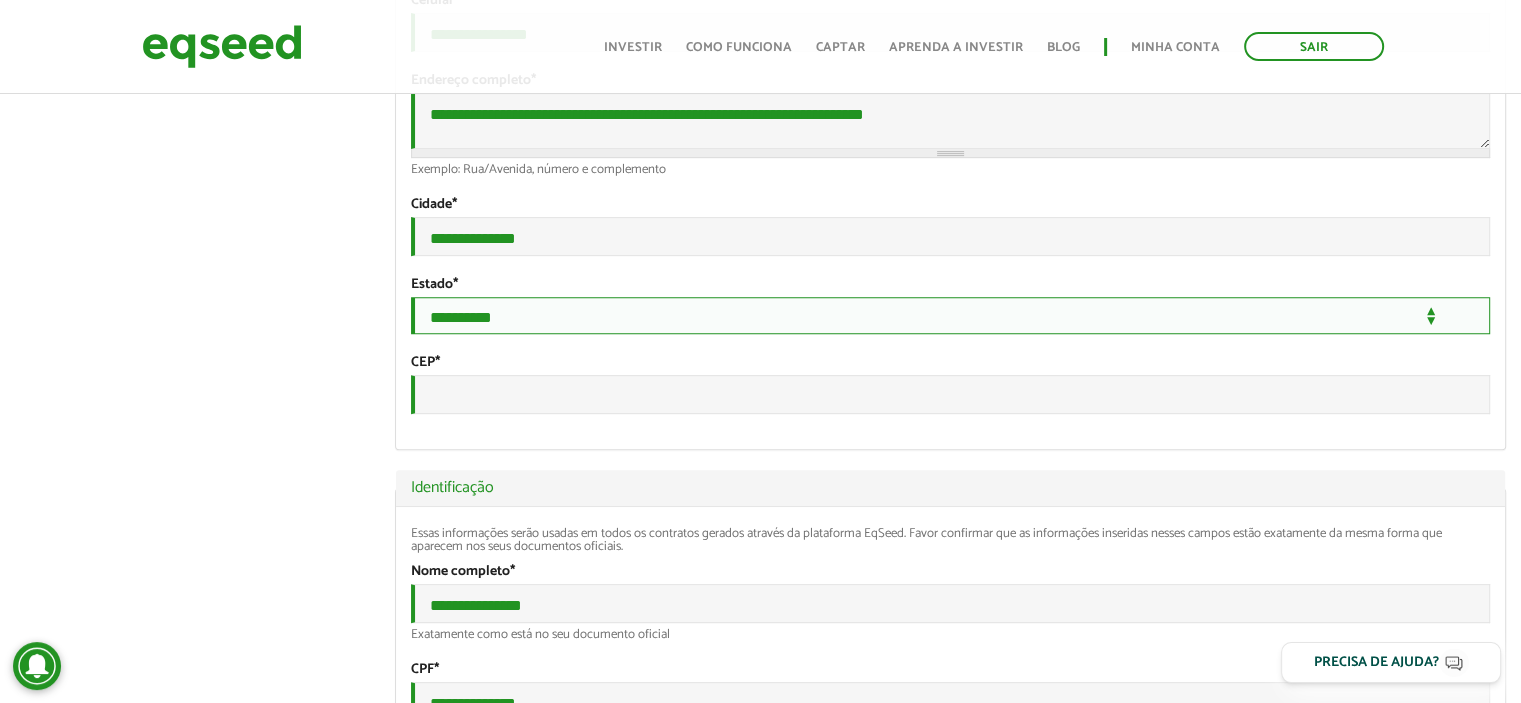 click on "**********" at bounding box center (950, 315) 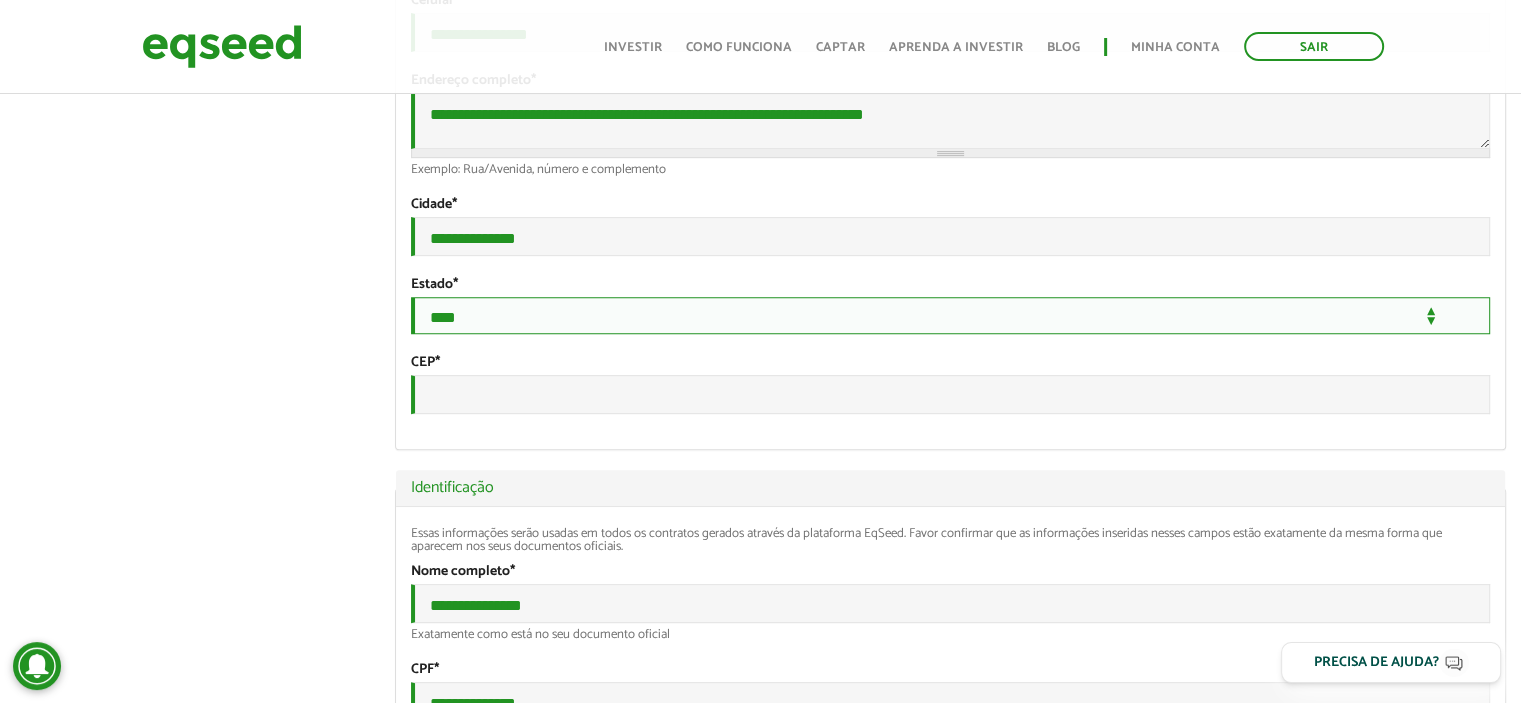 click on "**********" at bounding box center (950, 315) 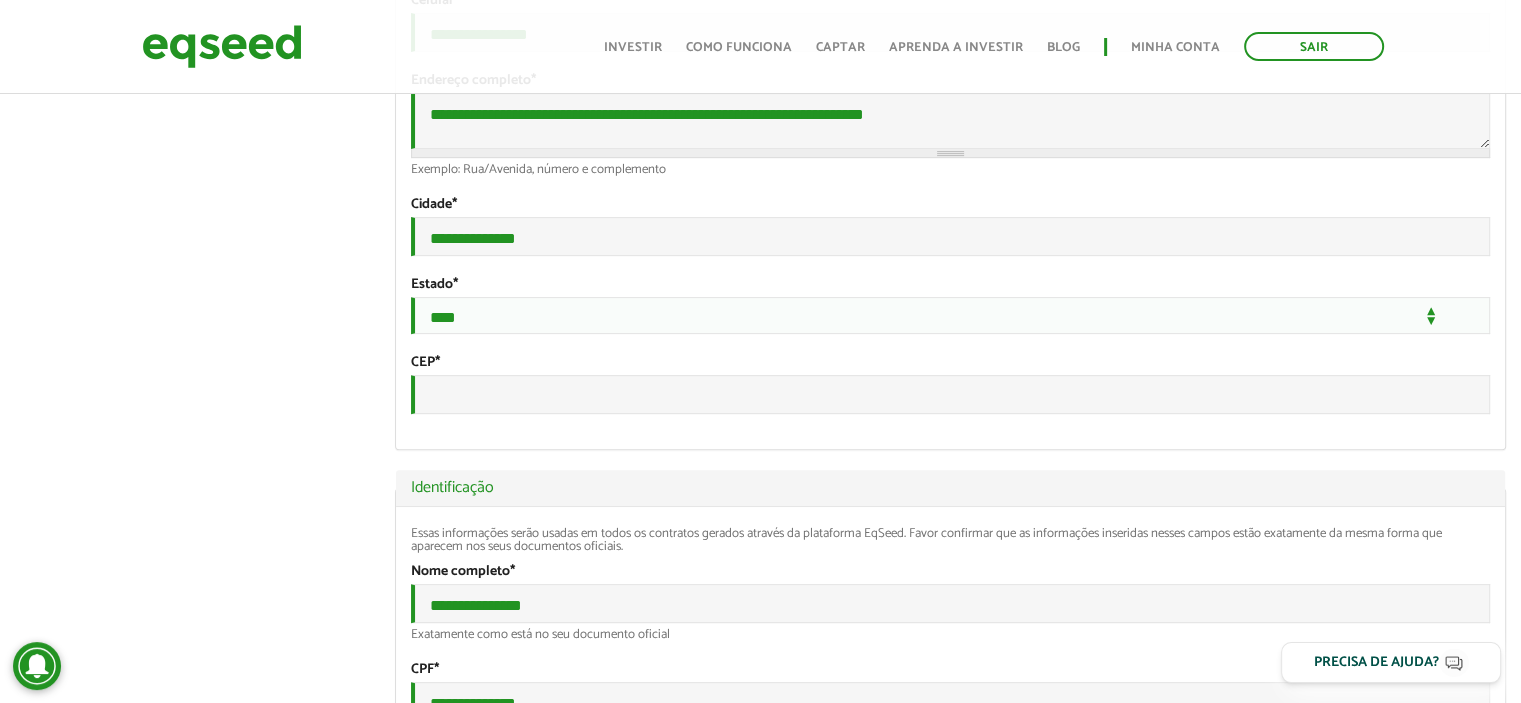 click on "CEP  *" at bounding box center (950, 384) 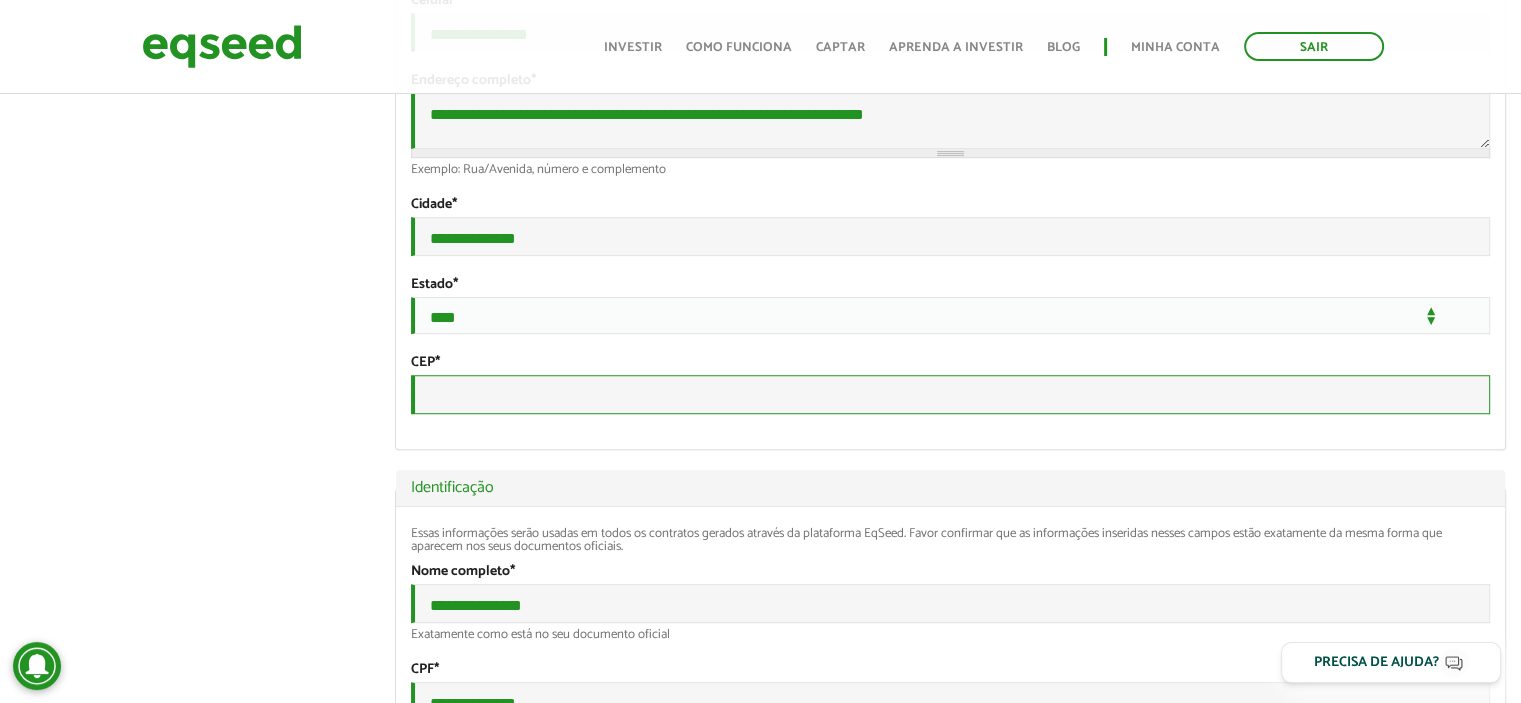click on "CEP  *" at bounding box center (950, 394) 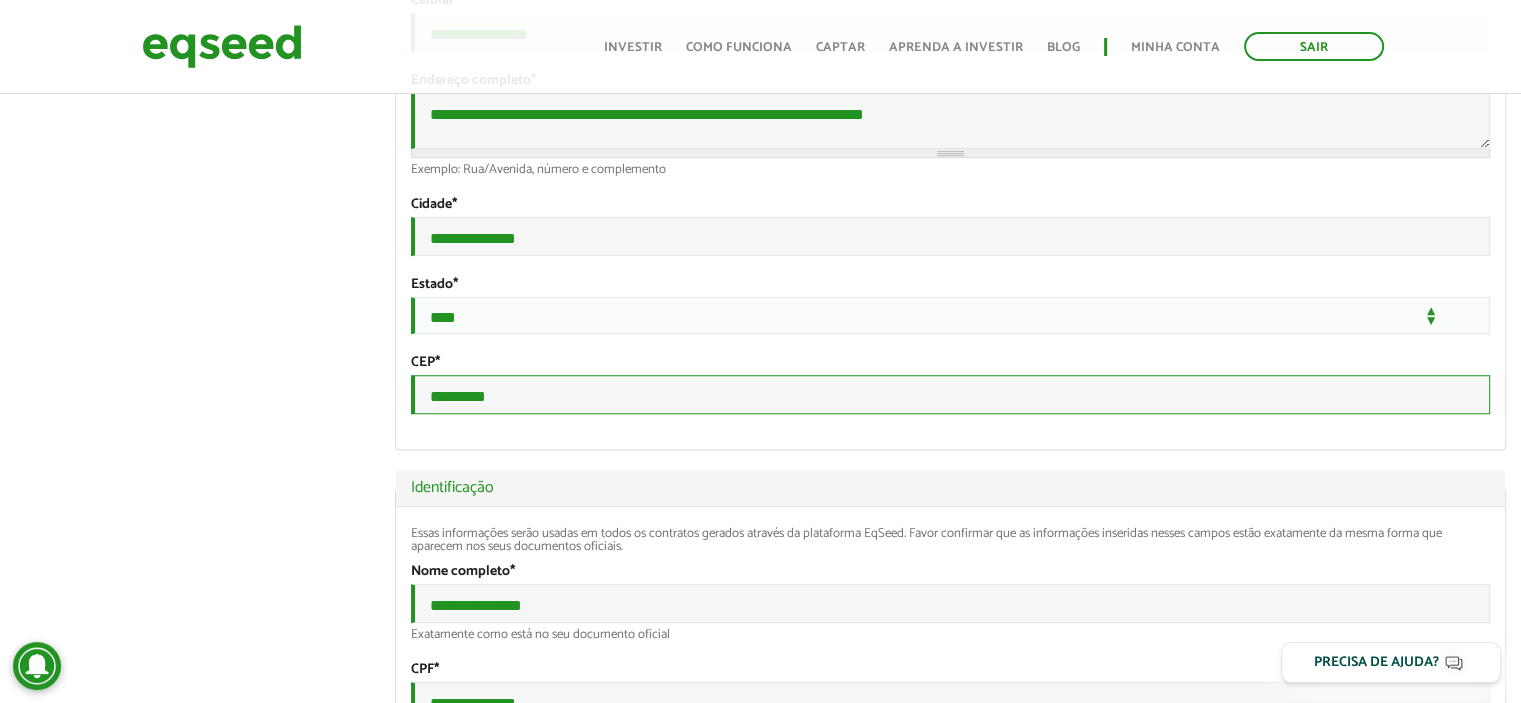 type on "*********" 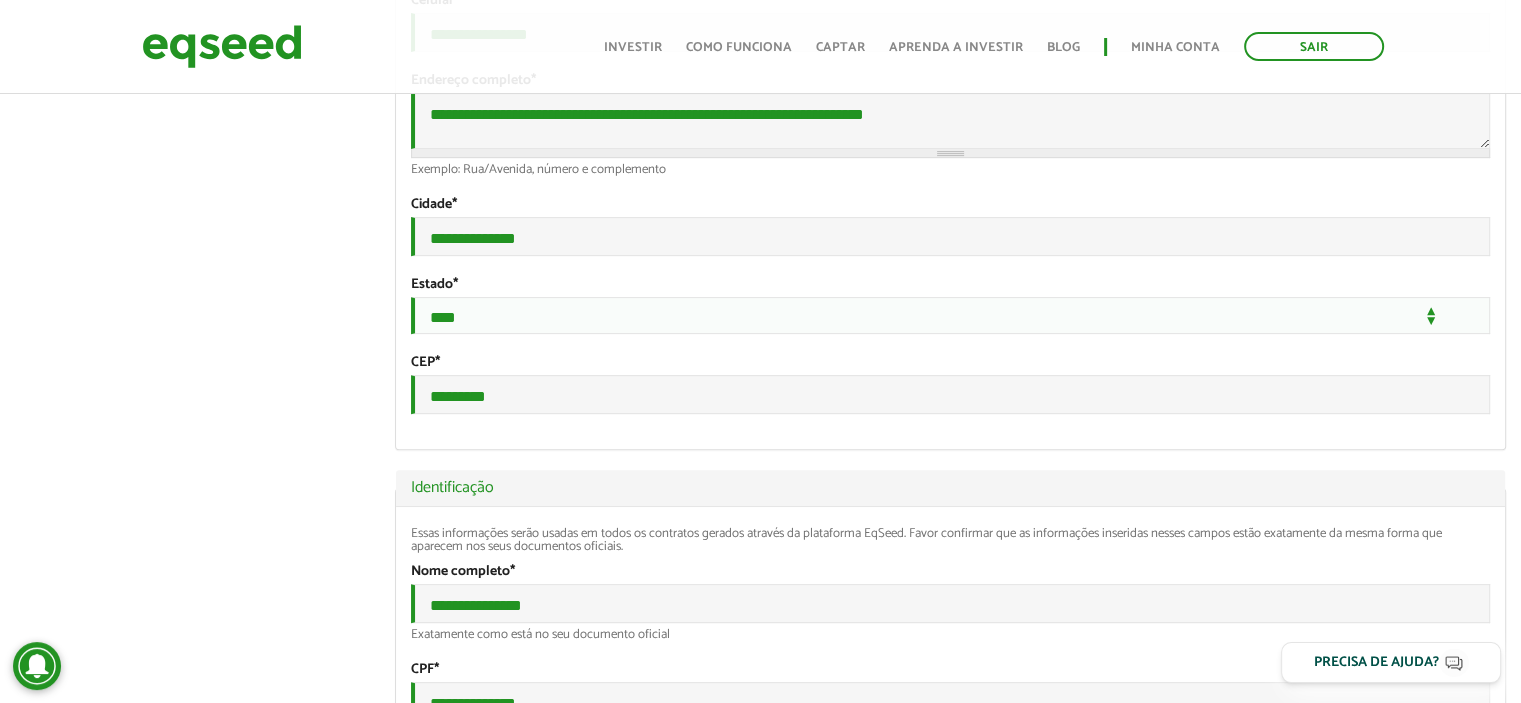 click on "GUSTAVO GRANATO
left_panel_close
Clientes
home Início
group Investimento assistido
finance Meus relatórios
add_business Indique uma empresa
Pessoal
person Meu perfil
finance_mode Minha simulação
work Meu portfólio
GUSTAVO GRANATO
Abas primárias Perfil Público
Perfil Completo (aba ativa)
Ocultar Resumo
Foto
Enviar foto
Seu rosto virtual ou imagem. Imagens maiores que 1024x1024 pixels serão reduzidas.
Breve Biografia" at bounding box center (760, 1564) 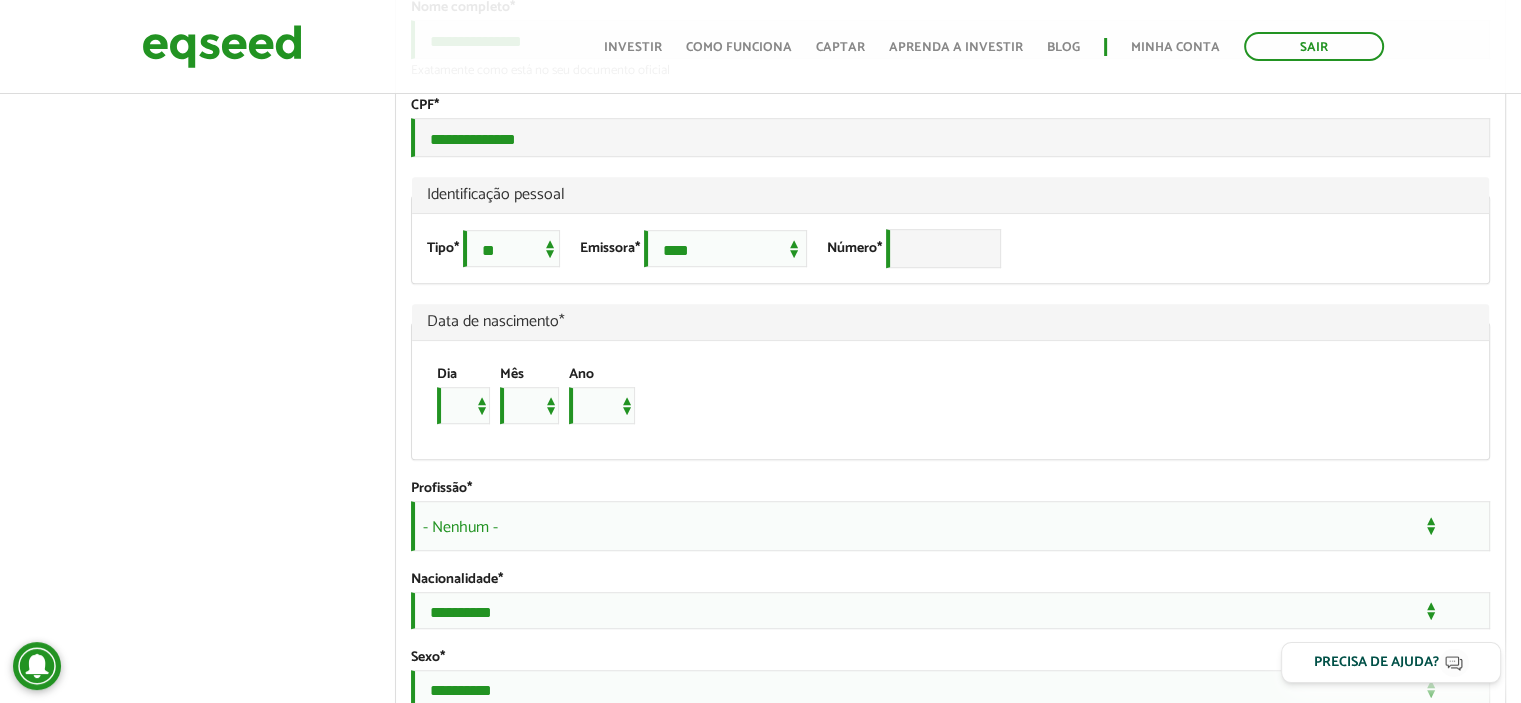 scroll, scrollTop: 1300, scrollLeft: 0, axis: vertical 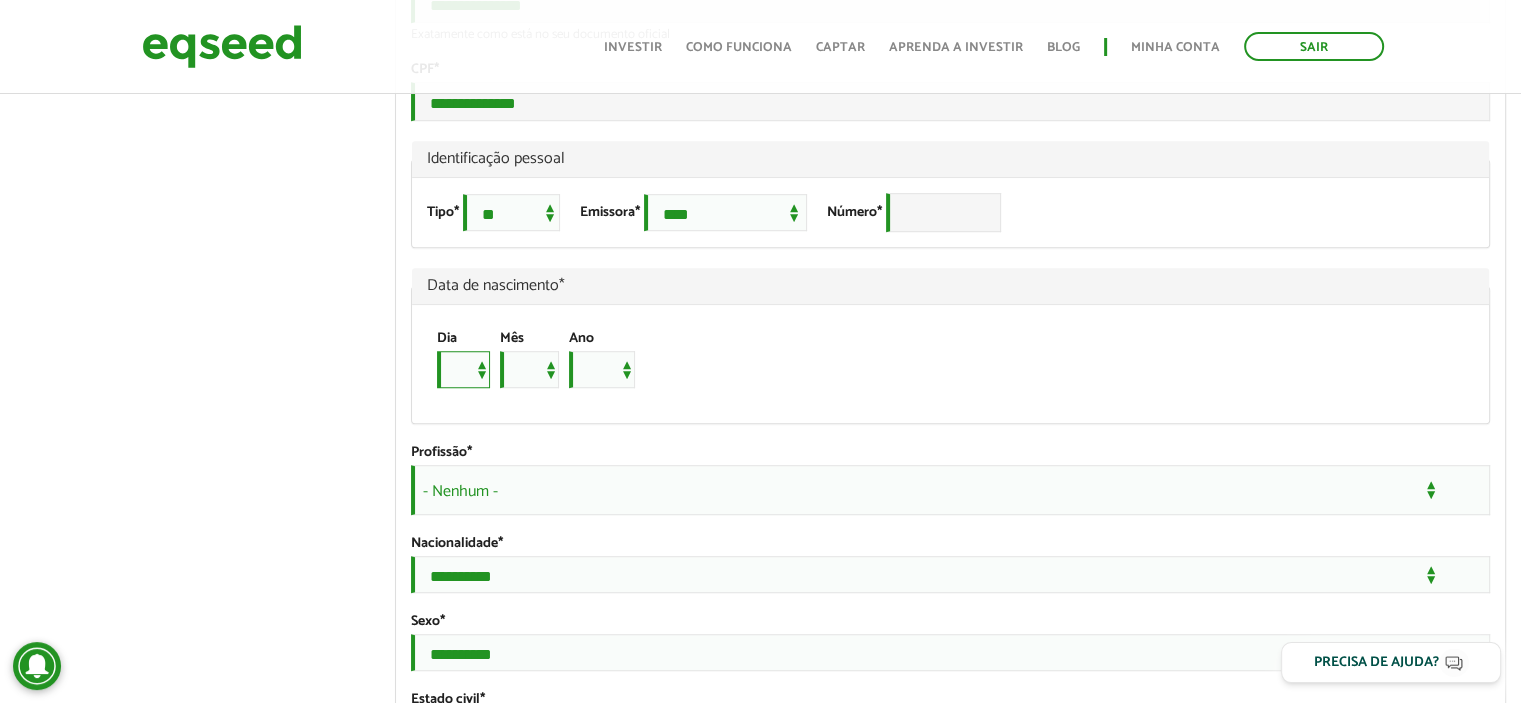 click on "* * * * * * * * * ** ** ** ** ** ** ** ** ** ** ** ** ** ** ** ** ** ** ** ** ** **" at bounding box center (463, 369) 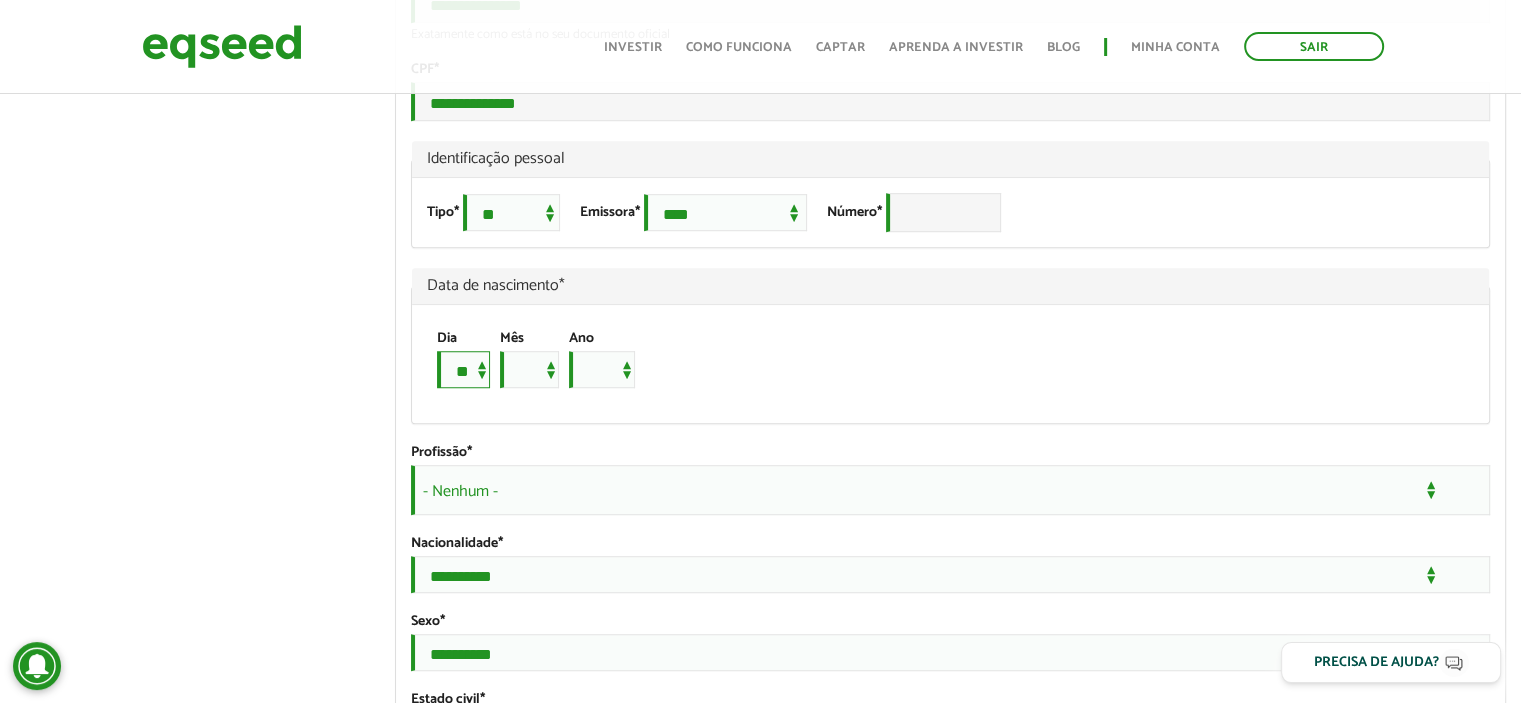 click on "* * * * * * * * * ** ** ** ** ** ** ** ** ** ** ** ** ** ** ** ** ** ** ** ** ** **" at bounding box center [463, 369] 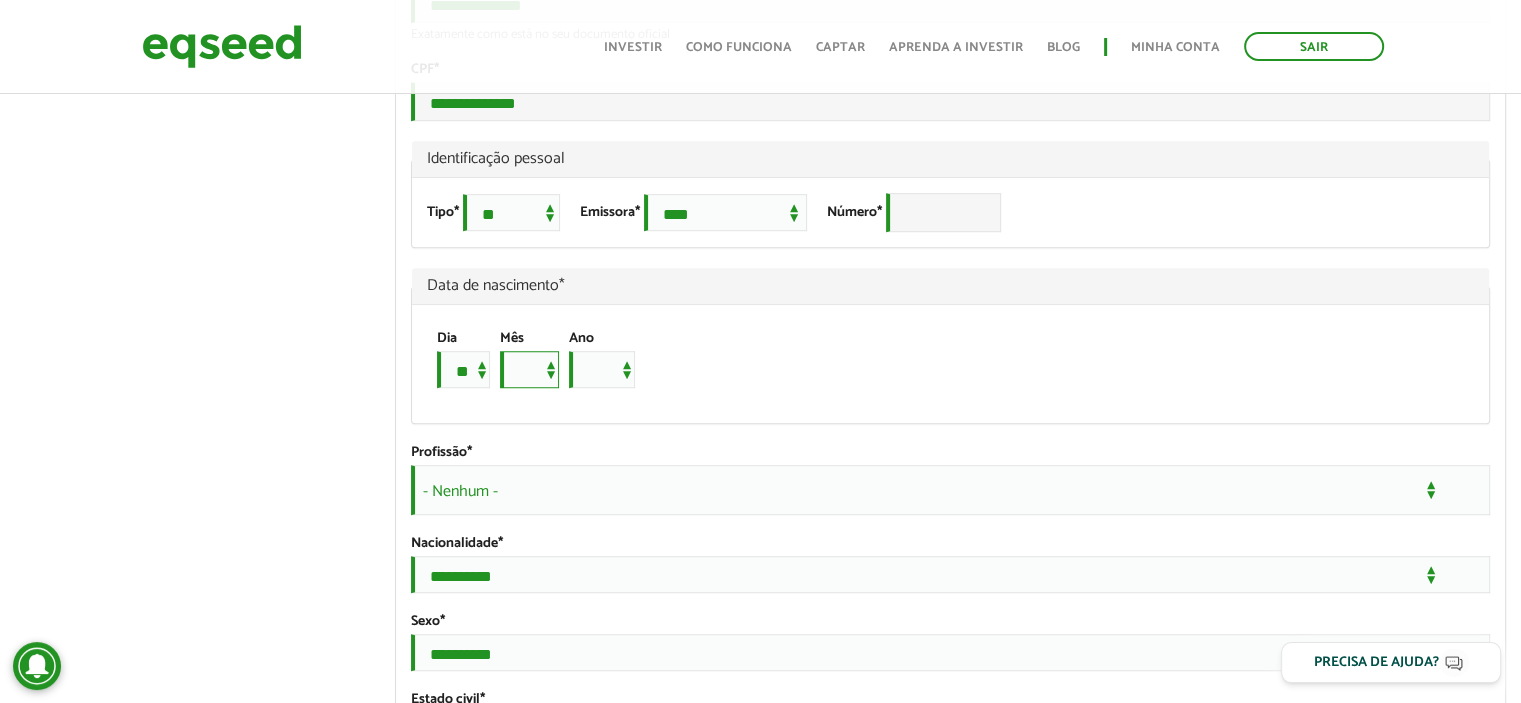 click on "*** *** *** *** *** *** *** *** *** *** *** ***" at bounding box center [529, 369] 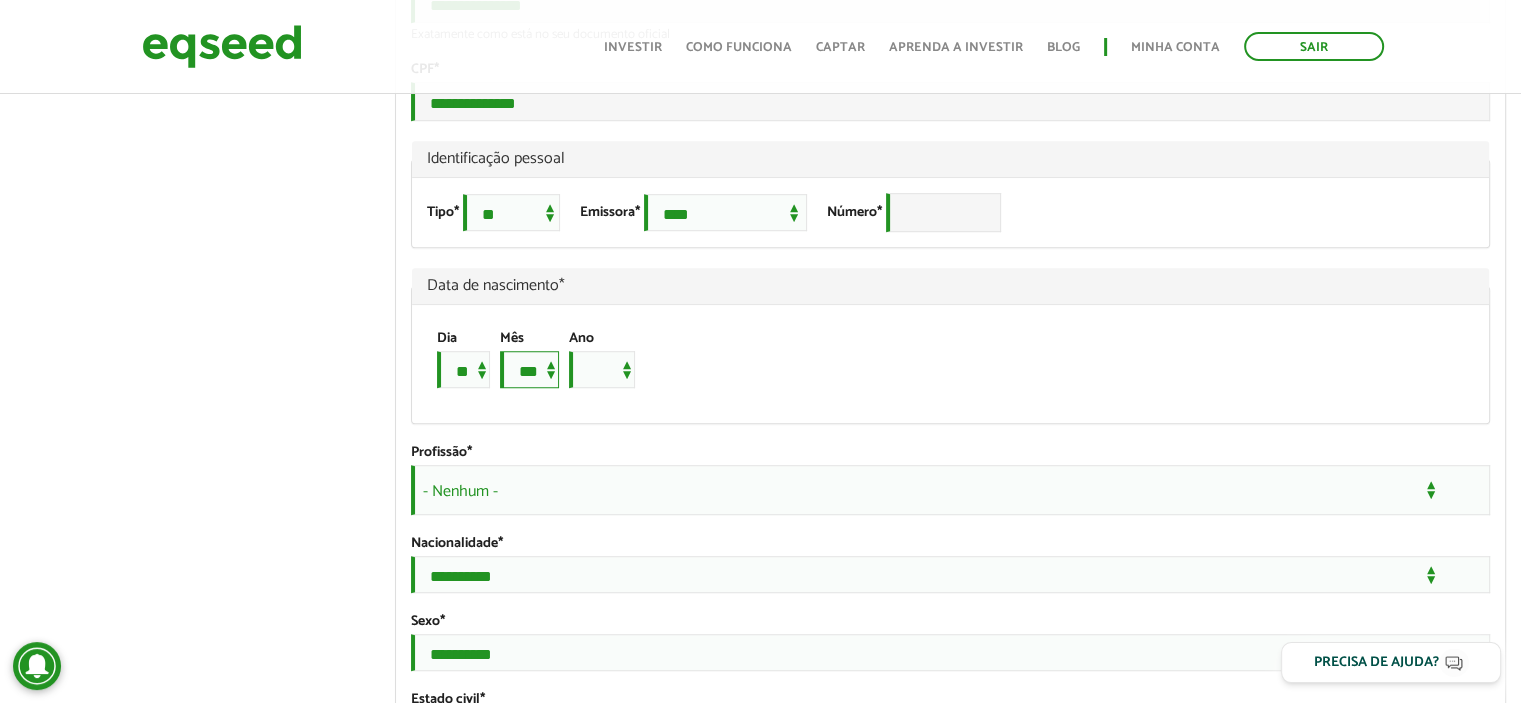 click on "*** *** *** *** *** *** *** *** *** *** *** ***" at bounding box center (529, 369) 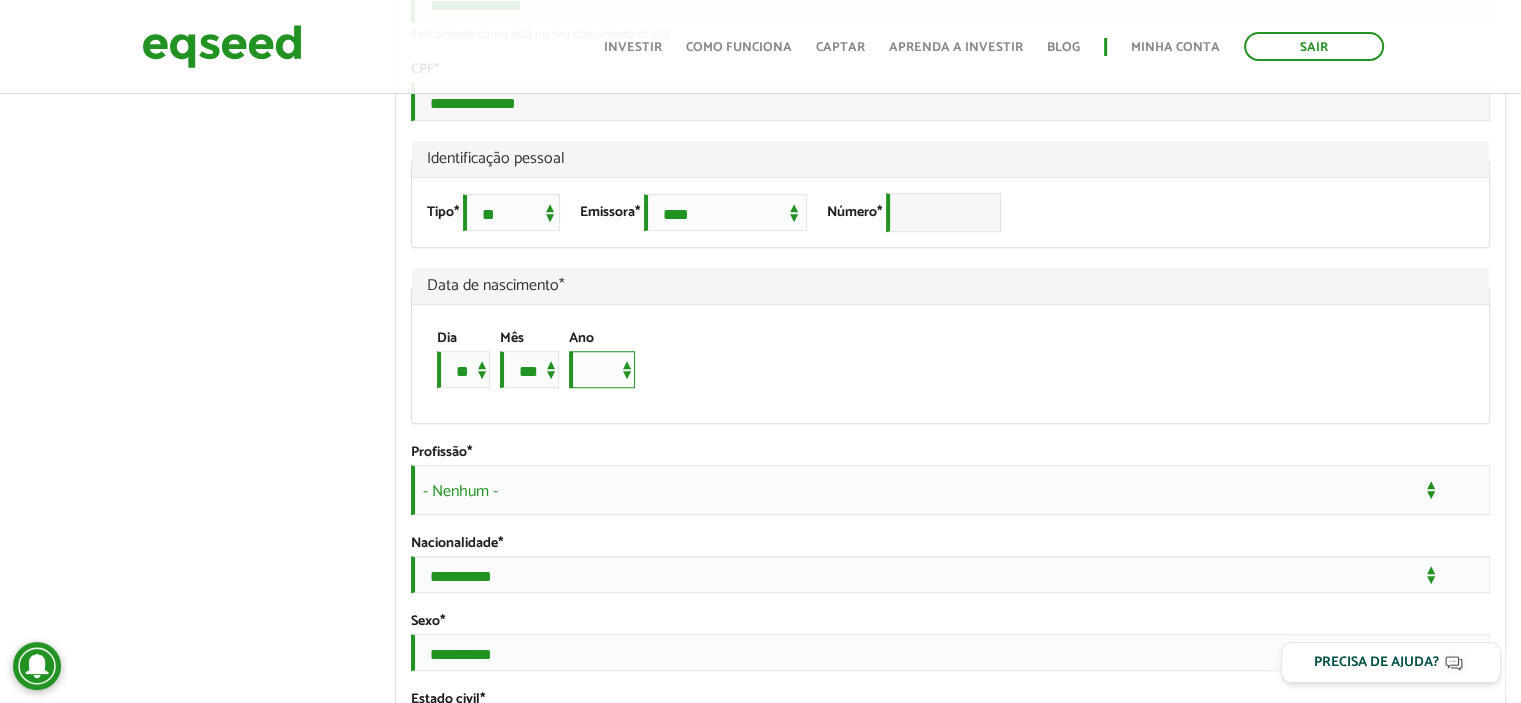 click on "**** **** **** **** **** **** **** **** **** **** **** **** **** **** **** **** **** **** **** **** **** **** **** **** **** **** **** **** **** **** **** **** **** **** **** **** **** **** **** **** **** **** **** **** **** **** **** **** **** **** **** **** **** **** **** **** **** **** **** **** **** **** **** **** **** **** **** **** **** **** **** **** **** **** **** **** **** **** **** **** **** **** **** **** **** **** **** **** **** **** **** **** **** **** **** **** **** **** **** **** **** **** **** **** **** **** **** **** **** **** **** **** **** **** **** **** **** **** **** **** **** **** **** **** **** ****" at bounding box center (602, 369) 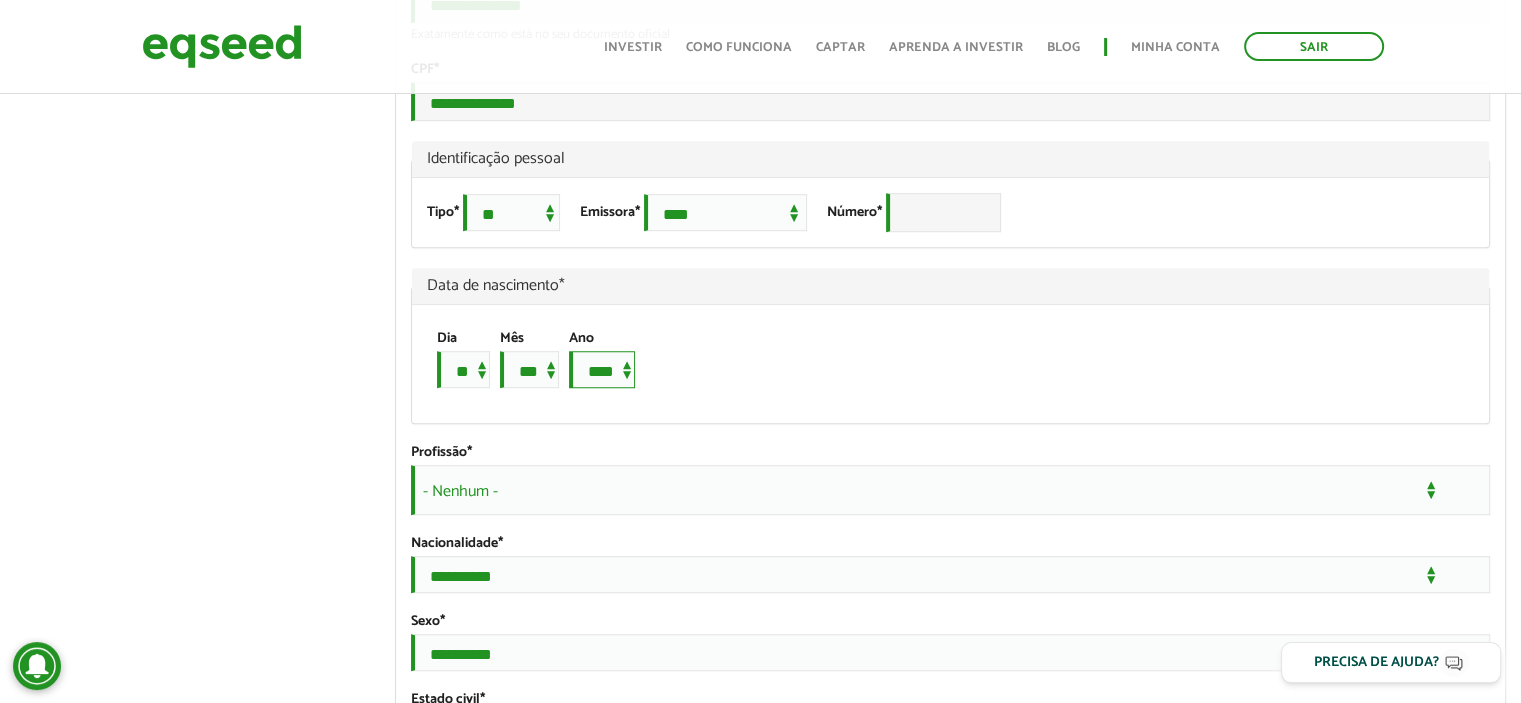 click on "**** **** **** **** **** **** **** **** **** **** **** **** **** **** **** **** **** **** **** **** **** **** **** **** **** **** **** **** **** **** **** **** **** **** **** **** **** **** **** **** **** **** **** **** **** **** **** **** **** **** **** **** **** **** **** **** **** **** **** **** **** **** **** **** **** **** **** **** **** **** **** **** **** **** **** **** **** **** **** **** **** **** **** **** **** **** **** **** **** **** **** **** **** **** **** **** **** **** **** **** **** **** **** **** **** **** **** **** **** **** **** **** **** **** **** **** **** **** **** **** **** **** **** **** **** ****" at bounding box center (602, 369) 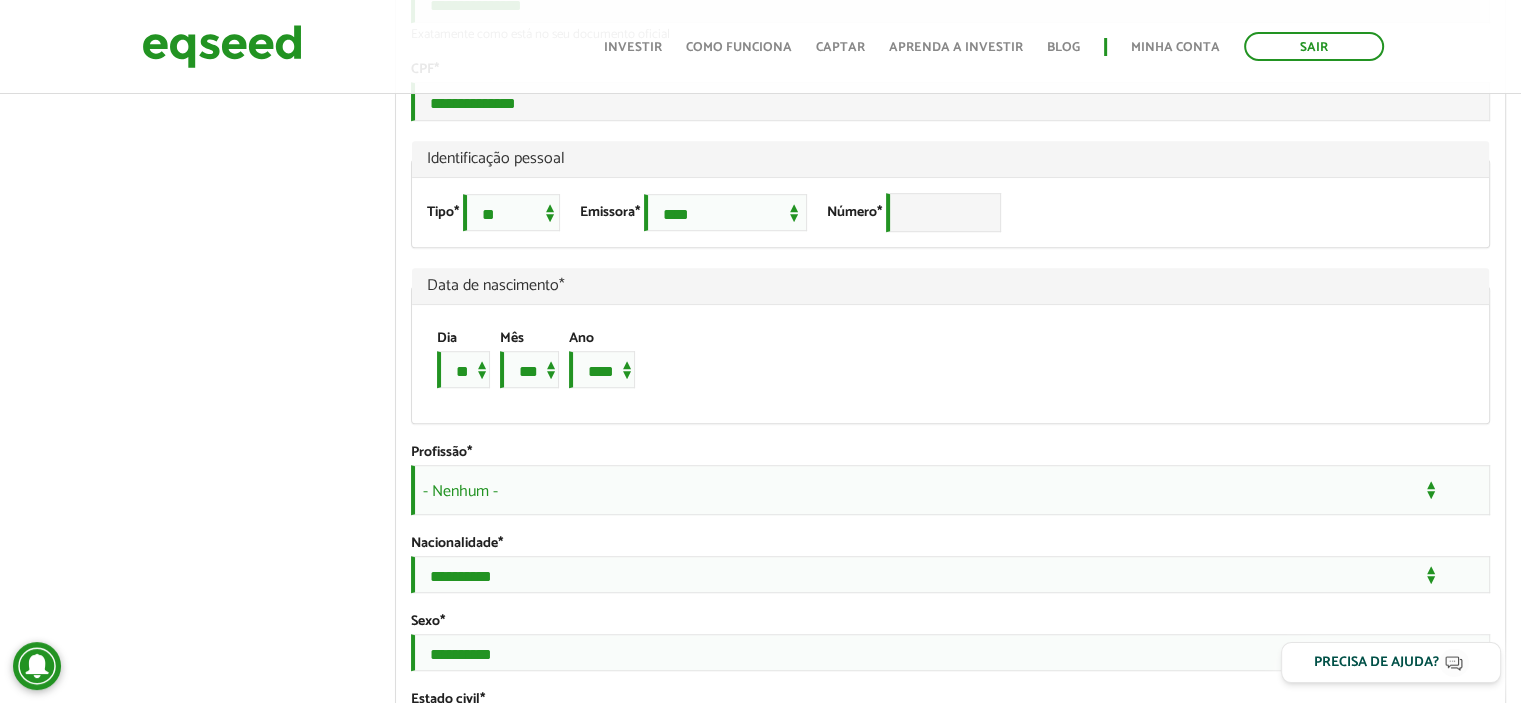 click on "GUSTAVO GRANATO
left_panel_close
Clientes
home Início
group Investimento assistido
finance Meus relatórios
add_business Indique uma empresa
Pessoal
person Meu perfil
finance_mode Minha simulação
work Meu portfólio
GUSTAVO GRANATO
Abas primárias Perfil Público
Perfil Completo (aba ativa)
Ocultar Resumo
Foto
Enviar foto
Seu rosto virtual ou imagem. Imagens maiores que 1024x1024 pixels serão reduzidas.
Breve Biografia" at bounding box center [760, 964] 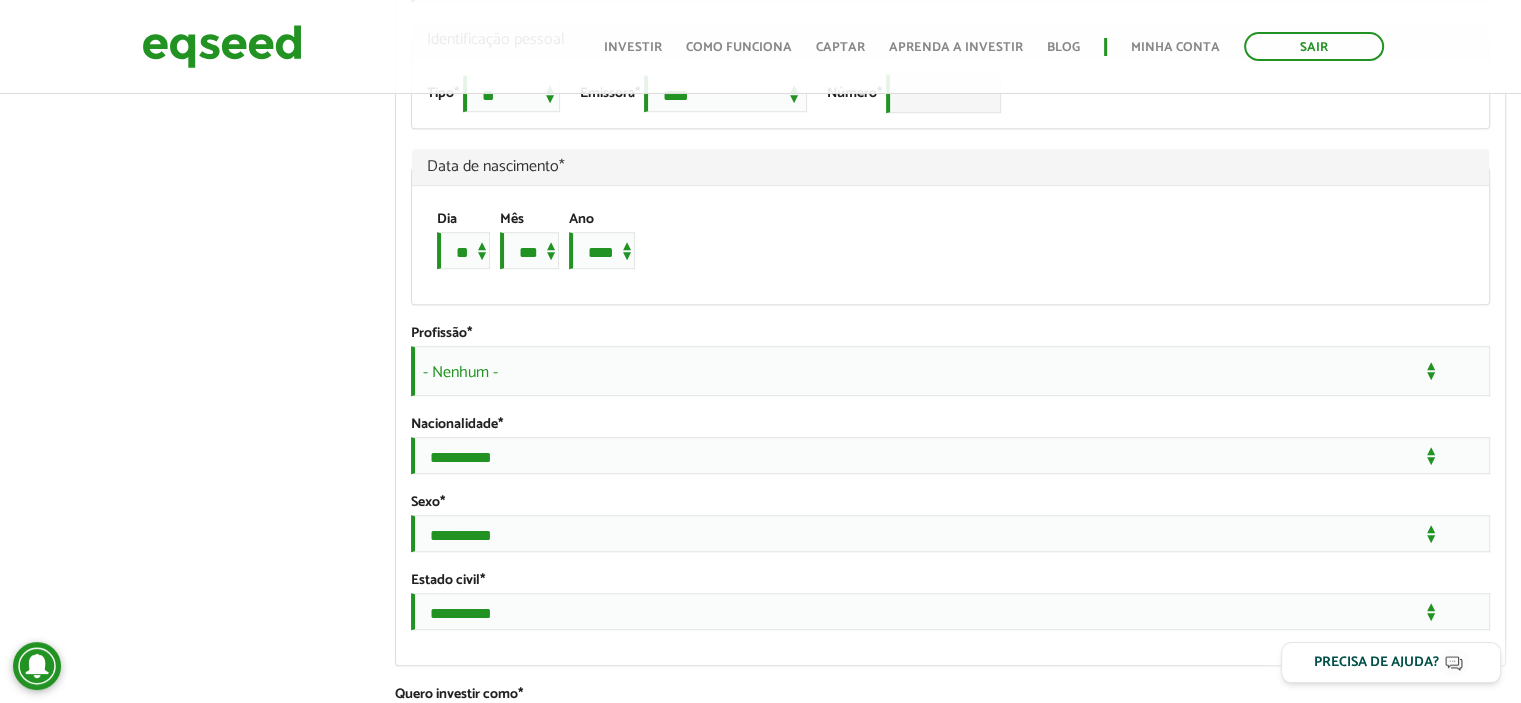 scroll, scrollTop: 1600, scrollLeft: 0, axis: vertical 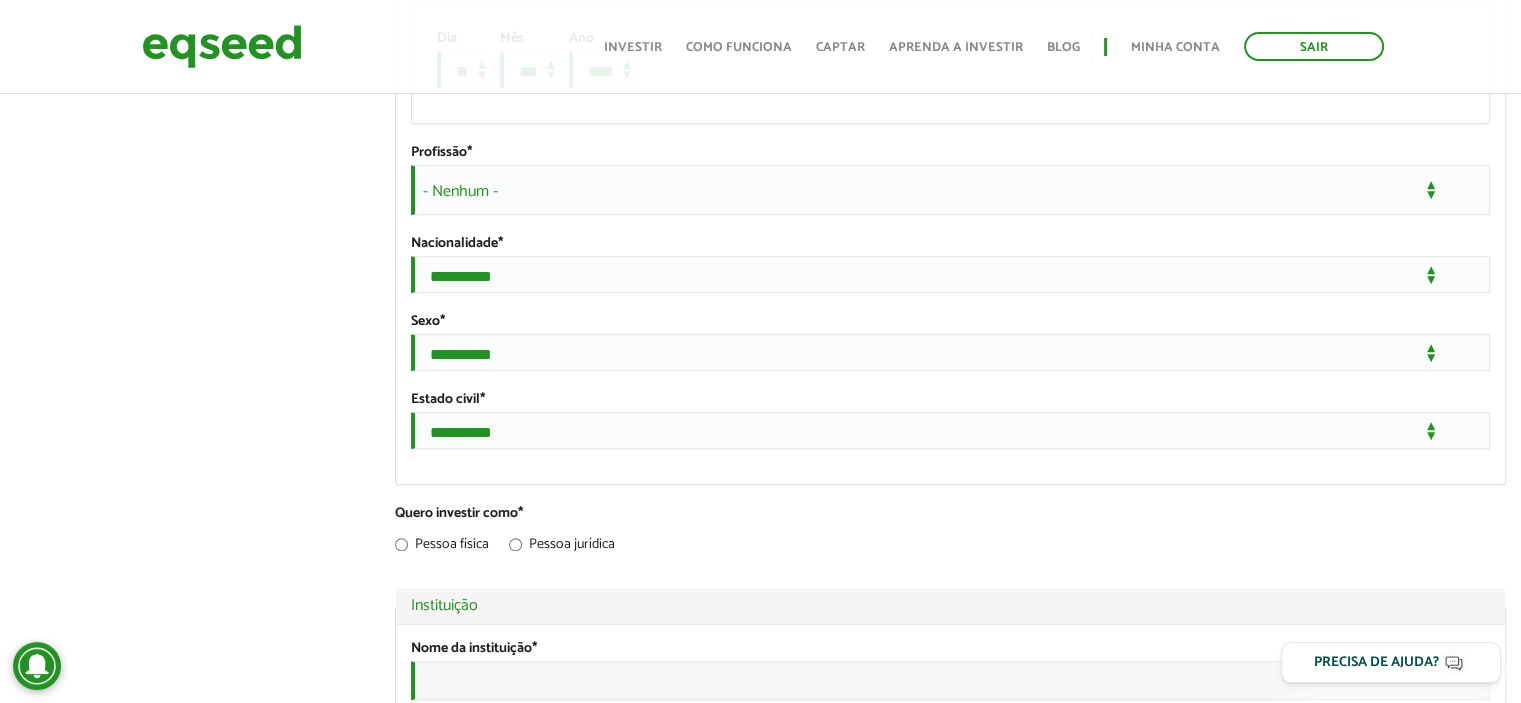 click on "**********" at bounding box center [950, 45] 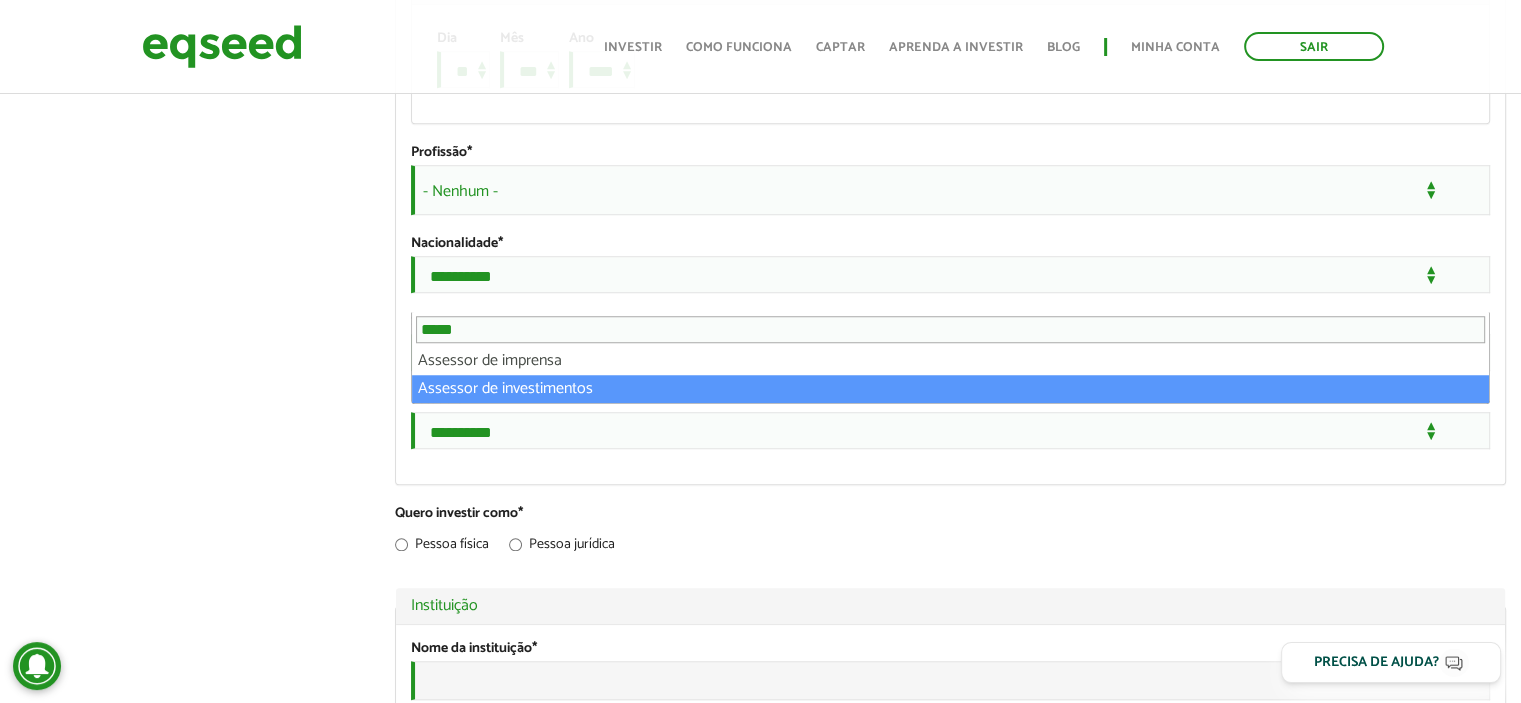 type on "*****" 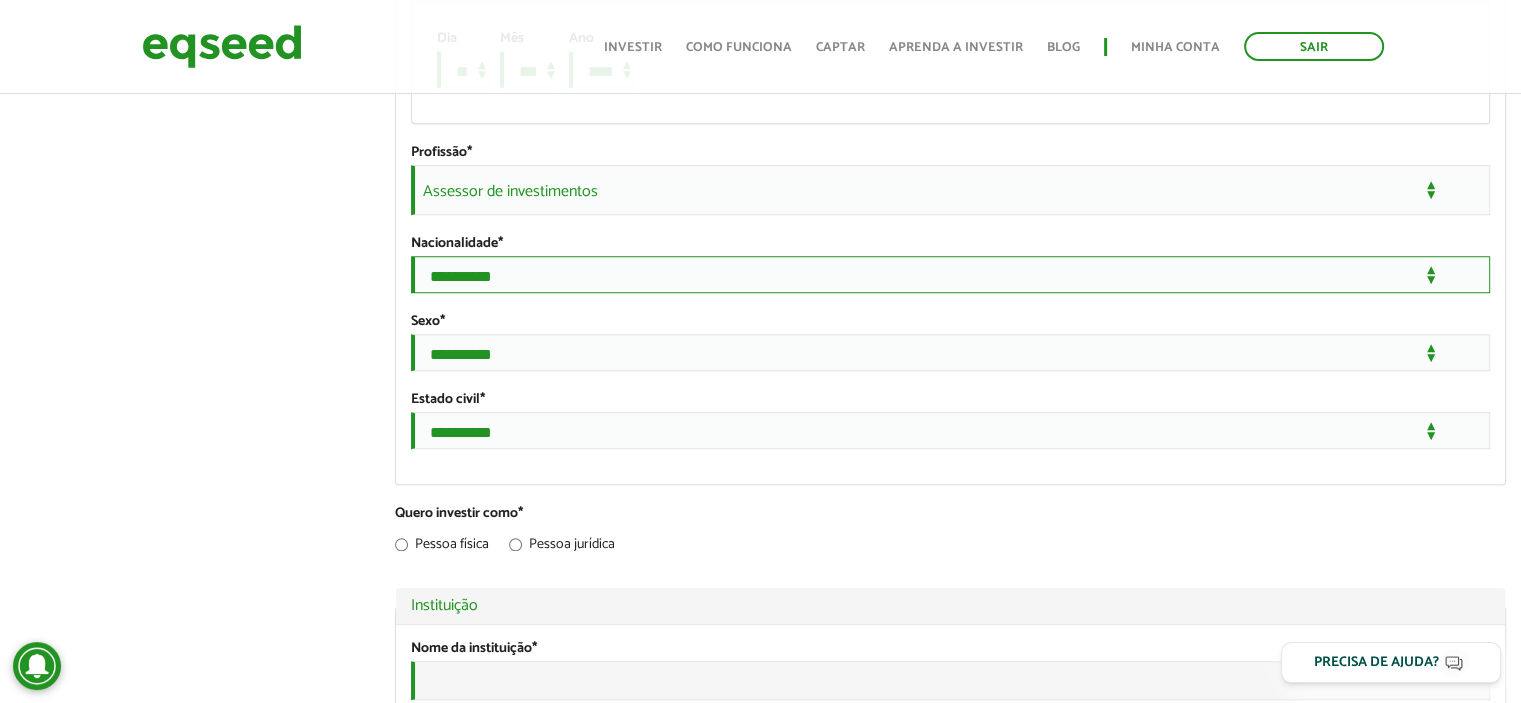 click on "**********" at bounding box center [950, 274] 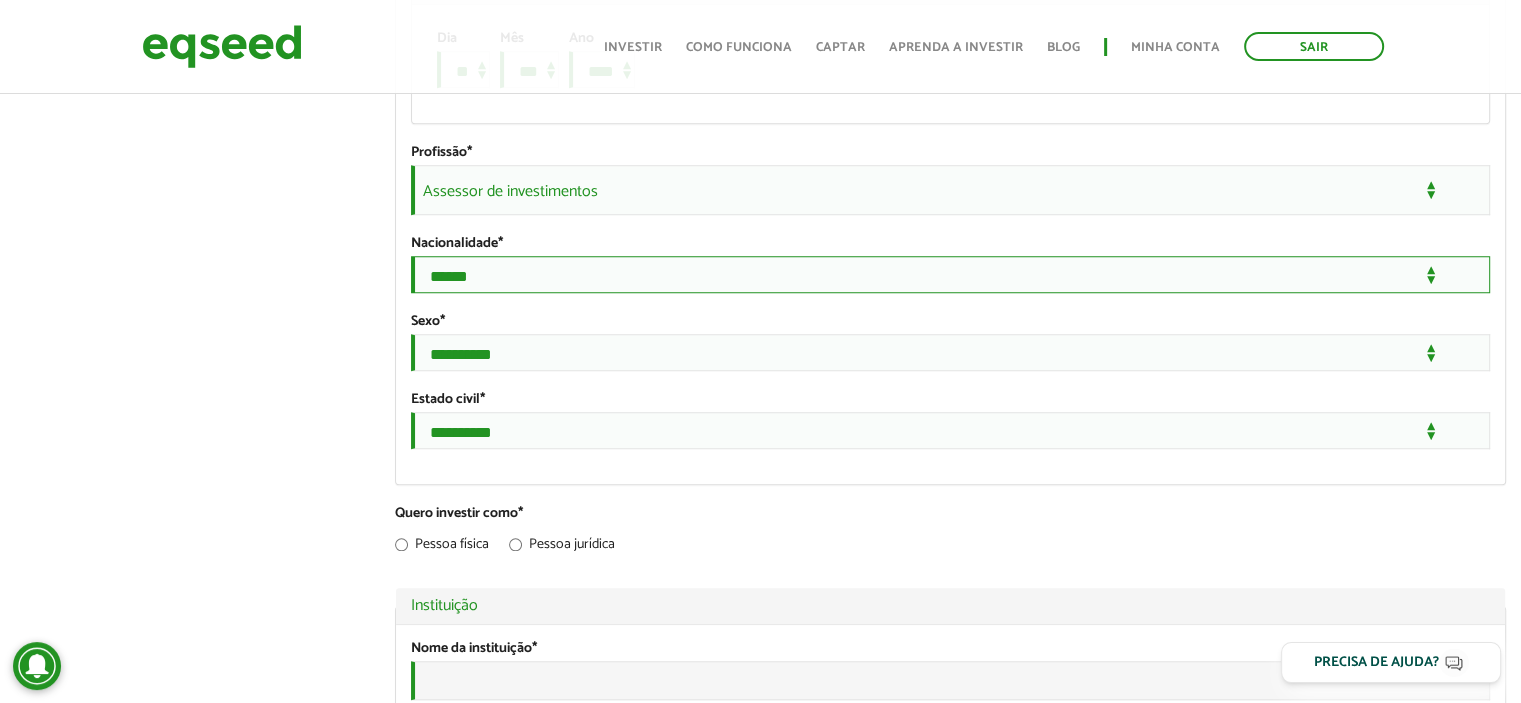click on "**********" at bounding box center [950, 274] 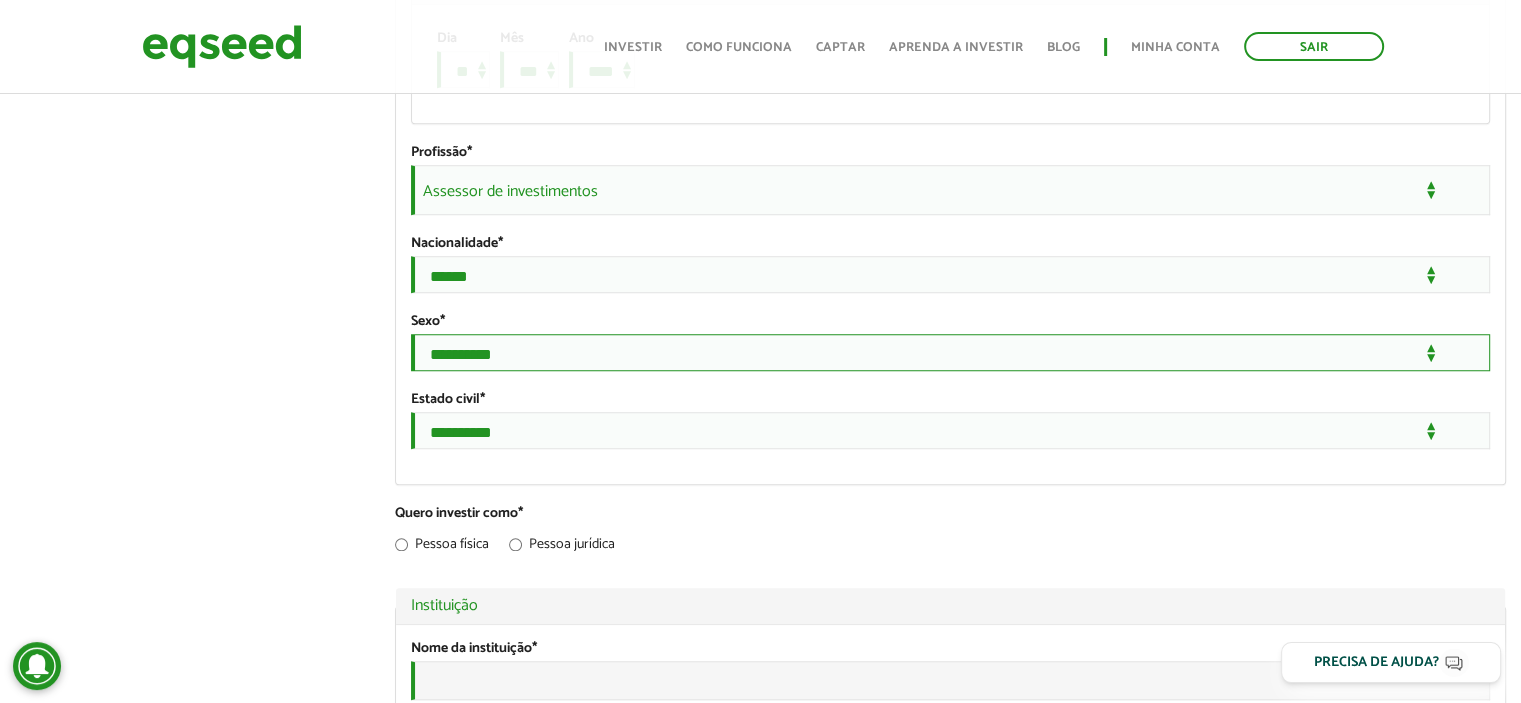 click on "**********" at bounding box center (950, 352) 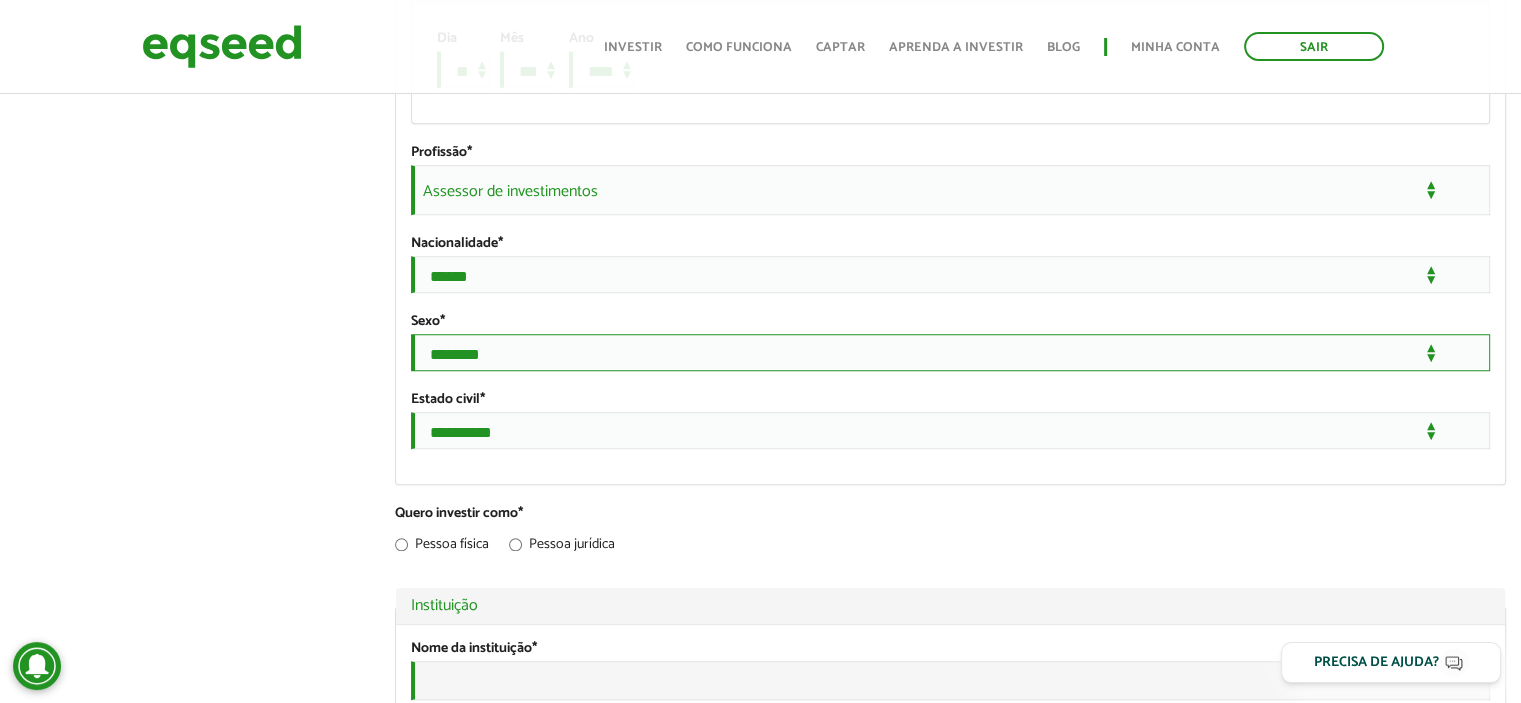 click on "**********" at bounding box center [950, 352] 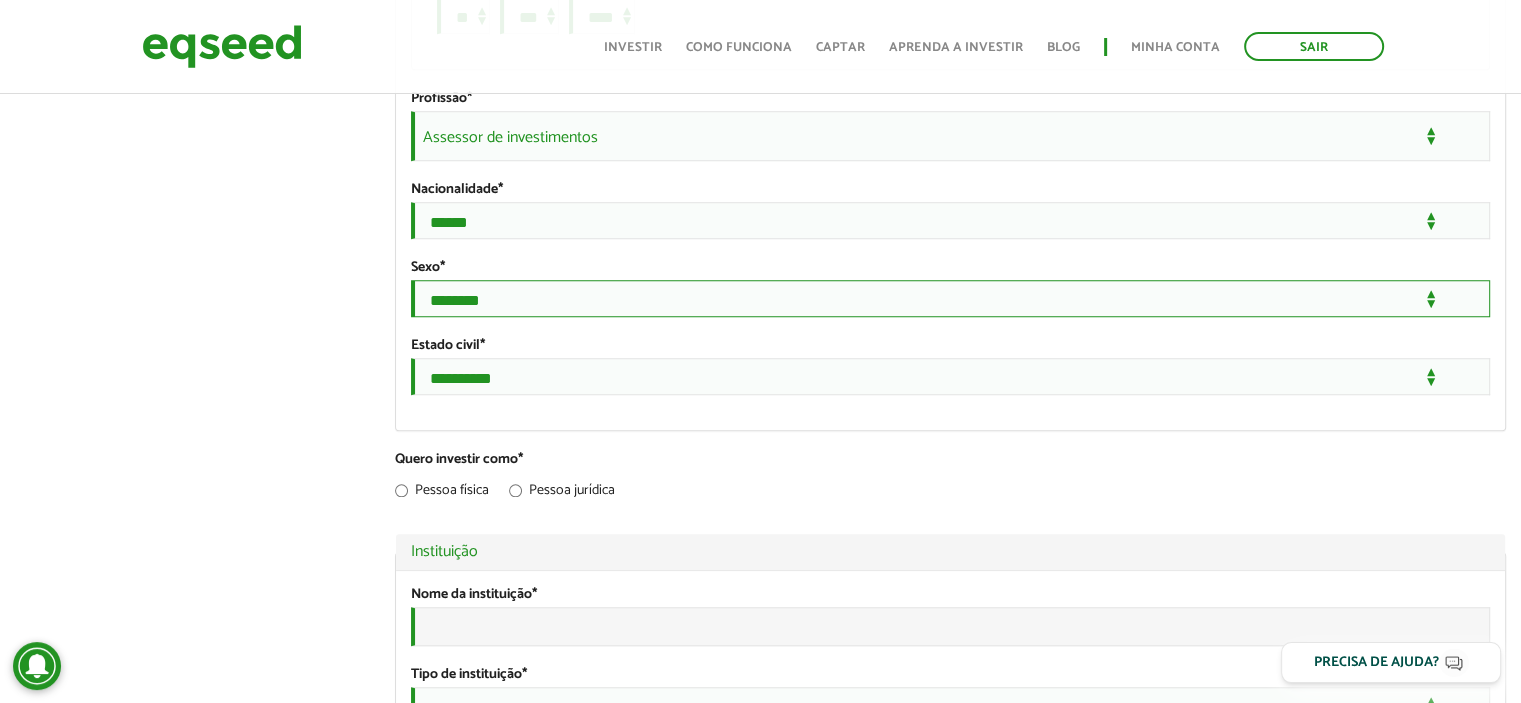 scroll, scrollTop: 1700, scrollLeft: 0, axis: vertical 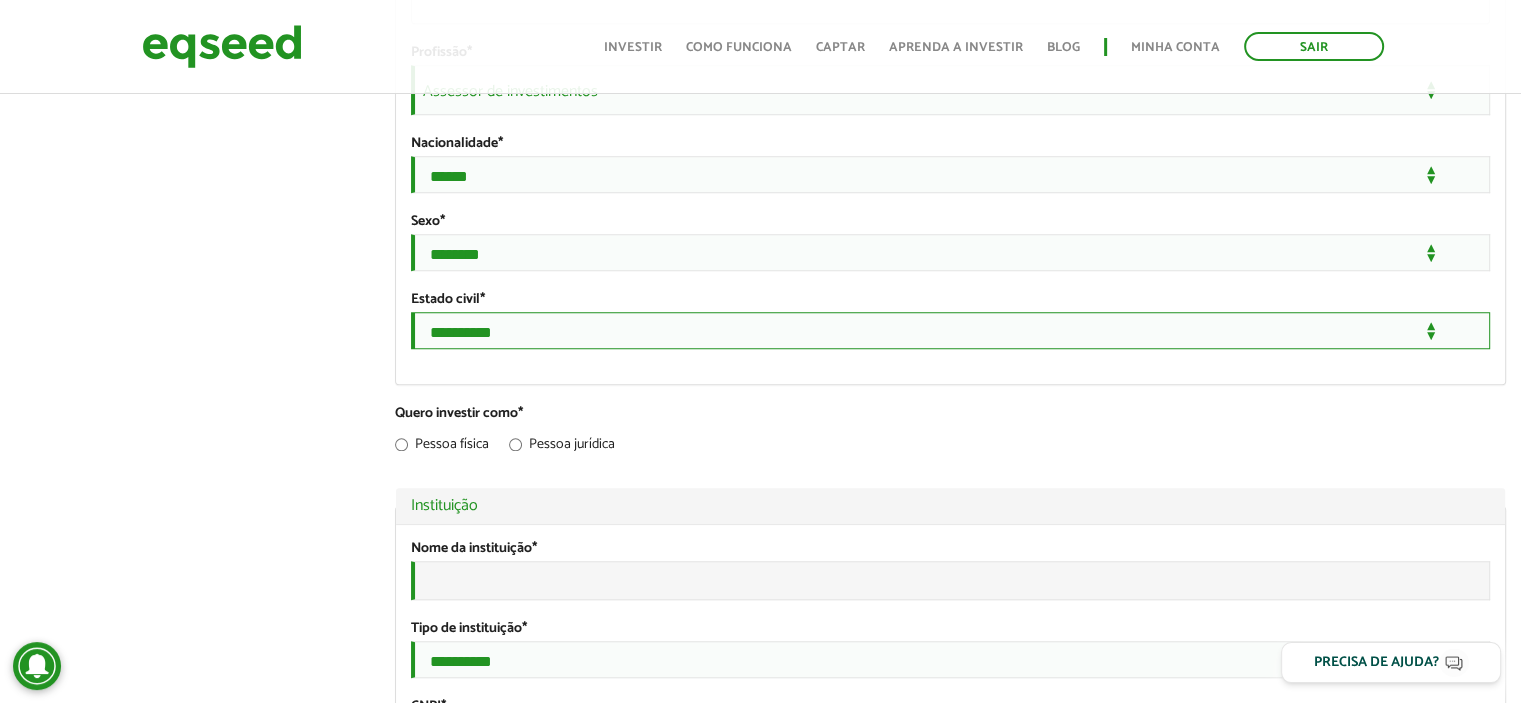 click on "**********" at bounding box center (950, 330) 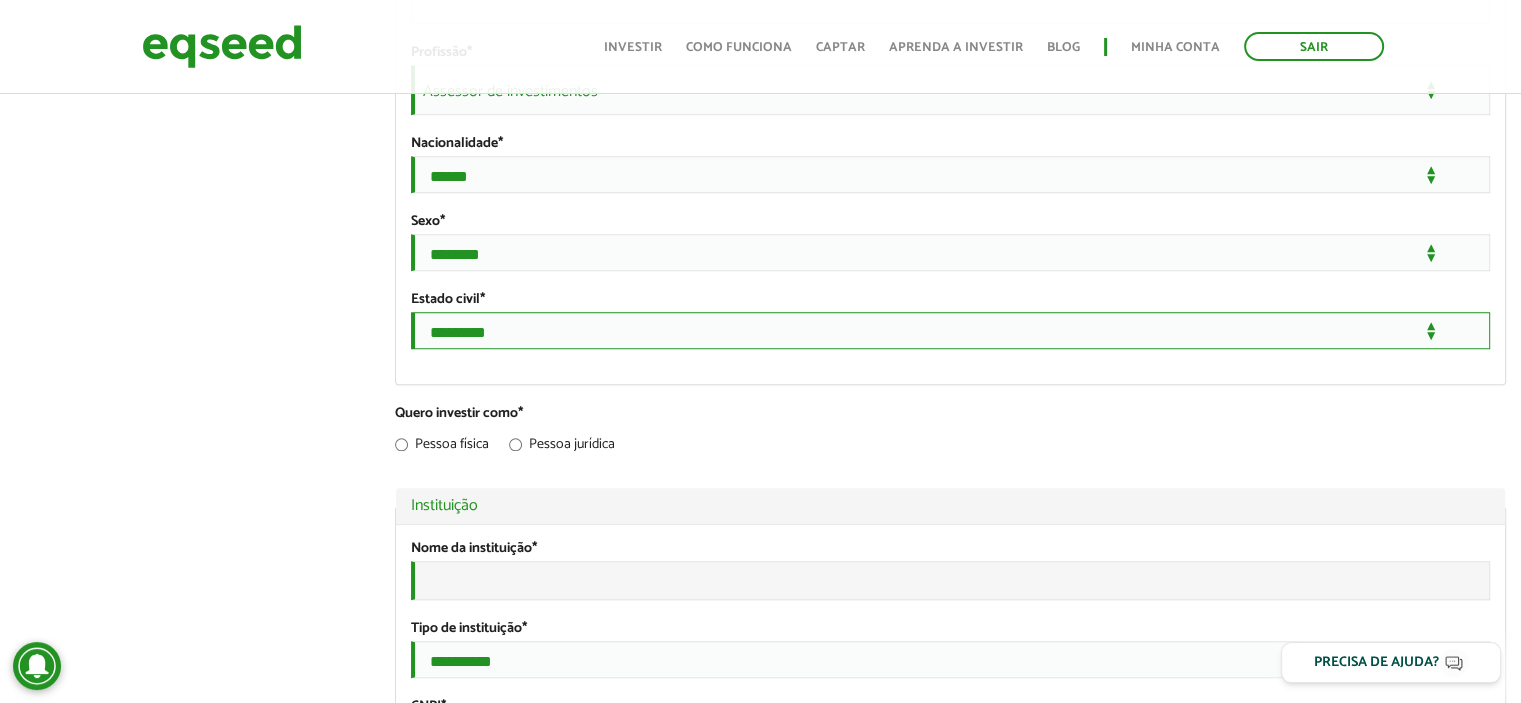 click on "**********" at bounding box center (950, 330) 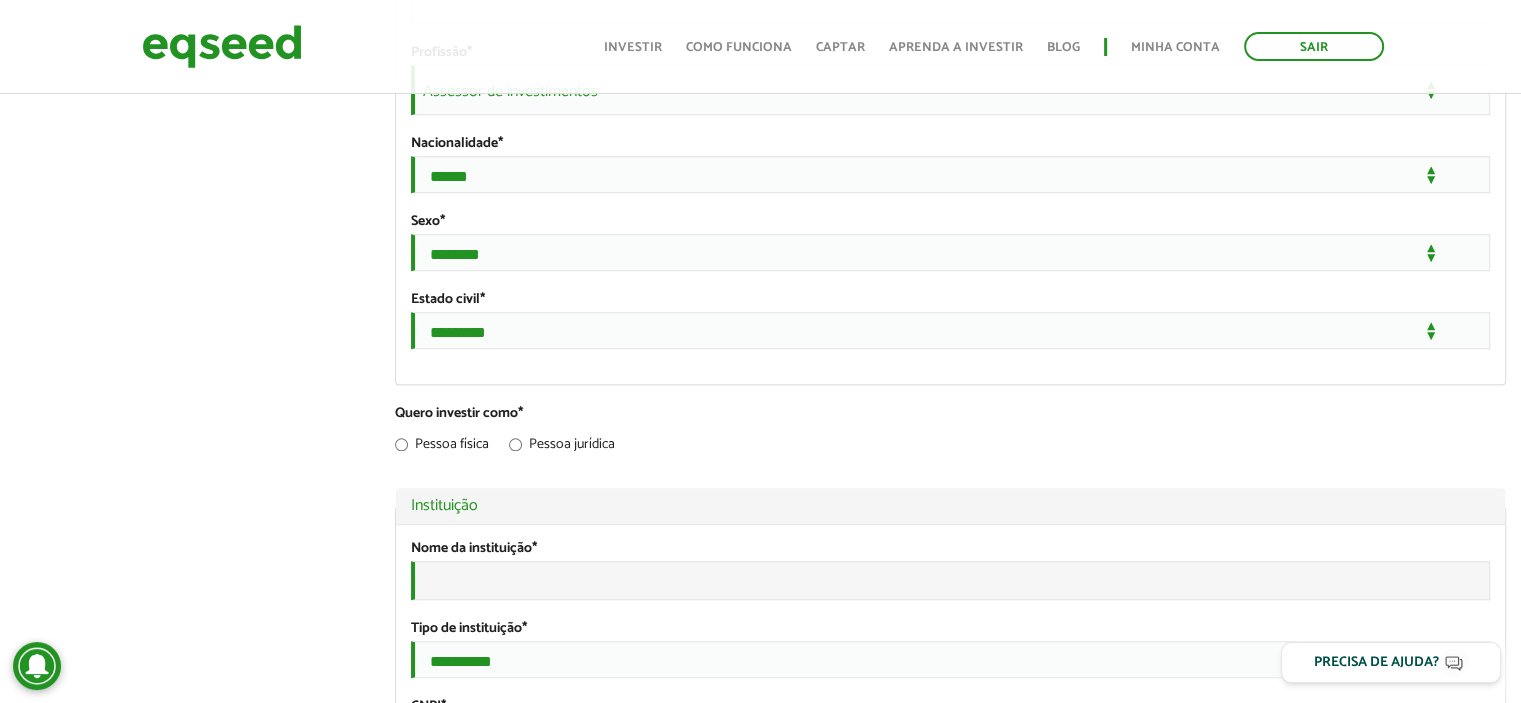 click on "GUSTAVO GRANATO
left_panel_close
Clientes
home Início
group Investimento assistido
finance Meus relatórios
add_business Indique uma empresa
Pessoal
person Meu perfil
finance_mode Minha simulação
work Meu portfólio
GUSTAVO GRANATO
Abas primárias Perfil Público
Perfil Completo (aba ativa)
Ocultar Resumo
Foto
Enviar foto
Seu rosto virtual ou imagem. Imagens maiores que 1024x1024 pixels serão reduzidas.
Breve Biografia" at bounding box center [760, 564] 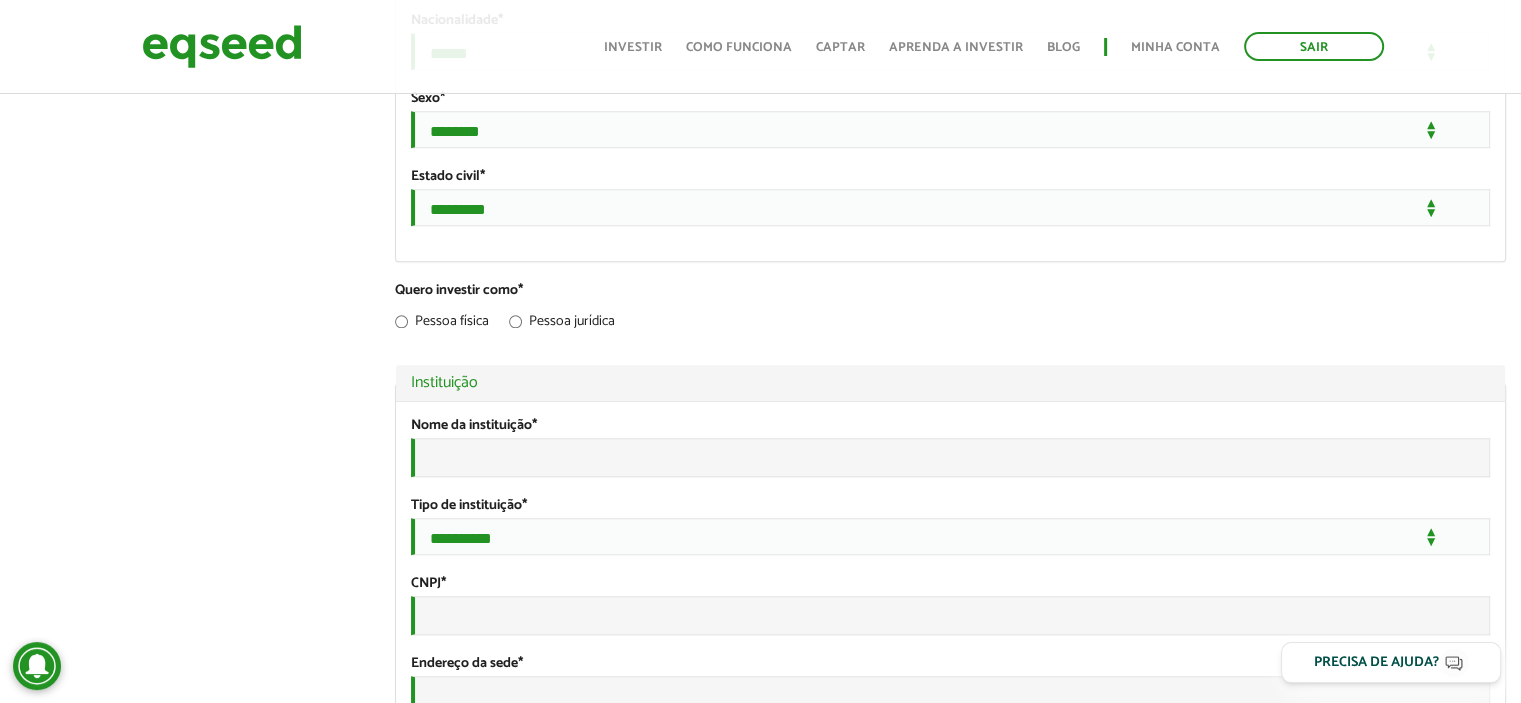 scroll, scrollTop: 2000, scrollLeft: 0, axis: vertical 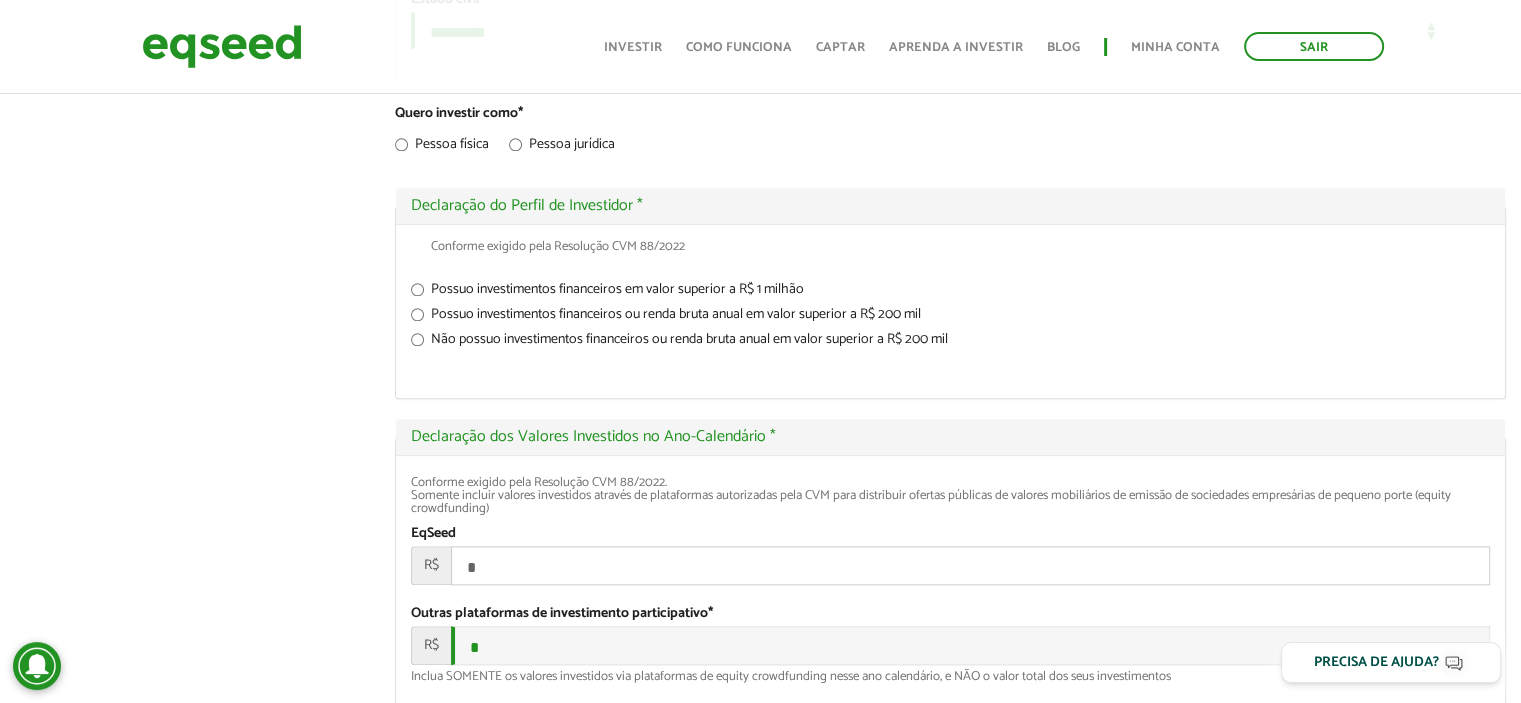 click on "Possuo investimentos financeiros em valor superior a R$ 1 milhão" at bounding box center [950, 293] 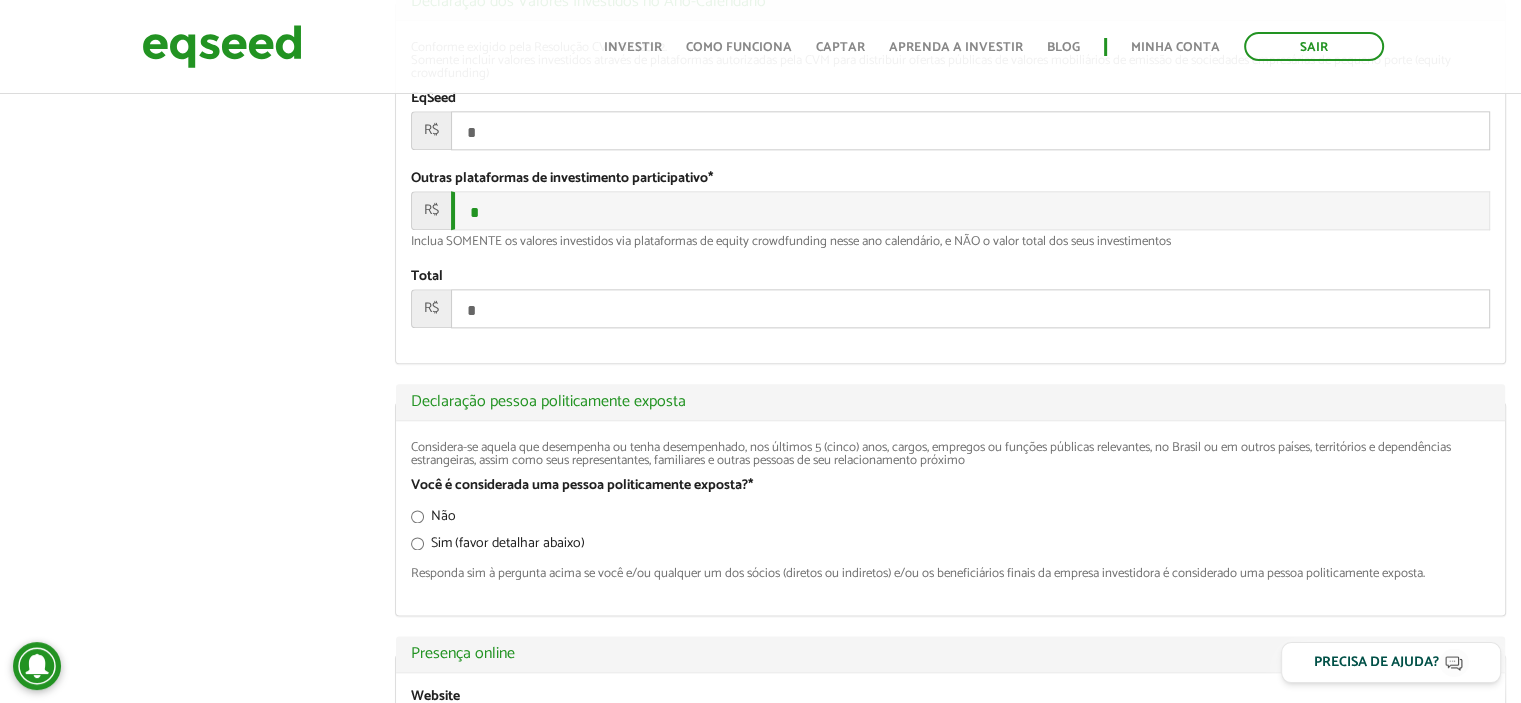 scroll, scrollTop: 2400, scrollLeft: 0, axis: vertical 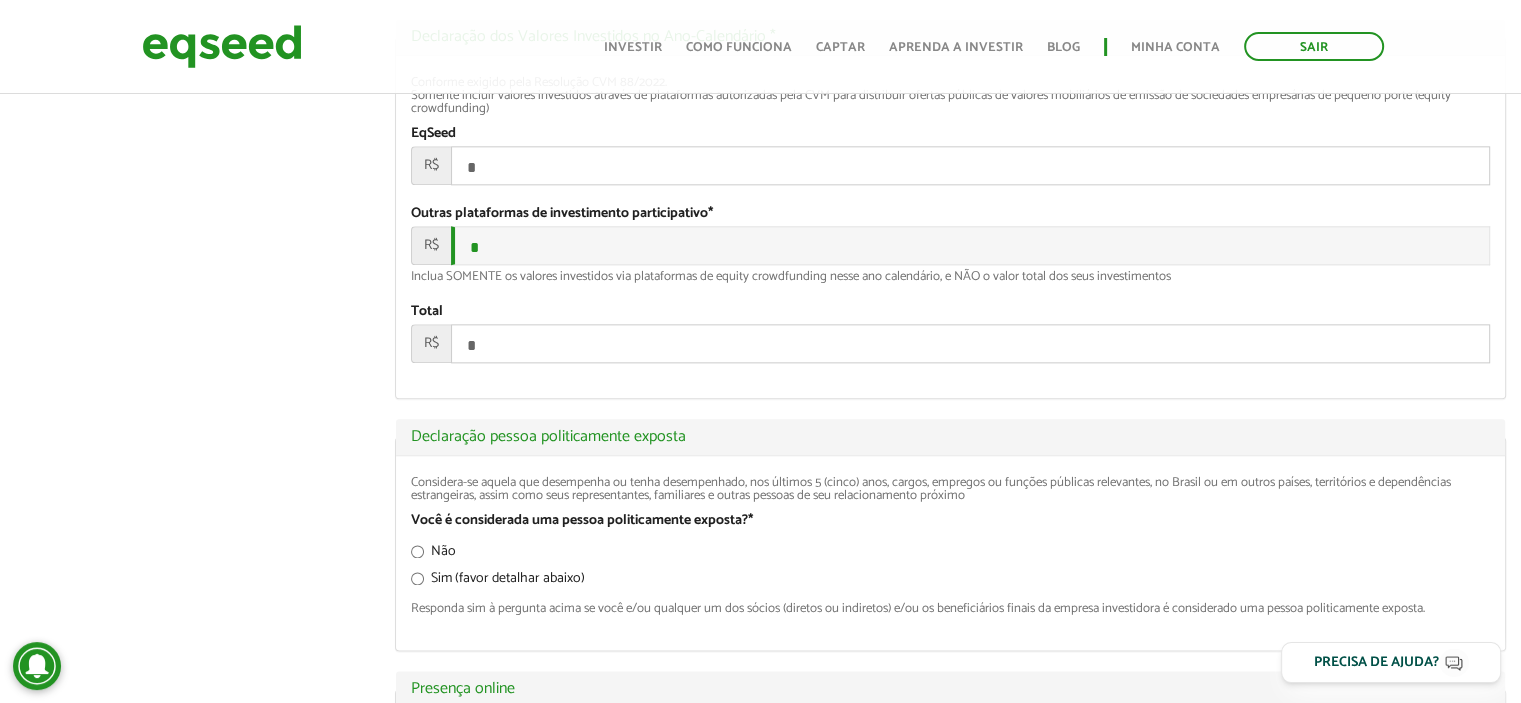 click on "*" at bounding box center (970, 343) 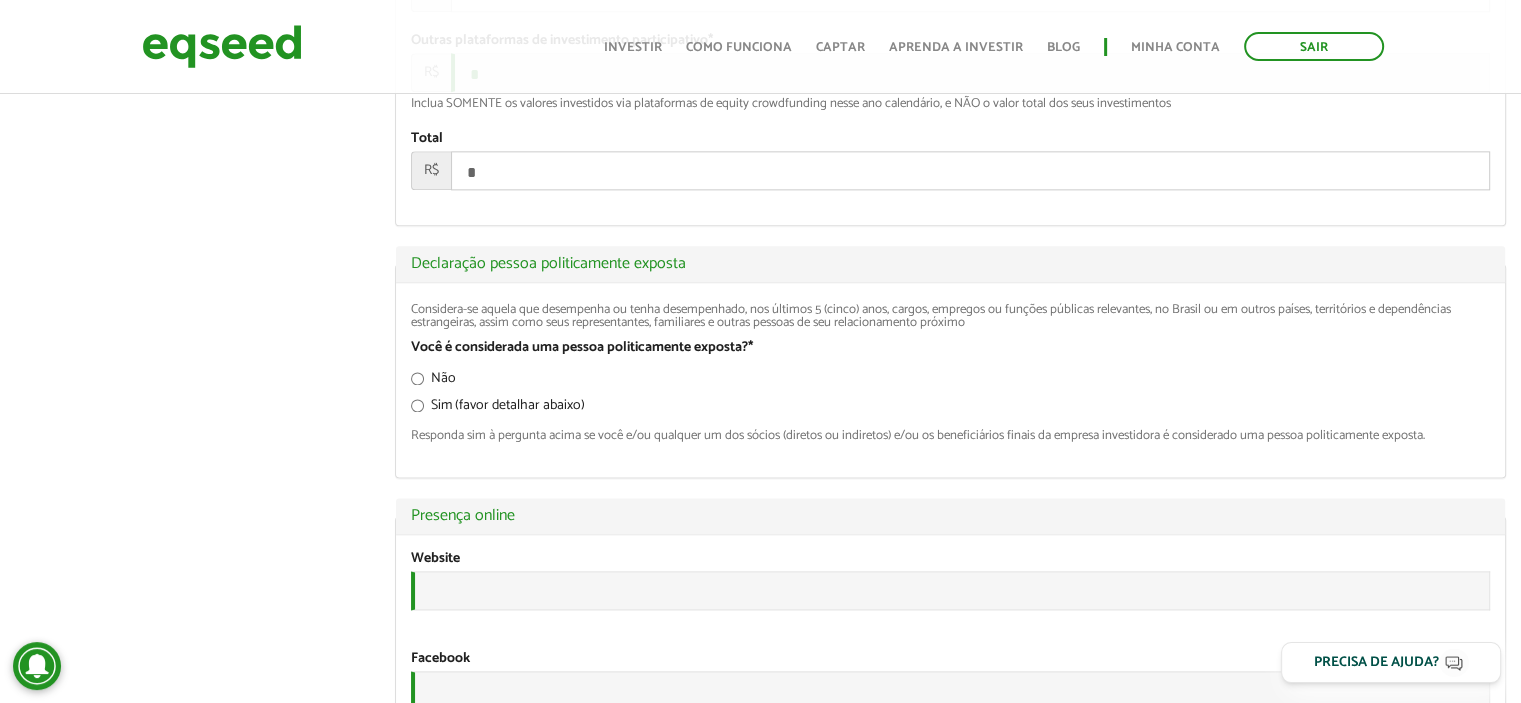 scroll, scrollTop: 2700, scrollLeft: 0, axis: vertical 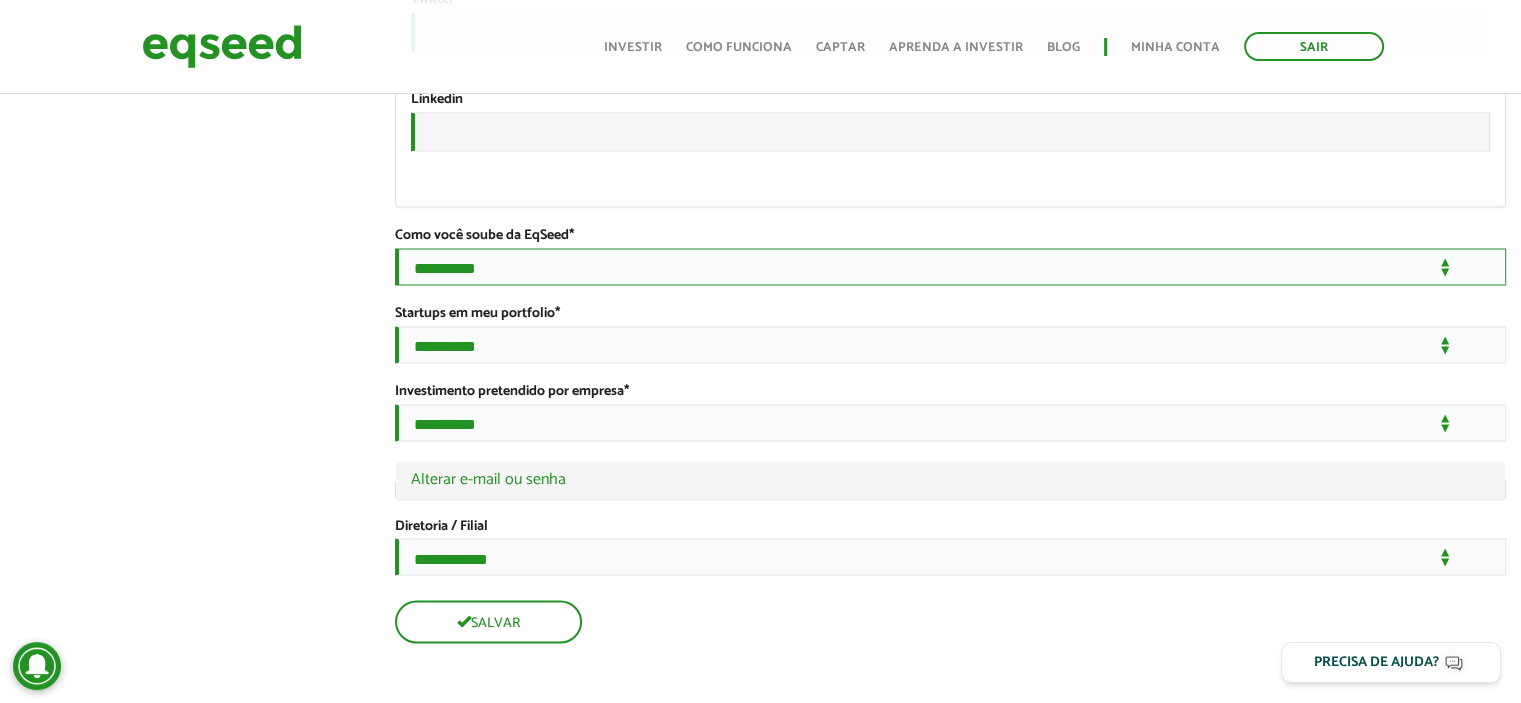 click on "**********" at bounding box center [950, 266] 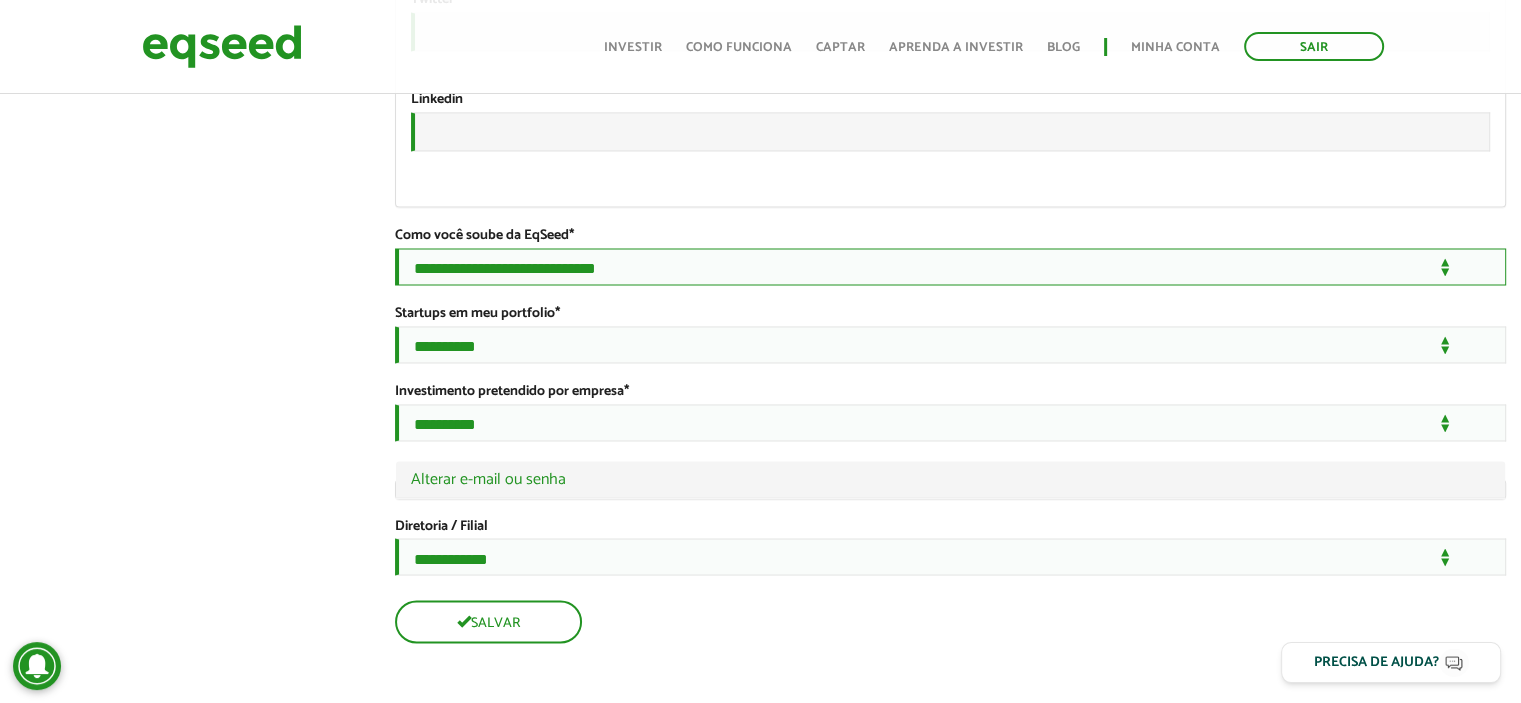 click on "**********" at bounding box center (950, 266) 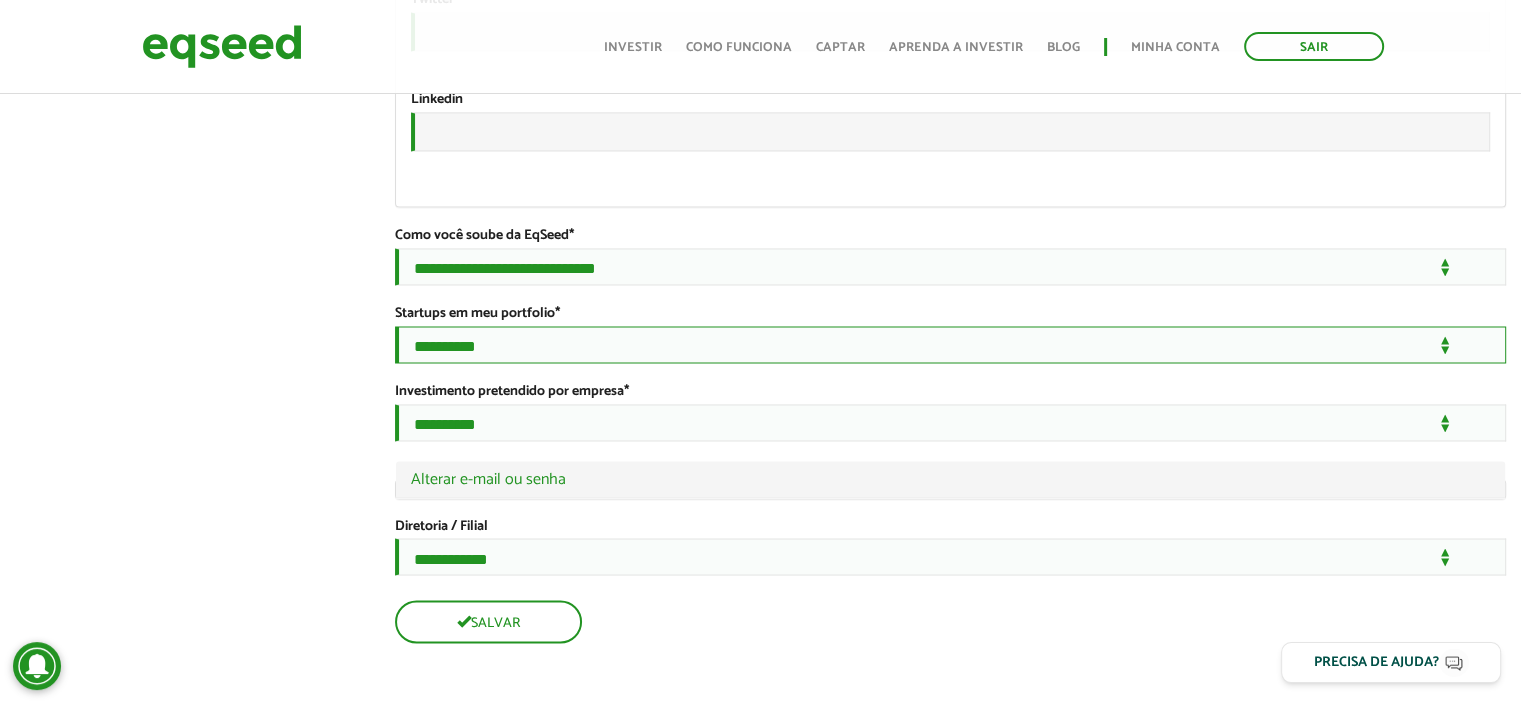 click on "**********" at bounding box center (950, 344) 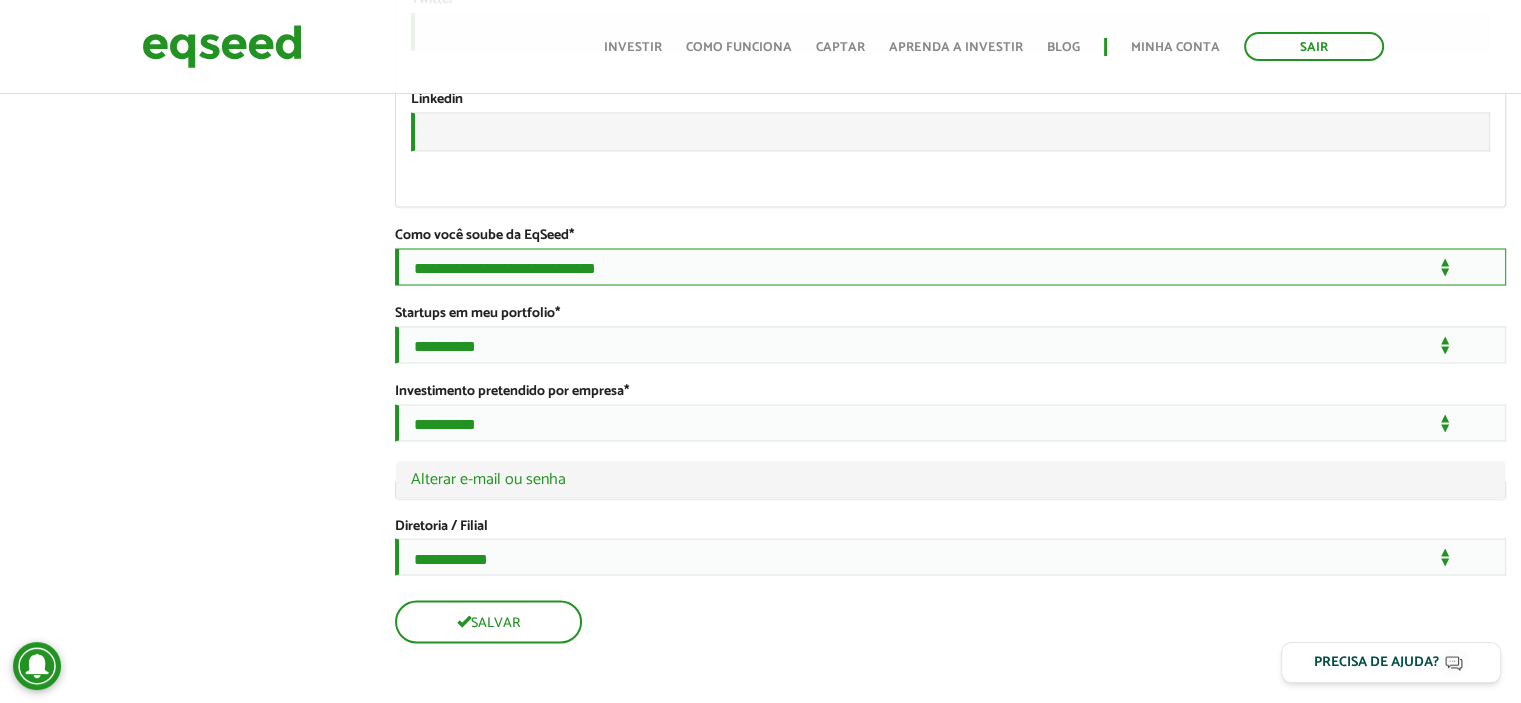 click on "**********" at bounding box center (950, 266) 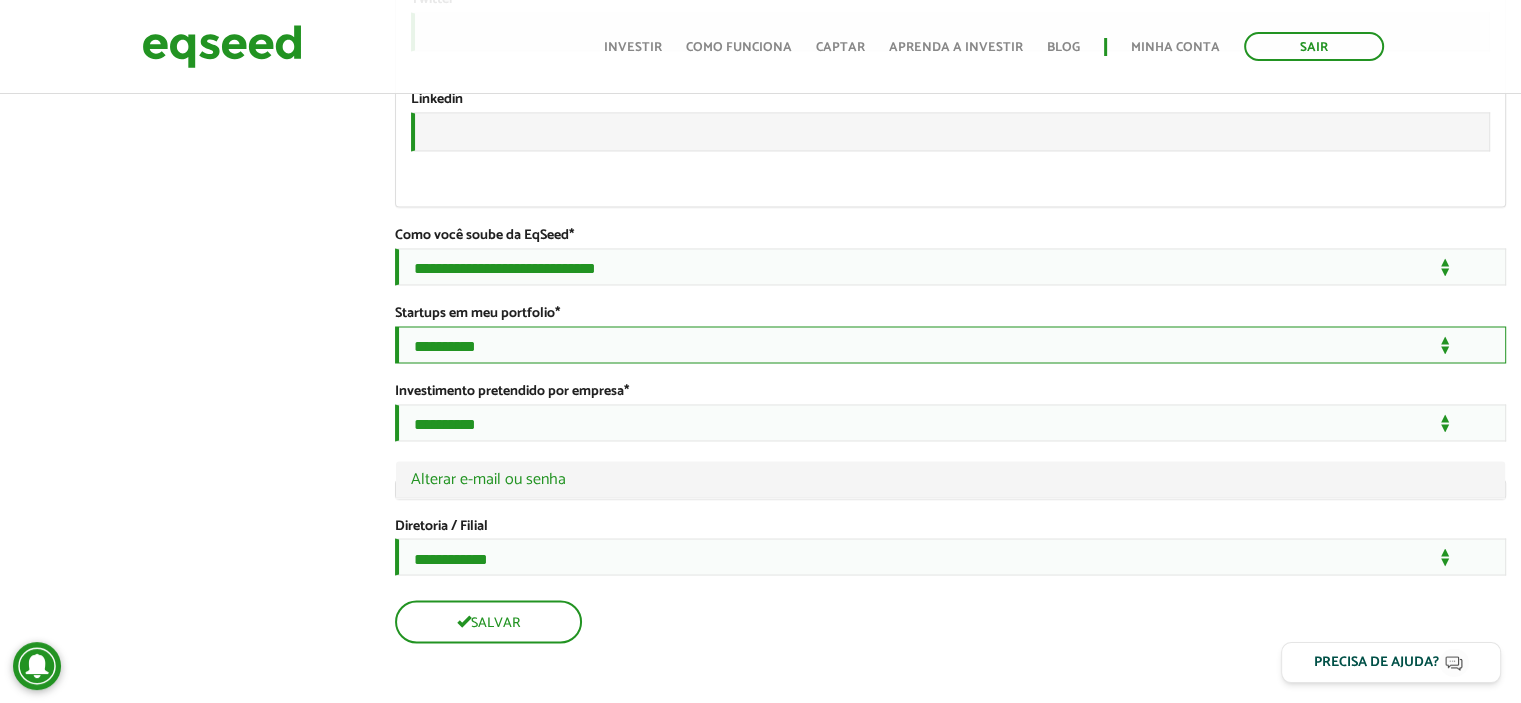 click on "**********" at bounding box center (950, 344) 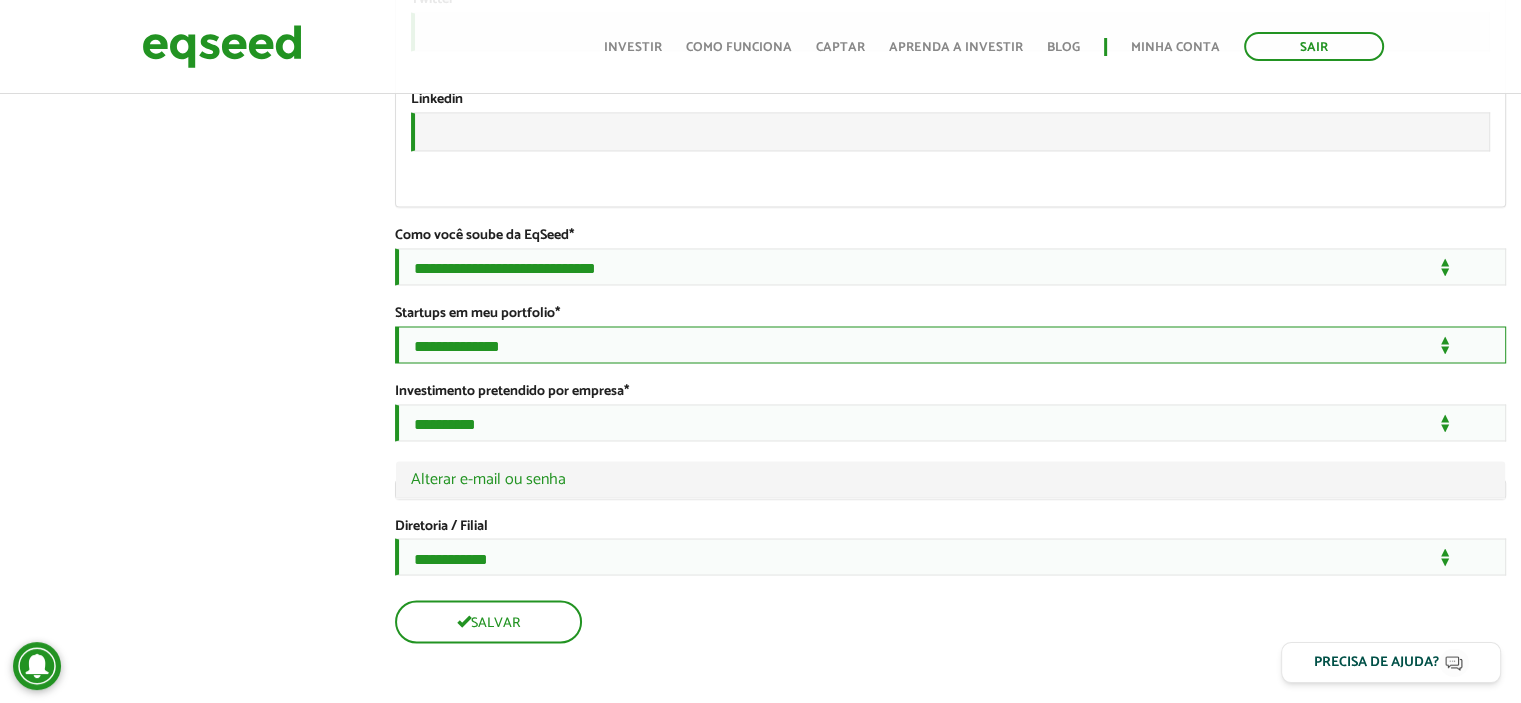 click on "**********" at bounding box center (950, 344) 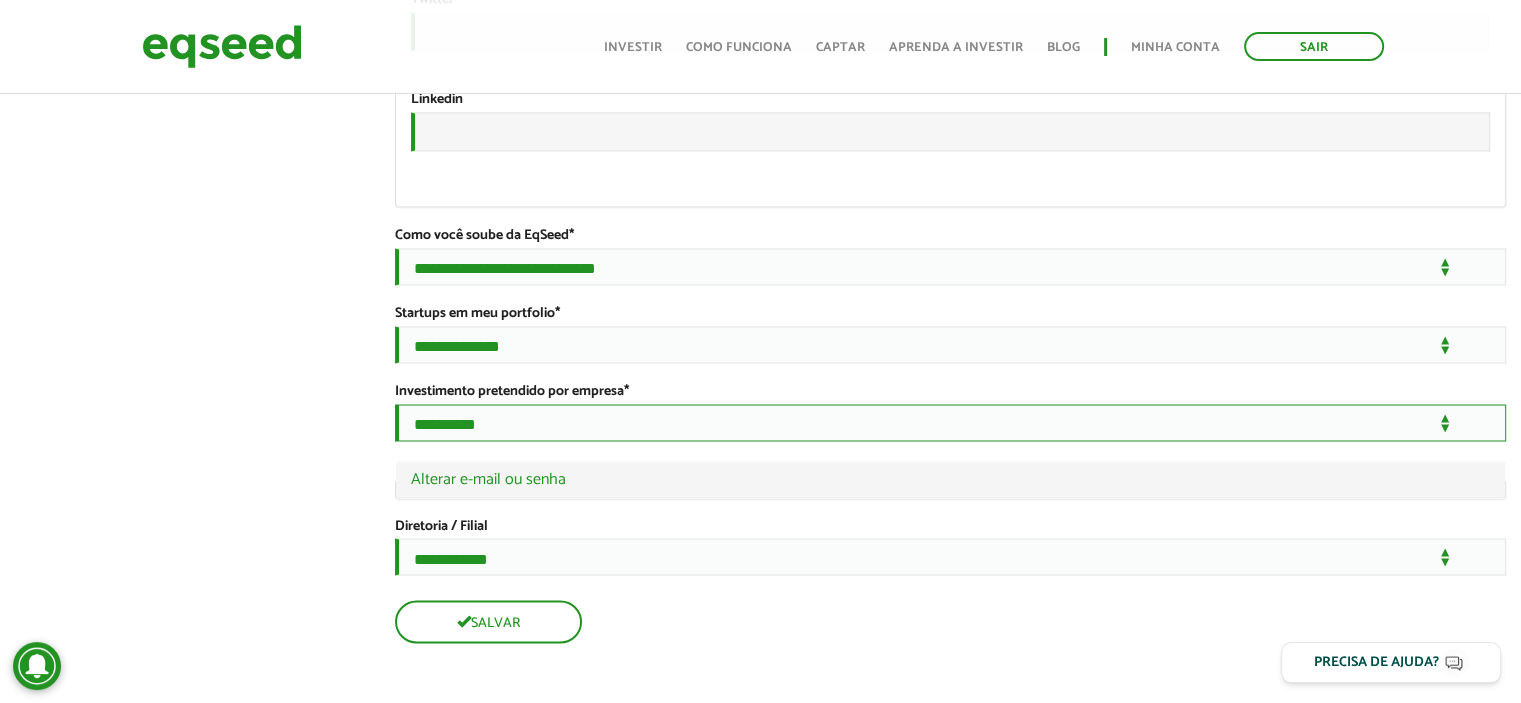 click on "**********" at bounding box center (950, 422) 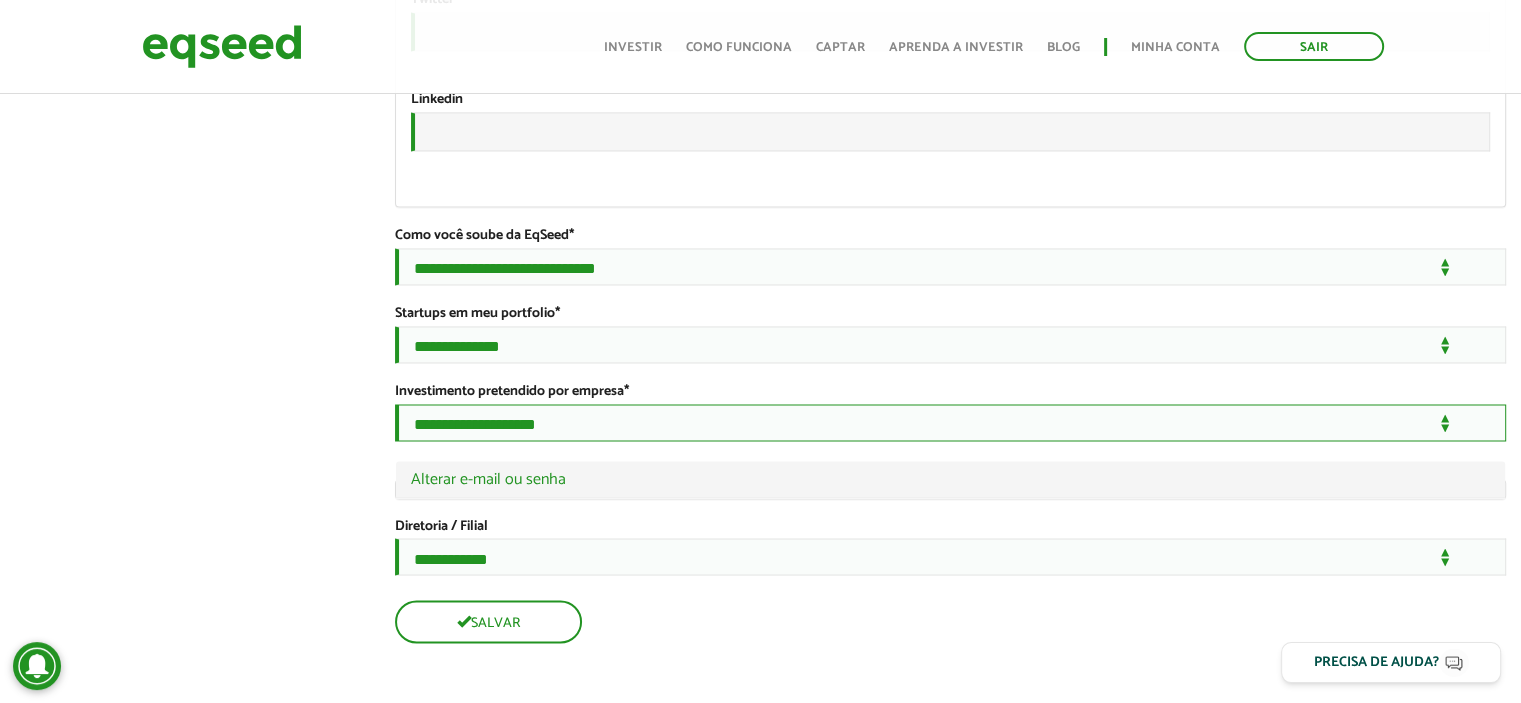 click on "**********" at bounding box center (950, 422) 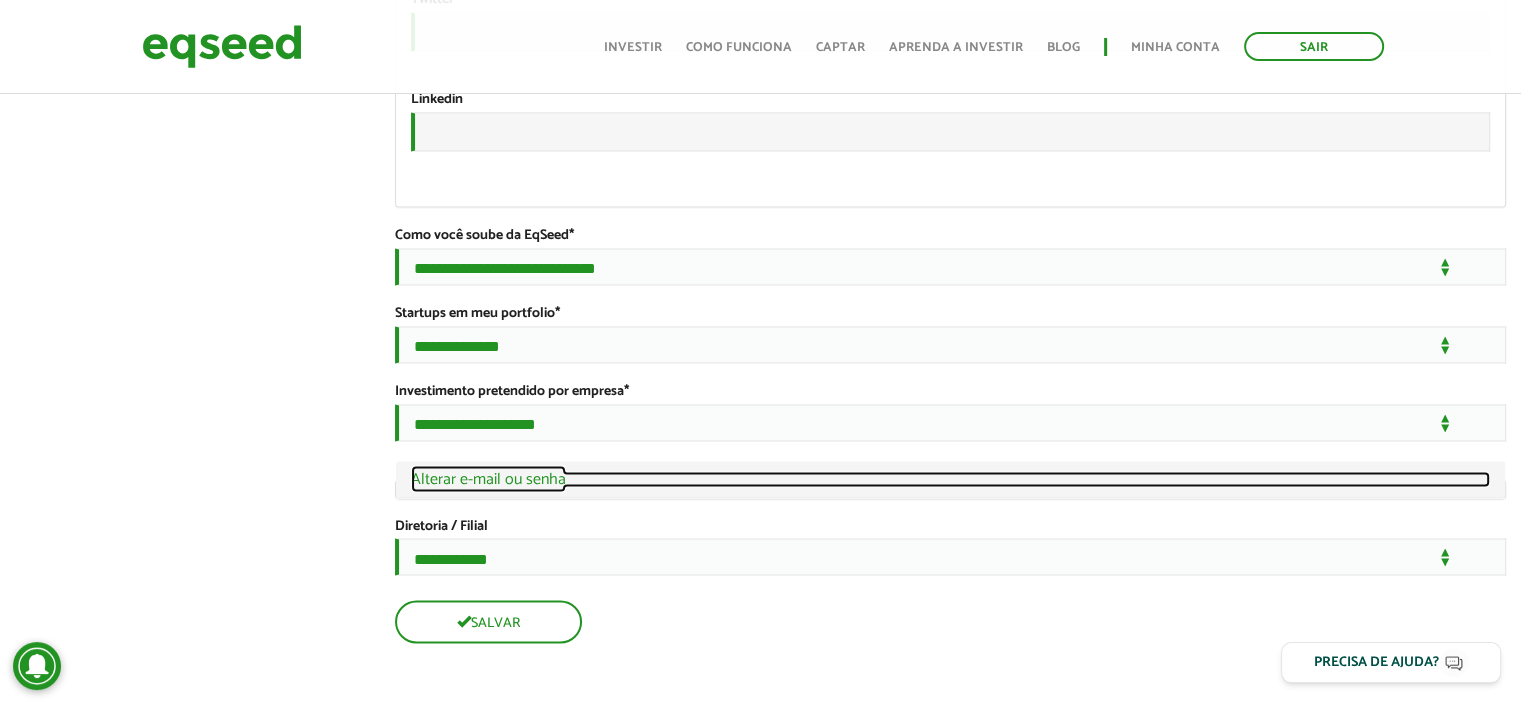click on "Ocultar Alterar e-mail ou senha" at bounding box center (950, 479) 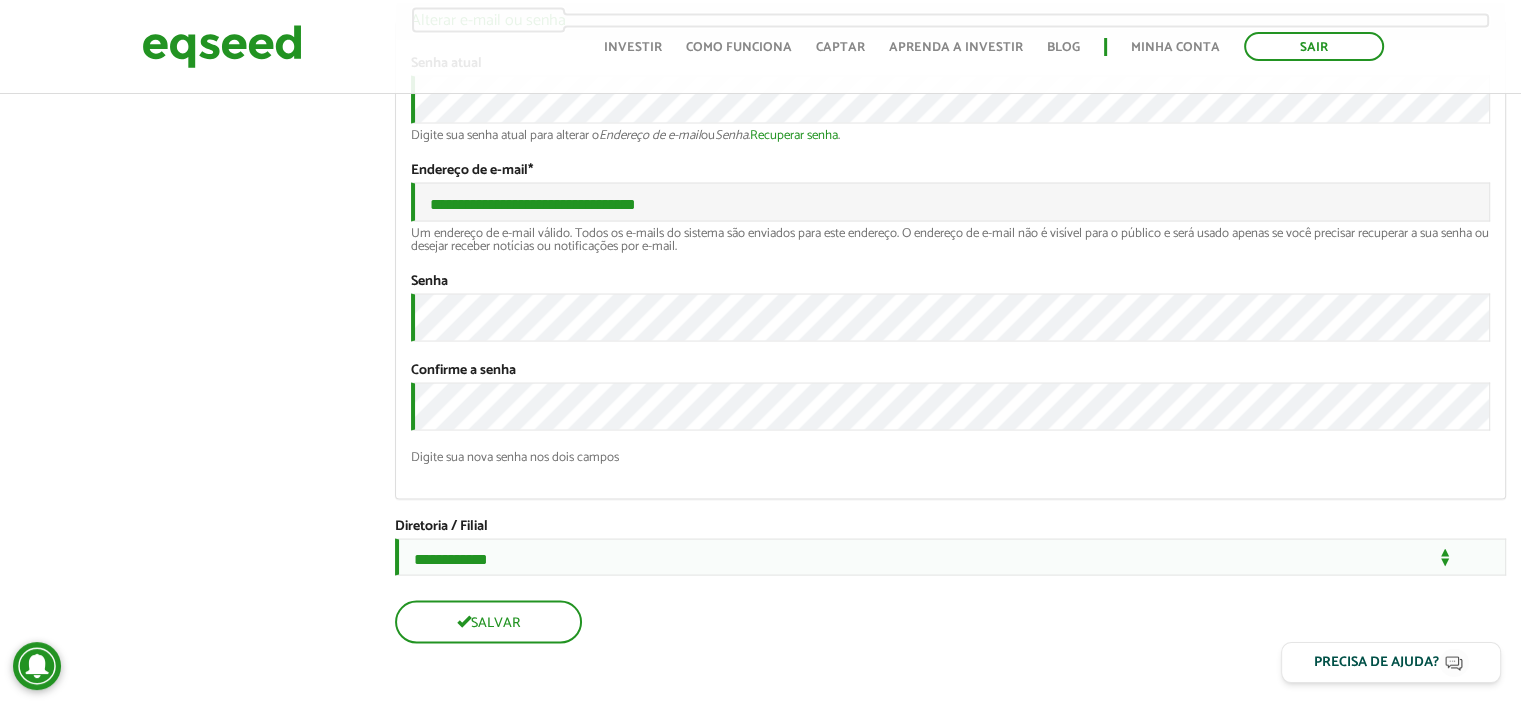 scroll, scrollTop: 3824, scrollLeft: 0, axis: vertical 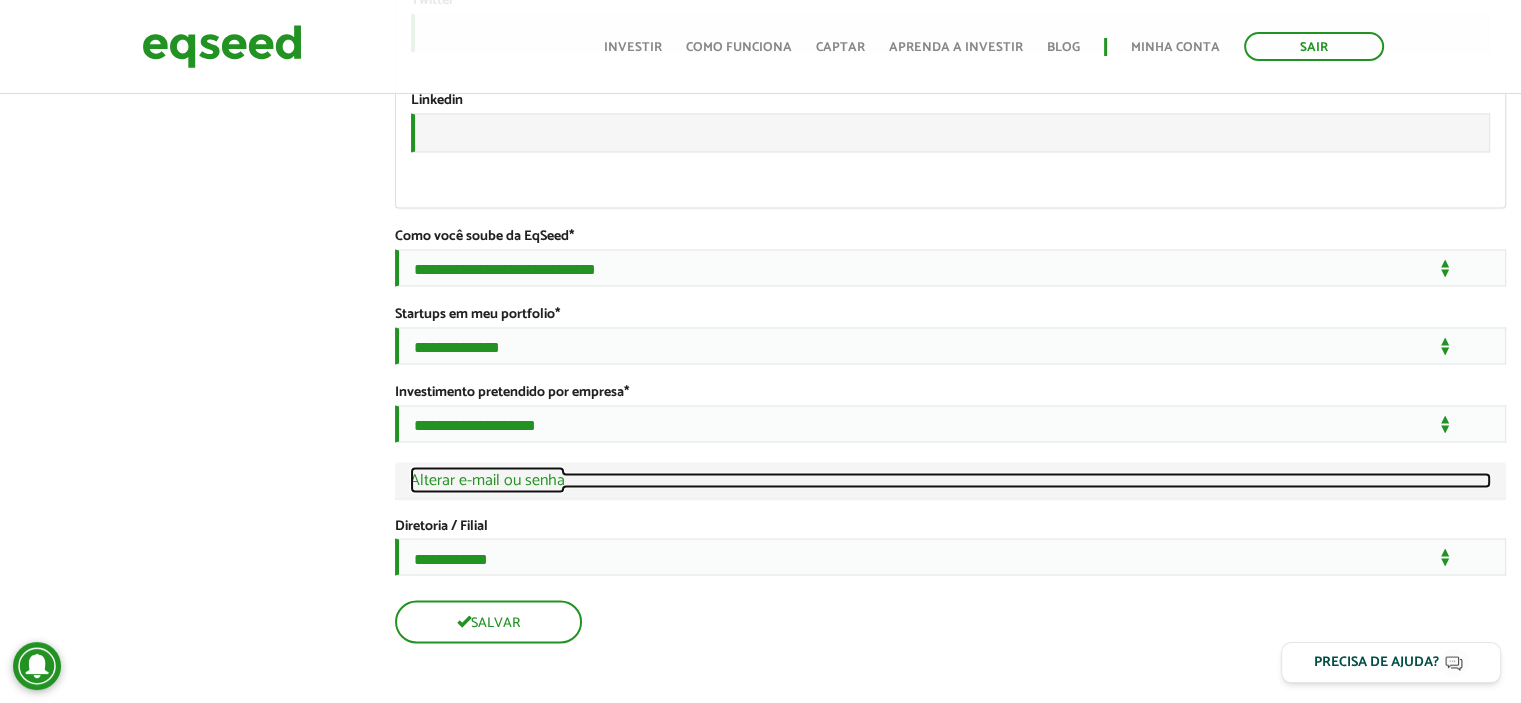 click on "Exibir Alterar e-mail ou senha" at bounding box center (950, 480) 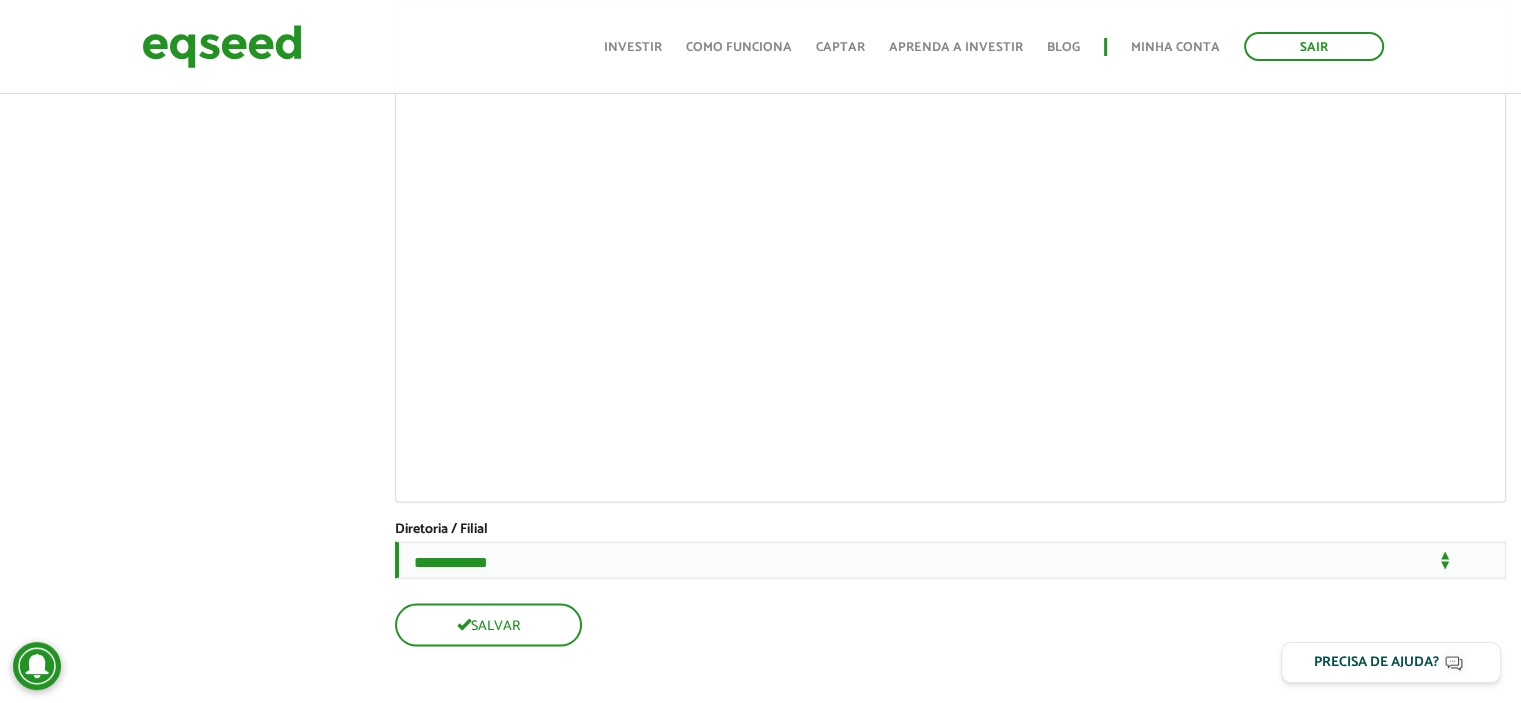scroll, scrollTop: 3866, scrollLeft: 0, axis: vertical 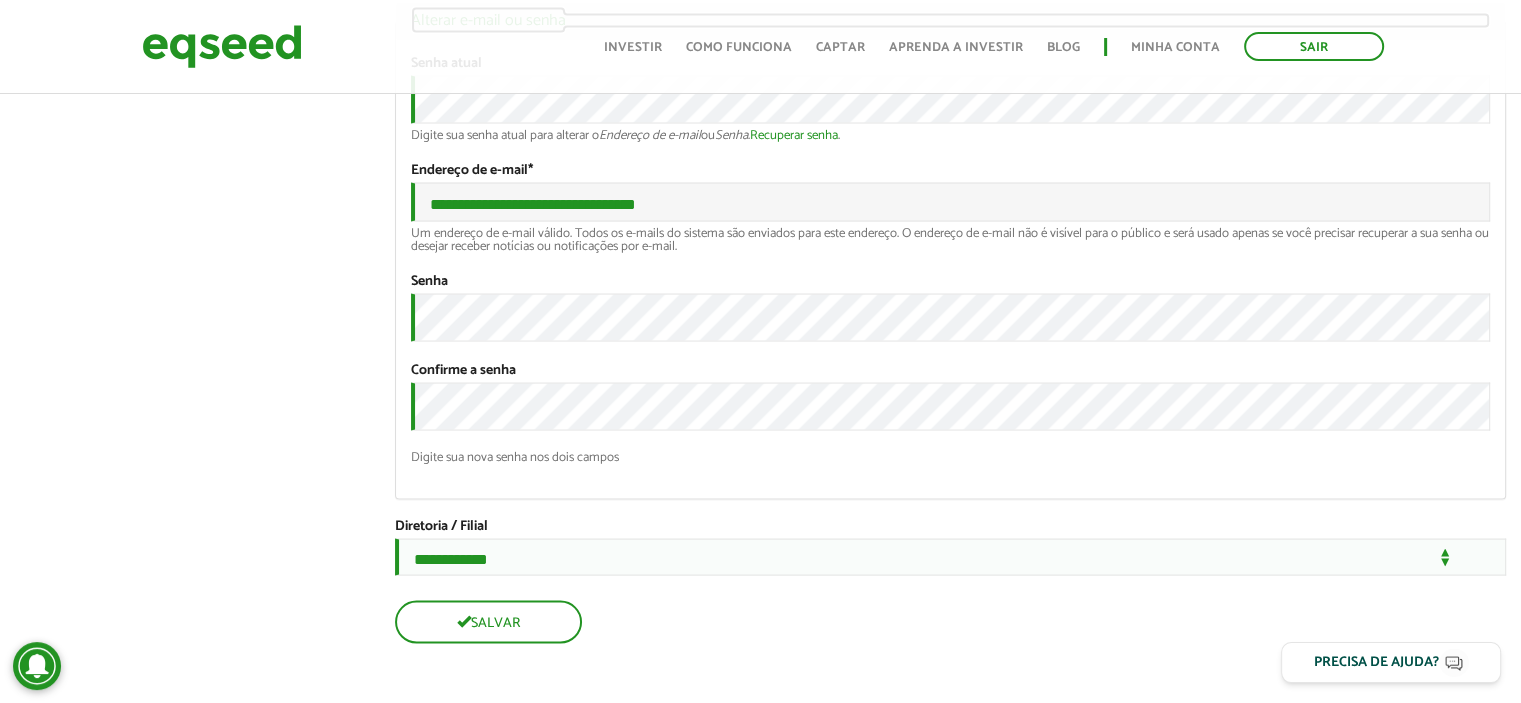 click on "Ocultar Alterar e-mail ou senha" at bounding box center [950, 20] 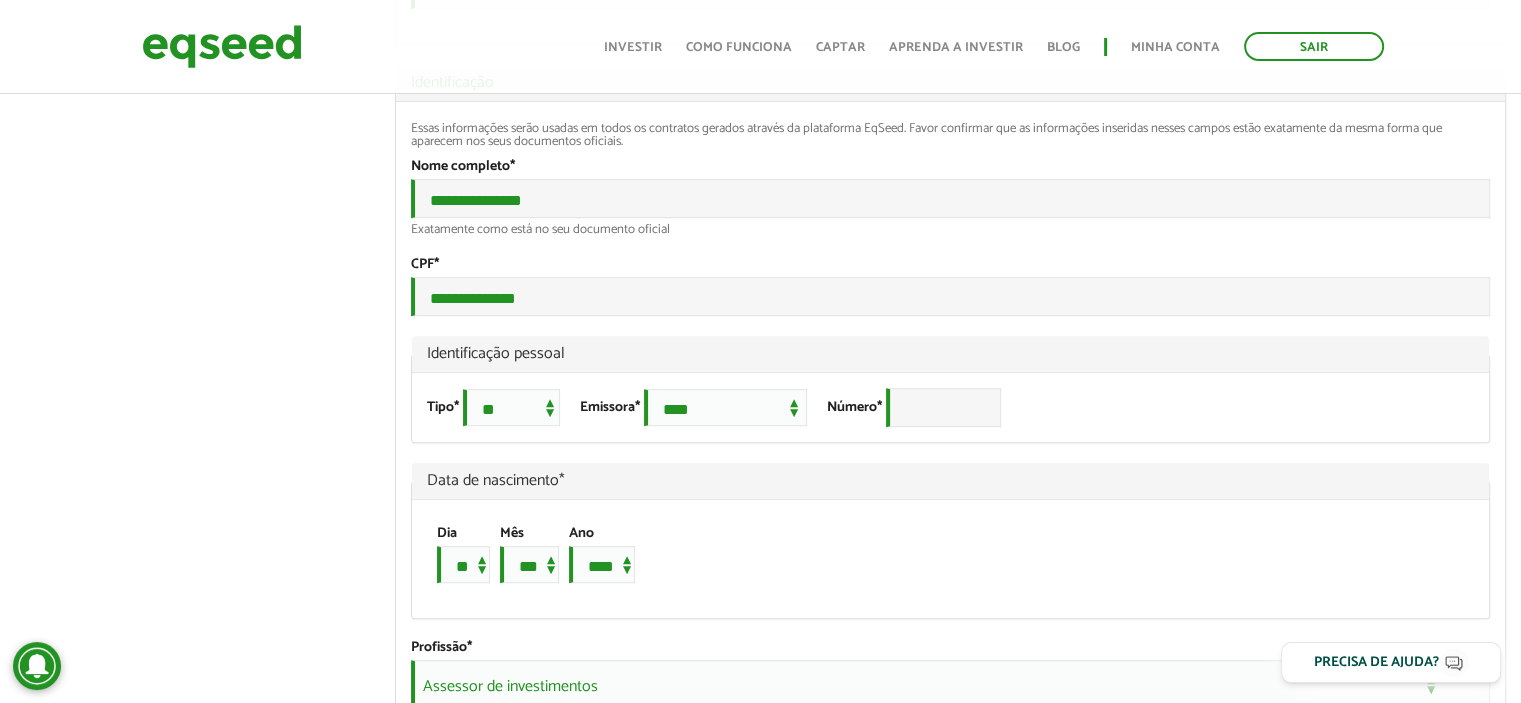 scroll, scrollTop: 1056, scrollLeft: 0, axis: vertical 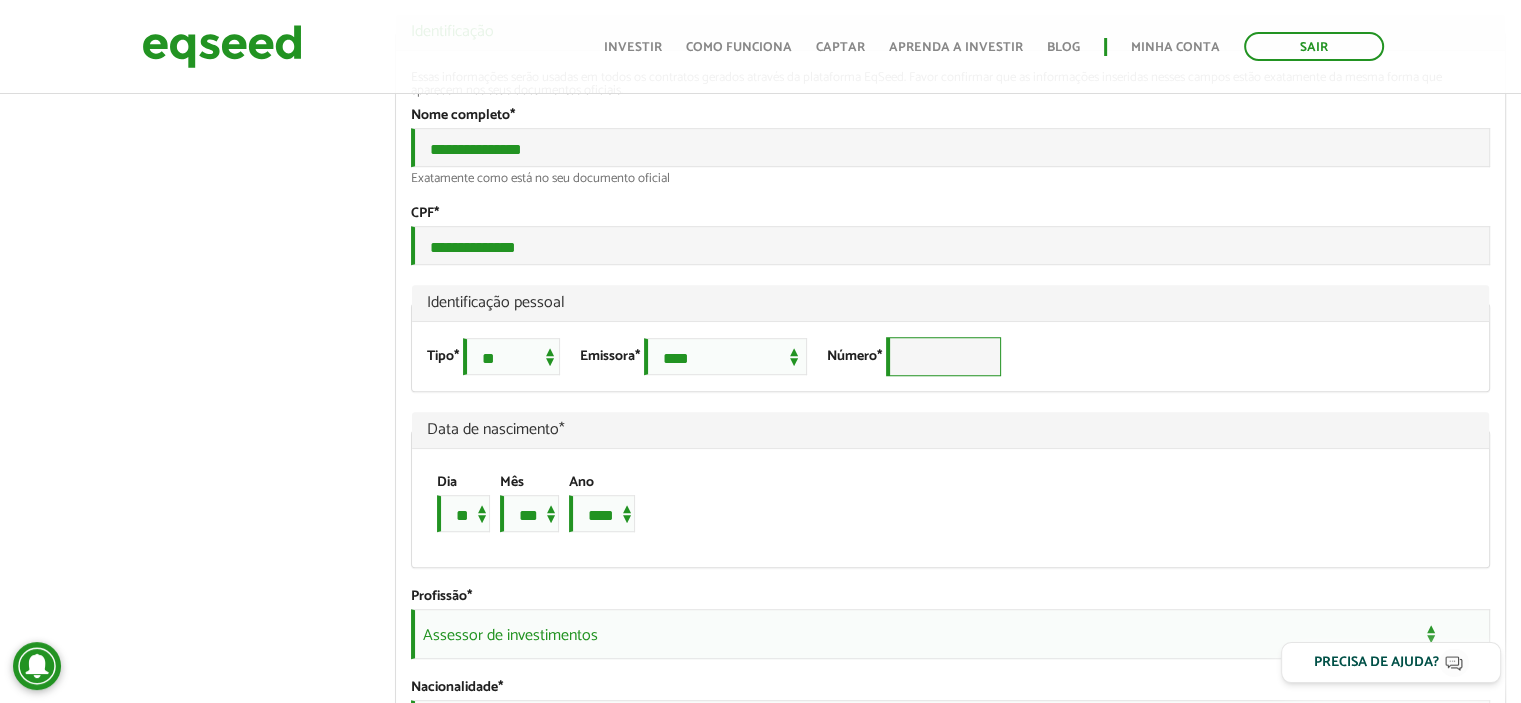 click on "Número  *" at bounding box center (943, 356) 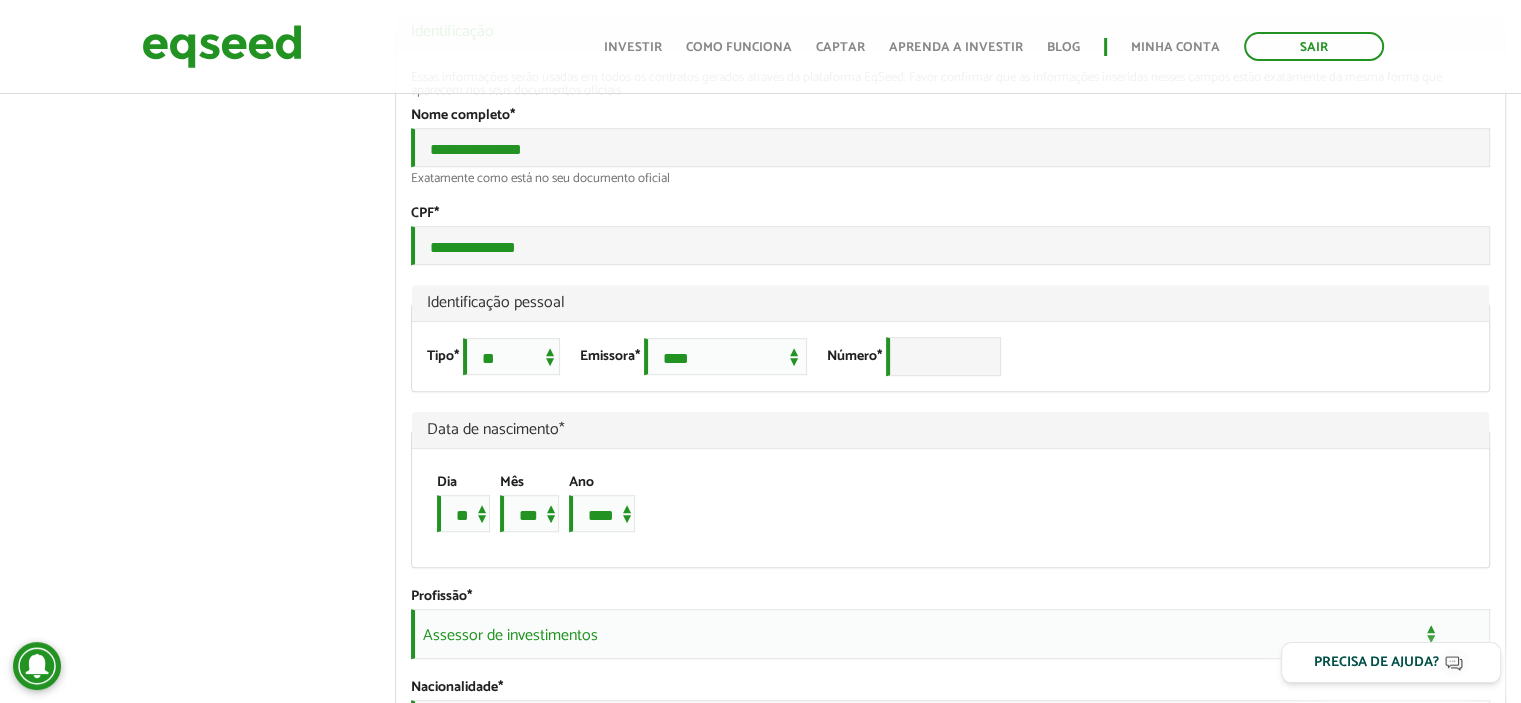 click on "GUSTAVO GRANATO
left_panel_close
Clientes
home Início
group Investimento assistido
finance Meus relatórios
add_business Indique uma empresa
Pessoal
person Meu perfil
finance_mode Minha simulação
work Meu portfólio
GUSTAVO GRANATO
Abas primárias Perfil Público
Perfil Completo (aba ativa)
Ocultar Resumo
Foto
Enviar foto
Seu rosto virtual ou imagem. Imagens maiores que 1024x1024 pixels serão reduzidas.
Breve Biografia" at bounding box center [760, 896] 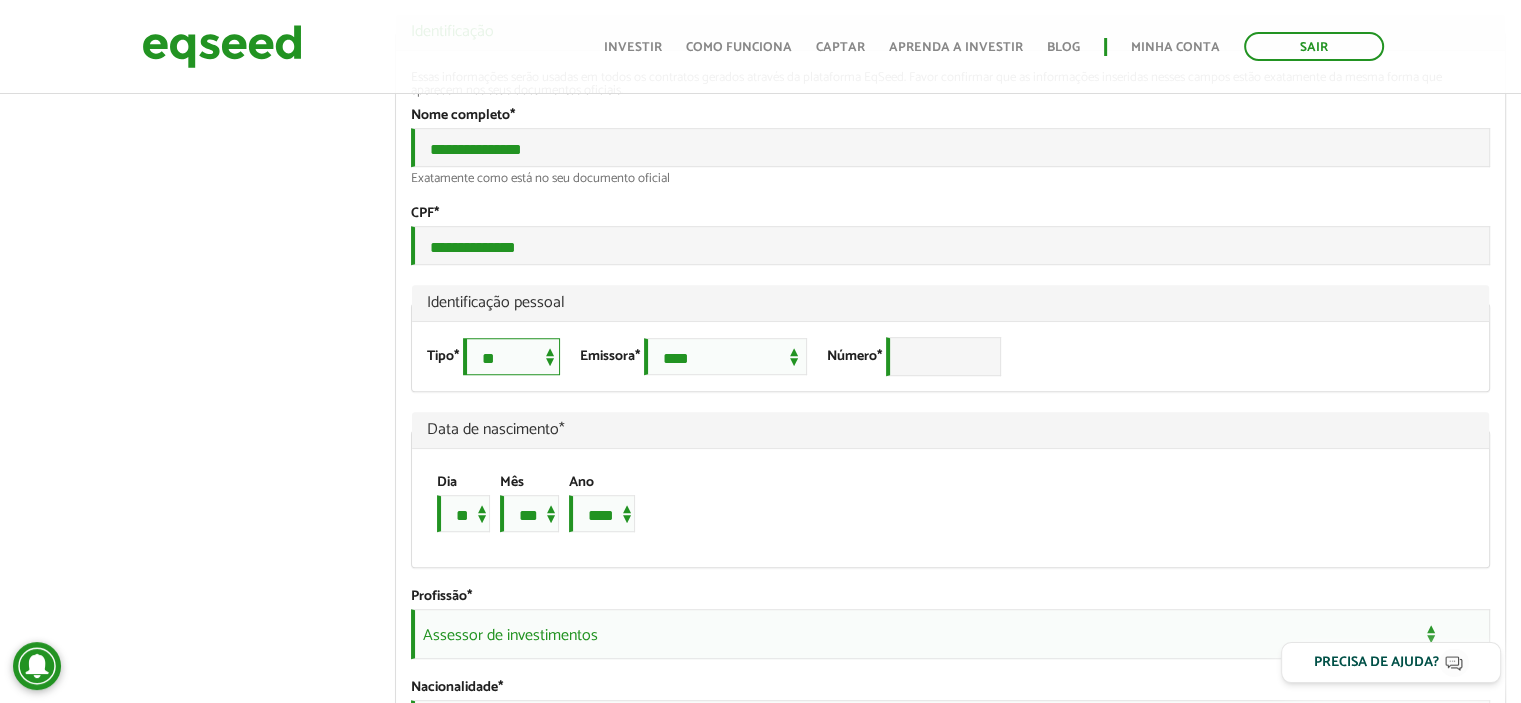 click on "**********" at bounding box center [511, 356] 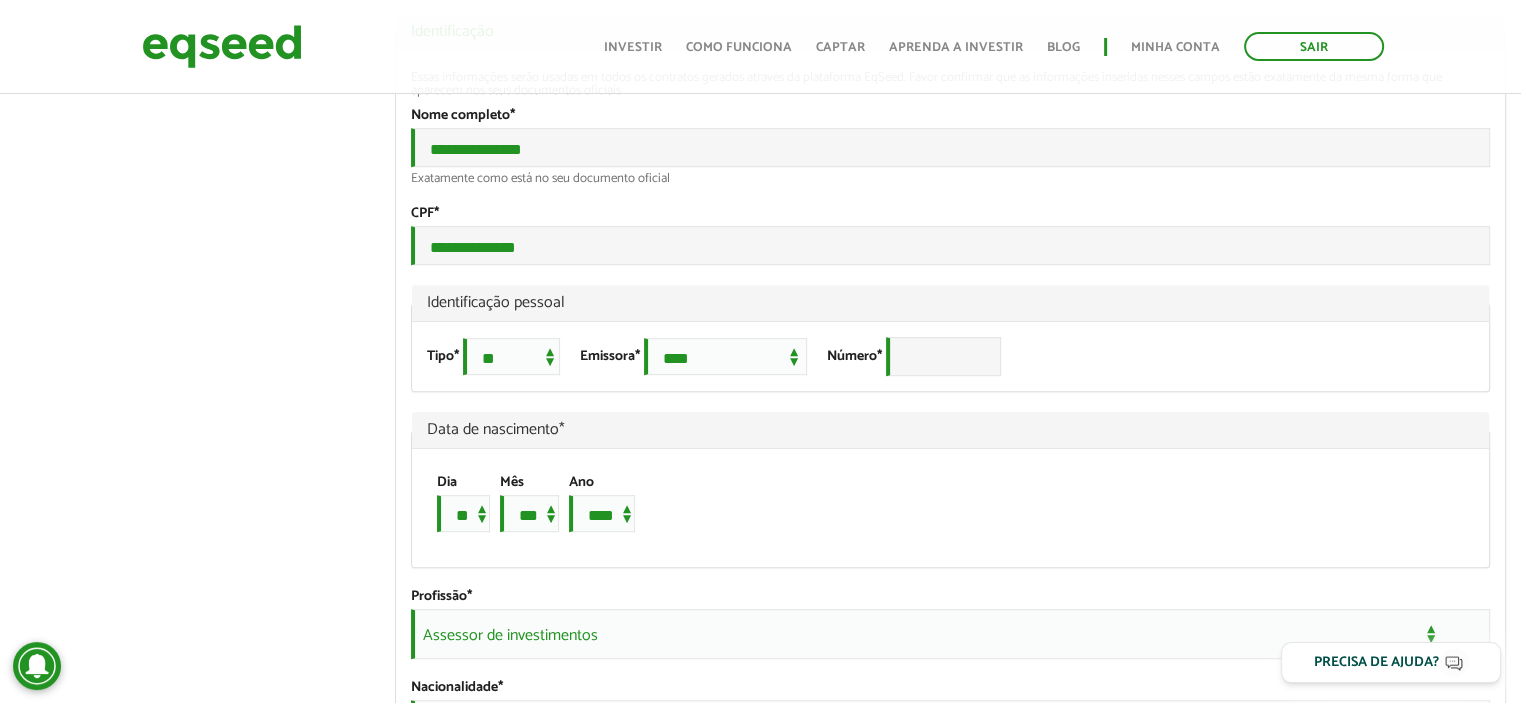 click on "GUSTAVO GRANATO
left_panel_close
Clientes
home Início
group Investimento assistido
finance Meus relatórios
add_business Indique uma empresa
Pessoal
person Meu perfil
finance_mode Minha simulação
work Meu portfólio
GUSTAVO GRANATO
Abas primárias Perfil Público
Perfil Completo (aba ativa)
Ocultar Resumo
Foto
Enviar foto
Seu rosto virtual ou imagem. Imagens maiores que 1024x1024 pixels serão reduzidas.
Breve Biografia" at bounding box center (760, 896) 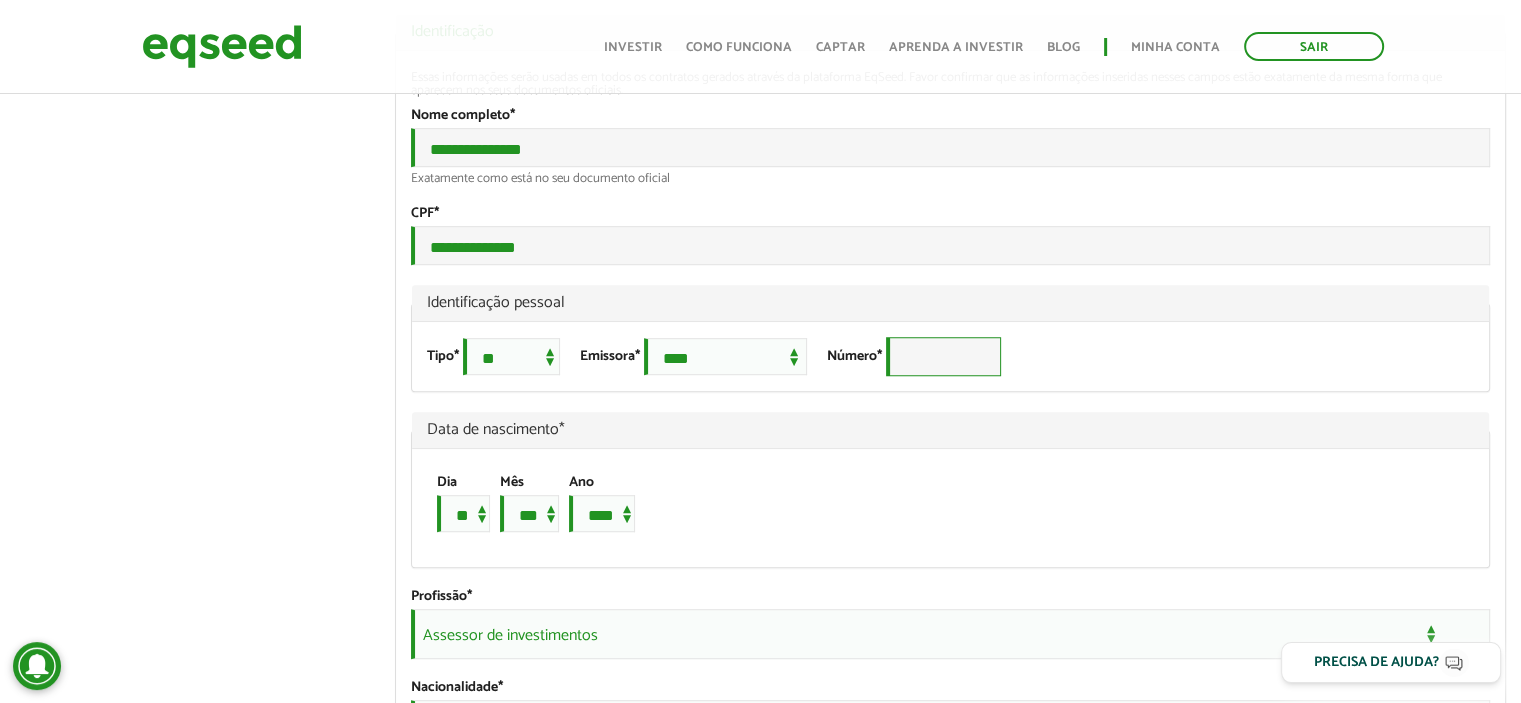 click on "Número  *" at bounding box center (943, 356) 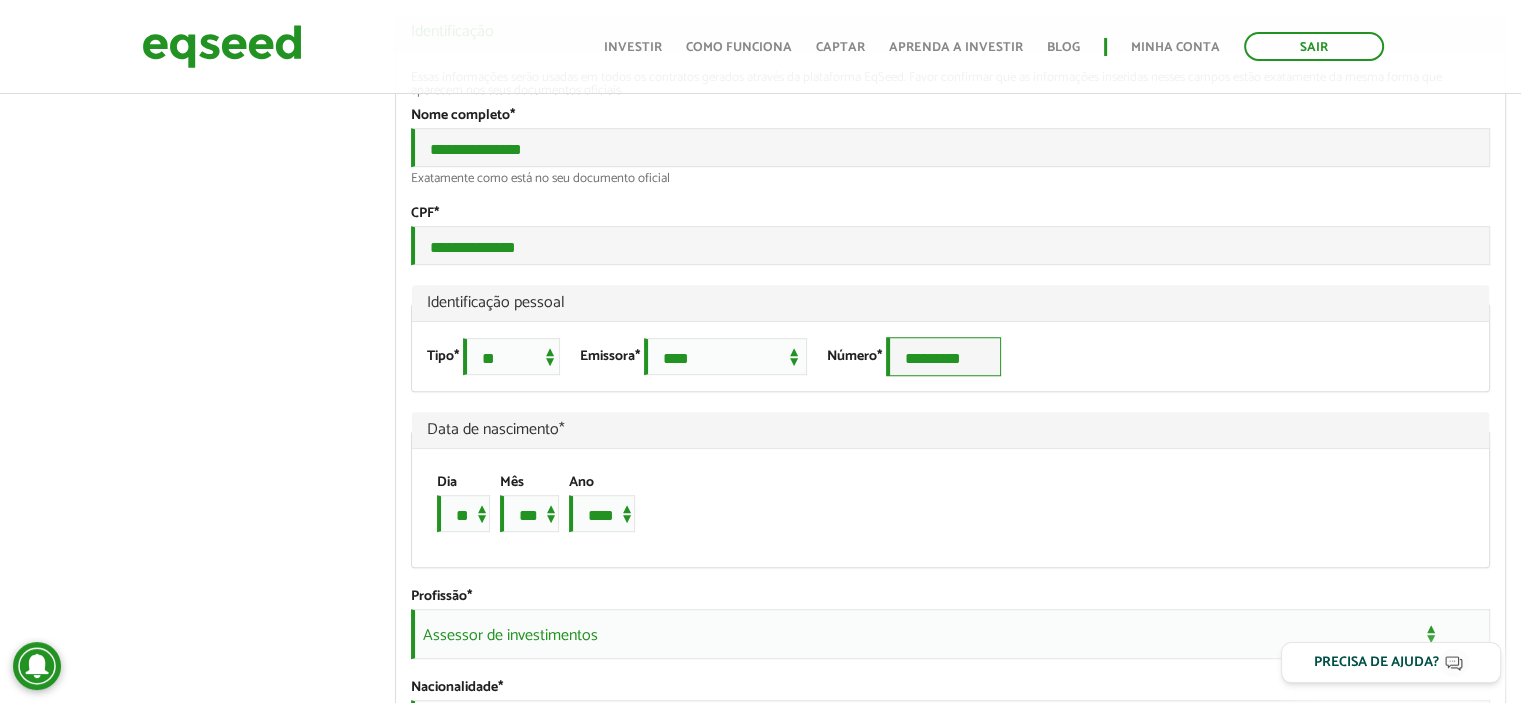 type on "*********" 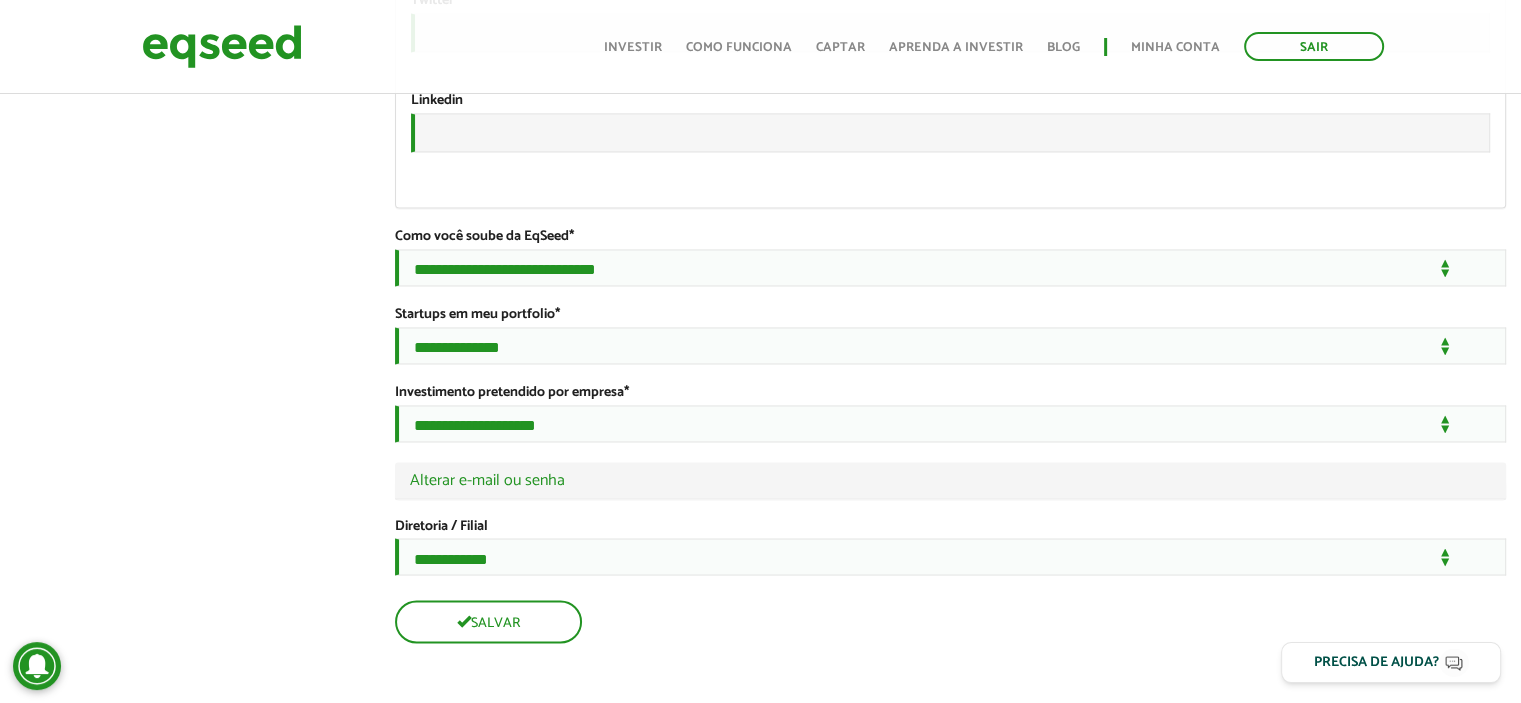scroll, scrollTop: 3556, scrollLeft: 0, axis: vertical 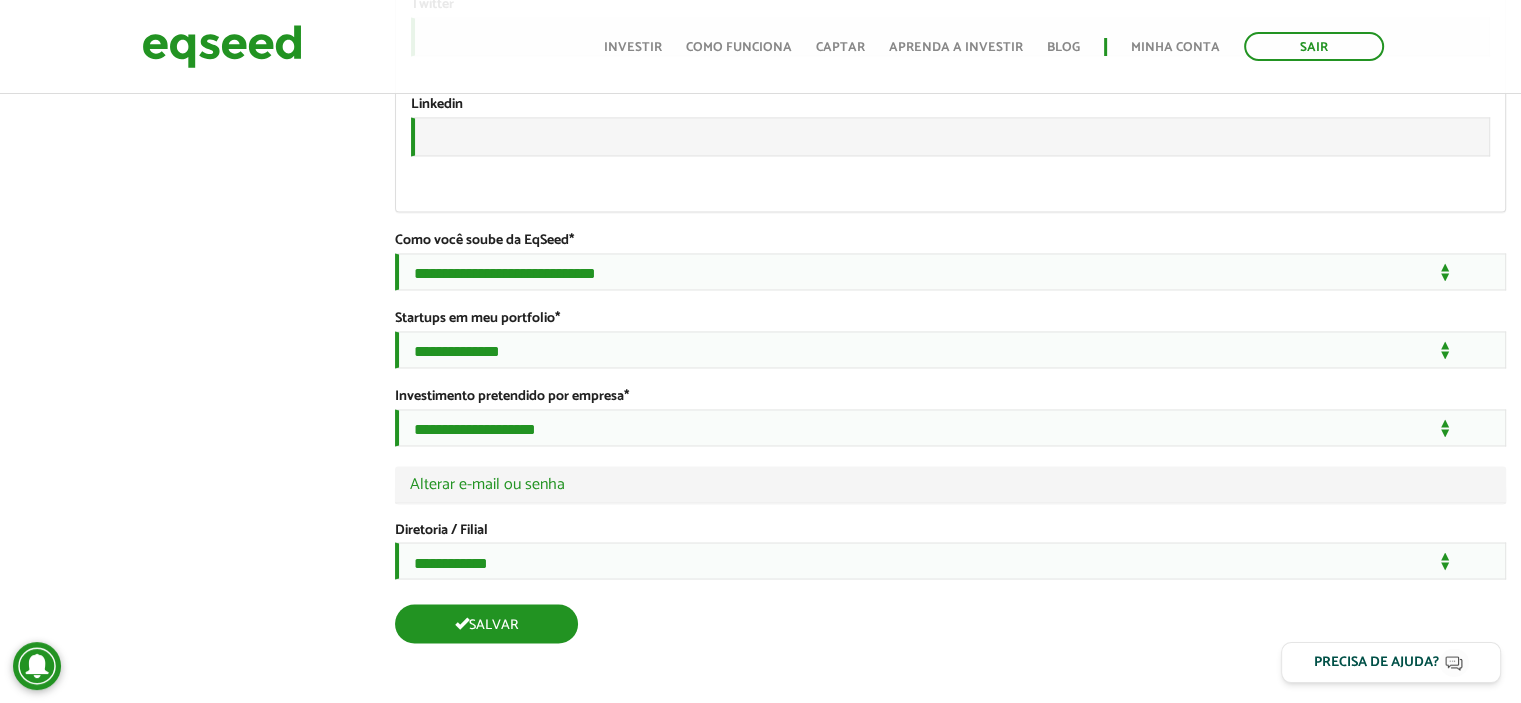 click on "Salvar" at bounding box center (486, 623) 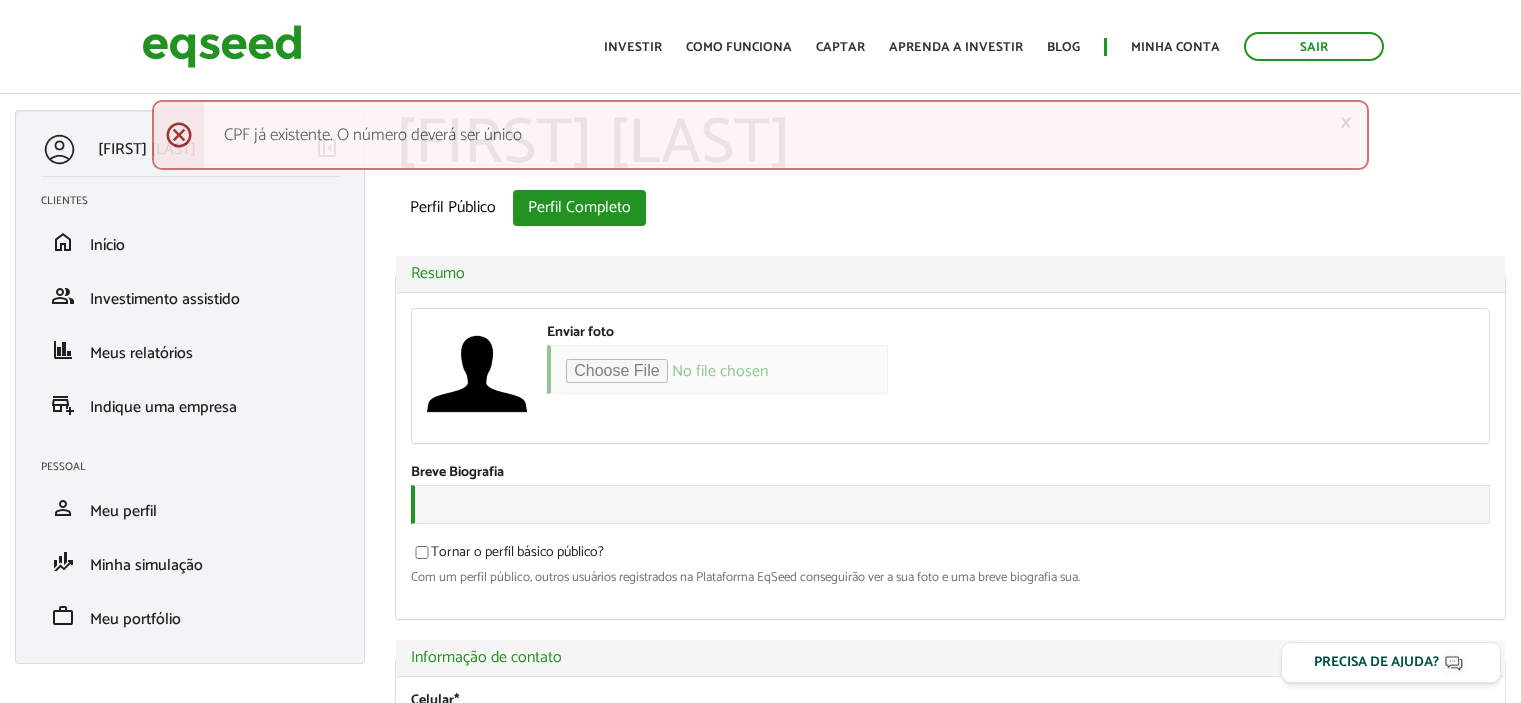 scroll, scrollTop: 0, scrollLeft: 0, axis: both 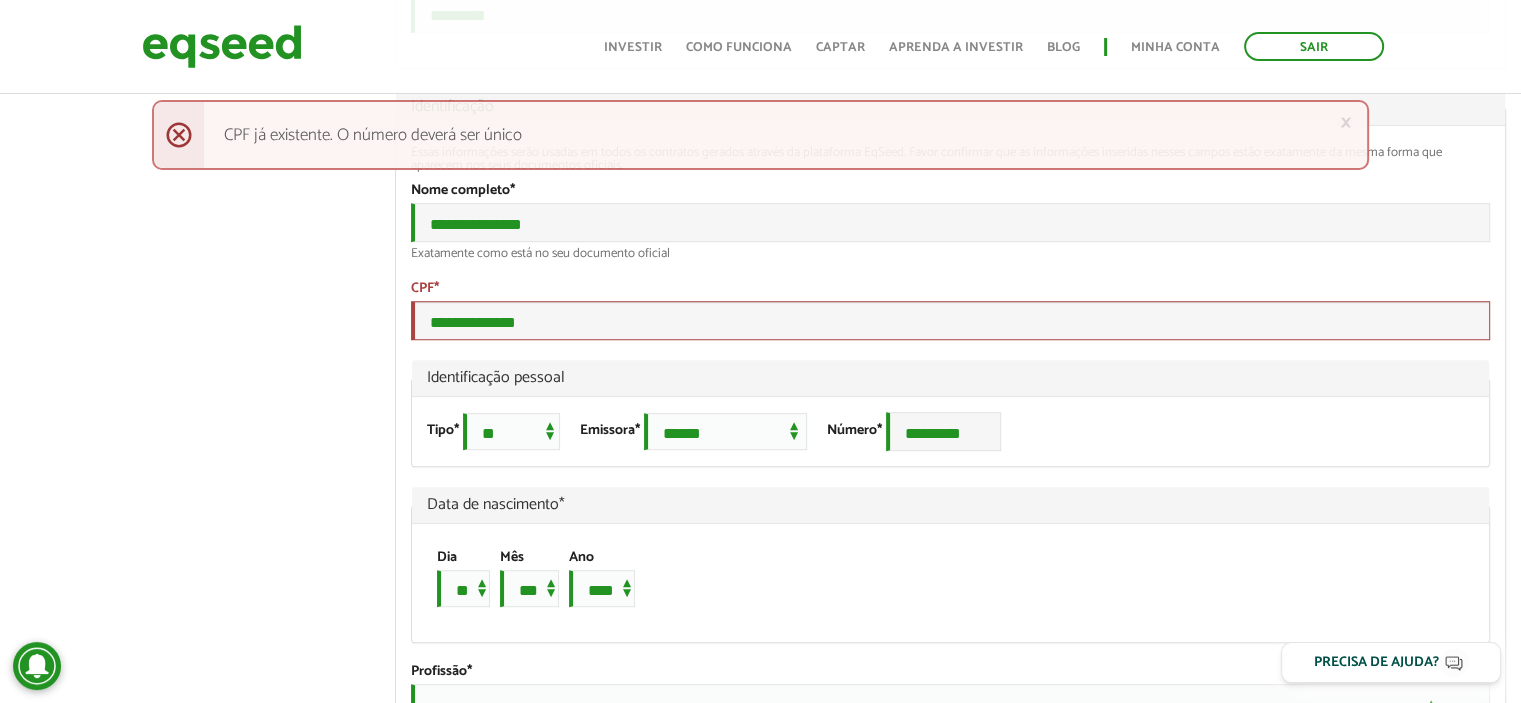click on "**********" at bounding box center (950, 564) 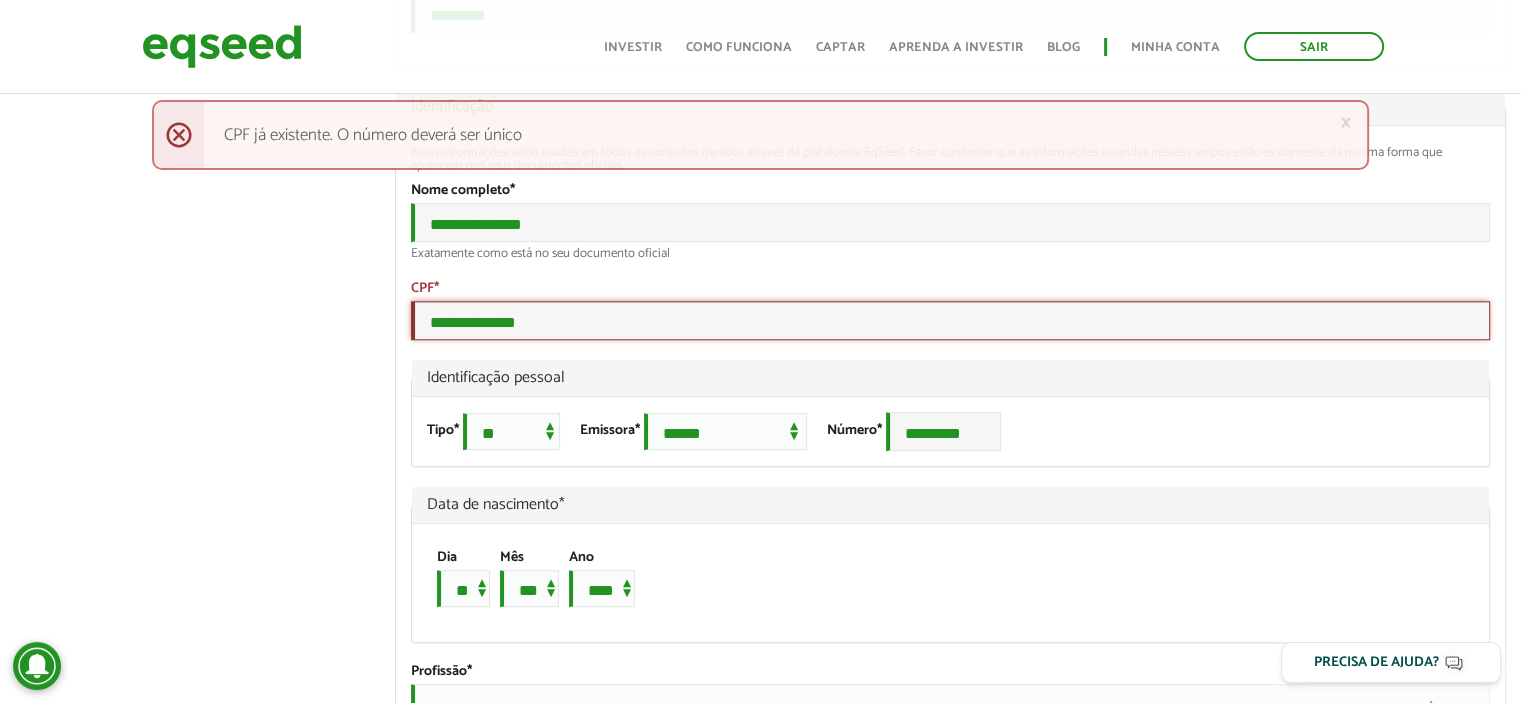 click on "**********" at bounding box center (950, 320) 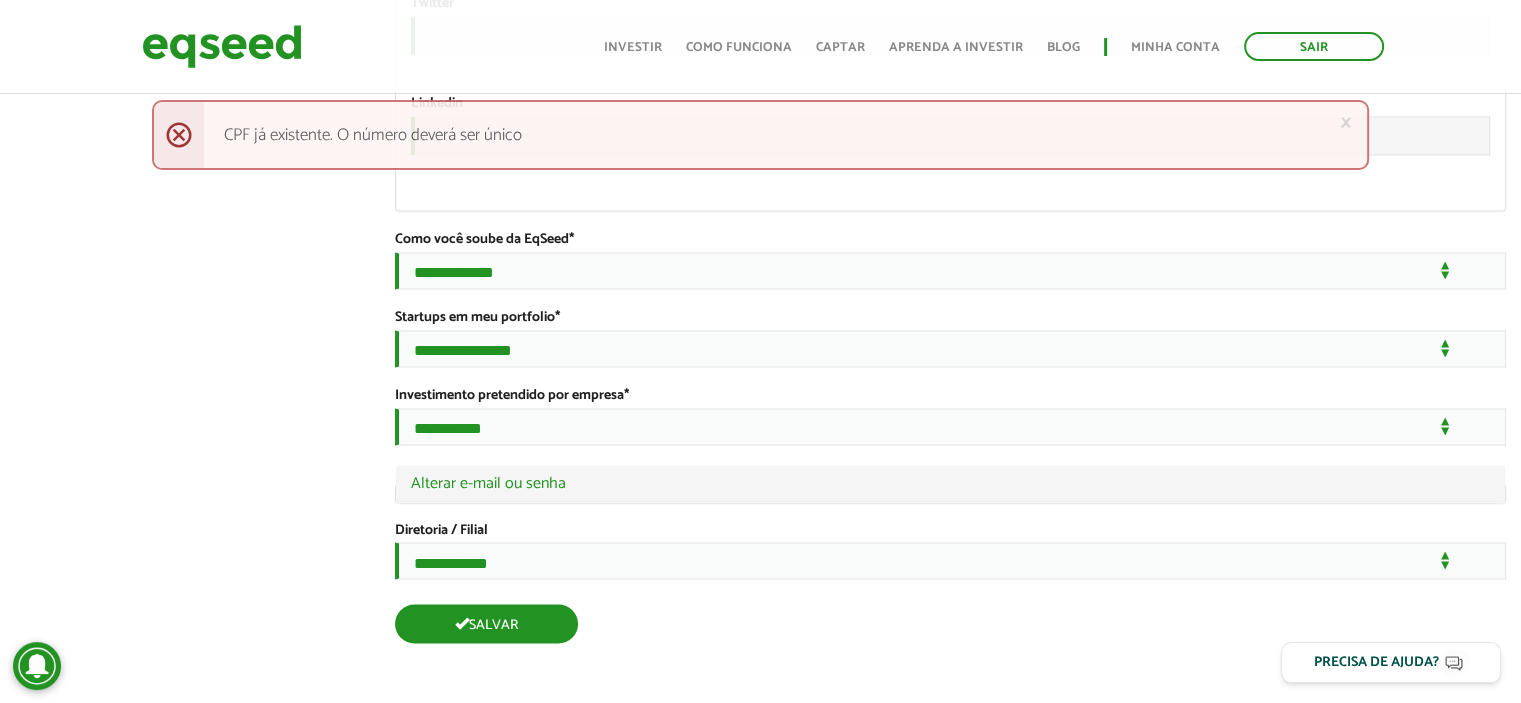 click on "Salvar" at bounding box center (486, 623) 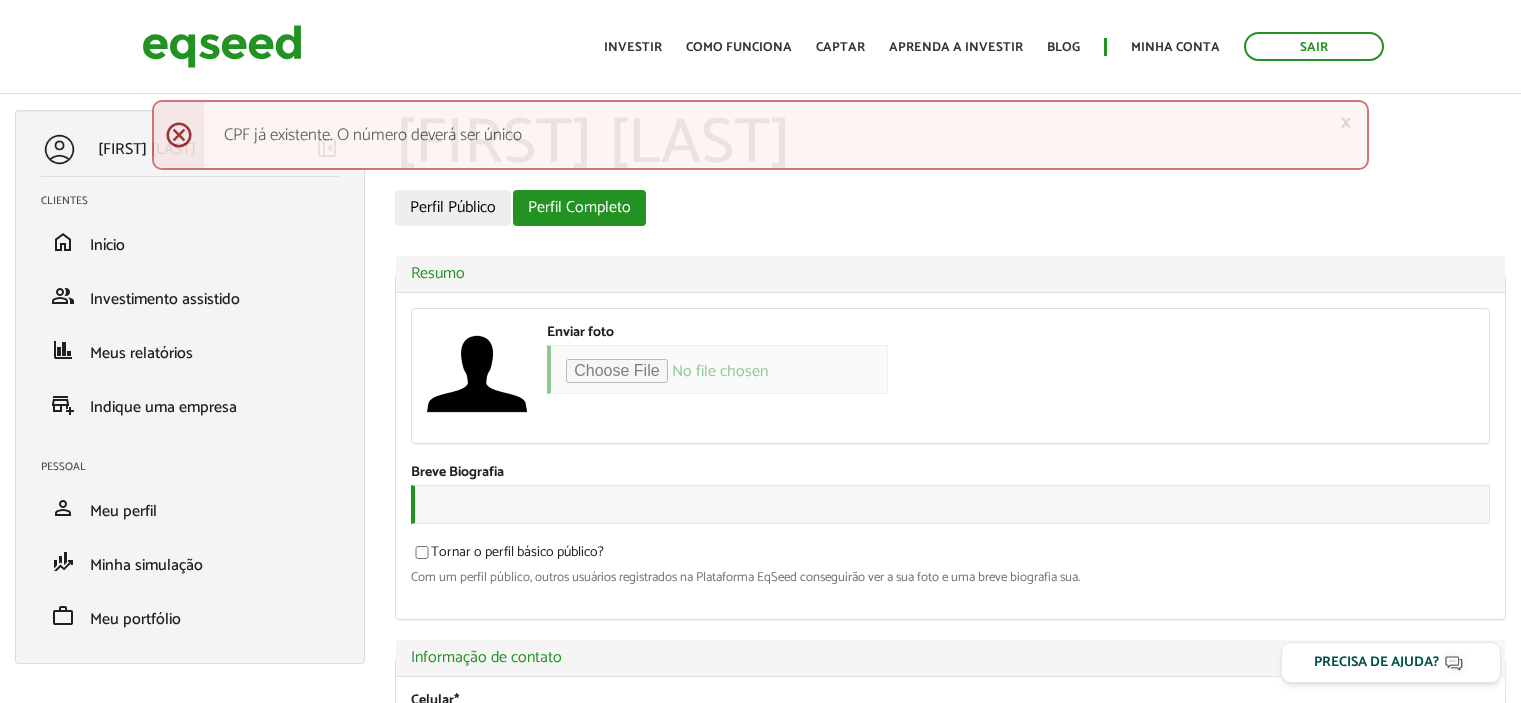 scroll, scrollTop: 0, scrollLeft: 0, axis: both 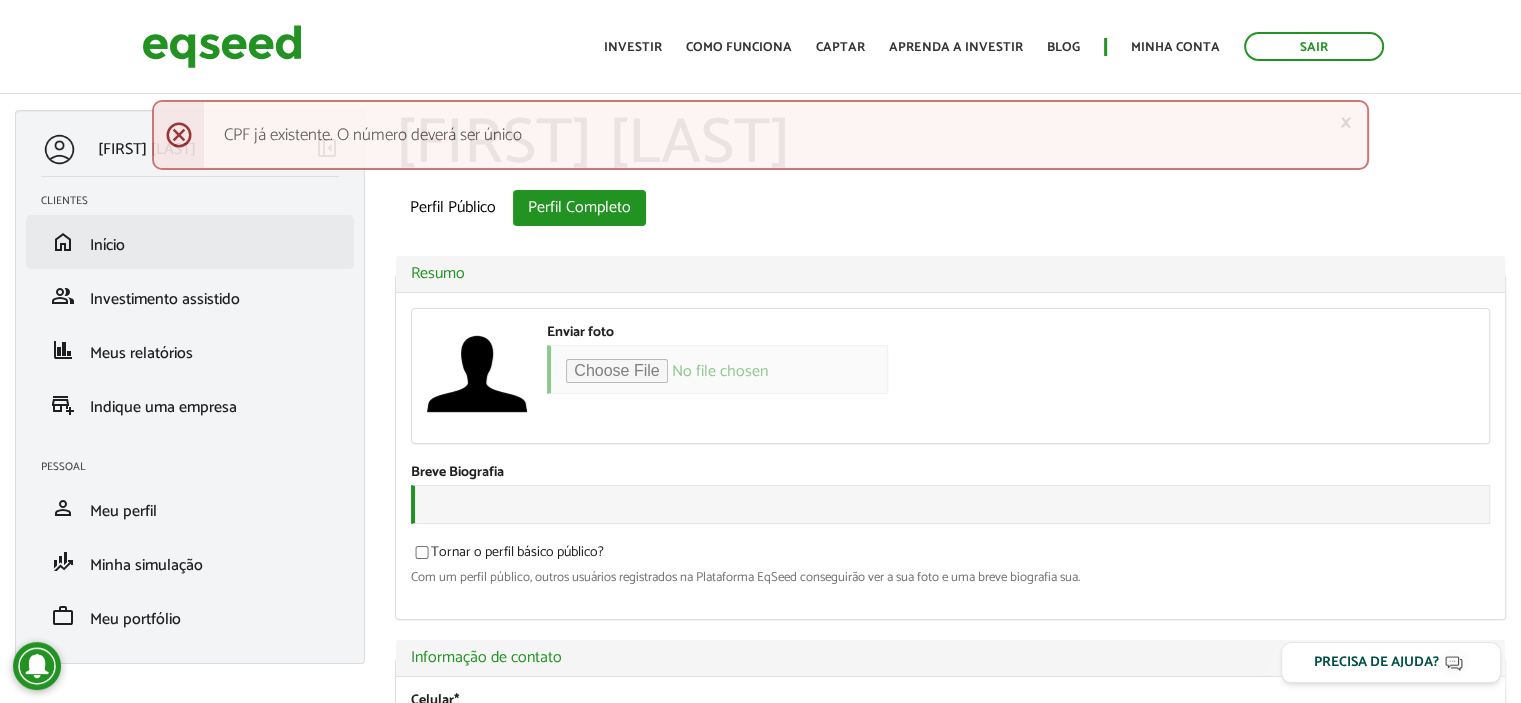 click on "home Início" at bounding box center (190, 242) 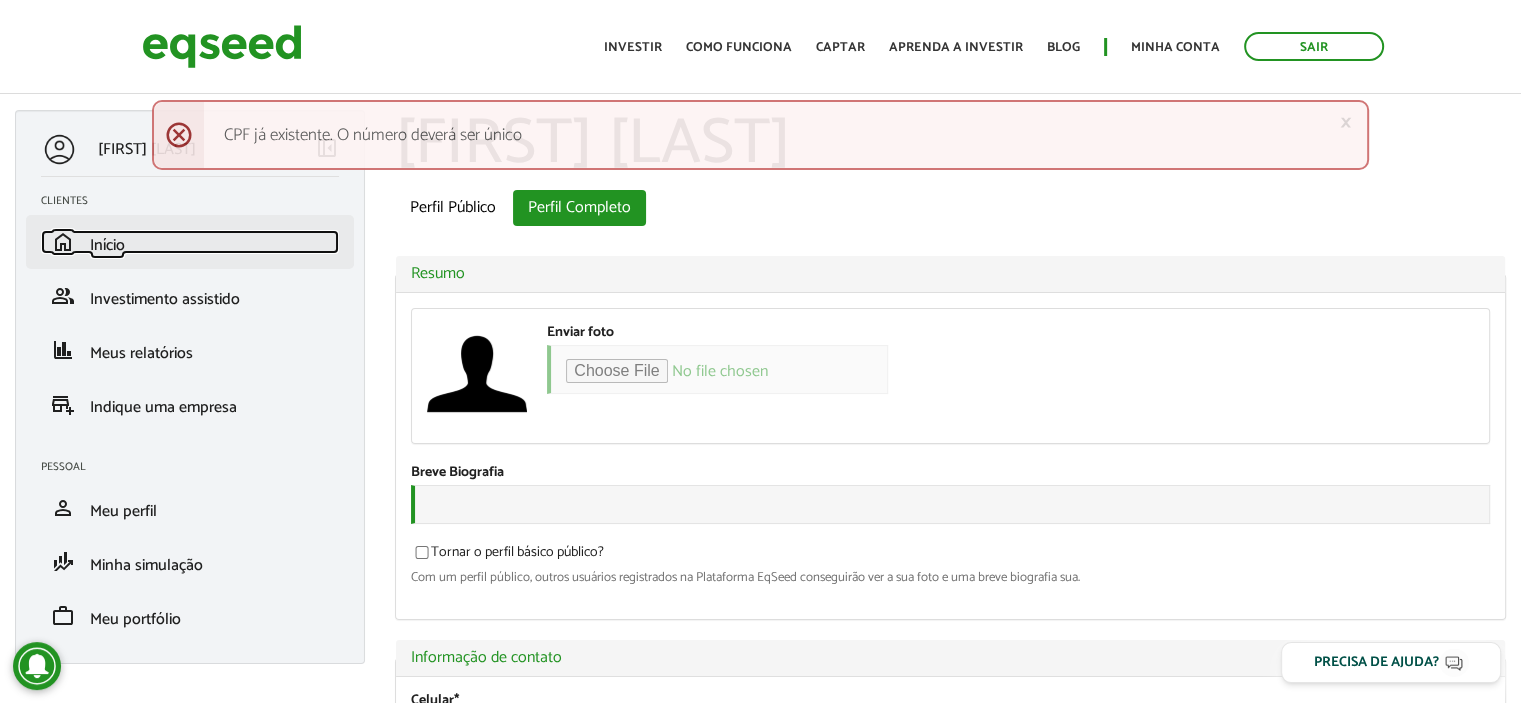 click on "Início" at bounding box center (107, 245) 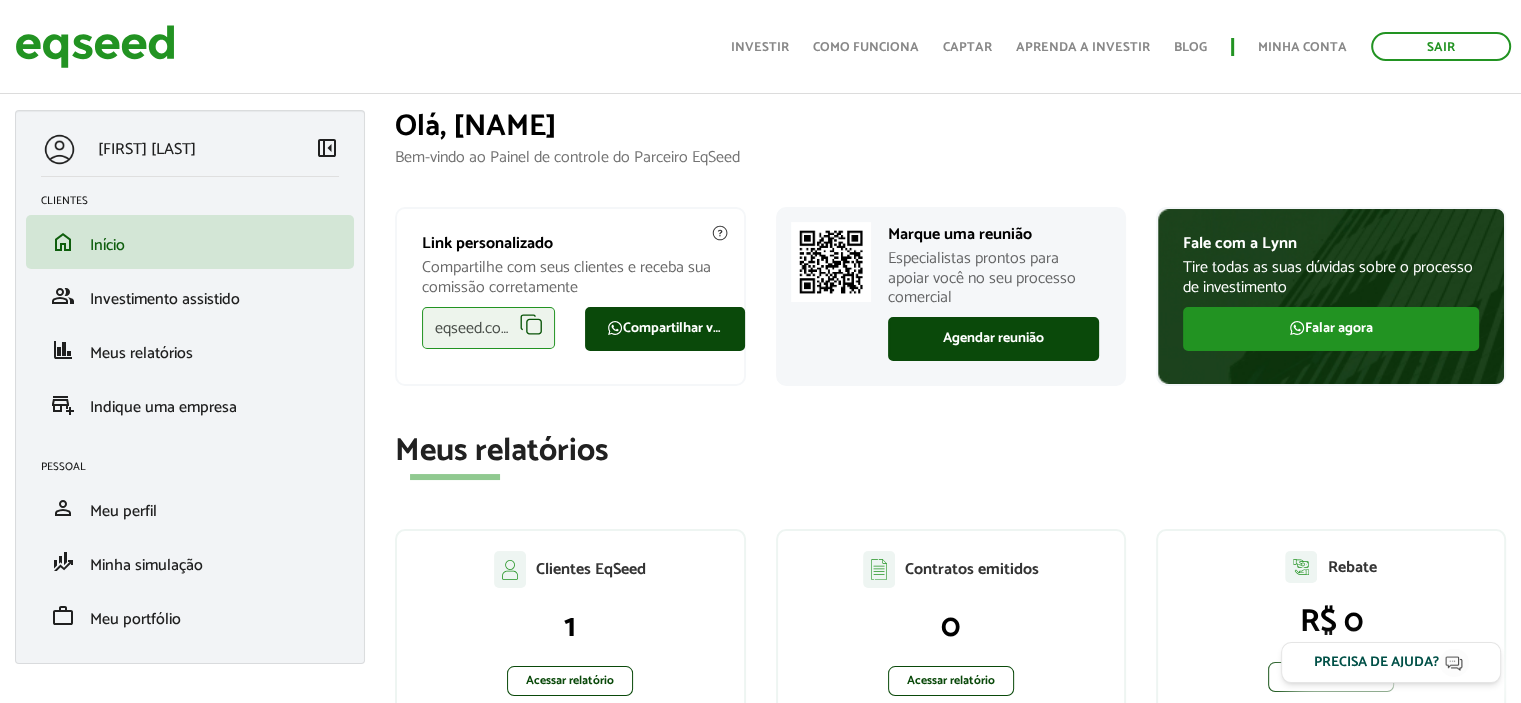 scroll, scrollTop: 400, scrollLeft: 0, axis: vertical 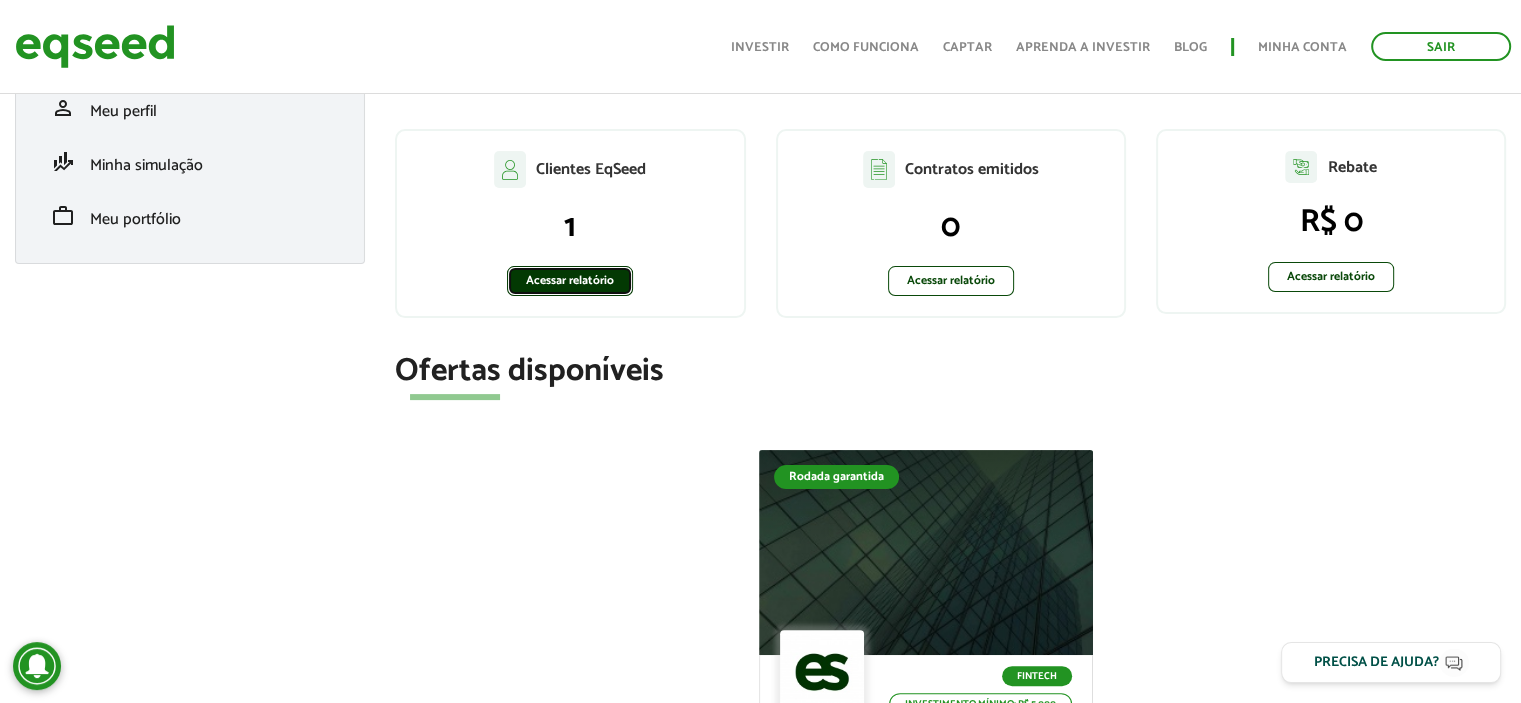 click on "Acessar relatório" at bounding box center [570, 281] 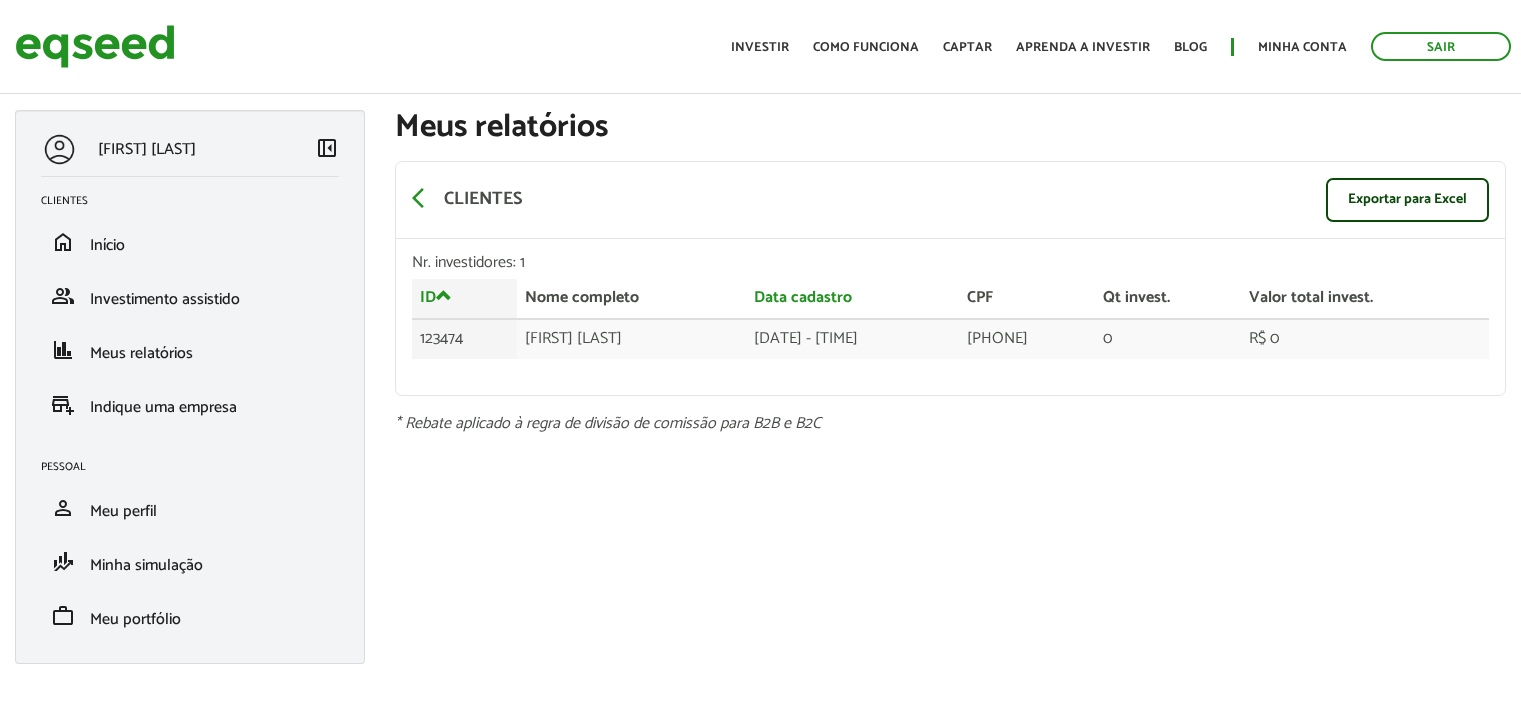 scroll, scrollTop: 0, scrollLeft: 0, axis: both 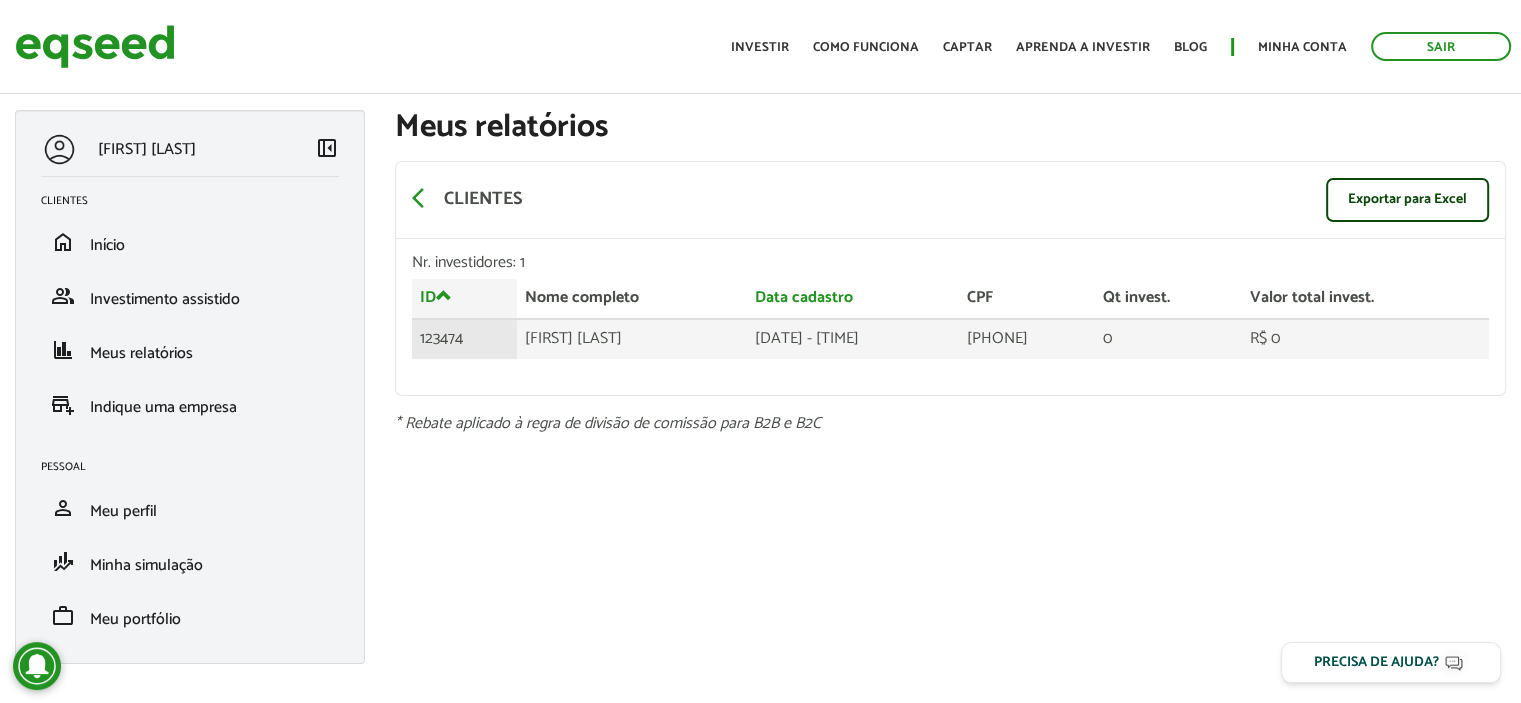 click on "[PHONE]" at bounding box center [1027, 339] 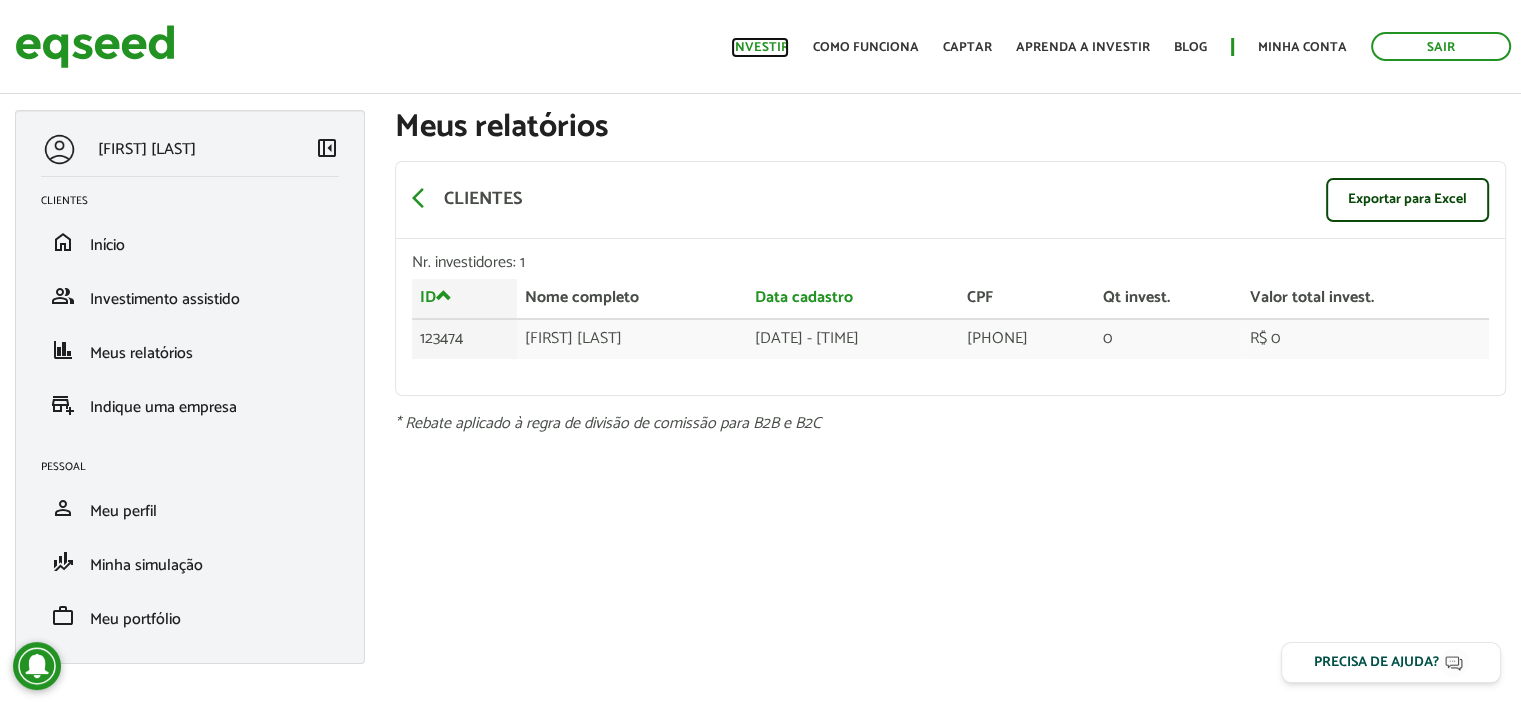 click on "Investir" at bounding box center [760, 47] 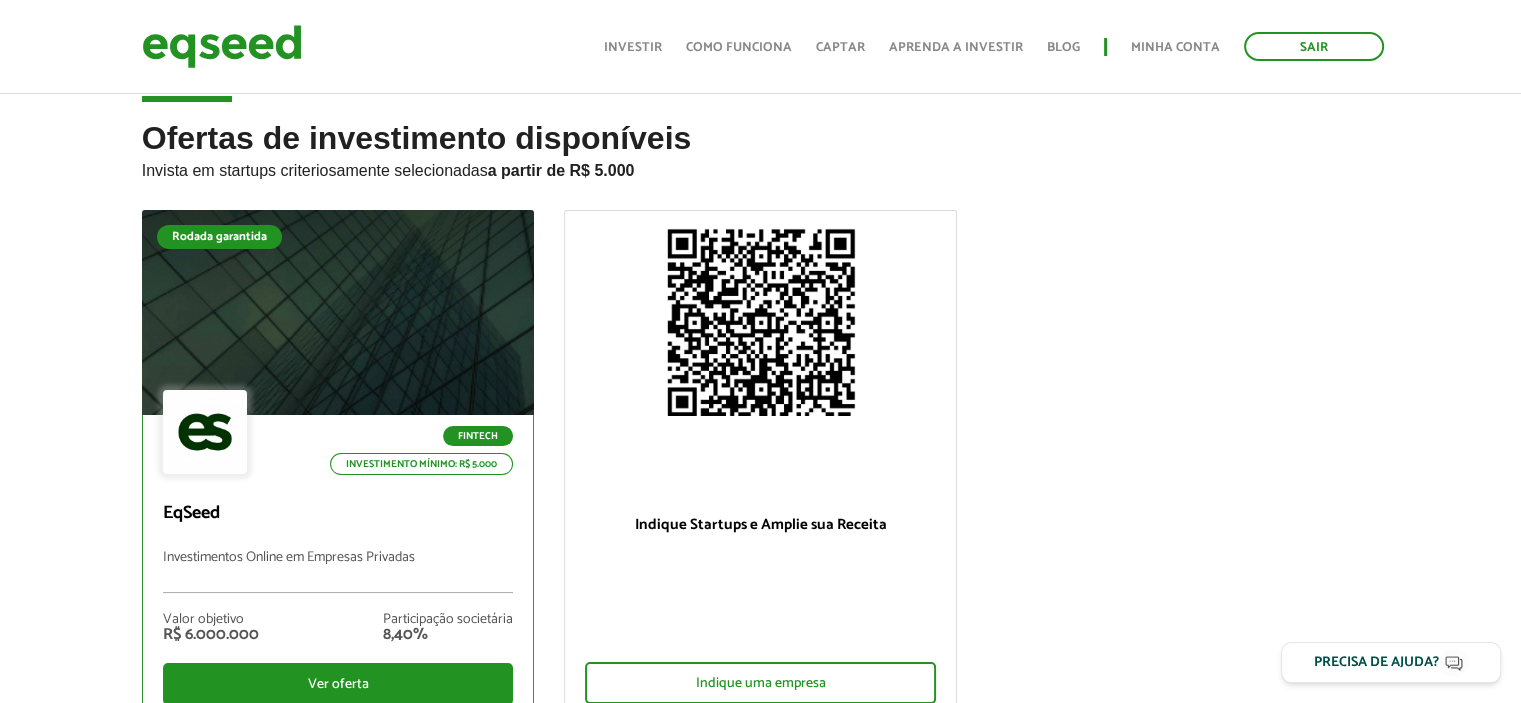scroll, scrollTop: 84, scrollLeft: 0, axis: vertical 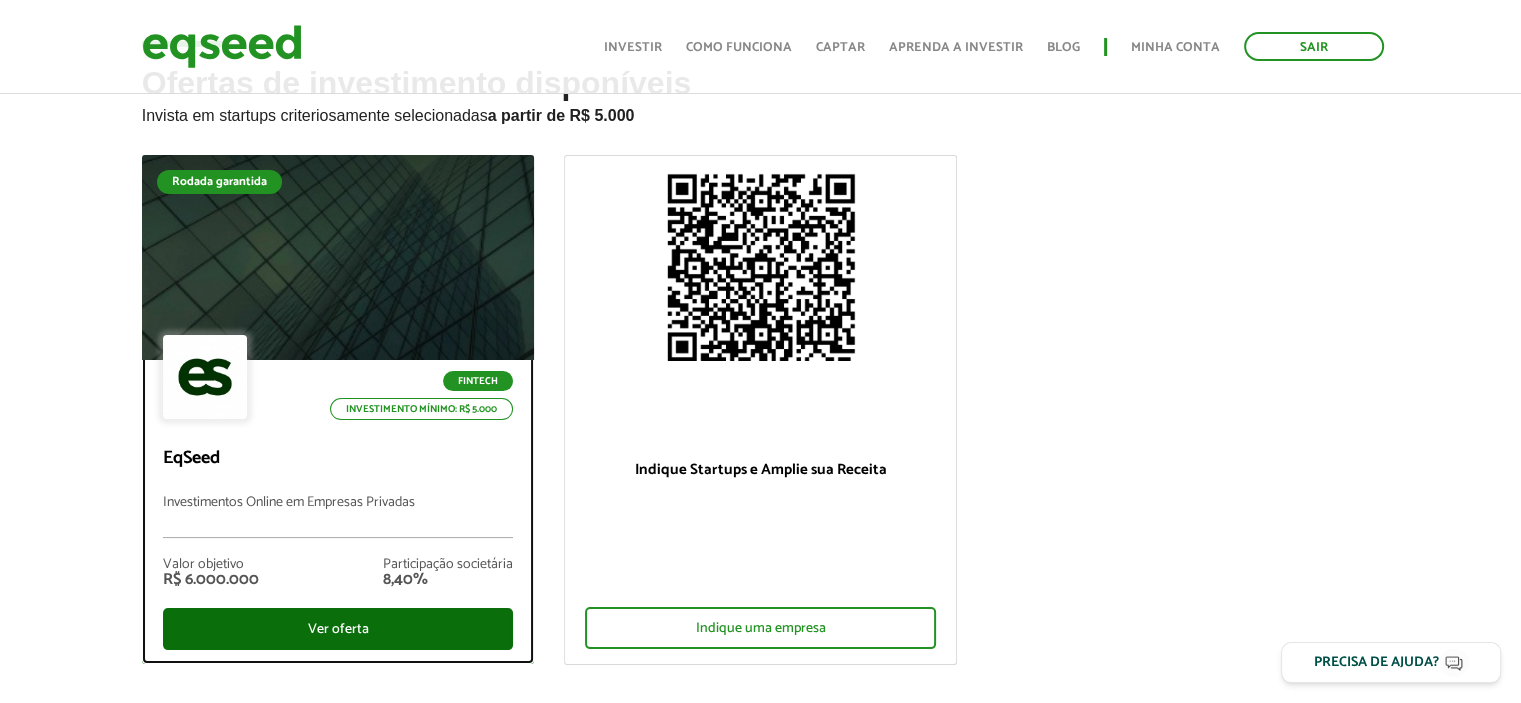 click on "Ver oferta" at bounding box center [338, 629] 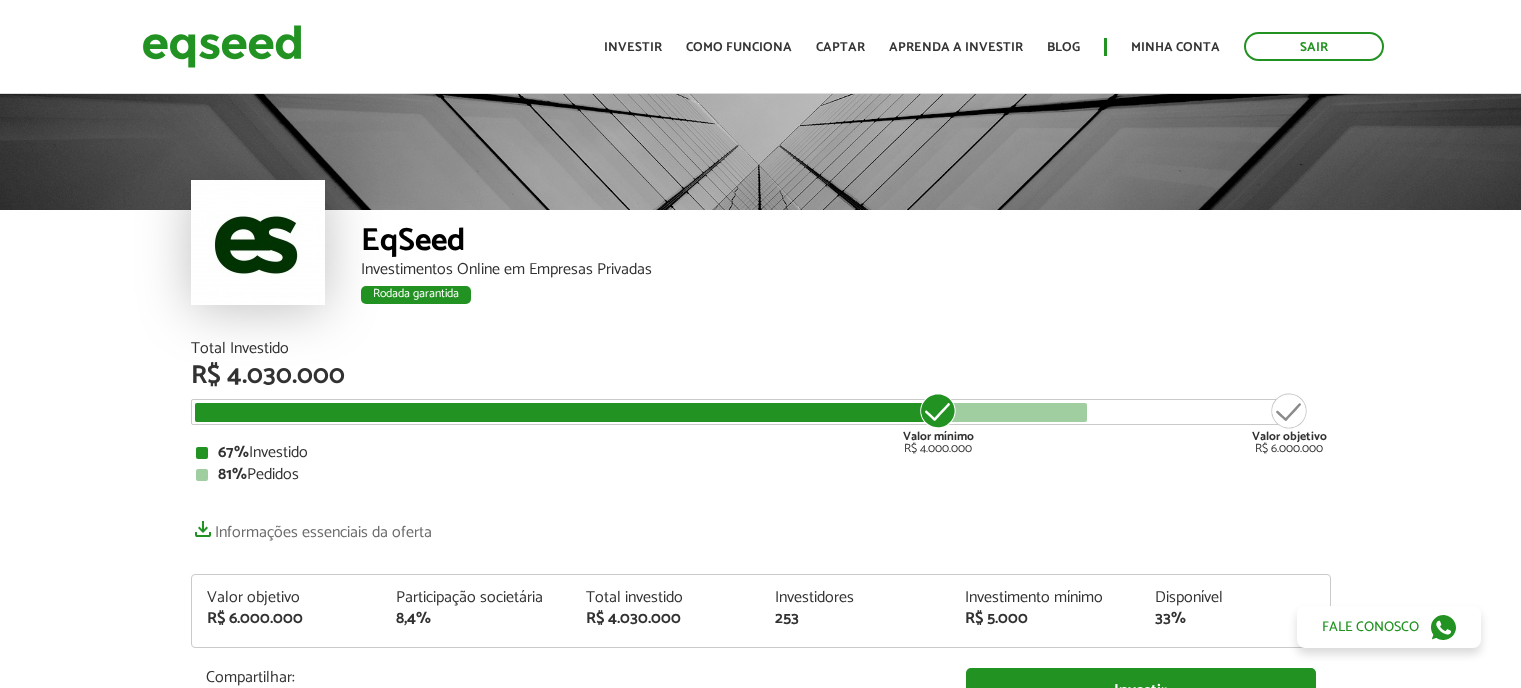 scroll, scrollTop: 18, scrollLeft: 0, axis: vertical 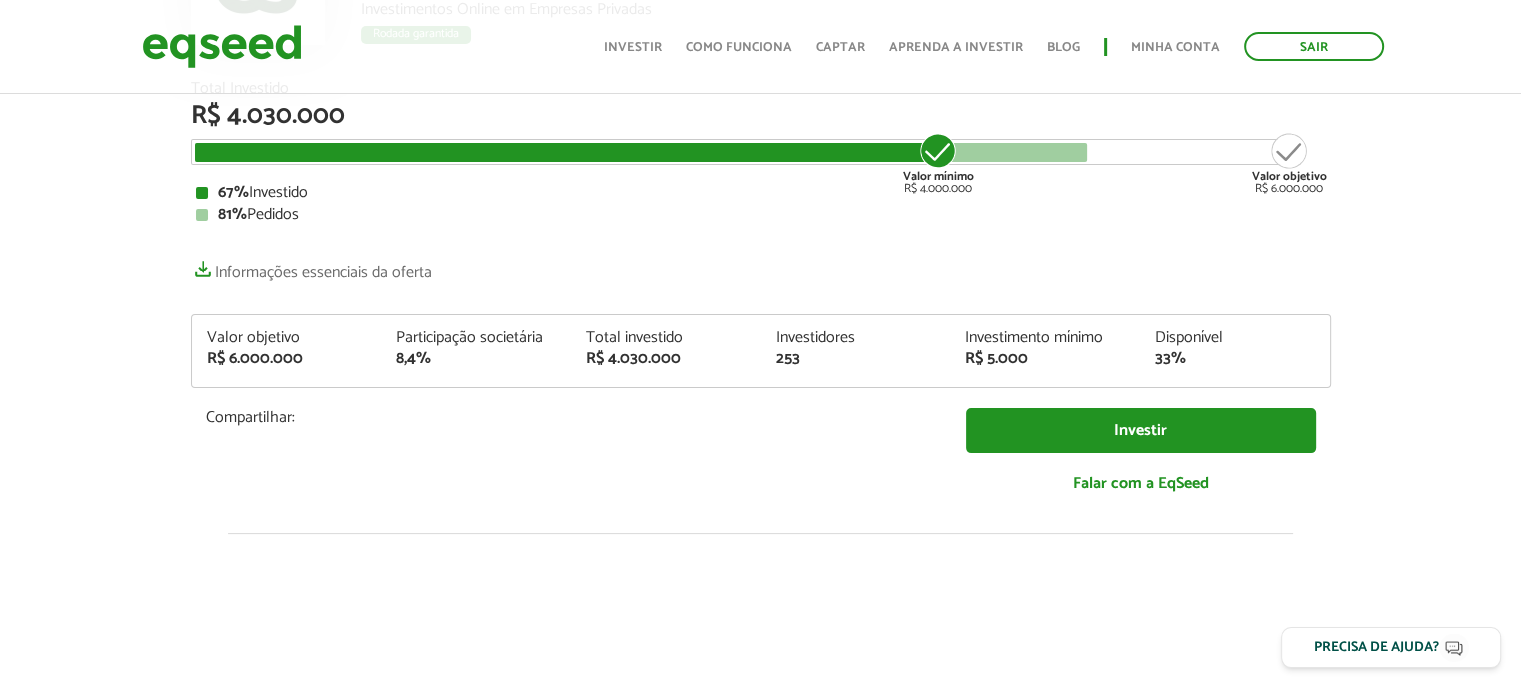 click on "Total Investido
R$ 4.030.000
Valor mínimo R$ 4.000.000
Valor objetivo R$ 6.000.000
67%  Investido
81%  Pedidos
Informações essenciais da oferta
Valor objetivo
R$ 6.000.000
Participação societária
8,4%
Total investido
R$ 4.030.000
Investidores
253
Investimento mínimo
R$ 5.000
Disponível
33%" at bounding box center [761, 297] 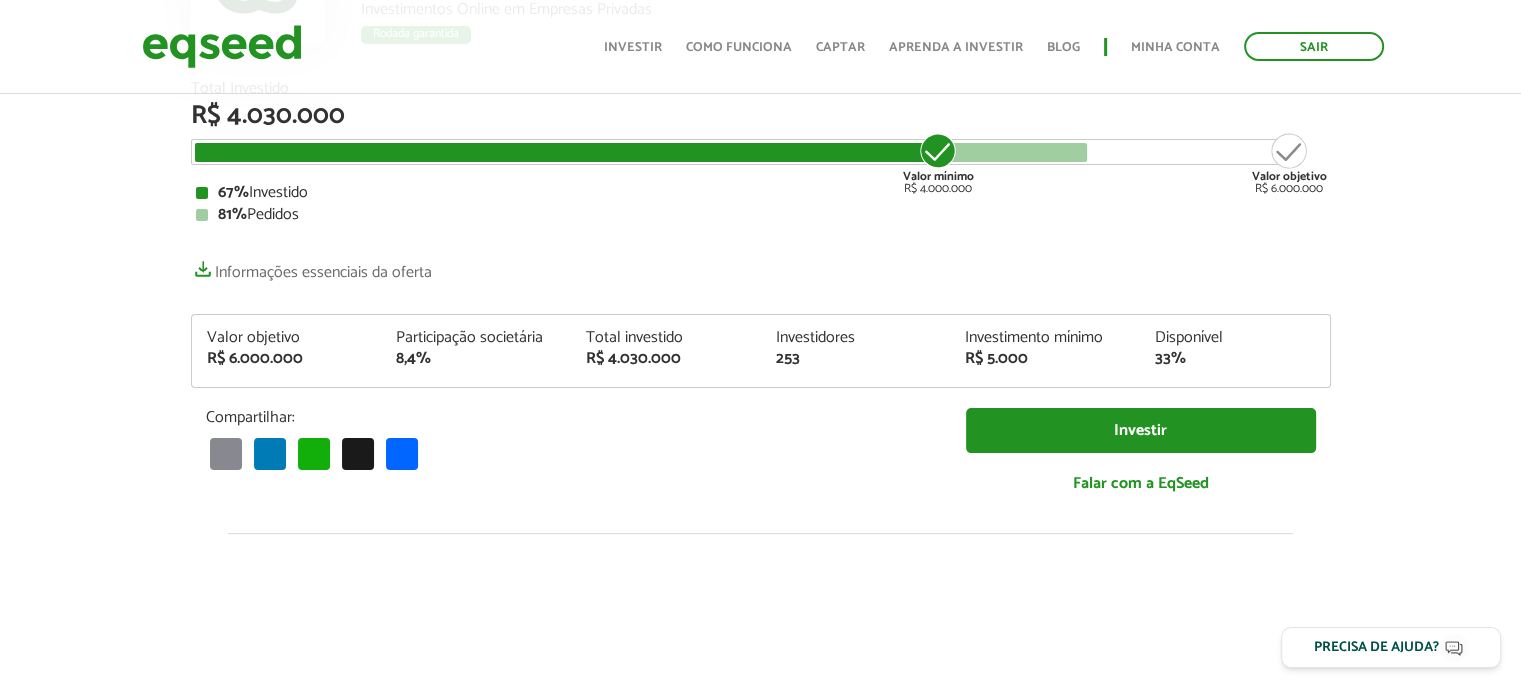 scroll, scrollTop: 0, scrollLeft: 0, axis: both 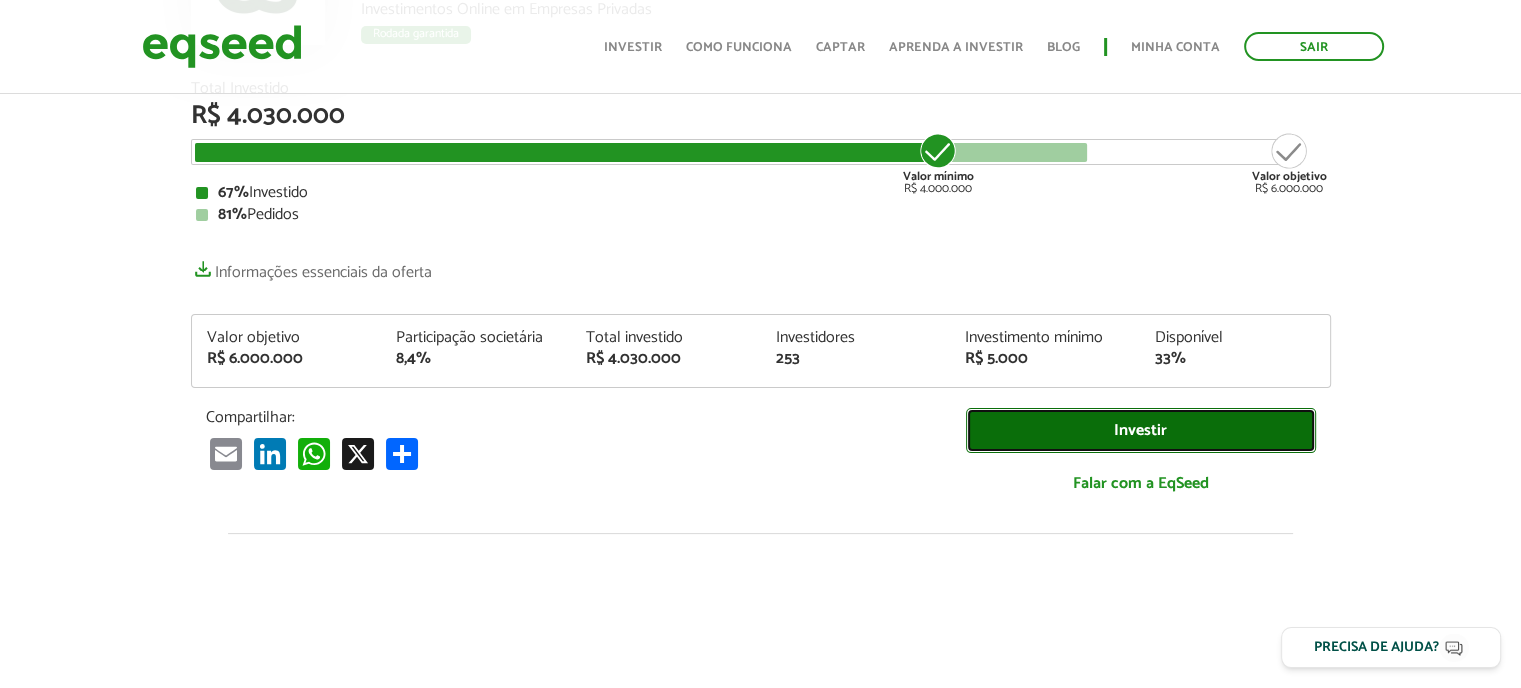 click on "Investir" at bounding box center [1141, 430] 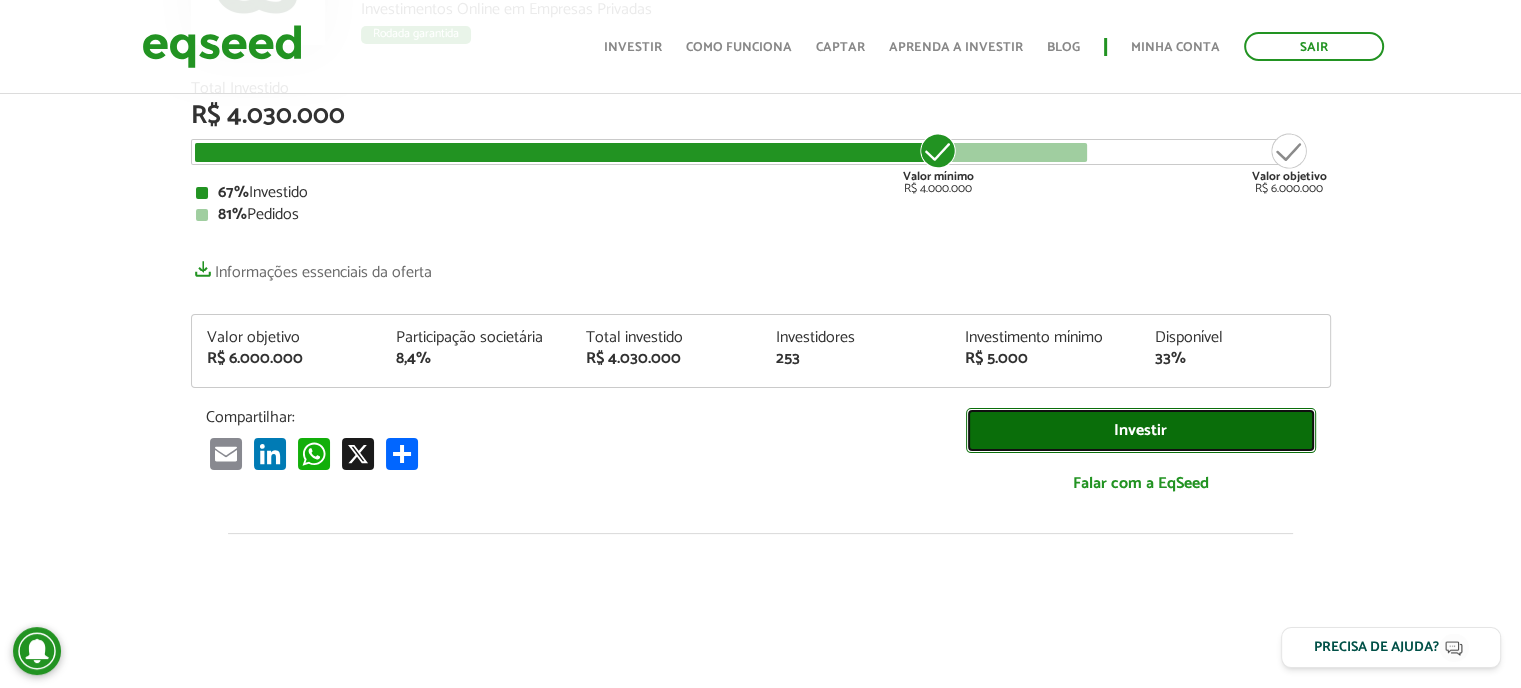 click on "Investir" at bounding box center [1141, 430] 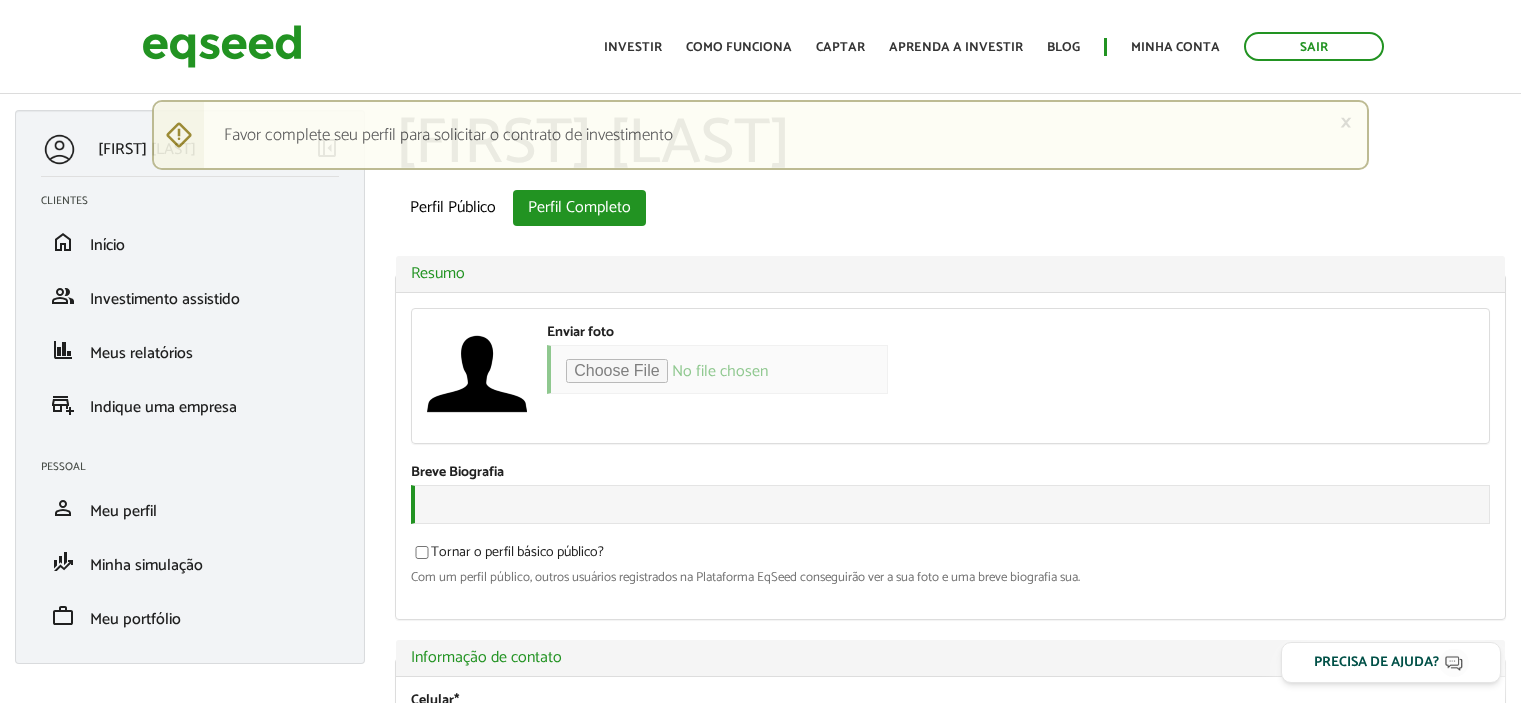 scroll, scrollTop: 0, scrollLeft: 0, axis: both 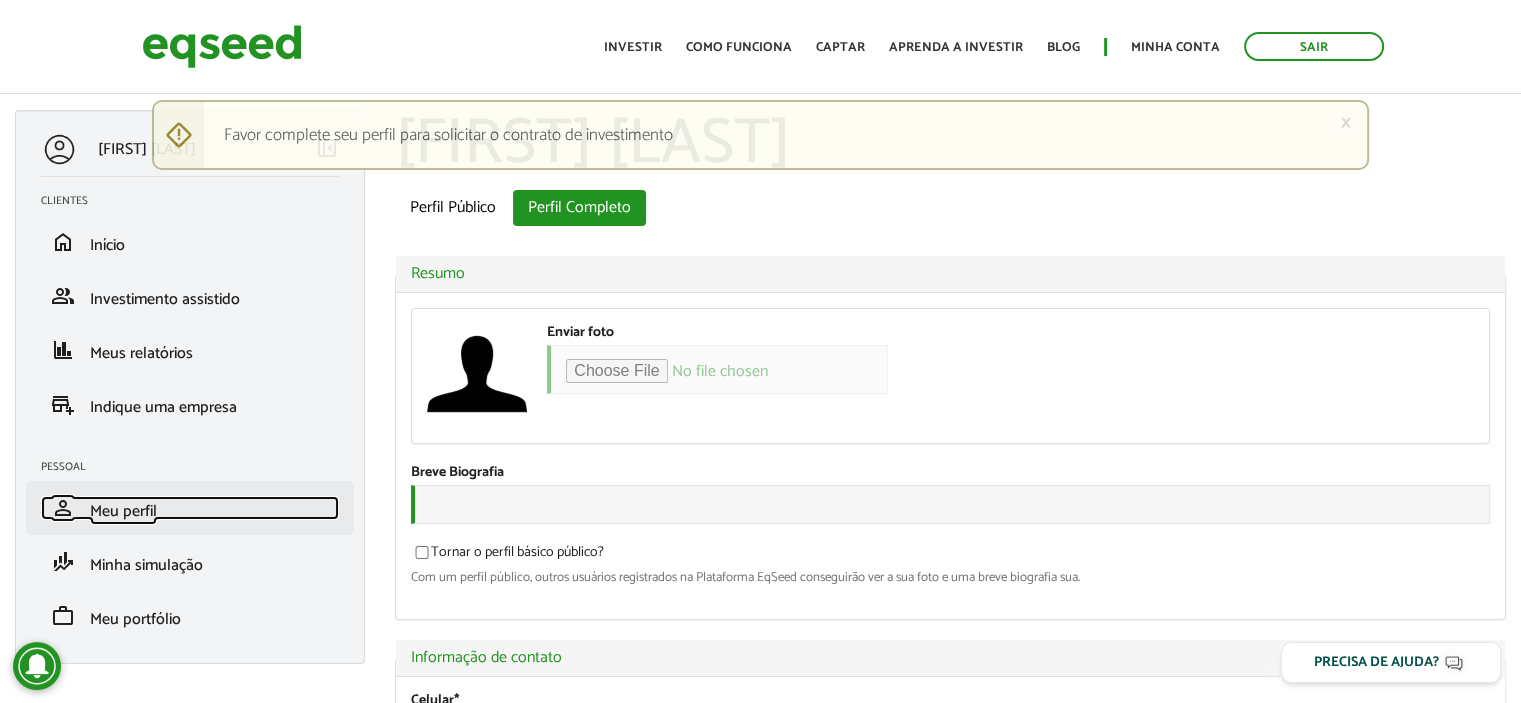 click on "Meu perfil" at bounding box center (123, 511) 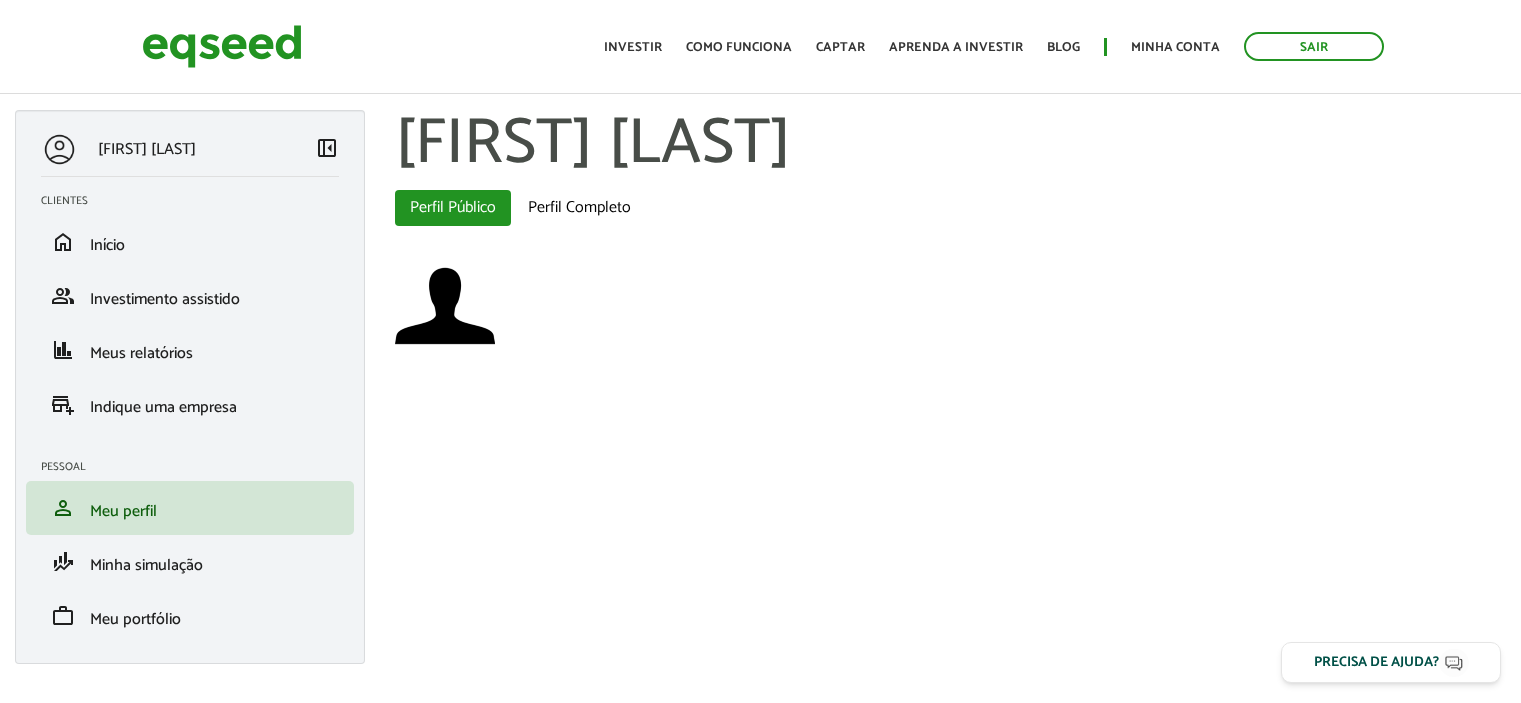 scroll, scrollTop: 0, scrollLeft: 0, axis: both 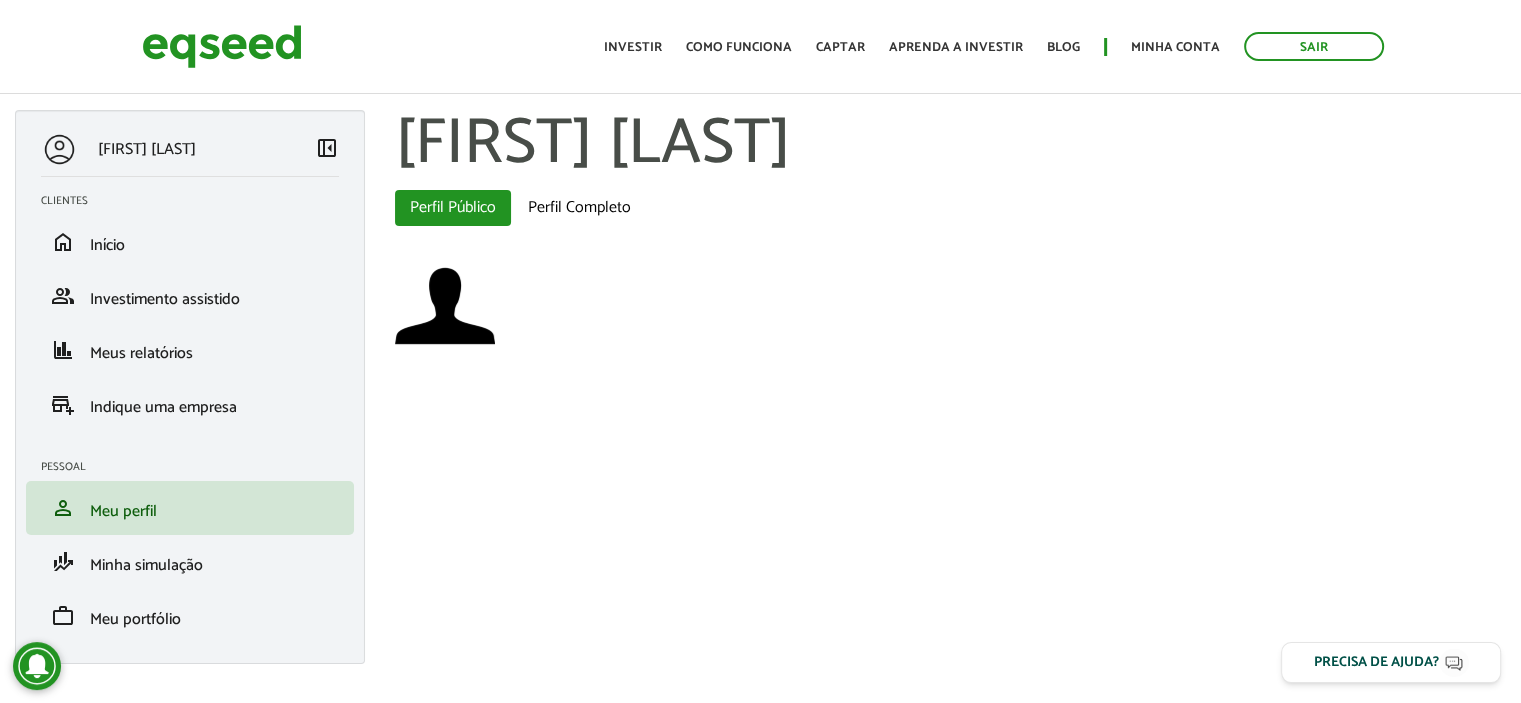 click on "Início
Investir
Como funciona
Captar
Aprenda a investir
Blog
Minha conta
Sair" at bounding box center (994, 46) 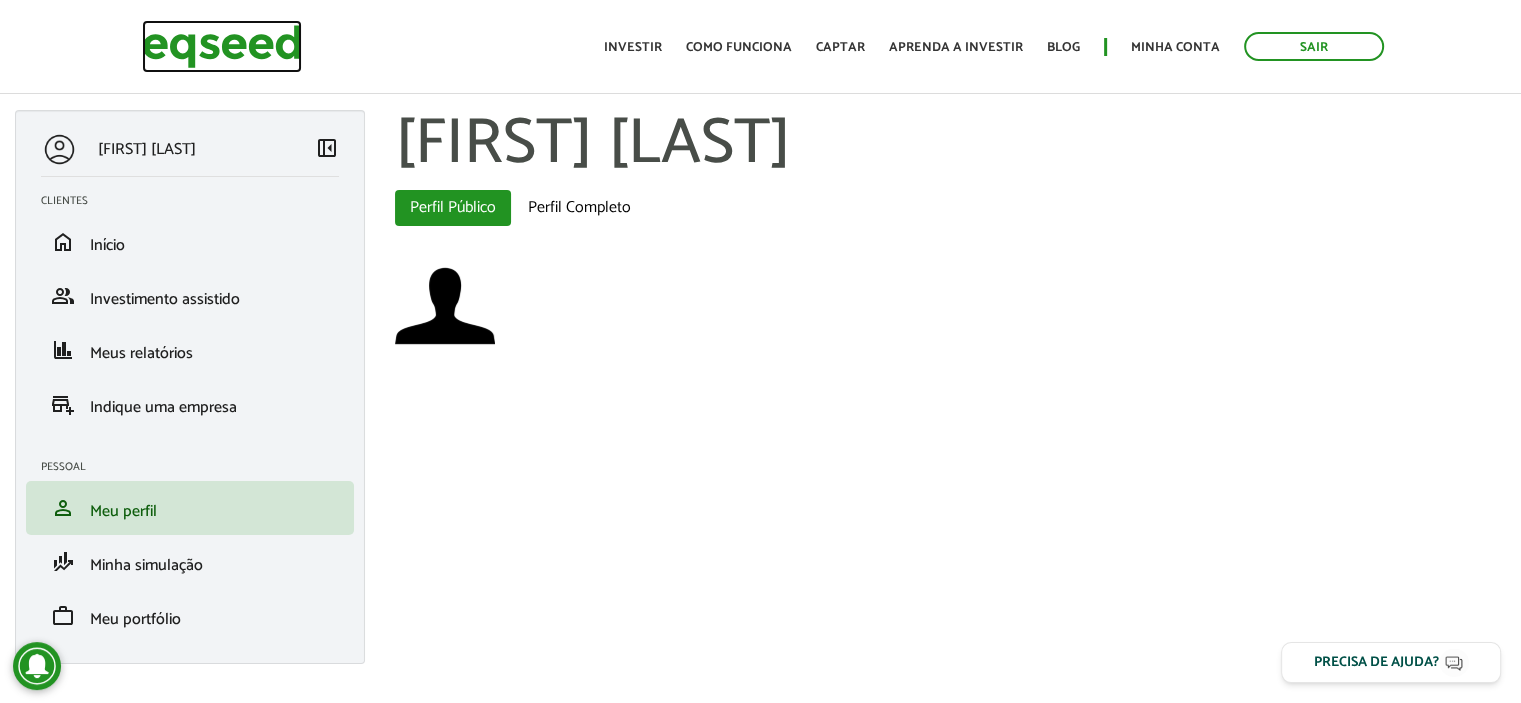 click at bounding box center [222, 46] 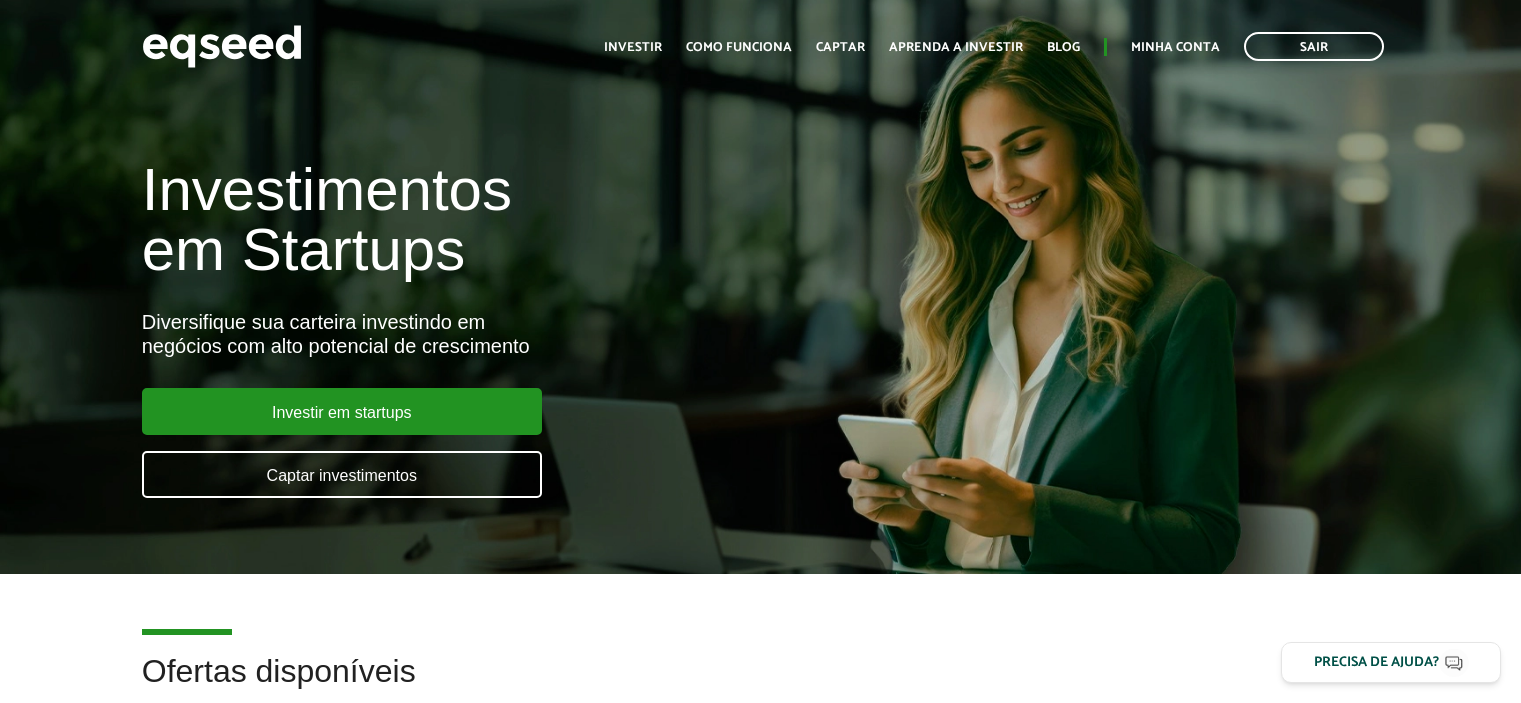 scroll, scrollTop: 0, scrollLeft: 0, axis: both 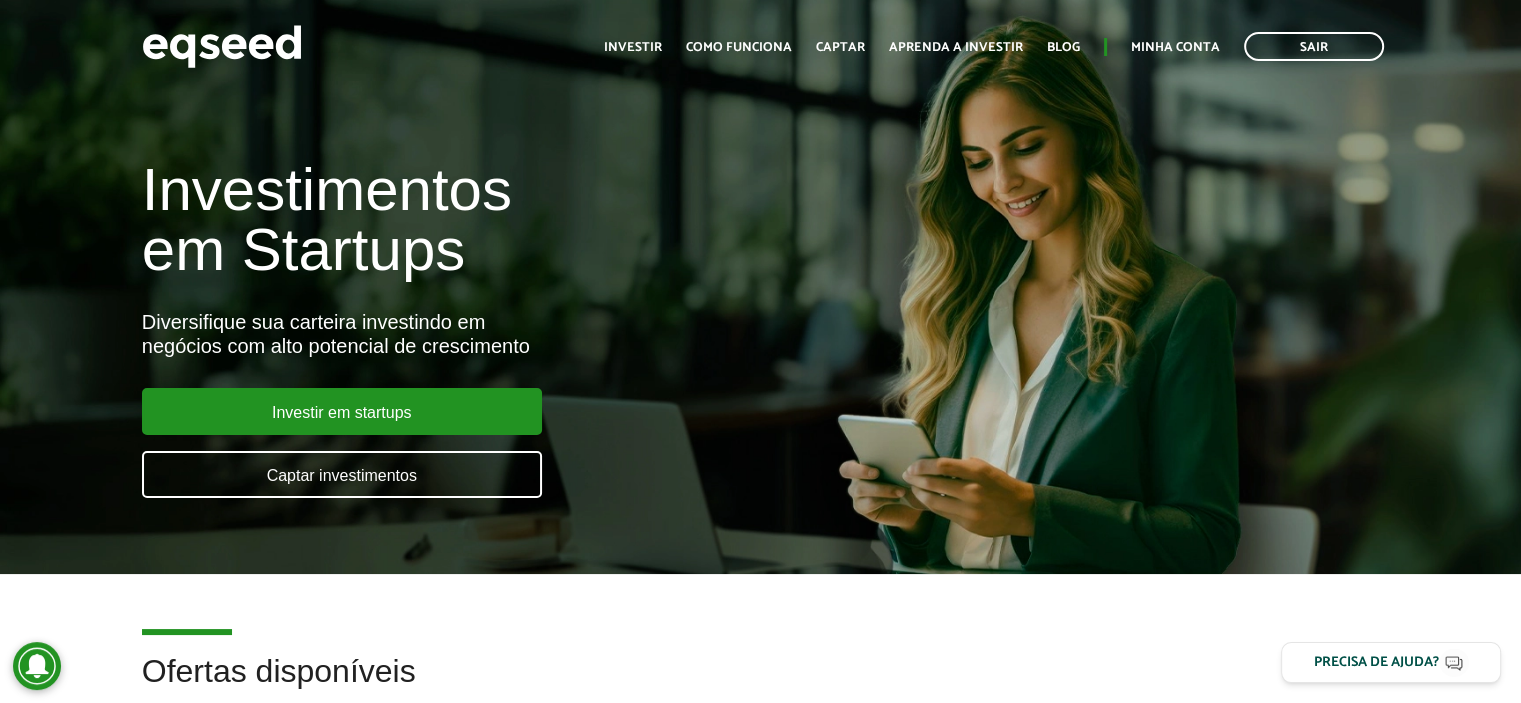 drag, startPoint x: 754, startPoint y: 380, endPoint x: 744, endPoint y: 379, distance: 10.049875 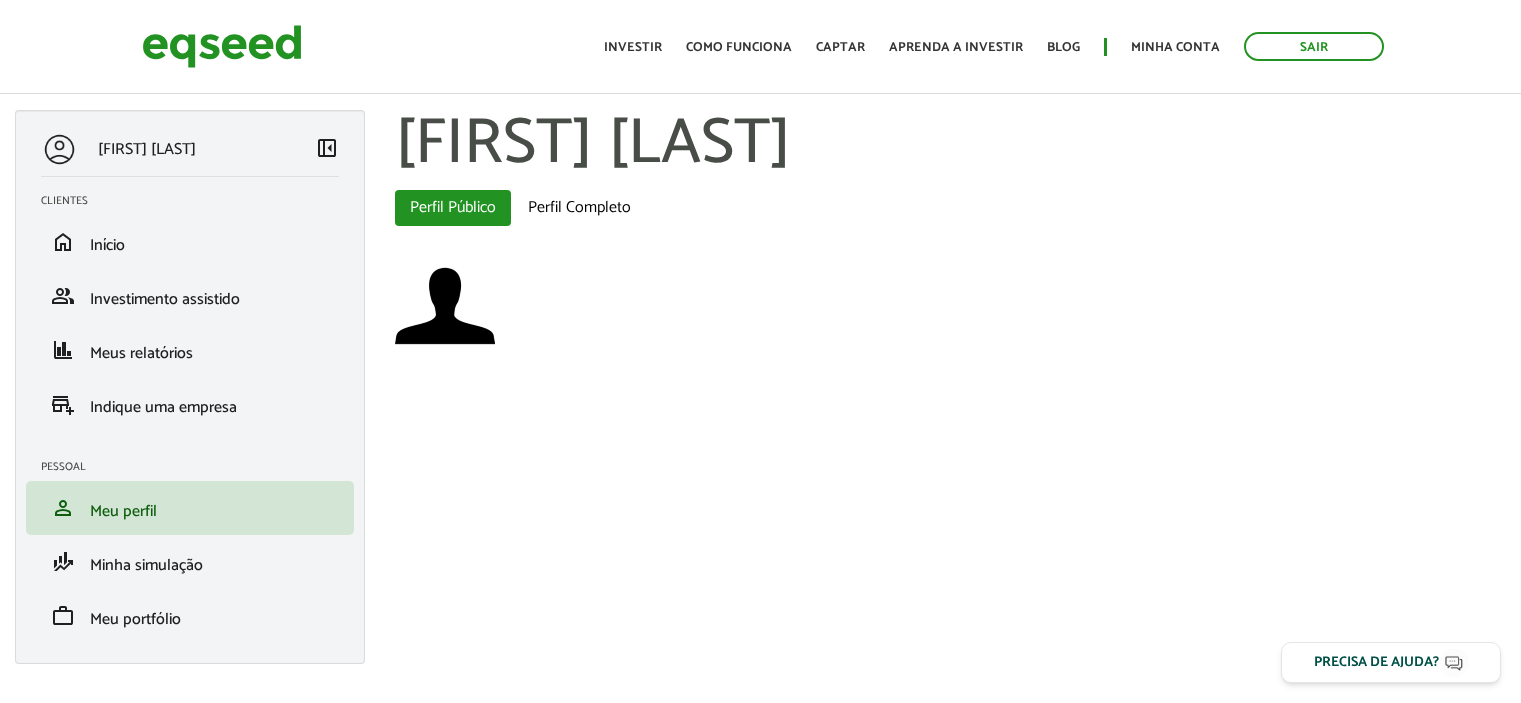 scroll, scrollTop: 0, scrollLeft: 0, axis: both 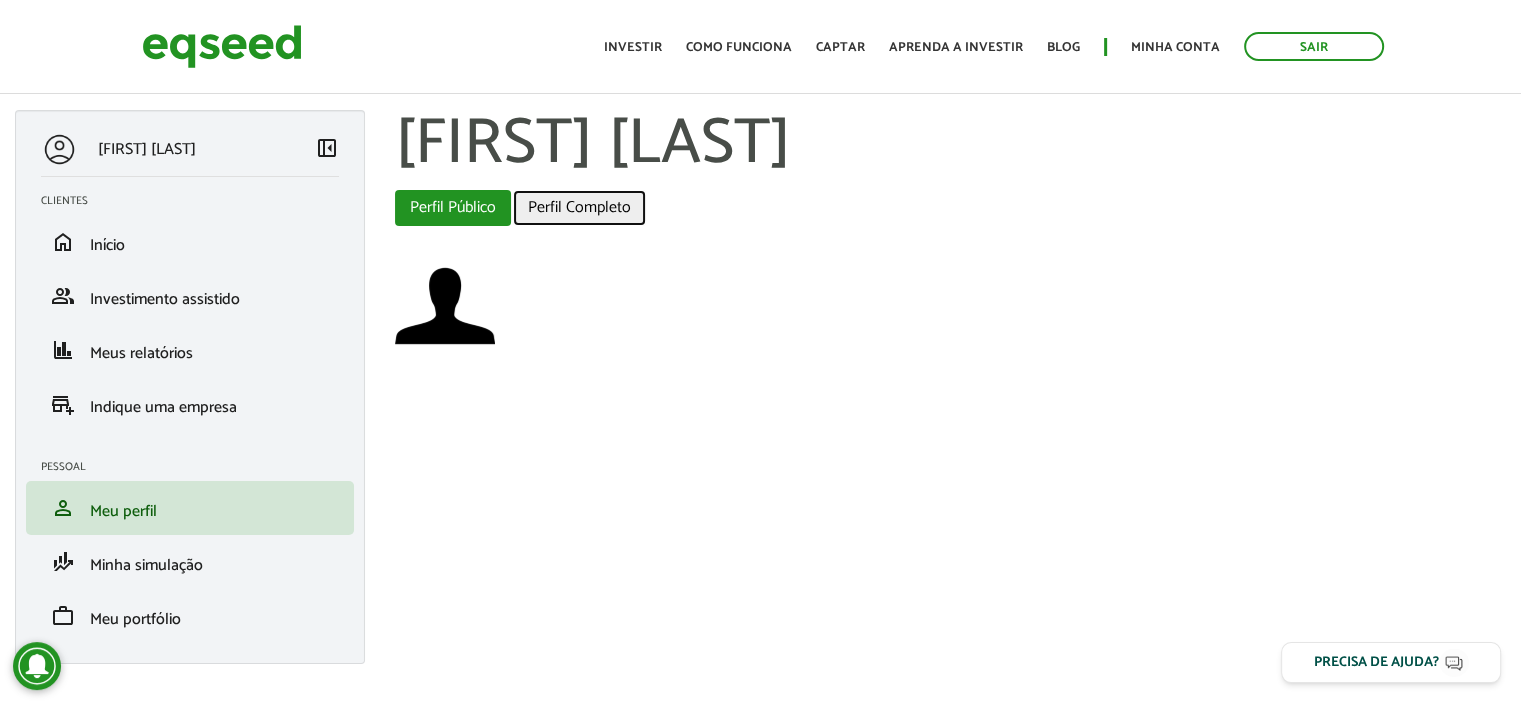 click on "Perfil Completo" at bounding box center [579, 208] 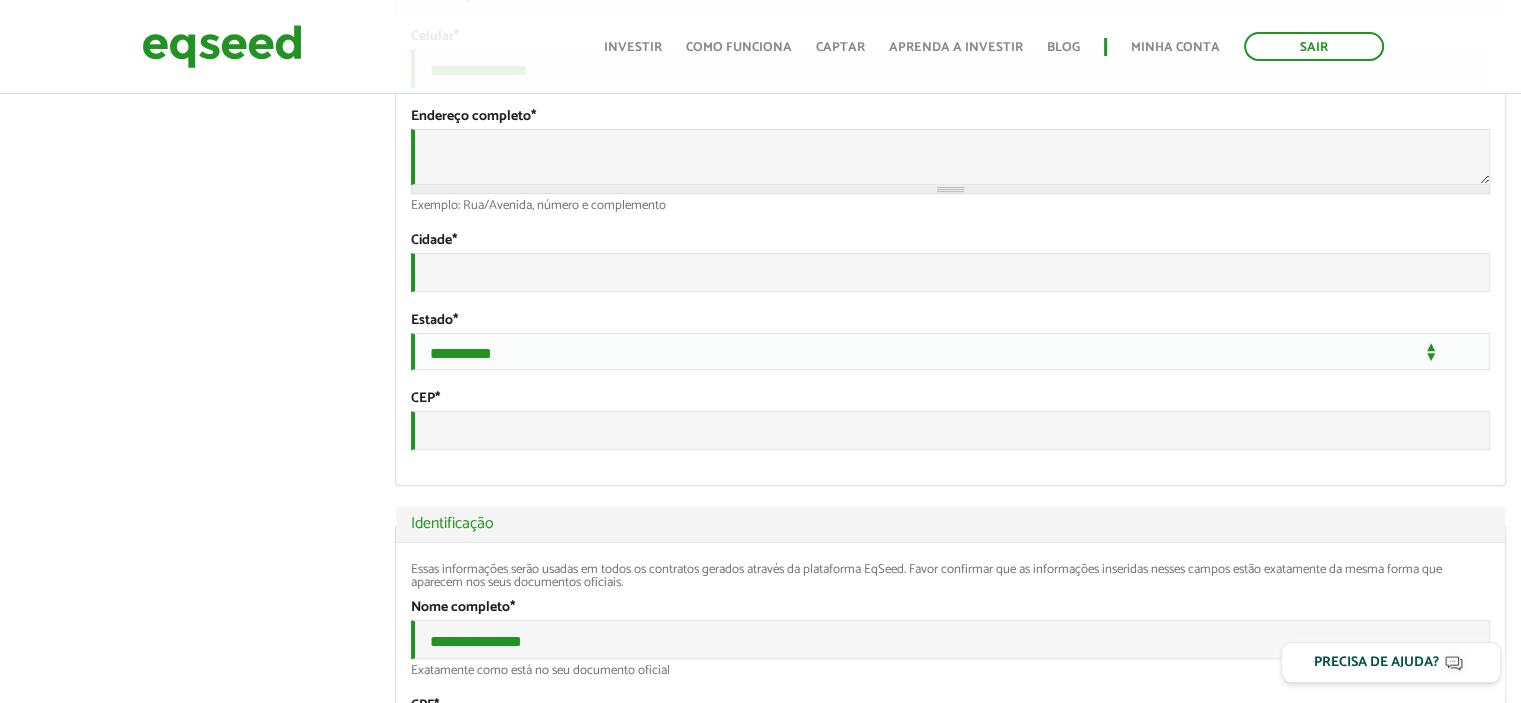 scroll, scrollTop: 0, scrollLeft: 0, axis: both 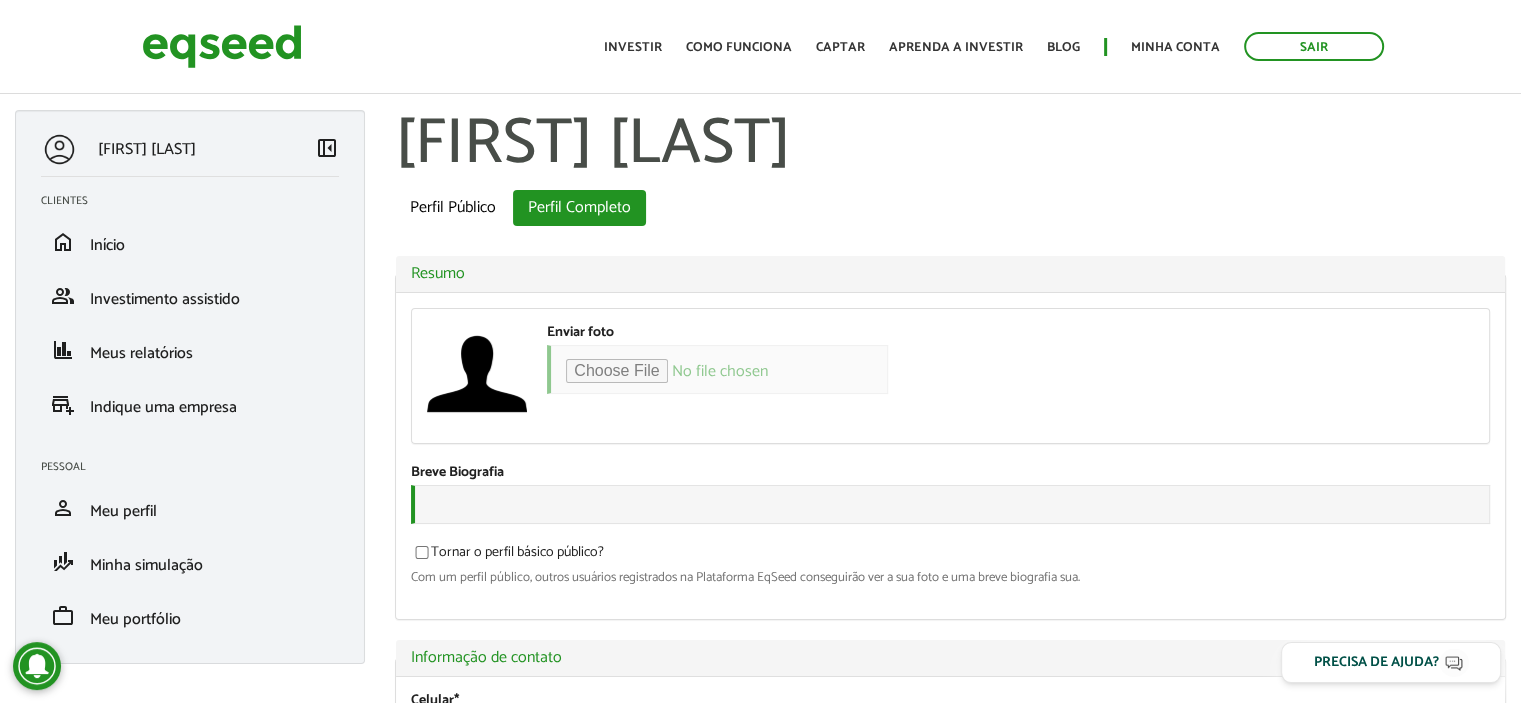click on "[FIRST] [LAST]" at bounding box center (950, 145) 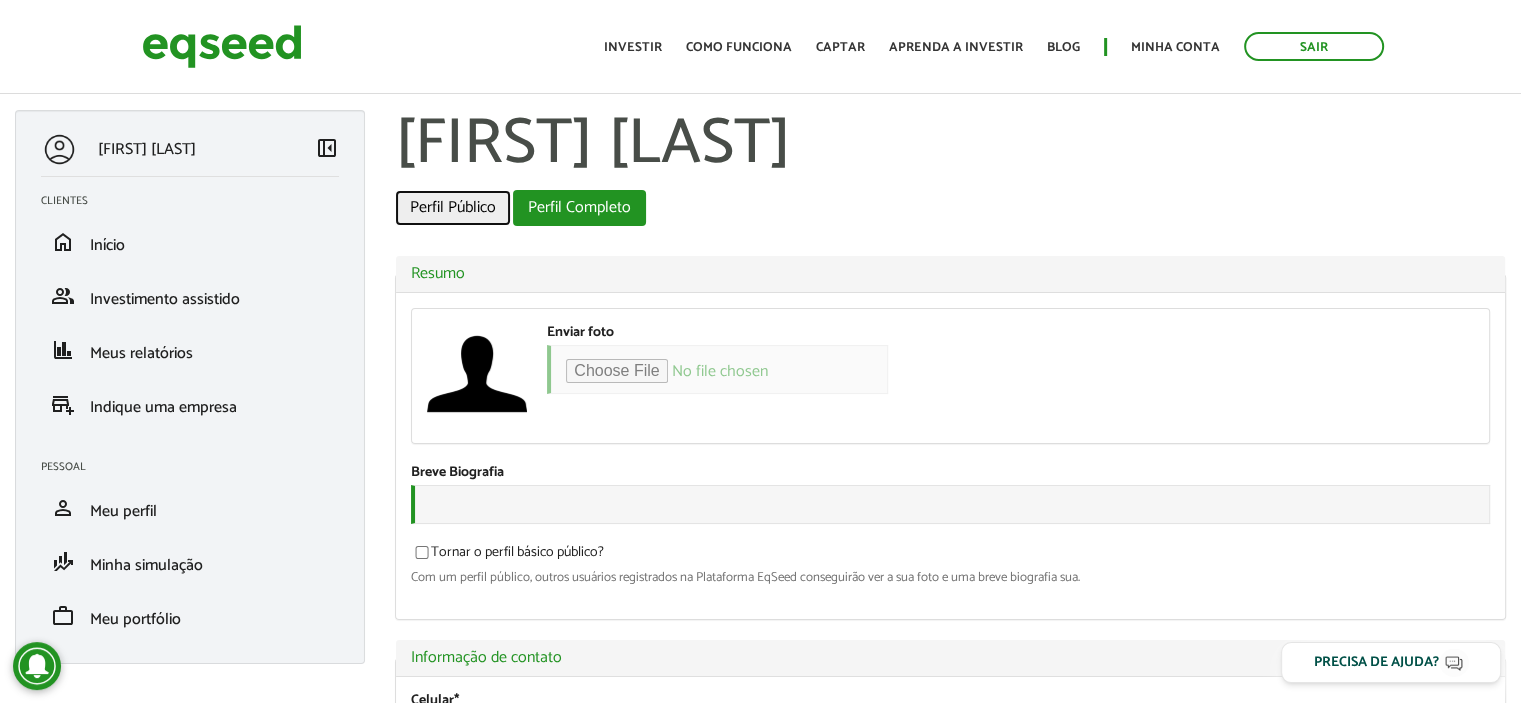 click on "Perfil Público" at bounding box center [453, 208] 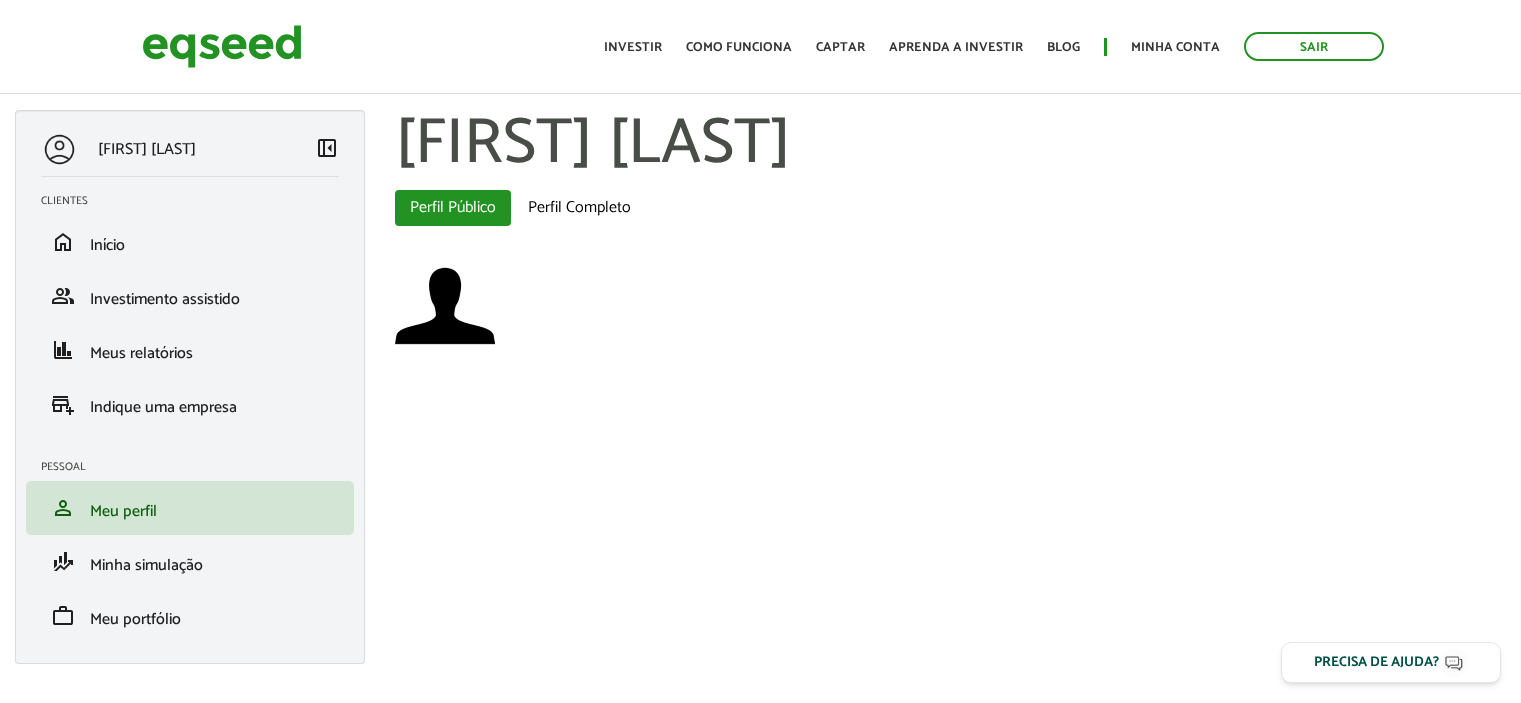 scroll, scrollTop: 0, scrollLeft: 0, axis: both 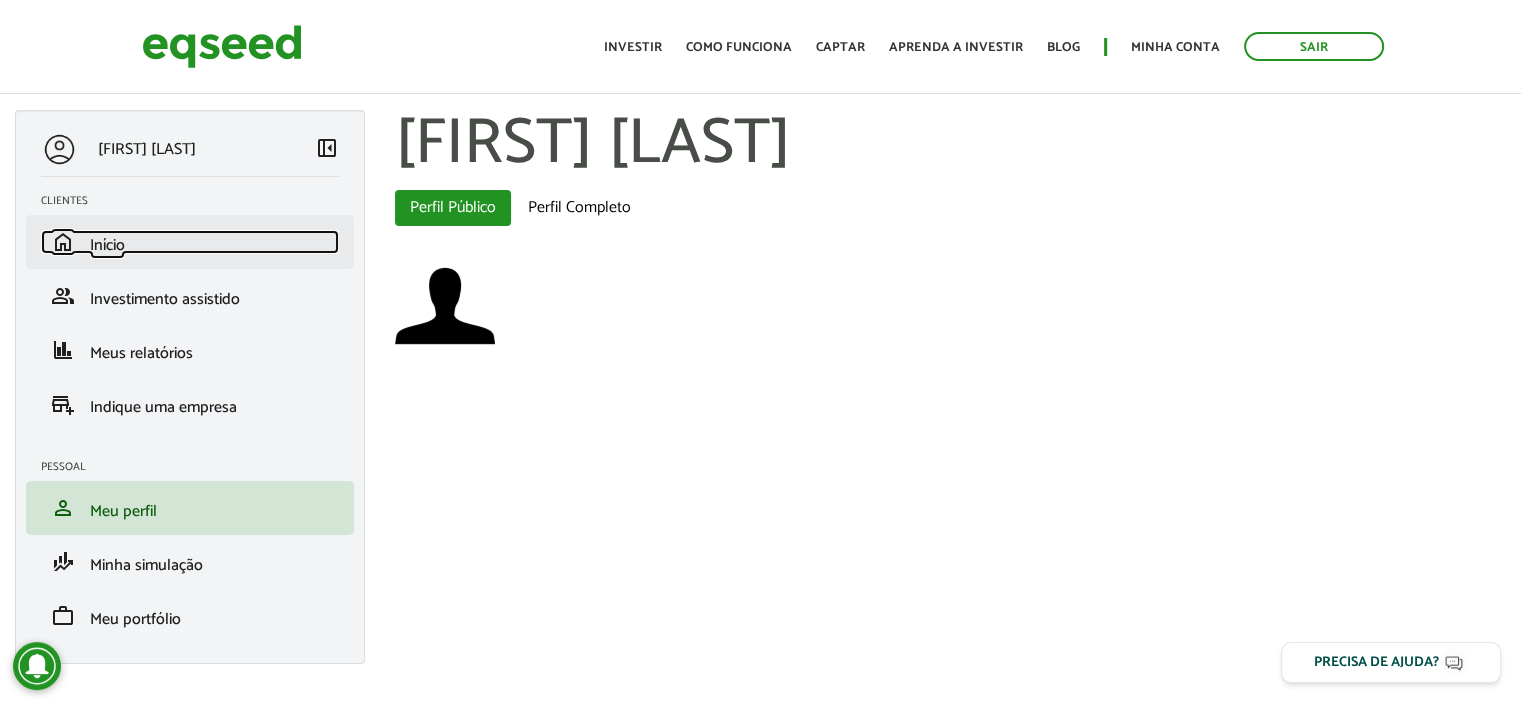 click on "home Início" at bounding box center [190, 242] 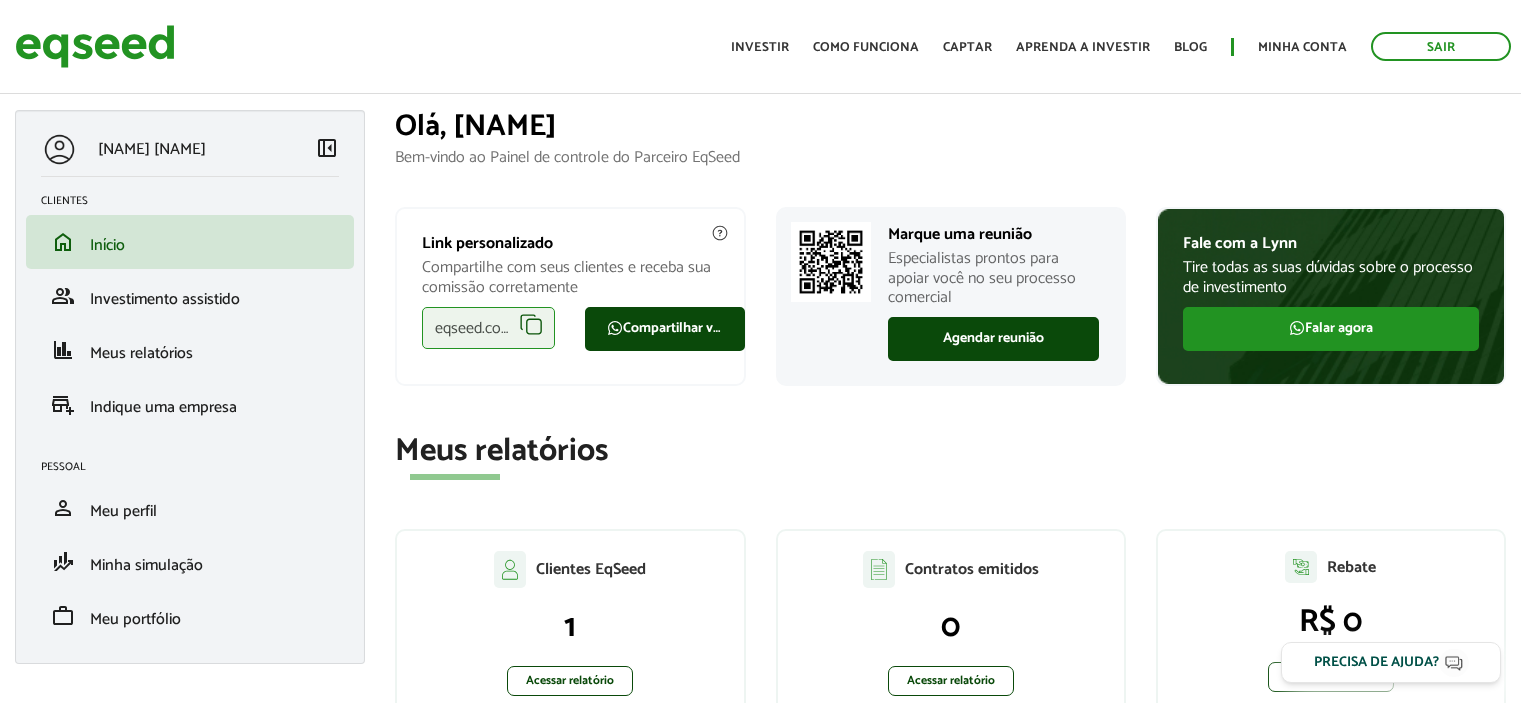 scroll, scrollTop: 0, scrollLeft: 0, axis: both 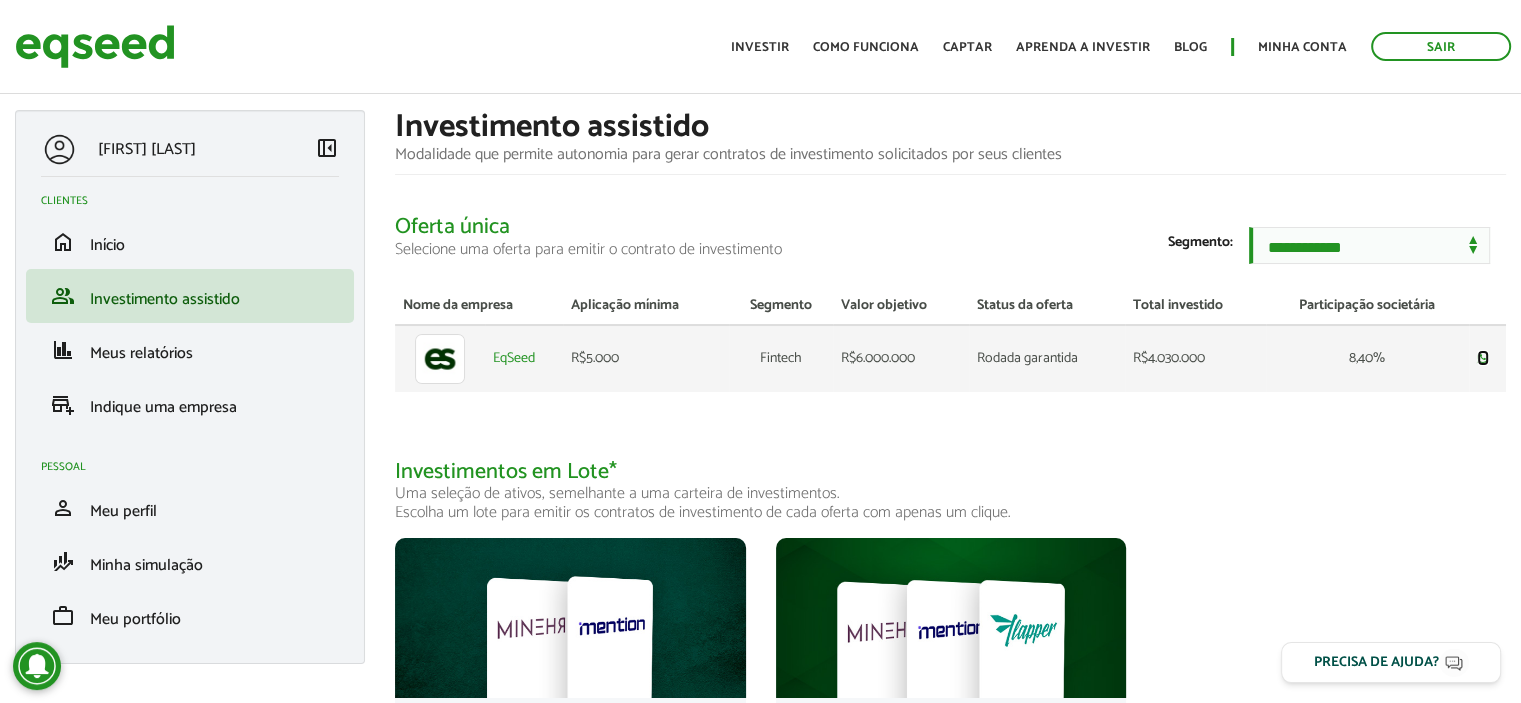 click at bounding box center [1483, 357] 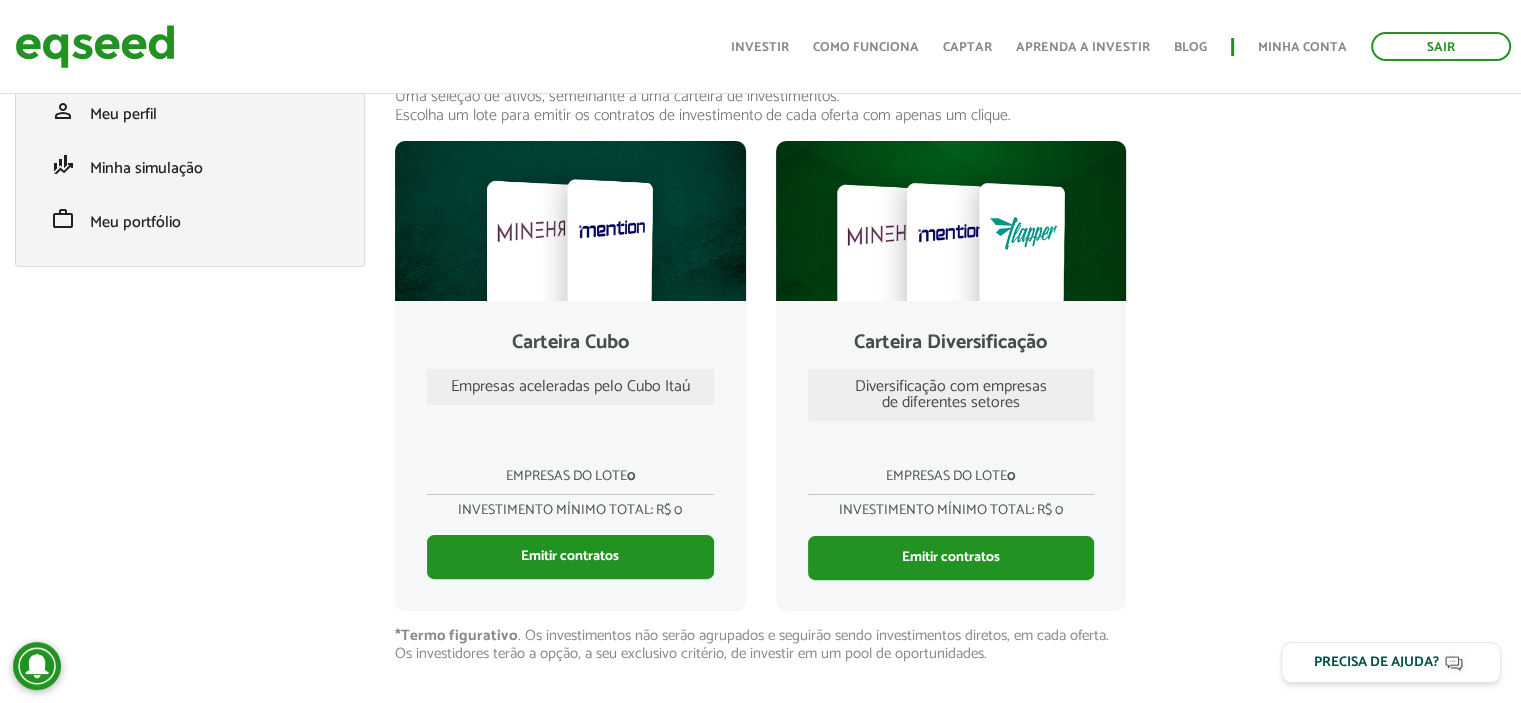 scroll, scrollTop: 108, scrollLeft: 0, axis: vertical 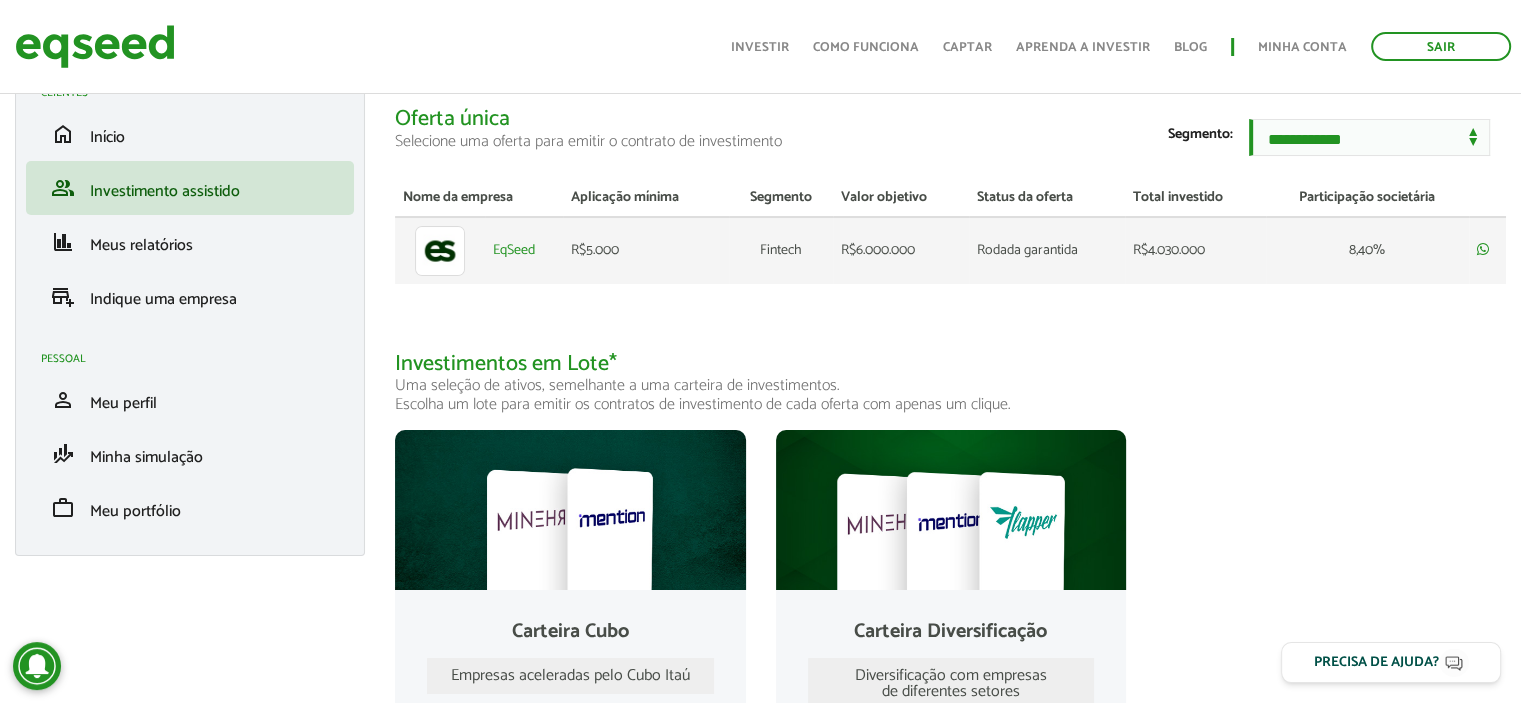 click on "EqSeed" at bounding box center [524, 250] 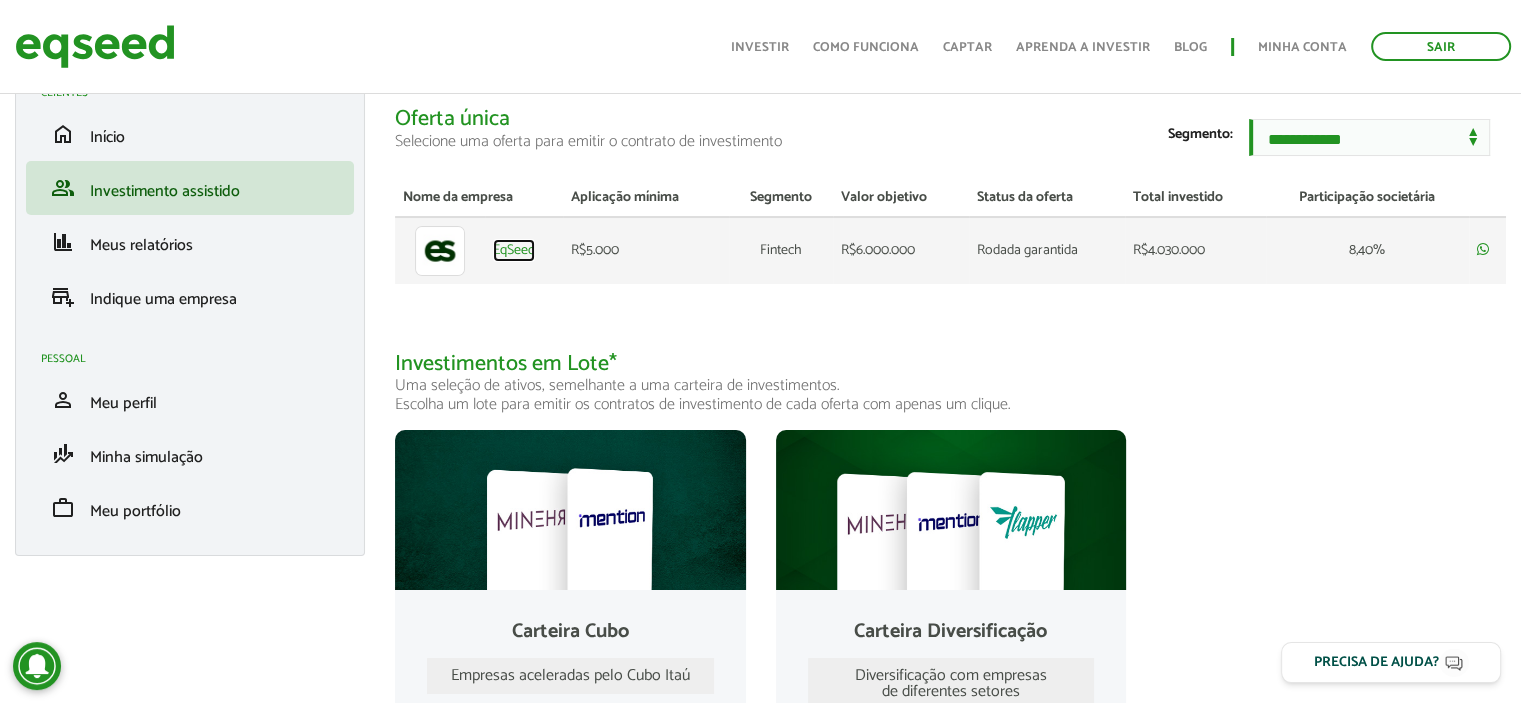click on "EqSeed" at bounding box center (514, 251) 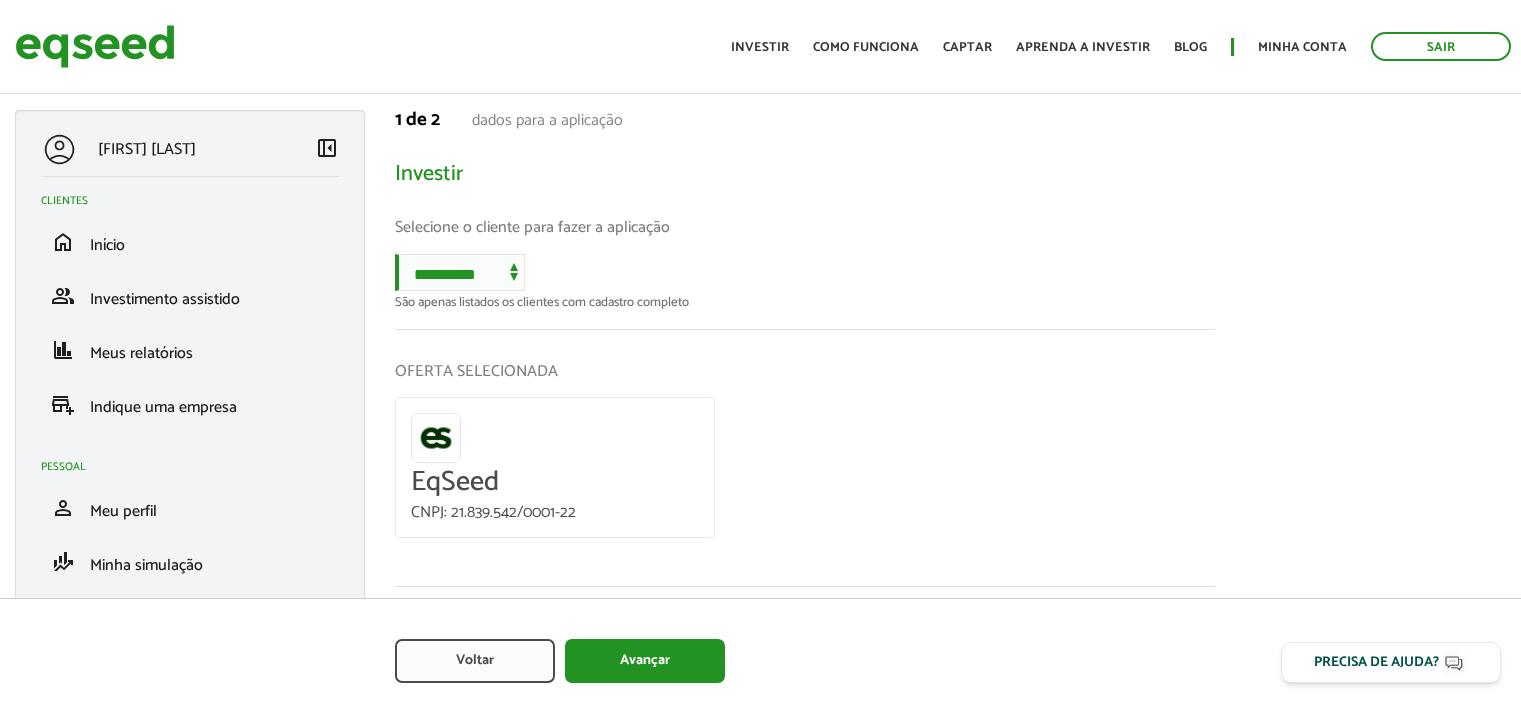 scroll, scrollTop: 0, scrollLeft: 0, axis: both 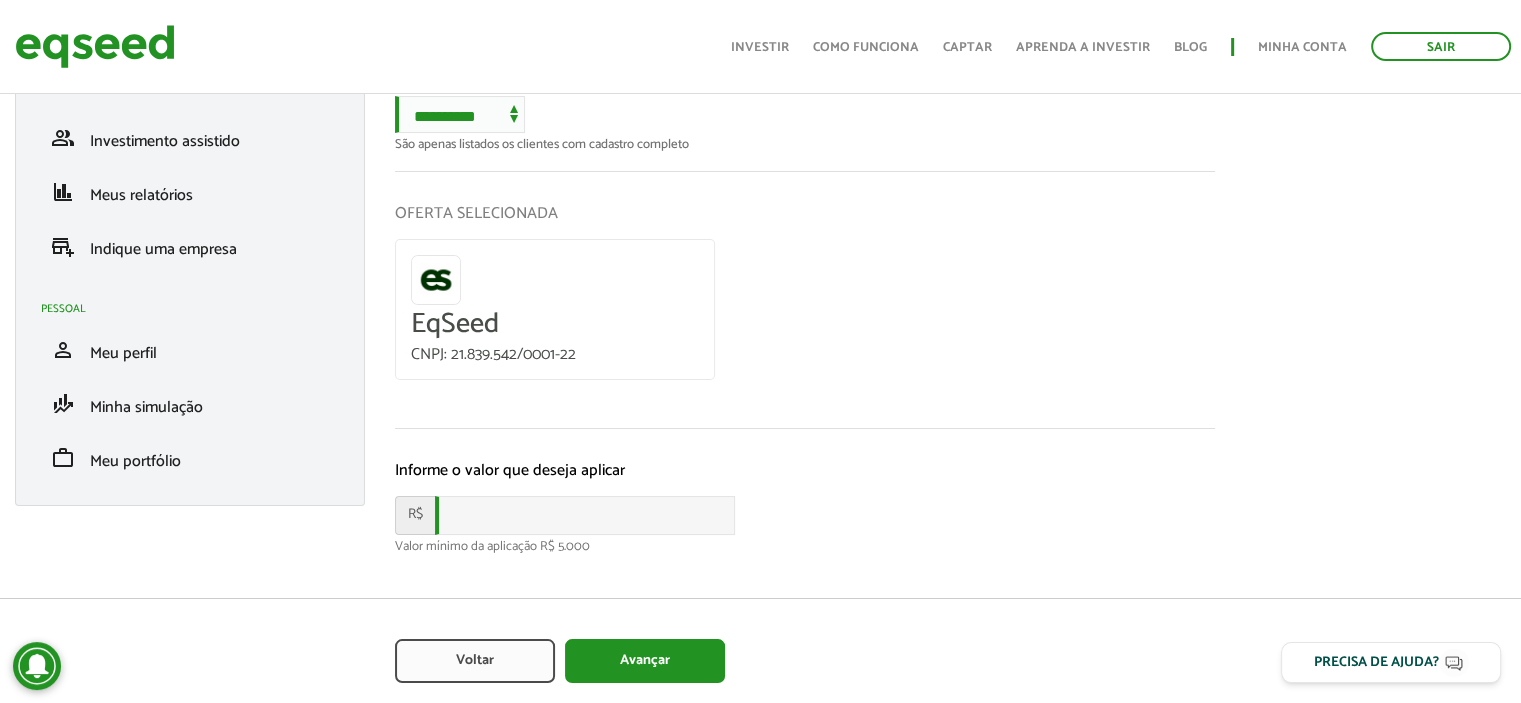click on "EqSeed  CNPJ: 21.839.542/0001-22" at bounding box center (555, 309) 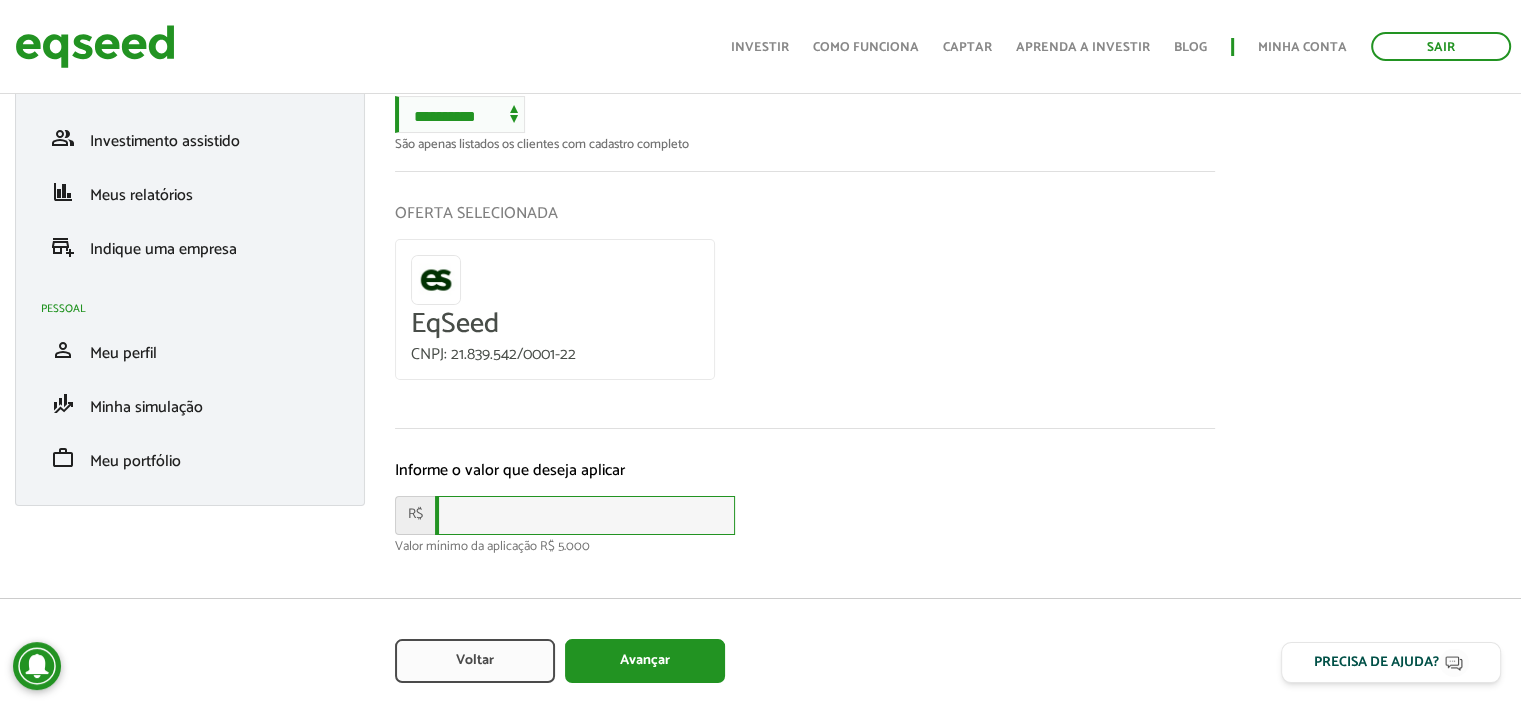 click at bounding box center [585, 515] 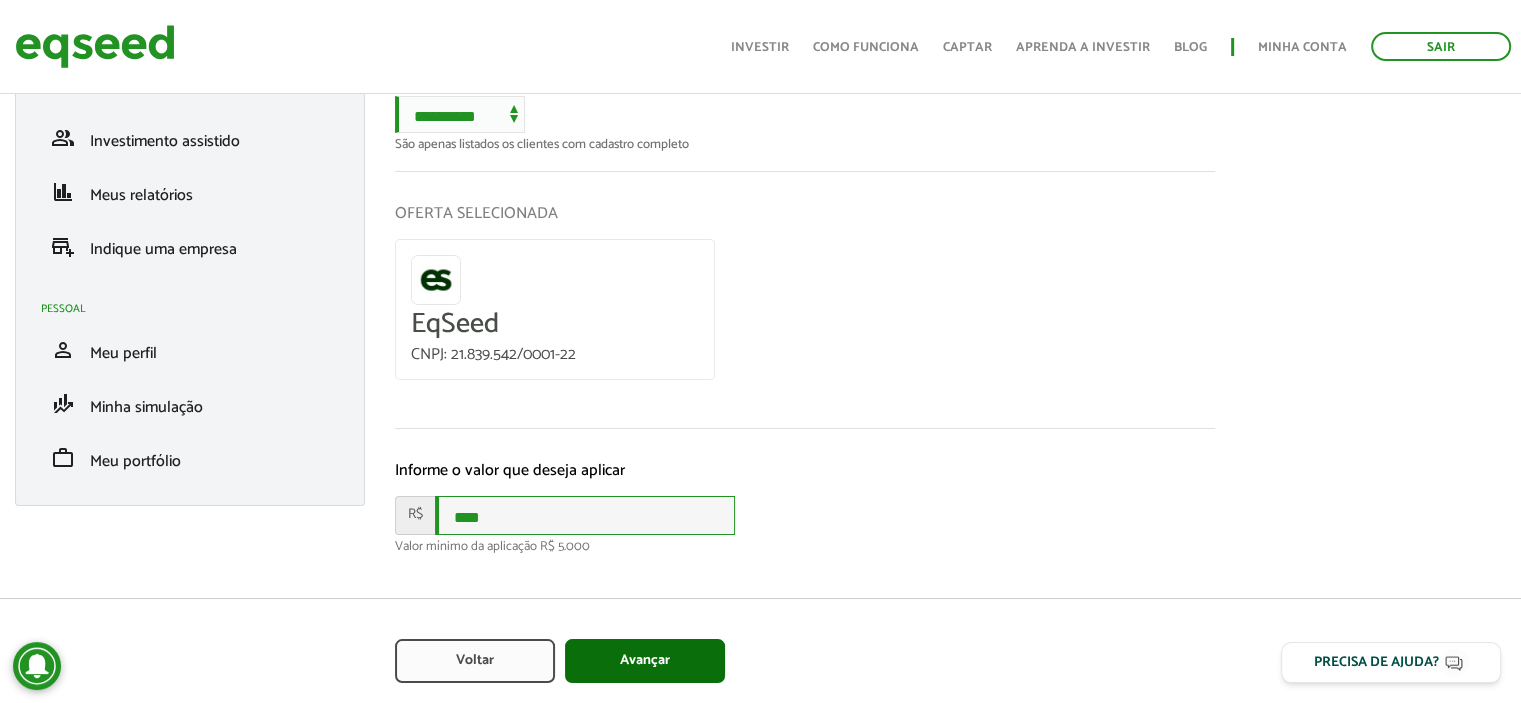 type on "****" 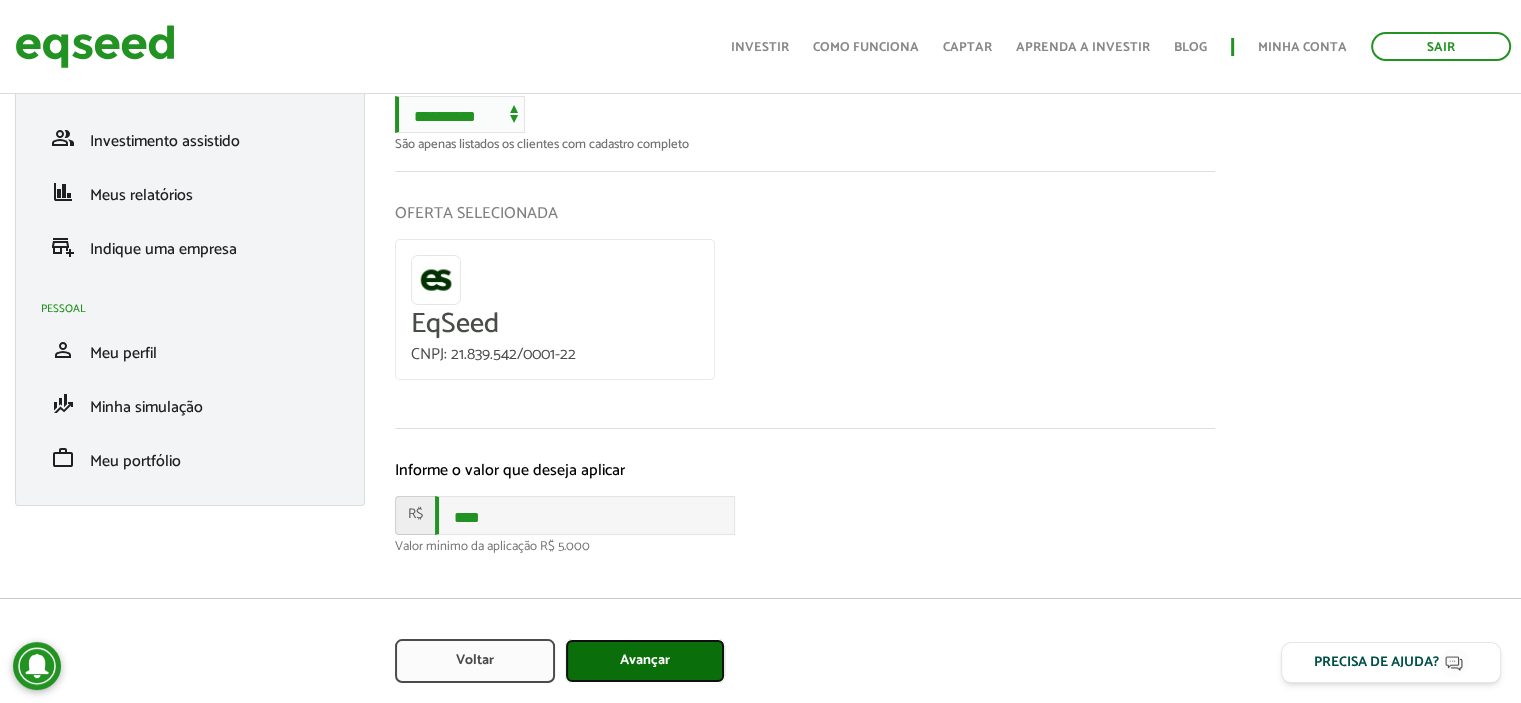 click on "Avançar" at bounding box center [645, 661] 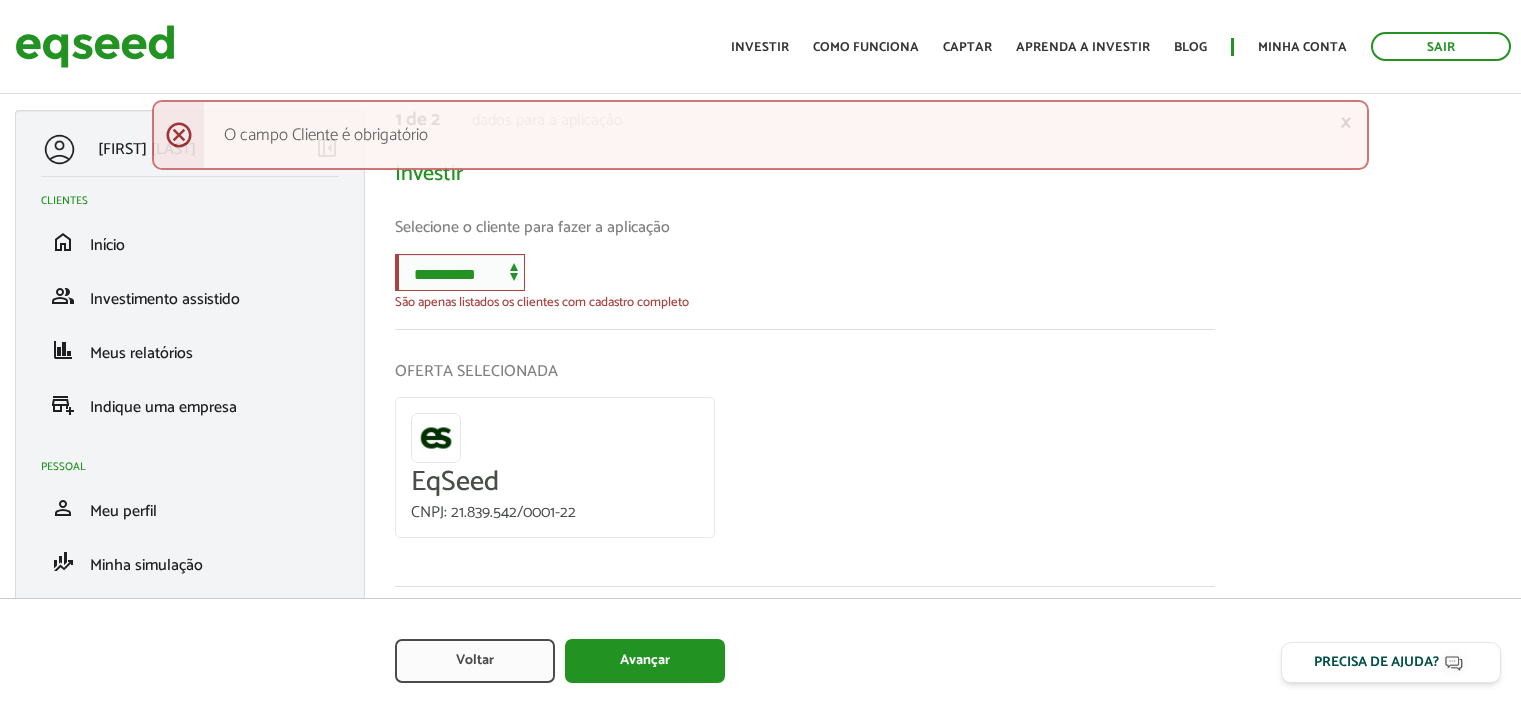 scroll, scrollTop: 0, scrollLeft: 0, axis: both 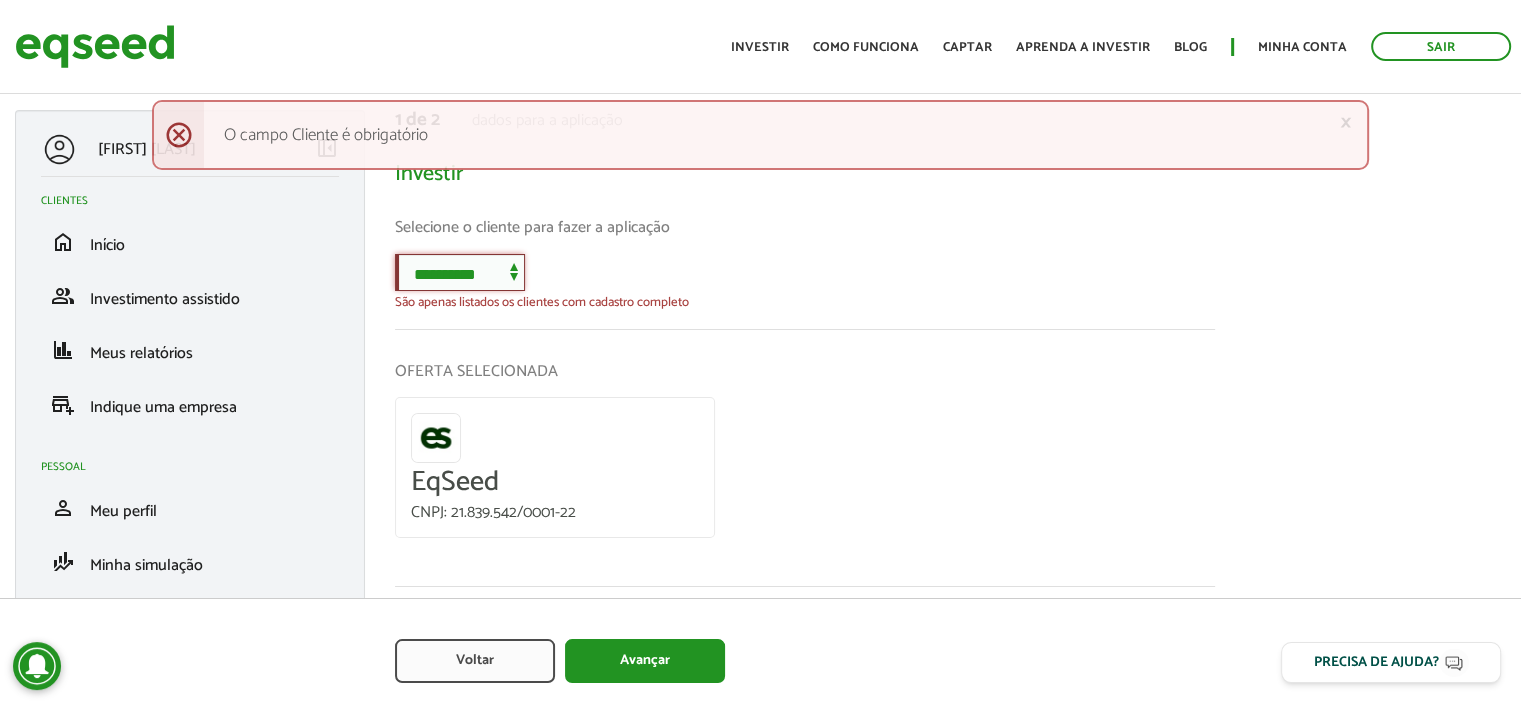 click on "**********" at bounding box center [460, 272] 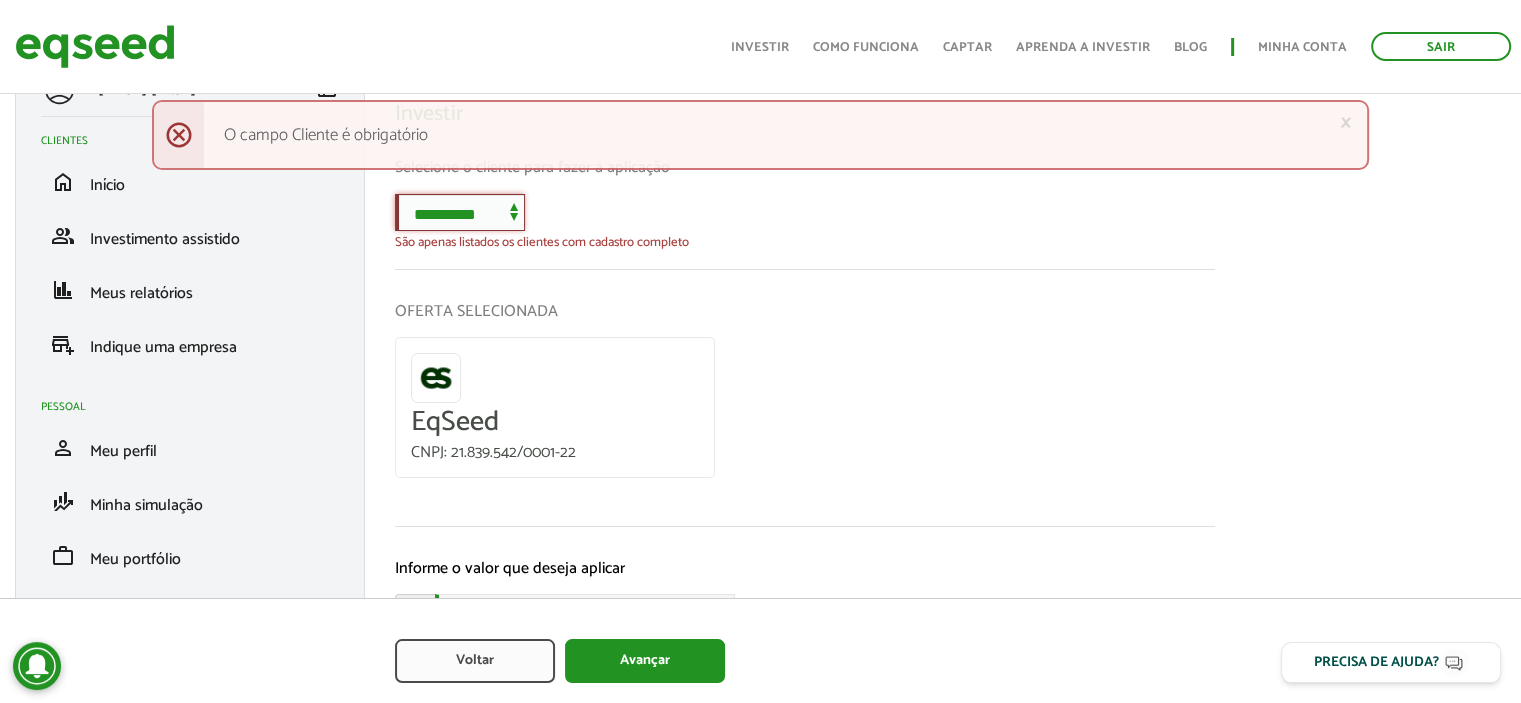 scroll, scrollTop: 0, scrollLeft: 0, axis: both 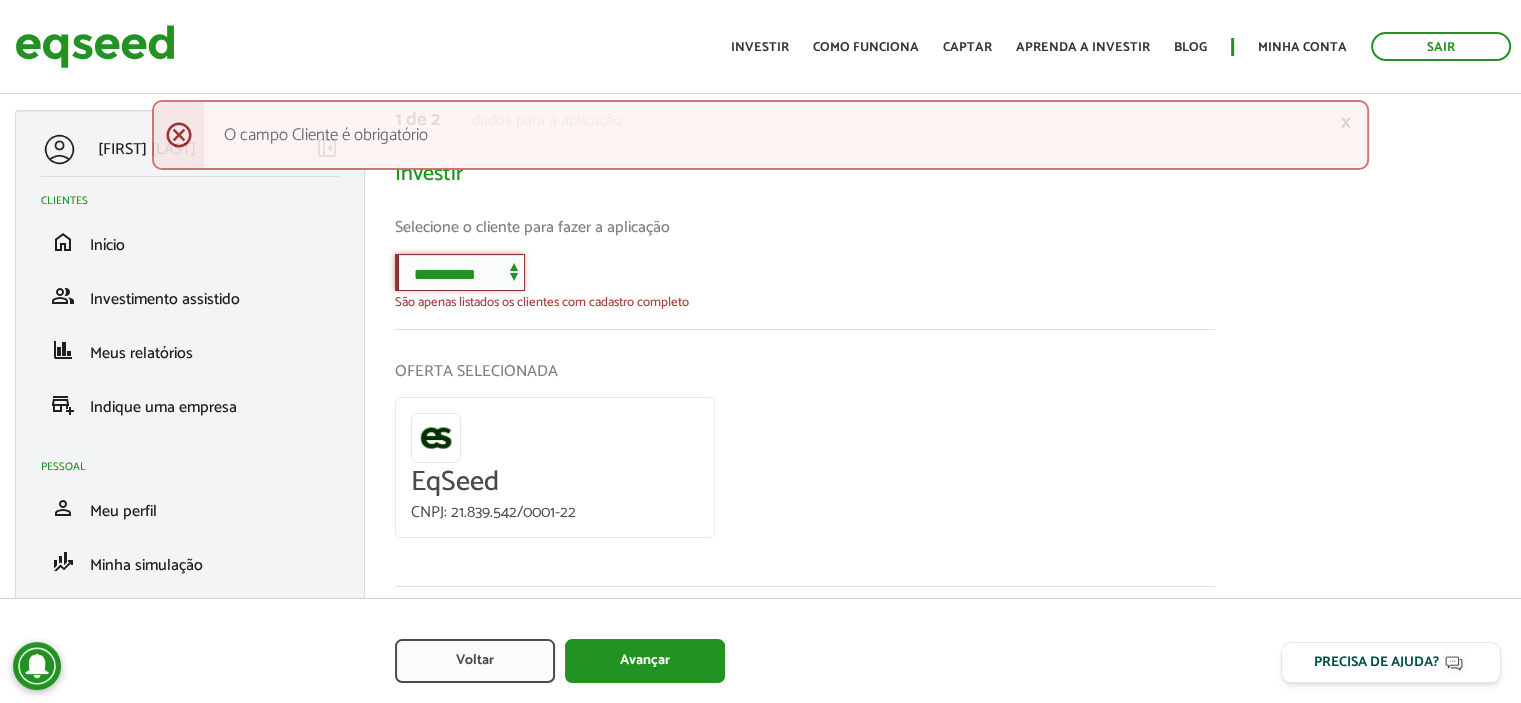 click on "**********" at bounding box center (460, 272) 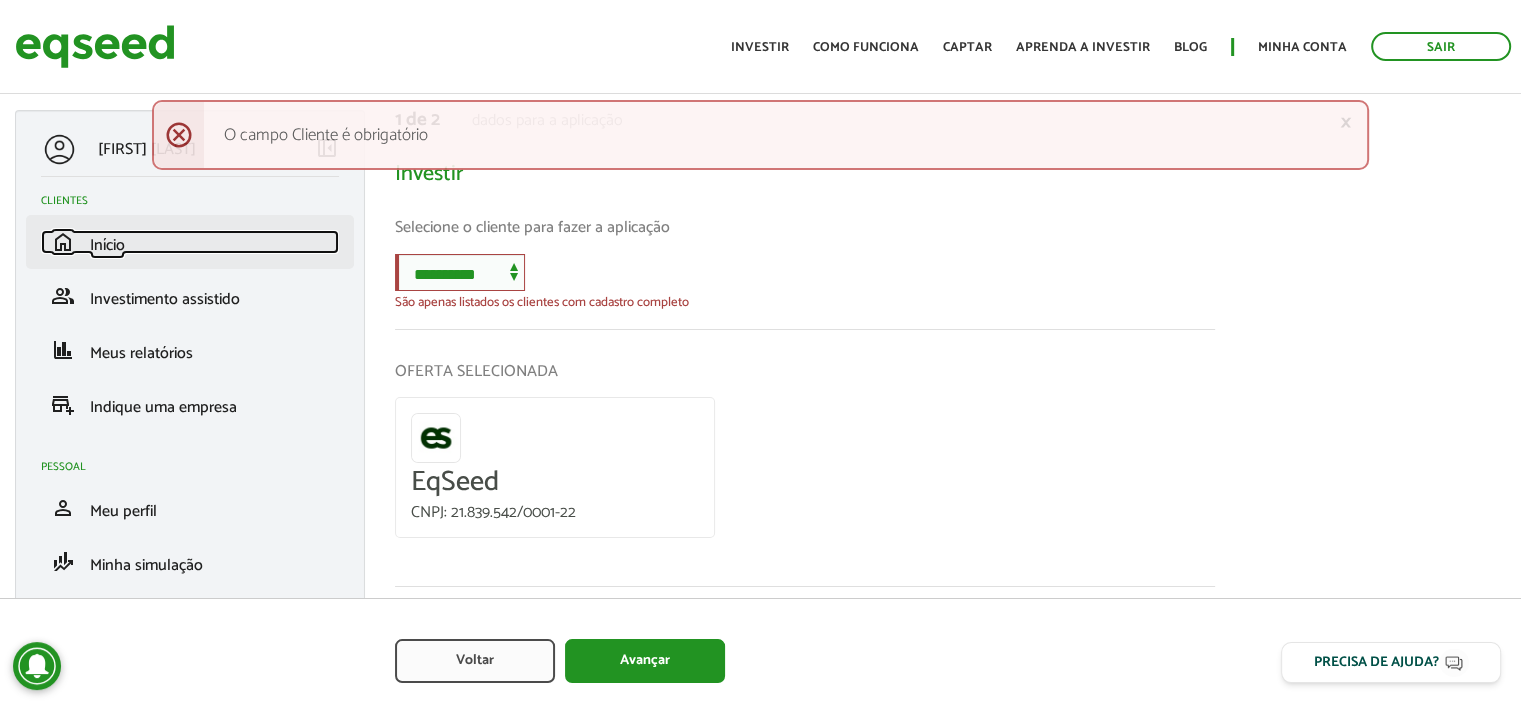 click on "home Início" at bounding box center [190, 242] 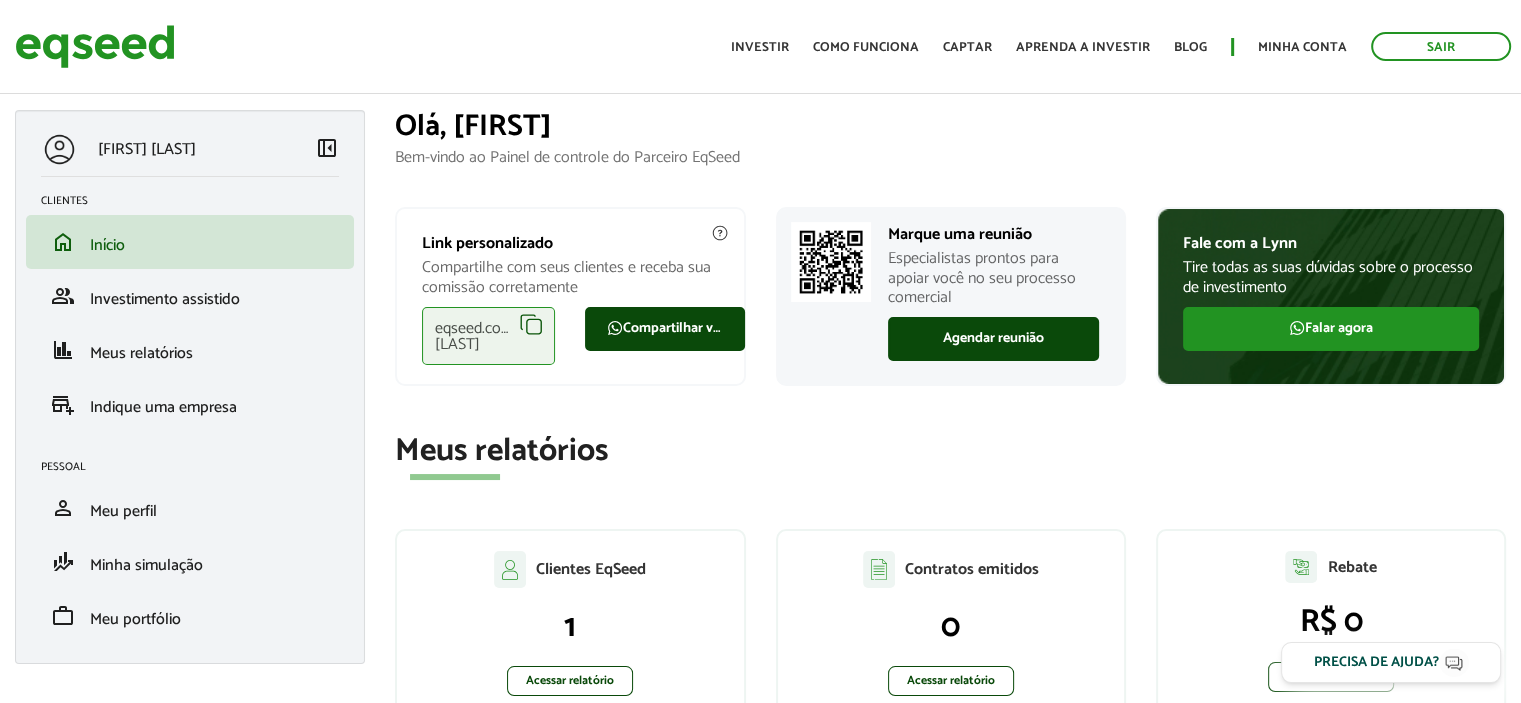 scroll, scrollTop: 400, scrollLeft: 0, axis: vertical 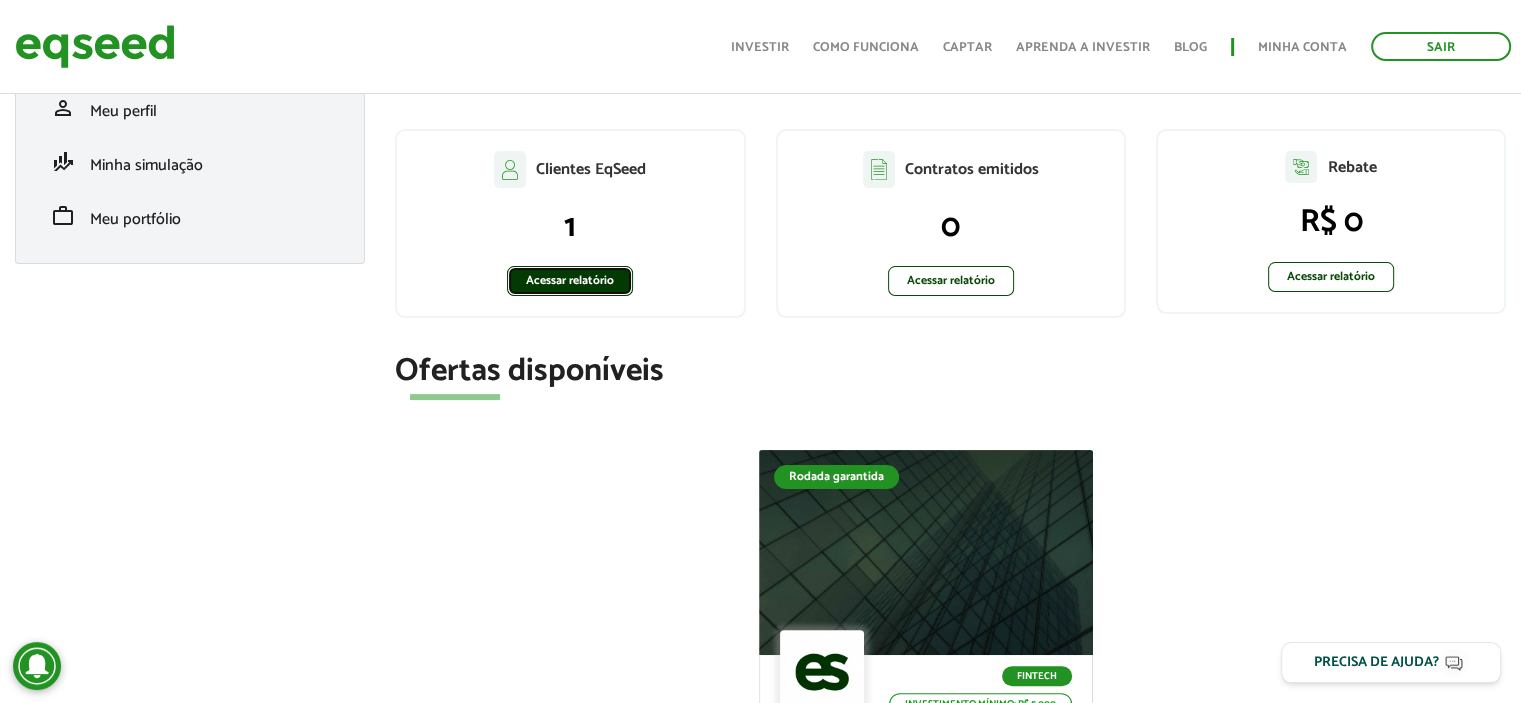 click on "Acessar relatório" at bounding box center (570, 281) 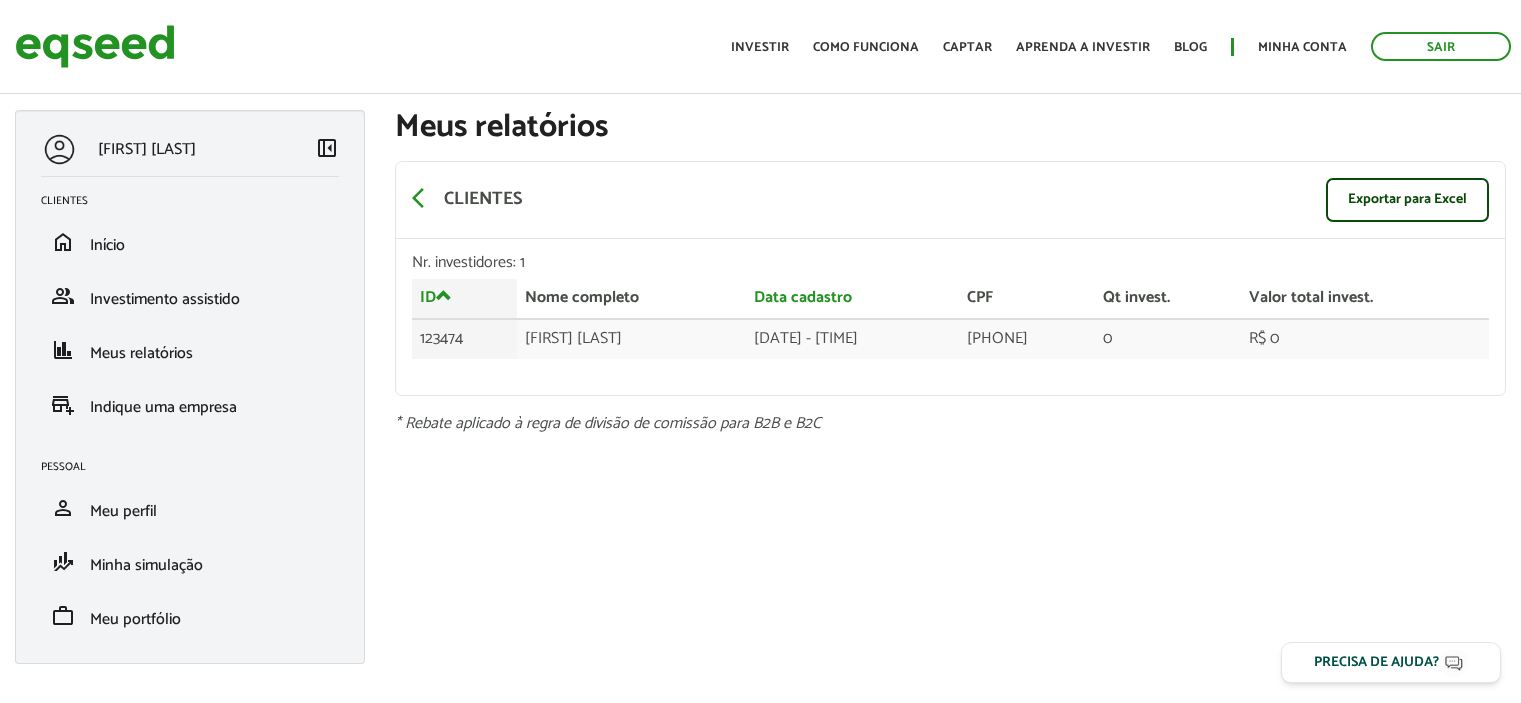 click on "[FIRST] [LAST]" at bounding box center [632, 339] 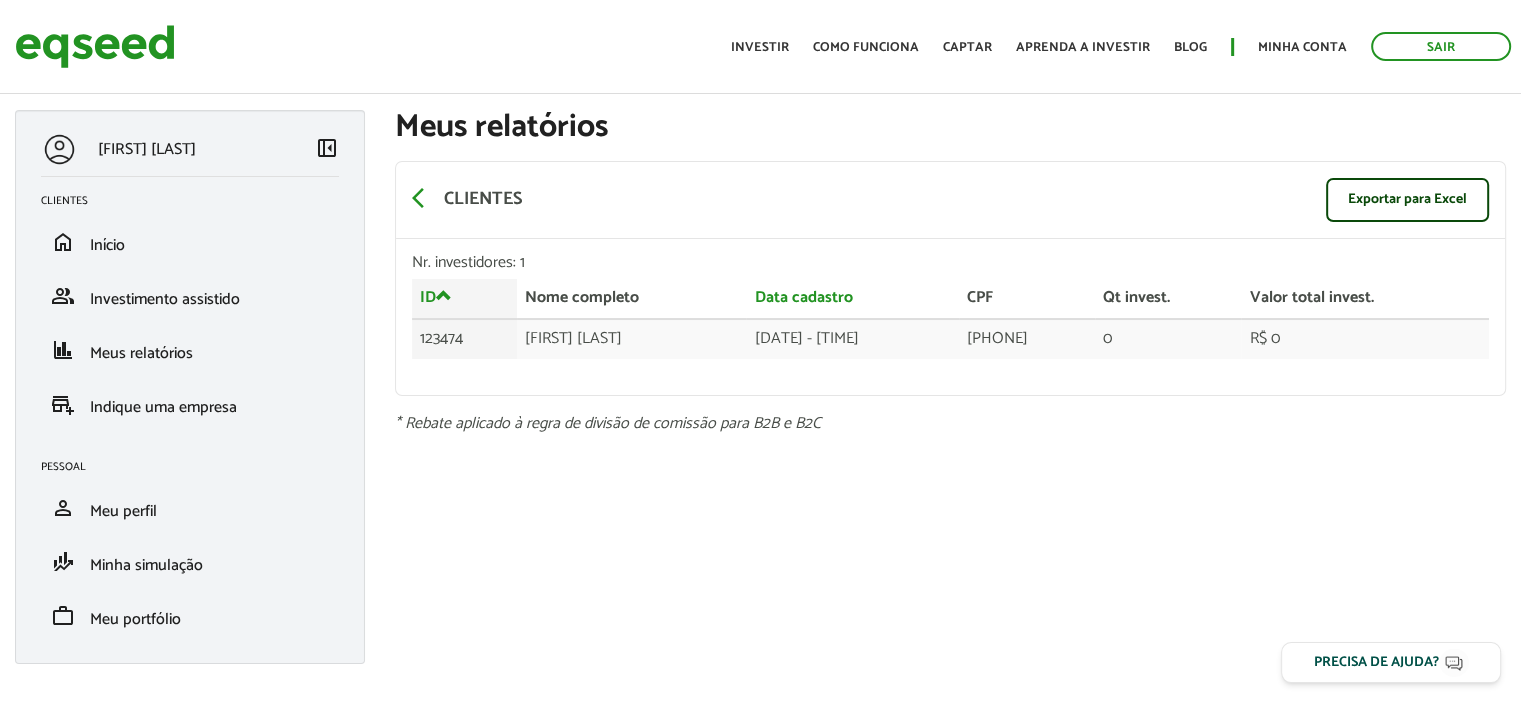 scroll, scrollTop: 0, scrollLeft: 0, axis: both 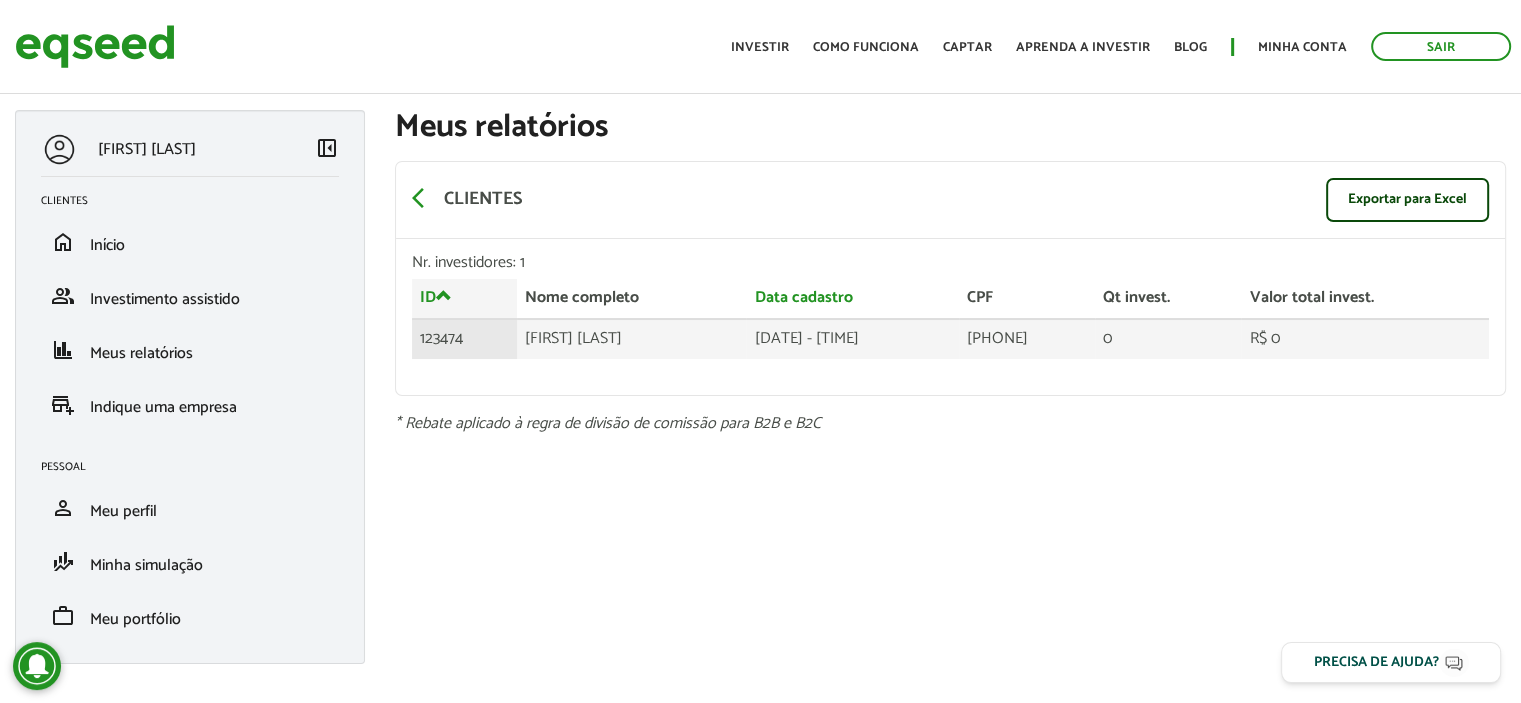 click on "[PHONE]" at bounding box center (1027, 339) 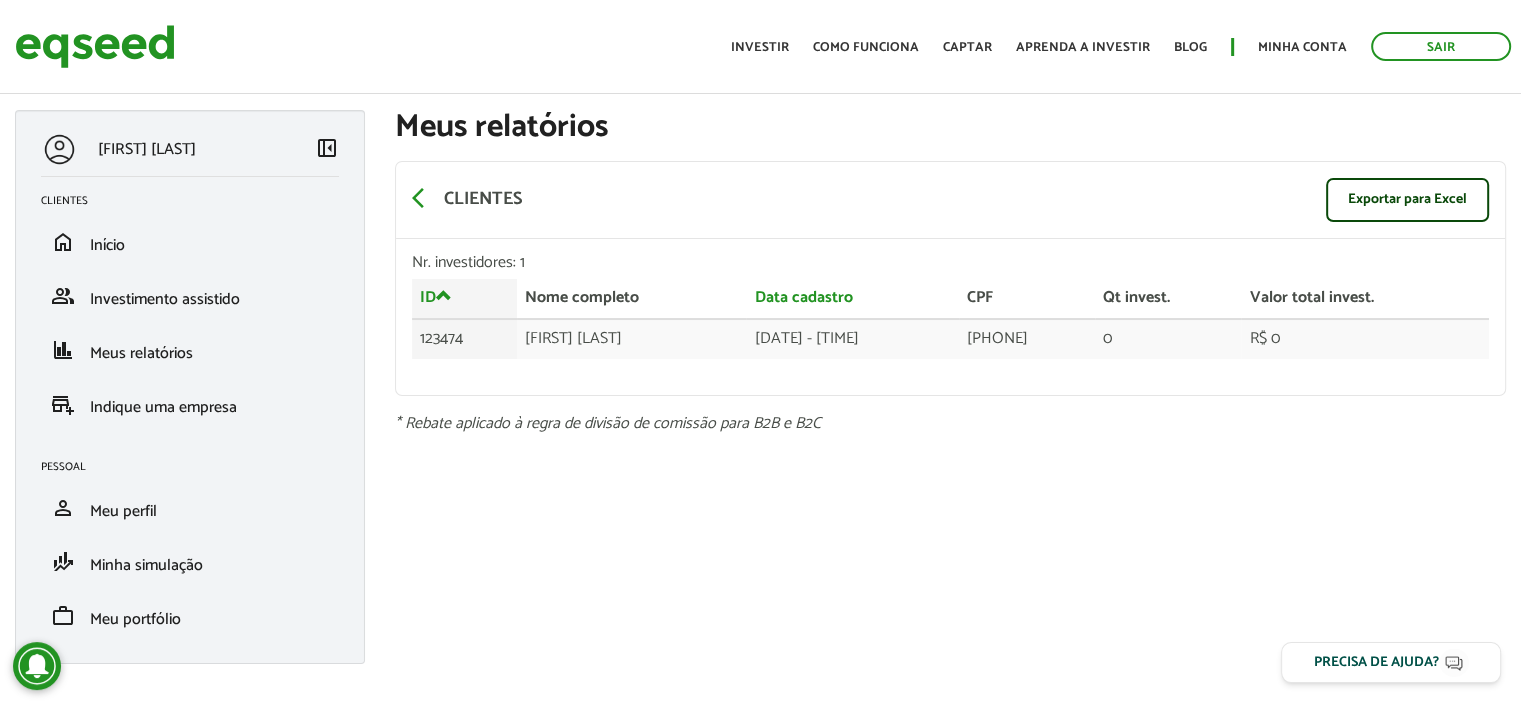 click on "* Rebate aplicado à regra de divisão de comissão para B2B e B2C" at bounding box center [950, 424] 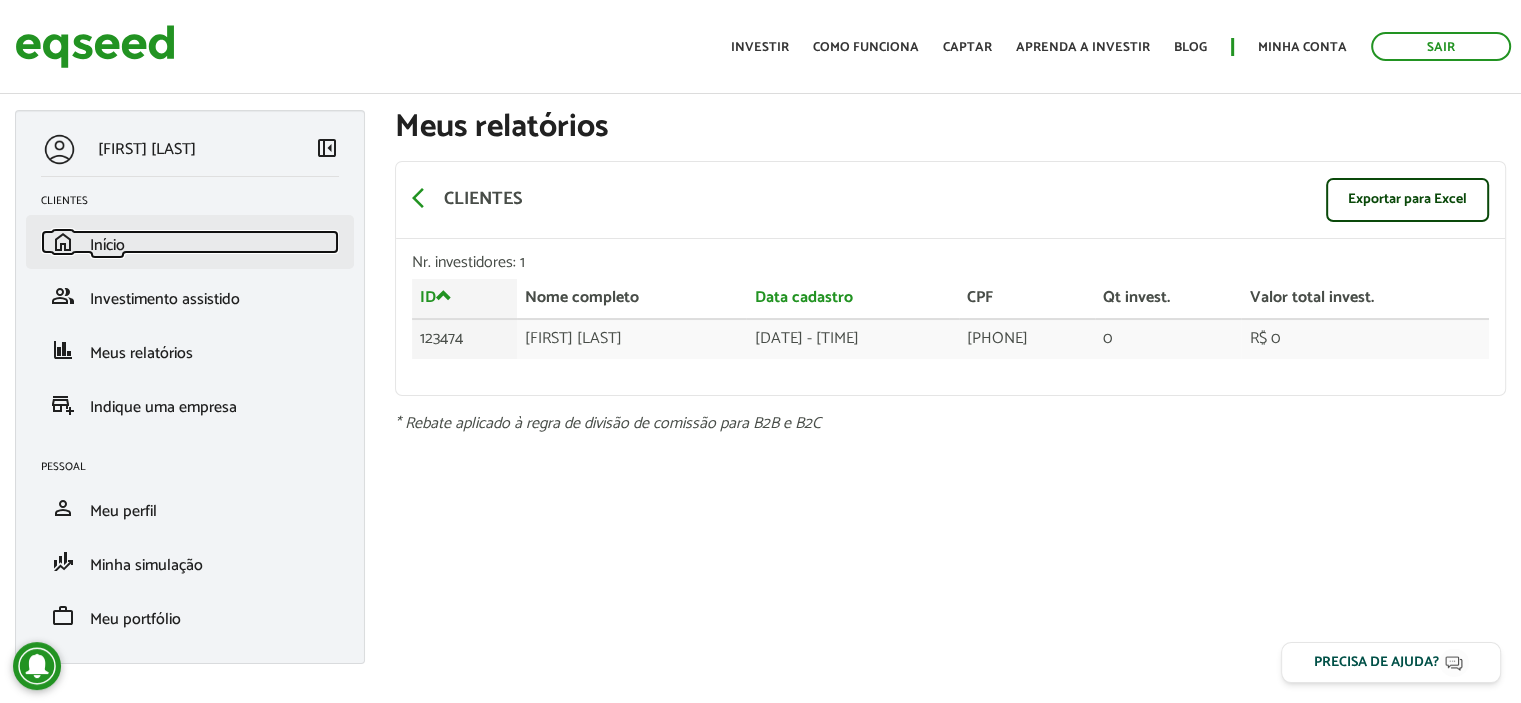 click on "home Início" at bounding box center [190, 242] 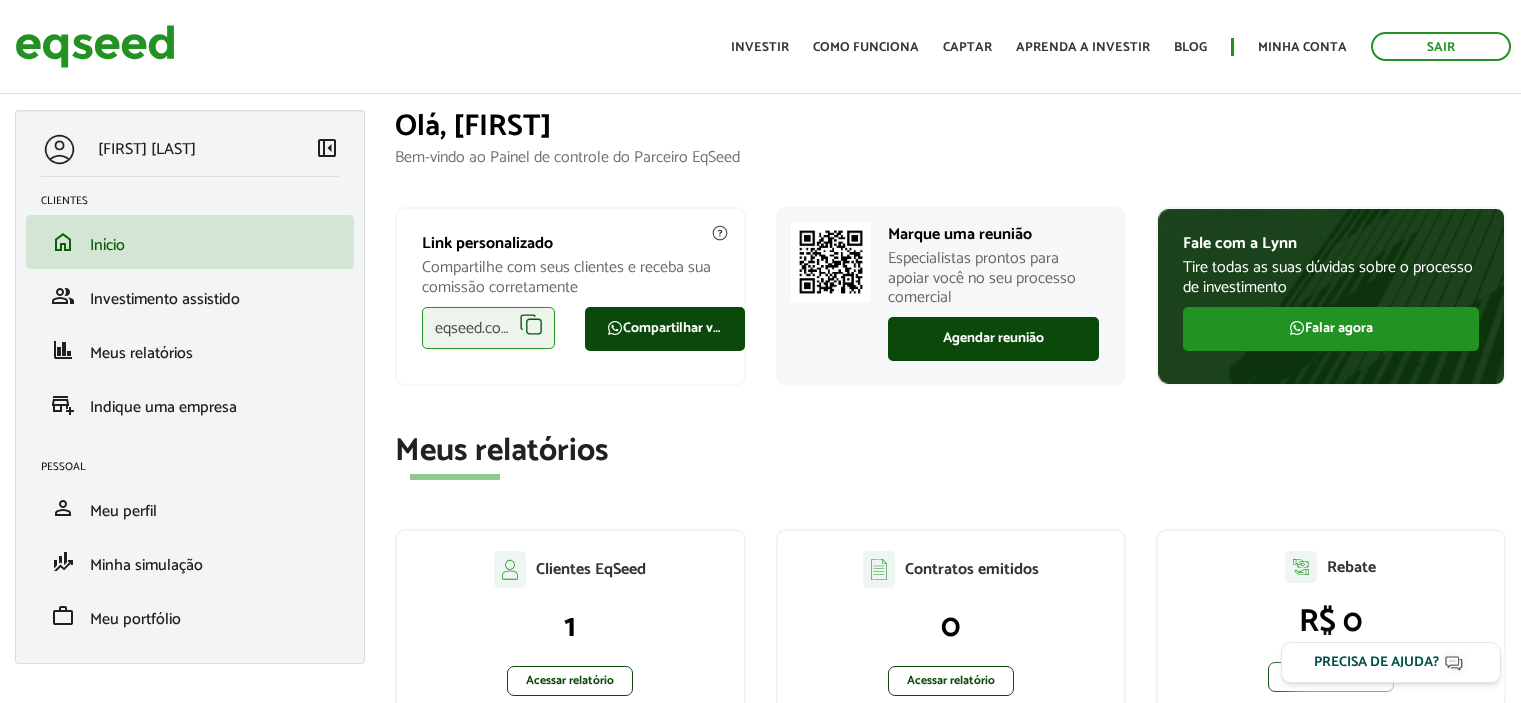 scroll, scrollTop: 0, scrollLeft: 0, axis: both 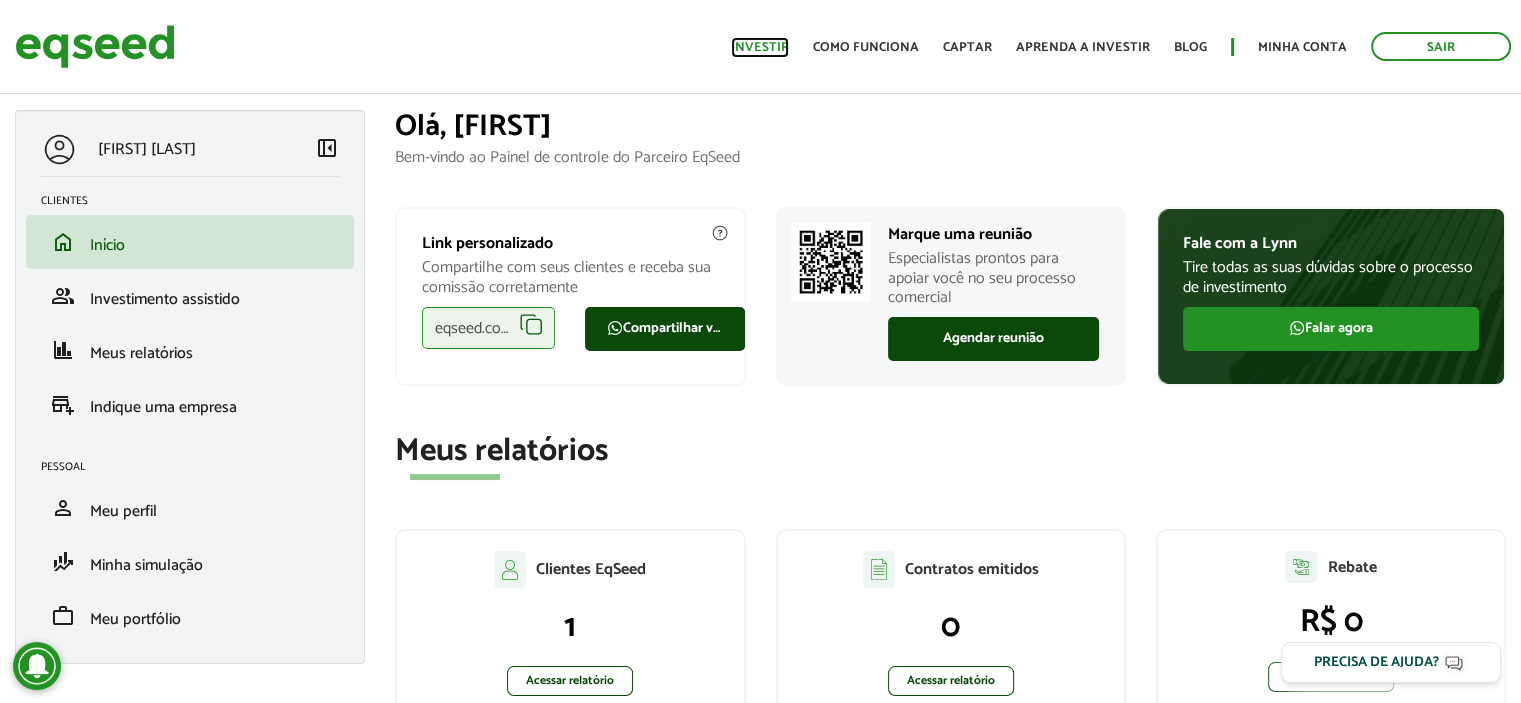 click on "Investir" at bounding box center (760, 47) 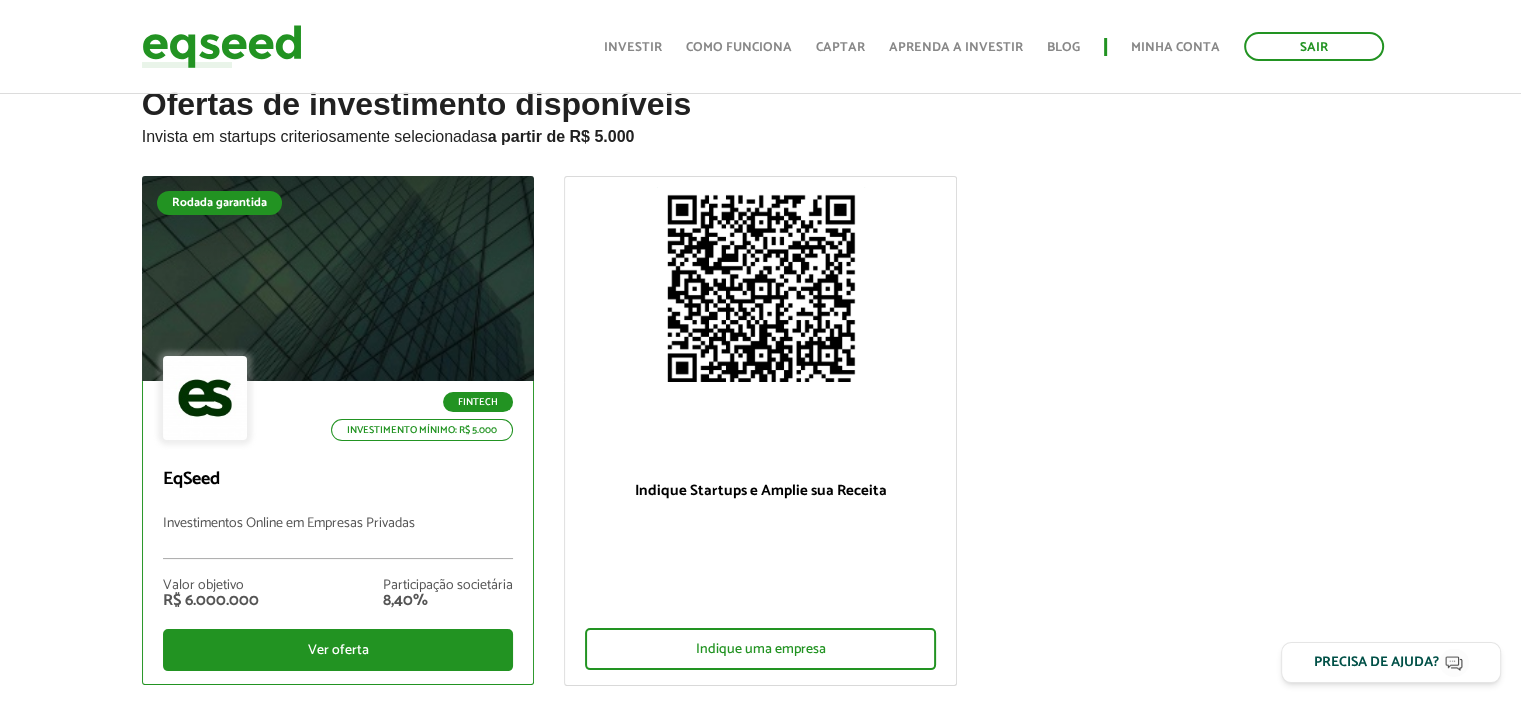 scroll, scrollTop: 63, scrollLeft: 0, axis: vertical 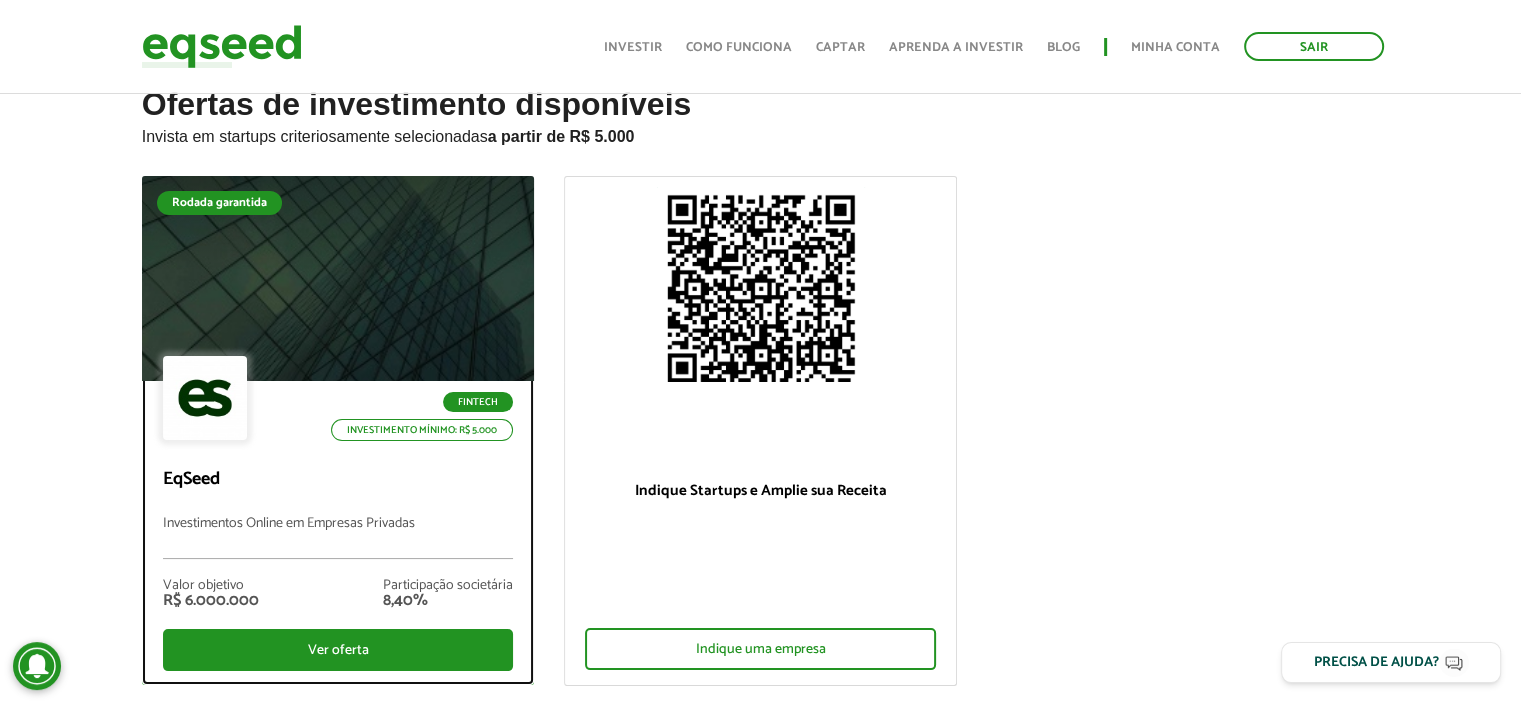 click on "Valor objetivo
R$ 6.000.000
Participação societária
8,40%" at bounding box center (338, 594) 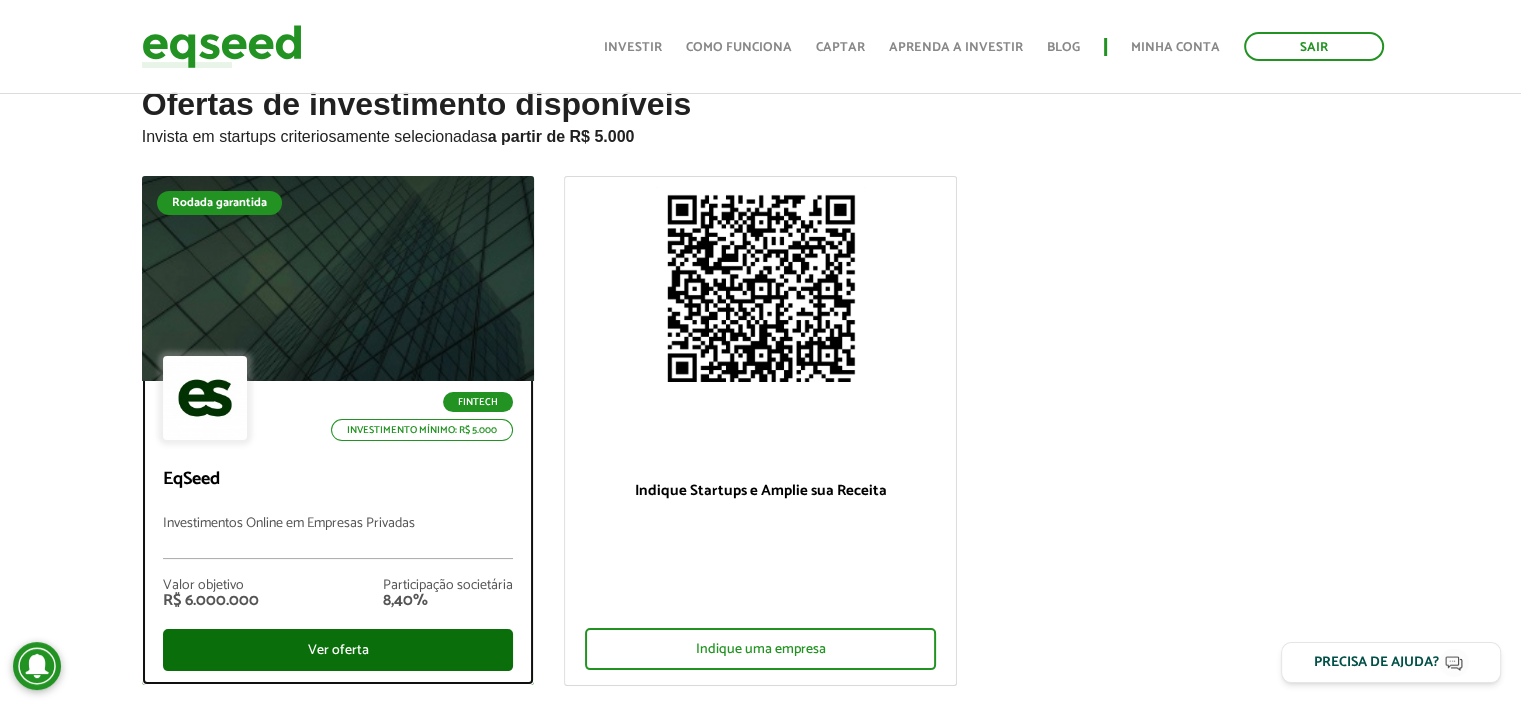 click on "Ver oferta" at bounding box center (338, 650) 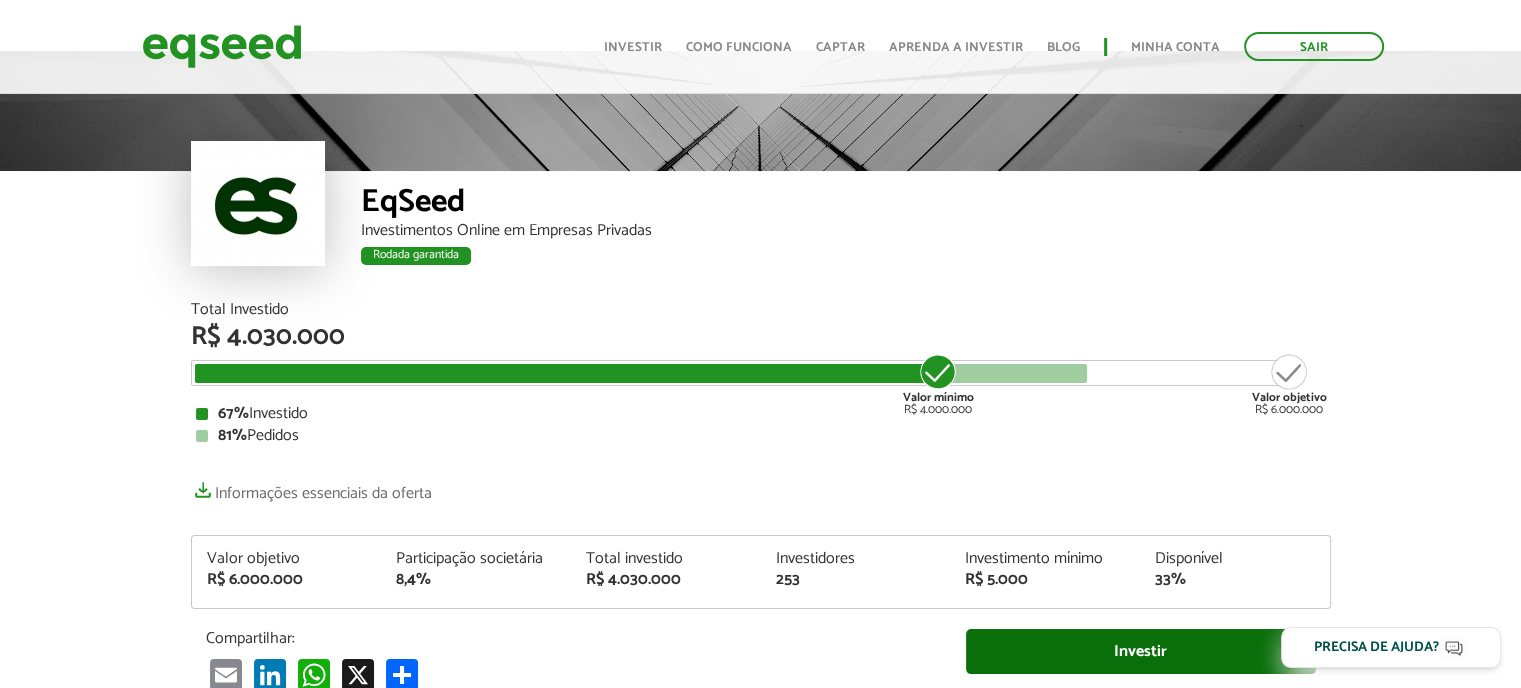 scroll, scrollTop: 39, scrollLeft: 0, axis: vertical 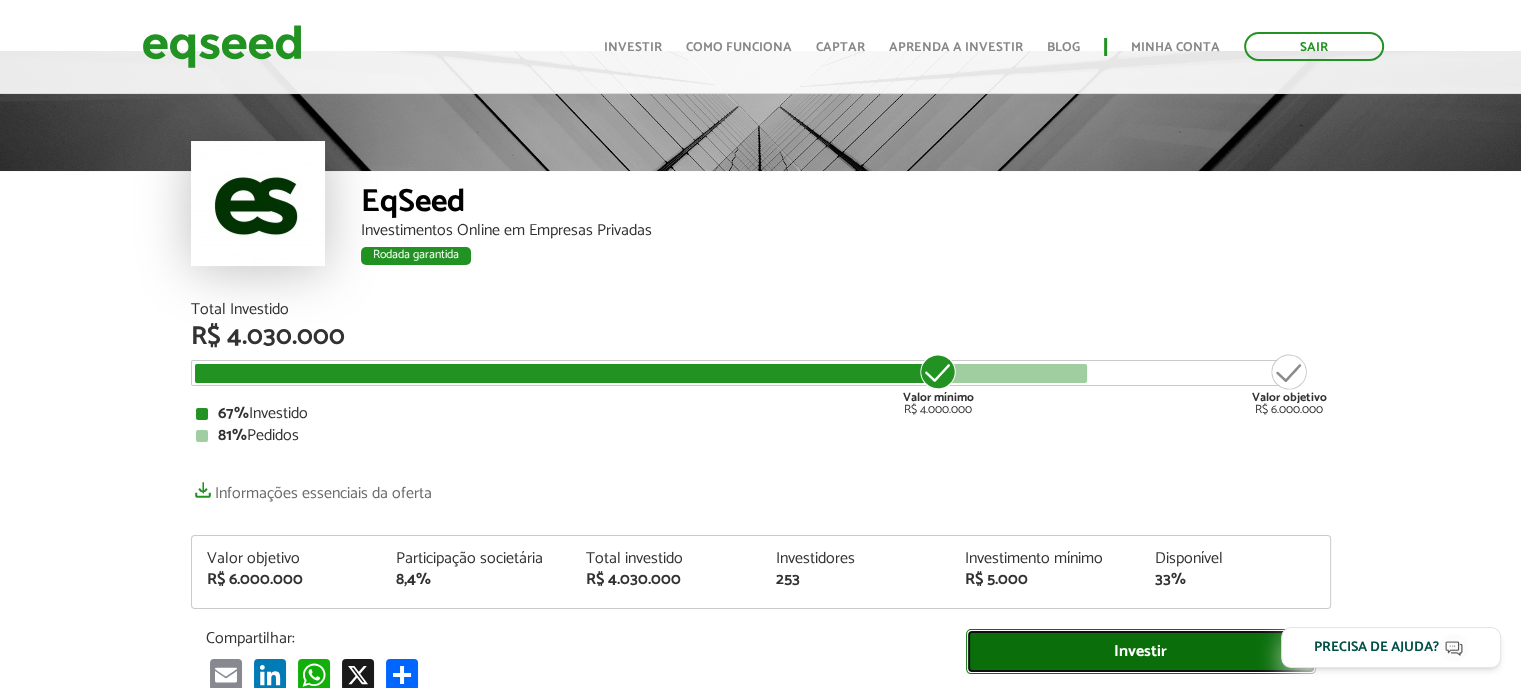click on "Investir" at bounding box center [1141, 651] 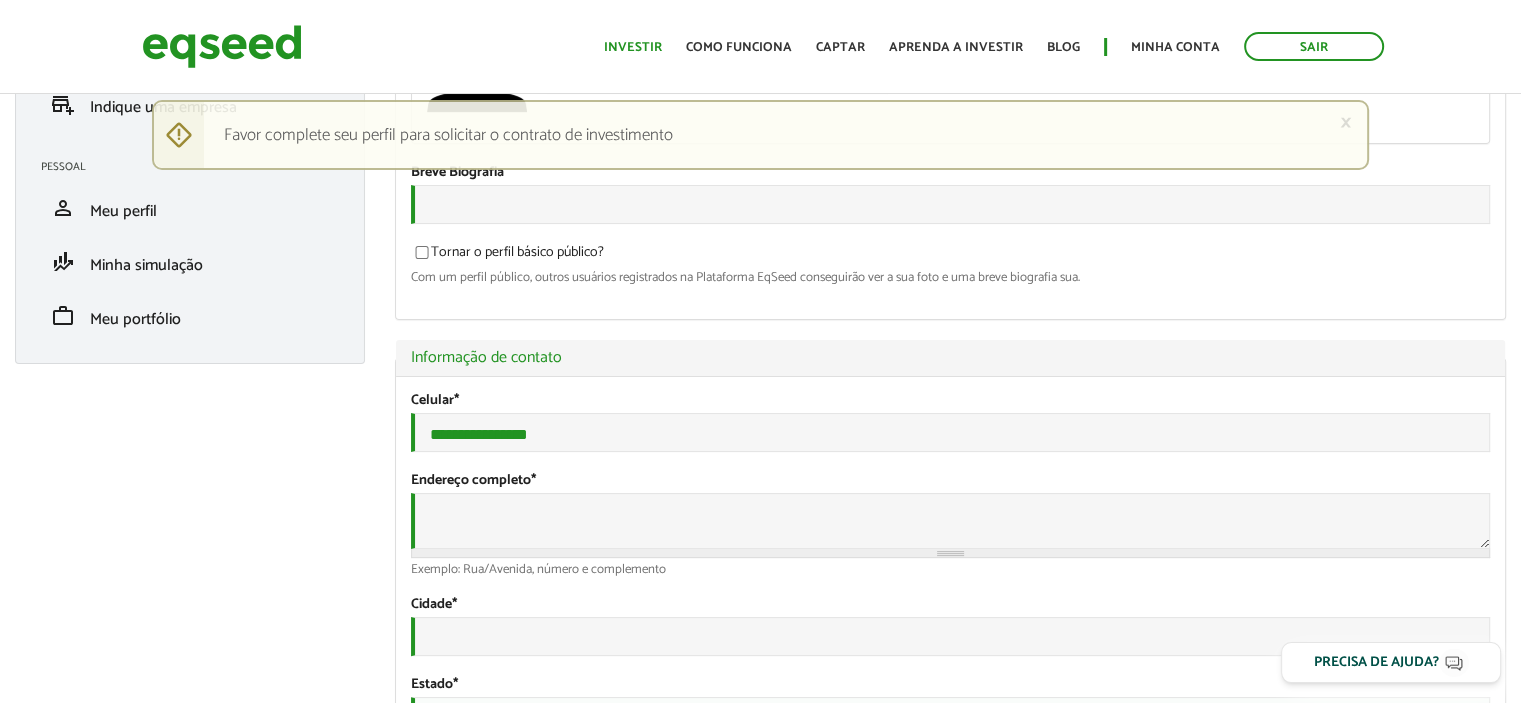 scroll, scrollTop: 0, scrollLeft: 0, axis: both 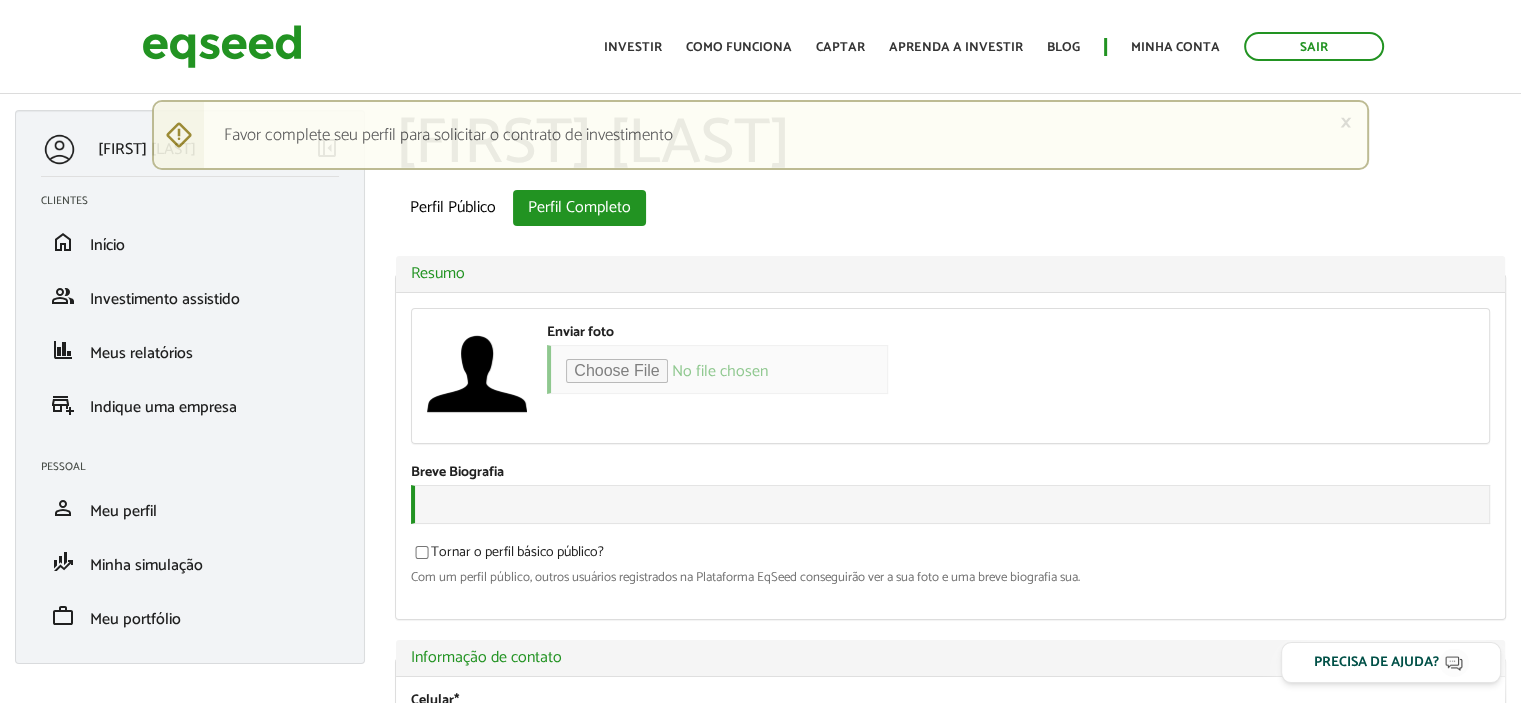 click on "Investir" at bounding box center [633, 47] 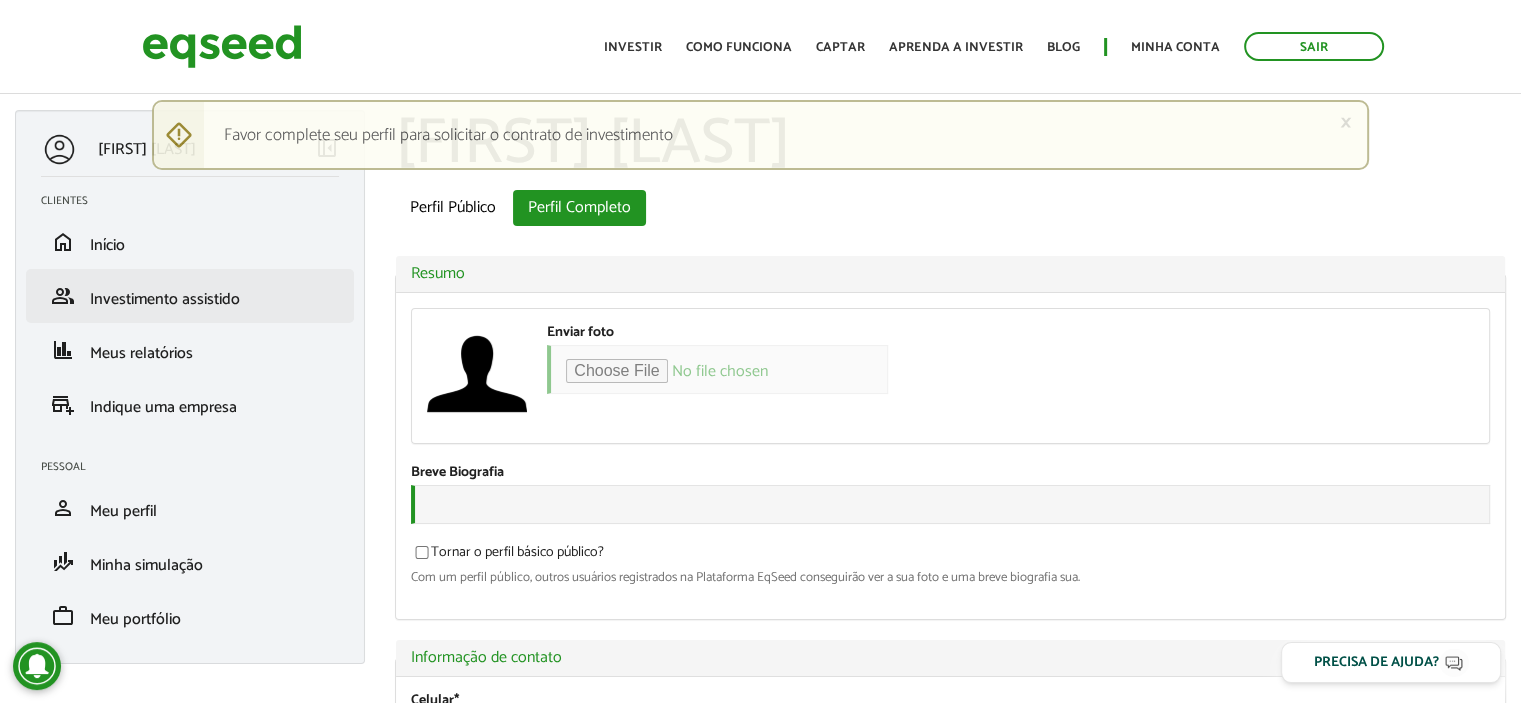 click on "group Investimento assistido" at bounding box center [190, 296] 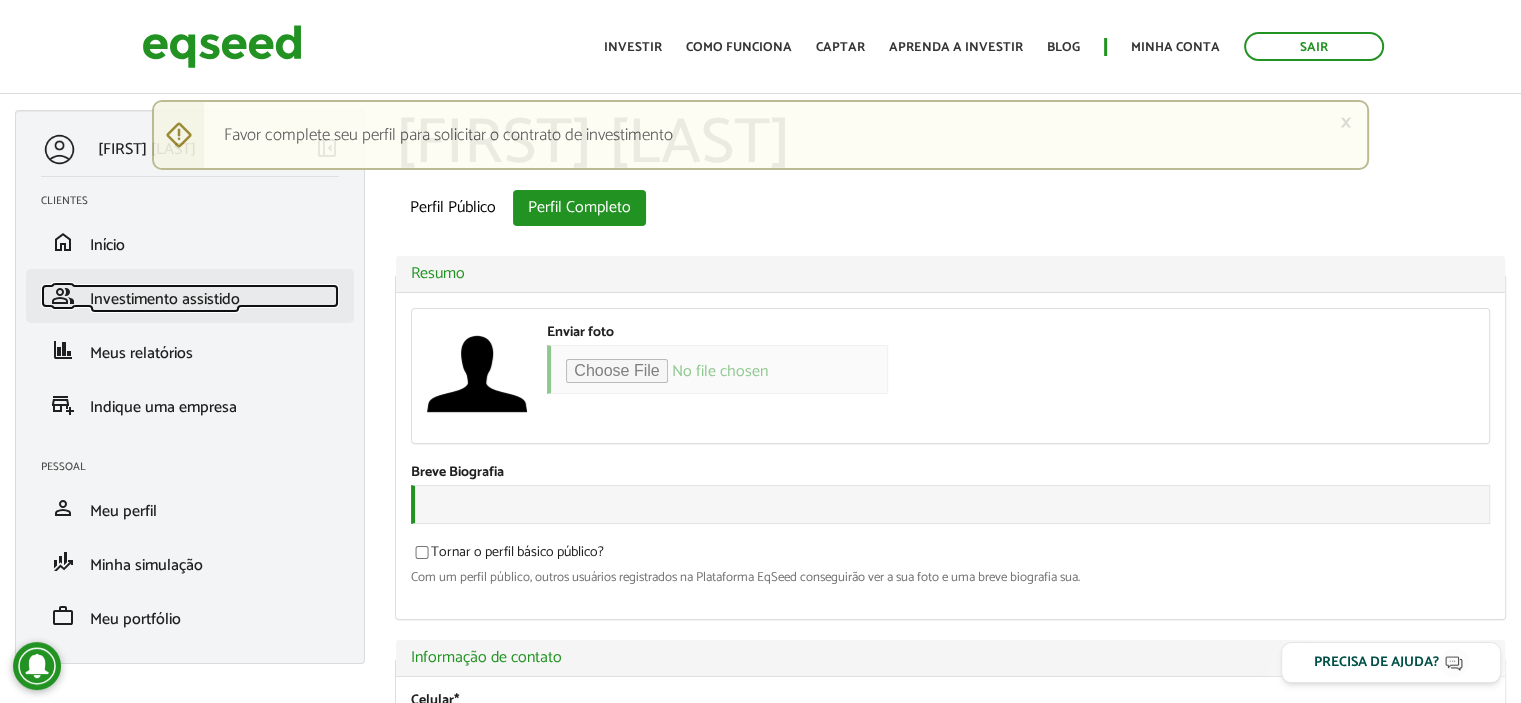 click on "Investimento assistido" at bounding box center [165, 299] 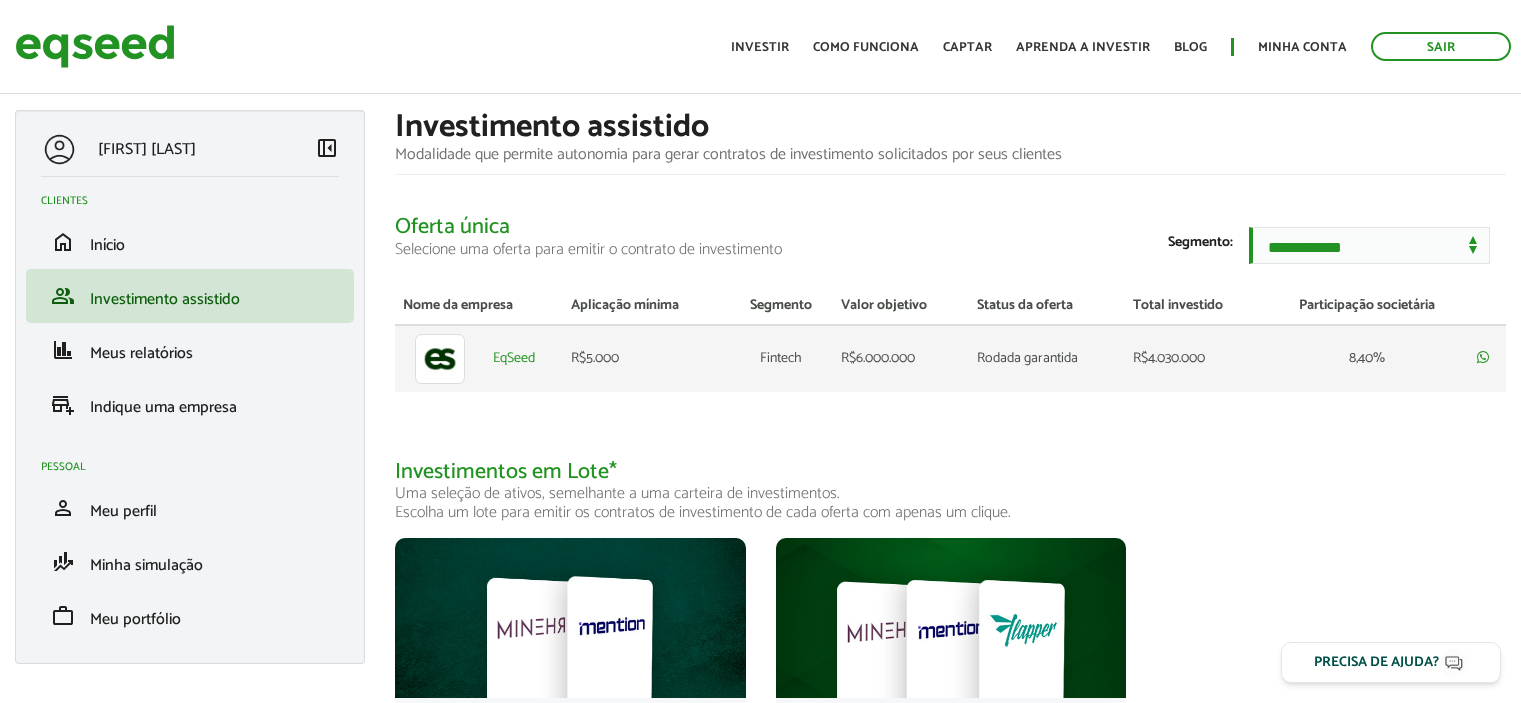 scroll, scrollTop: 0, scrollLeft: 0, axis: both 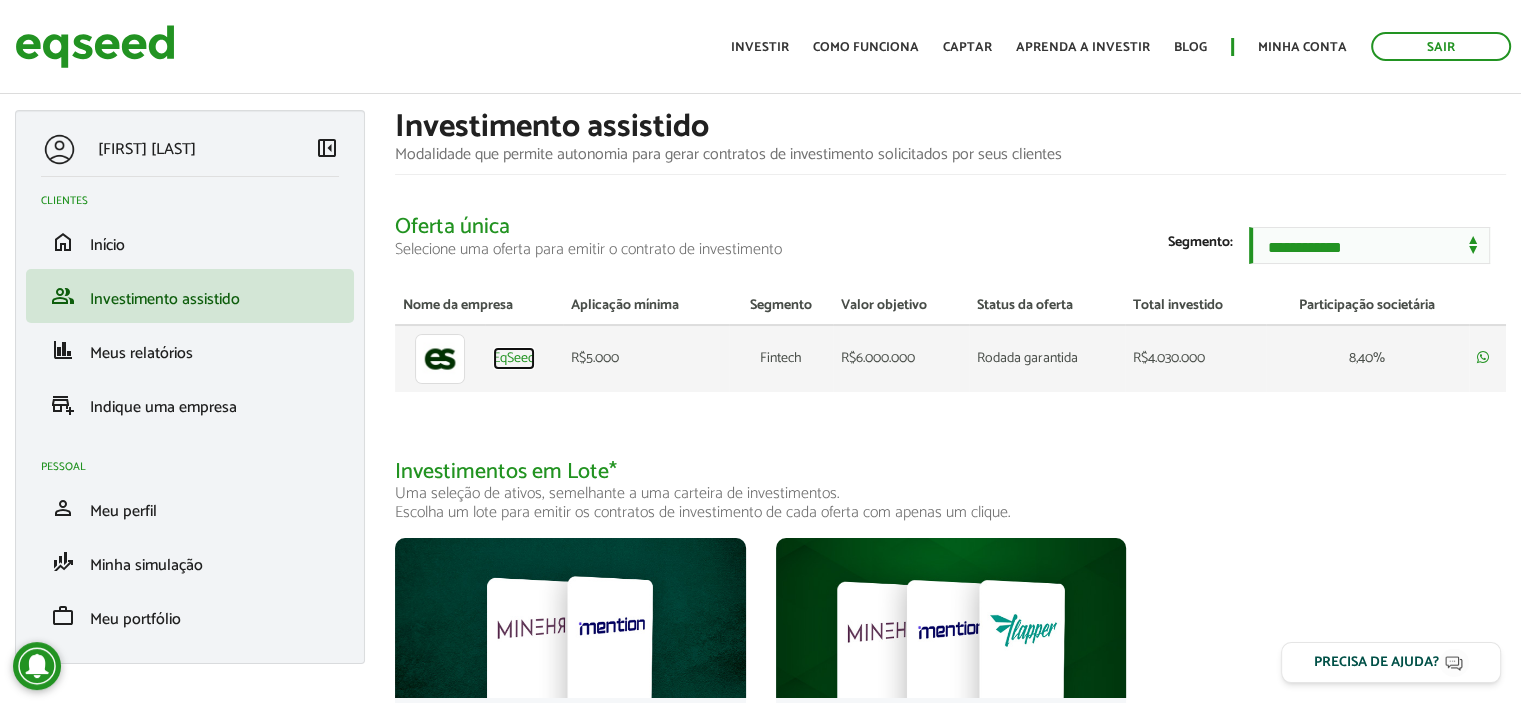 click on "EqSeed" at bounding box center (514, 359) 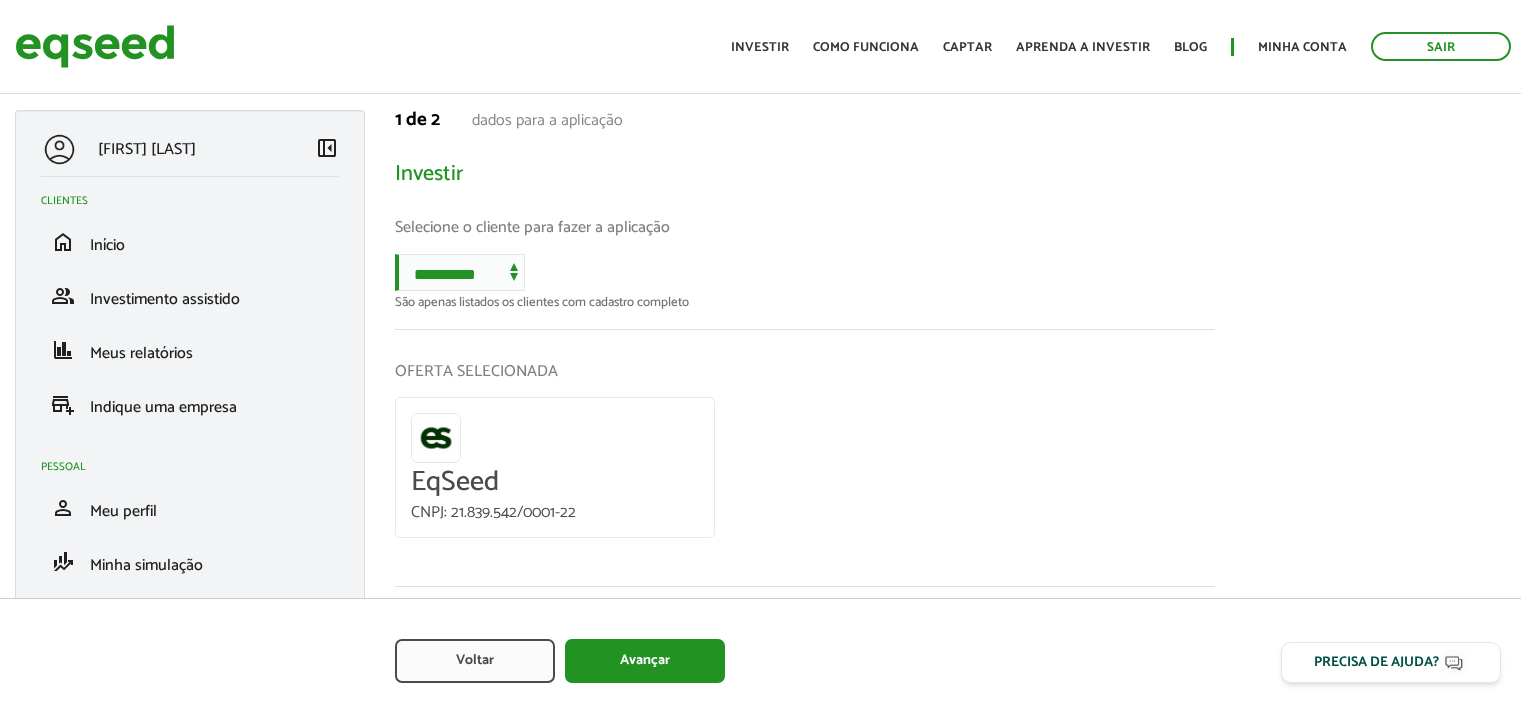scroll, scrollTop: 0, scrollLeft: 0, axis: both 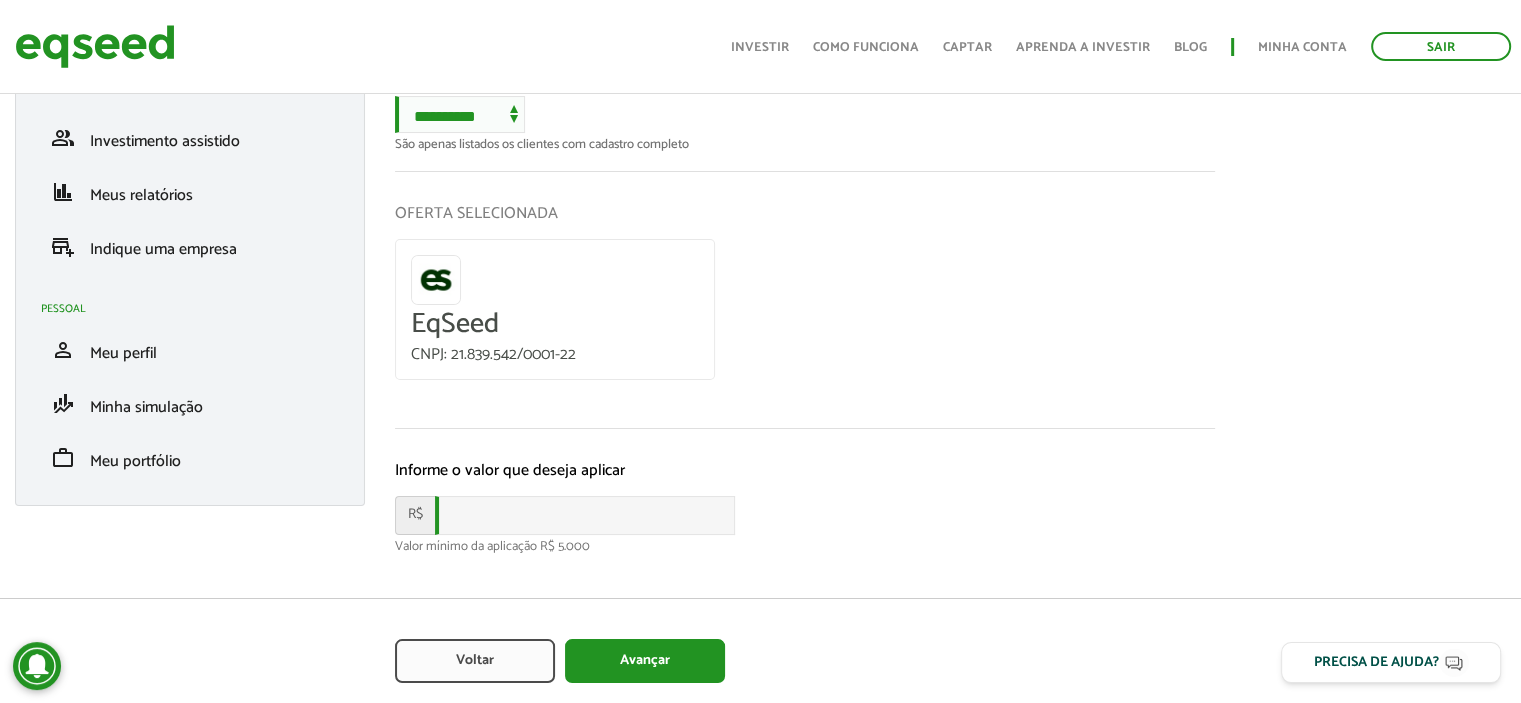 click on "São apenas listados os clientes com cadastro completo" at bounding box center [805, 144] 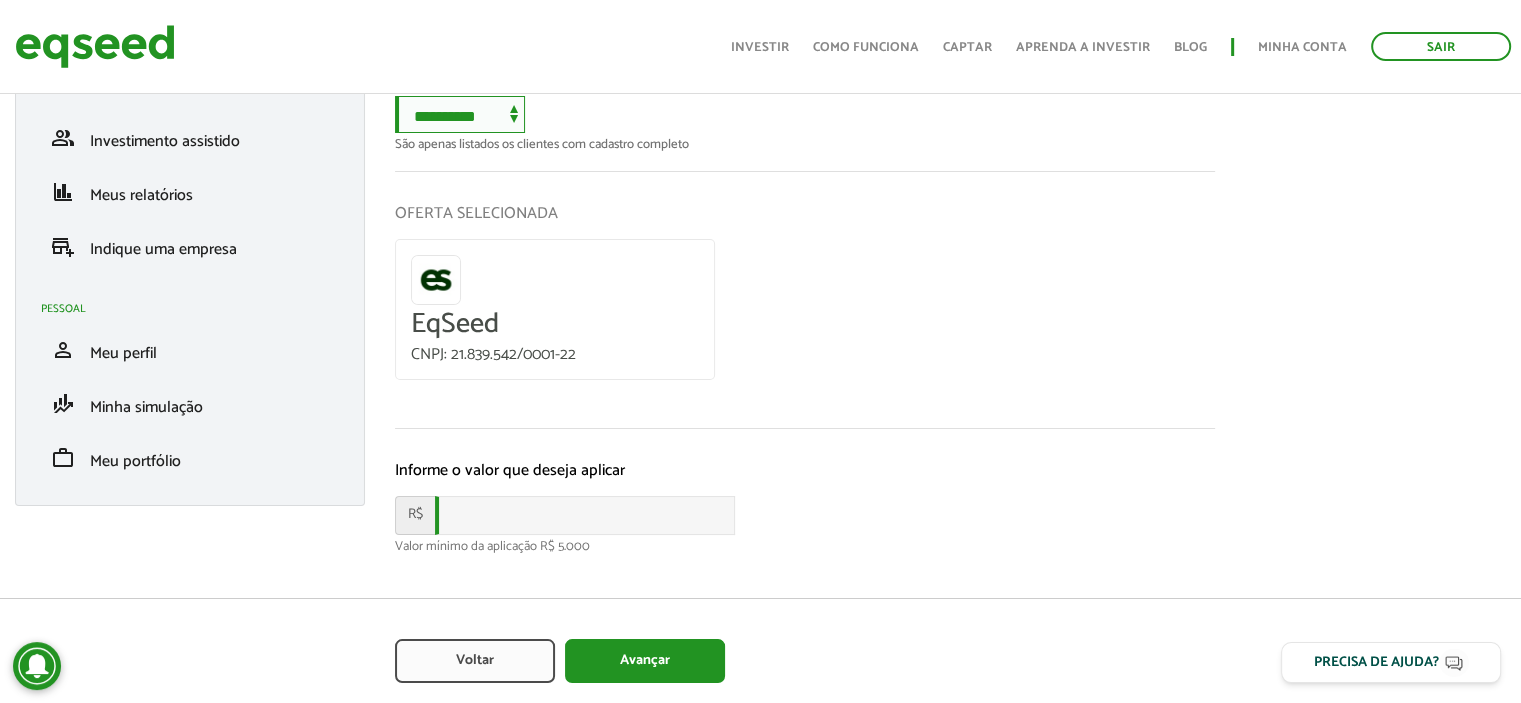 click on "**********" at bounding box center [460, 114] 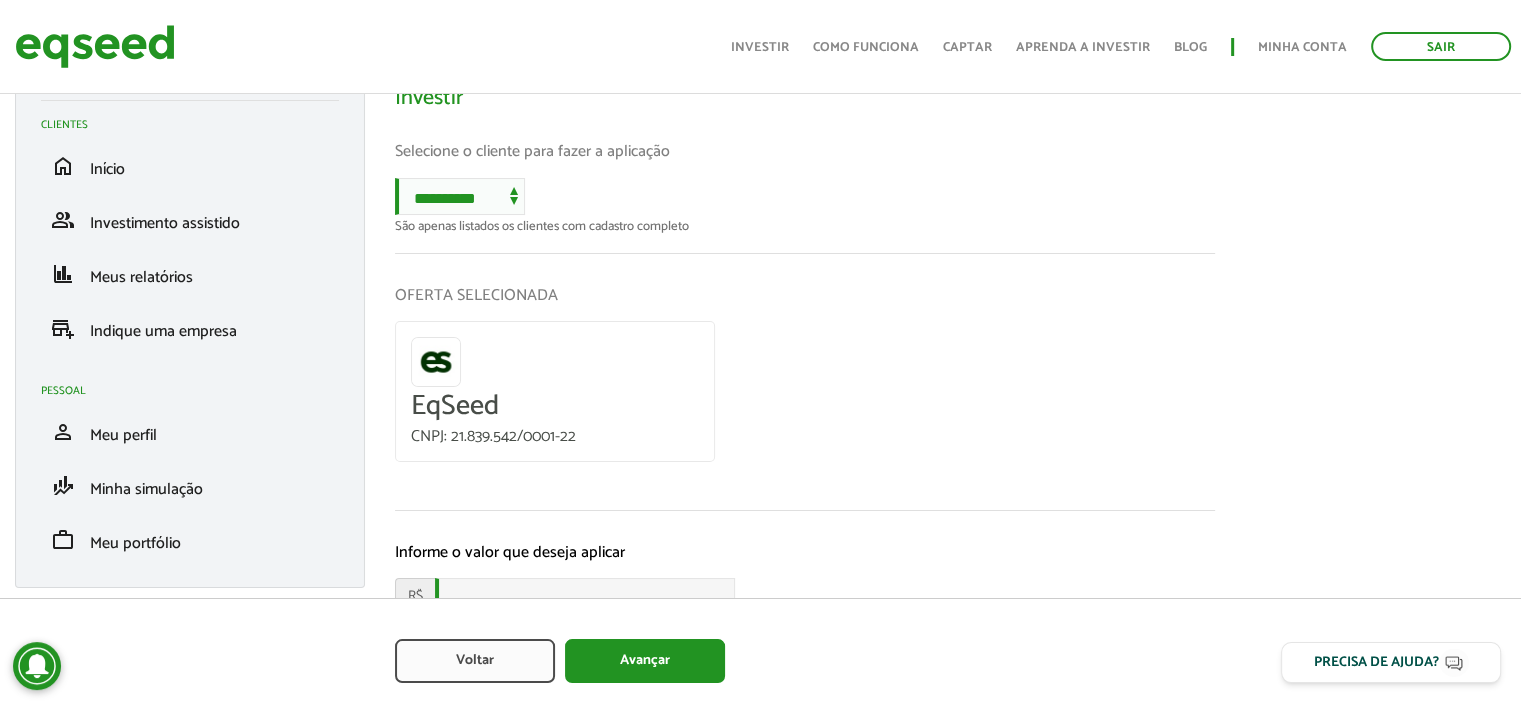 click on "São apenas listados os clientes com cadastro completo" at bounding box center [805, 226] 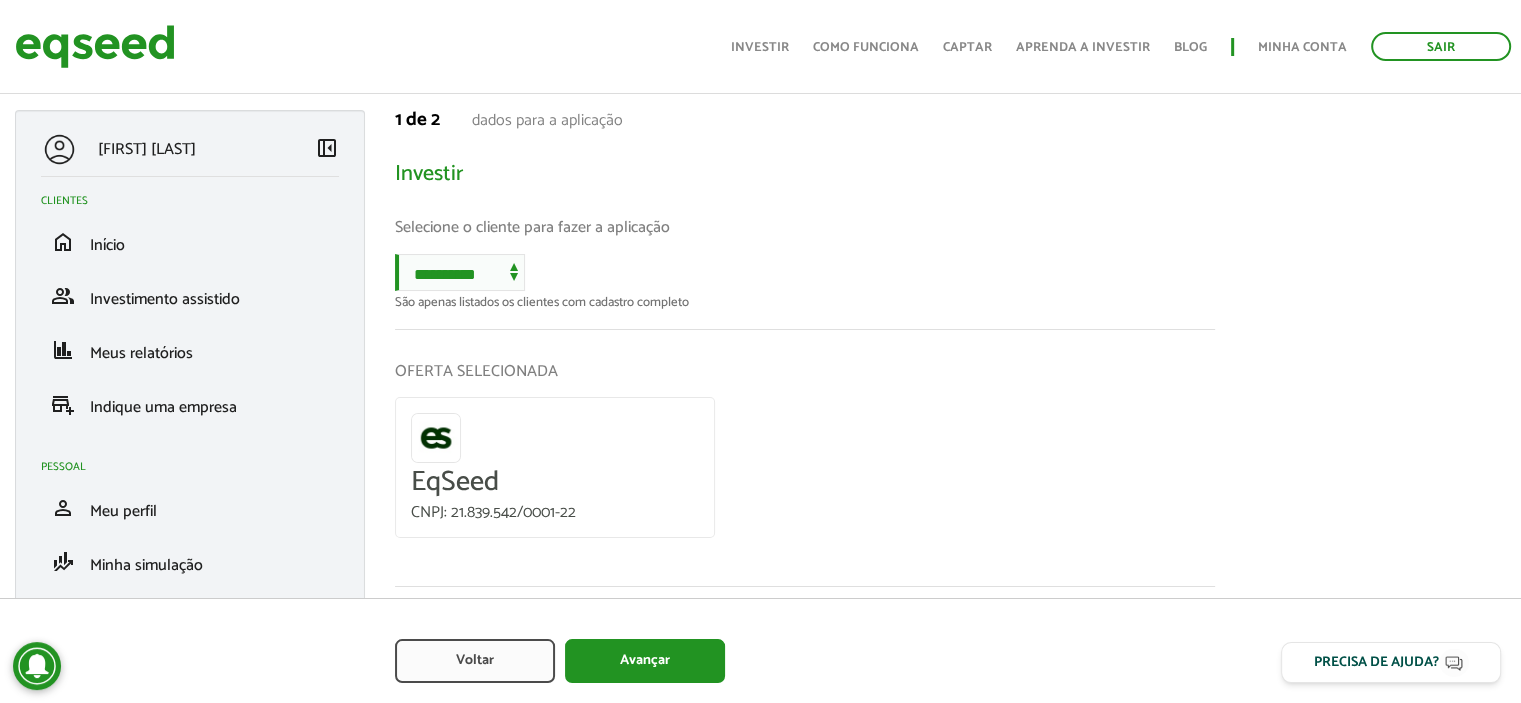 scroll, scrollTop: 0, scrollLeft: 0, axis: both 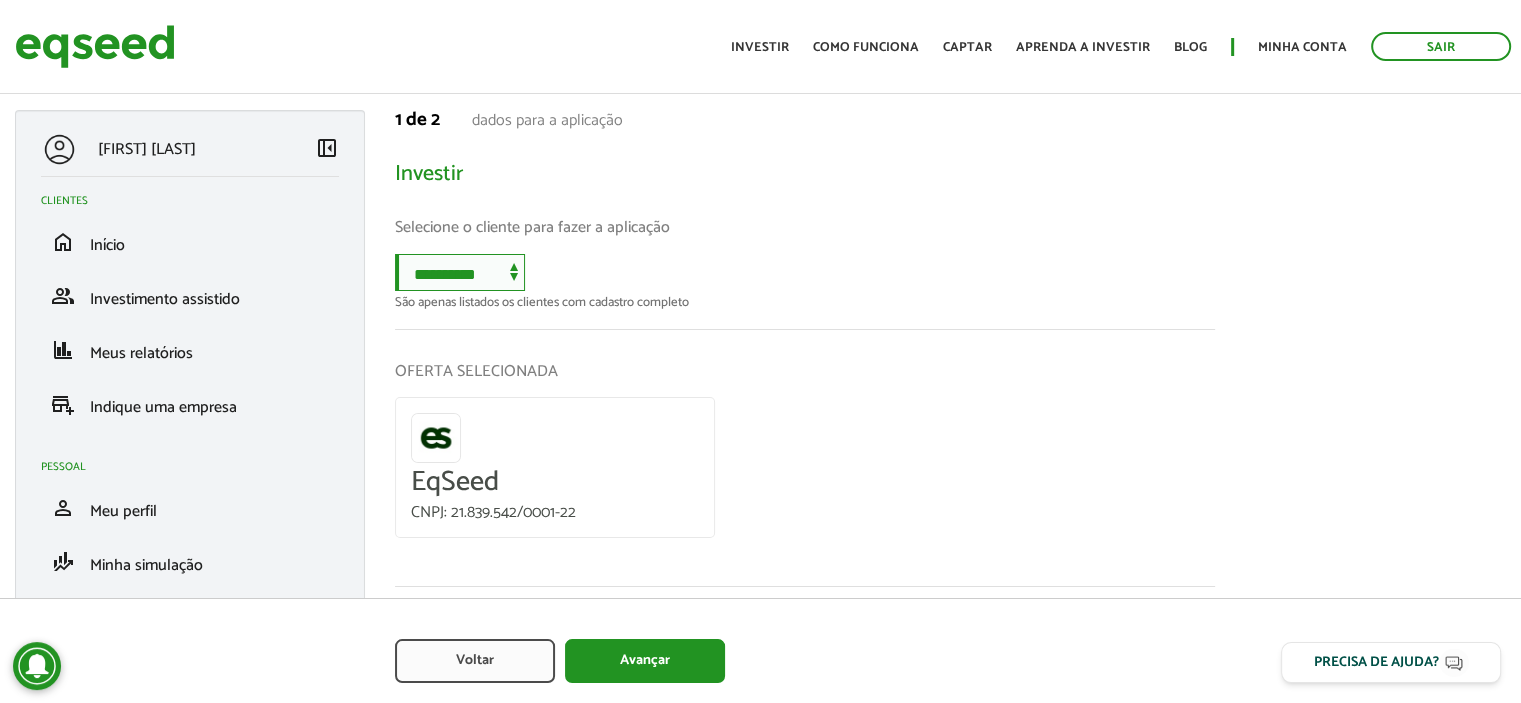click on "**********" at bounding box center [460, 272] 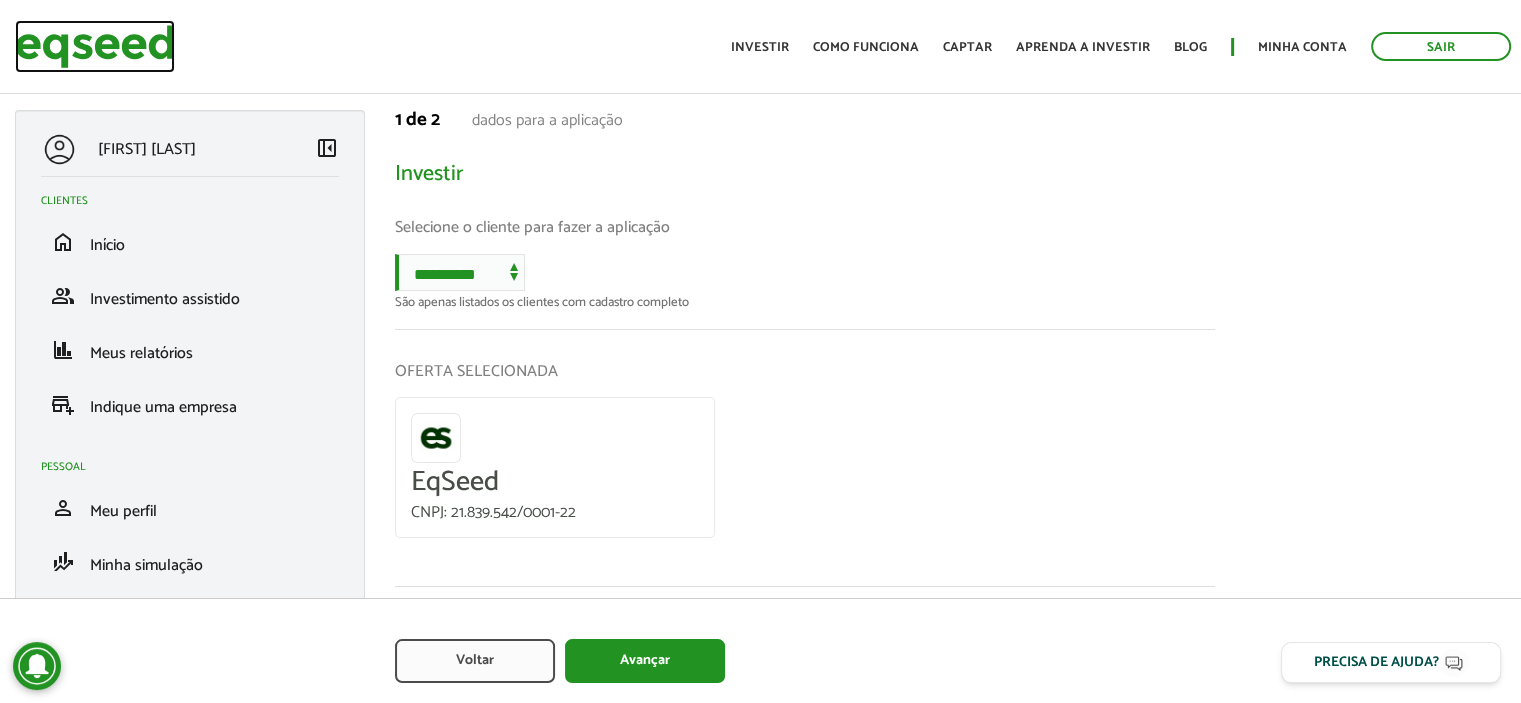 click at bounding box center [95, 46] 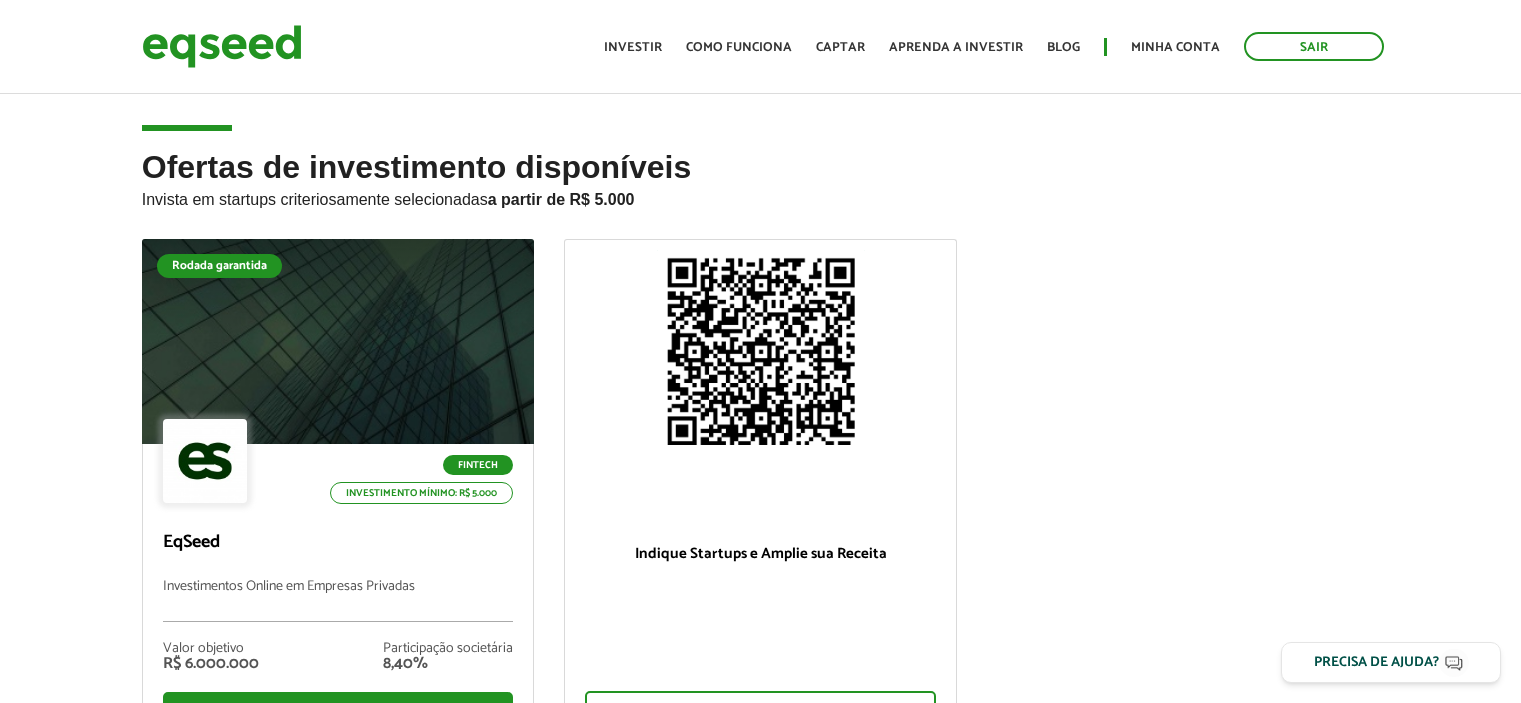 scroll, scrollTop: 0, scrollLeft: 0, axis: both 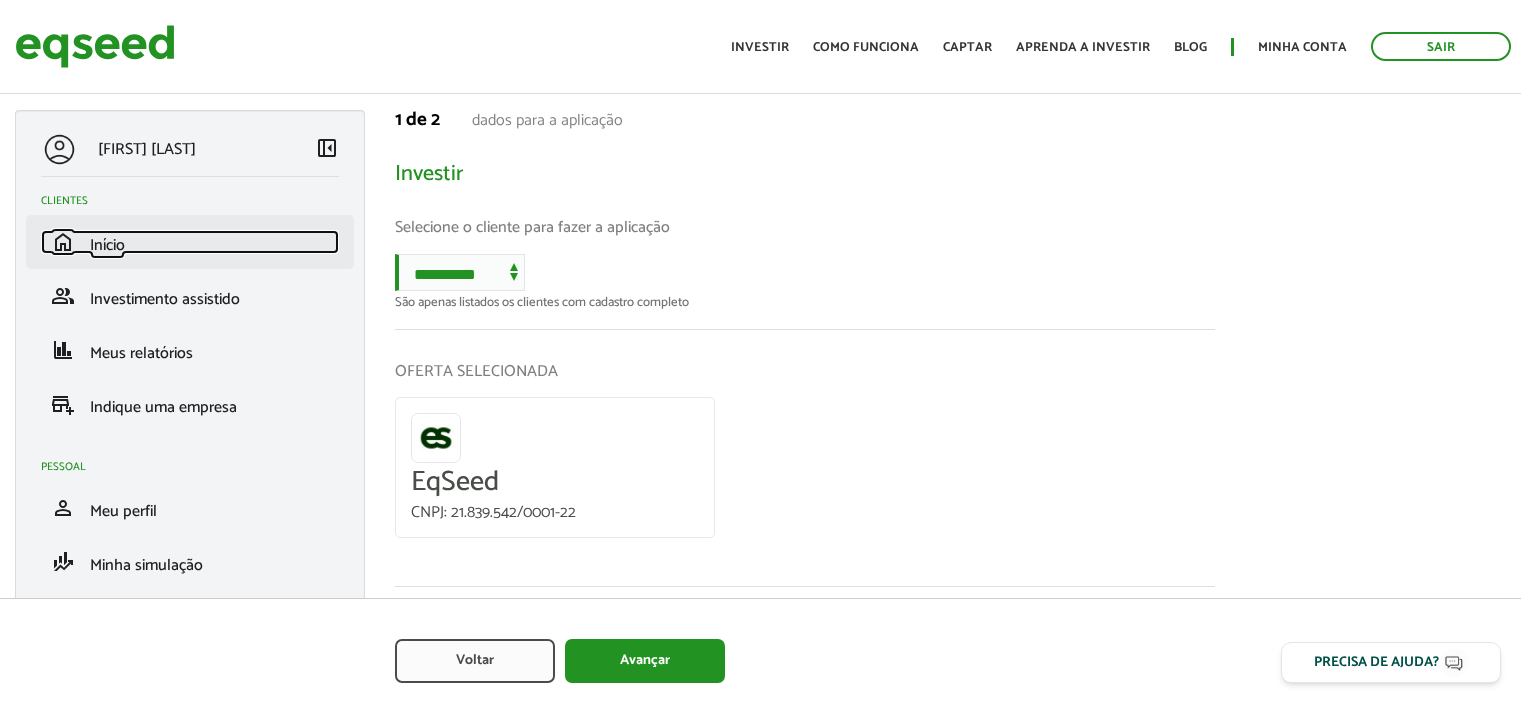 click on "home Início" at bounding box center (190, 242) 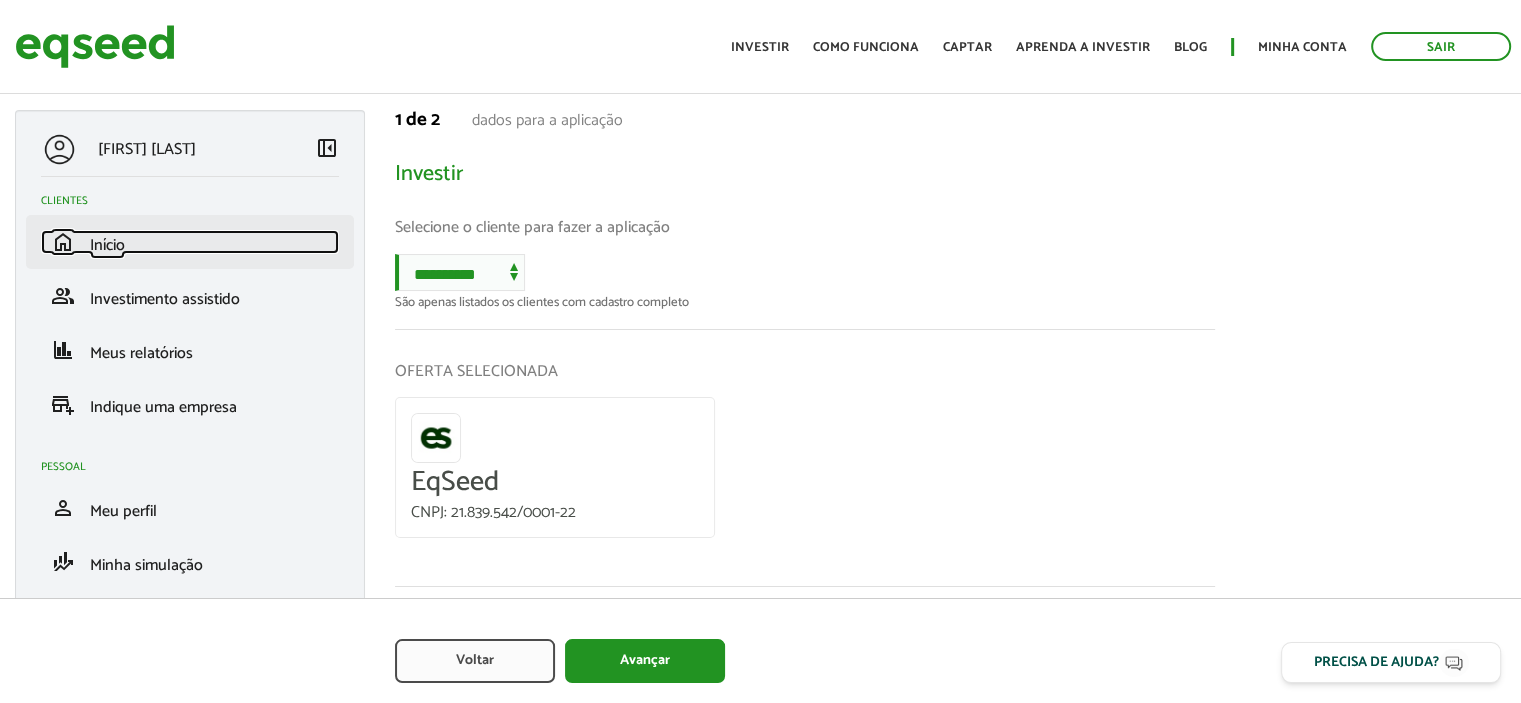 scroll, scrollTop: 0, scrollLeft: 0, axis: both 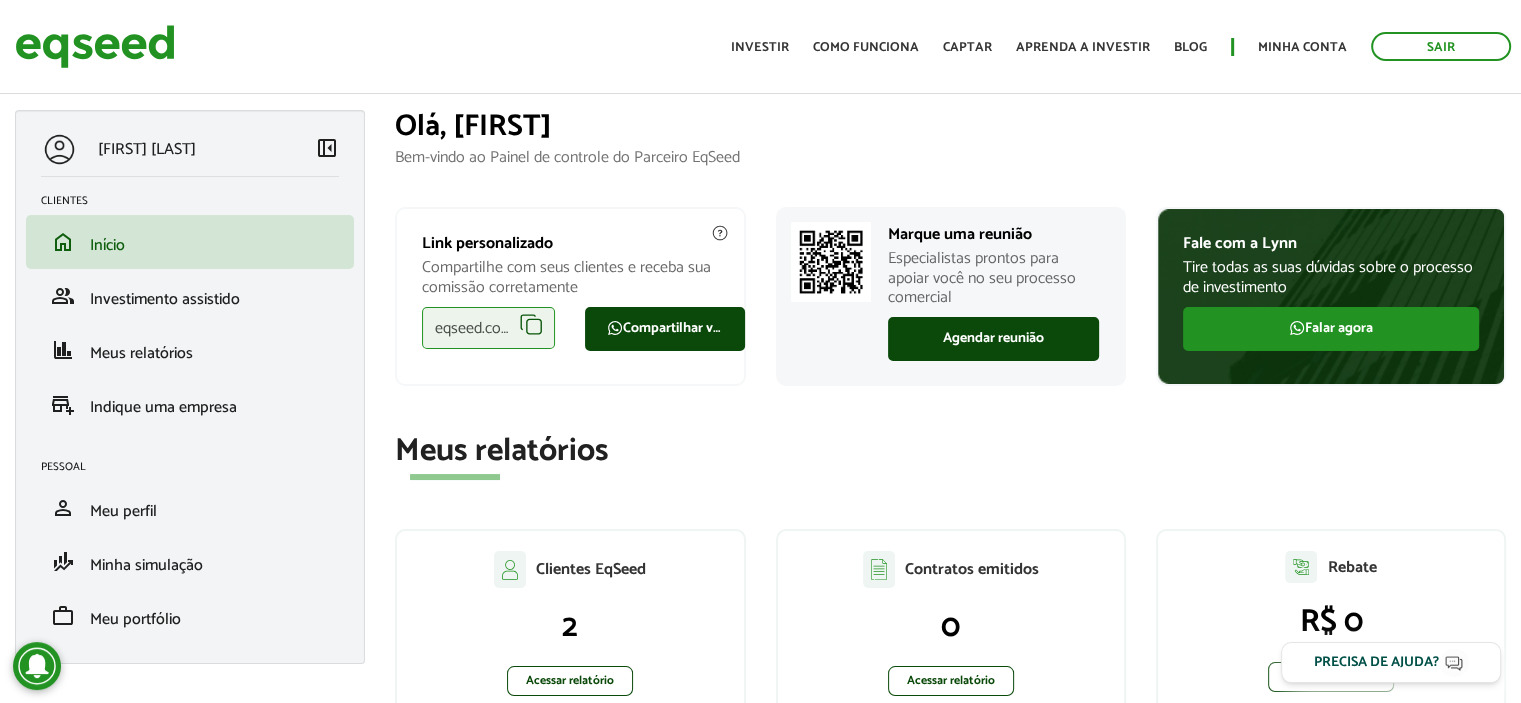 click on "Início
Investir
Como funciona
Captar
Aprenda a investir
Blog
Minha conta
Sair" at bounding box center (1121, 46) 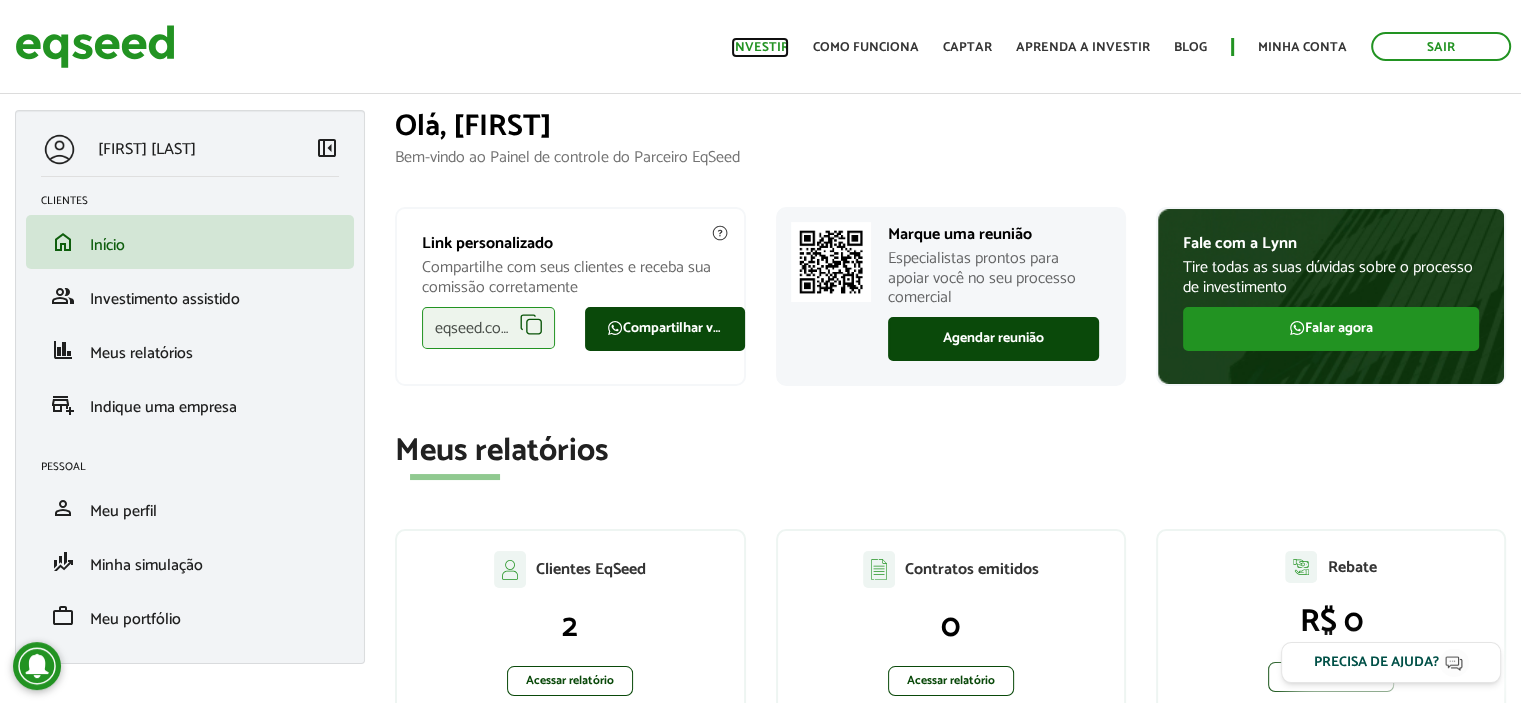 click on "Investir" at bounding box center [760, 47] 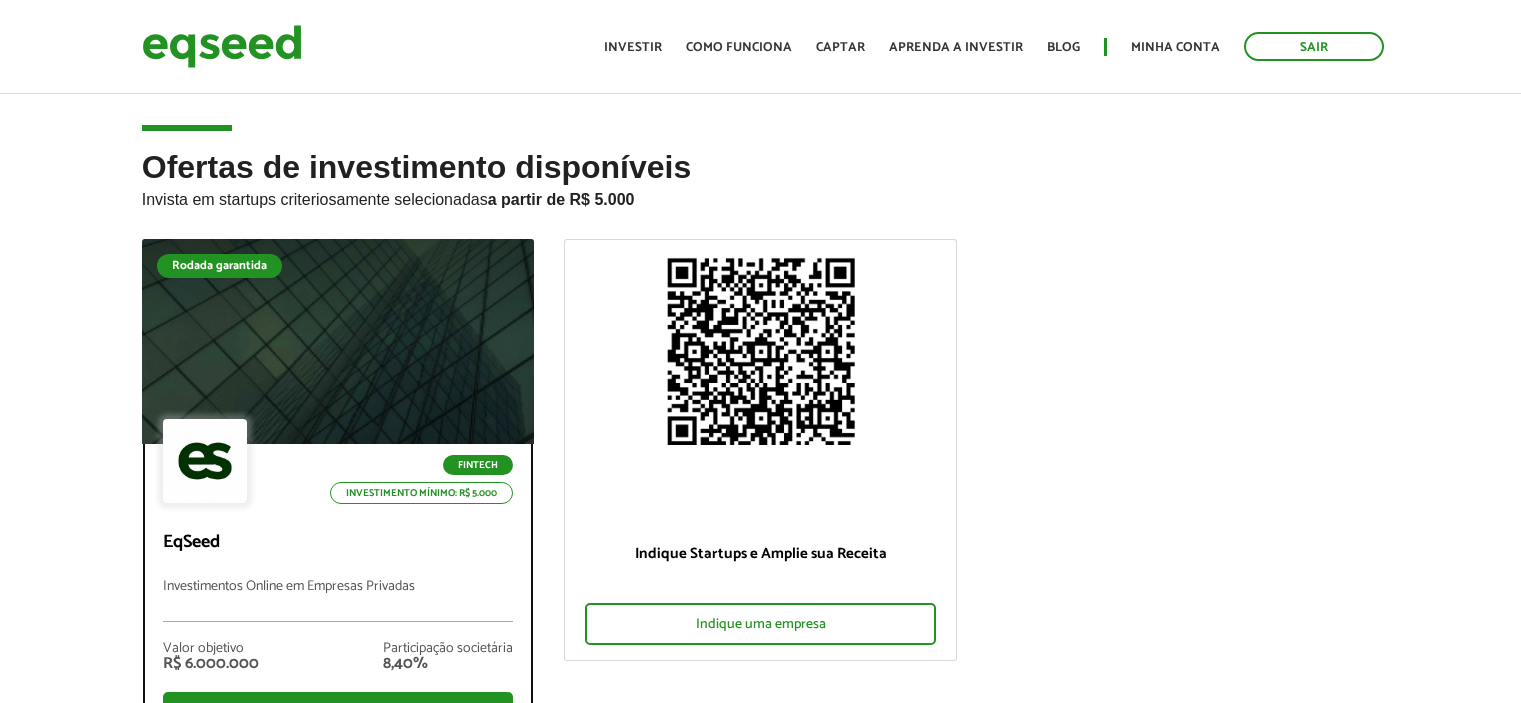 click on "Fintech
Investimento mínimo: R$ 5.000" at bounding box center [338, 463] 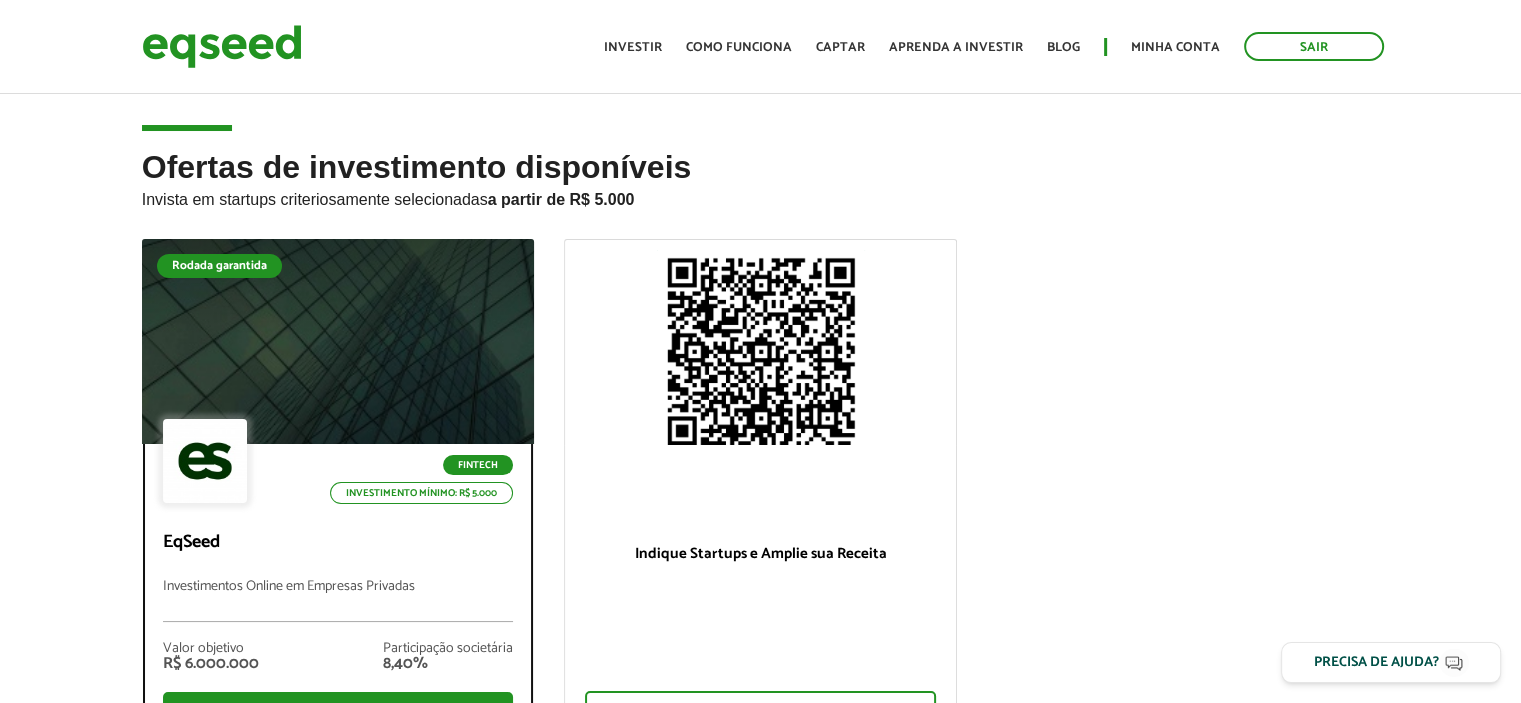 scroll, scrollTop: 0, scrollLeft: 0, axis: both 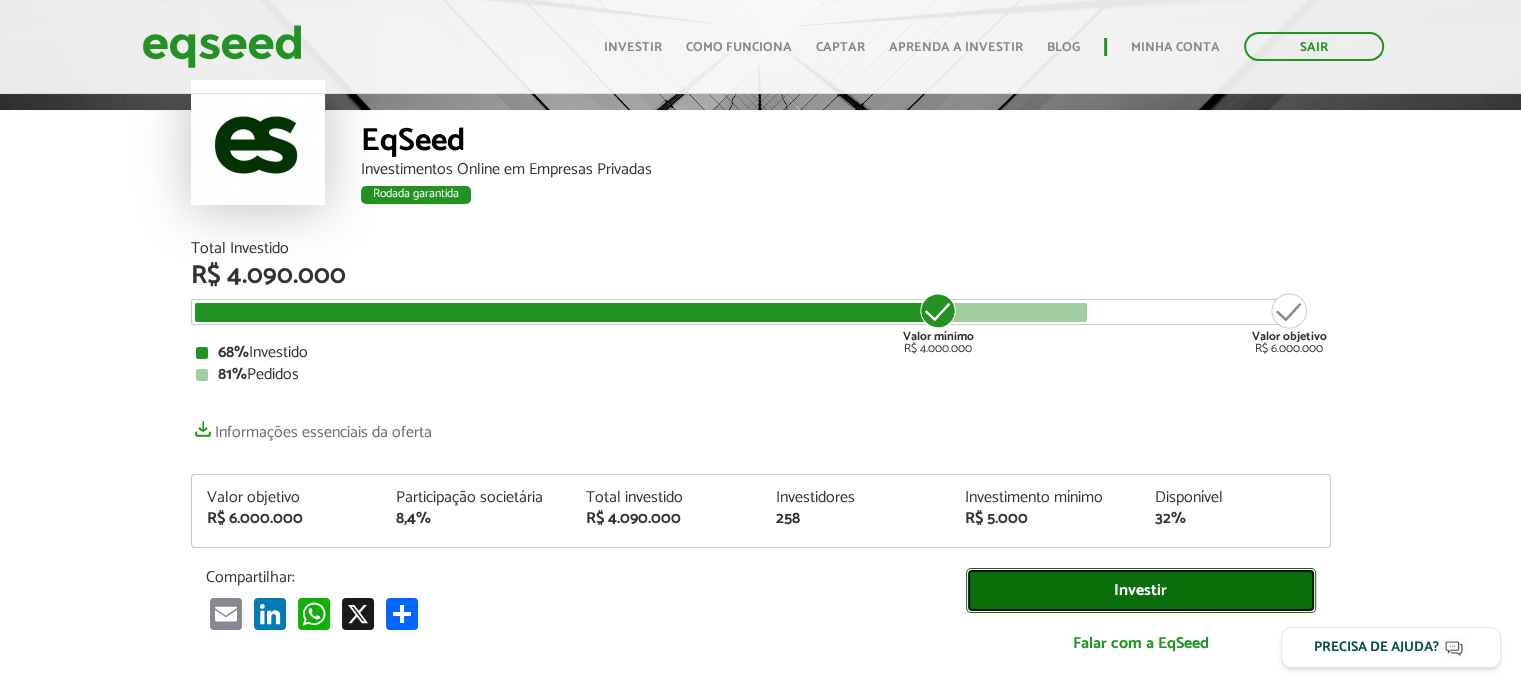 click on "Investir" at bounding box center (1141, 590) 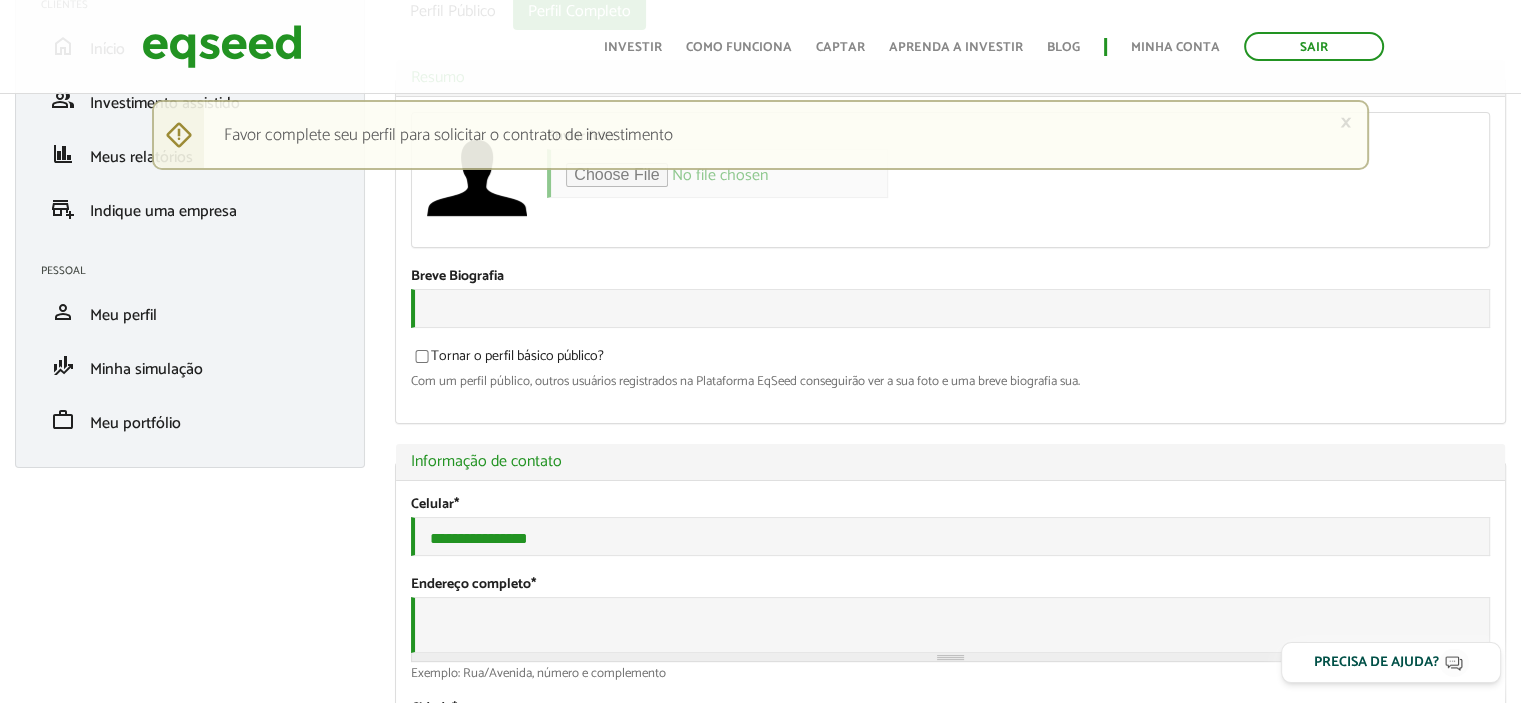 scroll, scrollTop: 300, scrollLeft: 0, axis: vertical 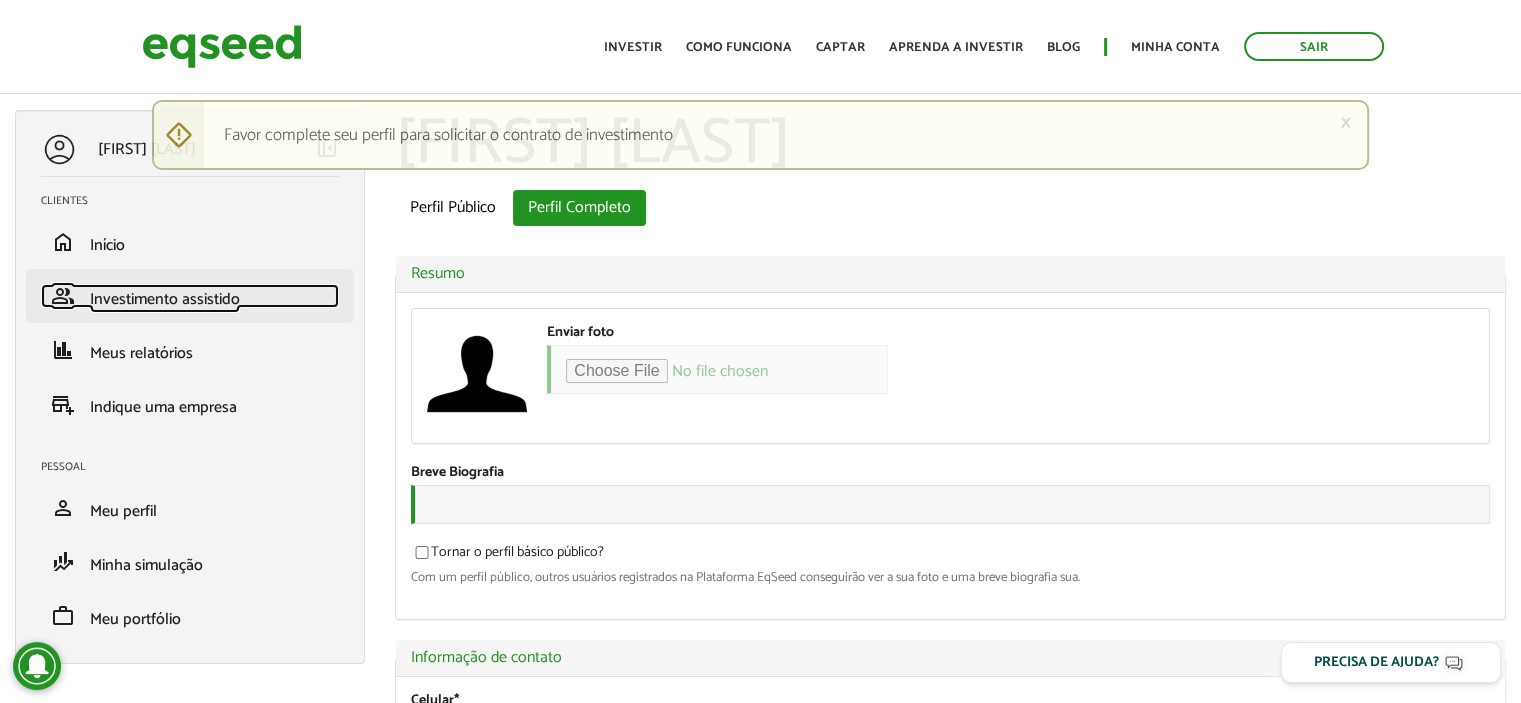 click on "Investimento assistido" at bounding box center [165, 299] 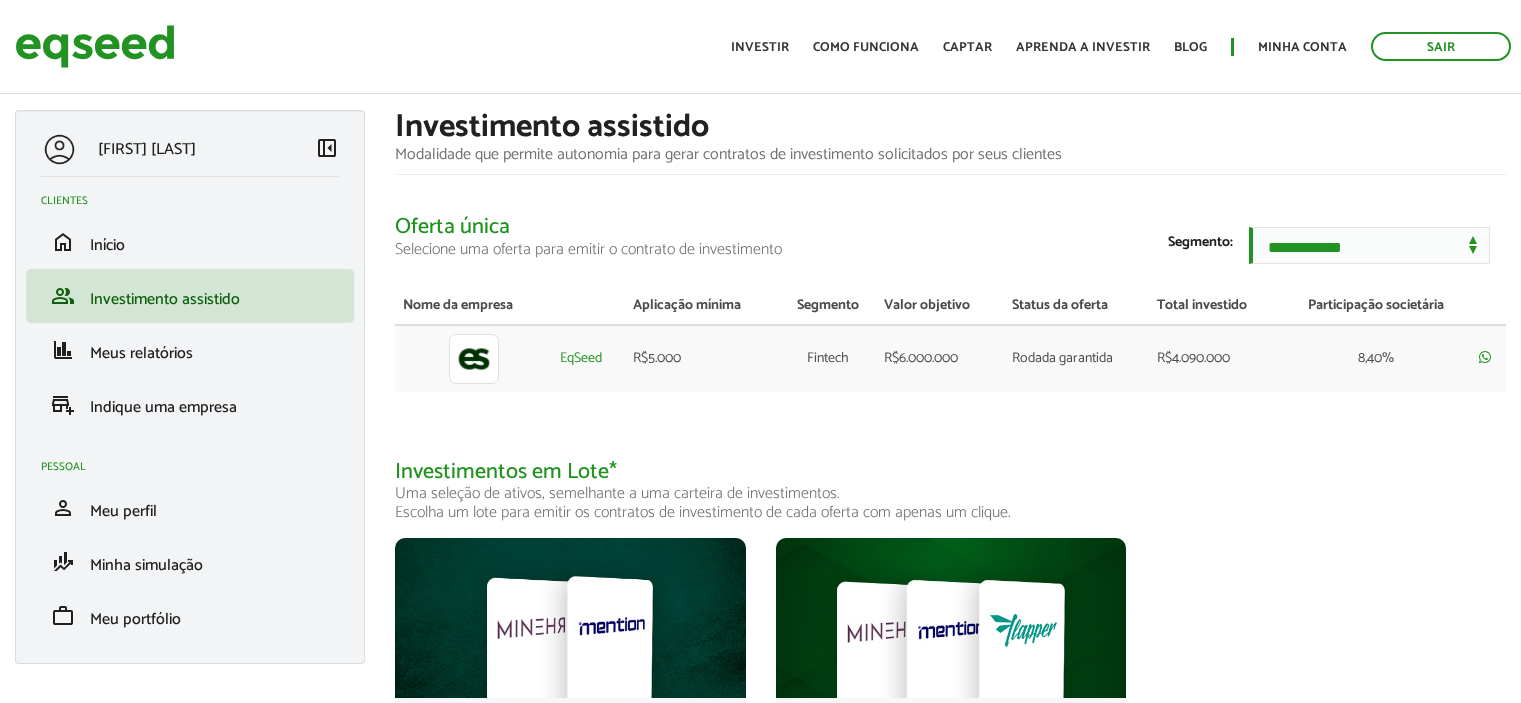 scroll, scrollTop: 0, scrollLeft: 0, axis: both 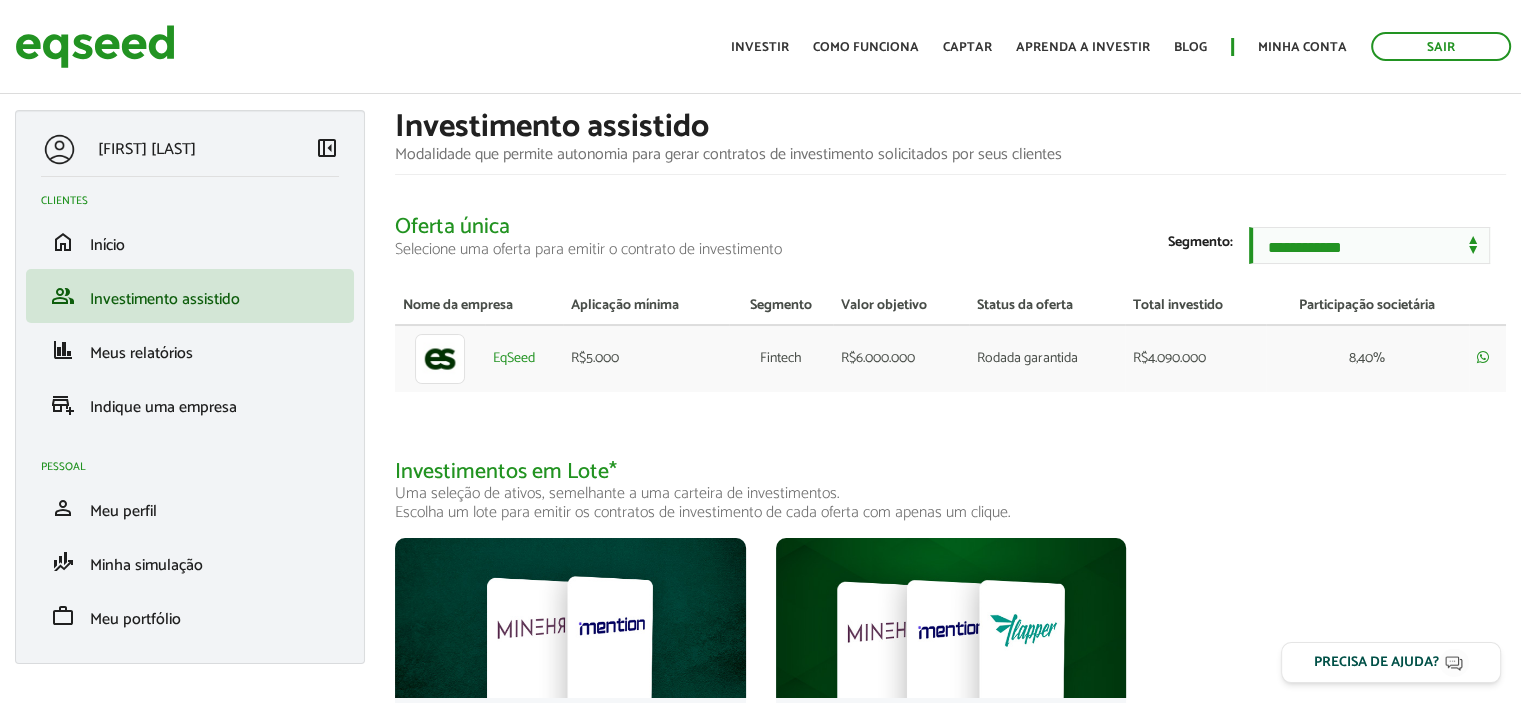 click on "Valor objetivo" at bounding box center (901, 306) 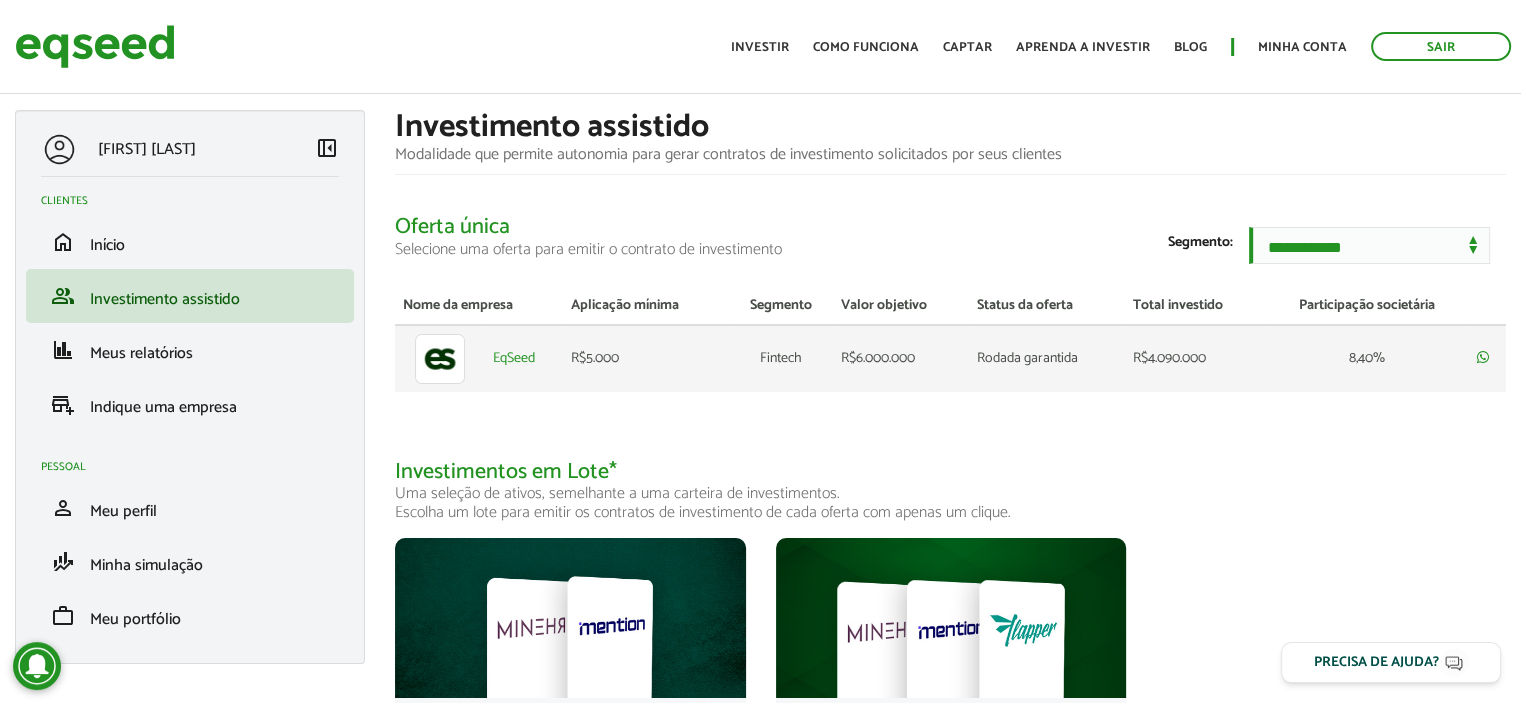 click on "R$6.000.000" at bounding box center (901, 358) 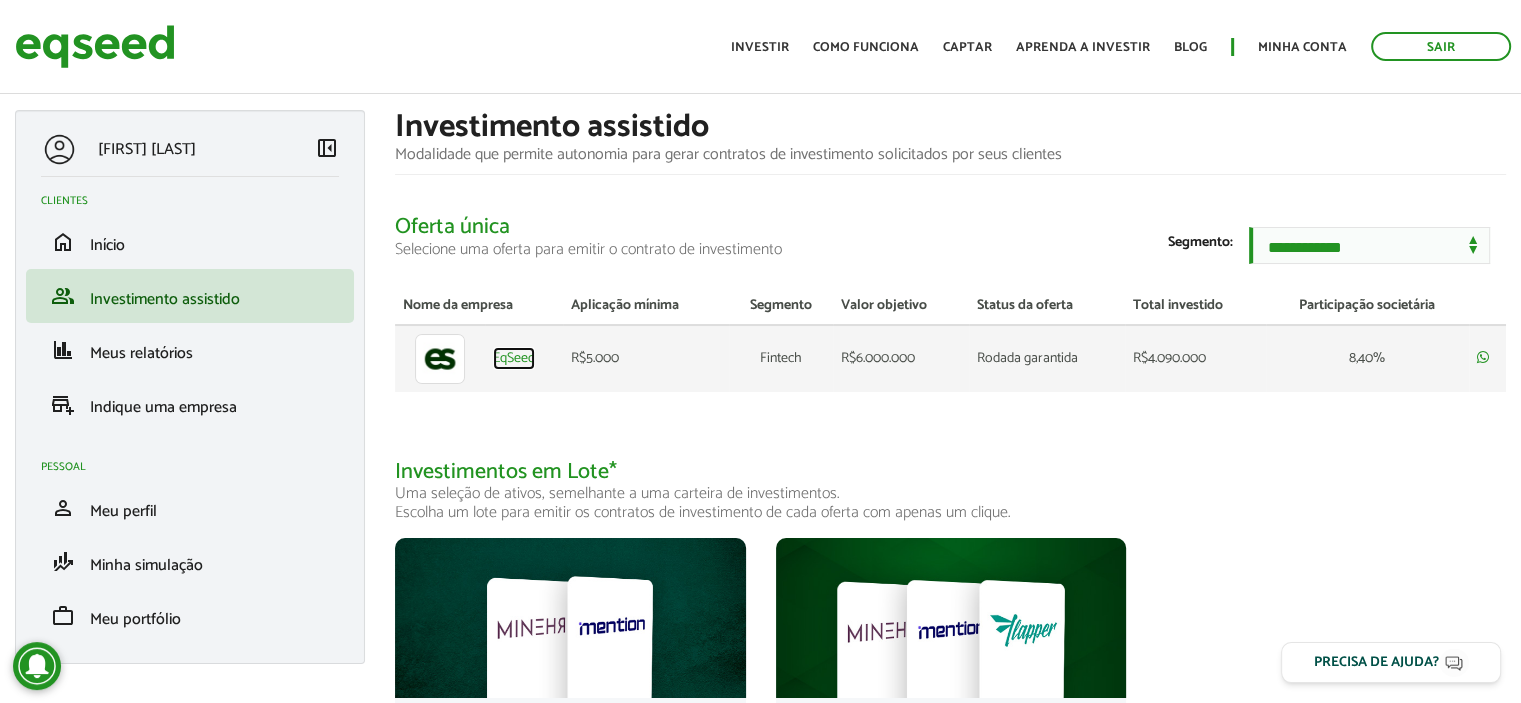 click on "EqSeed" at bounding box center [514, 359] 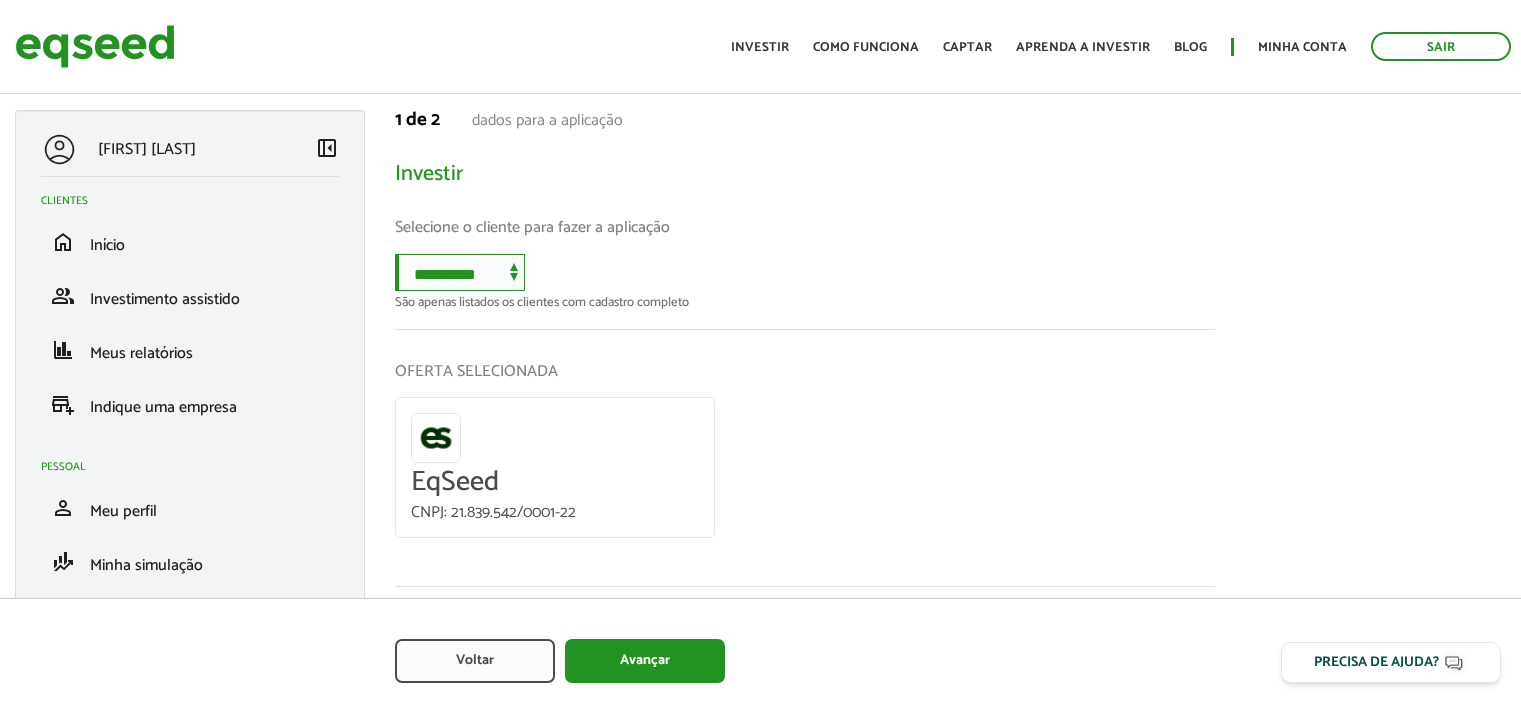 click on "**********" at bounding box center [460, 272] 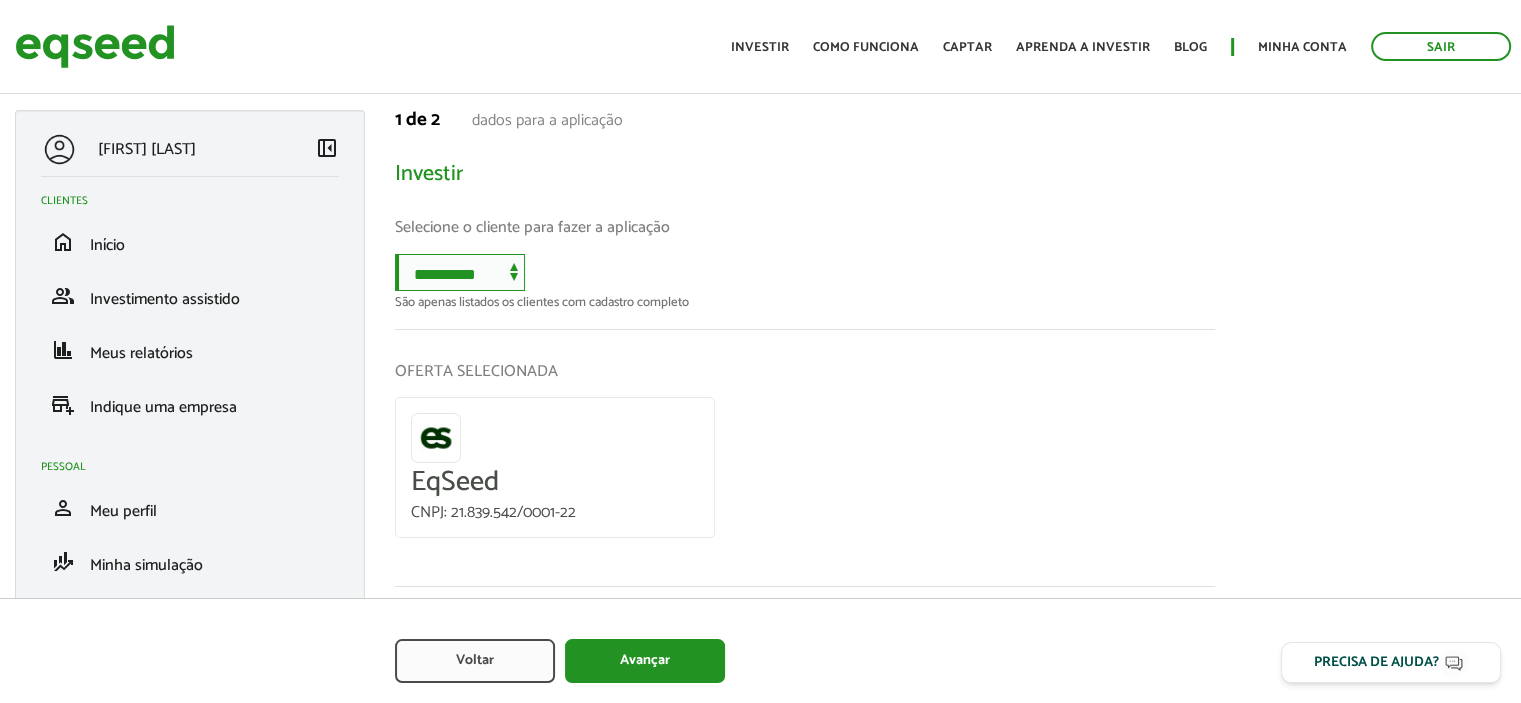 scroll, scrollTop: 0, scrollLeft: 0, axis: both 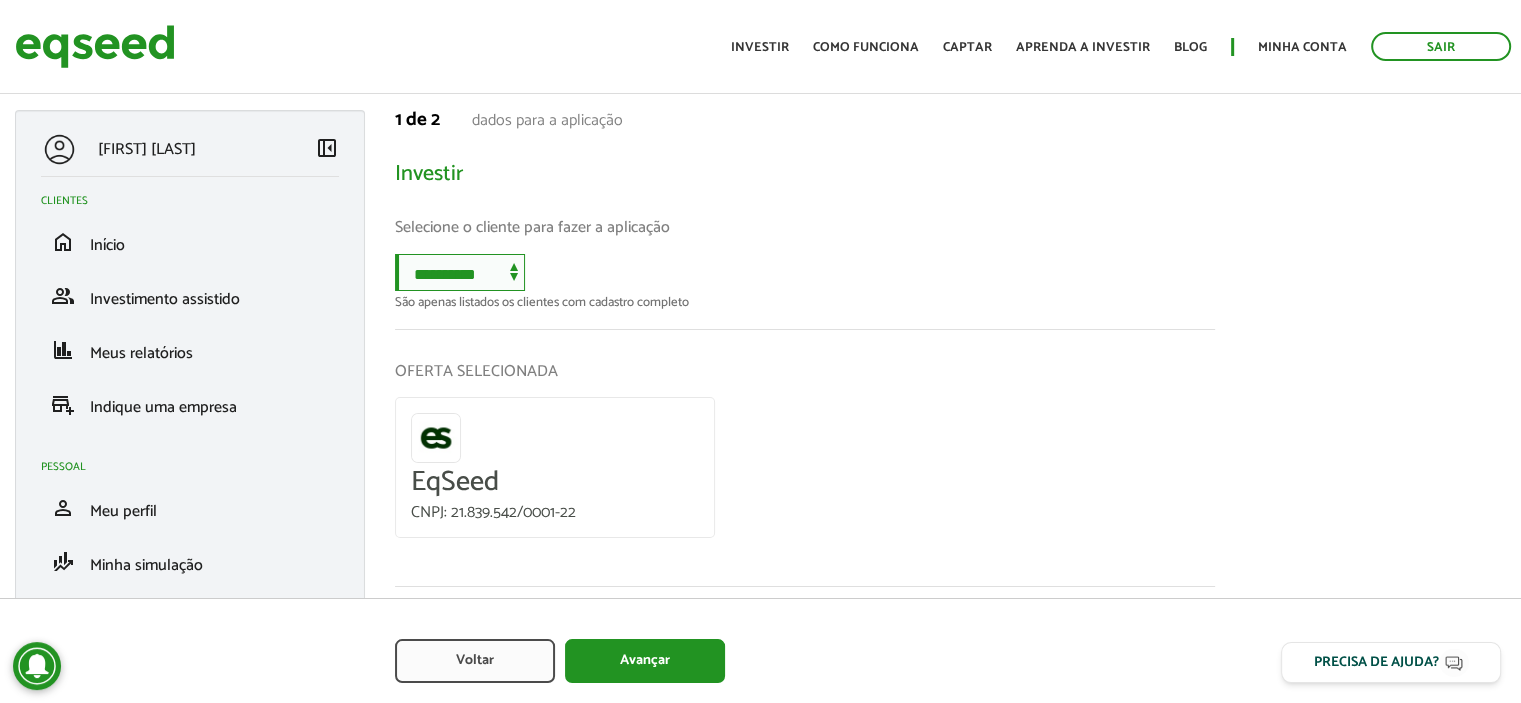 click on "**********" at bounding box center [460, 272] 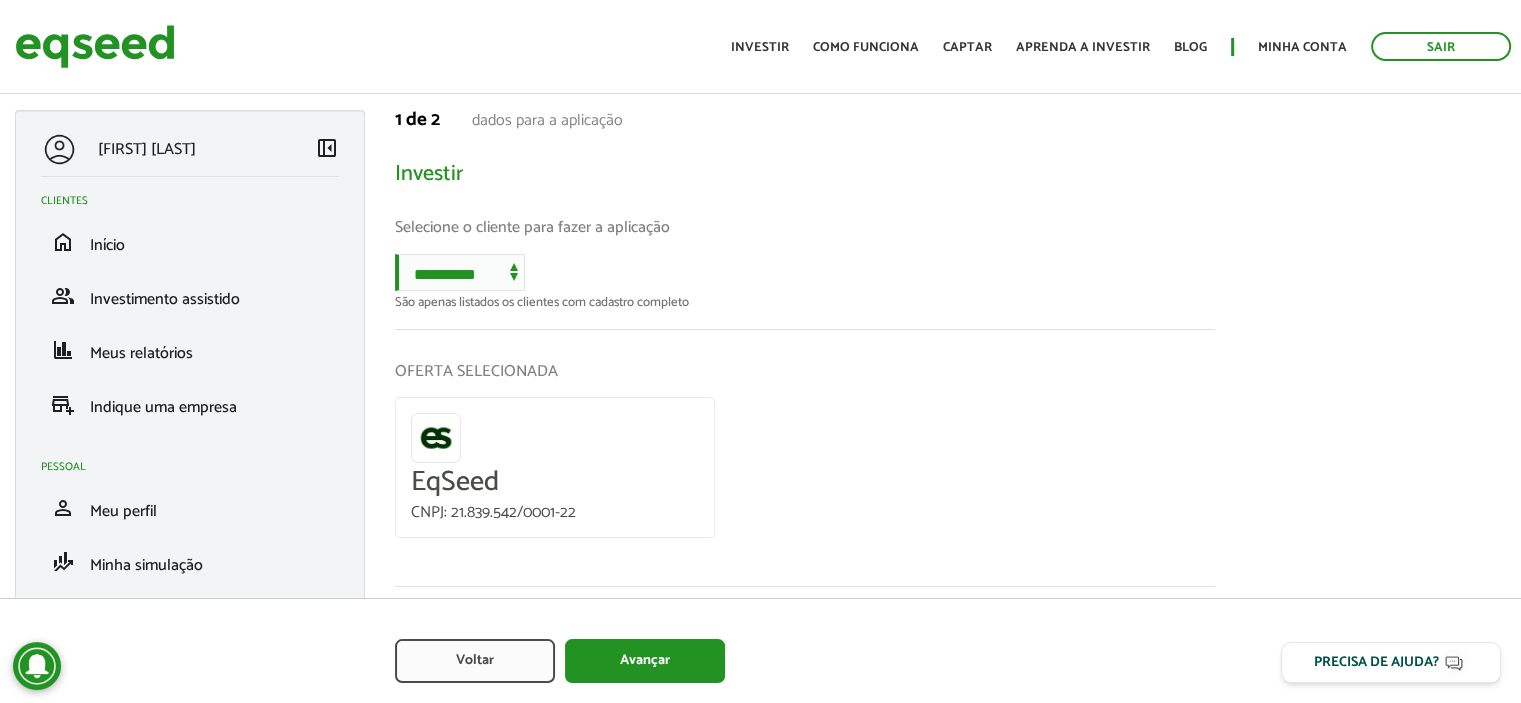 drag, startPoint x: 861, startPoint y: 275, endPoint x: 850, endPoint y: 295, distance: 22.825424 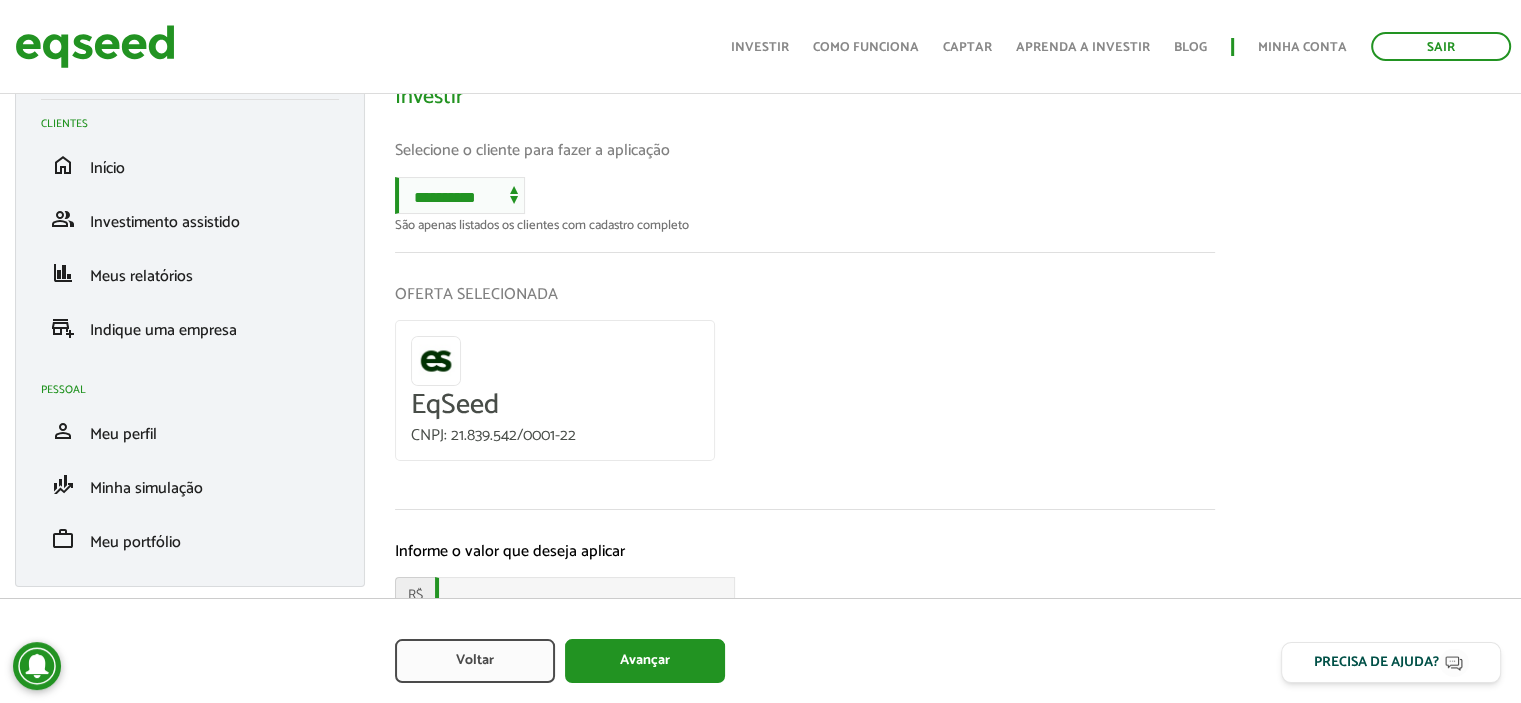 scroll, scrollTop: 0, scrollLeft: 0, axis: both 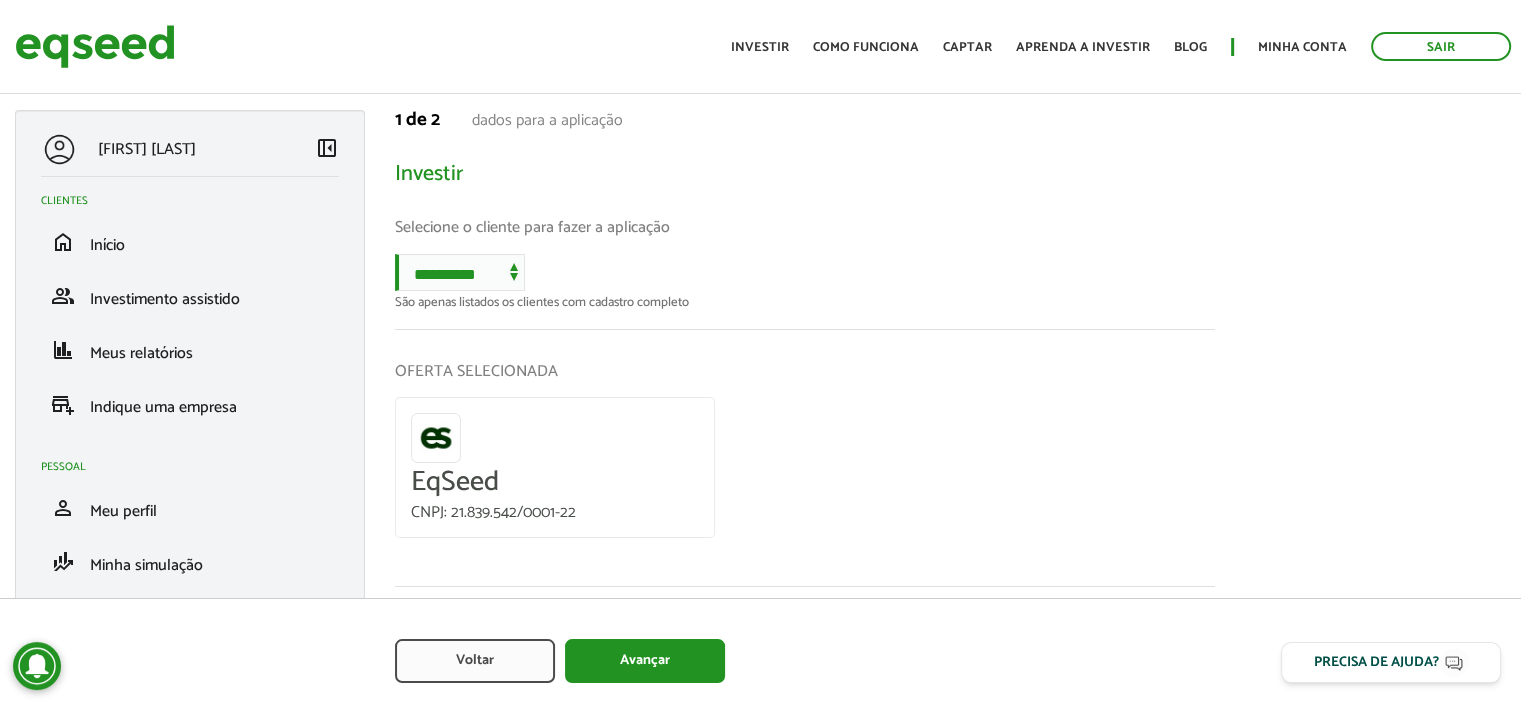 click on "Selecione o cliente para fazer a aplicação" at bounding box center (805, 227) 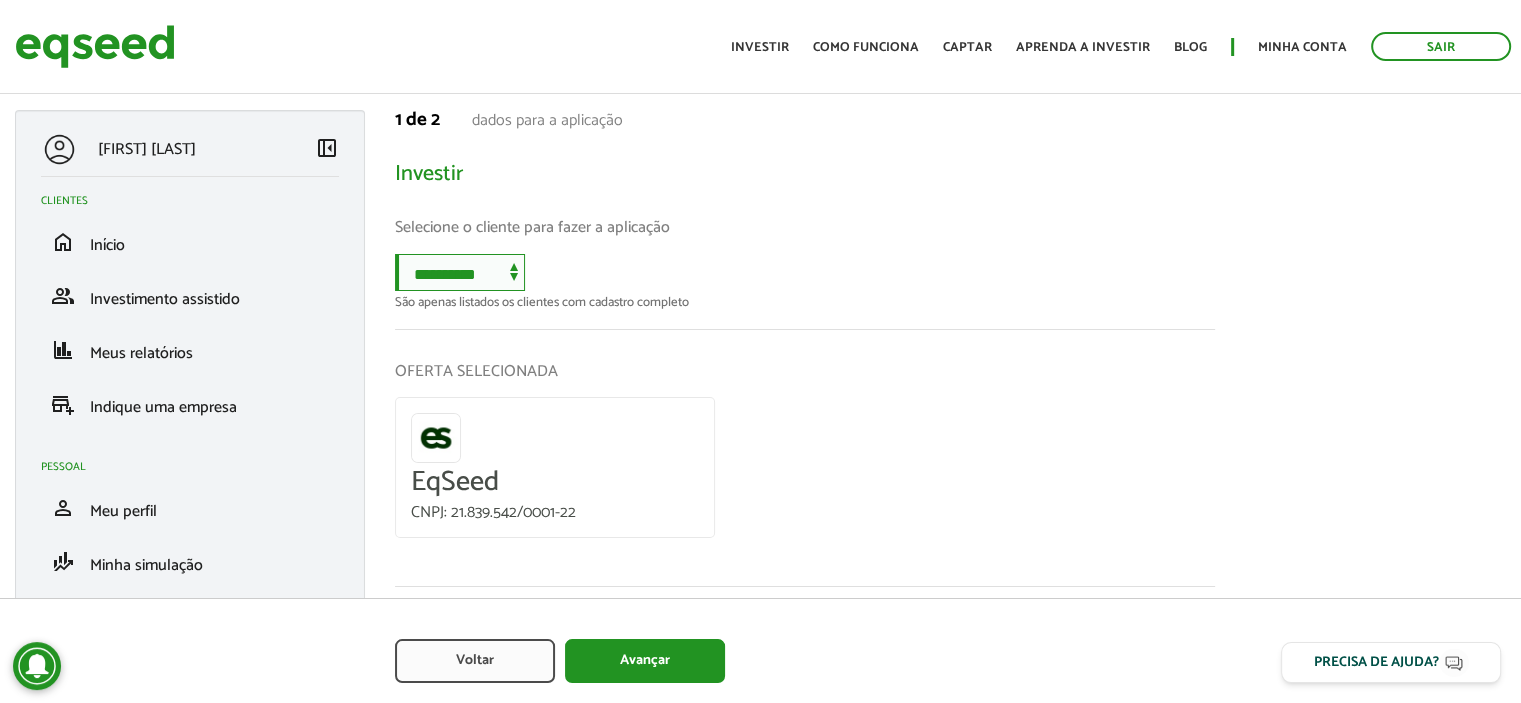 click on "**********" at bounding box center [460, 272] 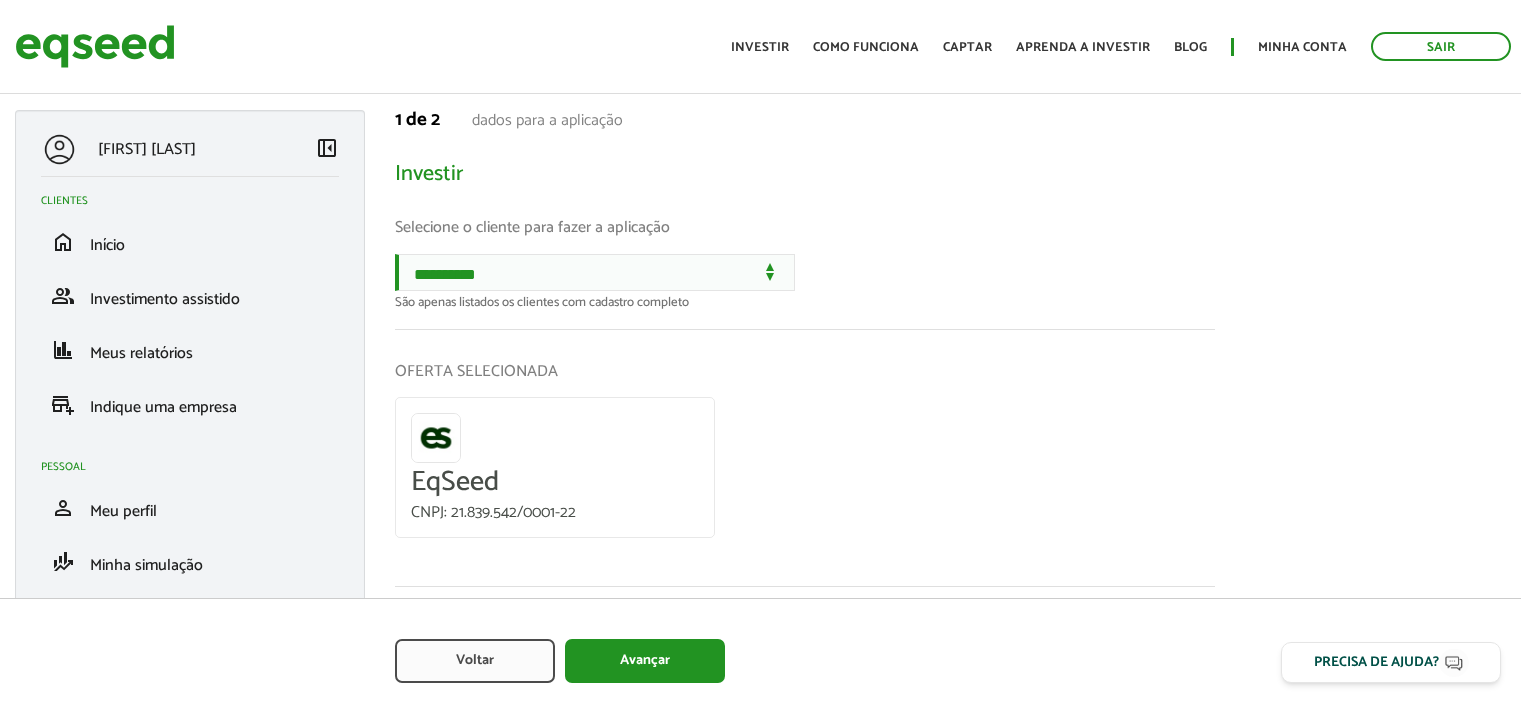 scroll, scrollTop: 0, scrollLeft: 0, axis: both 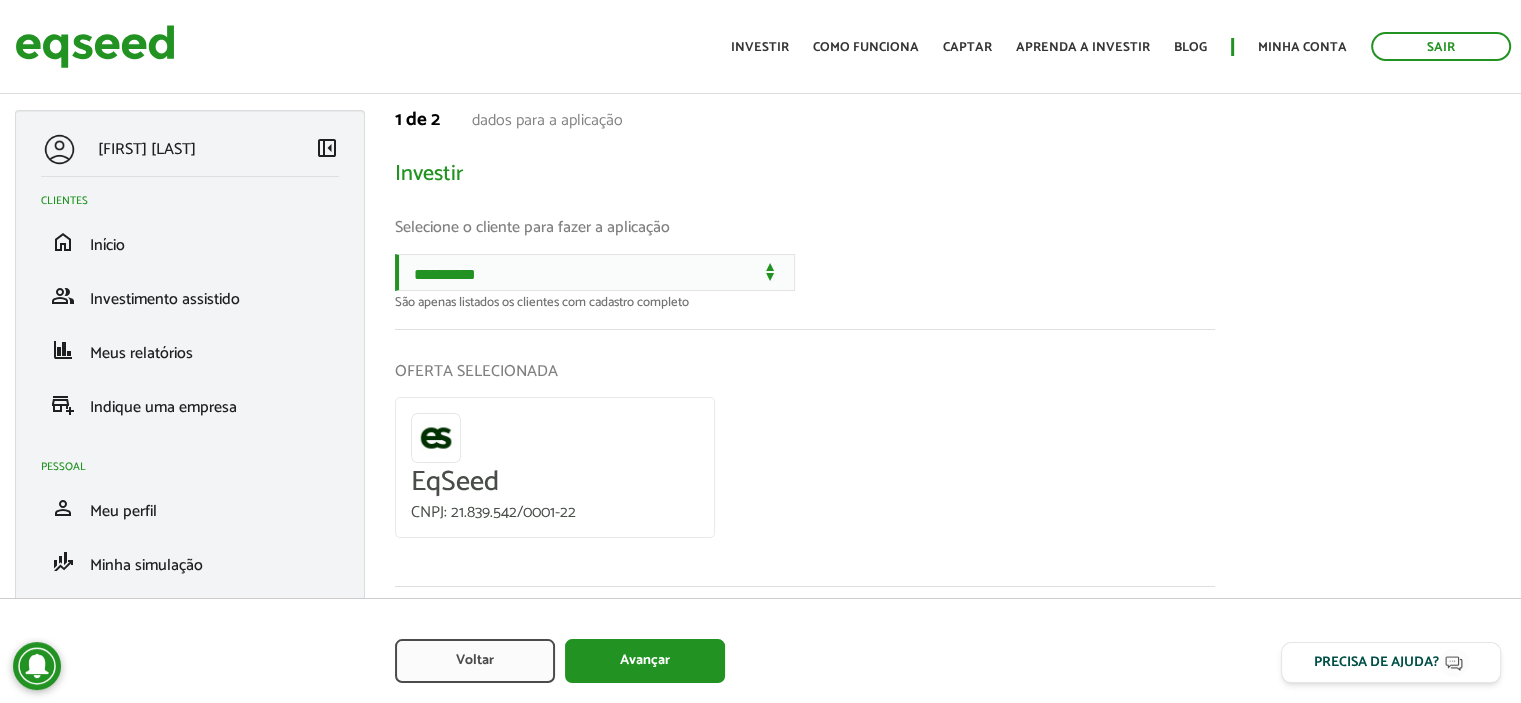 select on "******" 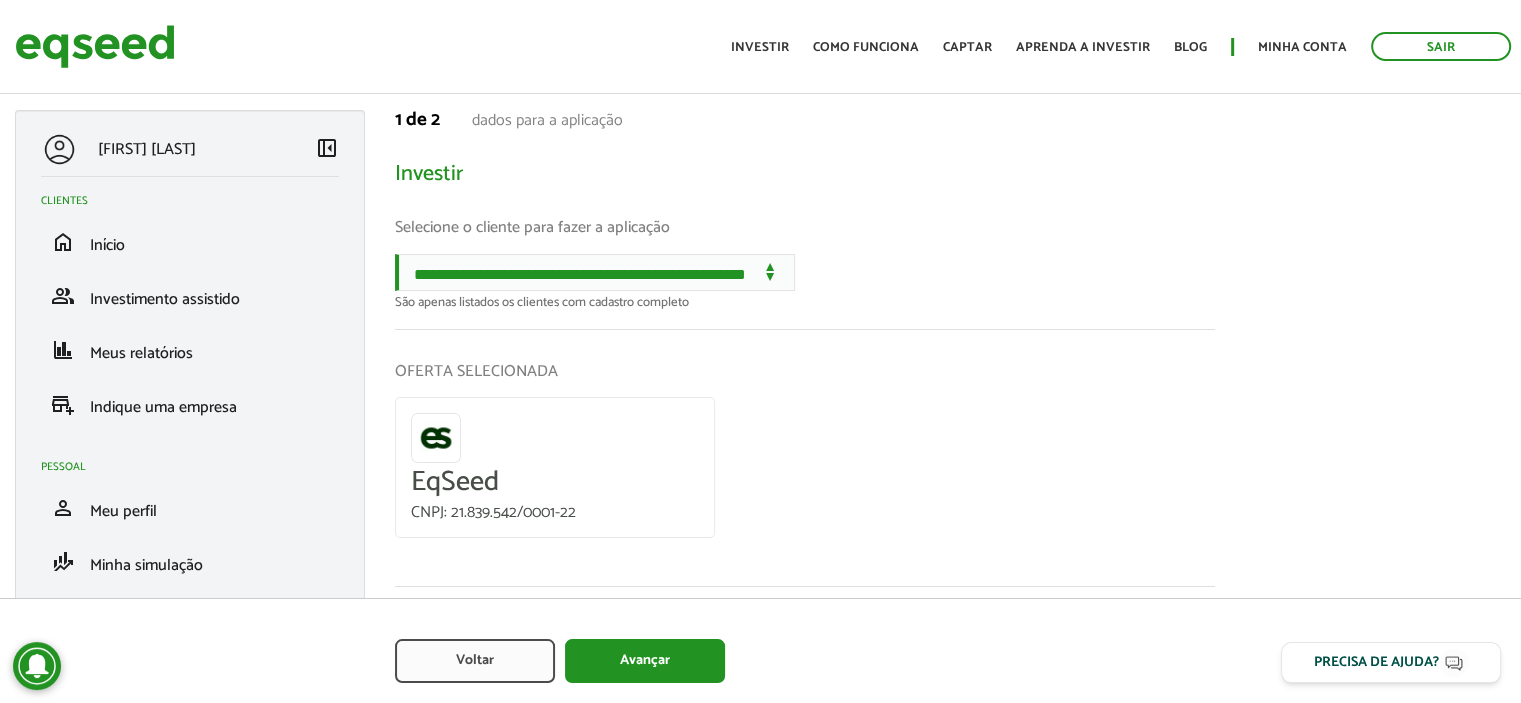 click on "**********" at bounding box center [595, 272] 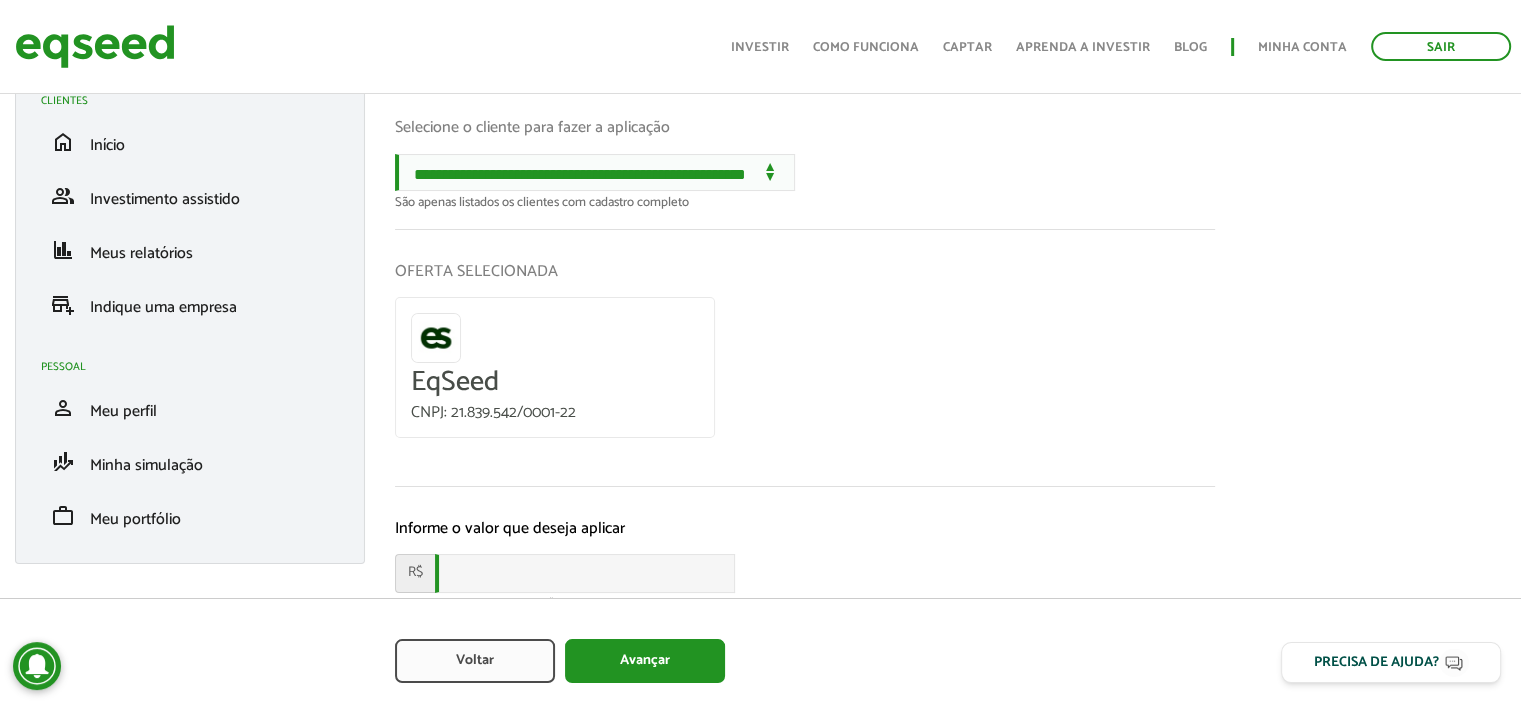 scroll, scrollTop: 176, scrollLeft: 0, axis: vertical 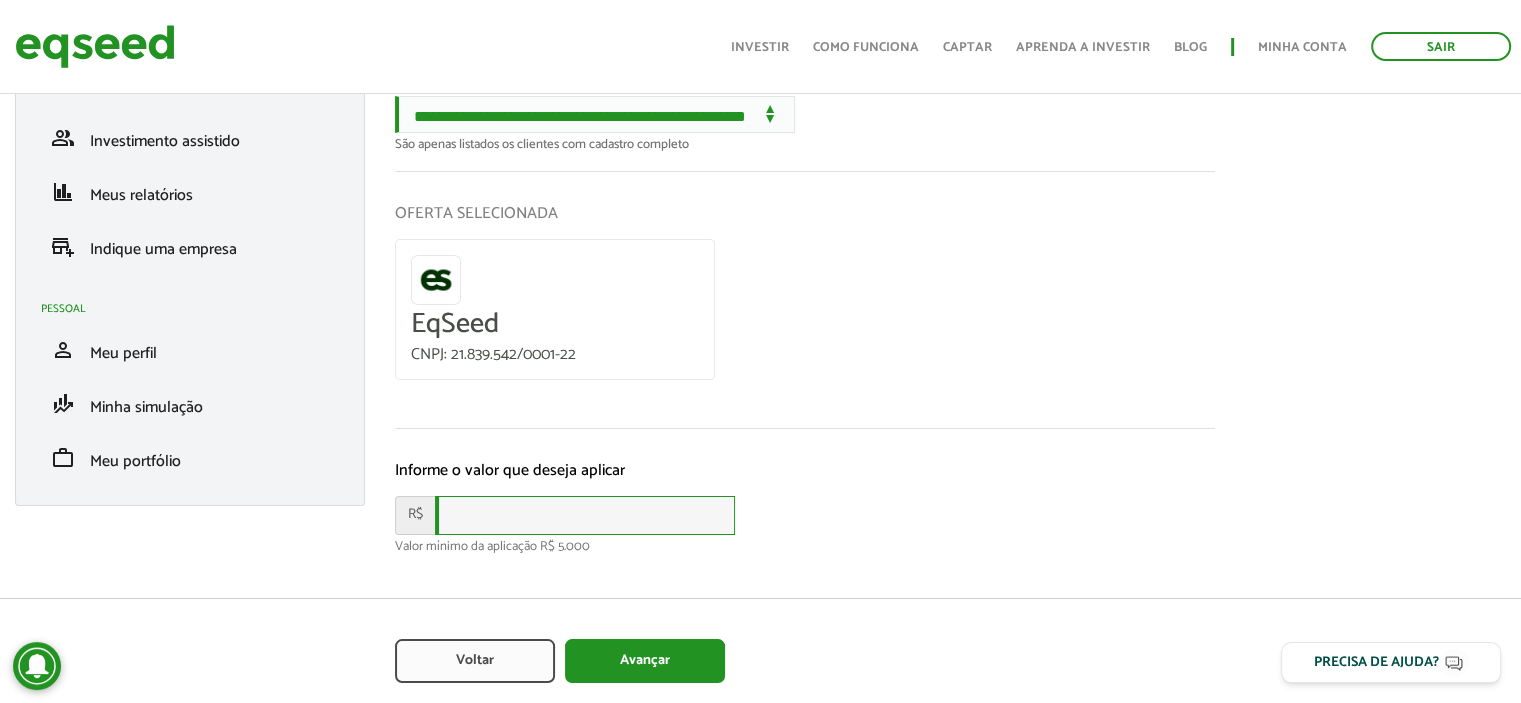 click at bounding box center [585, 515] 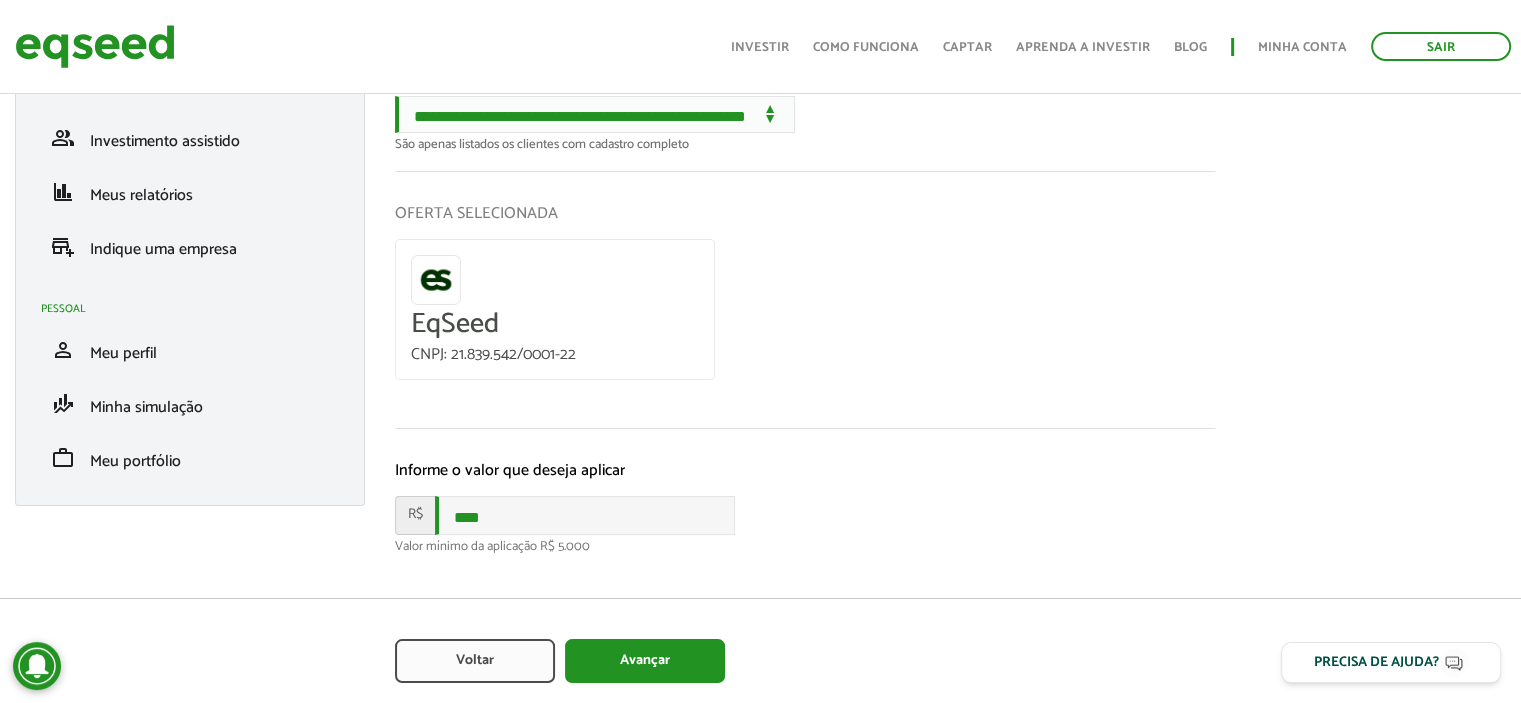 click on "Avançar
Voltar" at bounding box center (760, 650) 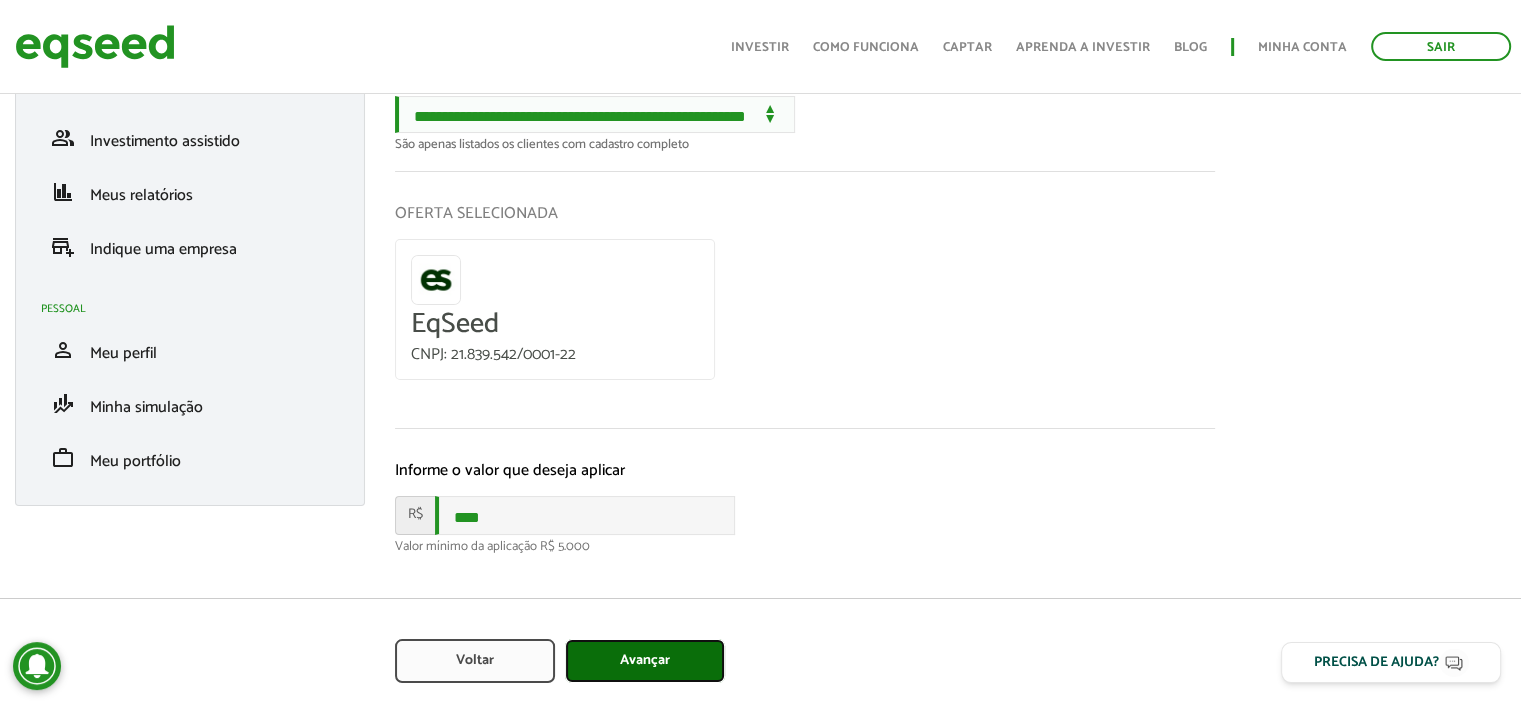 click on "Avançar" at bounding box center [645, 661] 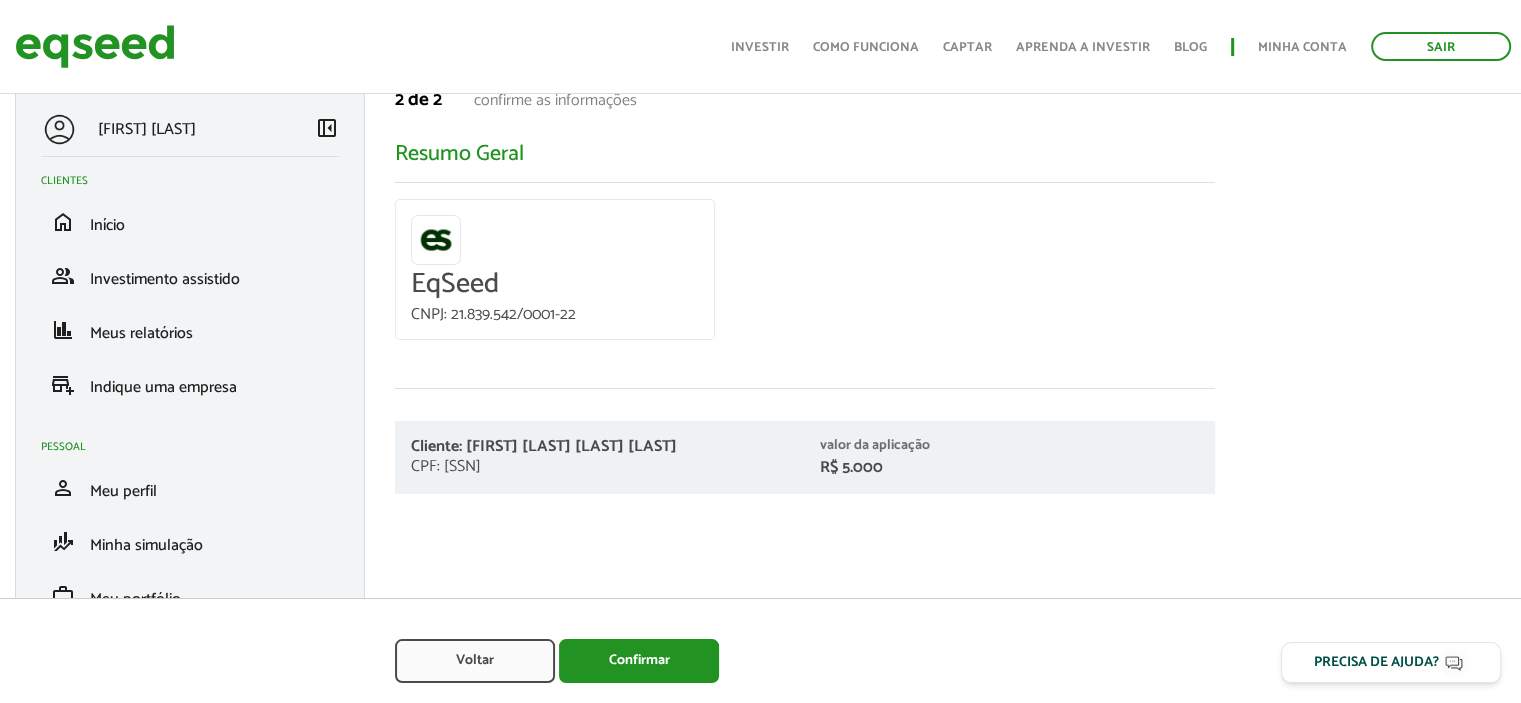 scroll, scrollTop: 0, scrollLeft: 0, axis: both 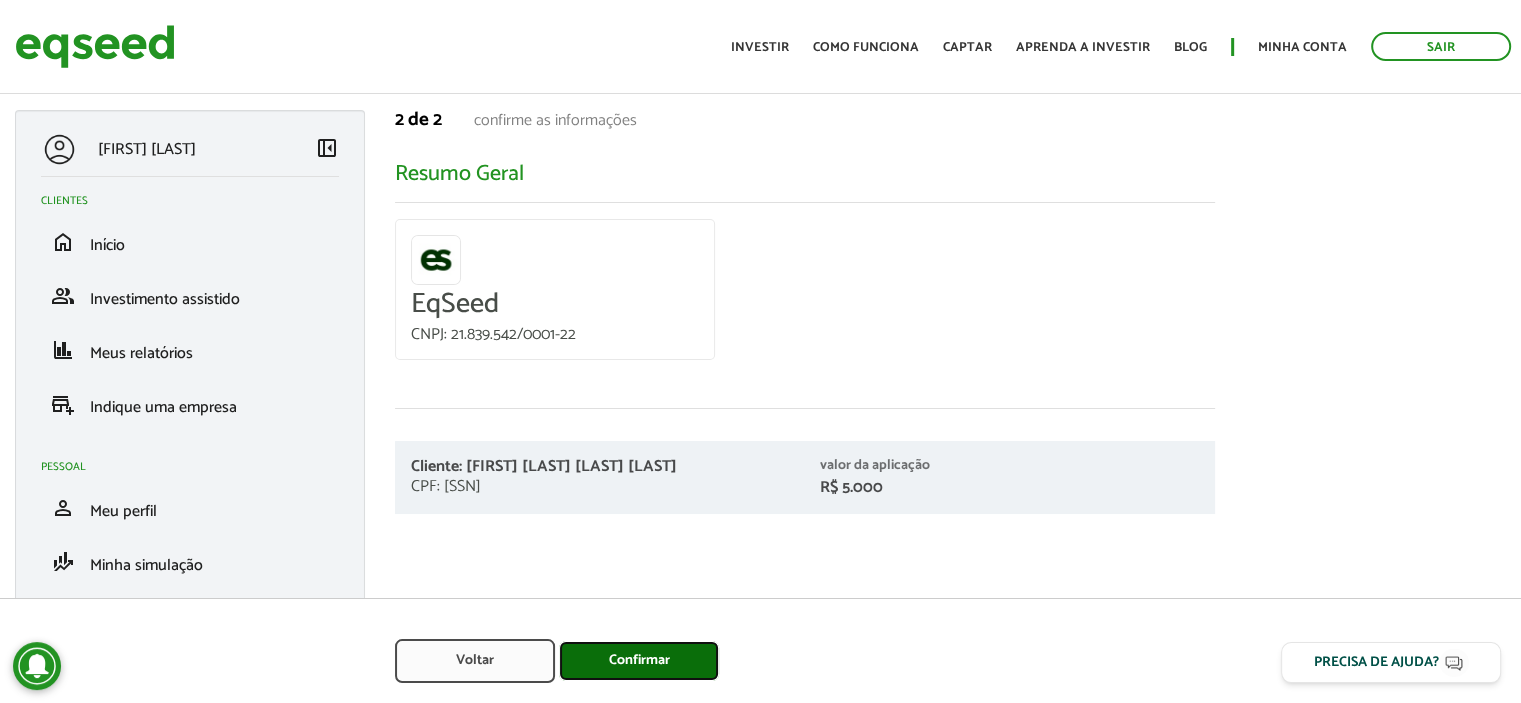 click on "Confirmar" at bounding box center (639, 661) 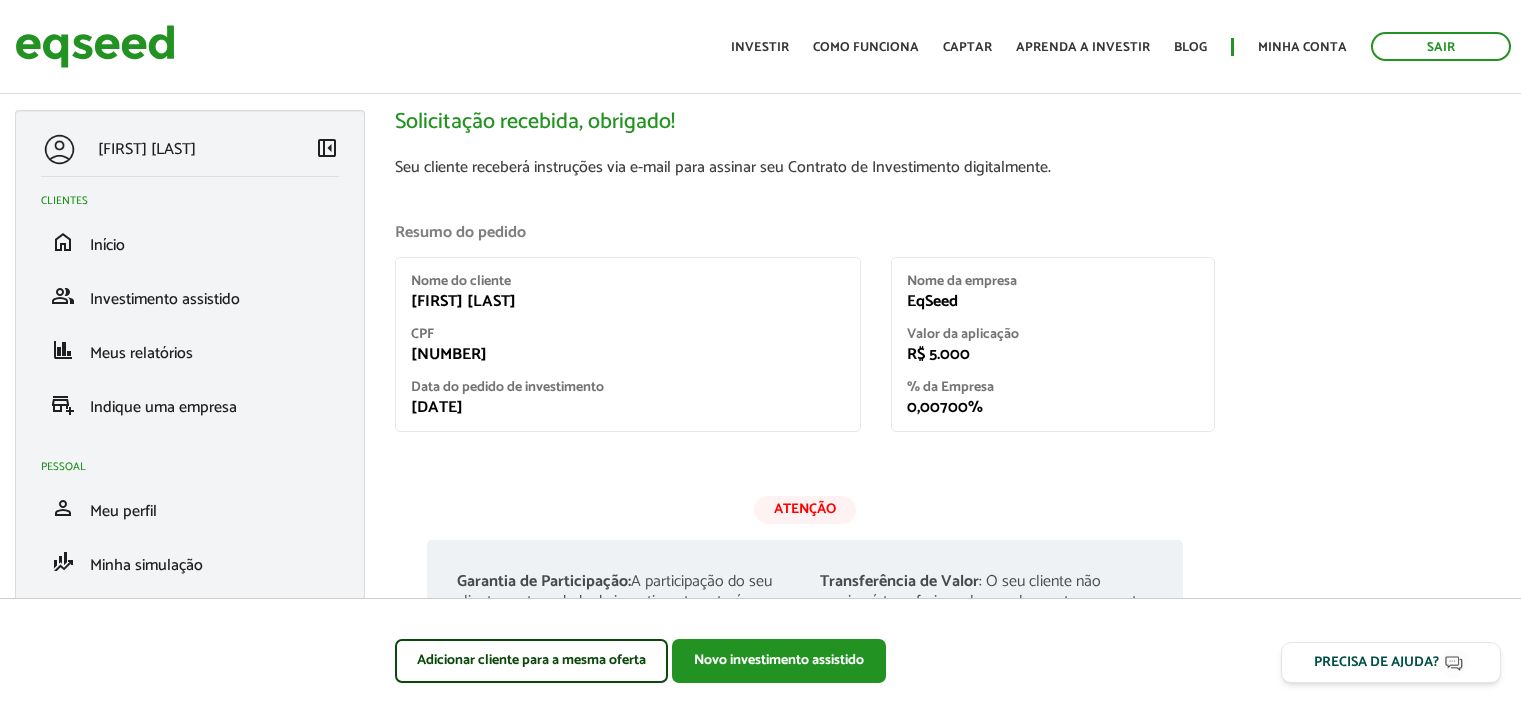 scroll, scrollTop: 0, scrollLeft: 0, axis: both 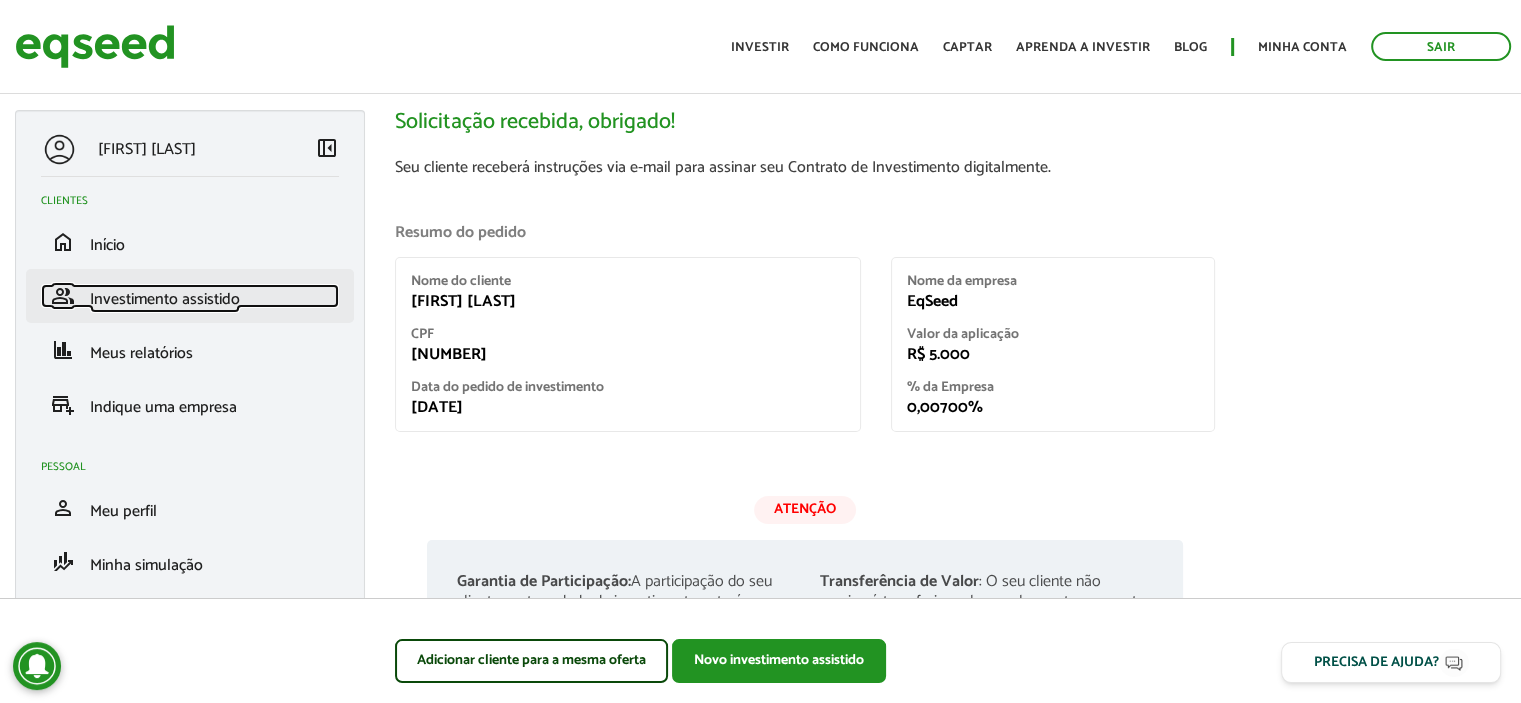 click on "Investimento assistido" at bounding box center (165, 299) 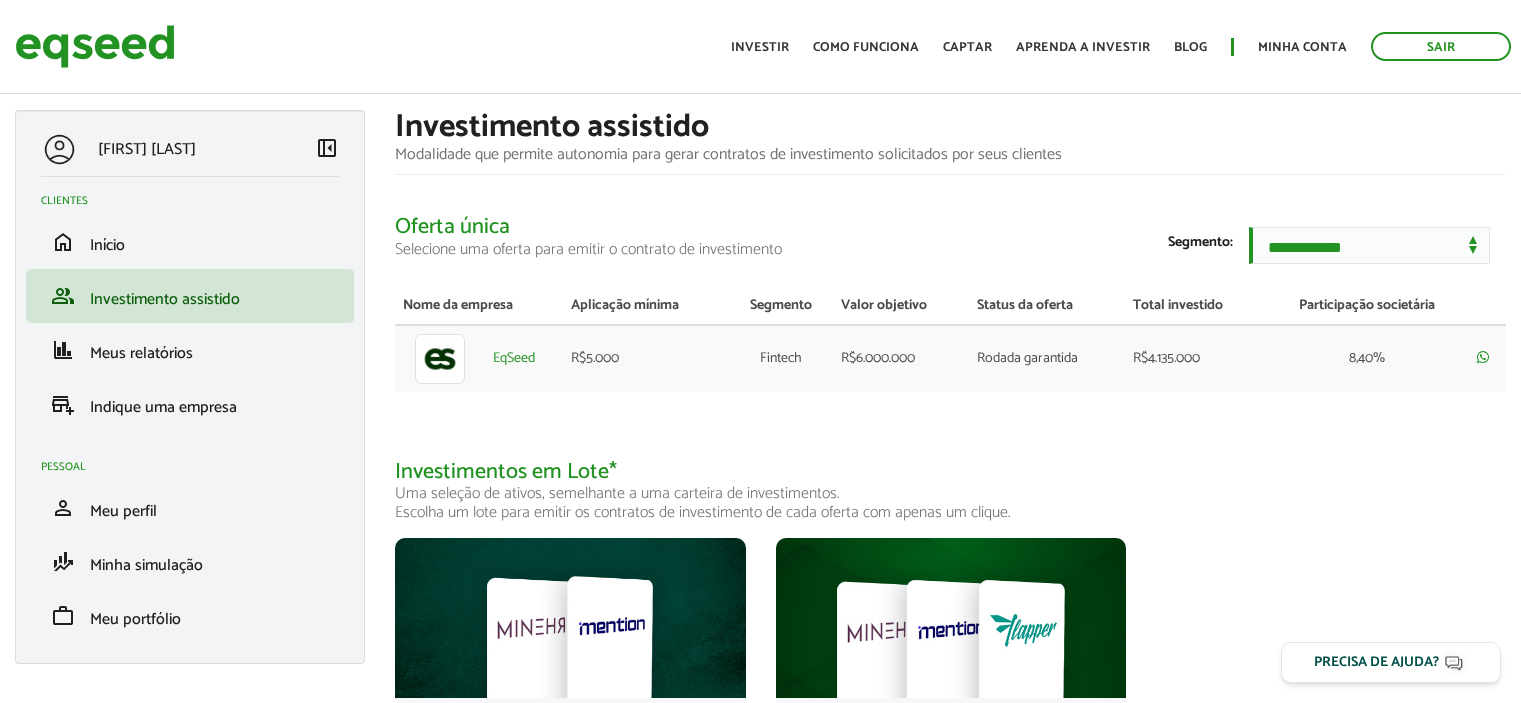 scroll, scrollTop: 0, scrollLeft: 0, axis: both 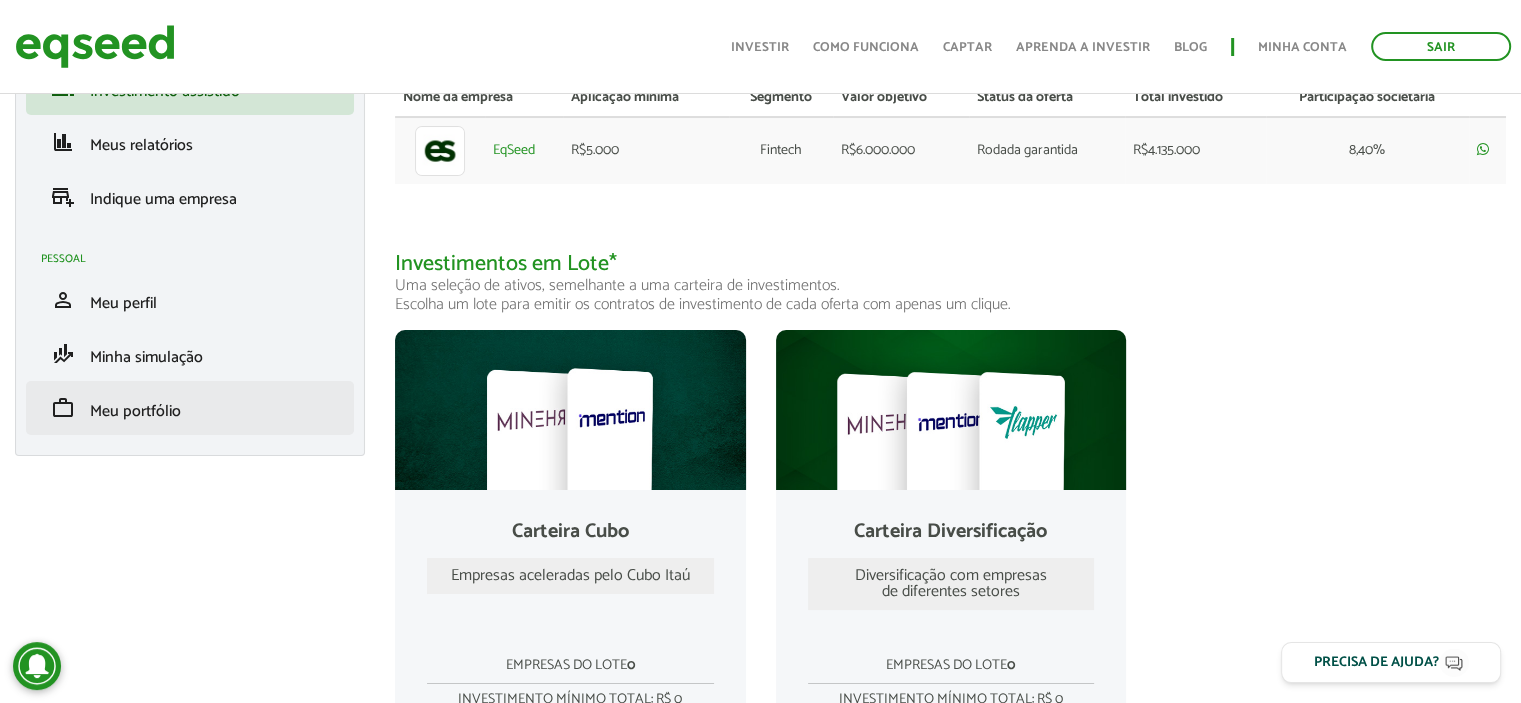 click on "work Meu portfólio" at bounding box center [190, 408] 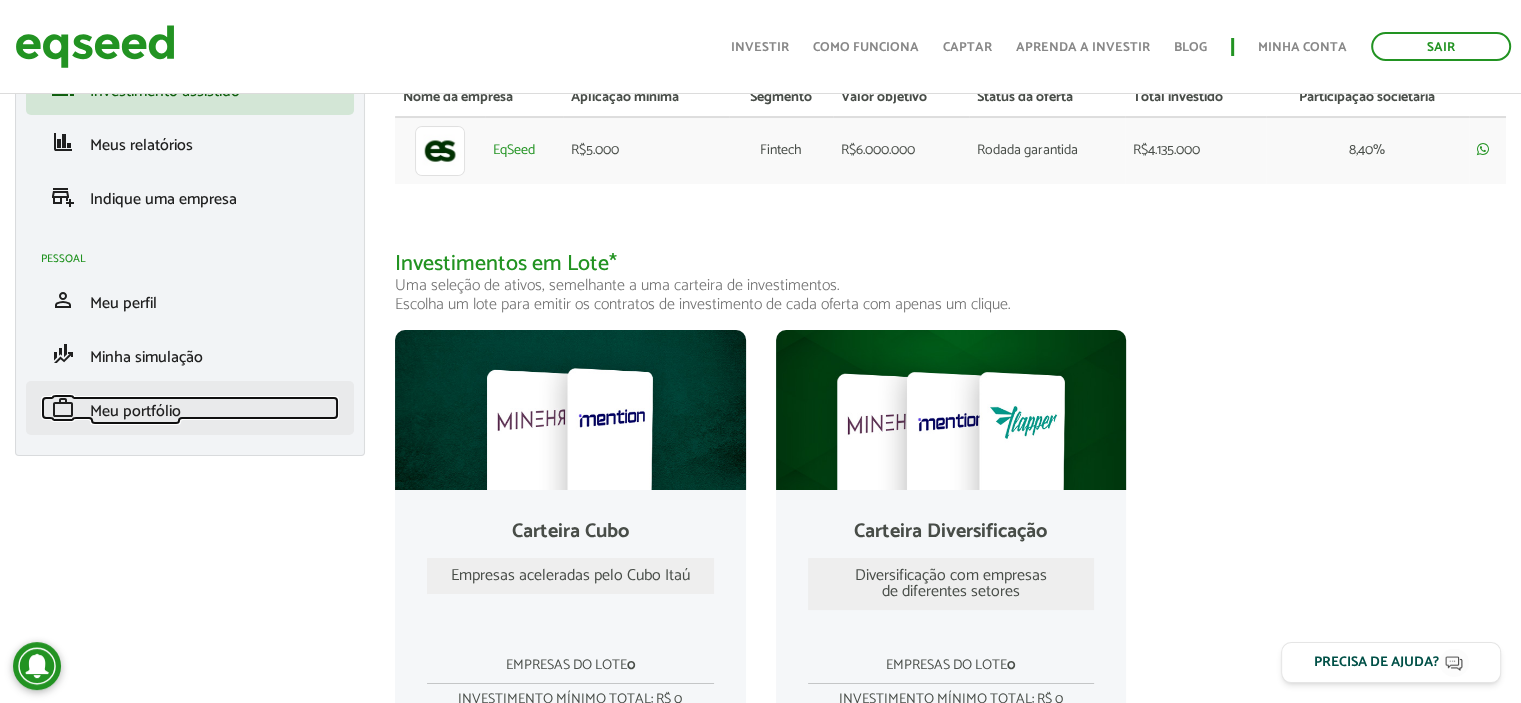 click on "Meu portfólio" at bounding box center (135, 411) 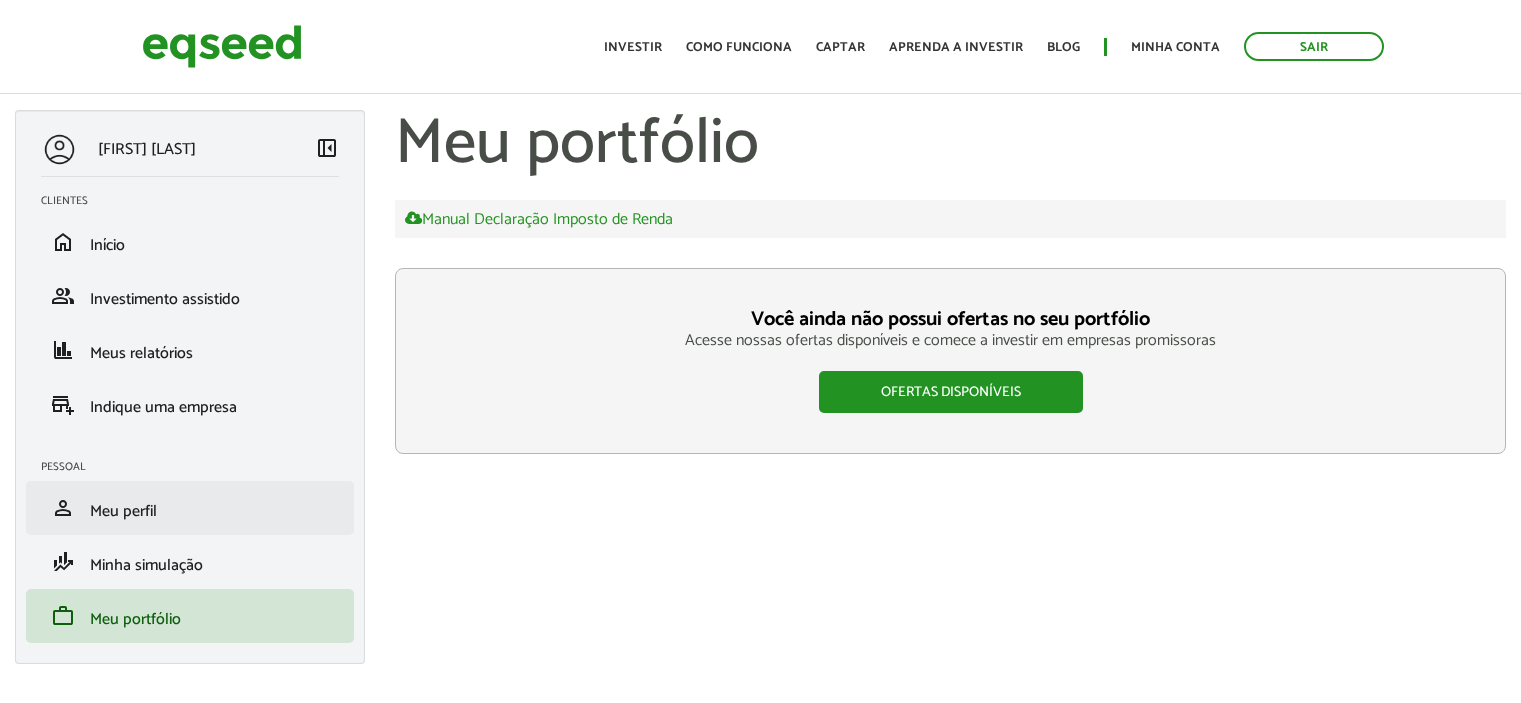 scroll, scrollTop: 0, scrollLeft: 0, axis: both 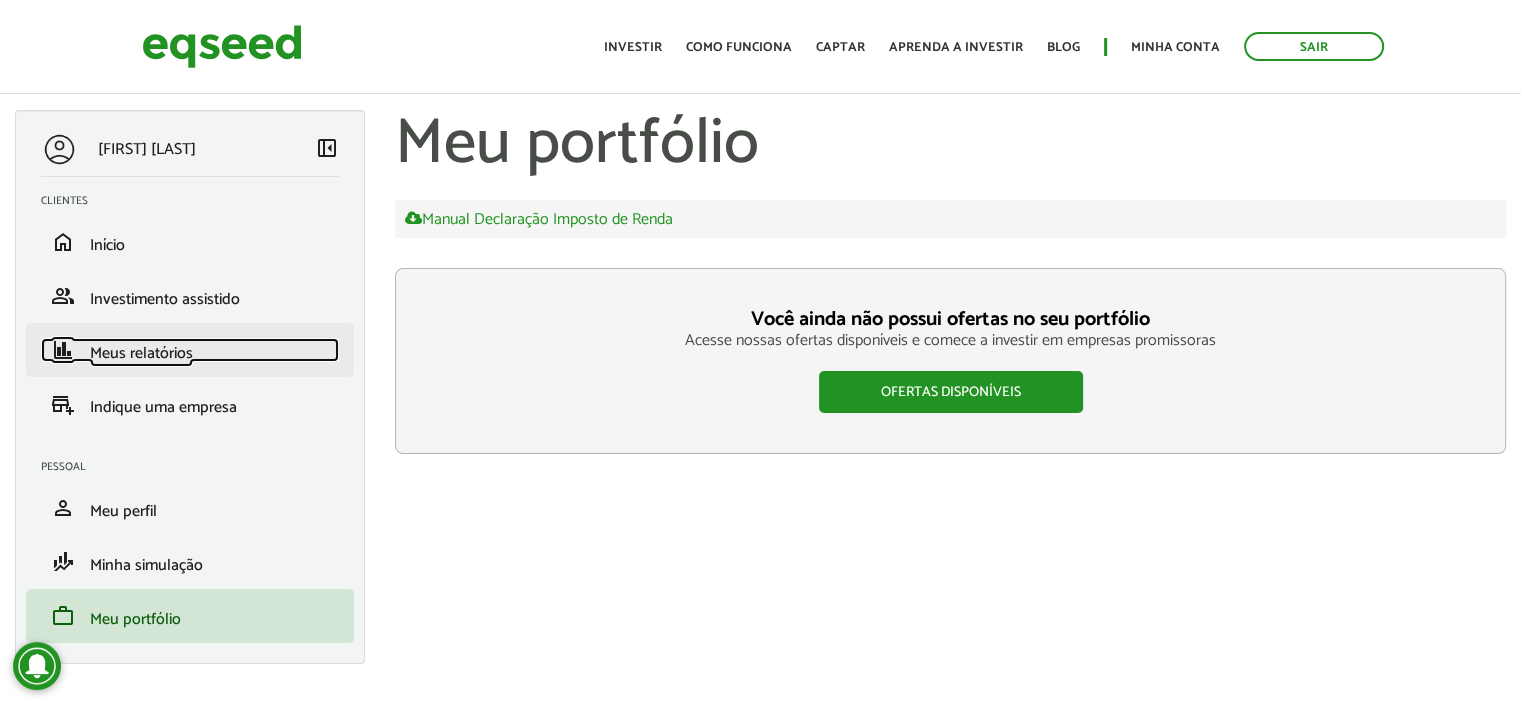 click on "Meus relatórios" at bounding box center (141, 353) 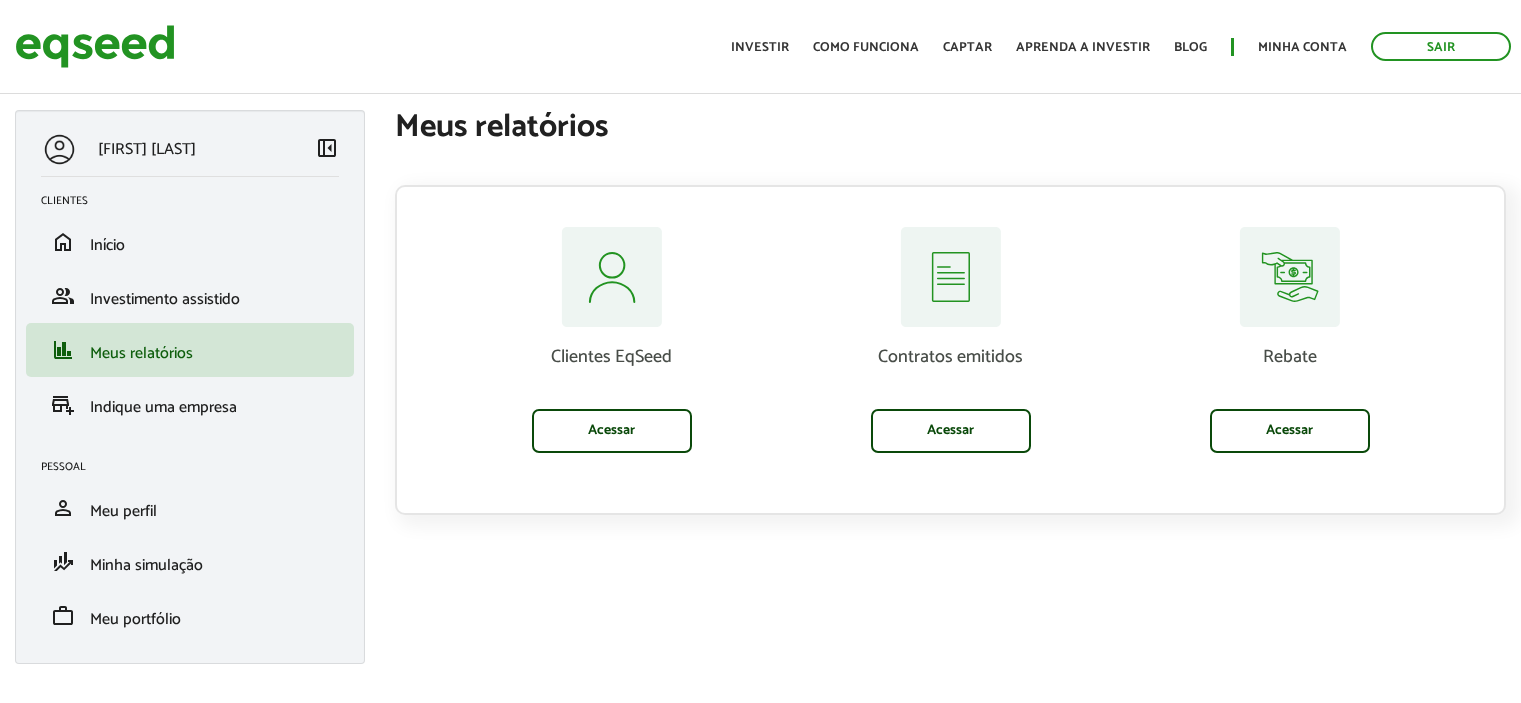 scroll, scrollTop: 0, scrollLeft: 0, axis: both 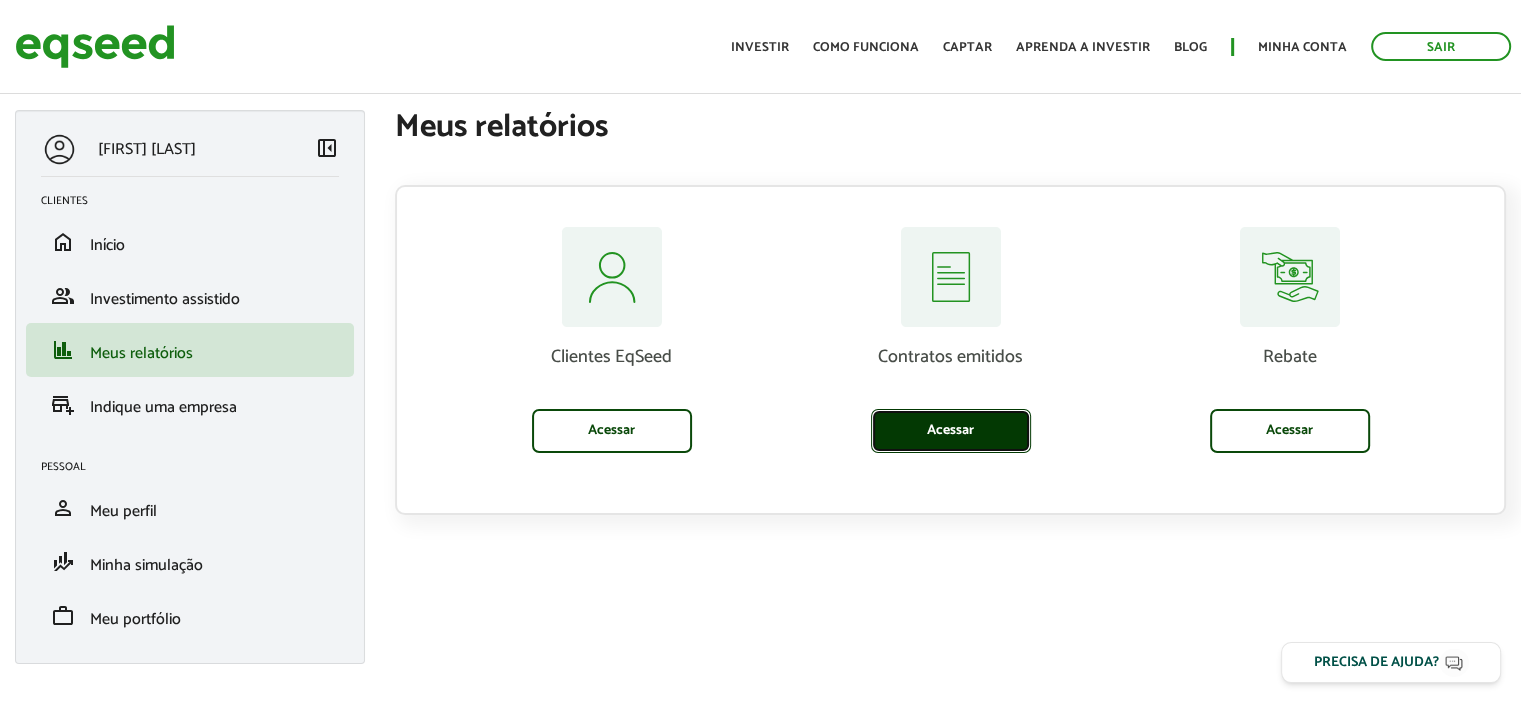 click on "Acessar" at bounding box center (951, 431) 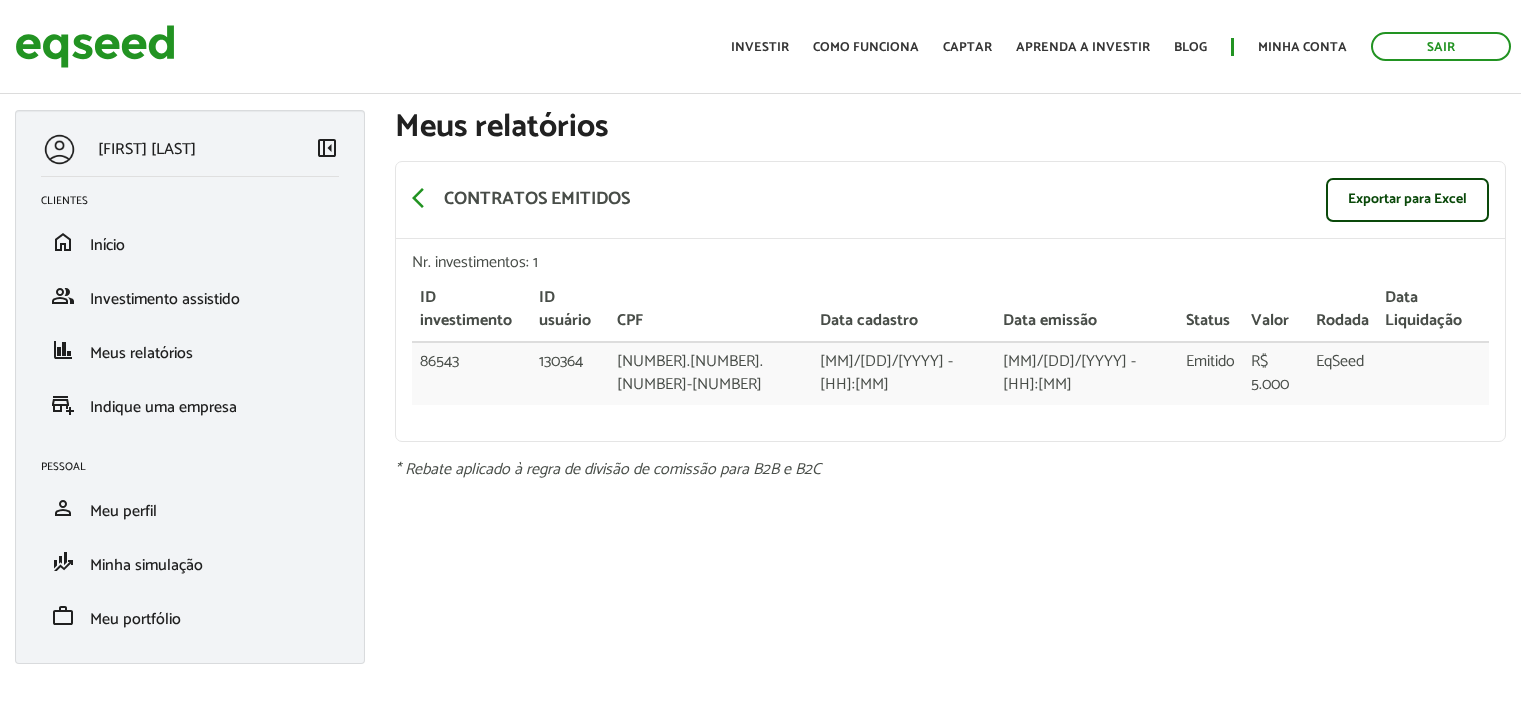 scroll, scrollTop: 0, scrollLeft: 0, axis: both 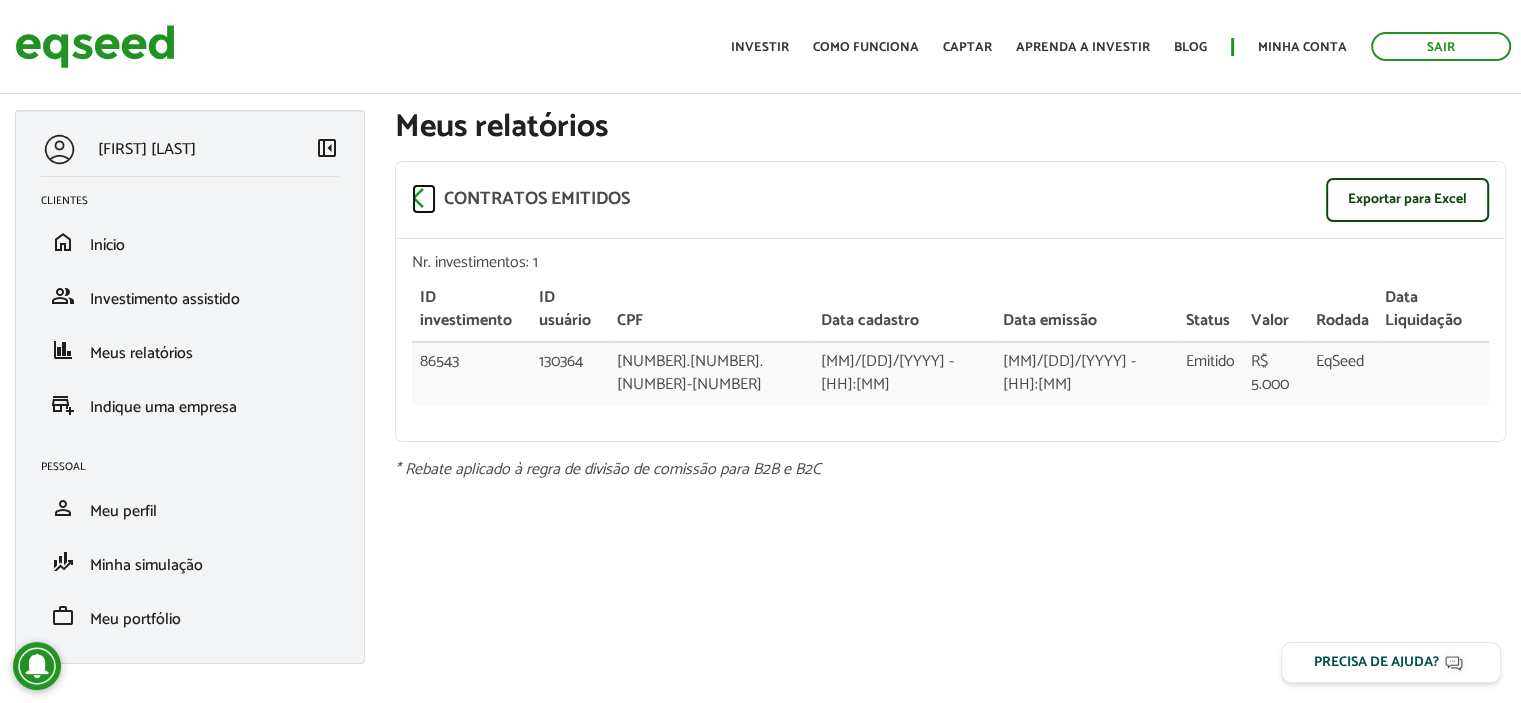 click on "arrow_back_ios" at bounding box center (424, 198) 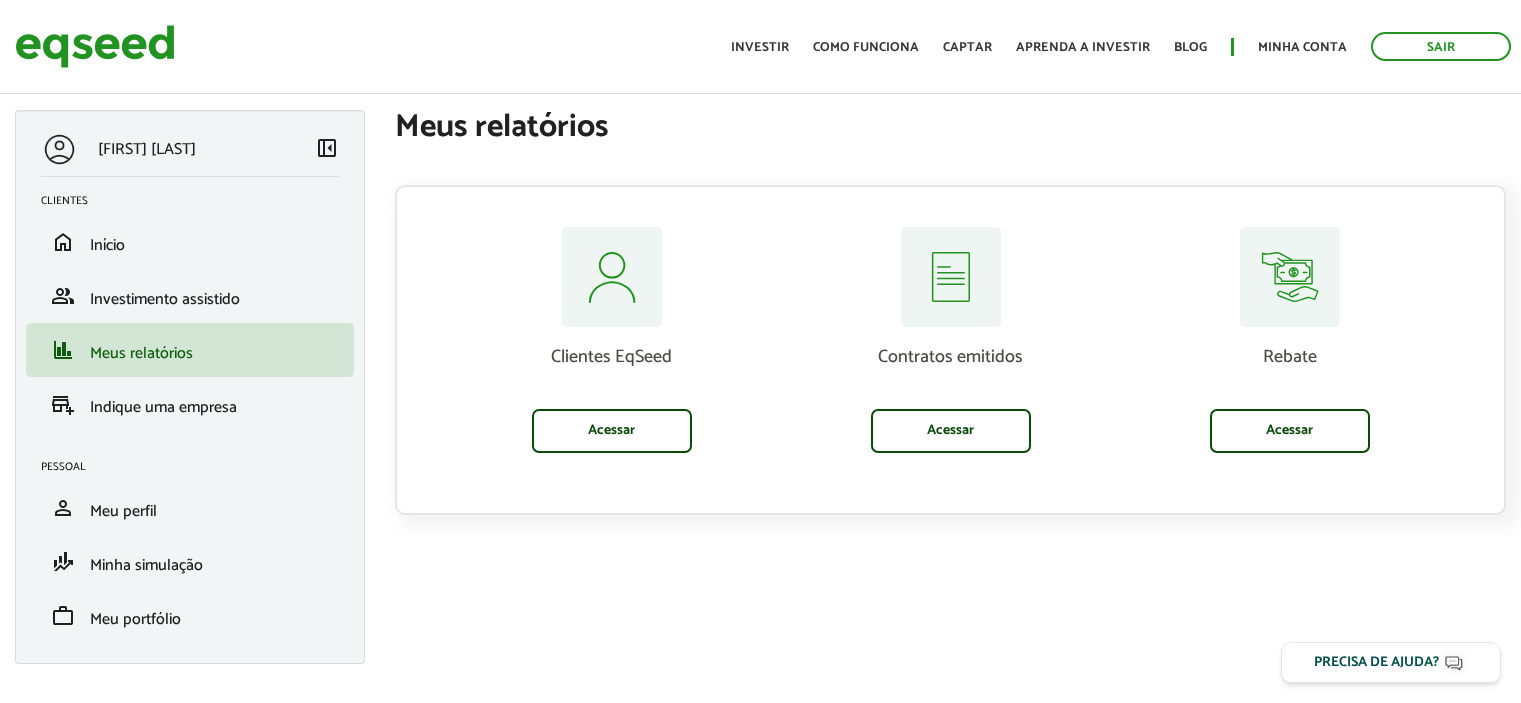 scroll, scrollTop: 0, scrollLeft: 0, axis: both 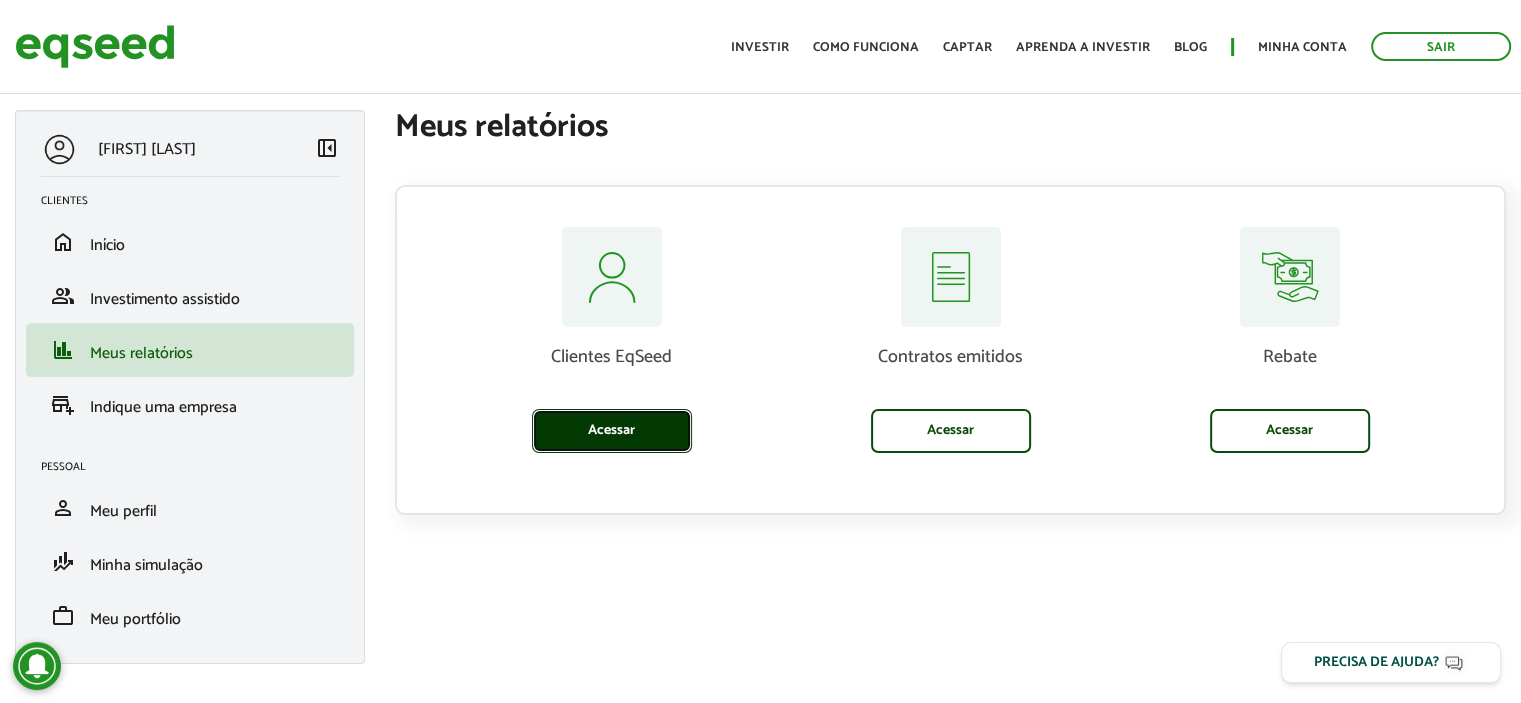 click on "Acessar" at bounding box center (612, 431) 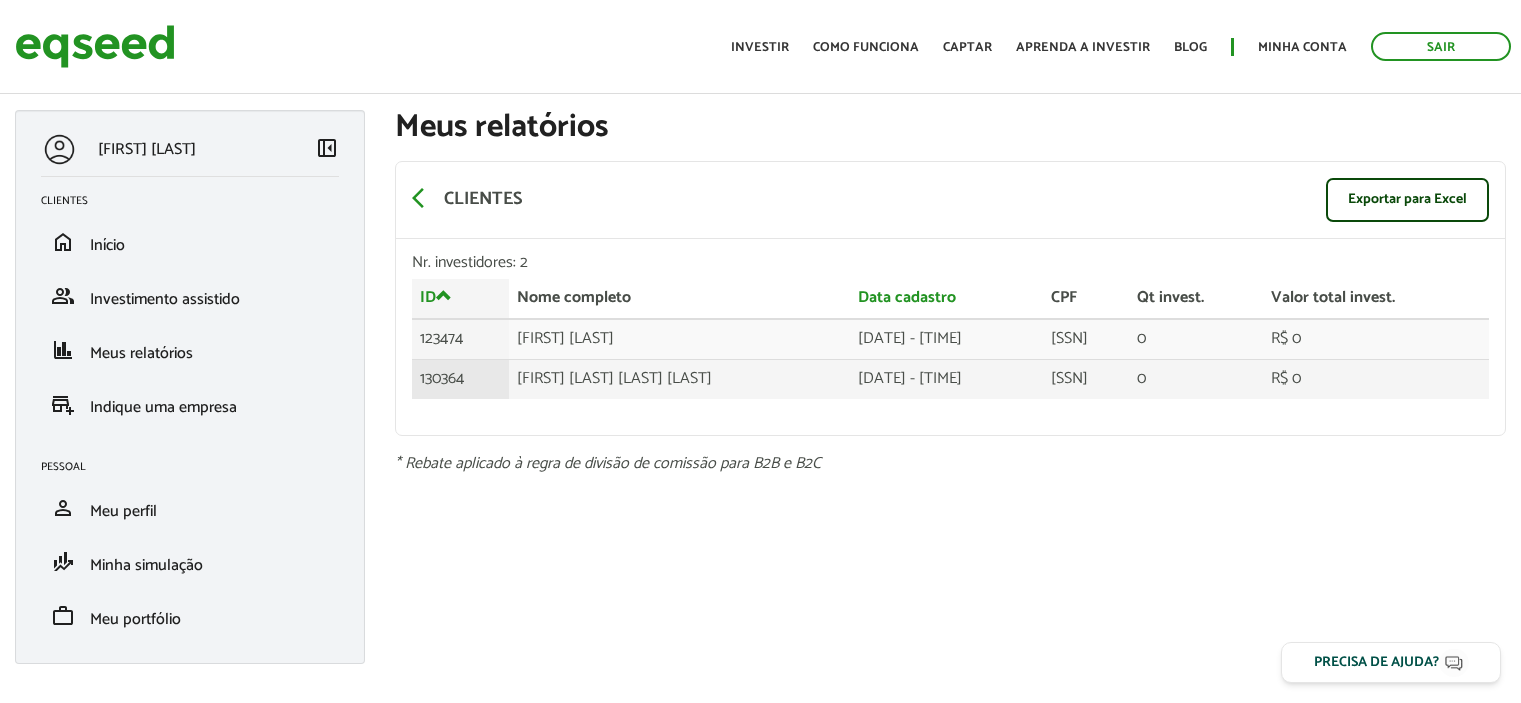 scroll, scrollTop: 0, scrollLeft: 0, axis: both 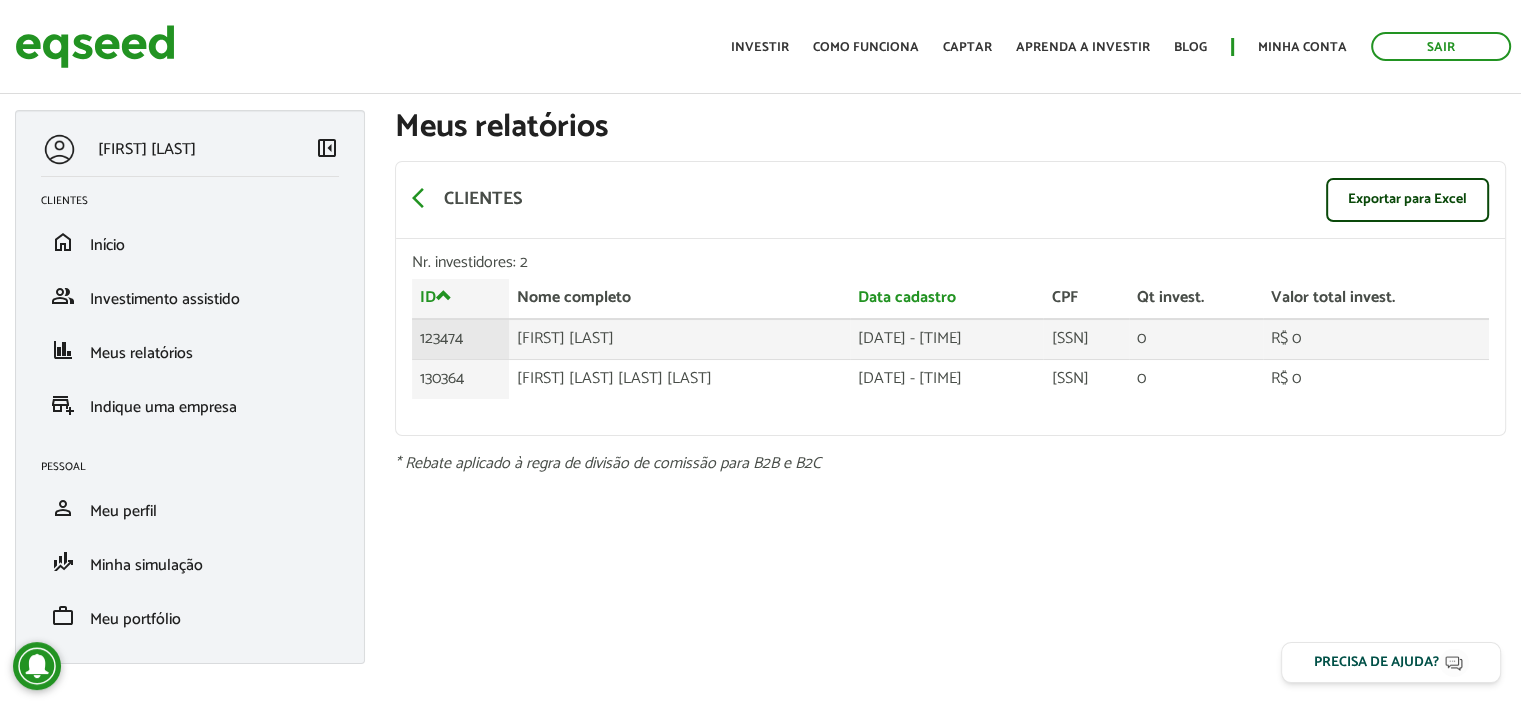 click on "[FIRST] [LAST]" at bounding box center [679, 339] 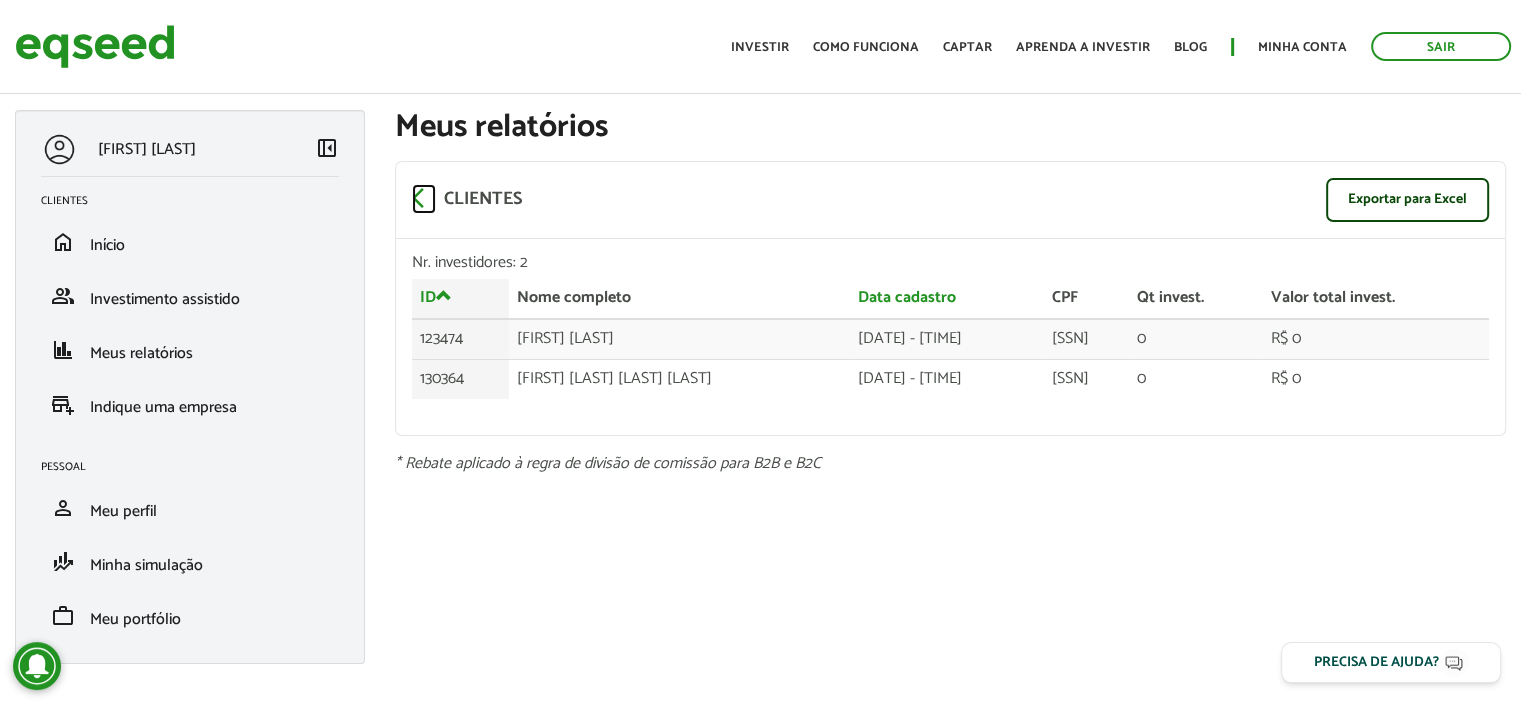 click on "arrow_back_ios" at bounding box center (424, 198) 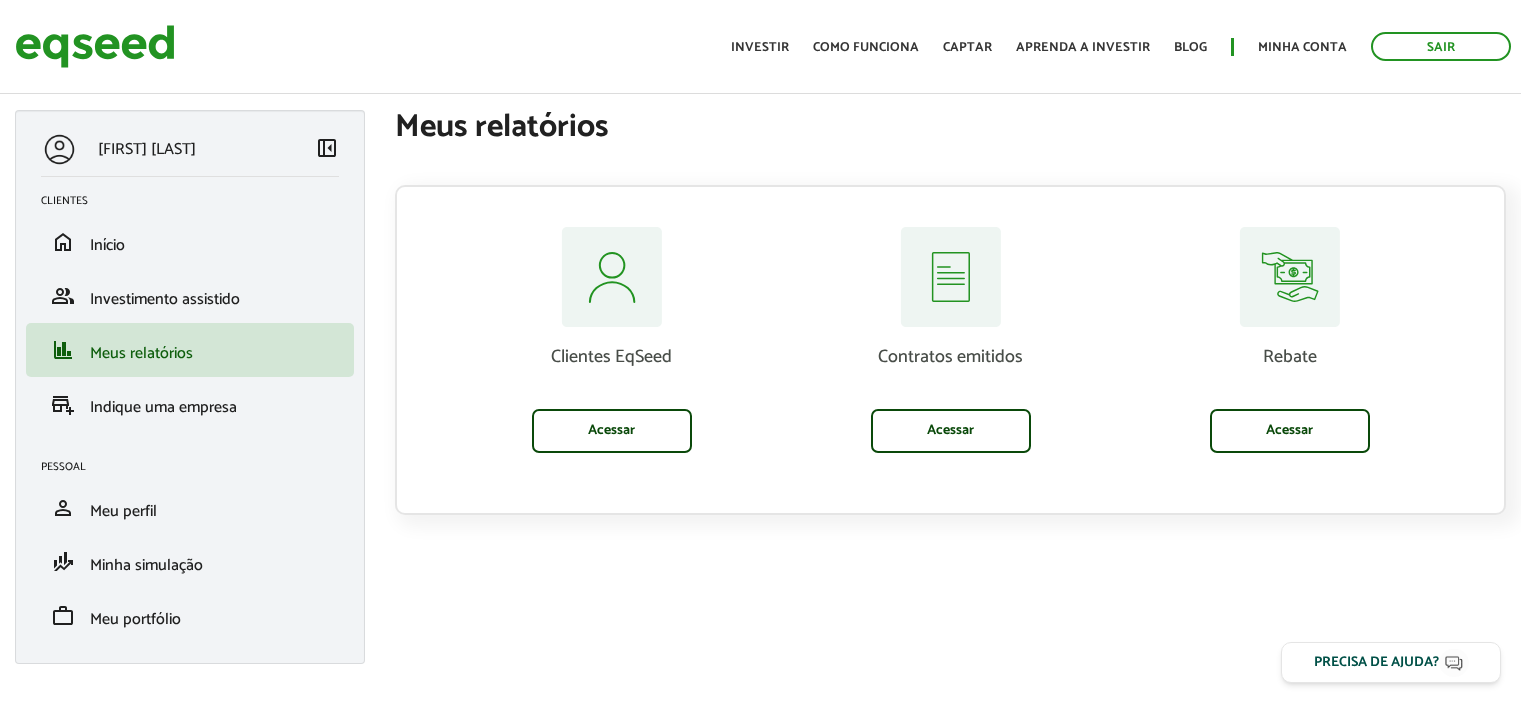 scroll, scrollTop: 0, scrollLeft: 0, axis: both 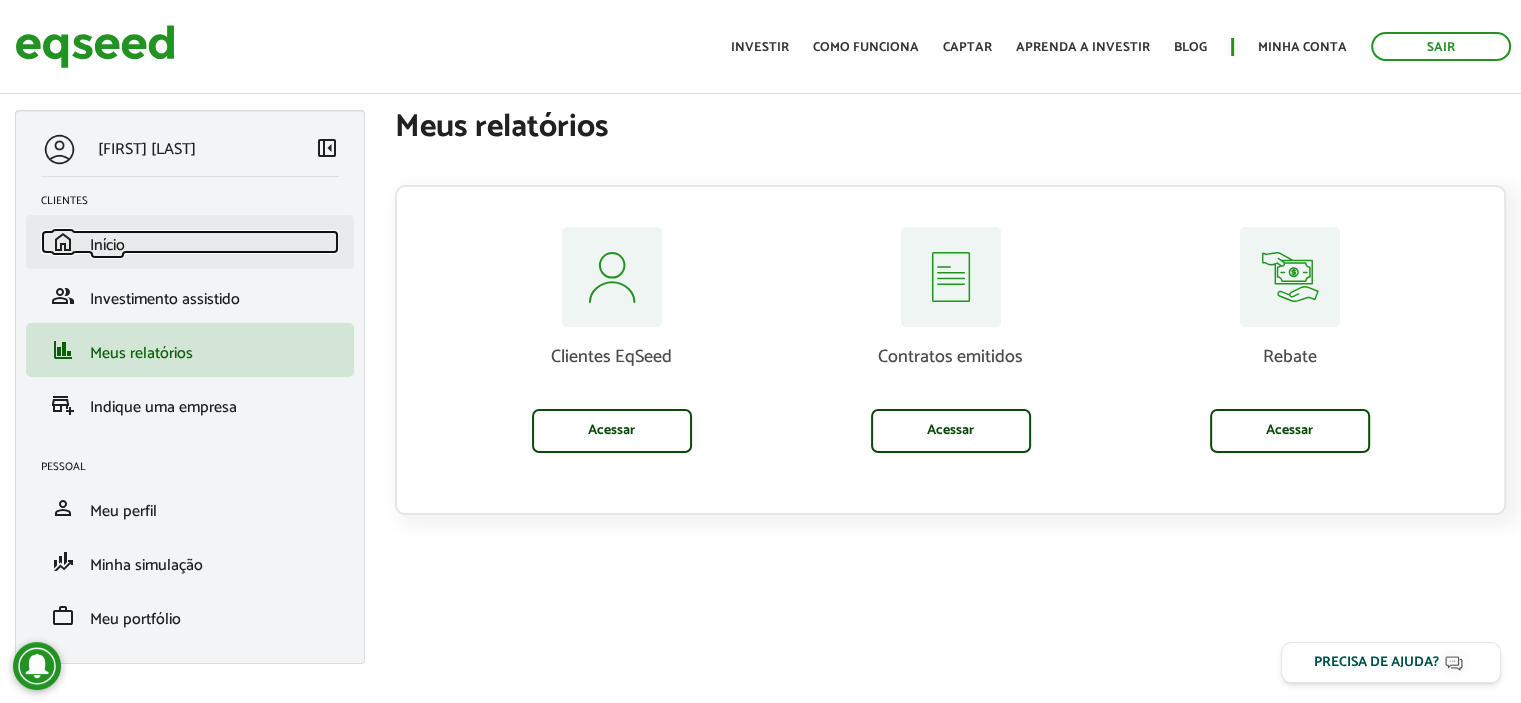 click on "Início" at bounding box center (107, 245) 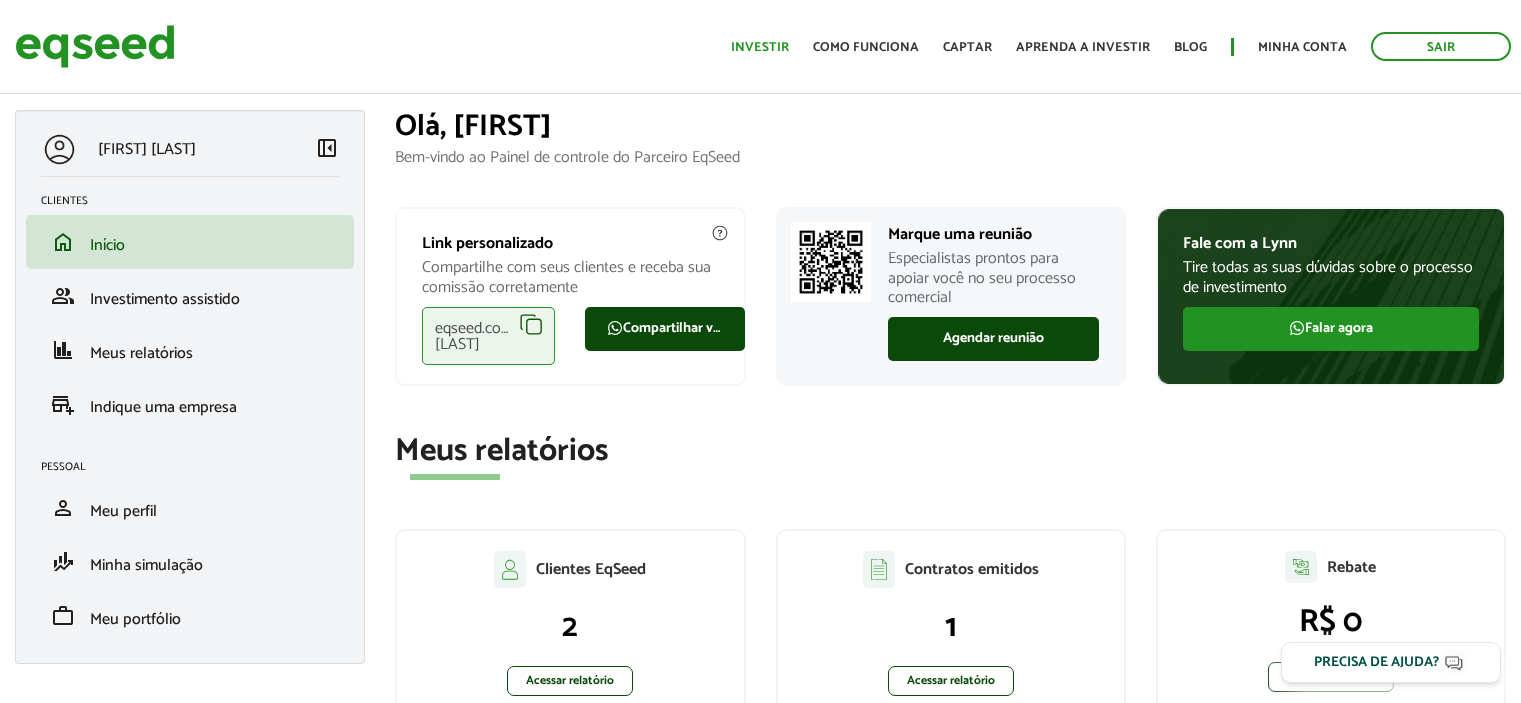 scroll, scrollTop: 0, scrollLeft: 0, axis: both 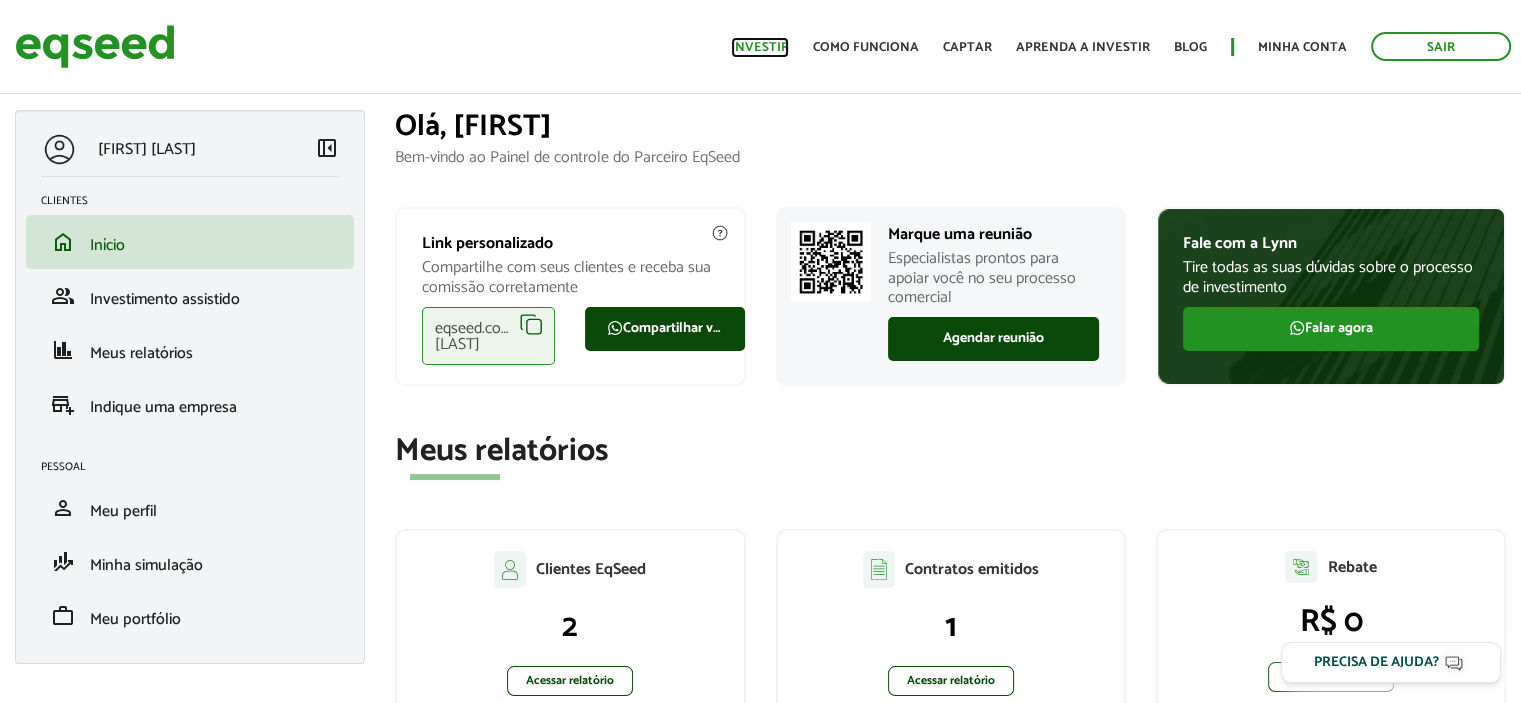 click on "Investir" at bounding box center [760, 47] 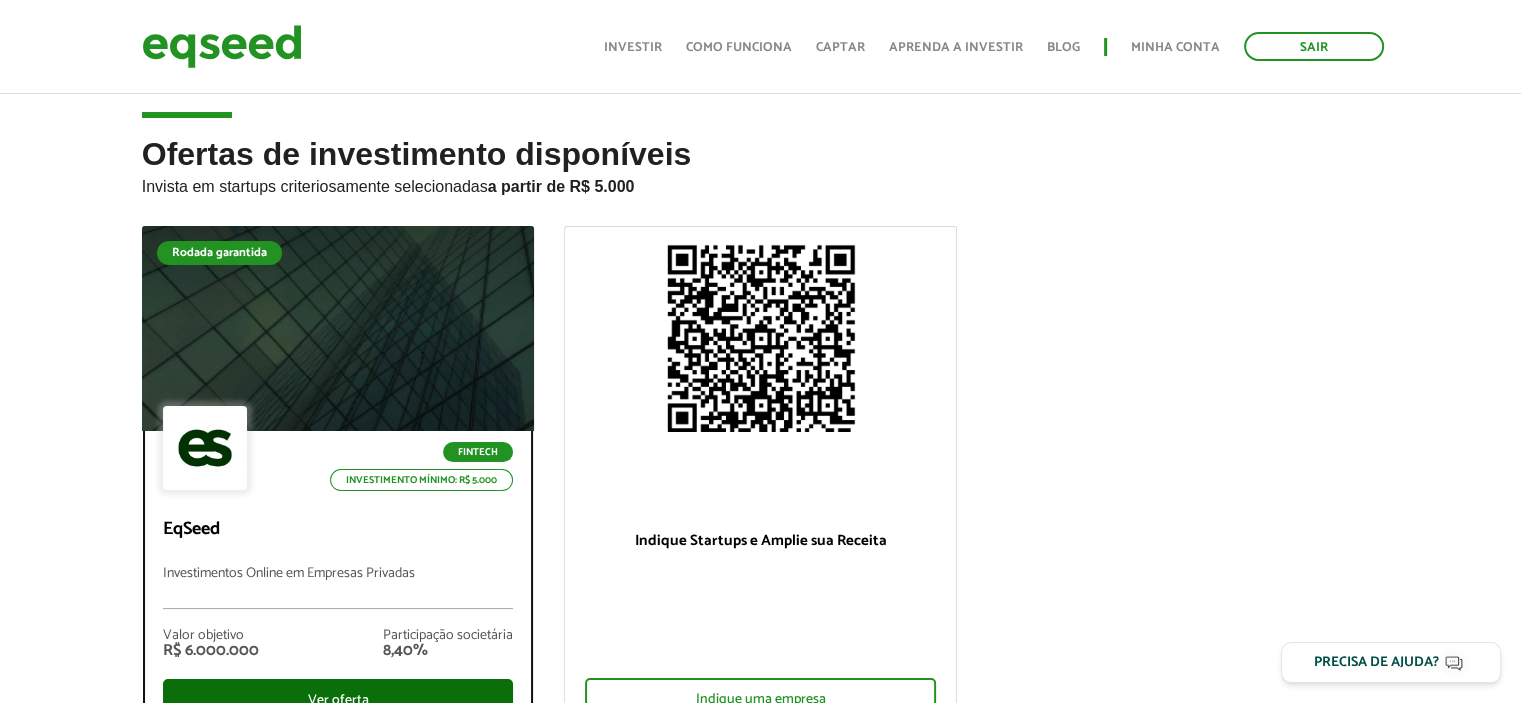 click on "Ver oferta" at bounding box center (338, 700) 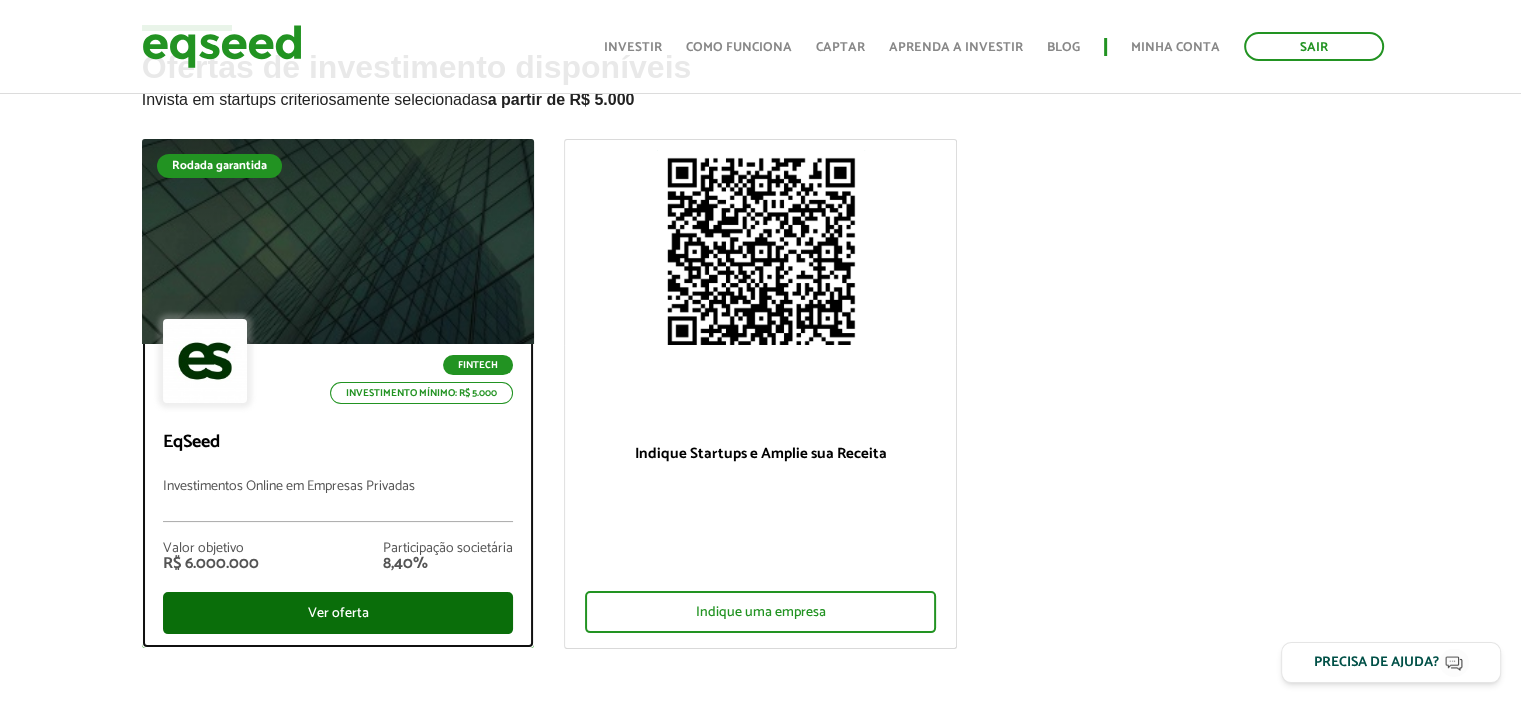 scroll, scrollTop: 0, scrollLeft: 0, axis: both 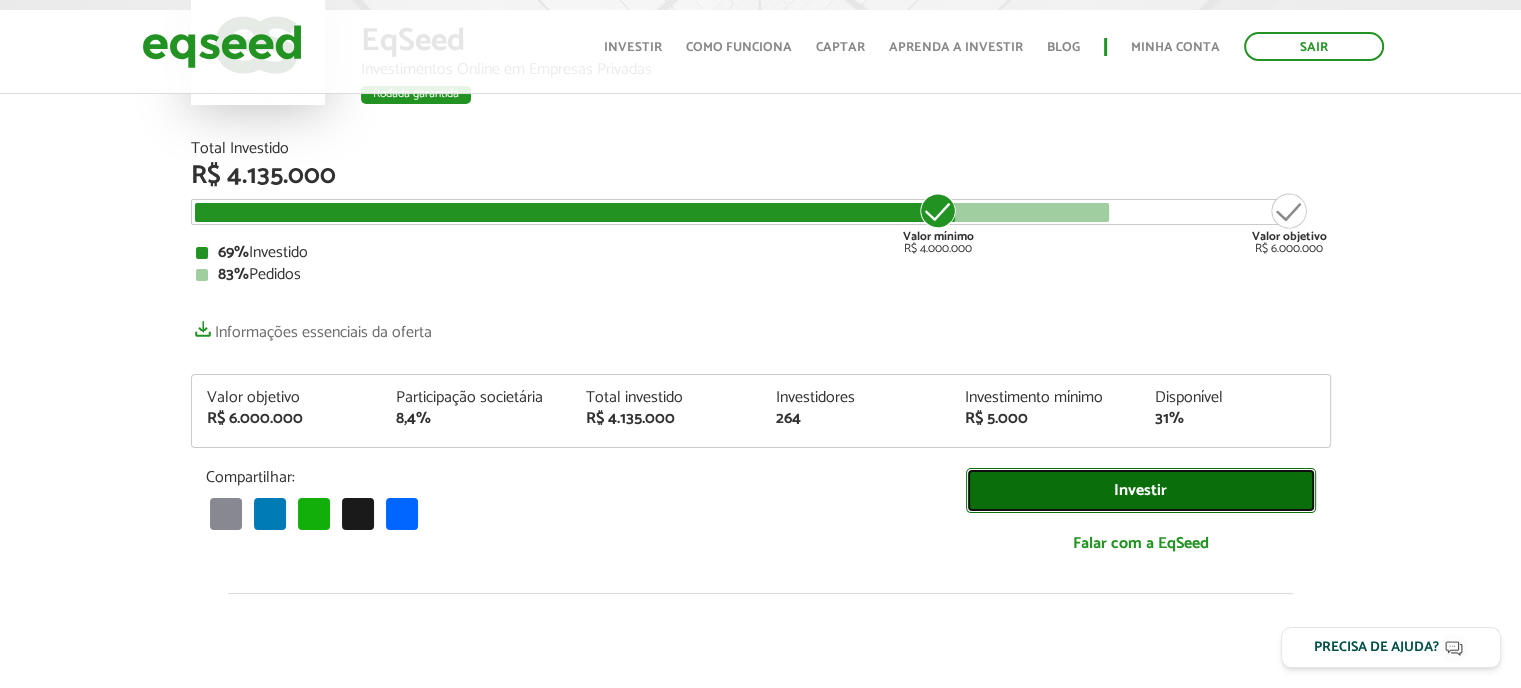 click on "Investir" at bounding box center [1141, 490] 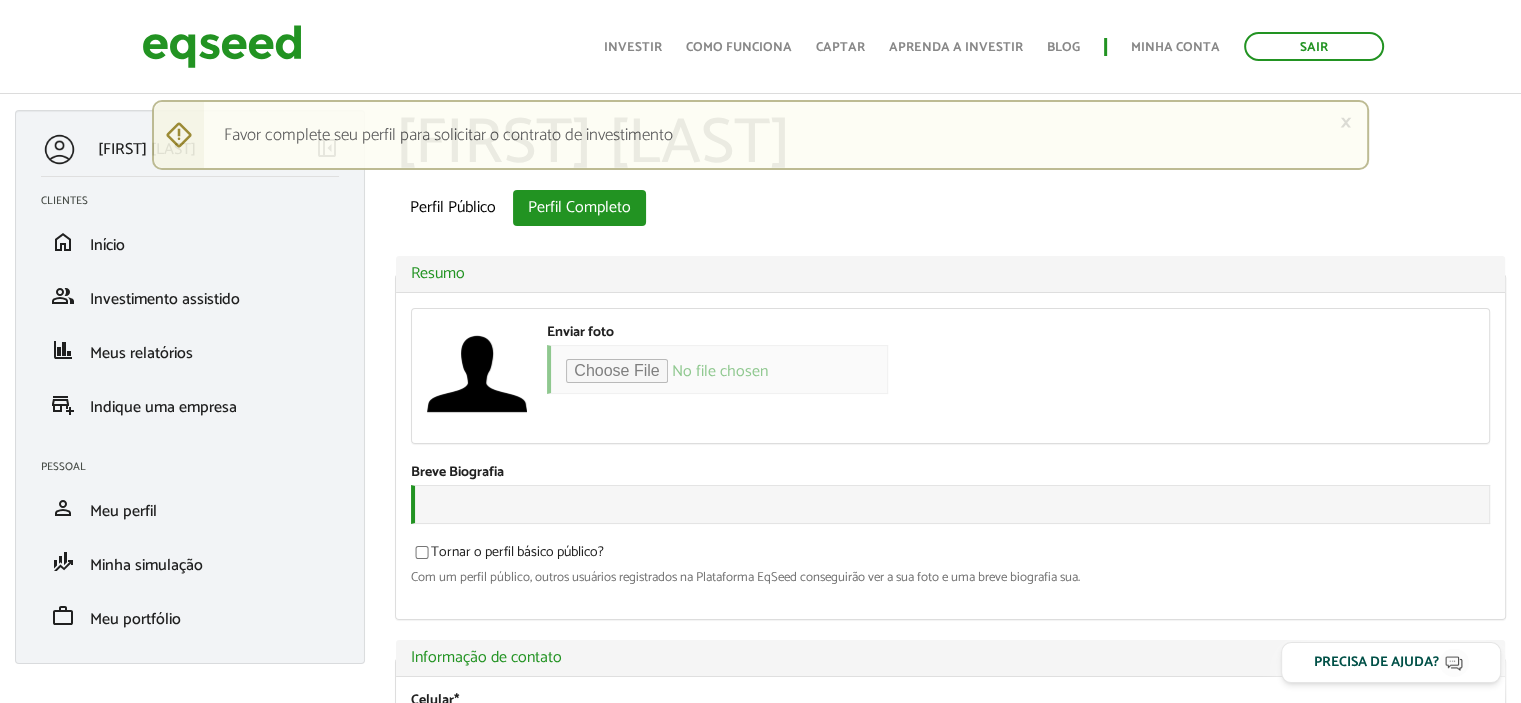 scroll, scrollTop: 200, scrollLeft: 0, axis: vertical 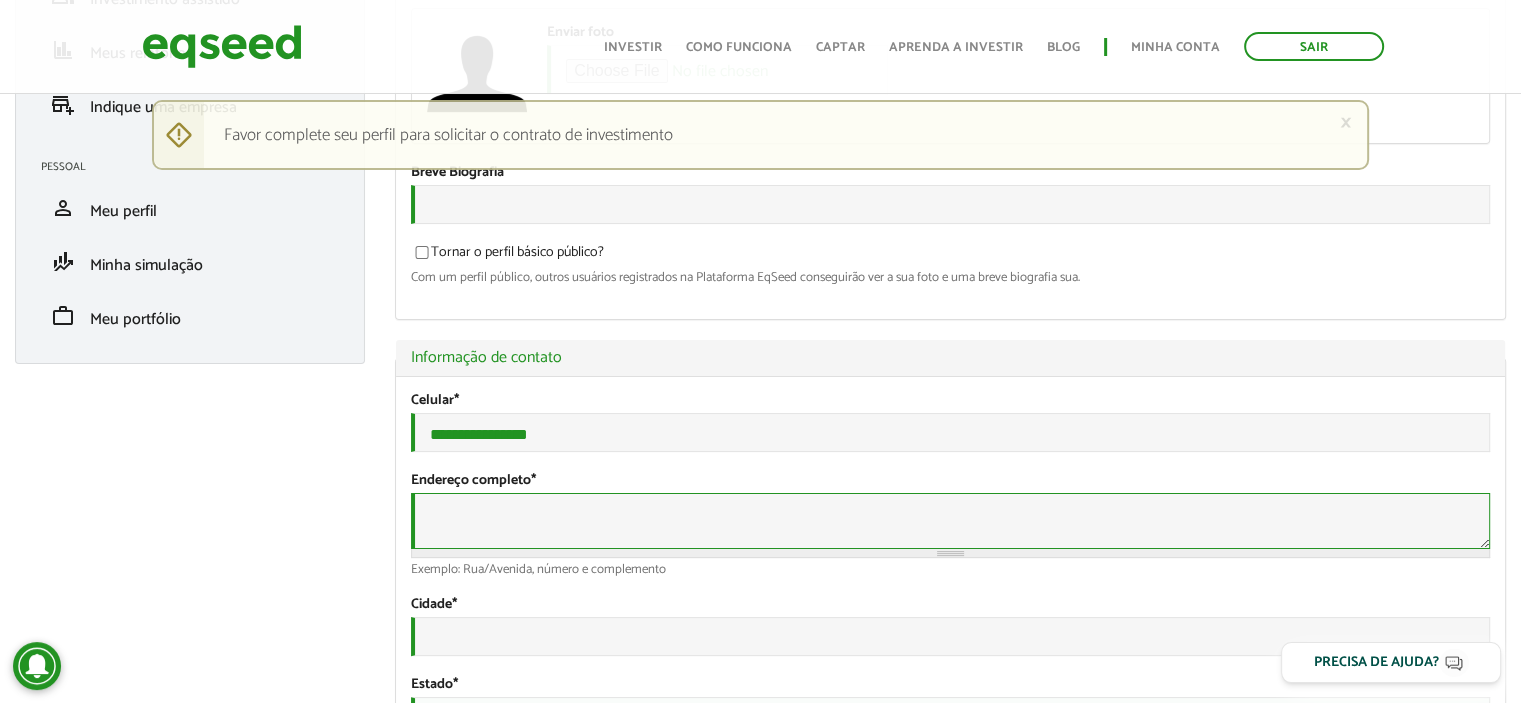 click on "Endereço completo  *" at bounding box center (950, 521) 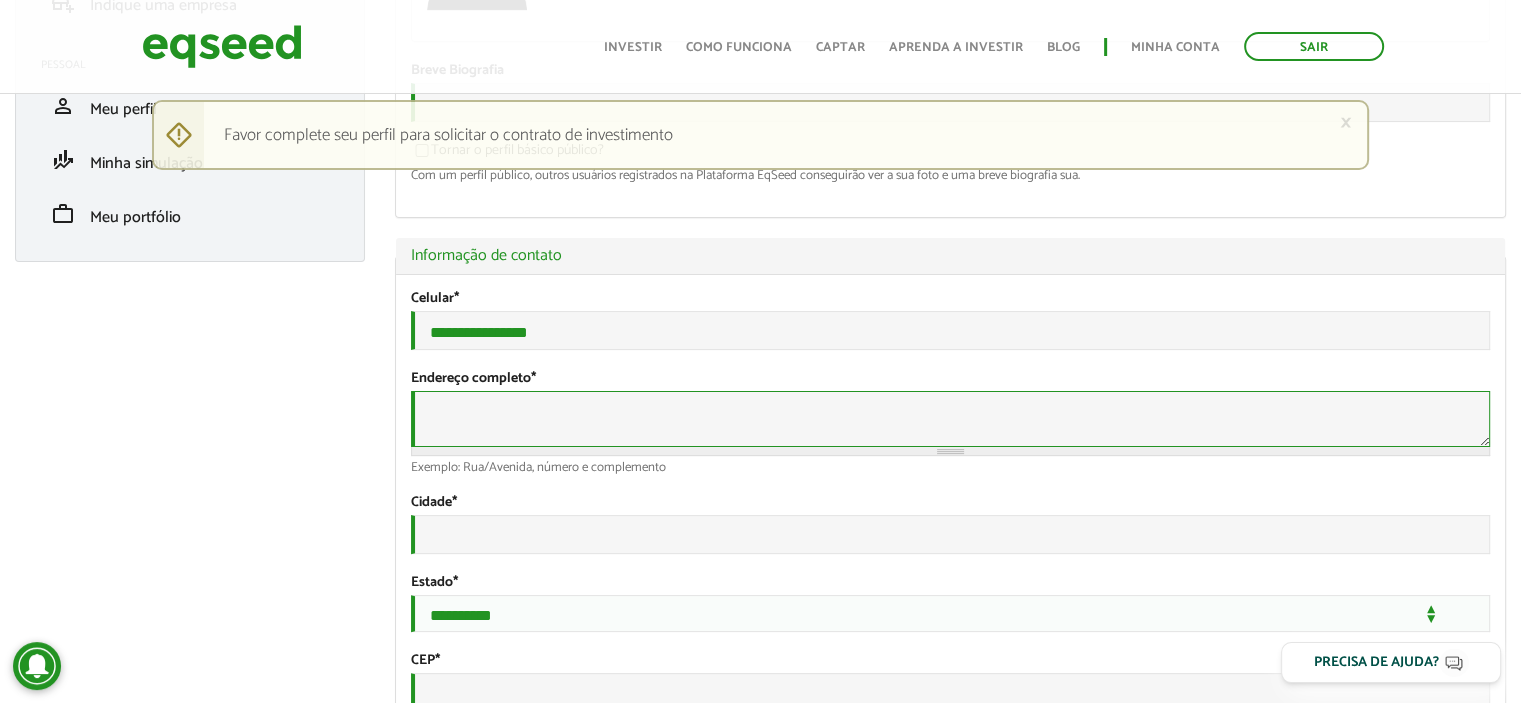 scroll, scrollTop: 300, scrollLeft: 0, axis: vertical 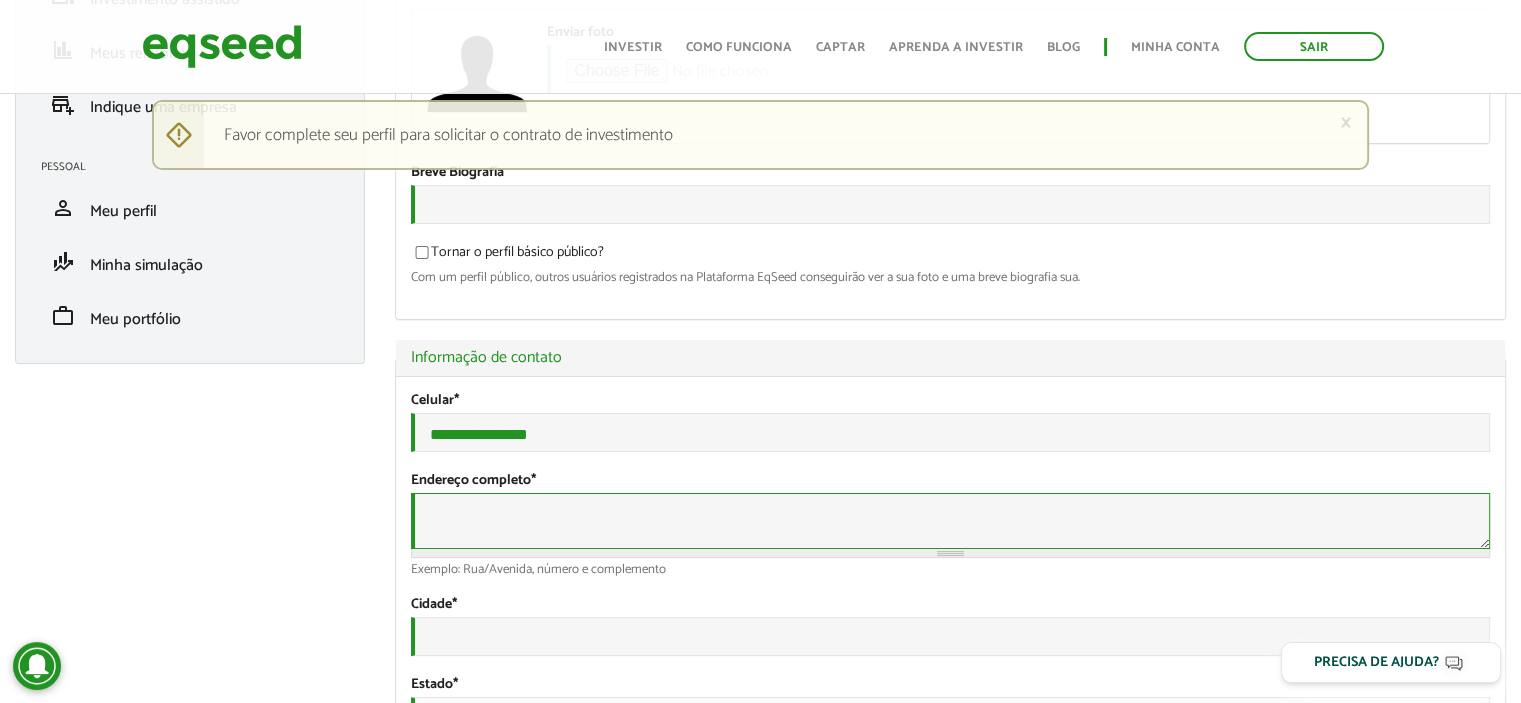 paste on "**********" 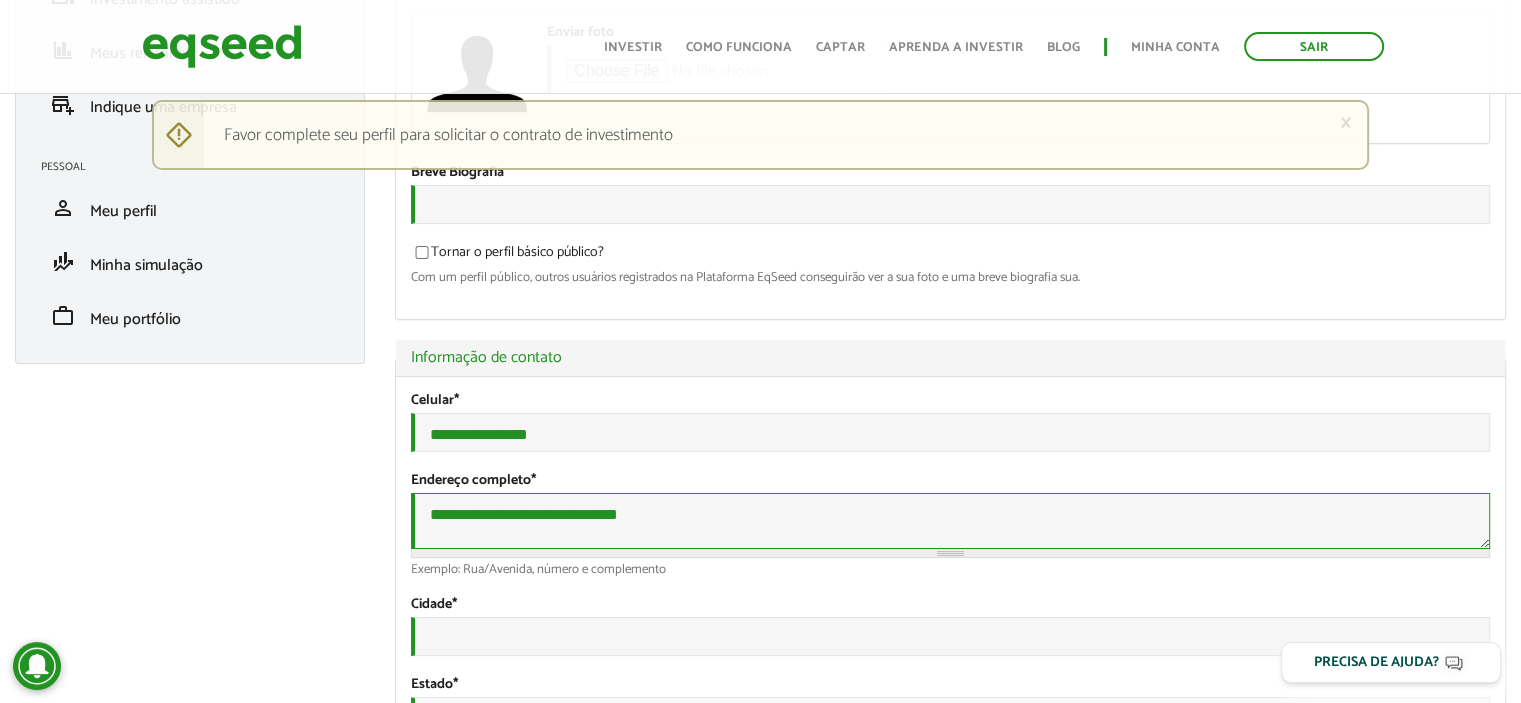 paste on "*****" 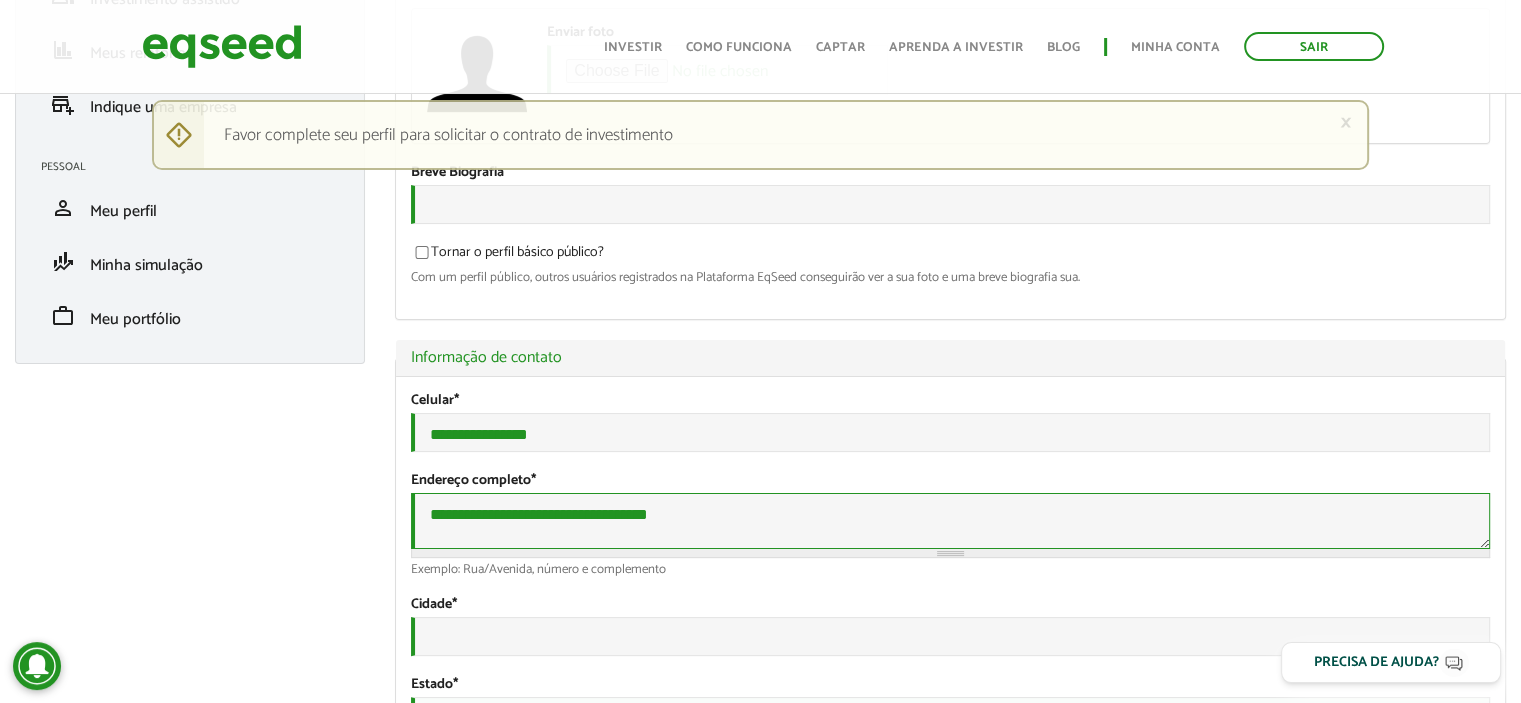 click on "**********" at bounding box center [950, 521] 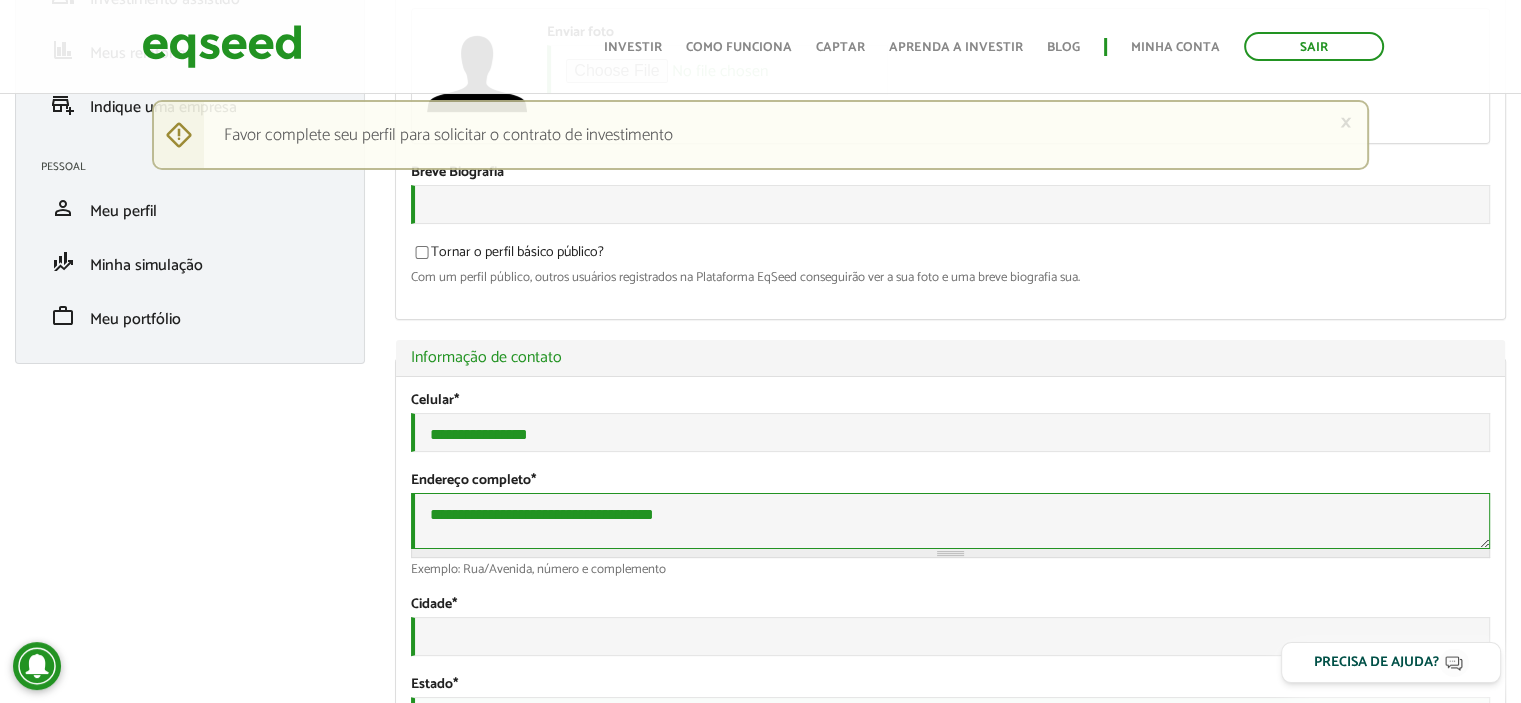 click on "**********" at bounding box center (950, 521) 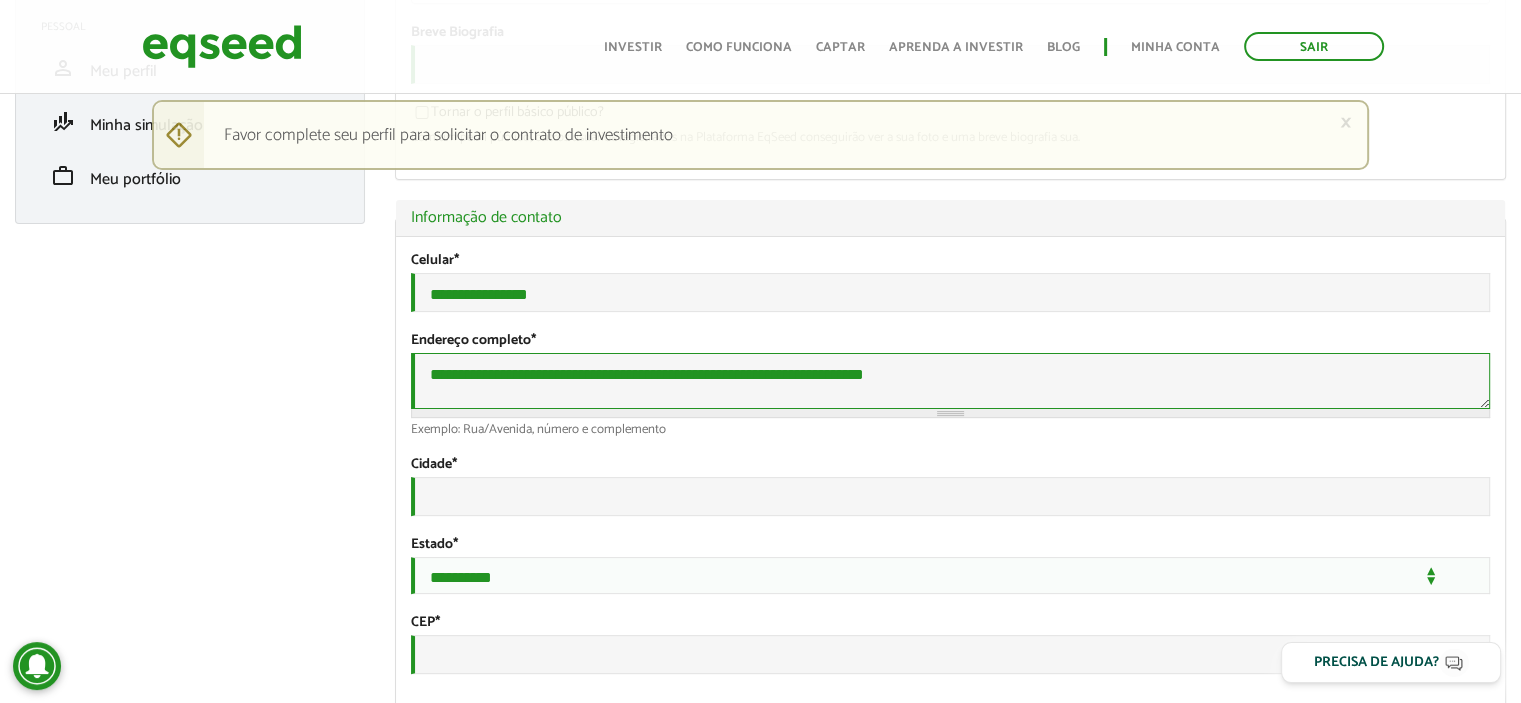 scroll, scrollTop: 500, scrollLeft: 0, axis: vertical 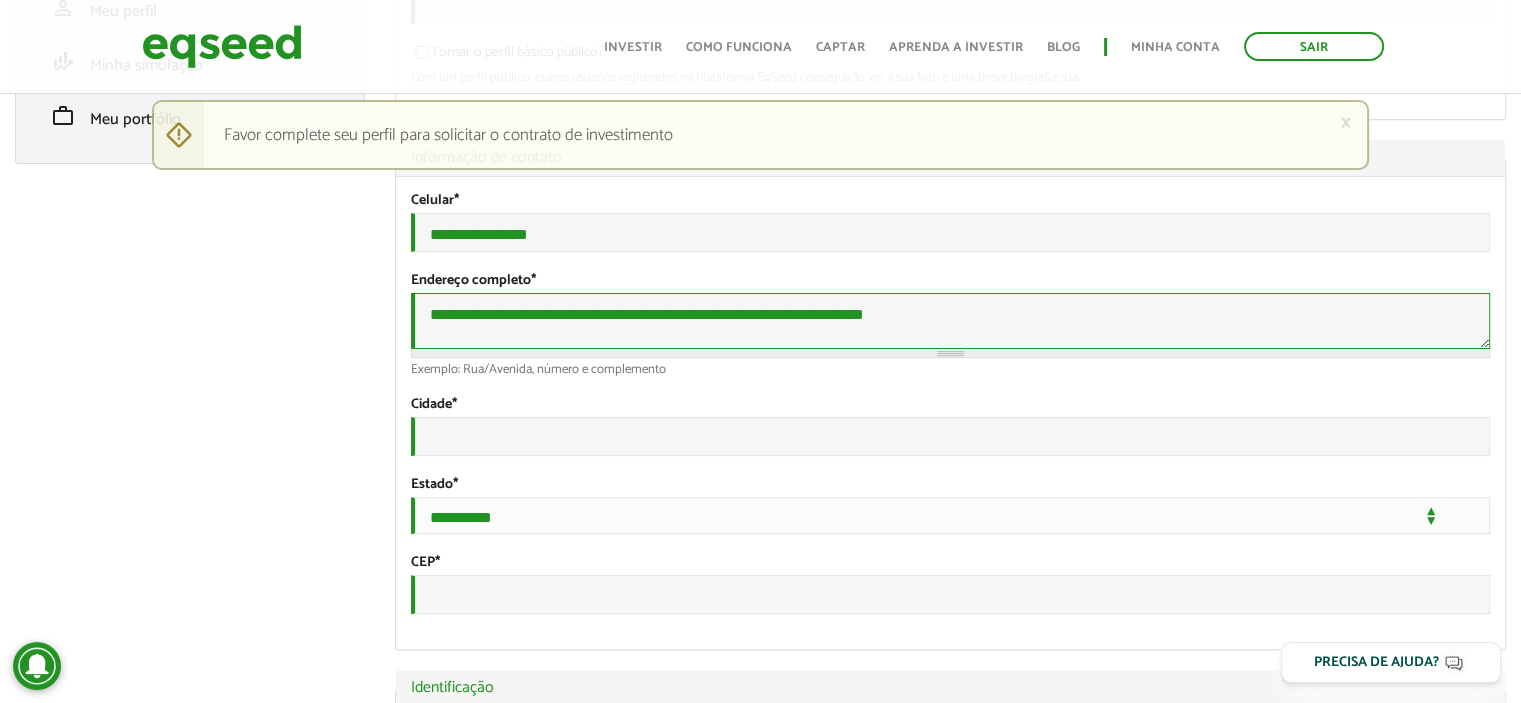 type on "**********" 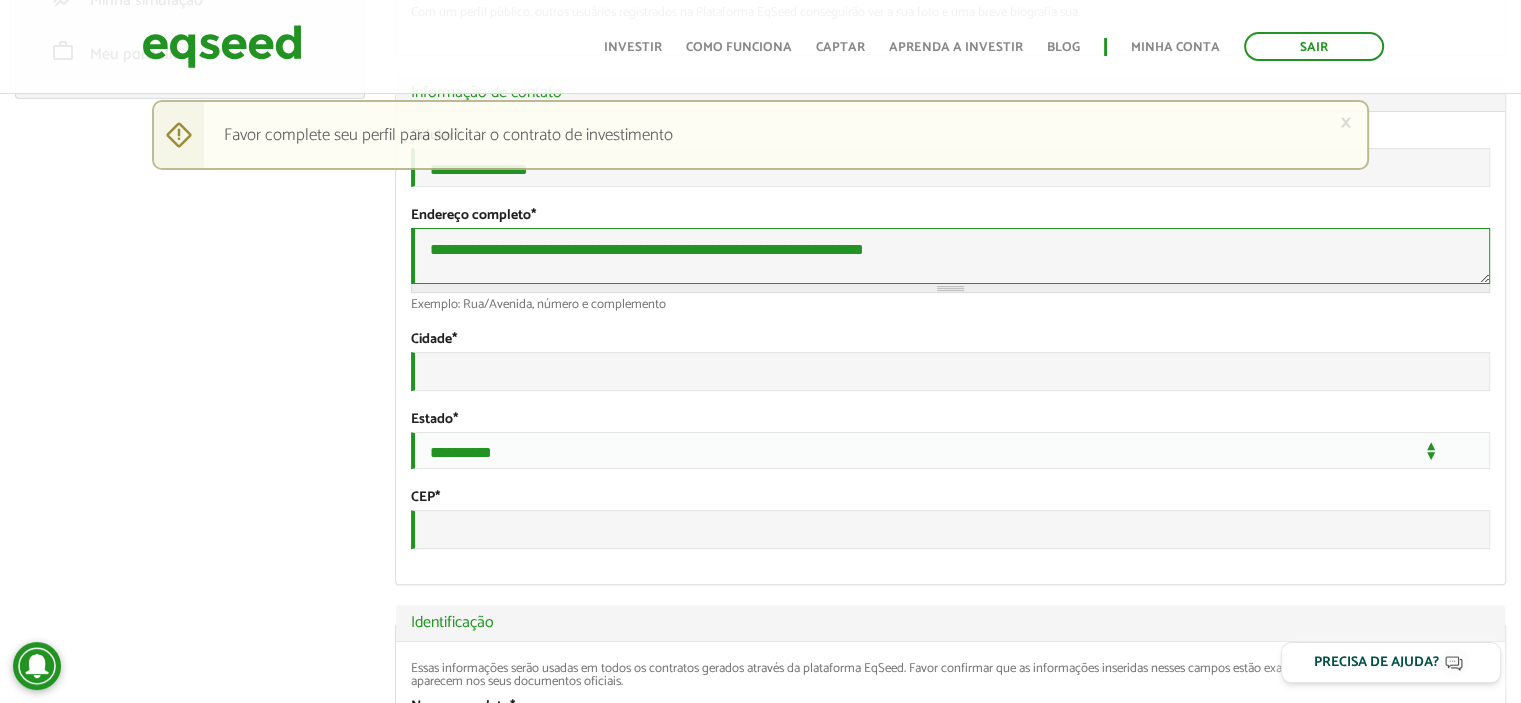 scroll, scrollTop: 600, scrollLeft: 0, axis: vertical 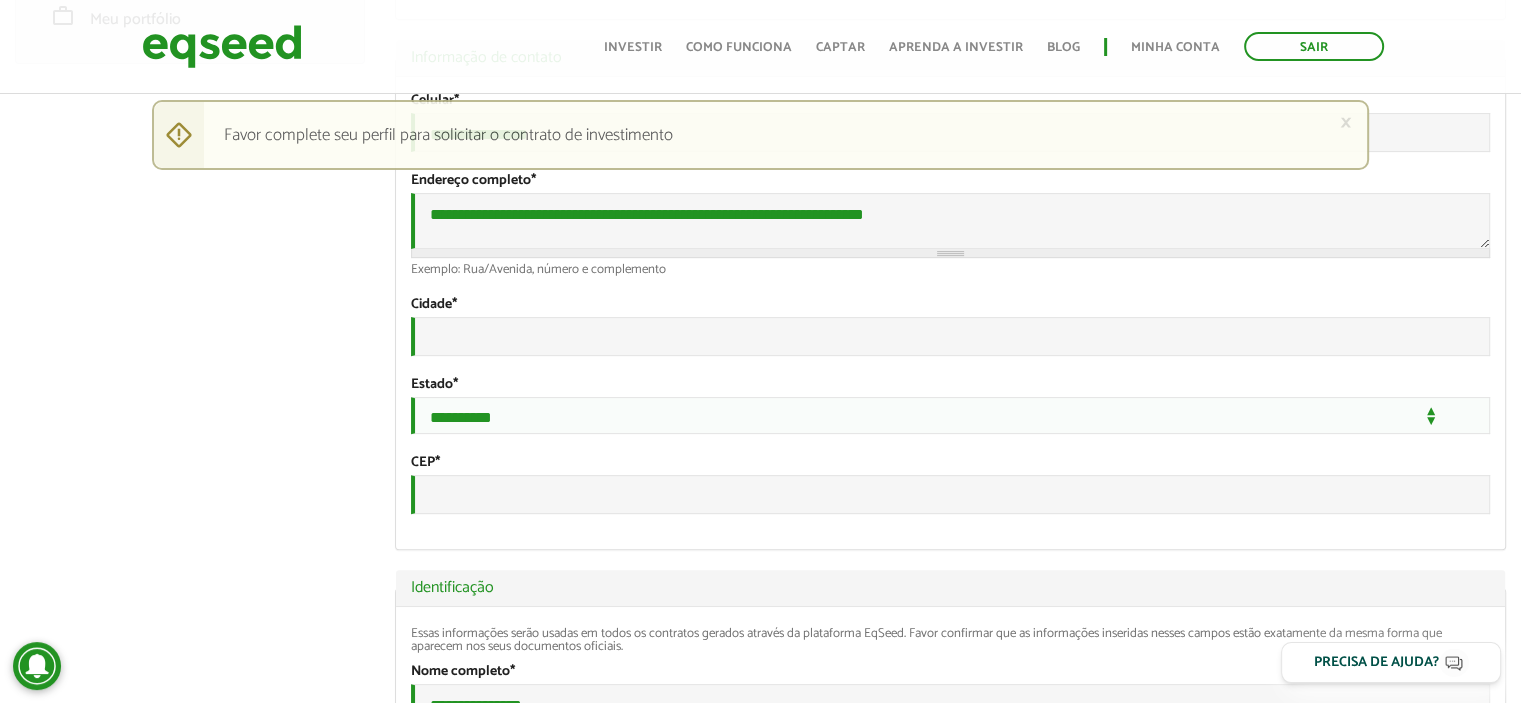 click on "**********" at bounding box center (950, 405) 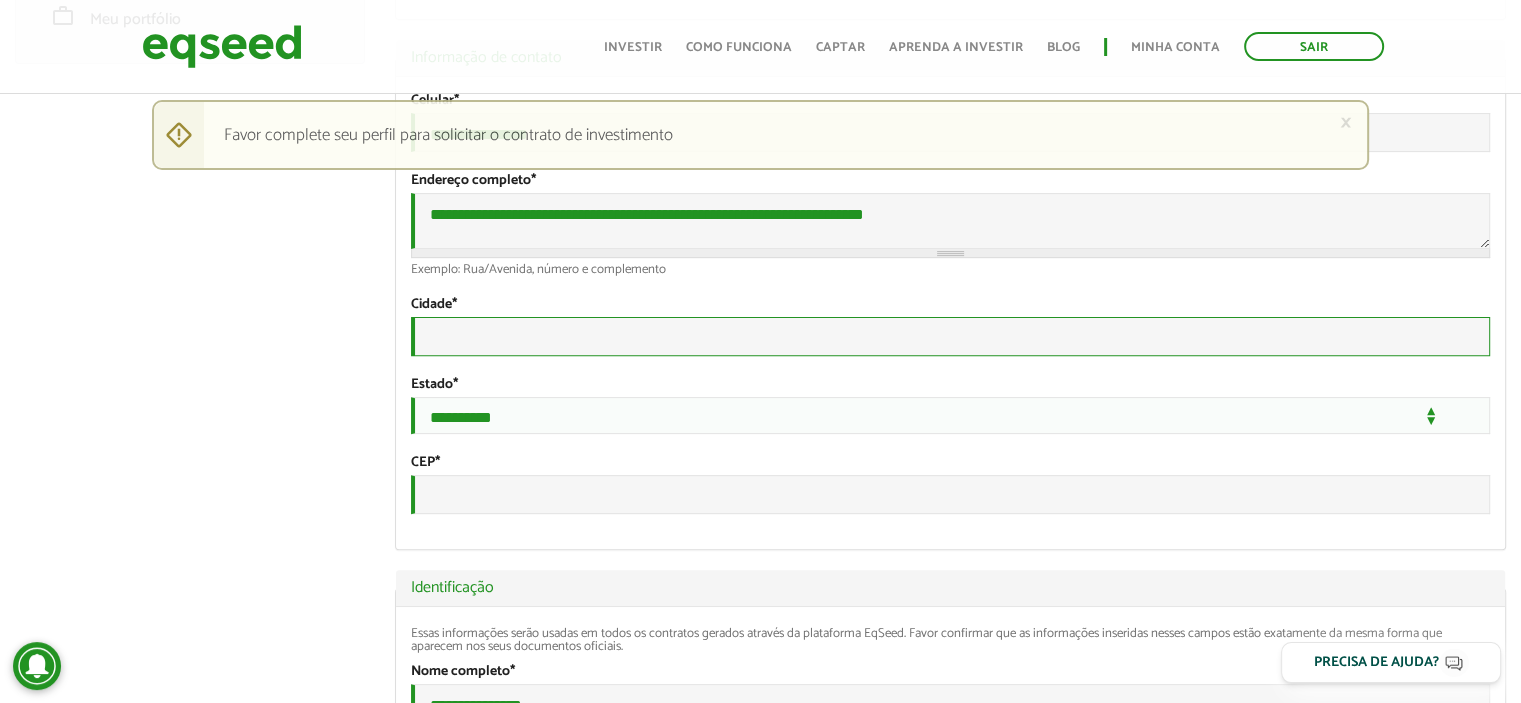 click on "Cidade  *" at bounding box center [950, 336] 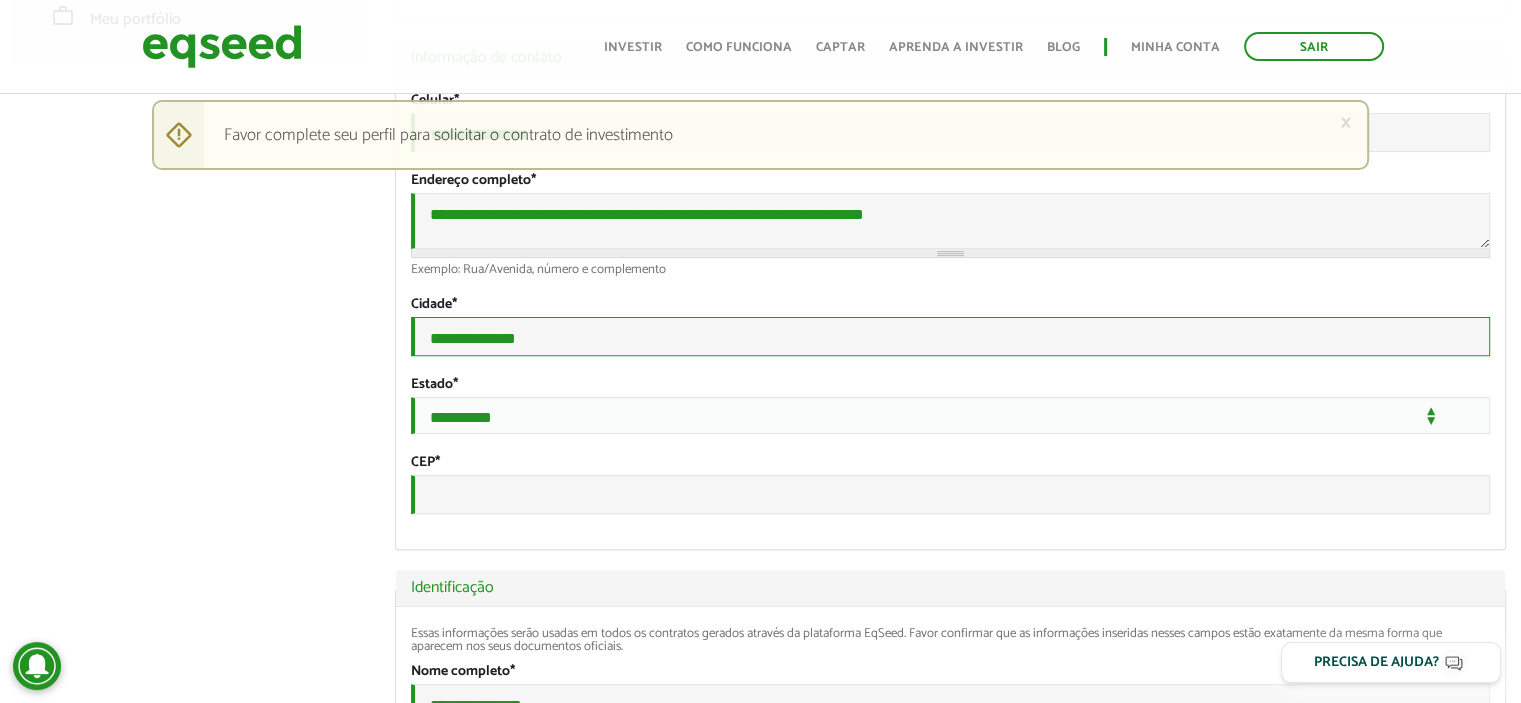 type on "**********" 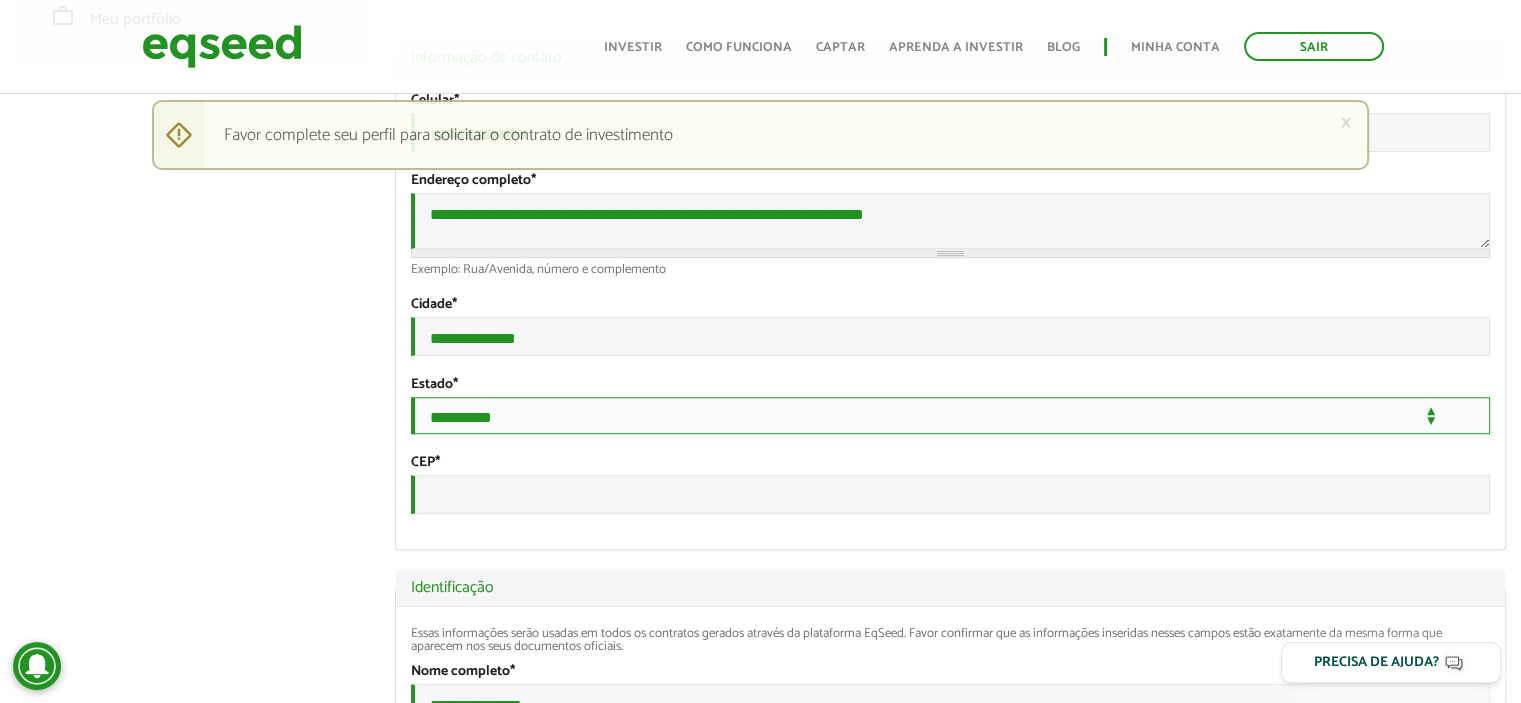 click on "**********" at bounding box center (950, 415) 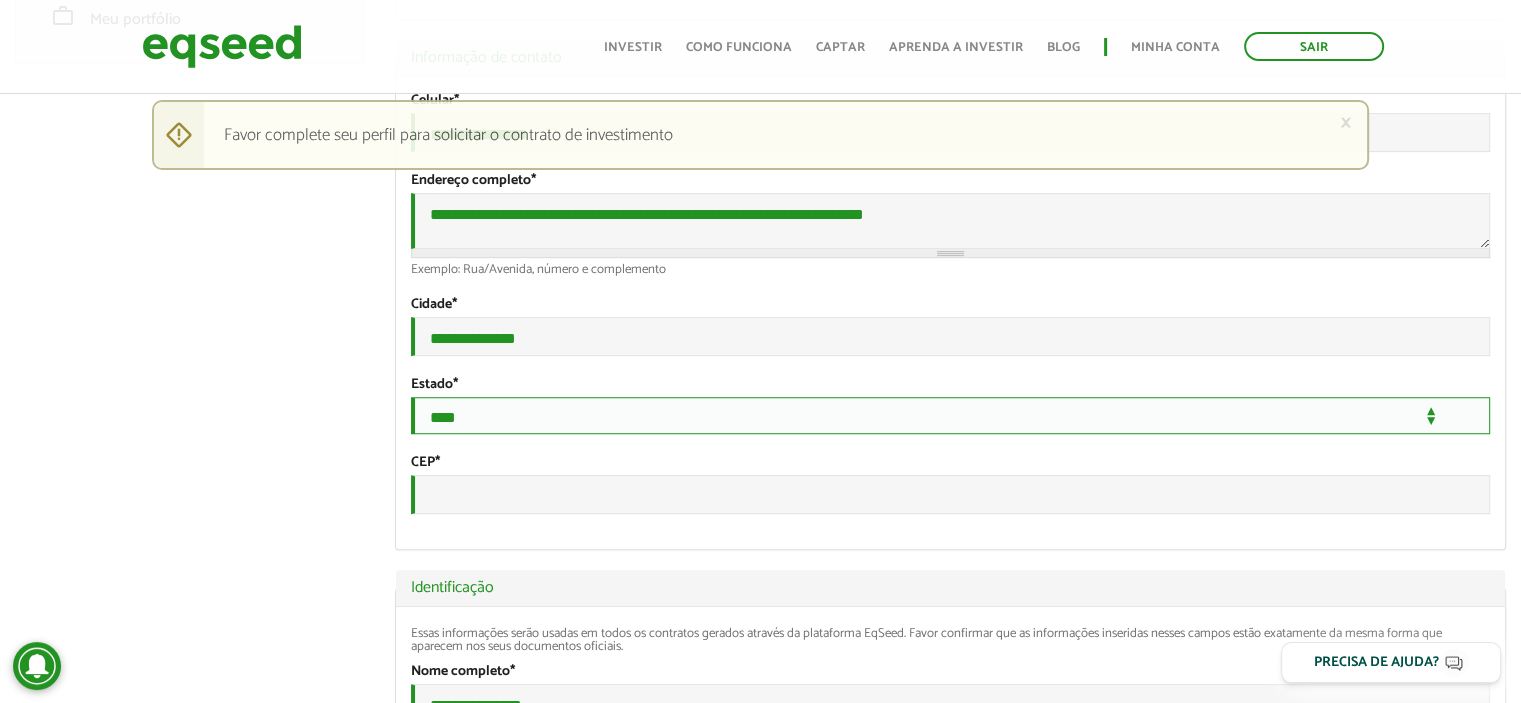 click on "**********" at bounding box center (950, 415) 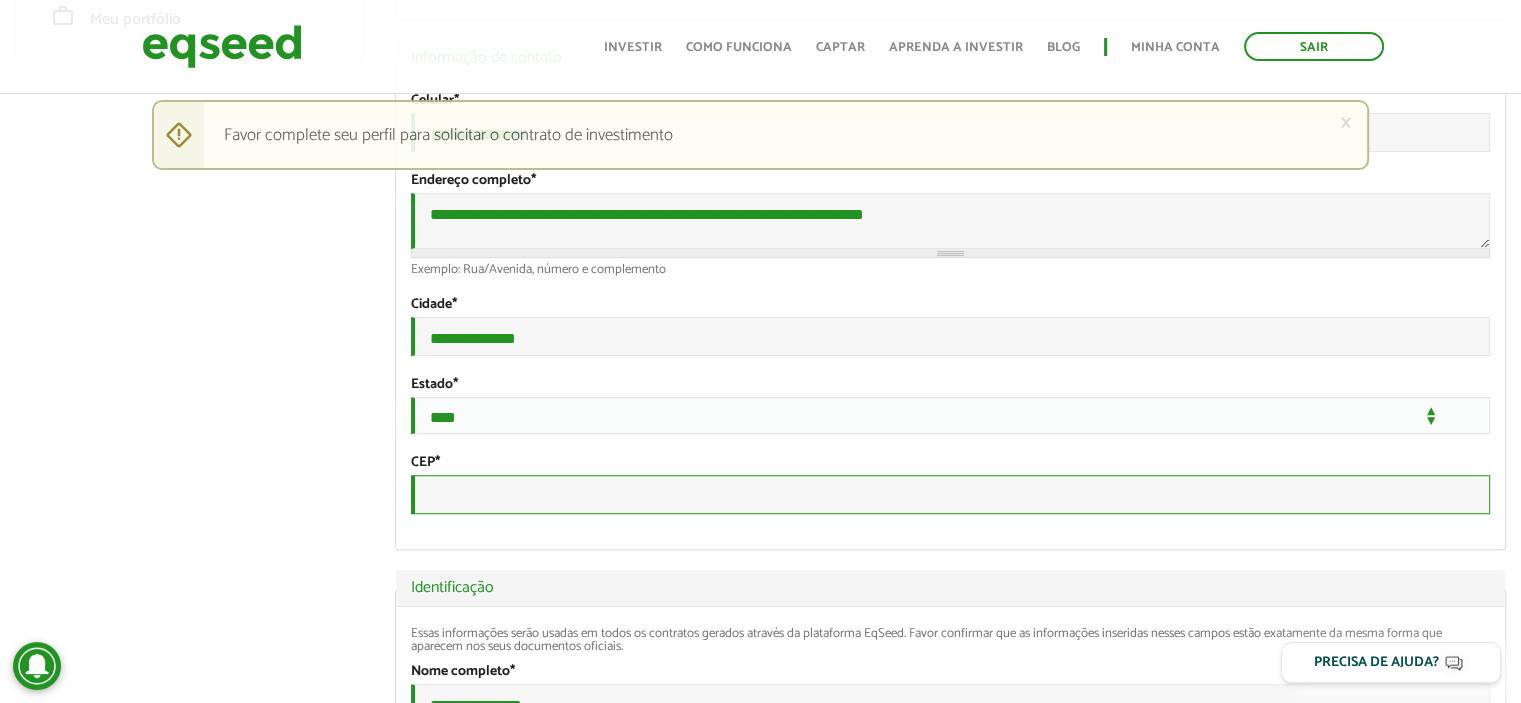 click on "CEP  *" at bounding box center [950, 494] 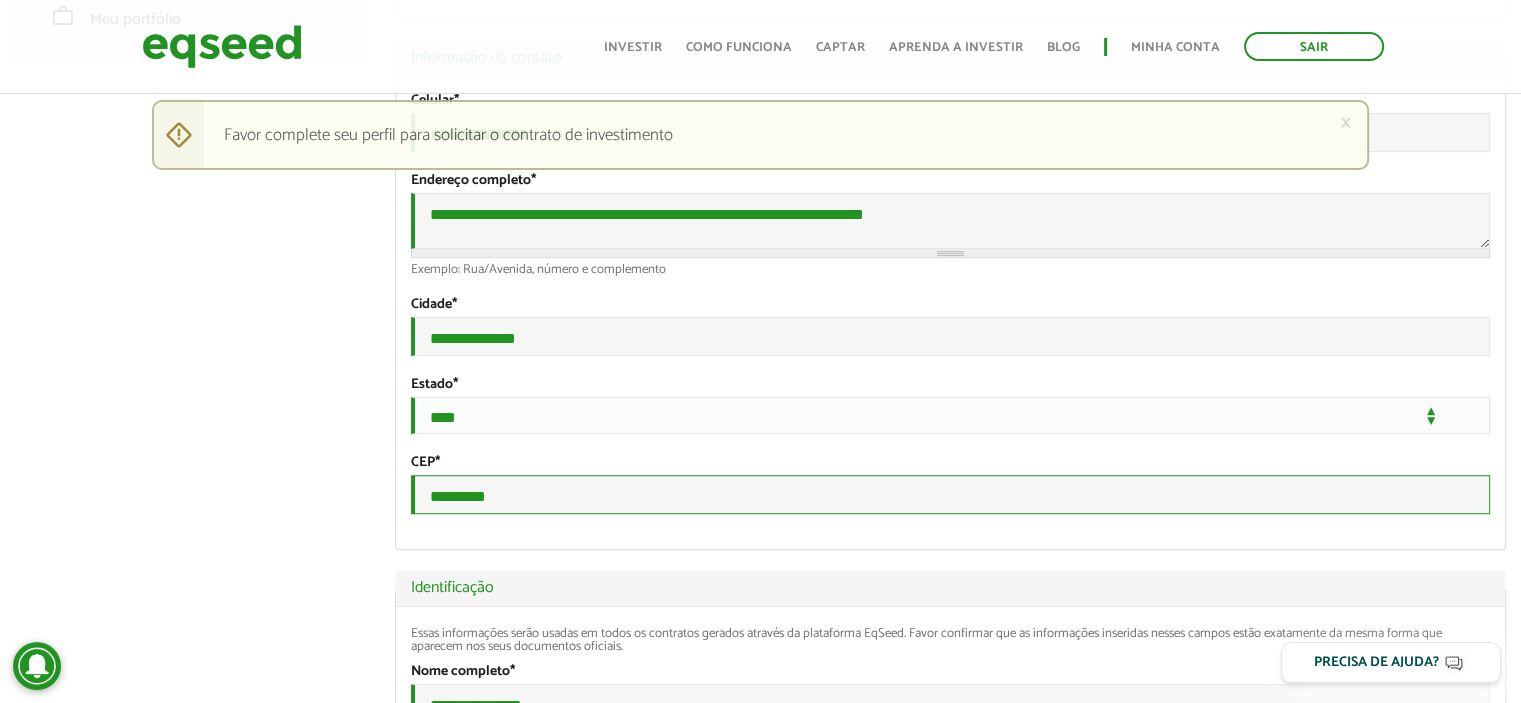 type on "*********" 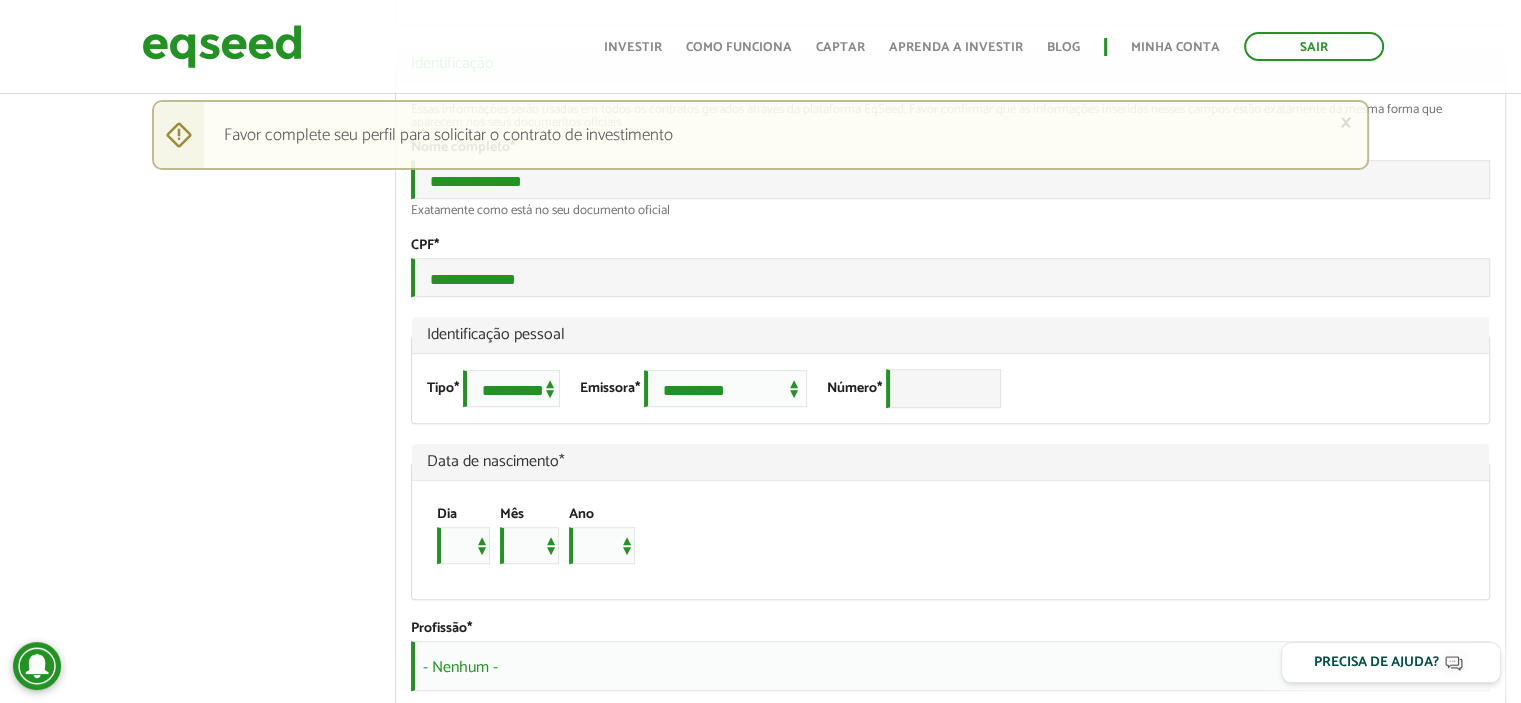 scroll, scrollTop: 1200, scrollLeft: 0, axis: vertical 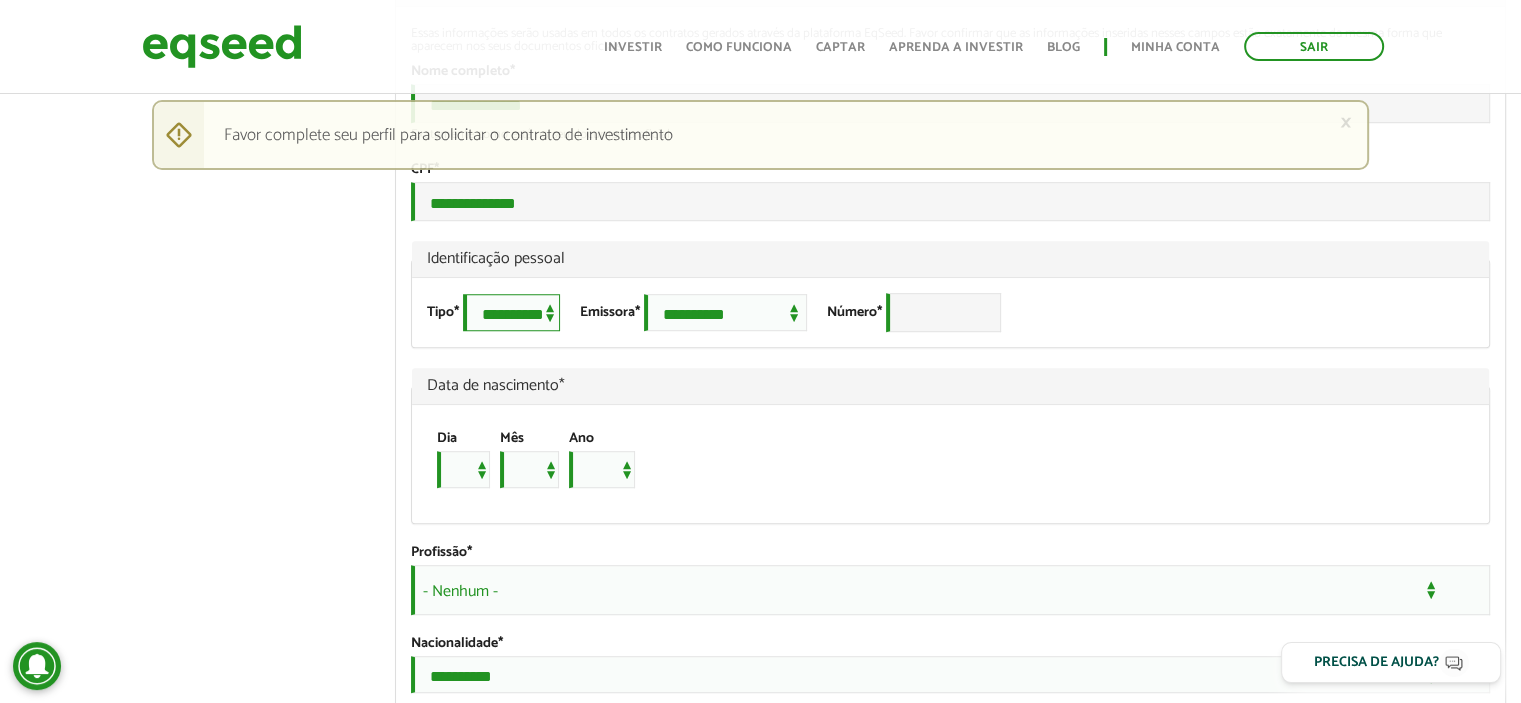 click on "**********" at bounding box center (511, 312) 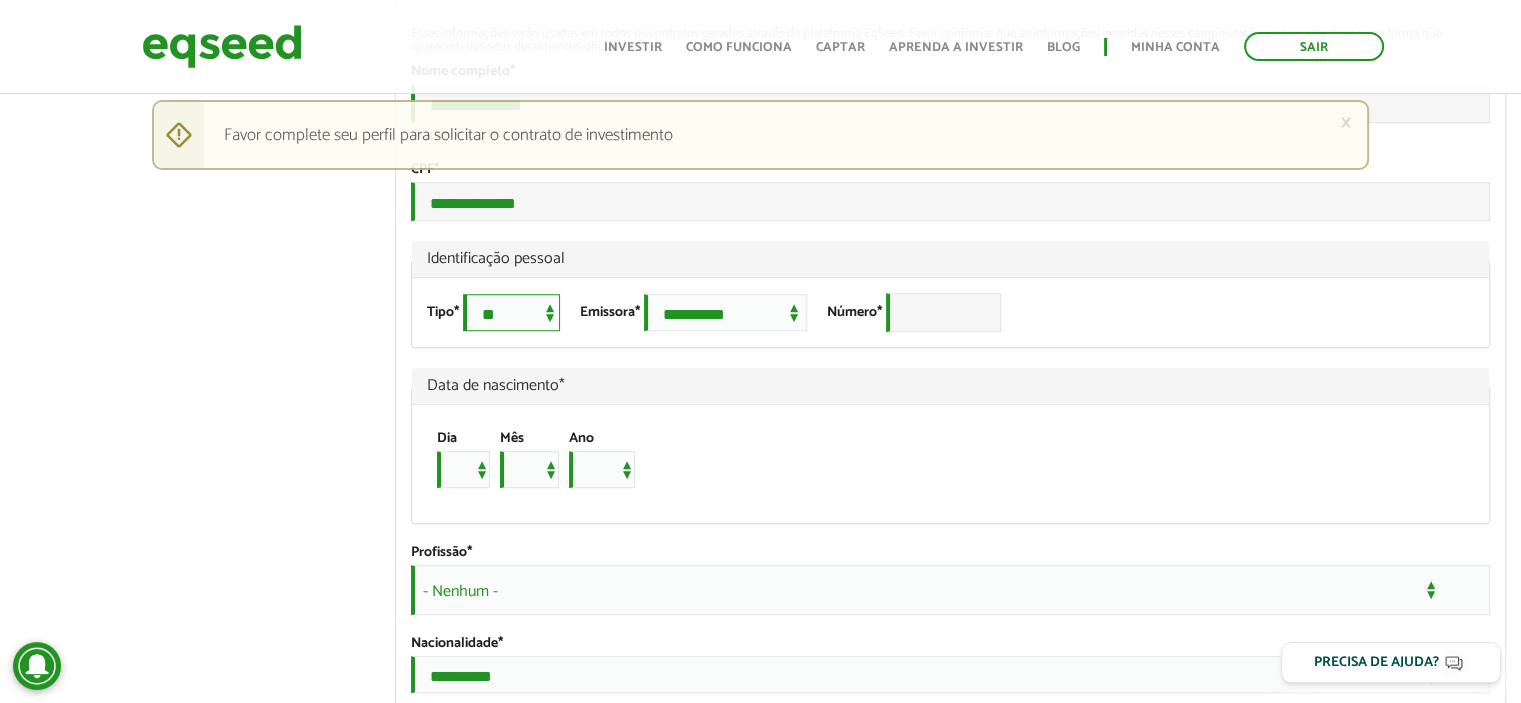 click on "**********" at bounding box center [511, 312] 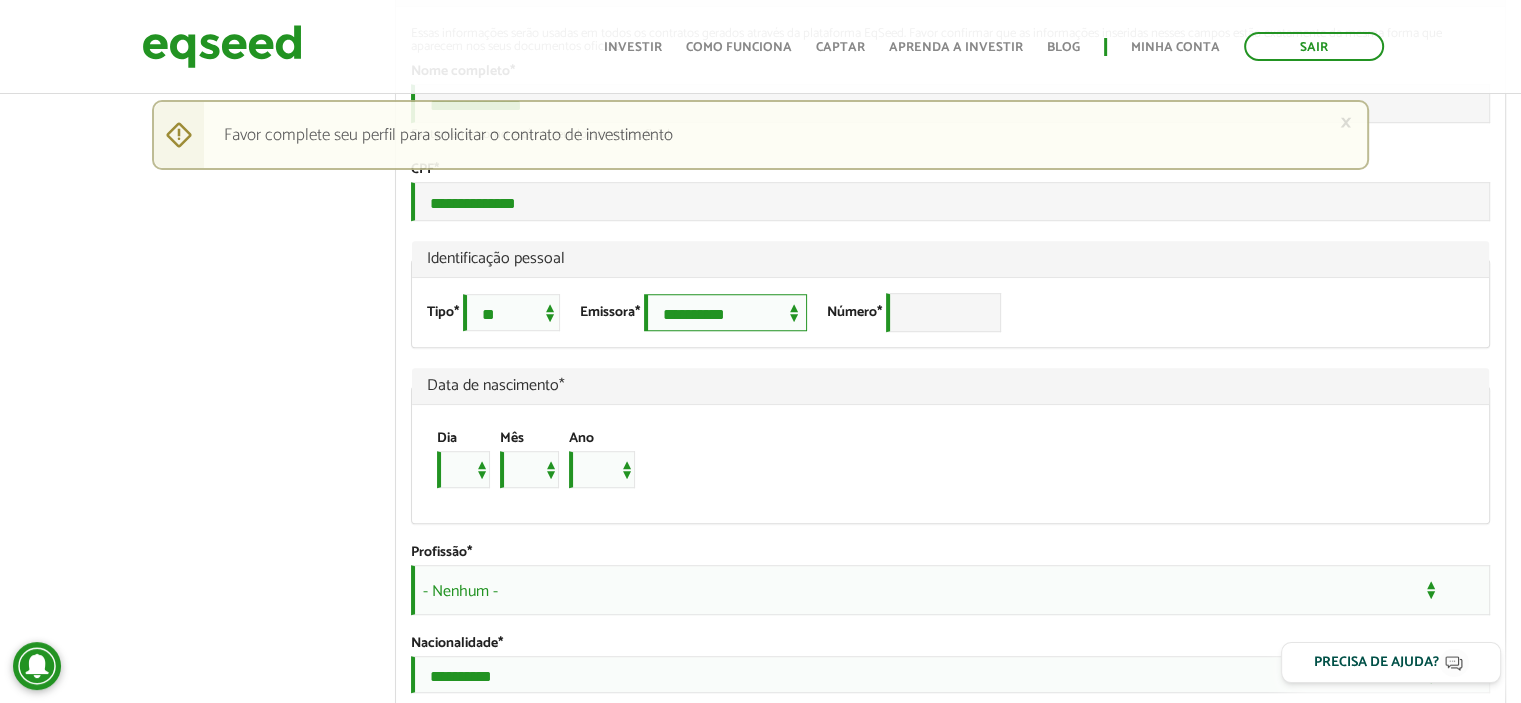 click on "**********" at bounding box center (725, 312) 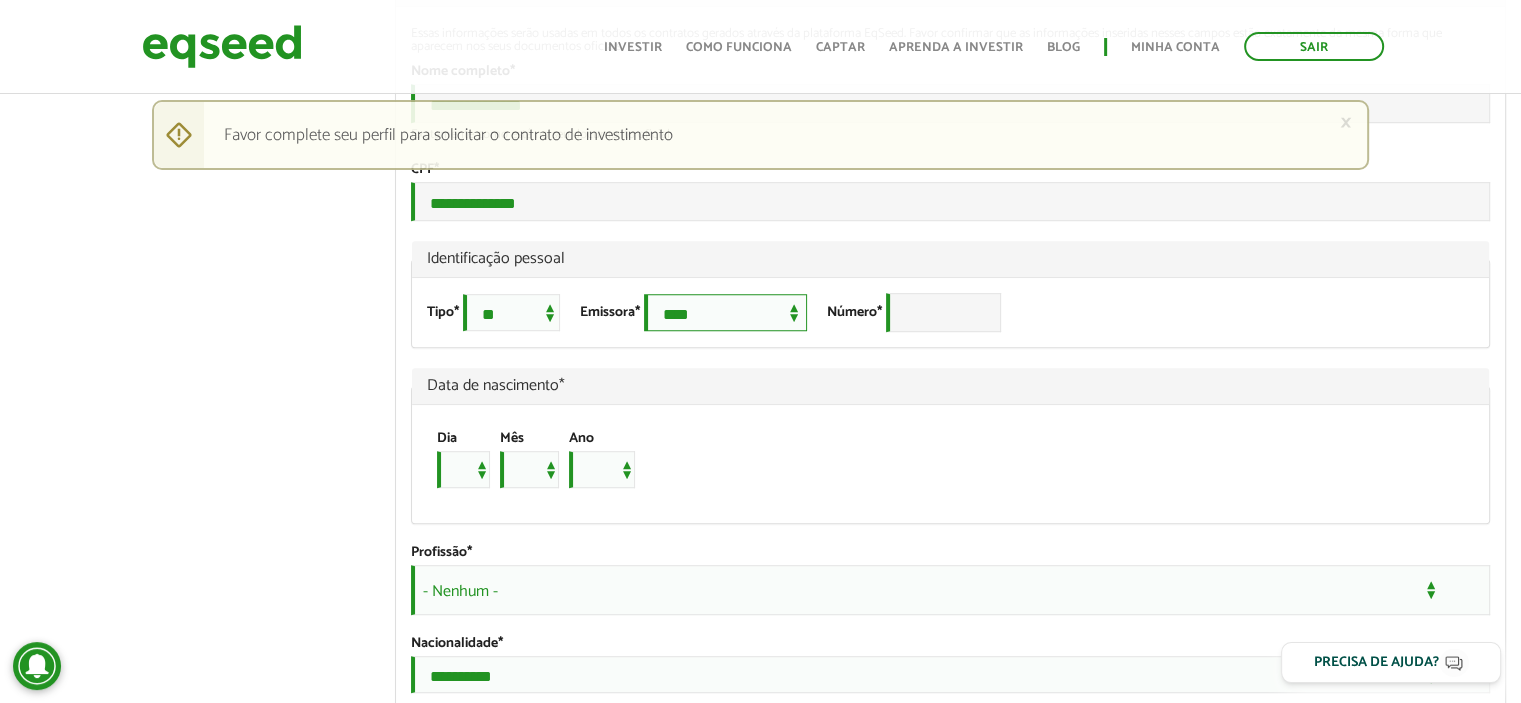 click on "**********" at bounding box center [725, 312] 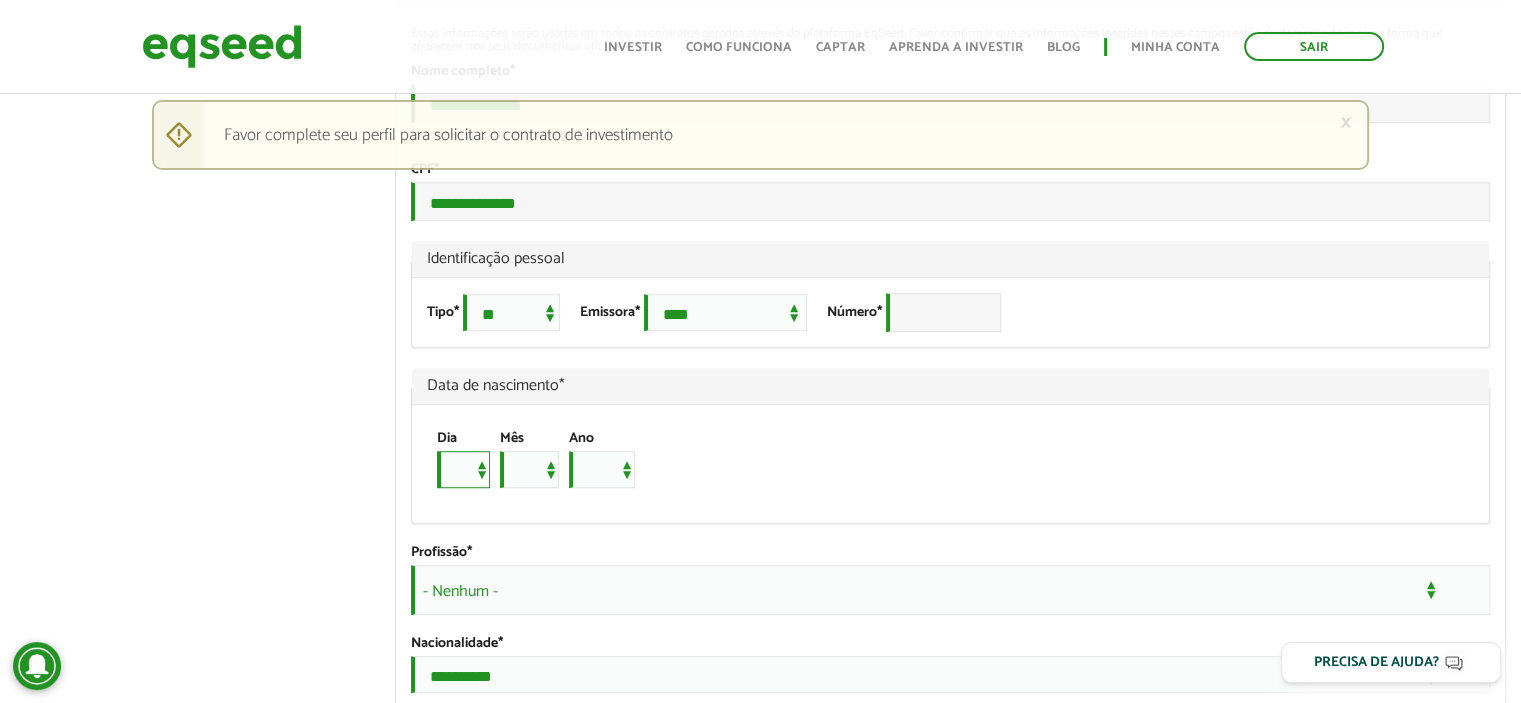 click on "* * * * * * * * * ** ** ** ** ** ** ** ** ** ** ** ** ** ** ** ** ** ** ** ** ** **" at bounding box center (463, 469) 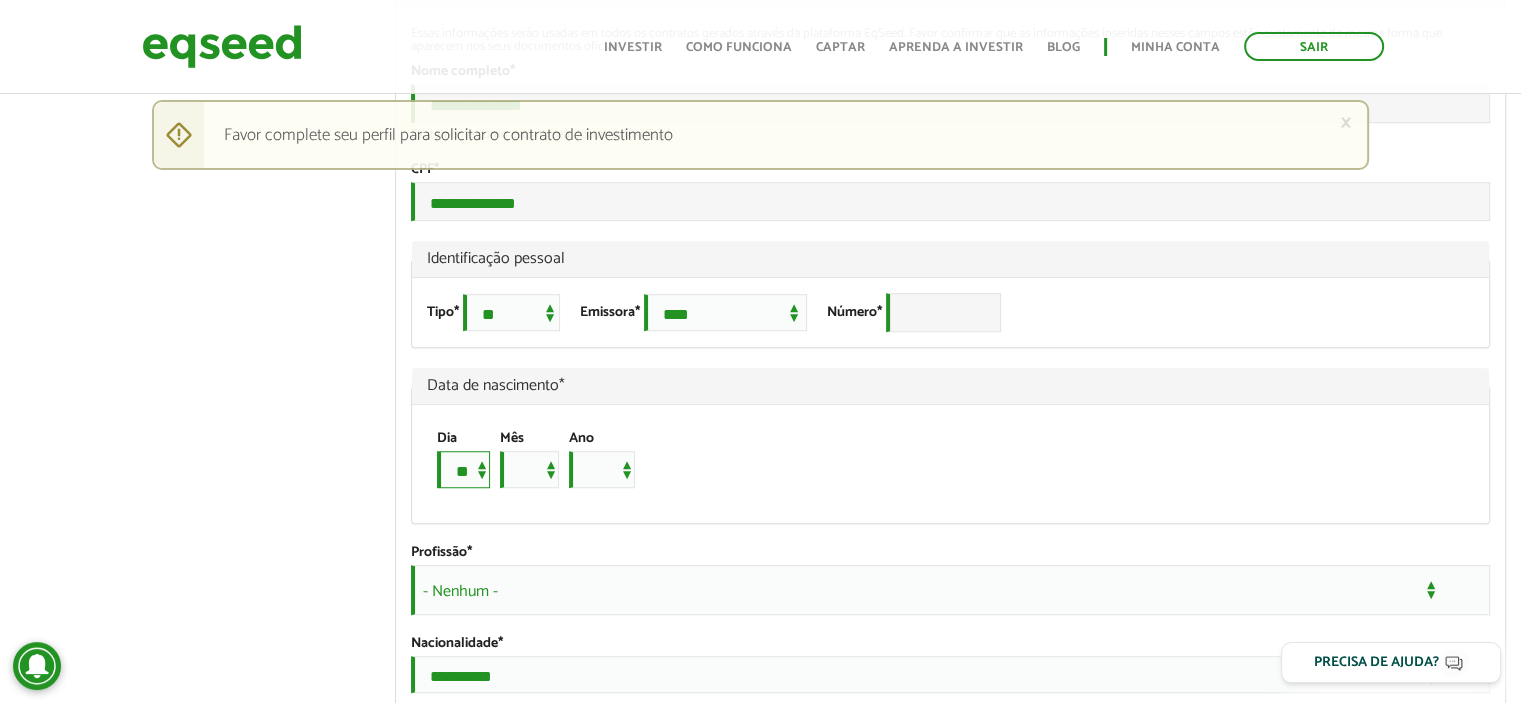 click on "* * * * * * * * * ** ** ** ** ** ** ** ** ** ** ** ** ** ** ** ** ** ** ** ** ** **" at bounding box center [463, 469] 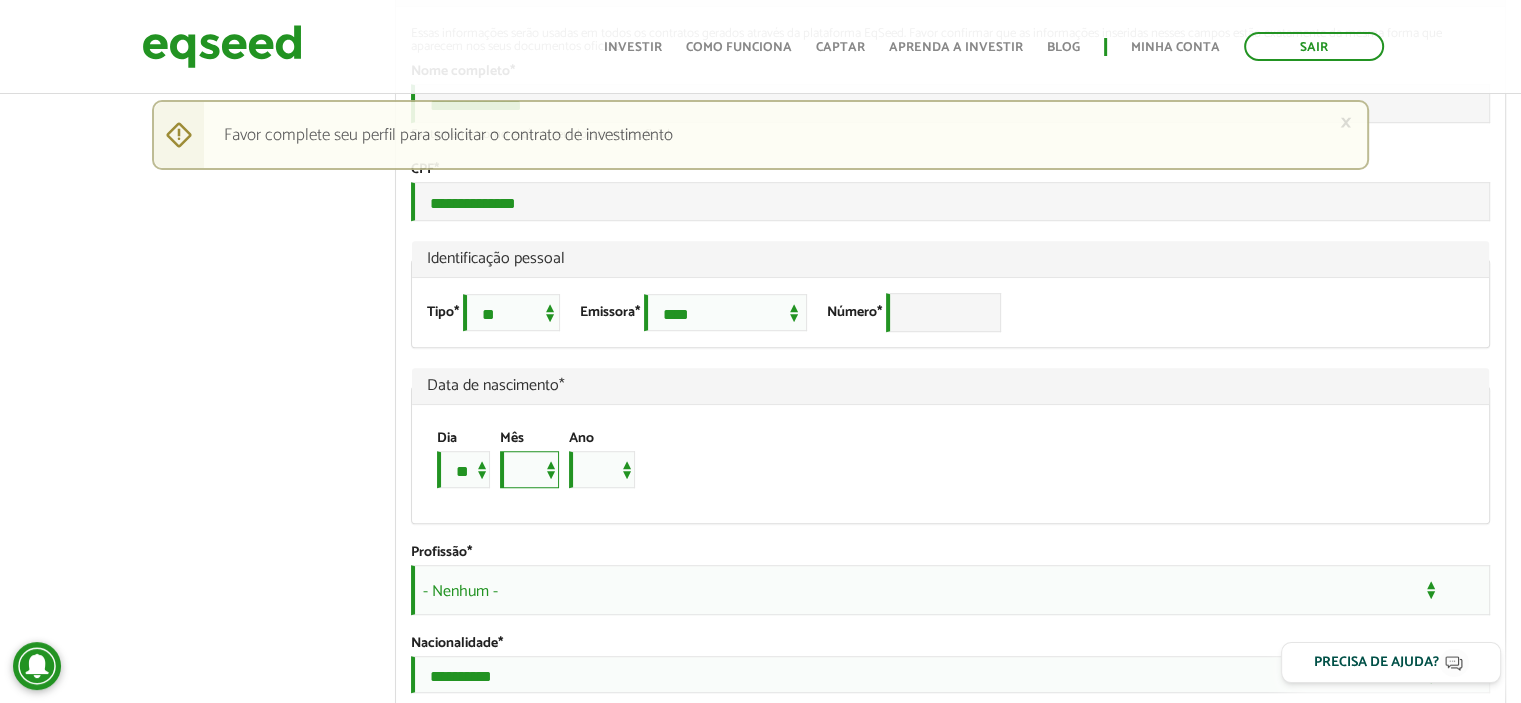 drag, startPoint x: 526, startPoint y: 563, endPoint x: 532, endPoint y: 542, distance: 21.84033 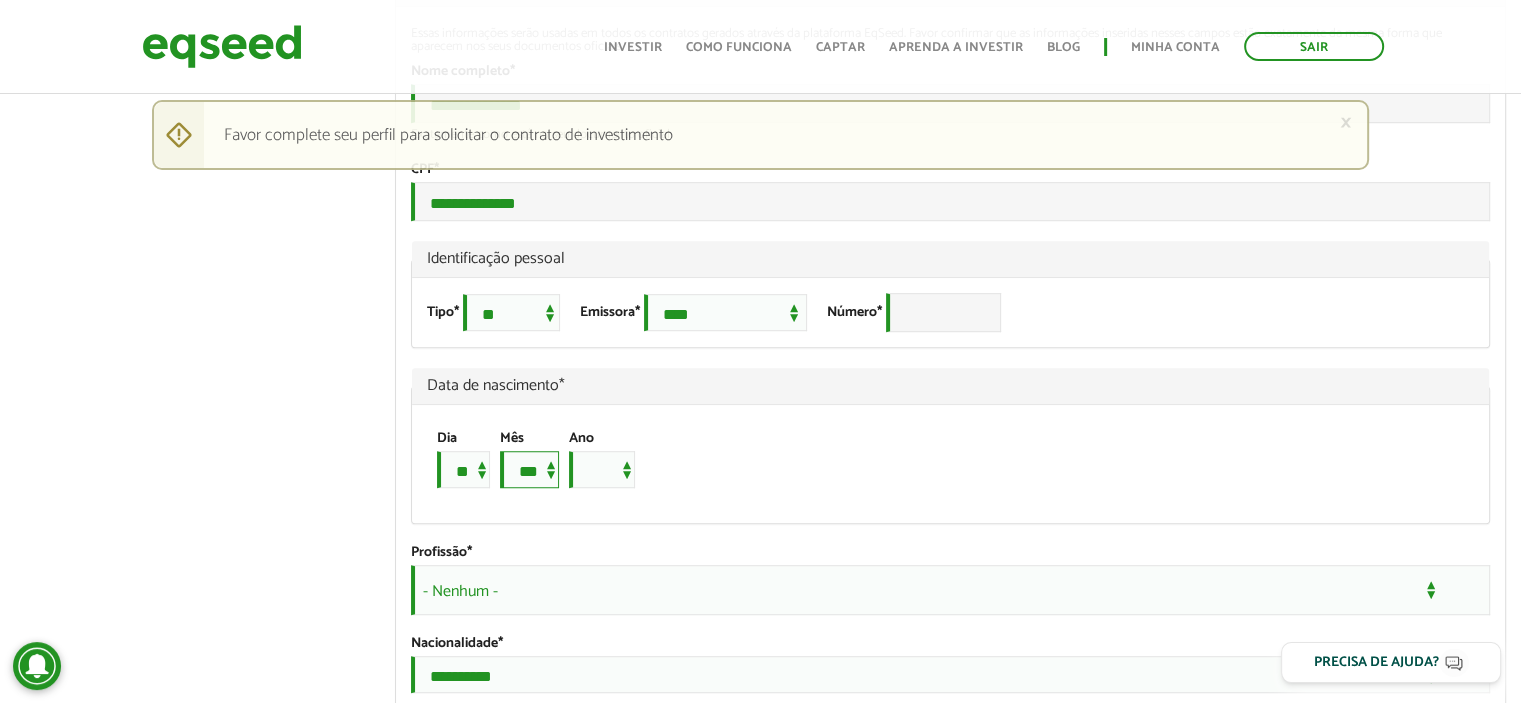 click on "*** *** *** *** *** *** *** *** *** *** *** ***" at bounding box center (529, 469) 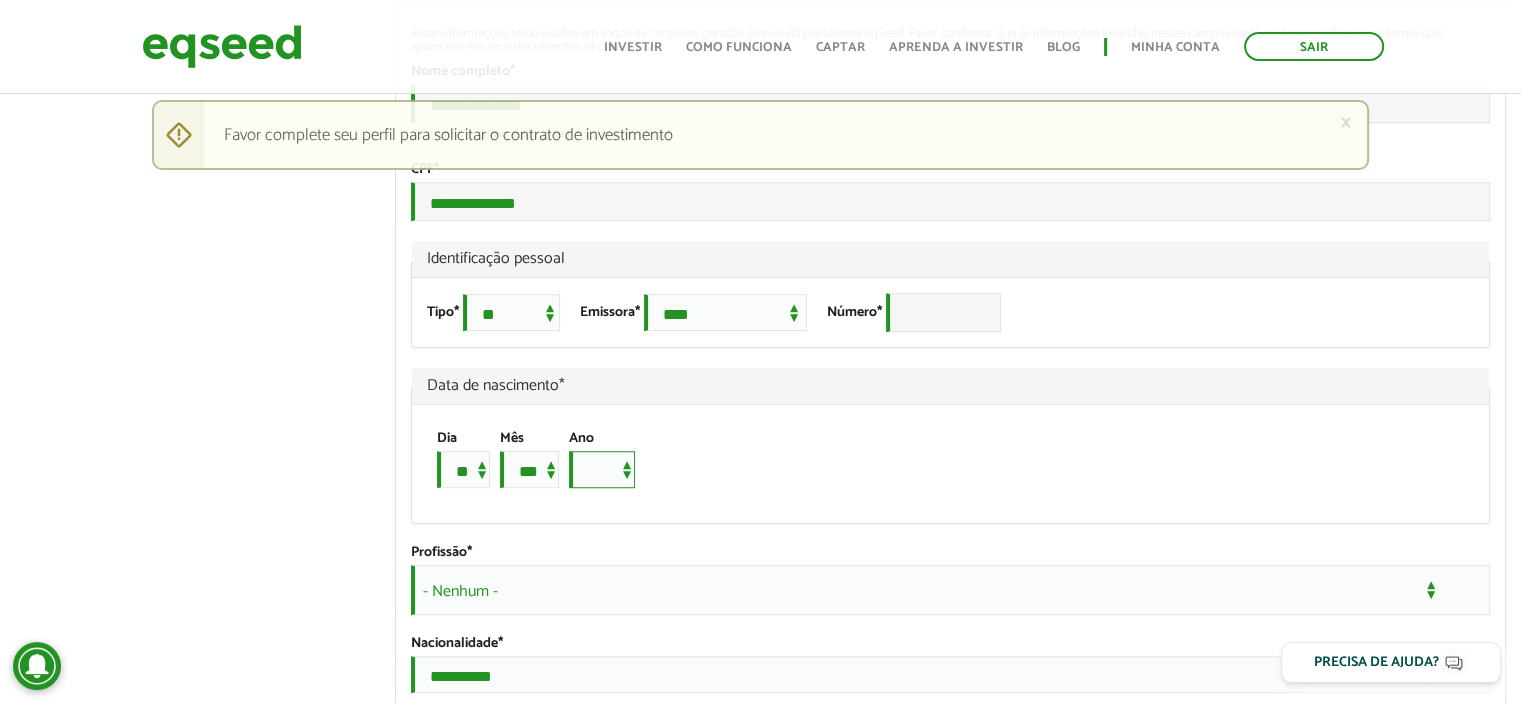 click on "**** **** **** **** **** **** **** **** **** **** **** **** **** **** **** **** **** **** **** **** **** **** **** **** **** **** **** **** **** **** **** **** **** **** **** **** **** **** **** **** **** **** **** **** **** **** **** **** **** **** **** **** **** **** **** **** **** **** **** **** **** **** **** **** **** **** **** **** **** **** **** **** **** **** **** **** **** **** **** **** **** **** **** **** **** **** **** **** **** **** **** **** **** **** **** **** **** **** **** **** **** **** **** **** **** **** **** **** **** **** **** **** **** **** **** **** **** **** **** **** **** **** **** **** **** ****" at bounding box center (602, 469) 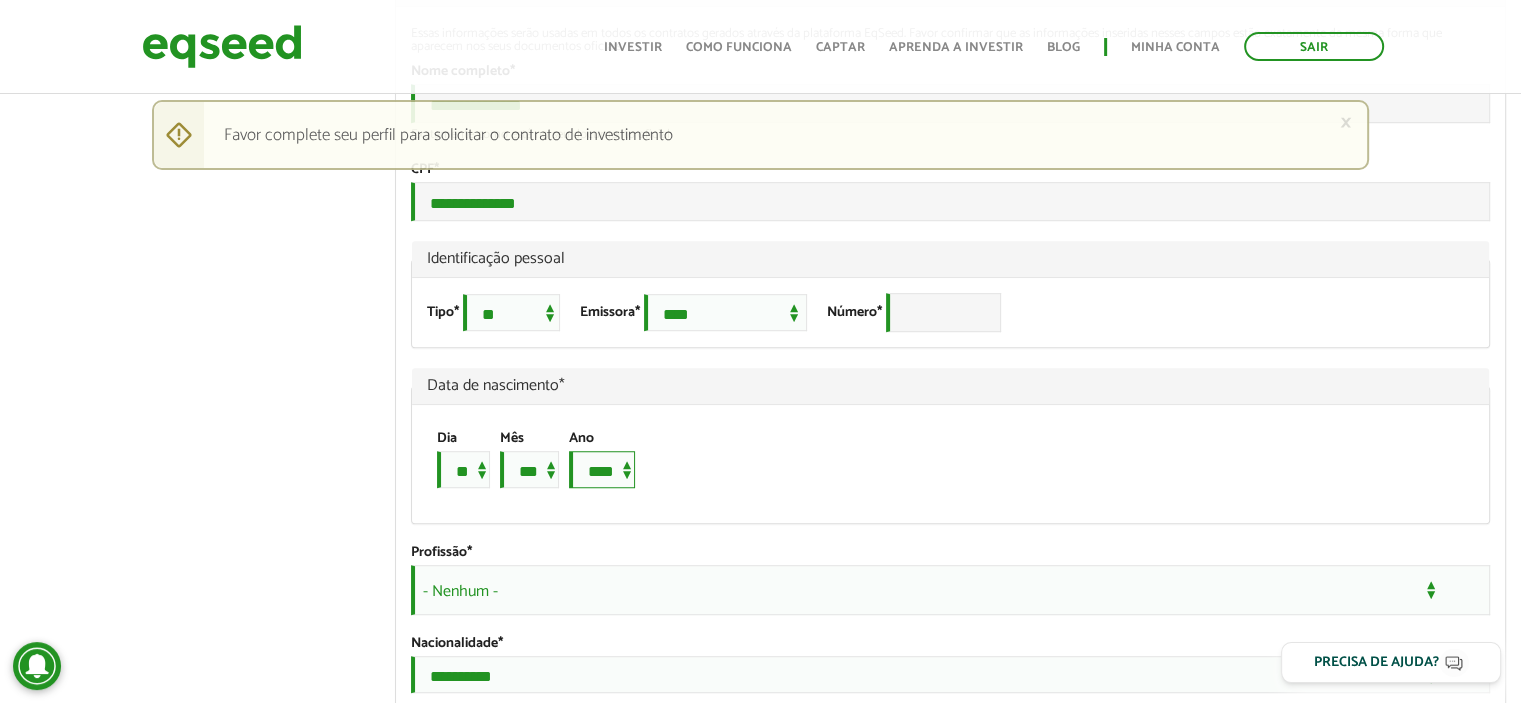 click on "**** **** **** **** **** **** **** **** **** **** **** **** **** **** **** **** **** **** **** **** **** **** **** **** **** **** **** **** **** **** **** **** **** **** **** **** **** **** **** **** **** **** **** **** **** **** **** **** **** **** **** **** **** **** **** **** **** **** **** **** **** **** **** **** **** **** **** **** **** **** **** **** **** **** **** **** **** **** **** **** **** **** **** **** **** **** **** **** **** **** **** **** **** **** **** **** **** **** **** **** **** **** **** **** **** **** **** **** **** **** **** **** **** **** **** **** **** **** **** **** **** **** **** **** **** ****" at bounding box center [602, 469] 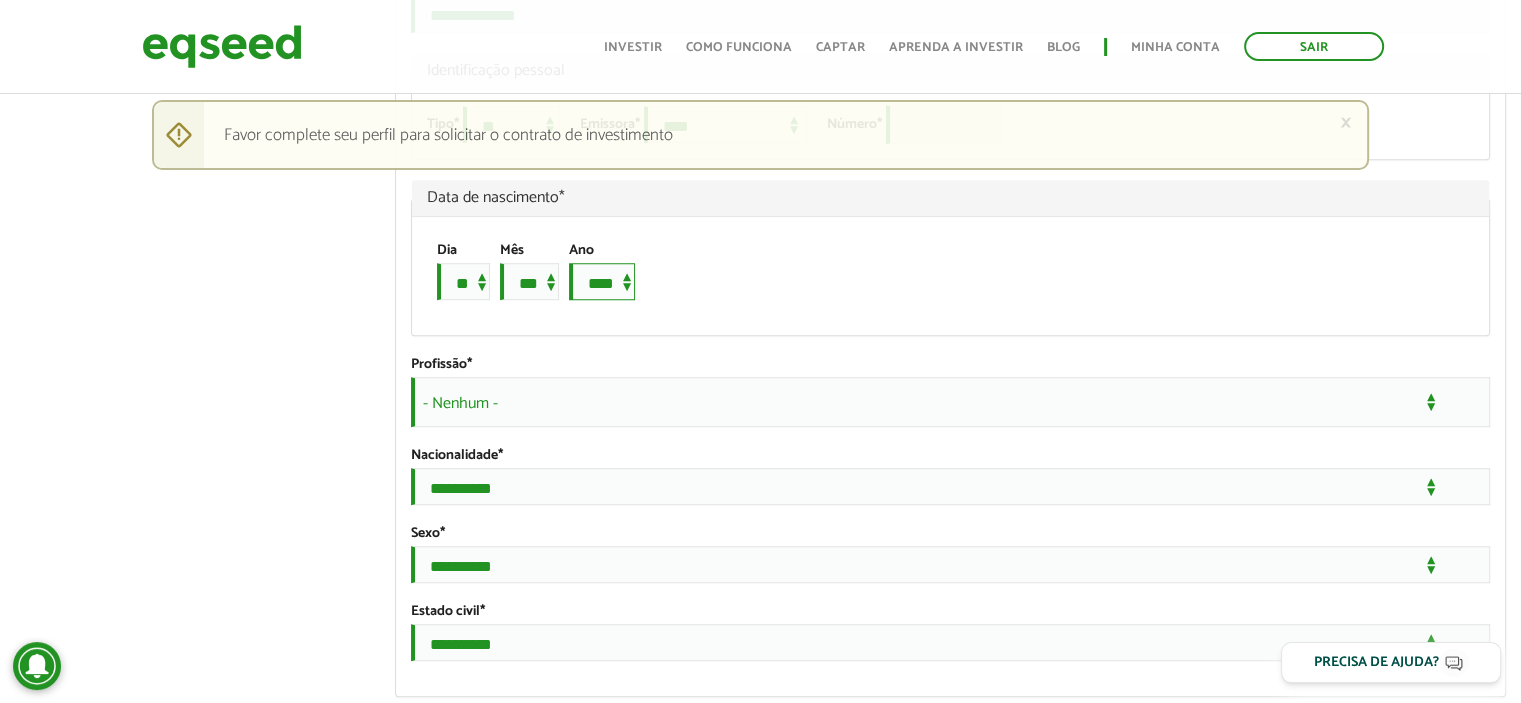 scroll, scrollTop: 1400, scrollLeft: 0, axis: vertical 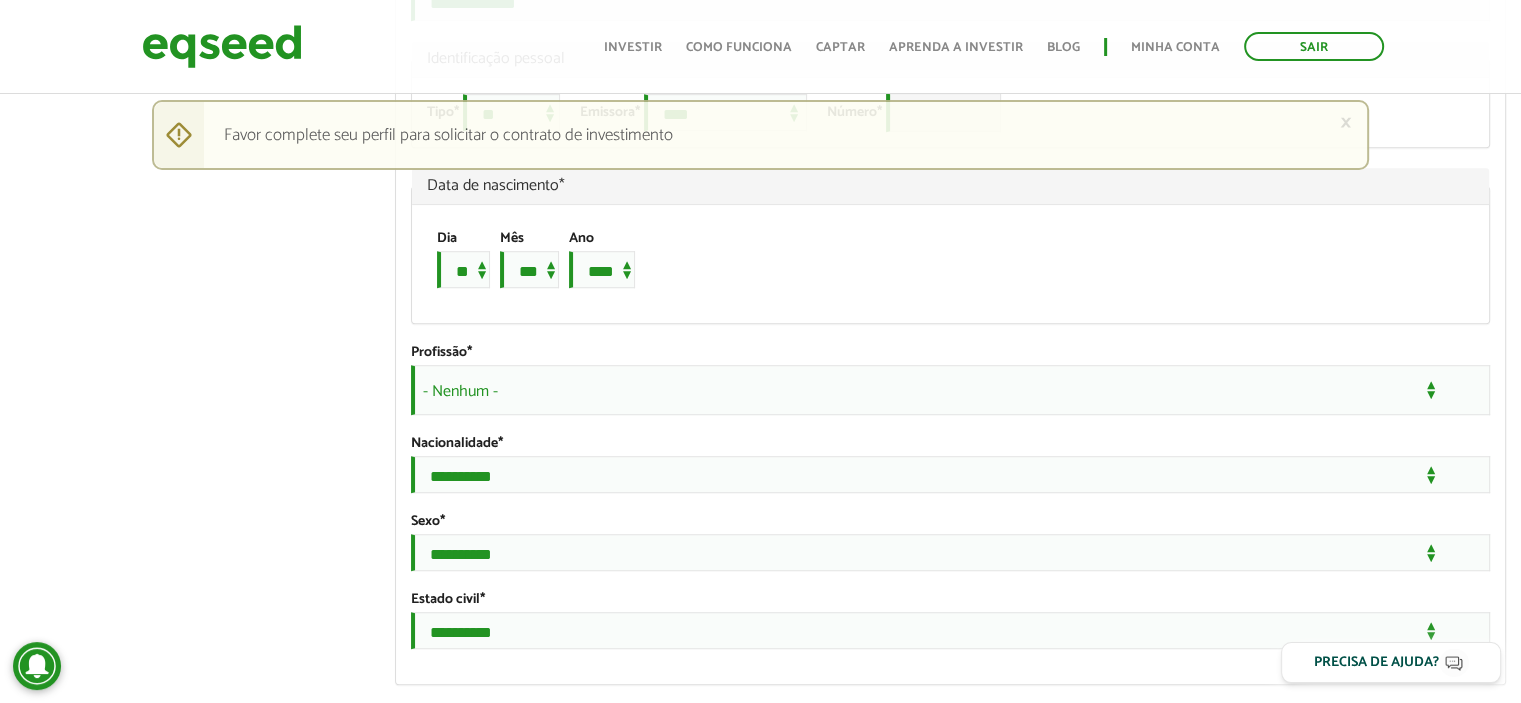 click on "- Nenhum -" at bounding box center (950, 390) 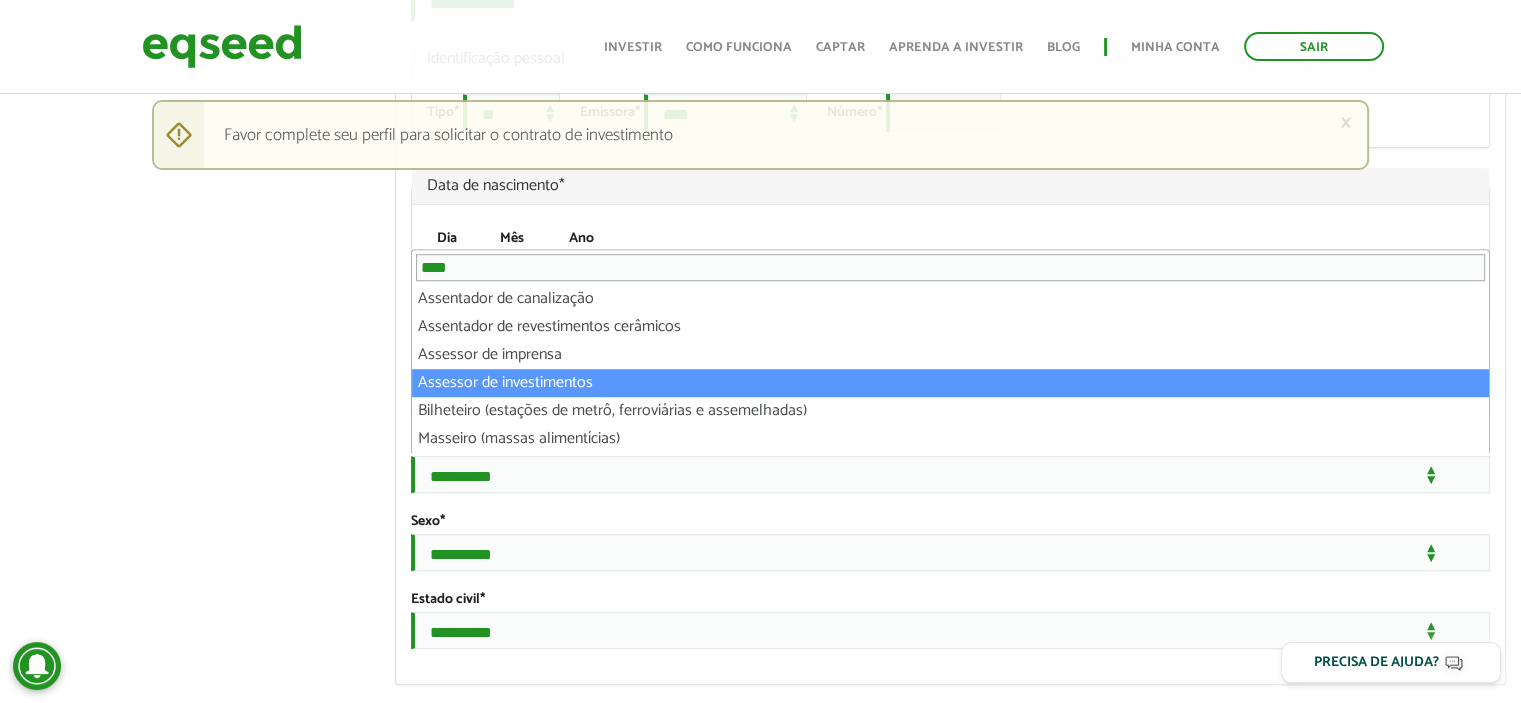 type on "****" 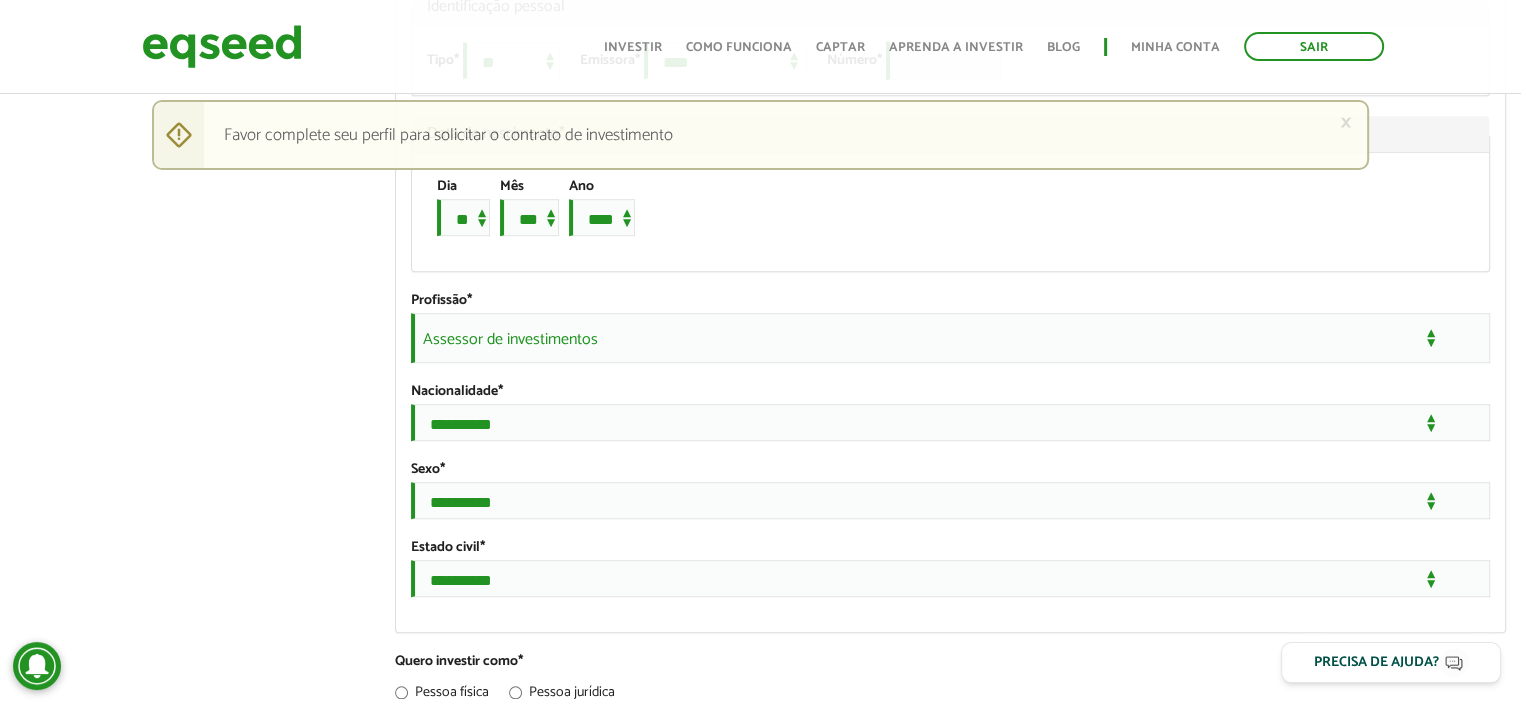 scroll, scrollTop: 1500, scrollLeft: 0, axis: vertical 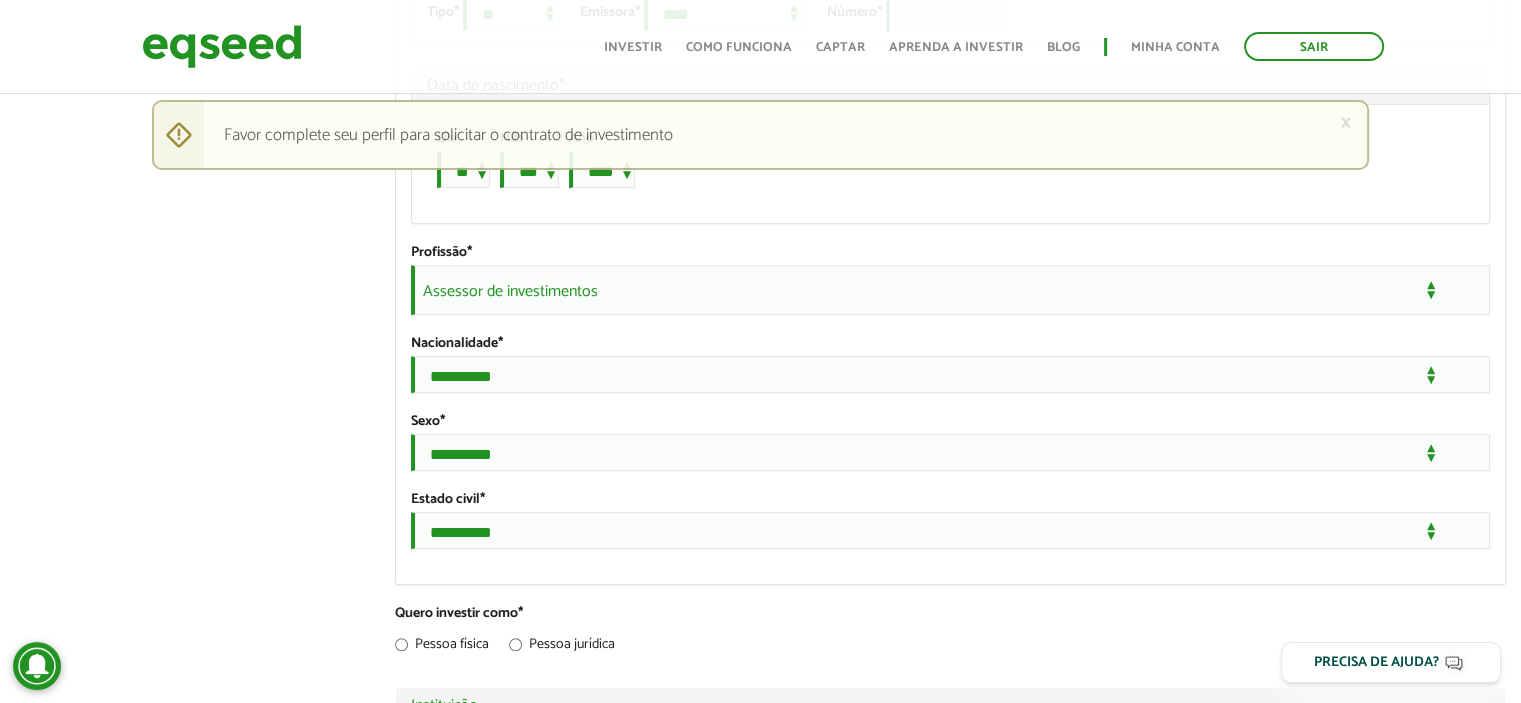 click on "*" at bounding box center (500, 343) 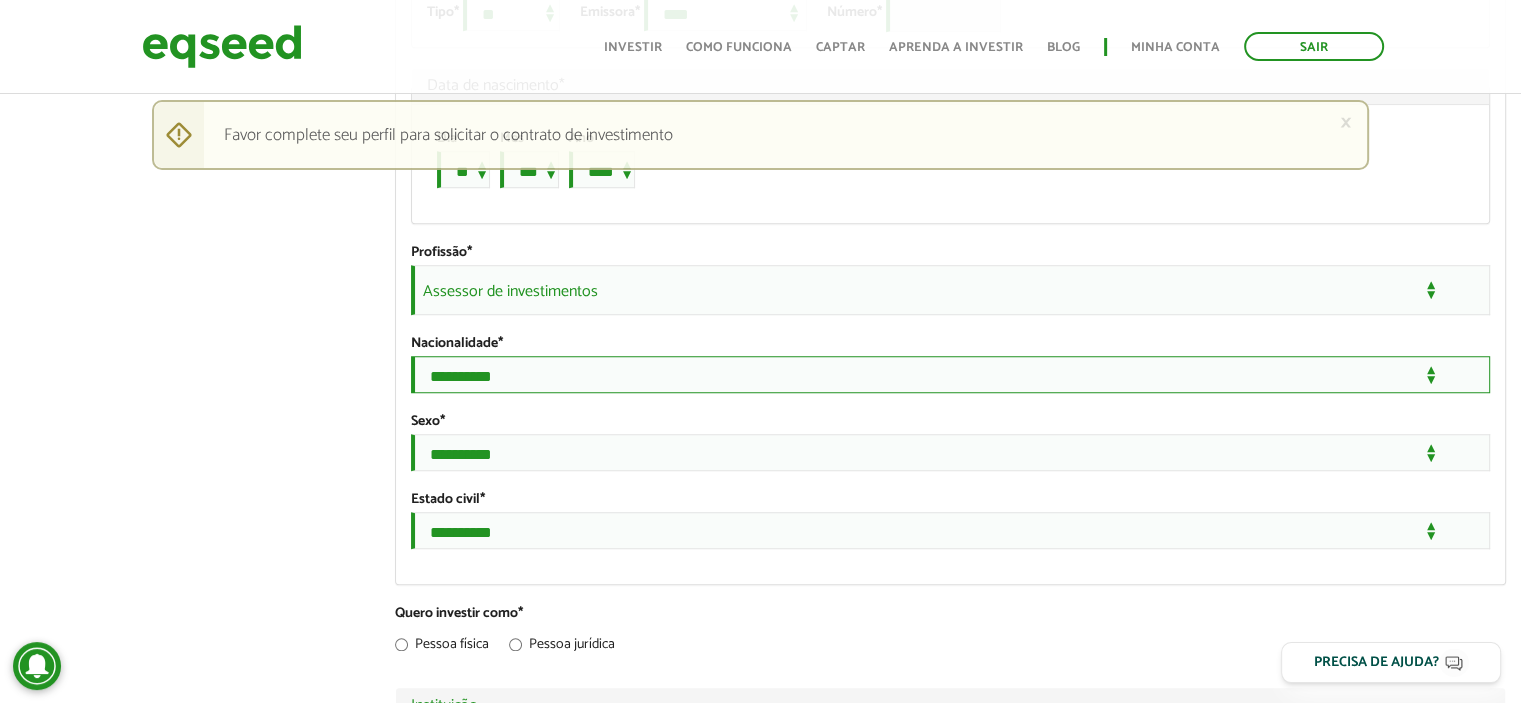 click on "**********" at bounding box center [950, 374] 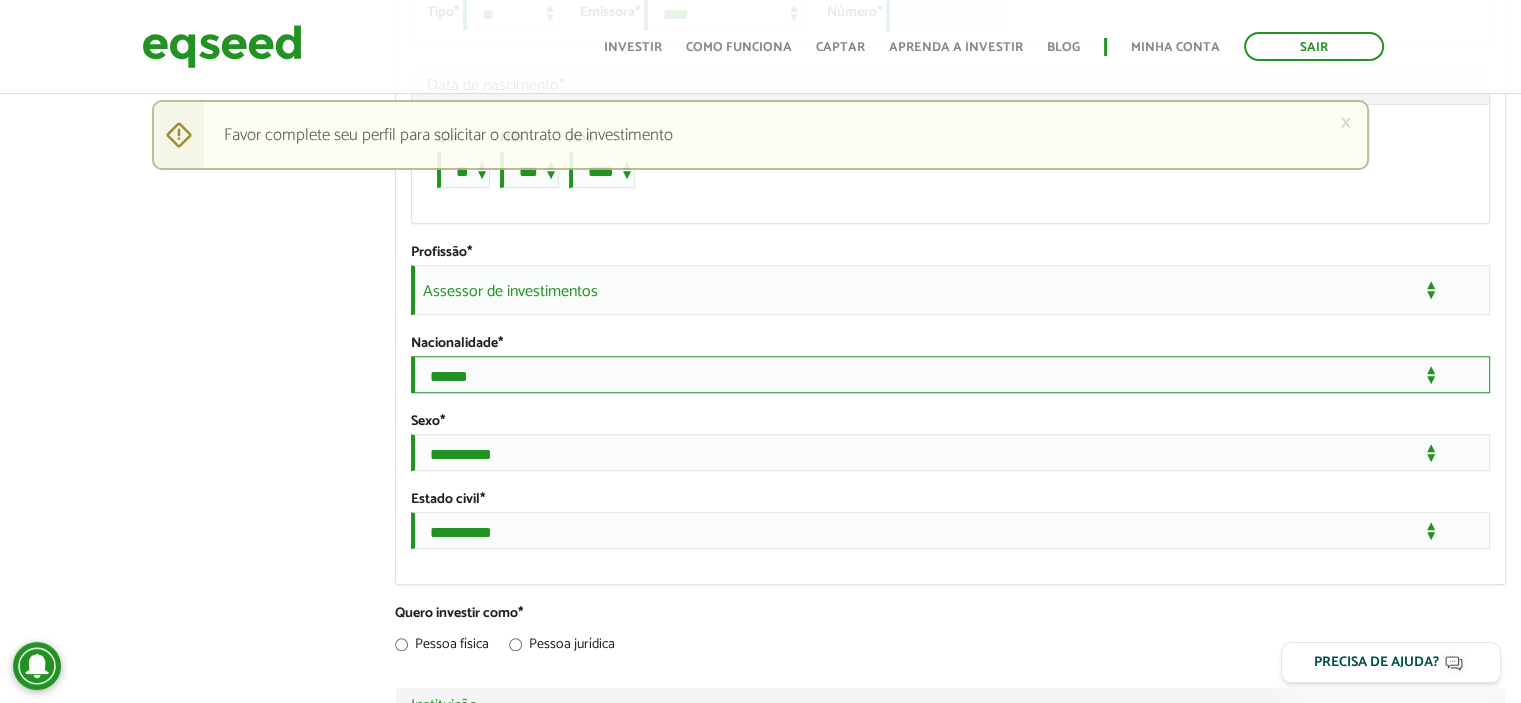 click on "**********" at bounding box center (950, 374) 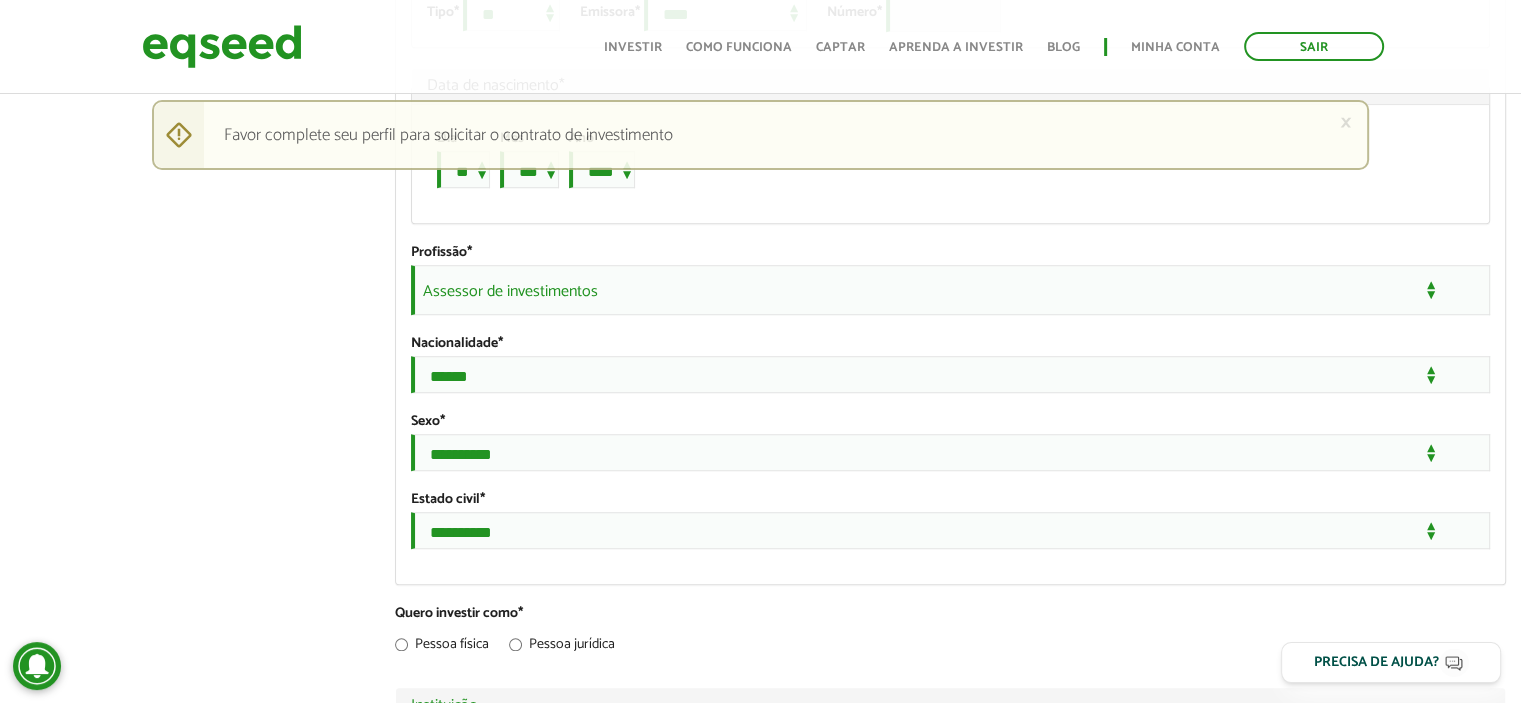 click on "**********" at bounding box center [950, 442] 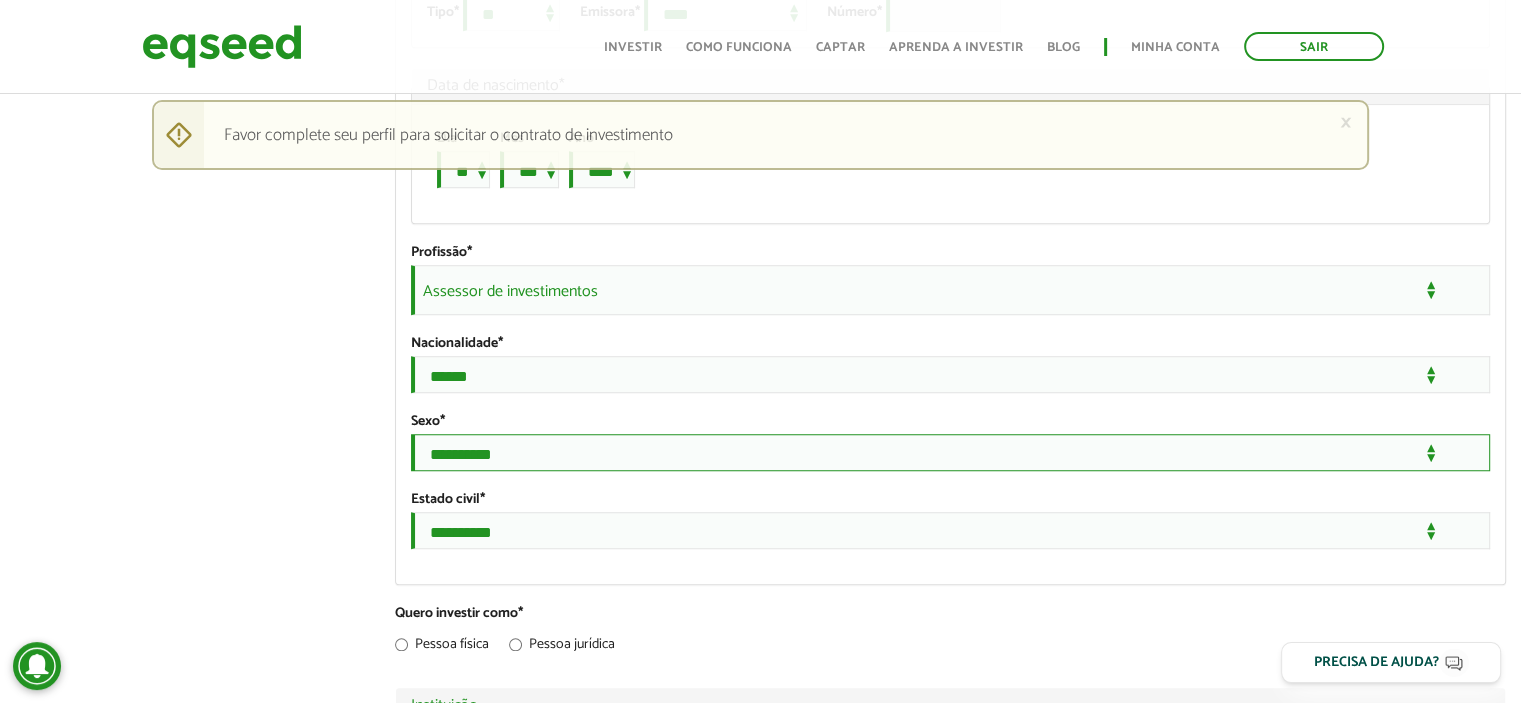 click on "**********" at bounding box center [950, 452] 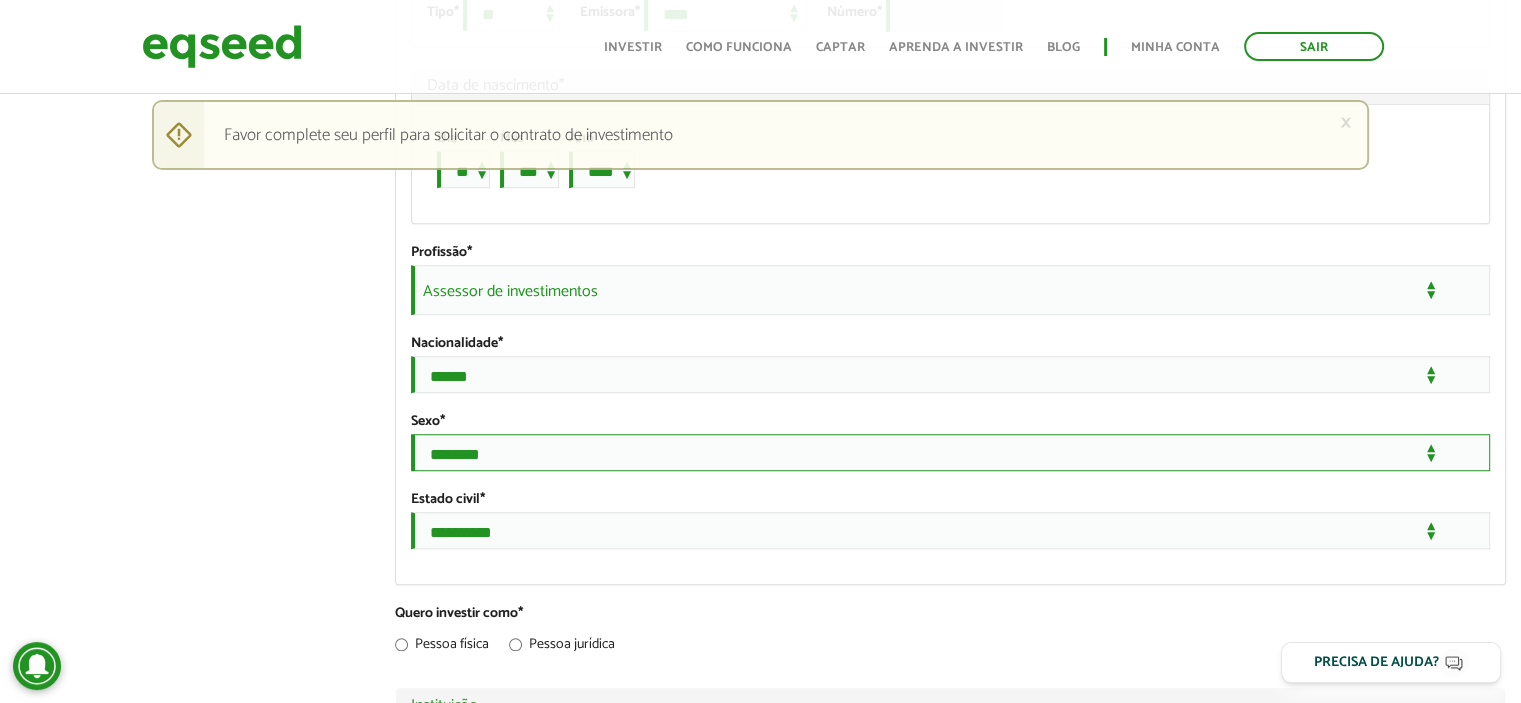 click on "**********" at bounding box center [950, 452] 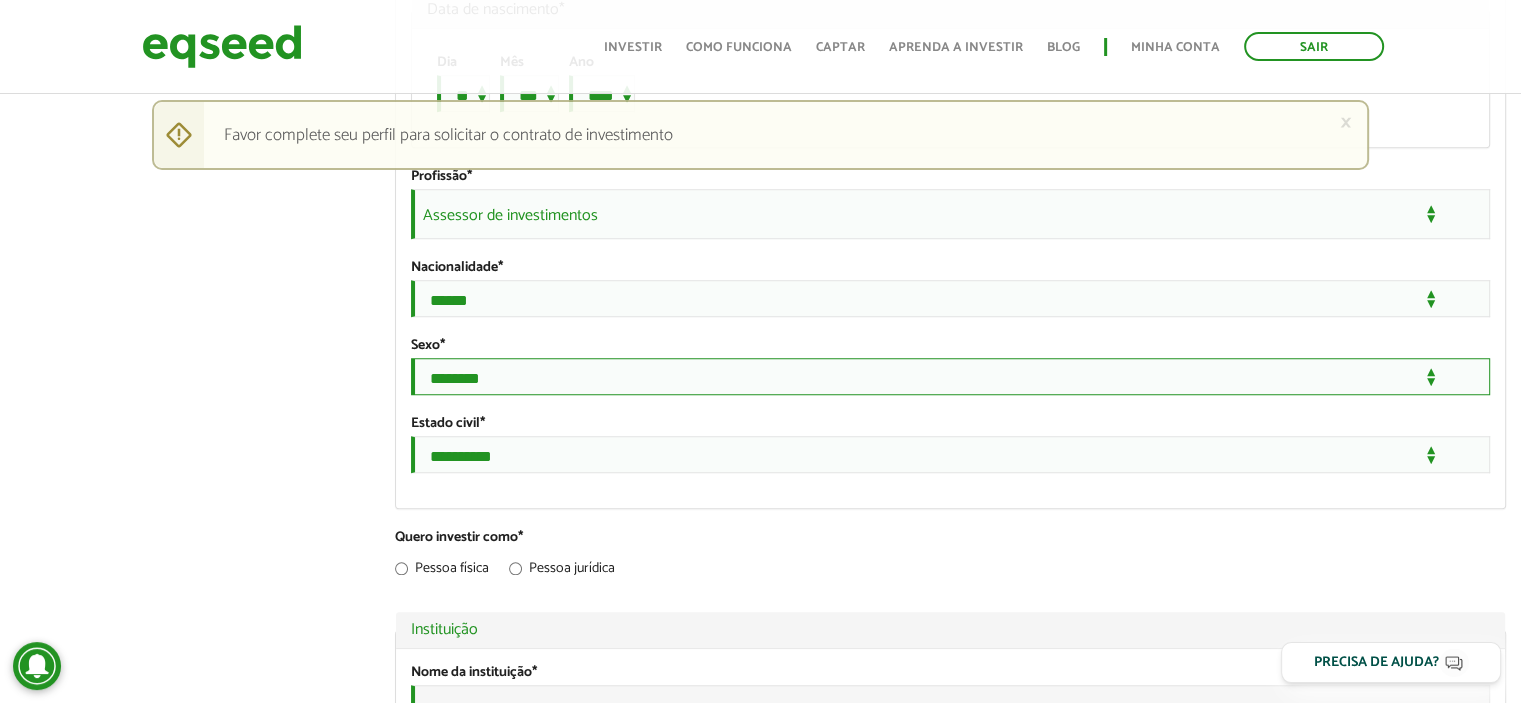 scroll, scrollTop: 1700, scrollLeft: 0, axis: vertical 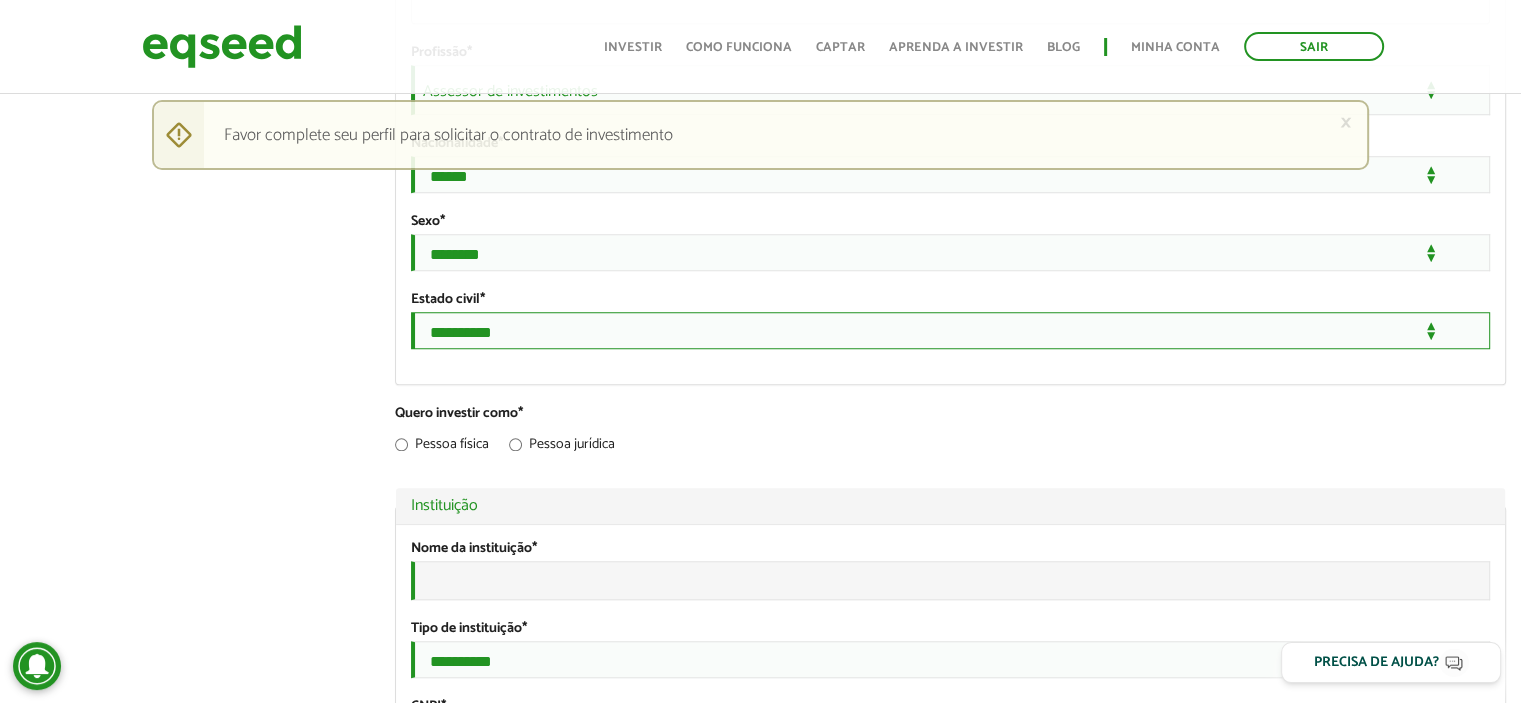click on "**********" at bounding box center [950, 330] 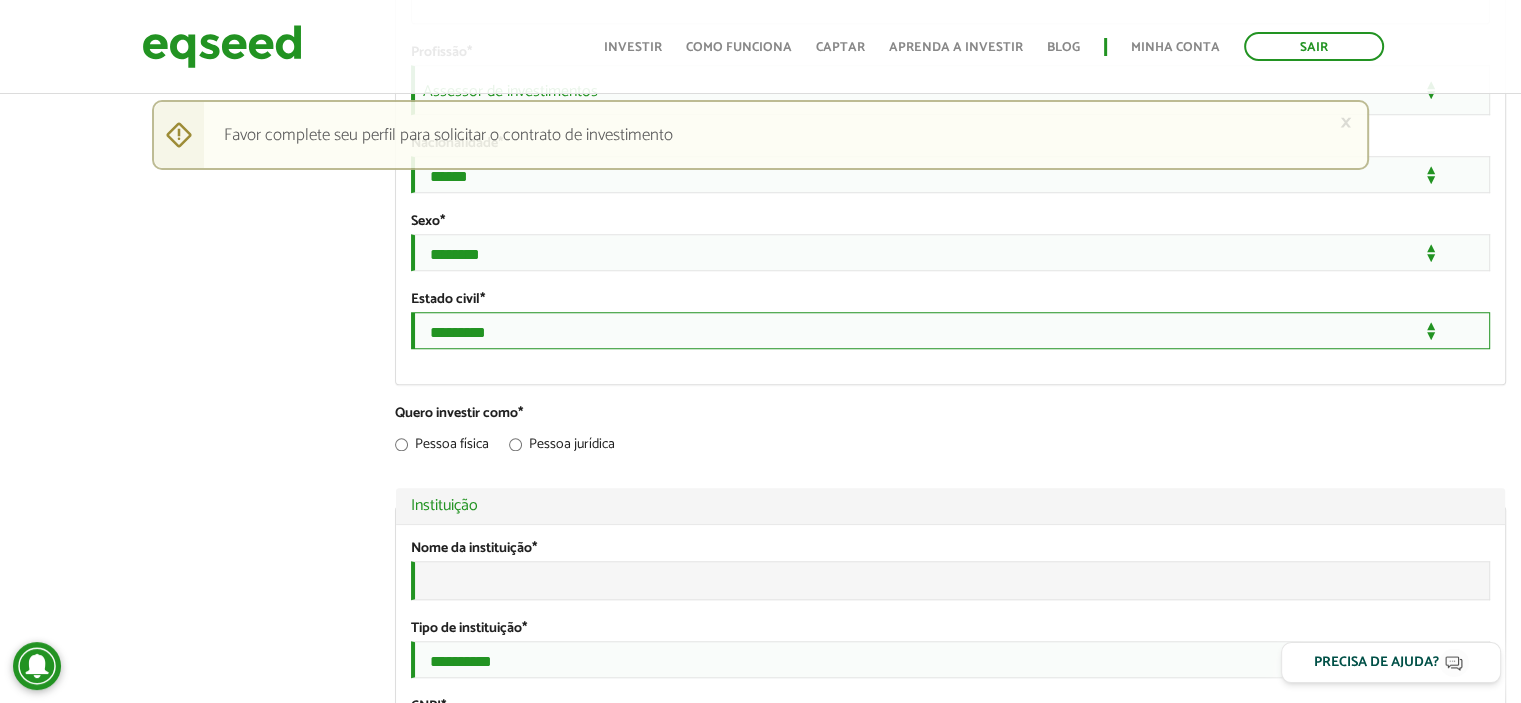 click on "**********" at bounding box center (950, 330) 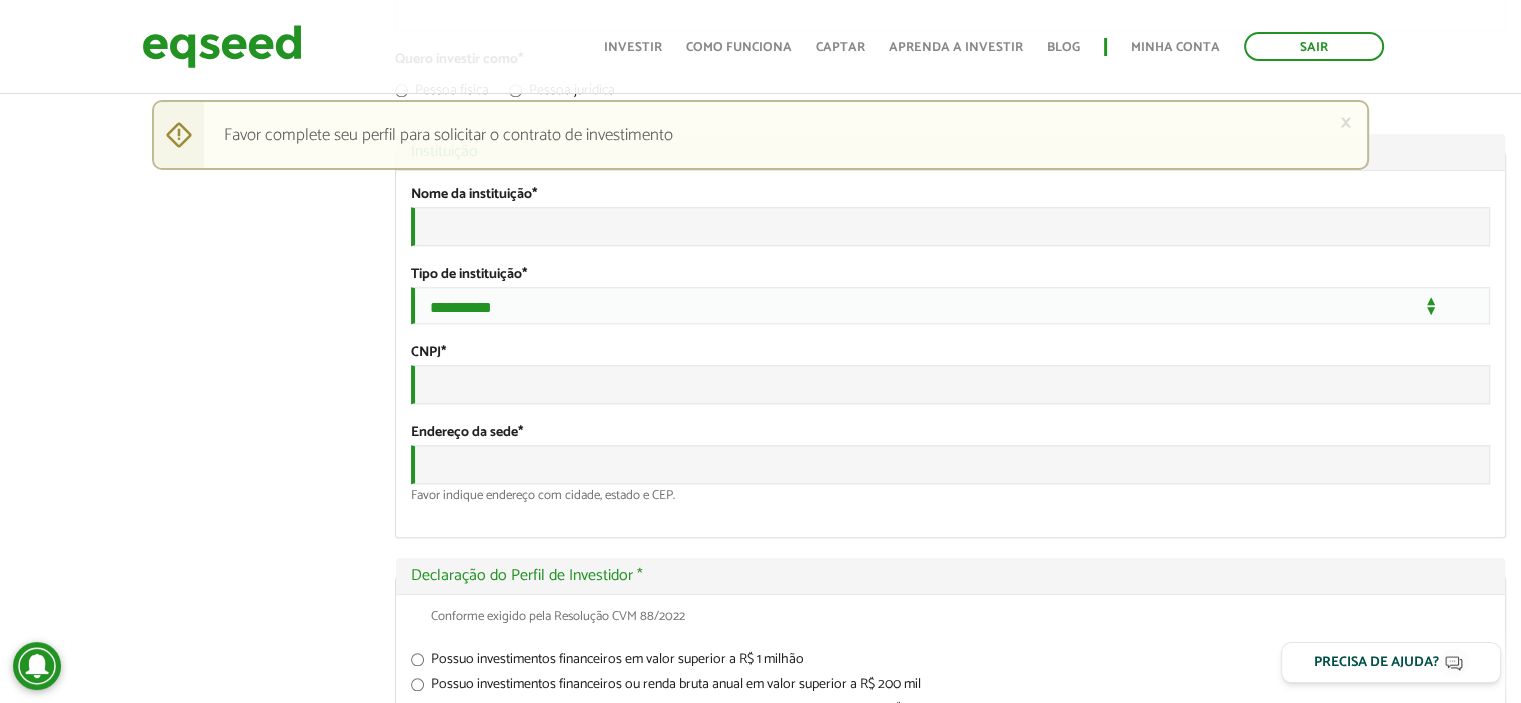scroll, scrollTop: 2200, scrollLeft: 0, axis: vertical 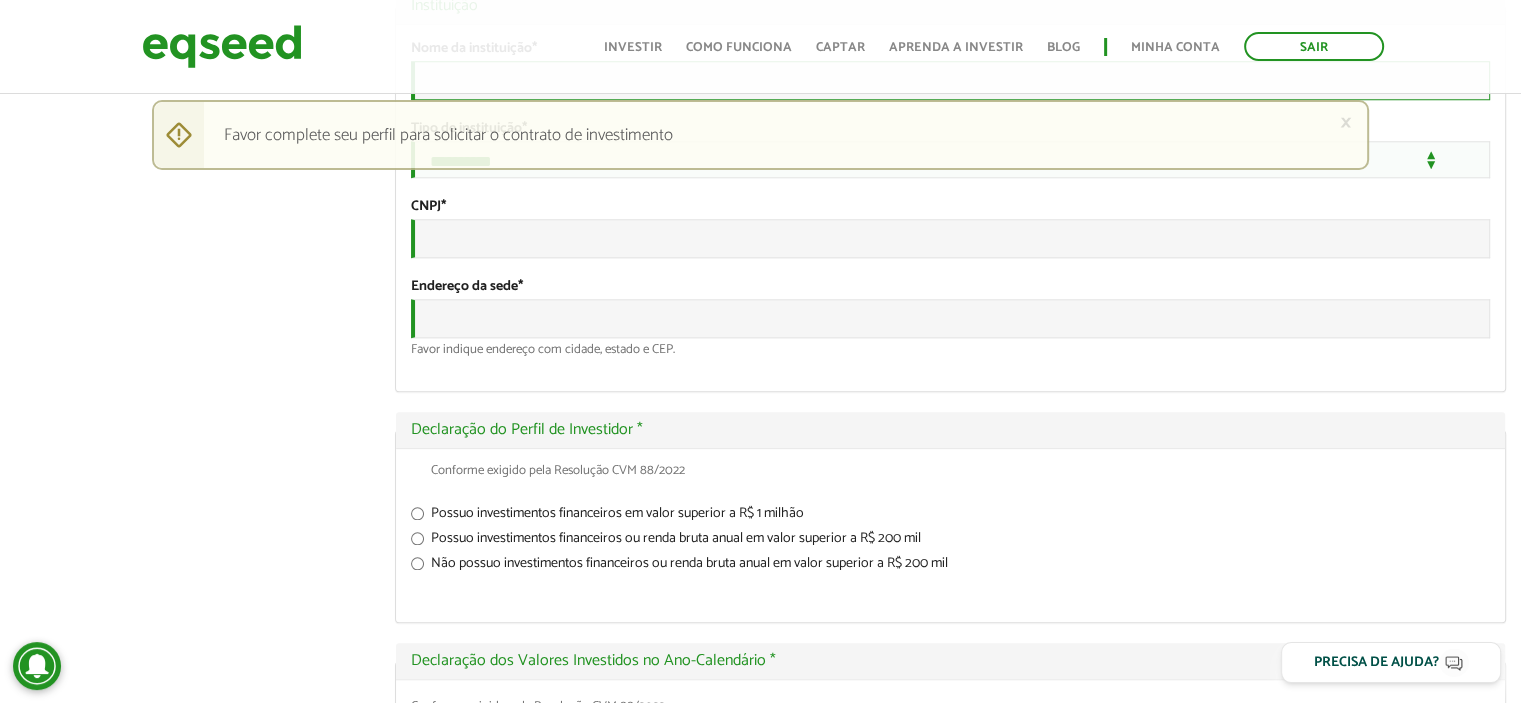 click on "Nome da instituição  *" at bounding box center [950, 80] 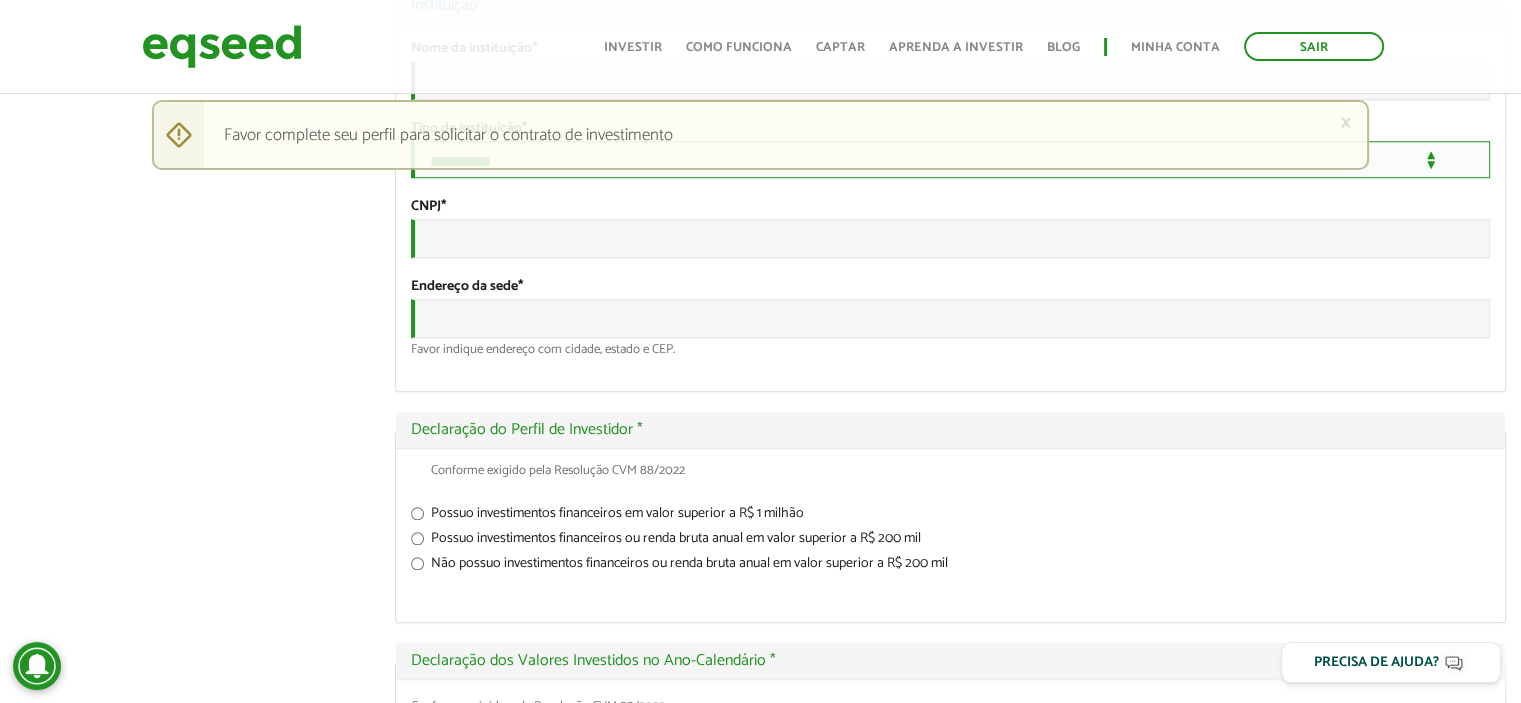 click on "**********" at bounding box center [950, 159] 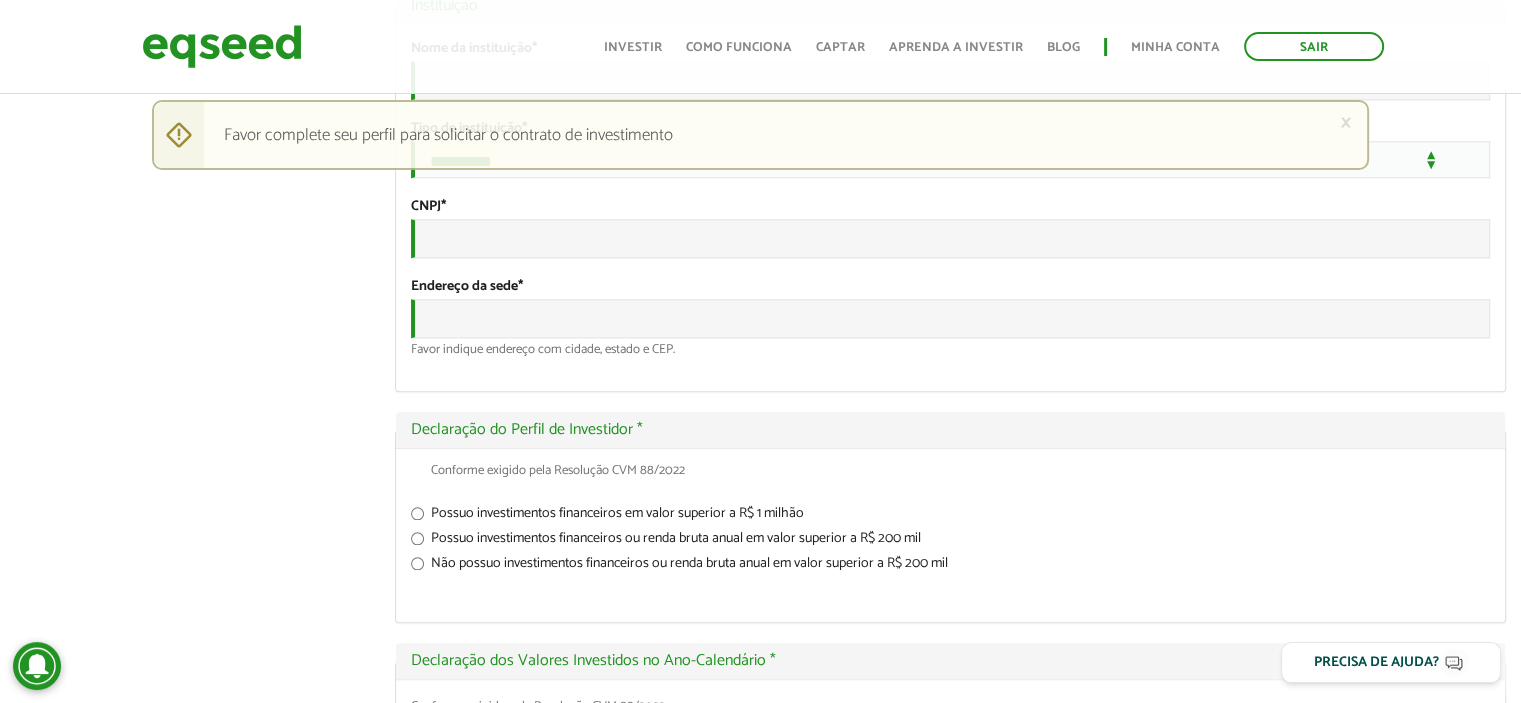click on "GUSTAVO GRANATO
left_panel_close
Clientes
home Início
group Investimento assistido
finance Meus relatórios
add_business Indique uma empresa
Pessoal
person Meu perfil
finance_mode Minha simulação
work Meu portfólio
GUSTAVO GRANATO
Abas primárias Perfil Público
Perfil Completo (aba ativa)
Ocultar Resumo
Foto
Enviar foto
Seu rosto virtual ou imagem. Imagens maiores que 1024x1024 pixels serão reduzidas.
Breve Biografia" at bounding box center [760, 64] 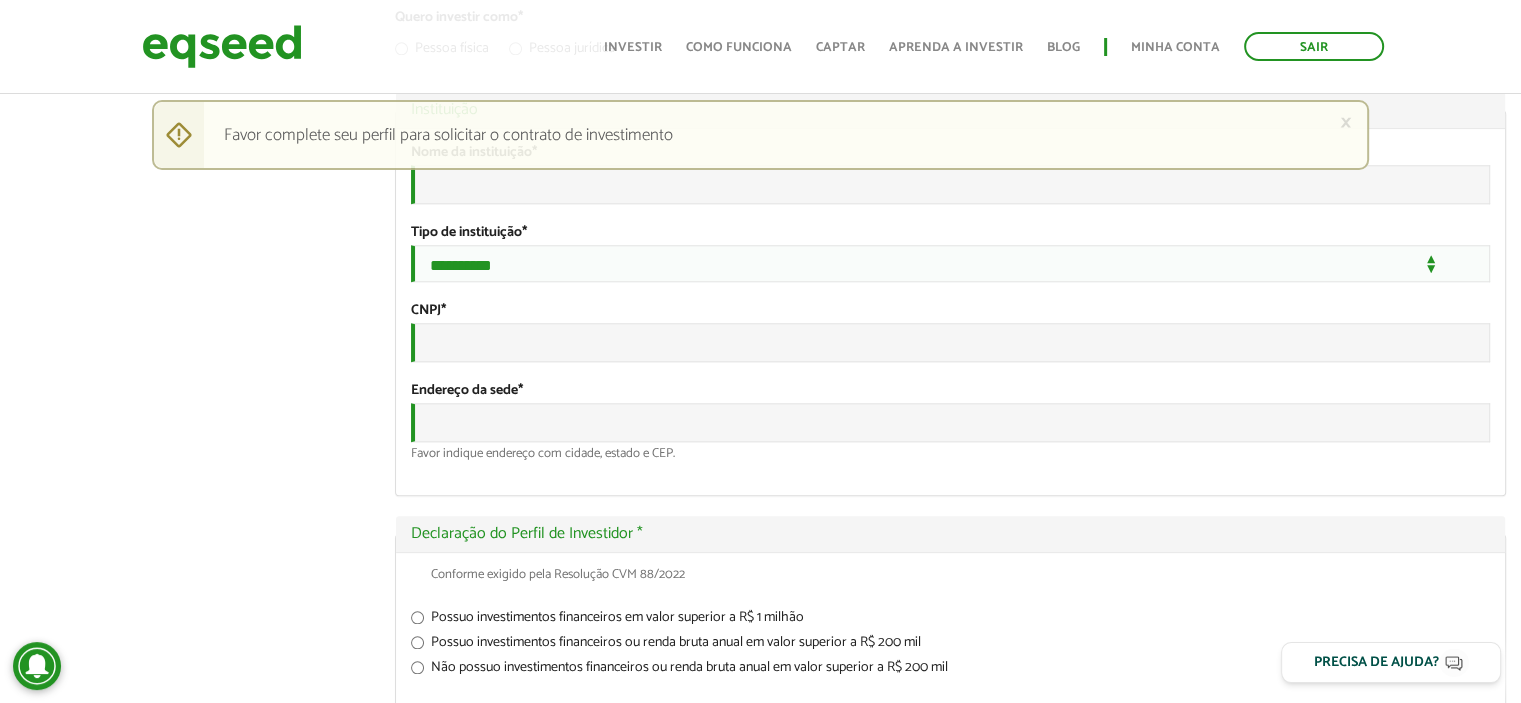scroll, scrollTop: 2000, scrollLeft: 0, axis: vertical 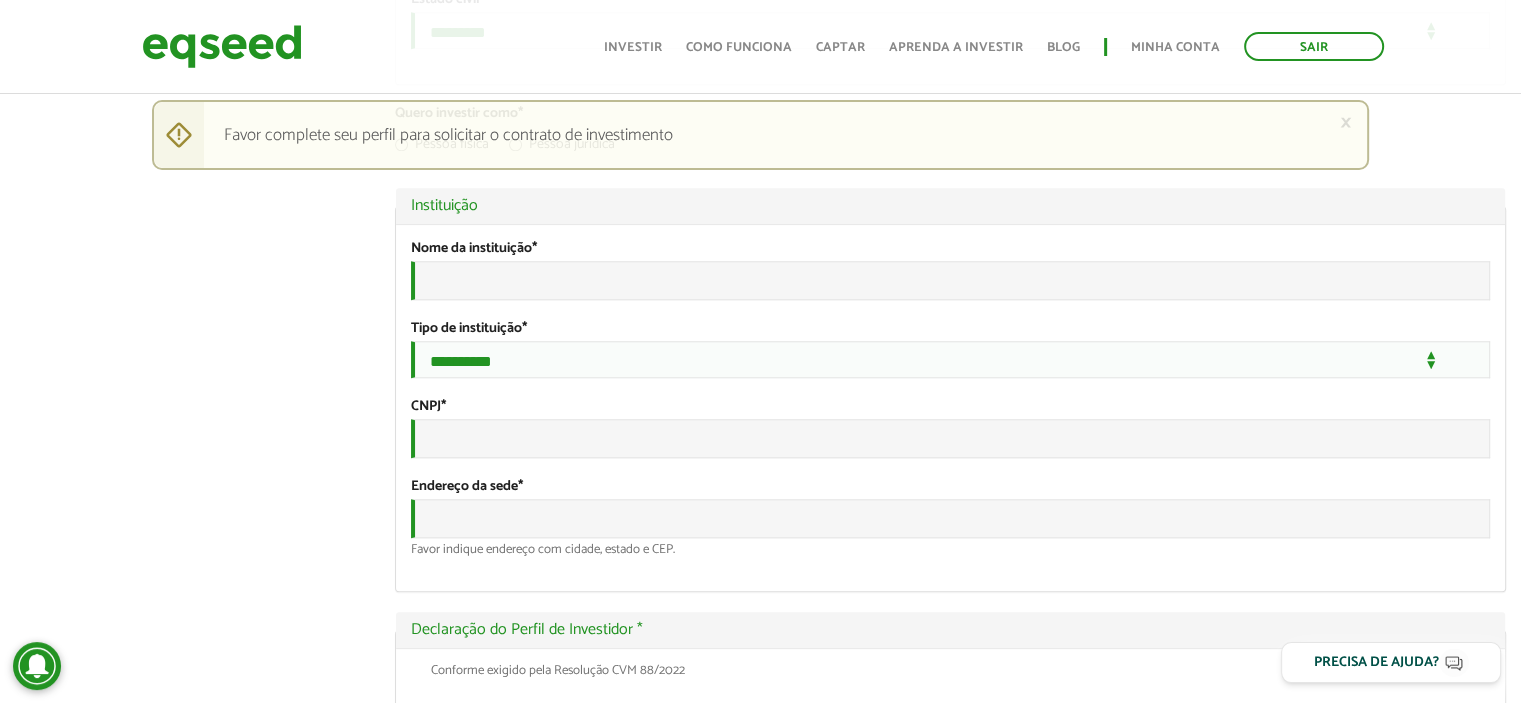 click on "Pessoa física" at bounding box center (442, 148) 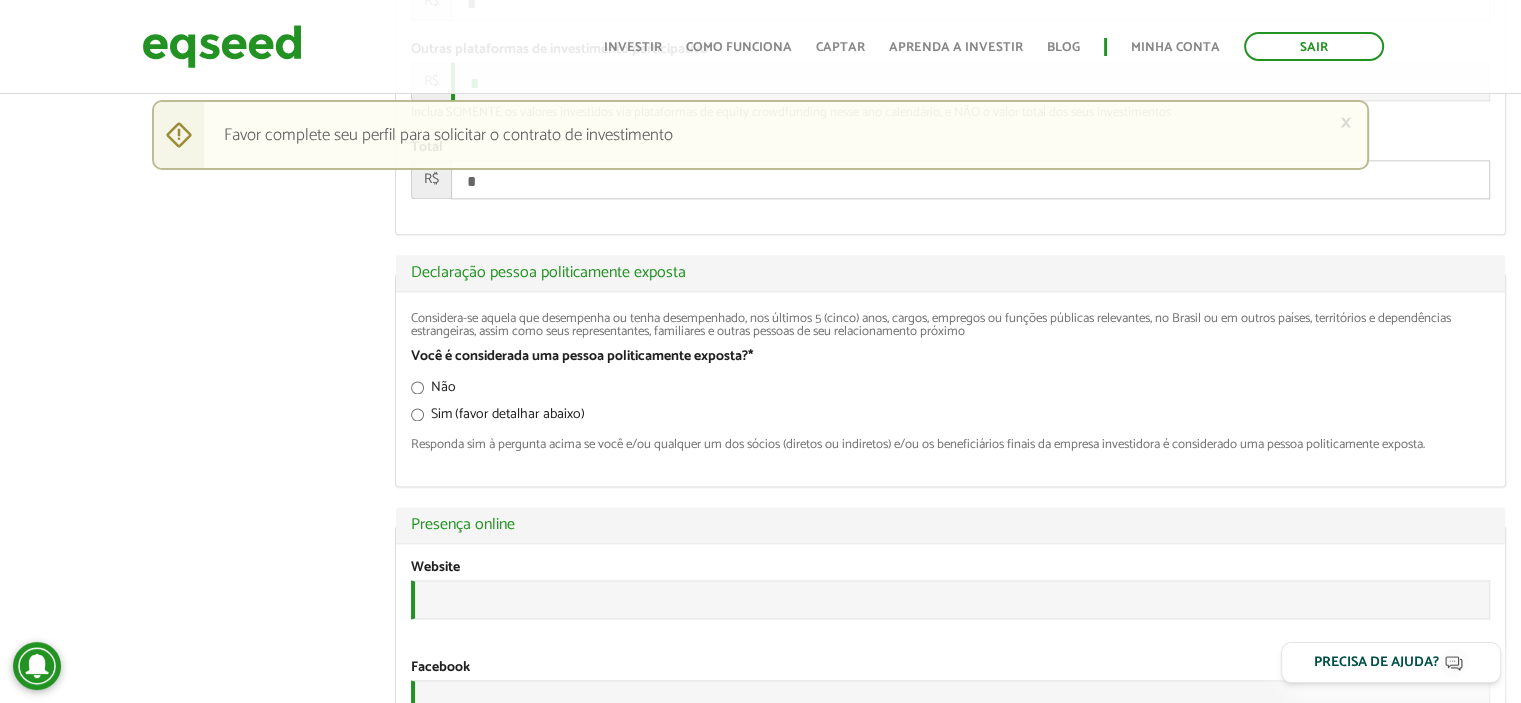 scroll, scrollTop: 2600, scrollLeft: 0, axis: vertical 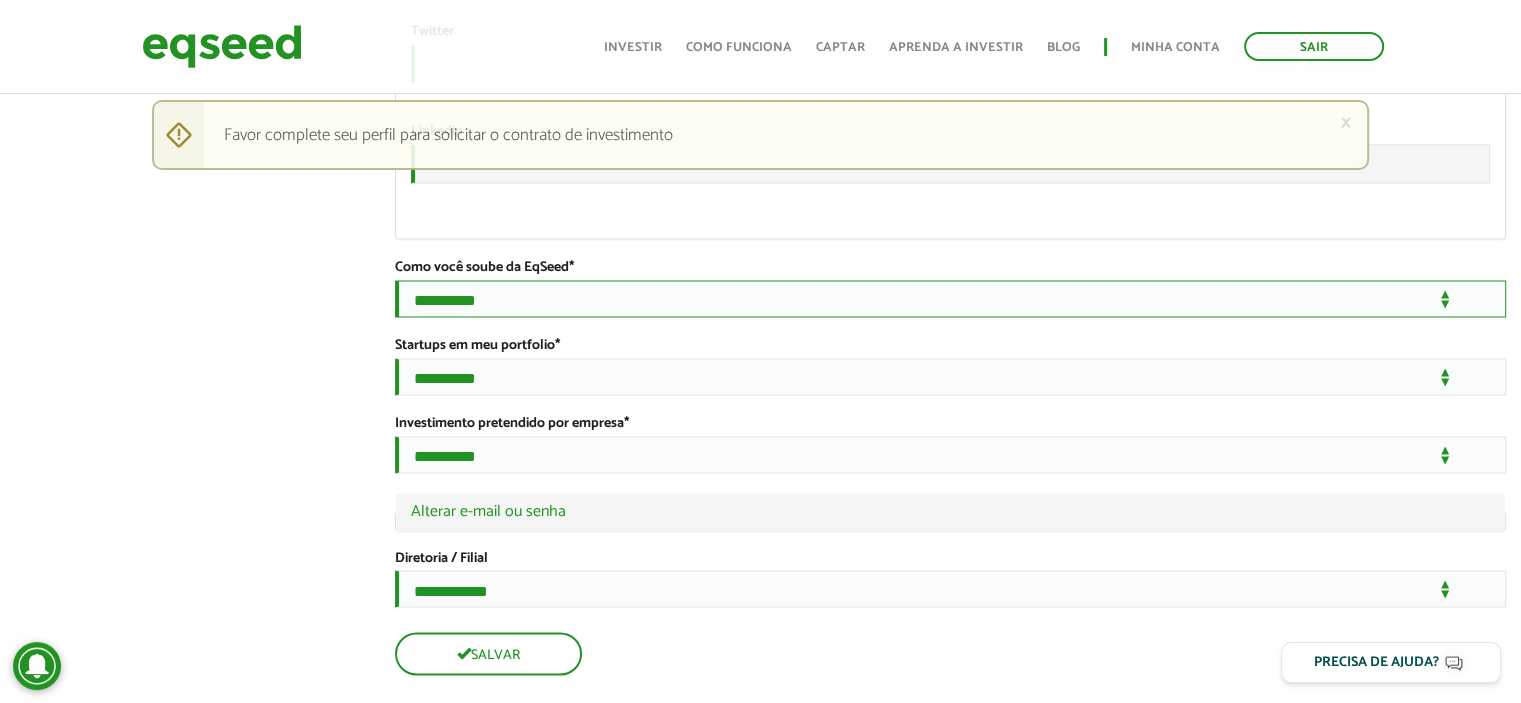 click on "**********" at bounding box center (950, 298) 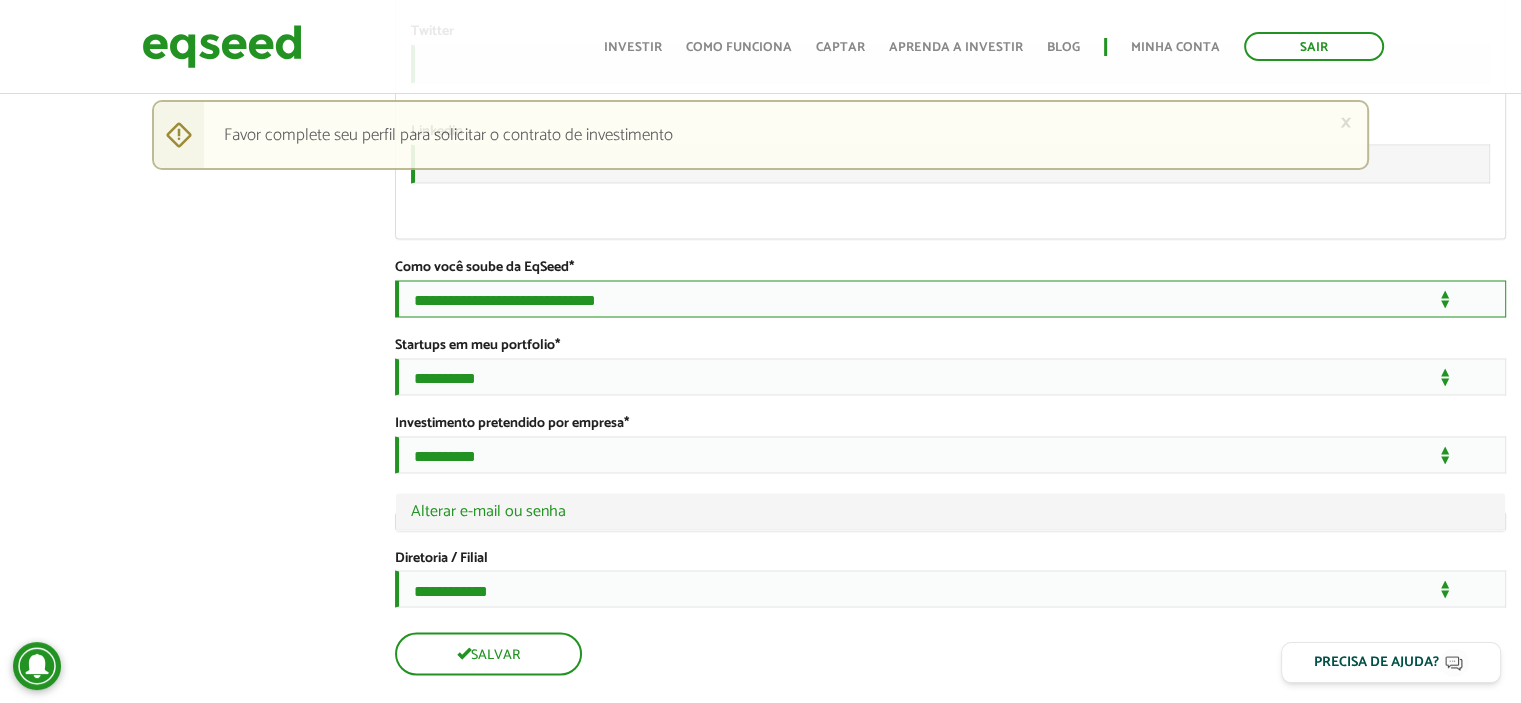 click on "**********" at bounding box center (950, 298) 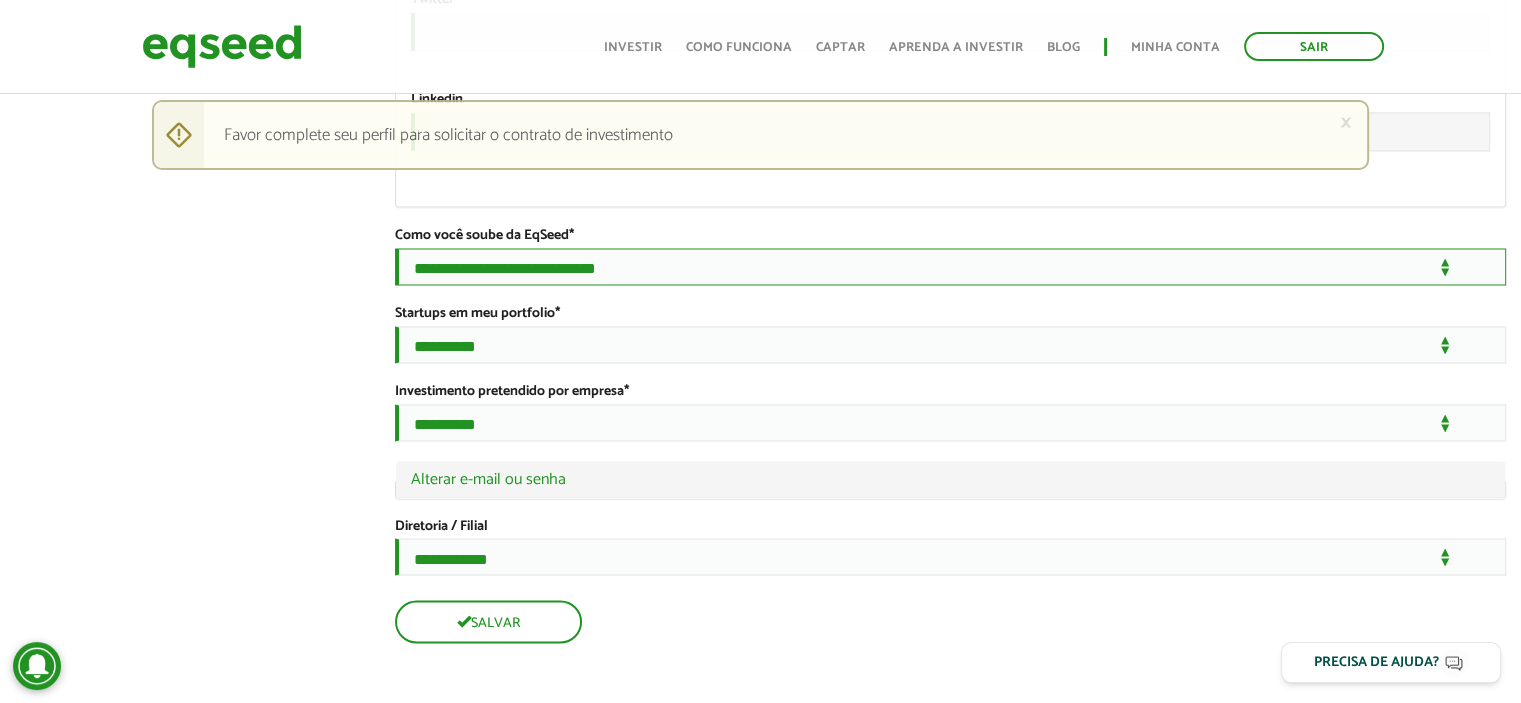 scroll, scrollTop: 3500, scrollLeft: 0, axis: vertical 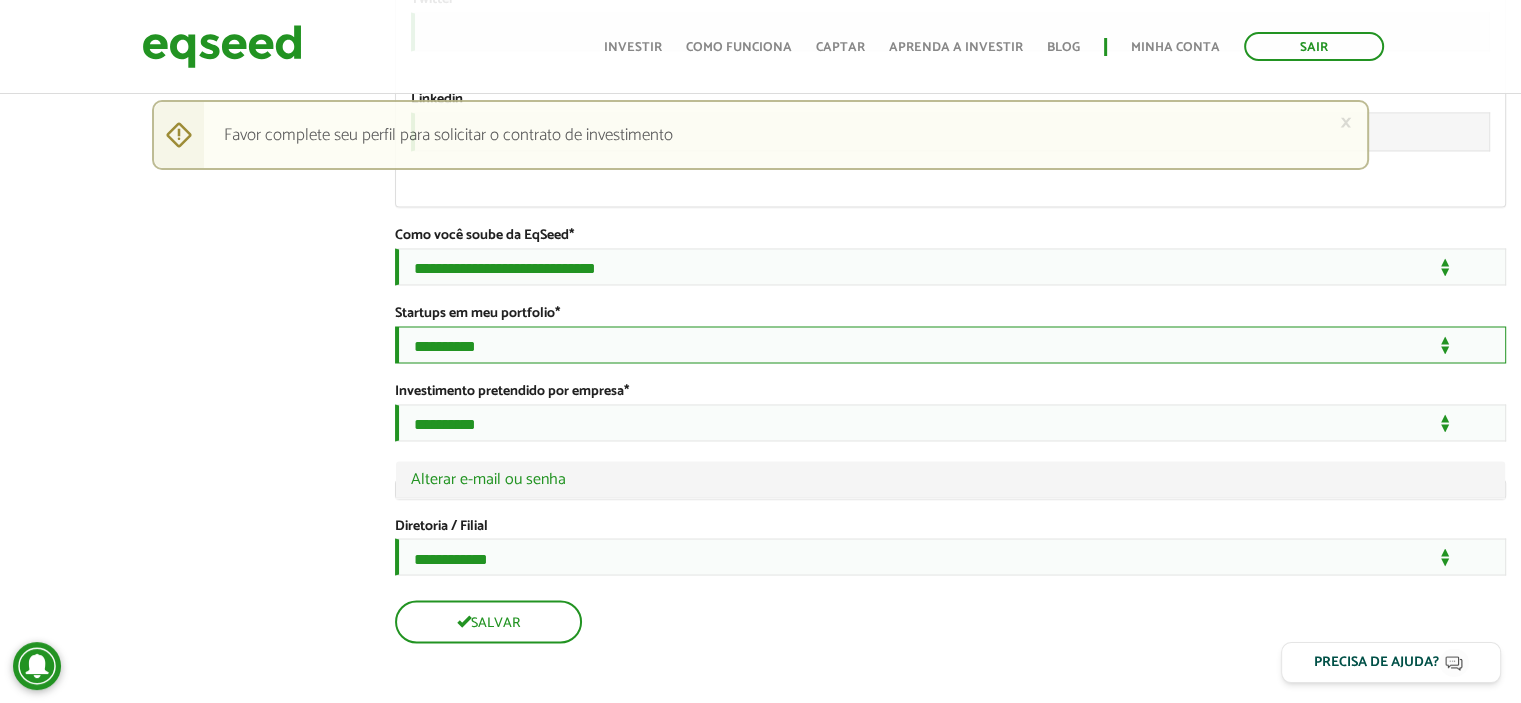 click on "**********" at bounding box center (950, 344) 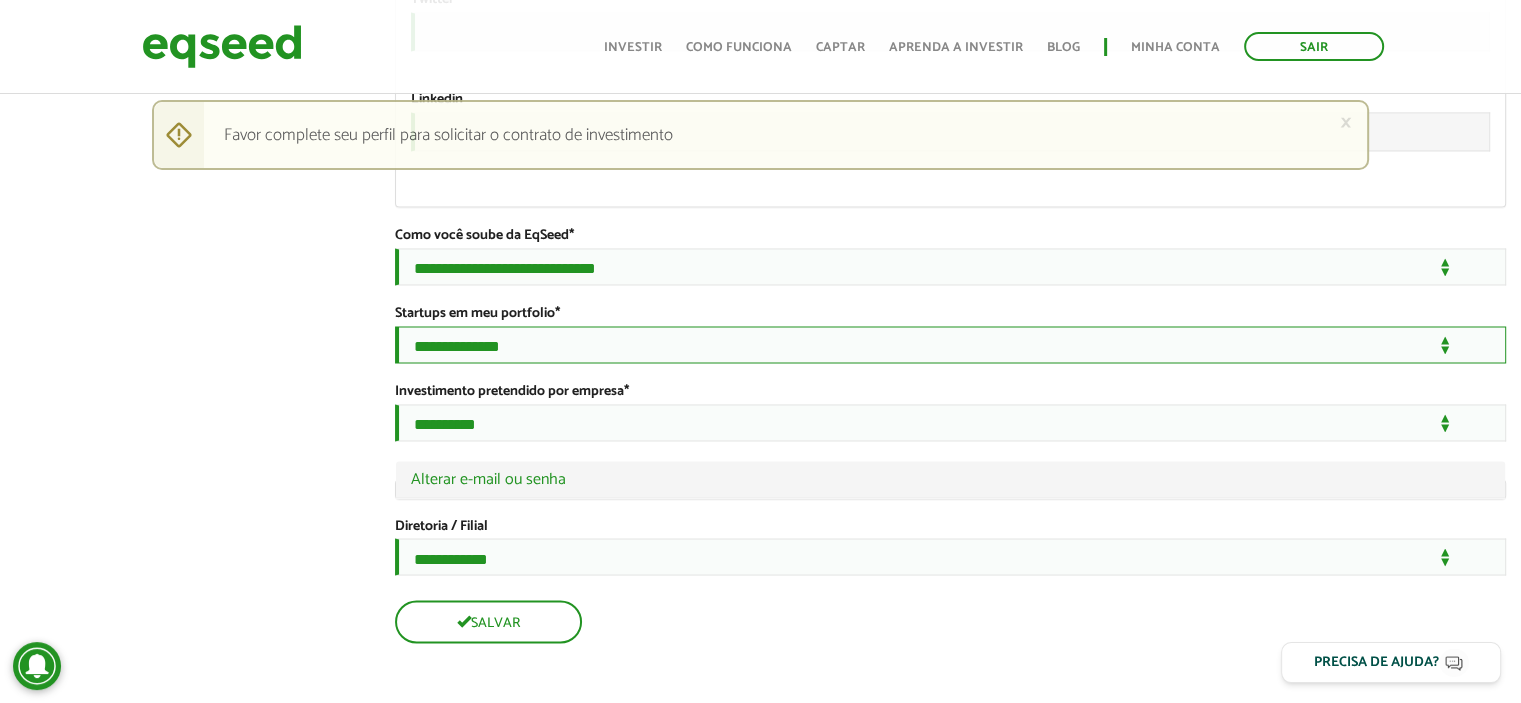 click on "**********" at bounding box center (950, 344) 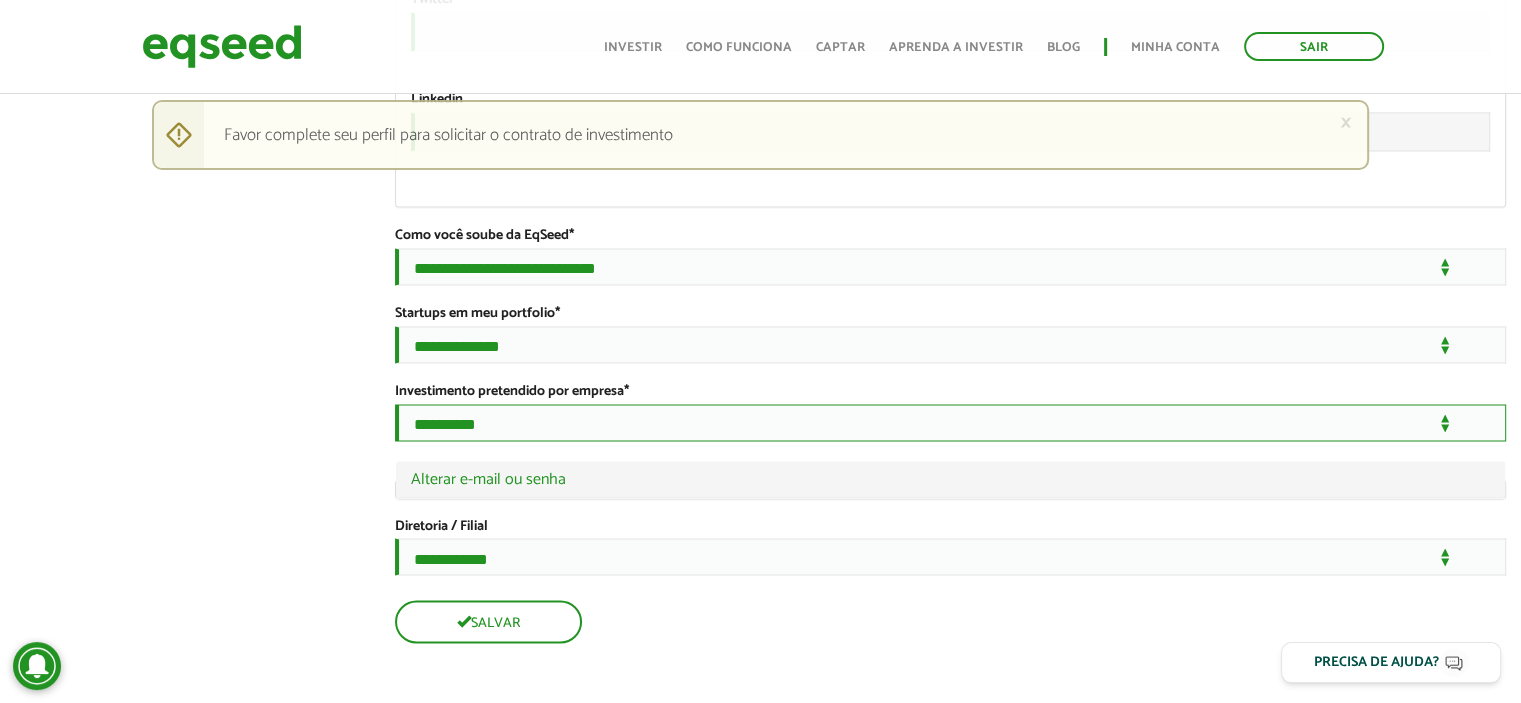 click on "**********" at bounding box center (950, 422) 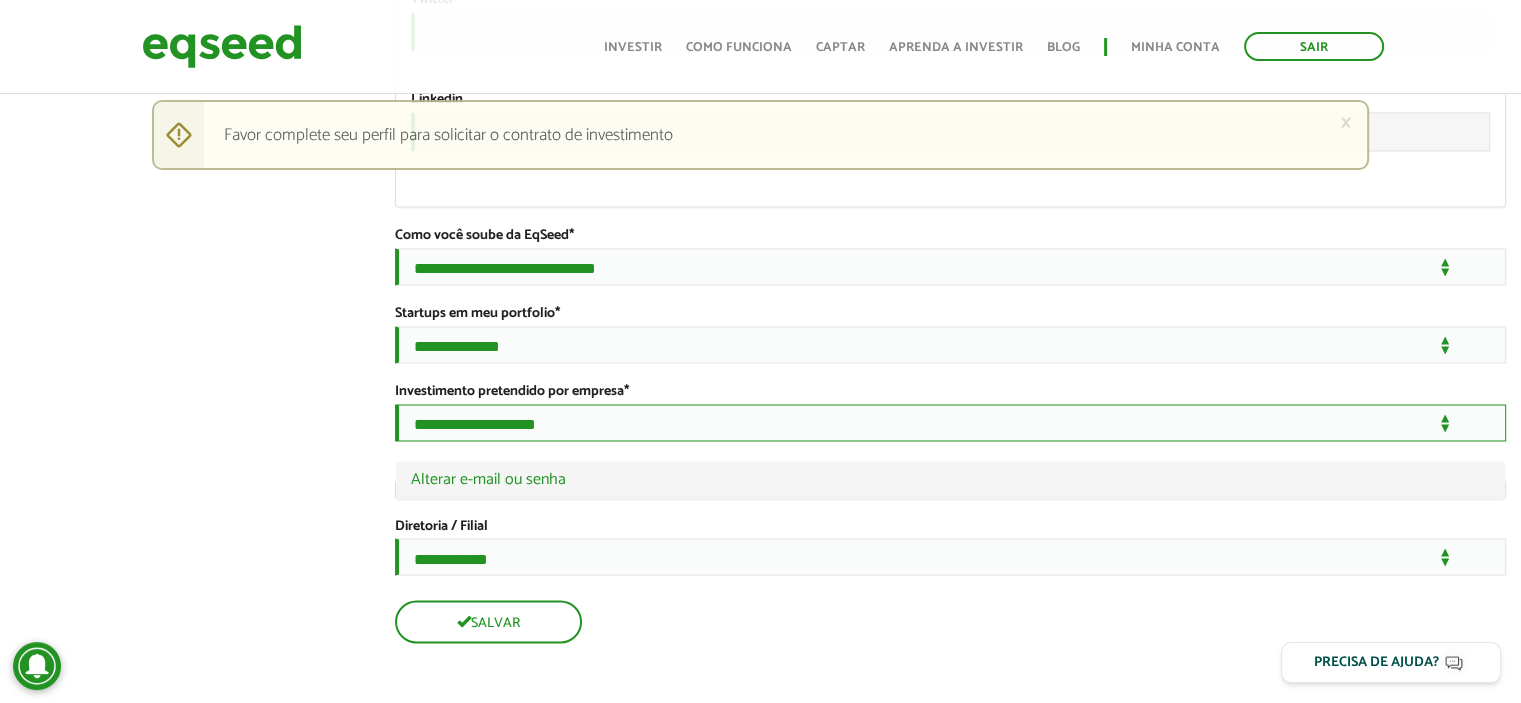 click on "**********" at bounding box center (950, 422) 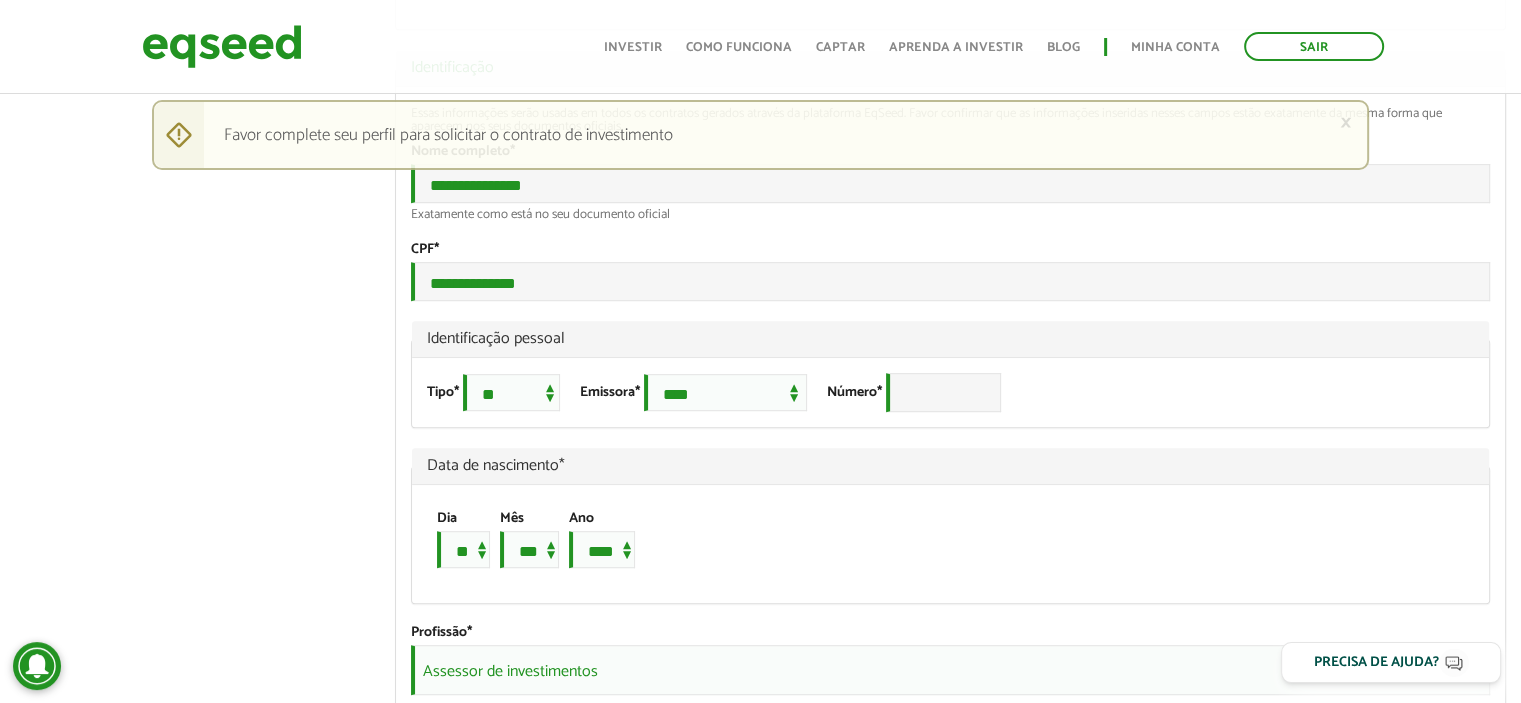 scroll, scrollTop: 1000, scrollLeft: 0, axis: vertical 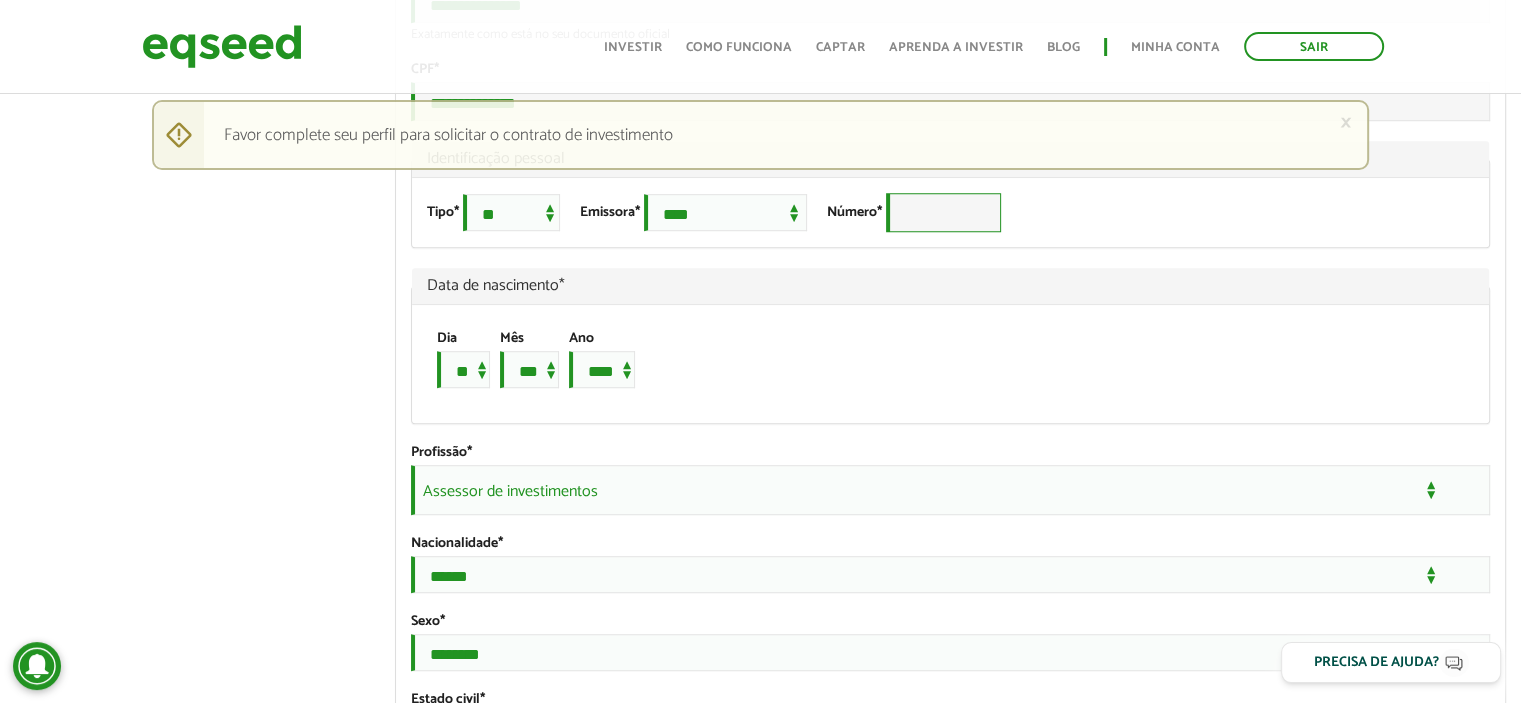 click on "Número  *" at bounding box center (943, 212) 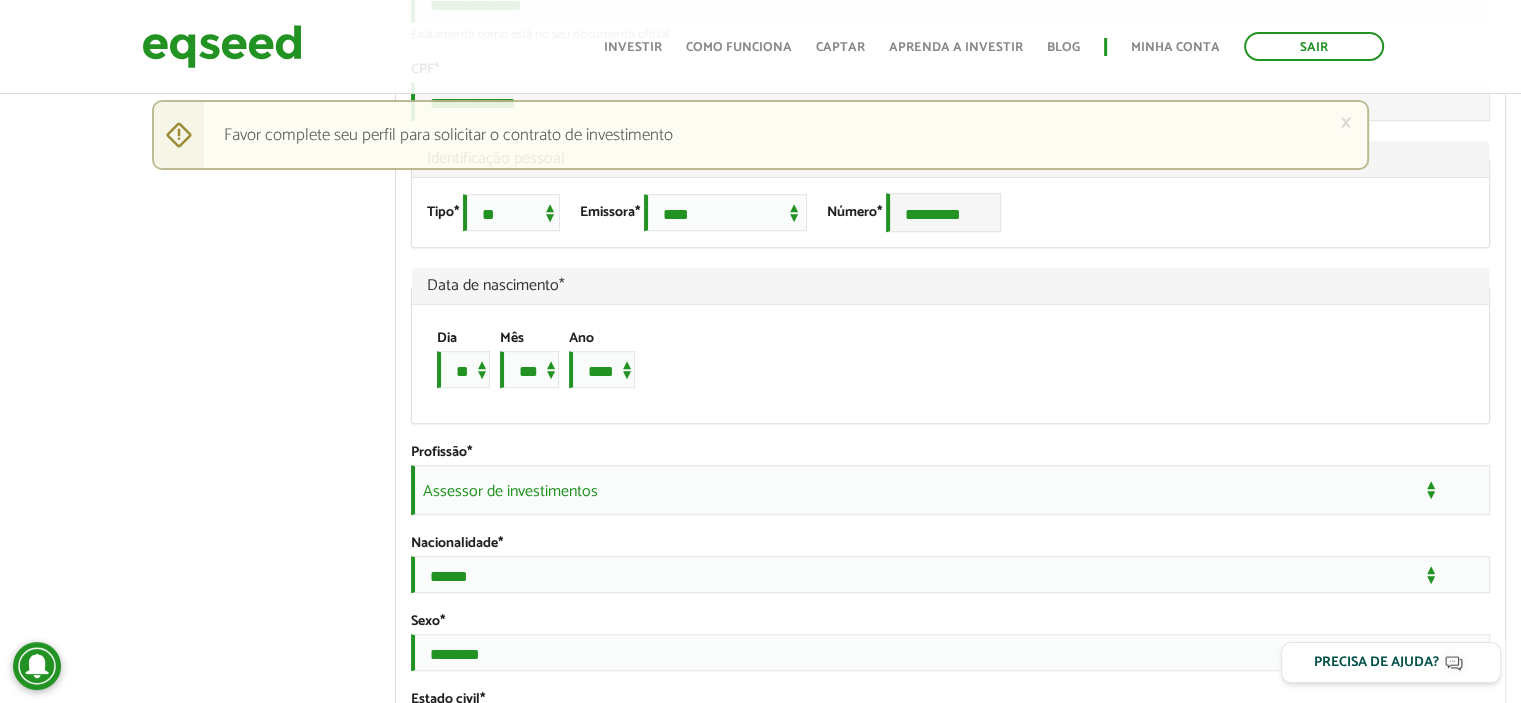 click on "GUSTAVO GRANATO
left_panel_close
Clientes
home Início
group Investimento assistido
finance Meus relatórios
add_business Indique uma empresa
Pessoal
person Meu perfil
finance_mode Minha simulação
work Meu portfólio
GUSTAVO GRANATO
Abas primárias Perfil Público
Perfil Completo (aba ativa)
Ocultar Resumo
Foto
Enviar foto
Seu rosto virtual ou imagem. Imagens maiores que 1024x1024 pixels serão reduzidas.
Breve Biografia" at bounding box center [760, 752] 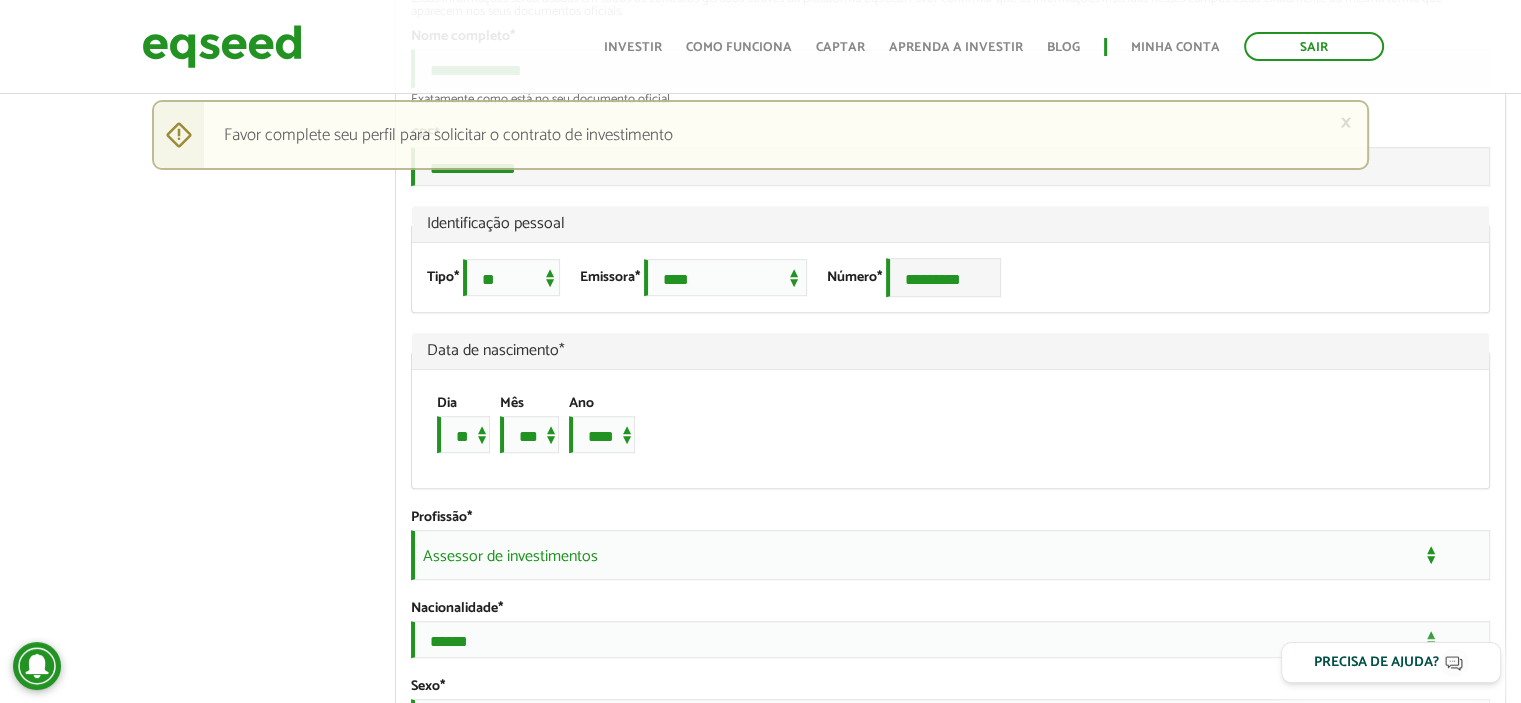 scroll, scrollTop: 1200, scrollLeft: 0, axis: vertical 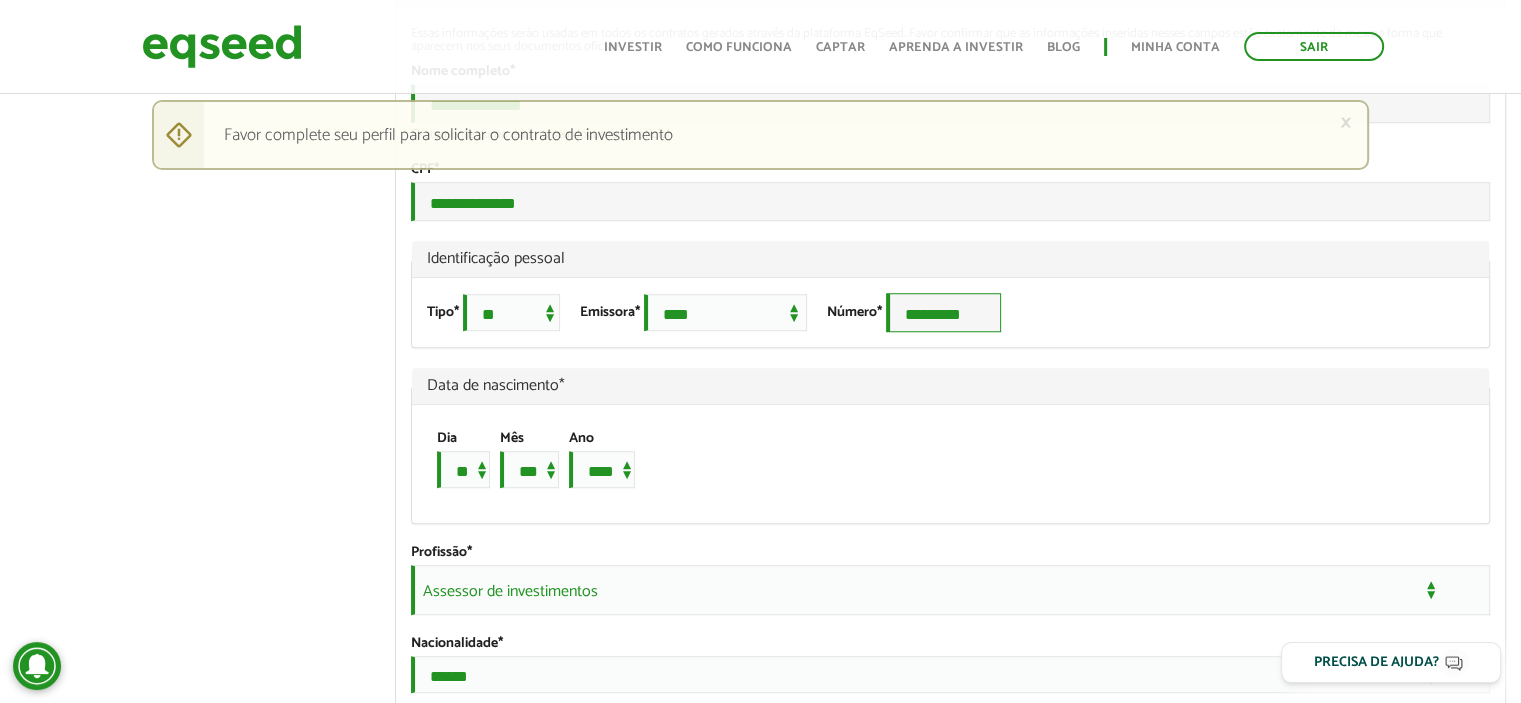 click on "*********" at bounding box center (943, 312) 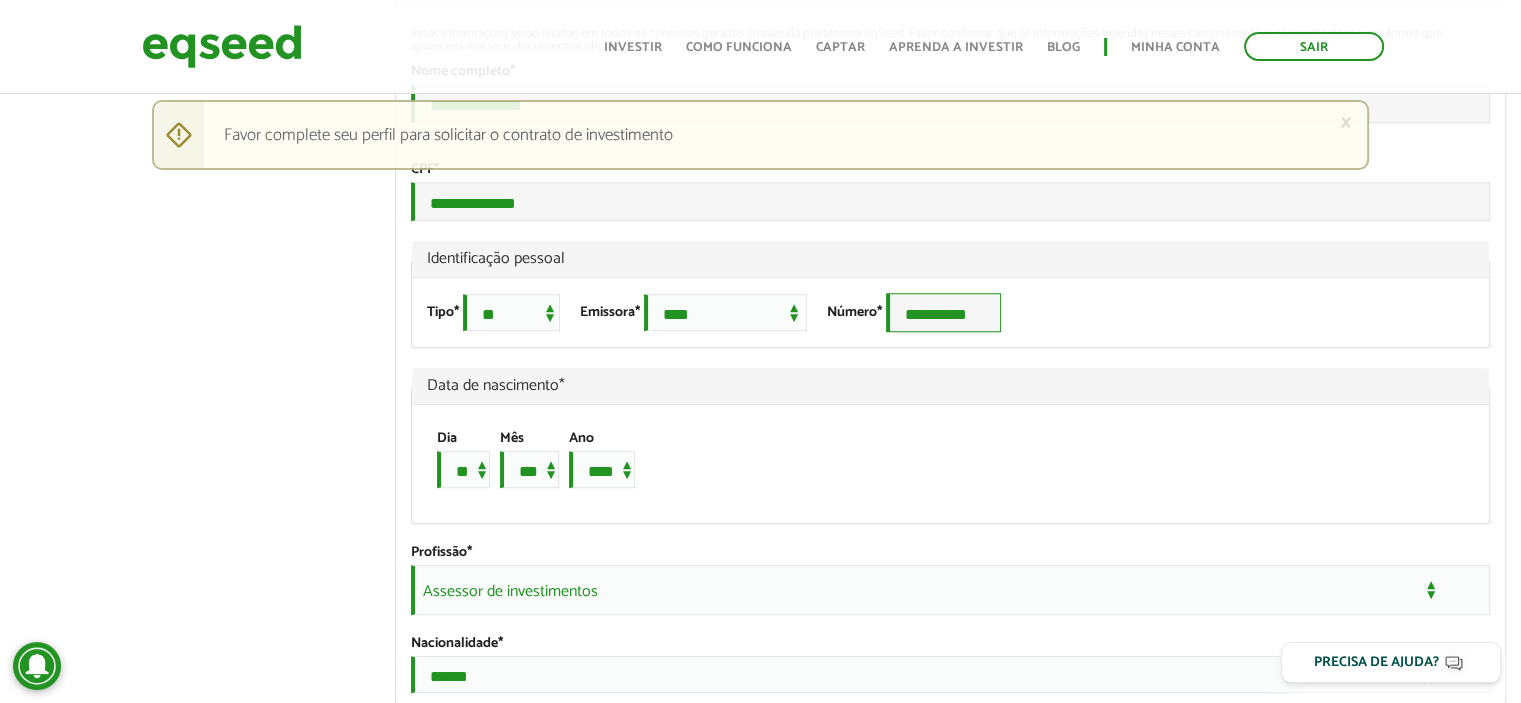 type on "**********" 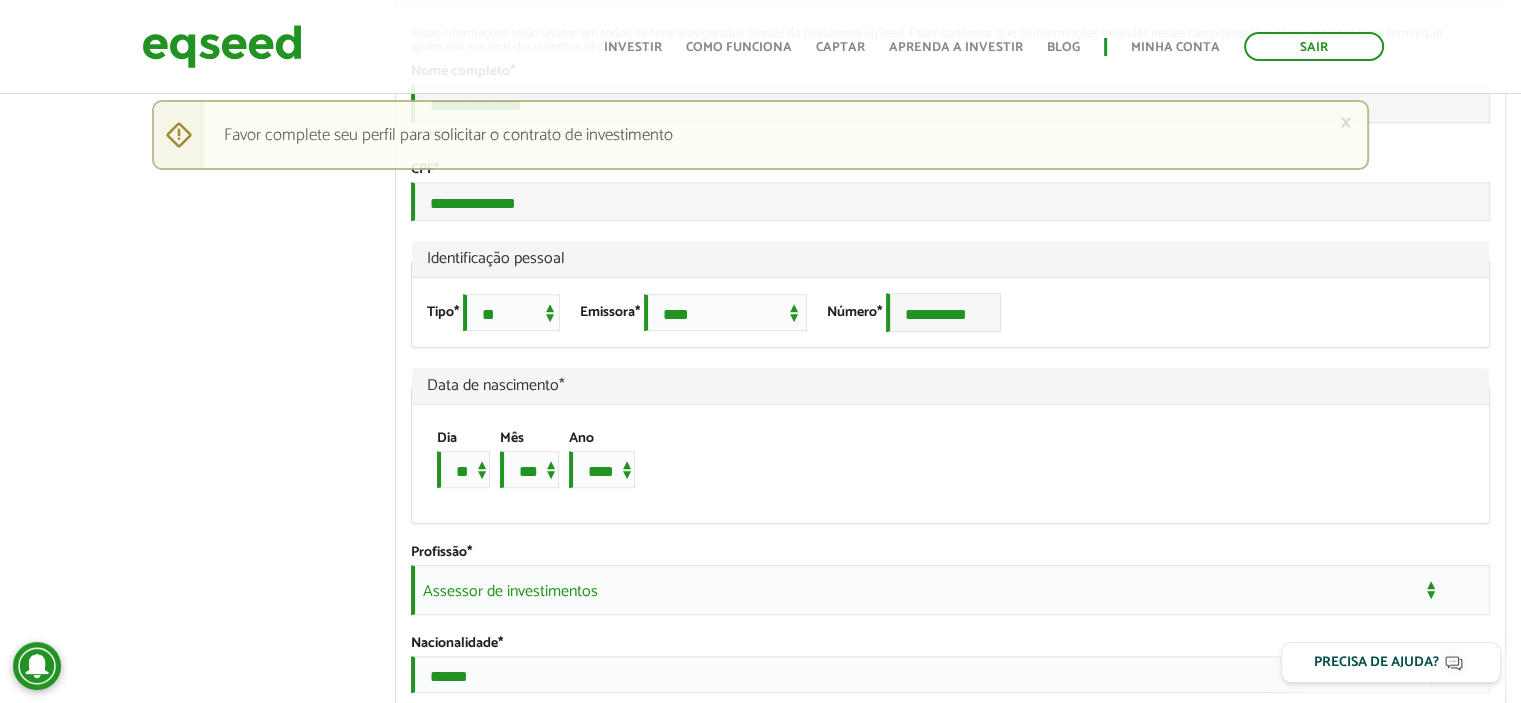 click on "GUSTAVO GRANATO
left_panel_close
Clientes
home Início
group Investimento assistido
finance Meus relatórios
add_business Indique uma empresa
Pessoal
person Meu perfil
finance_mode Minha simulação
work Meu portfólio
GUSTAVO GRANATO
Abas primárias Perfil Público
Perfil Completo (aba ativa)
Ocultar Resumo
Foto
Enviar foto
Seu rosto virtual ou imagem. Imagens maiores que 1024x1024 pixels serão reduzidas.
Breve Biografia" at bounding box center (760, 852) 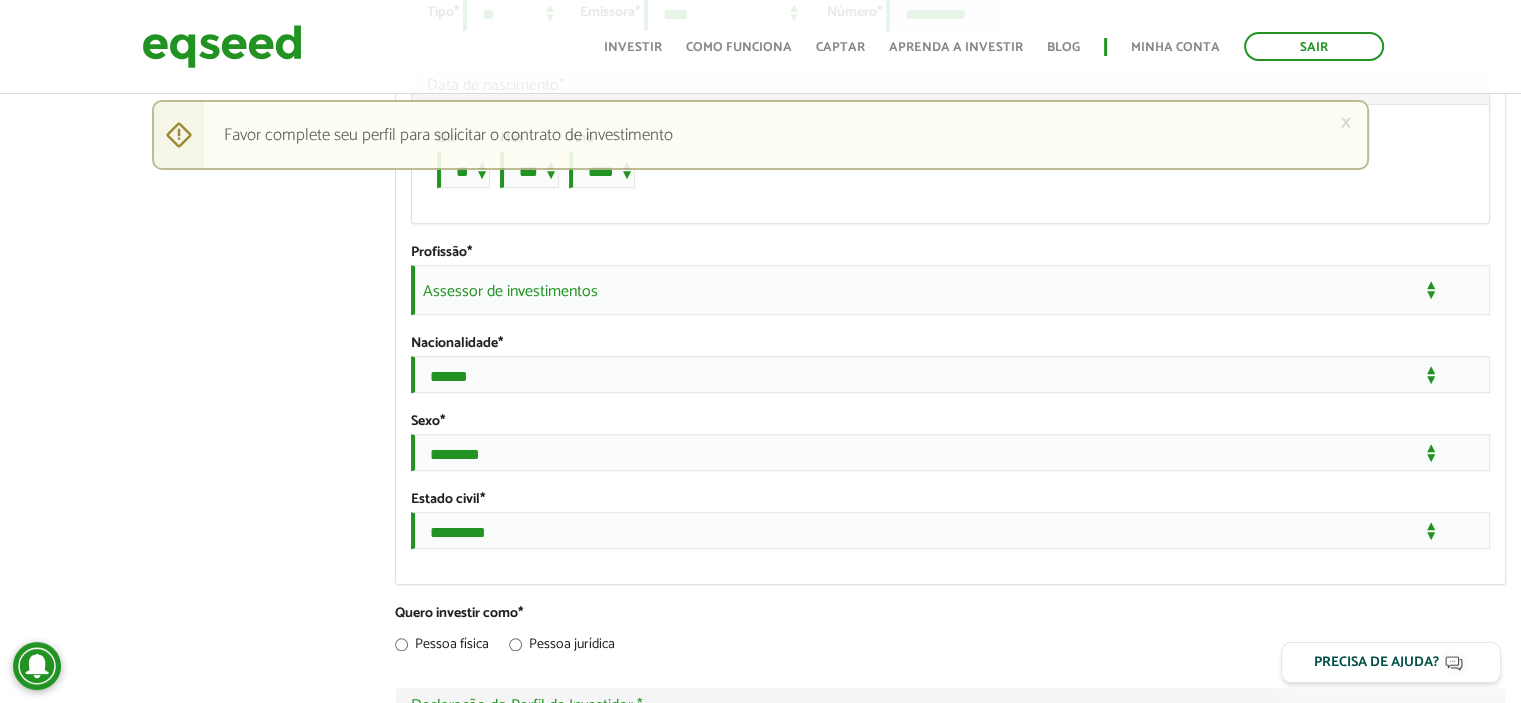 scroll, scrollTop: 1000, scrollLeft: 0, axis: vertical 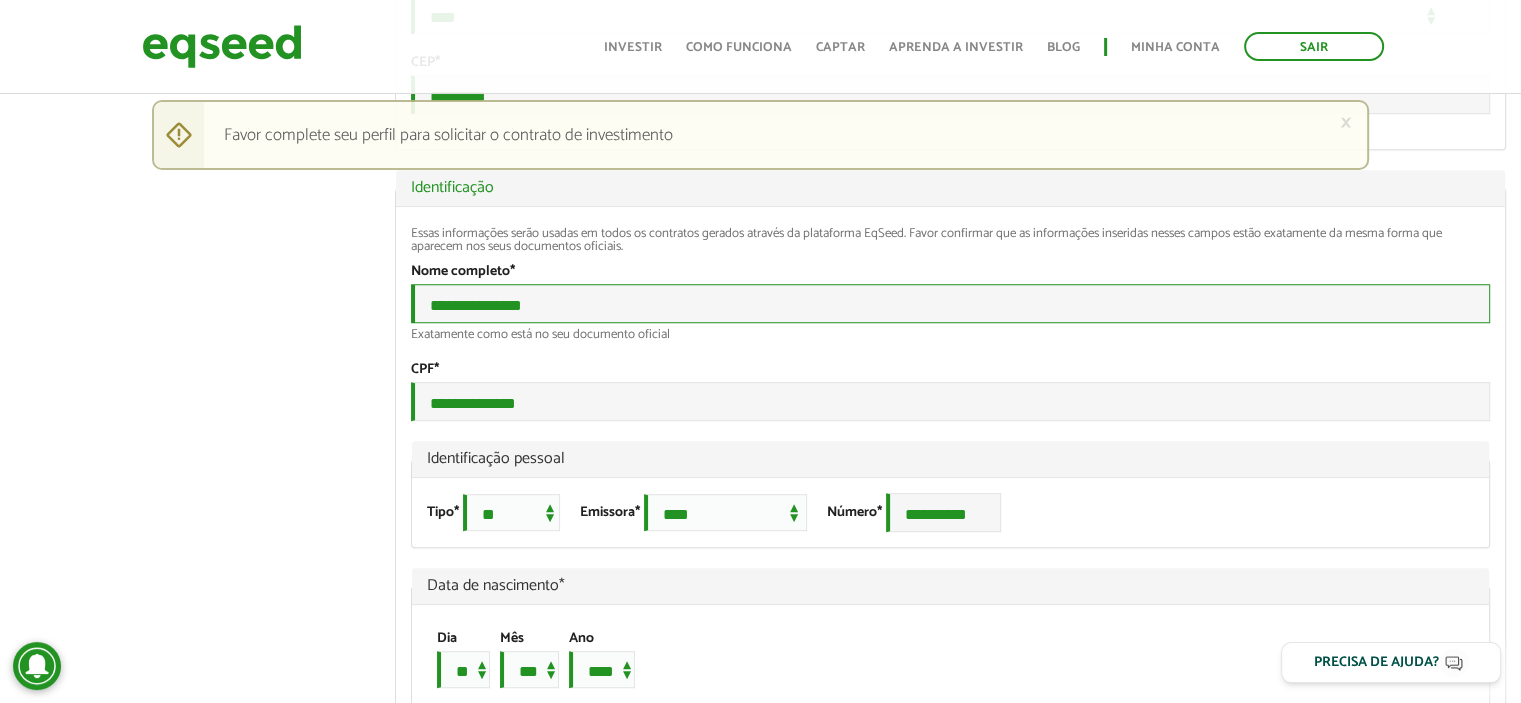 click on "**********" at bounding box center (950, 303) 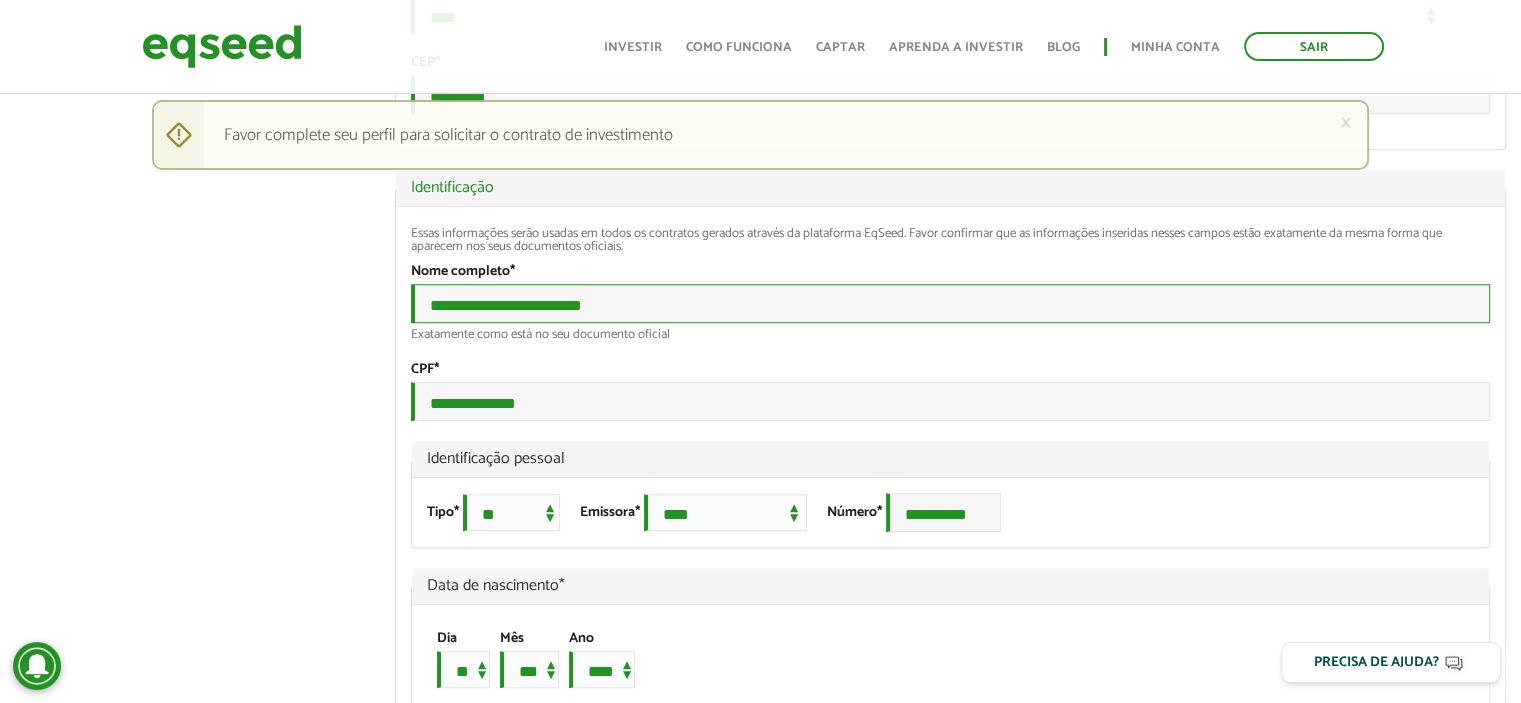 type on "**********" 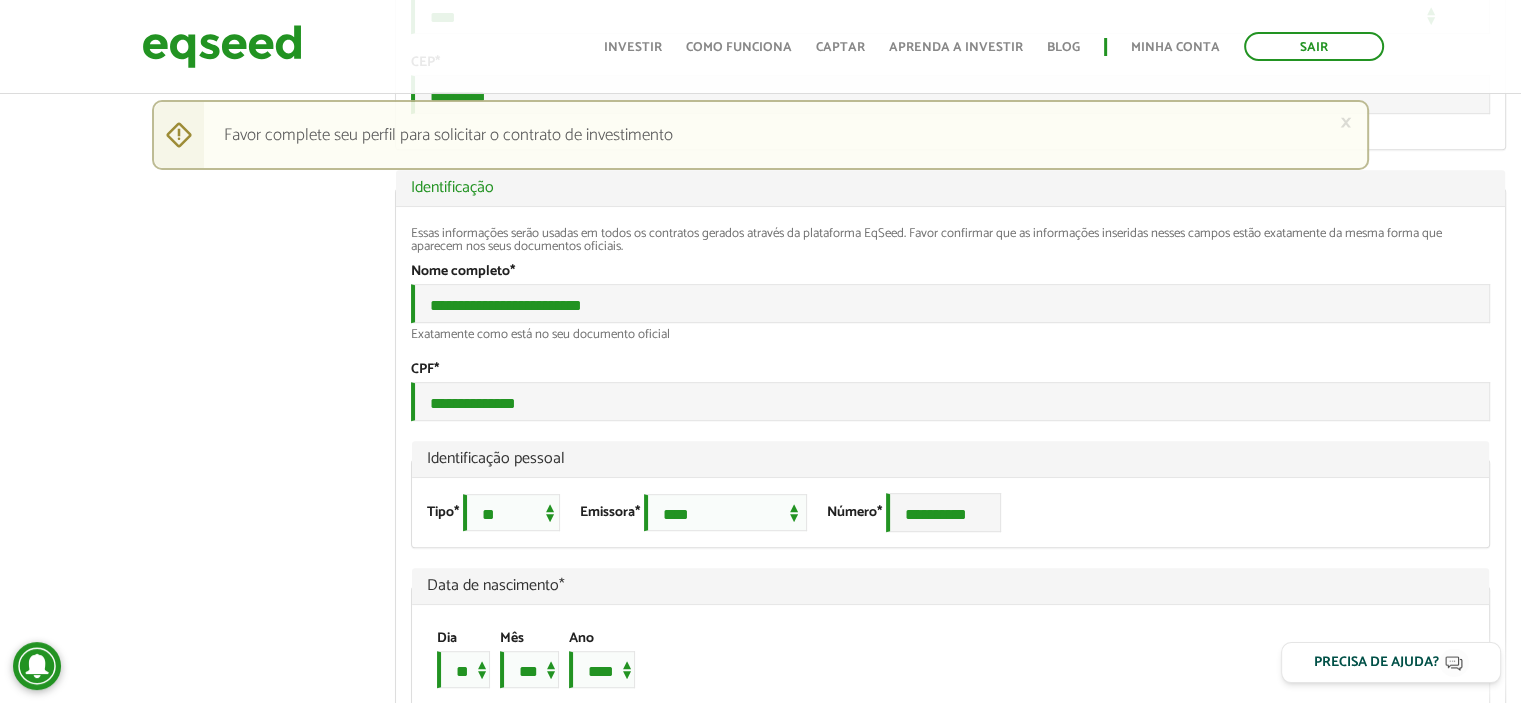click on "GUSTAVO GRANATO
left_panel_close
Clientes
home Início
group Investimento assistido
finance Meus relatórios
add_business Indique uma empresa
Pessoal
person Meu perfil
finance_mode Minha simulação
work Meu portfólio
GUSTAVO GRANATO
Abas primárias Perfil Público
Perfil Completo (aba ativa)
Ocultar Resumo
Foto
Enviar foto
Seu rosto virtual ou imagem. Imagens maiores que 1024x1024 pixels serão reduzidas.
Breve Biografia" at bounding box center (760, 1052) 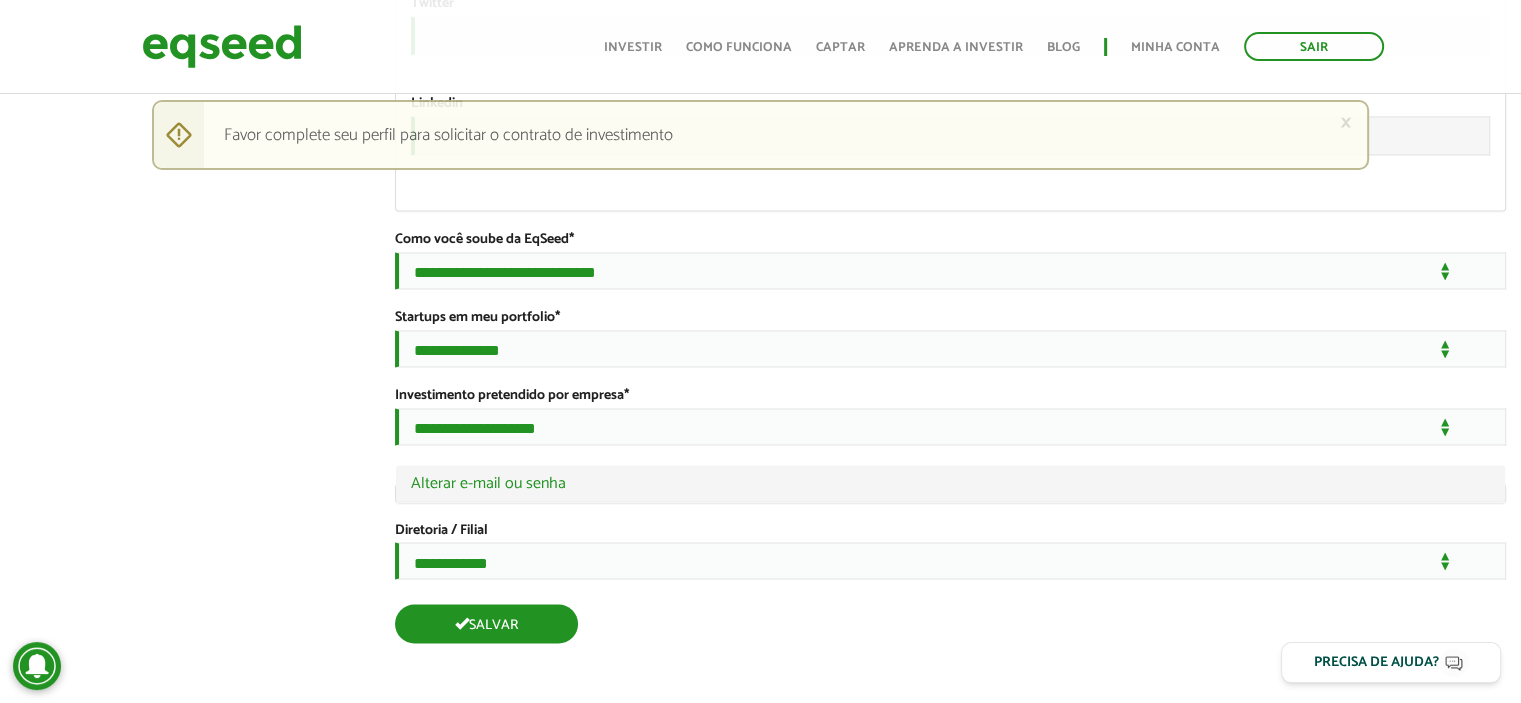 scroll, scrollTop: 3554, scrollLeft: 0, axis: vertical 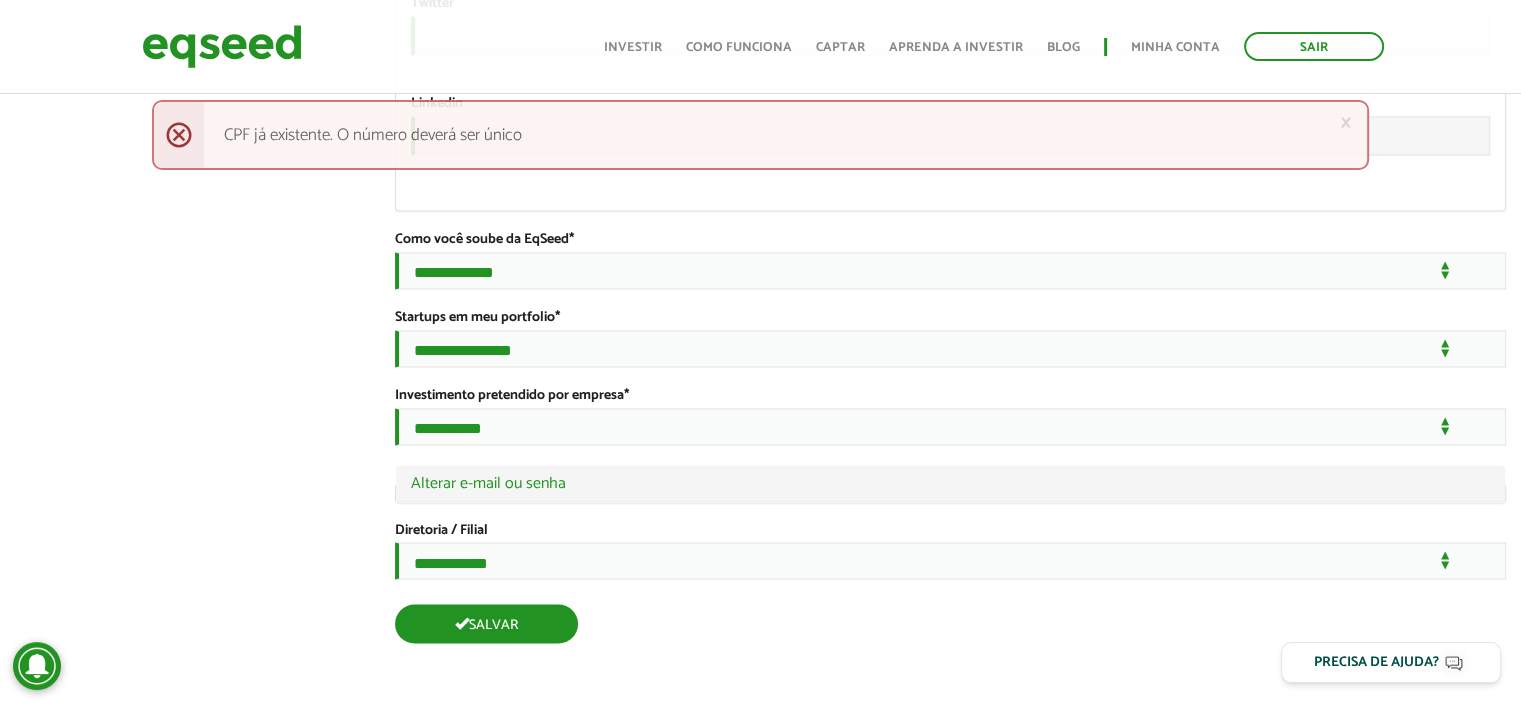 click on "Salvar" at bounding box center [486, 623] 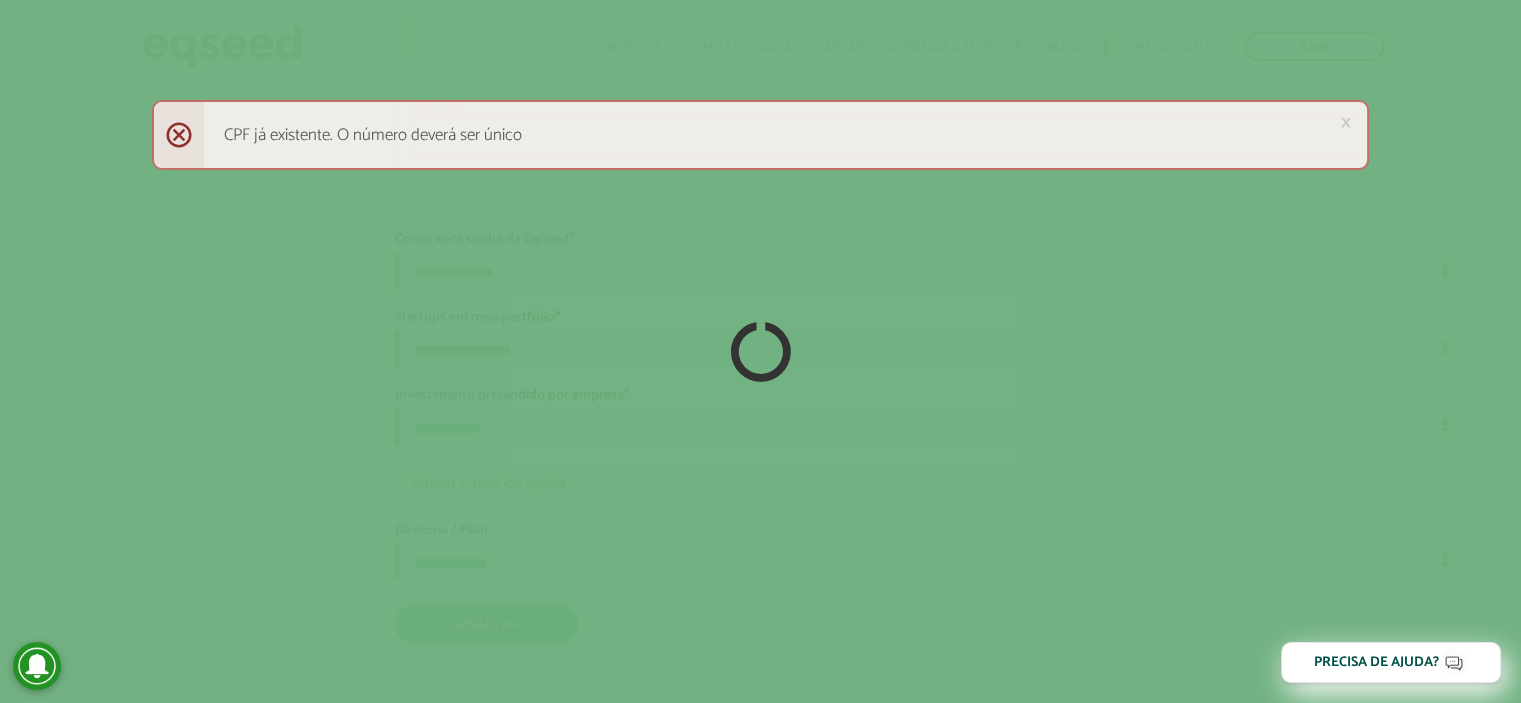 scroll, scrollTop: 3554, scrollLeft: 0, axis: vertical 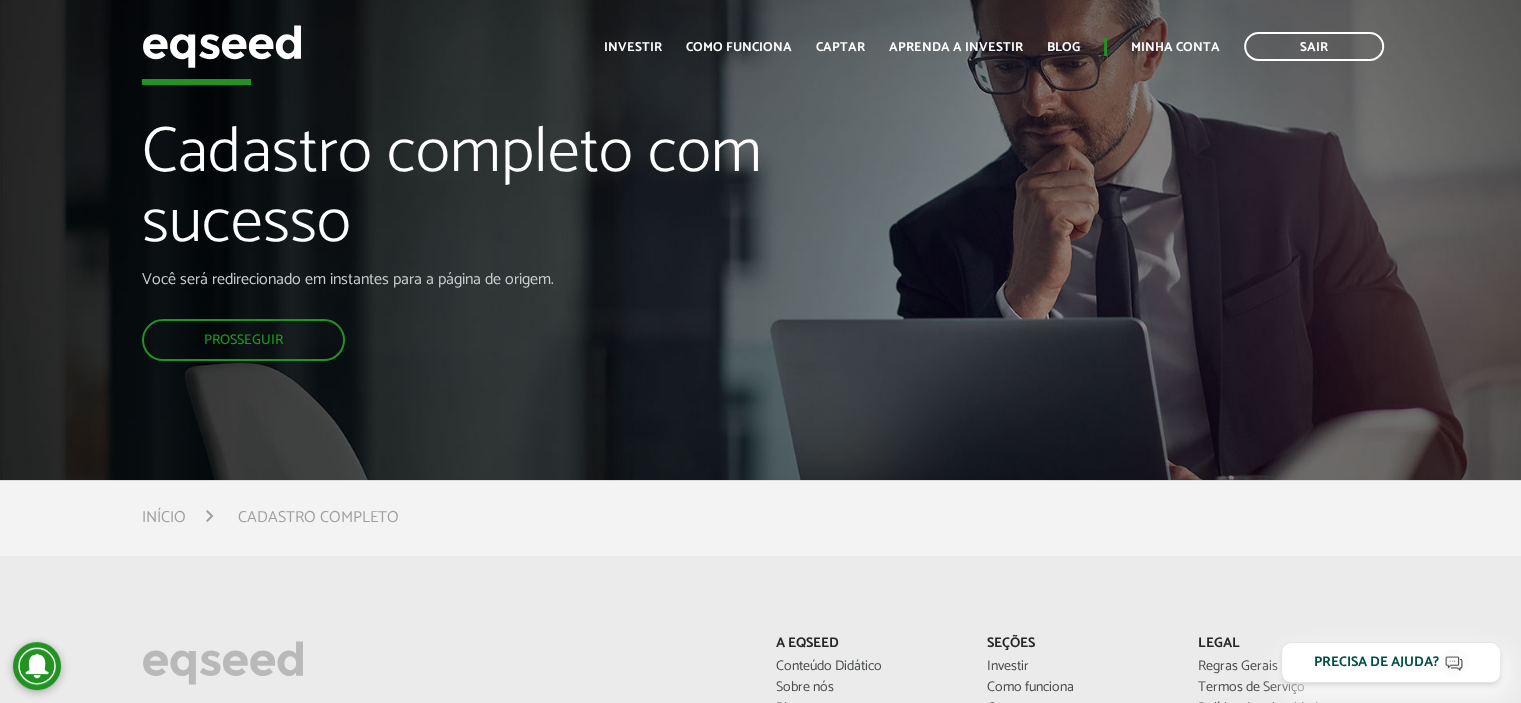 click on "Cadastro completo com sucesso
Você será redirecionado em instantes para a página de origem.
Prosseguir" at bounding box center [507, 240] 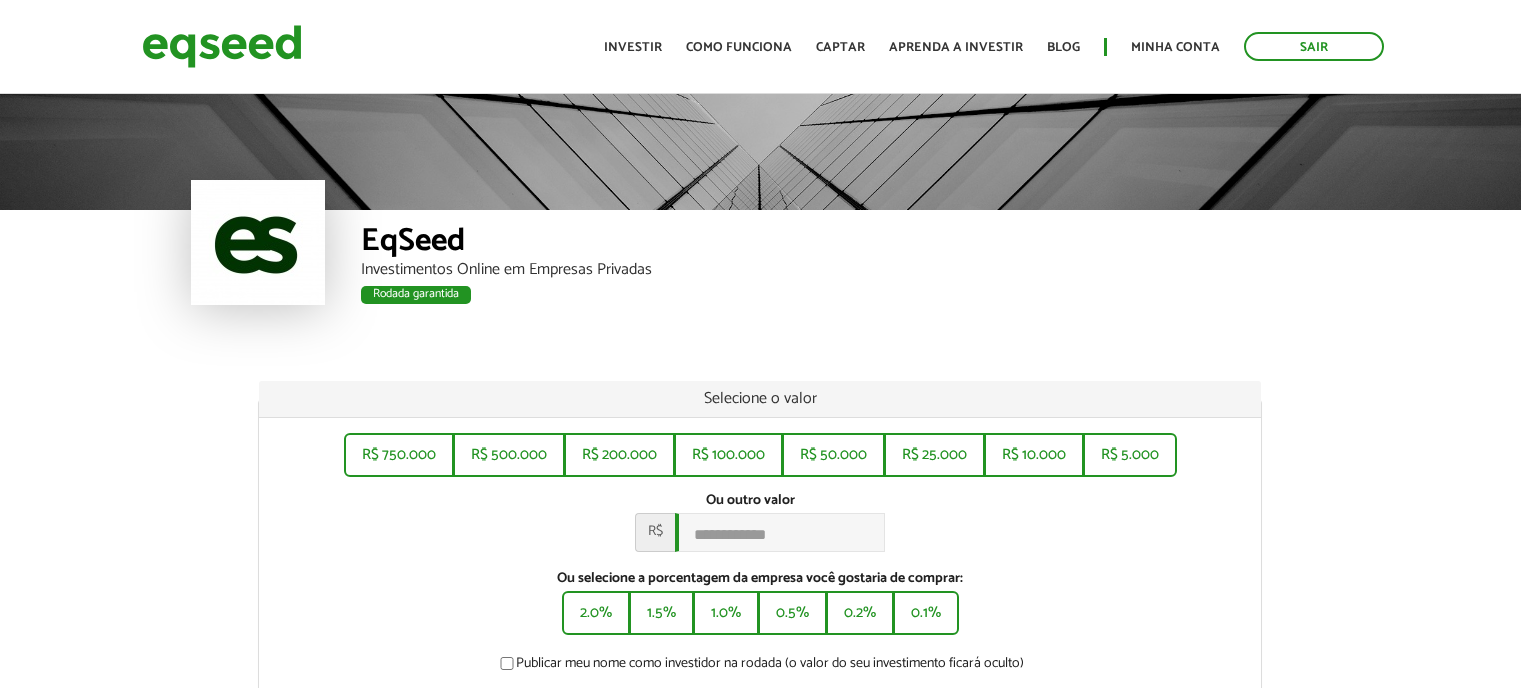 scroll, scrollTop: 0, scrollLeft: 0, axis: both 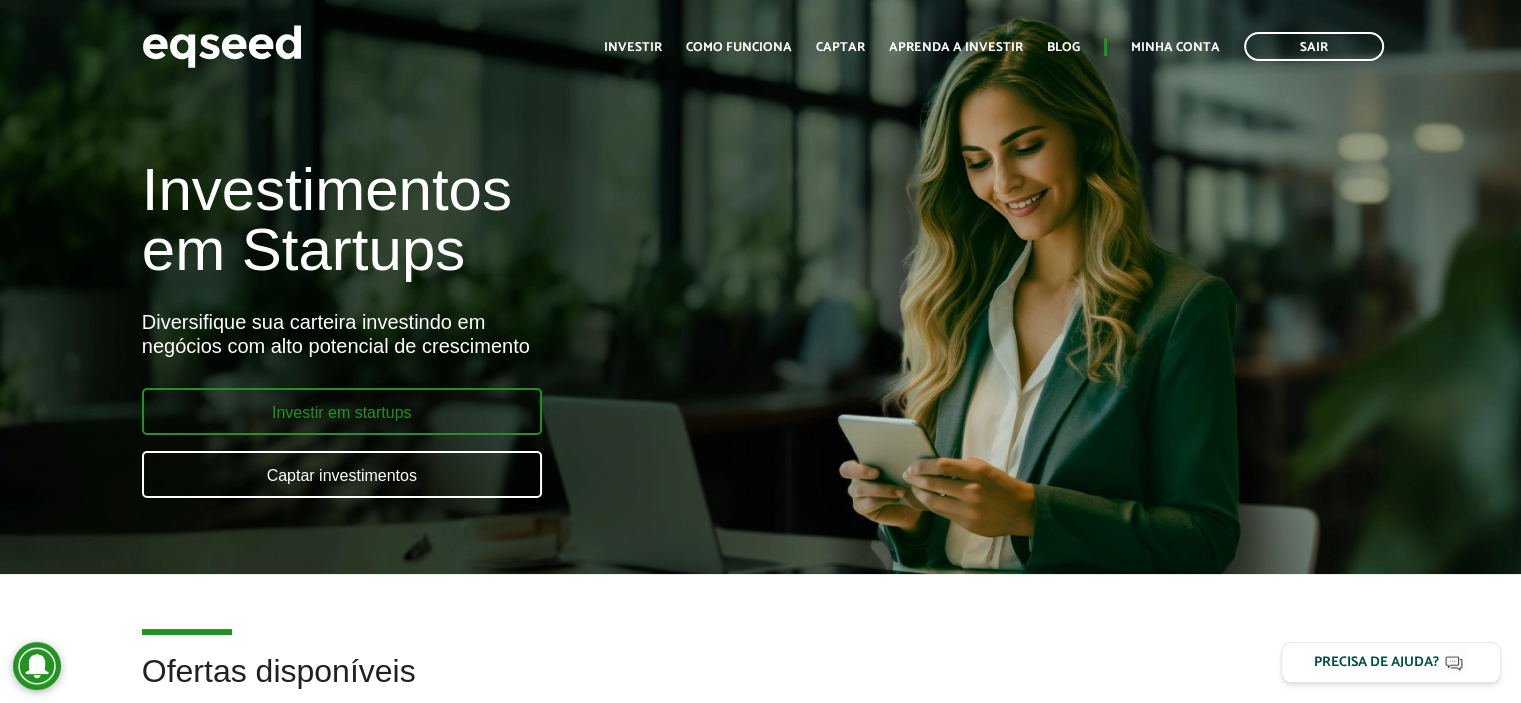 click on "Investir em startups" at bounding box center (342, 411) 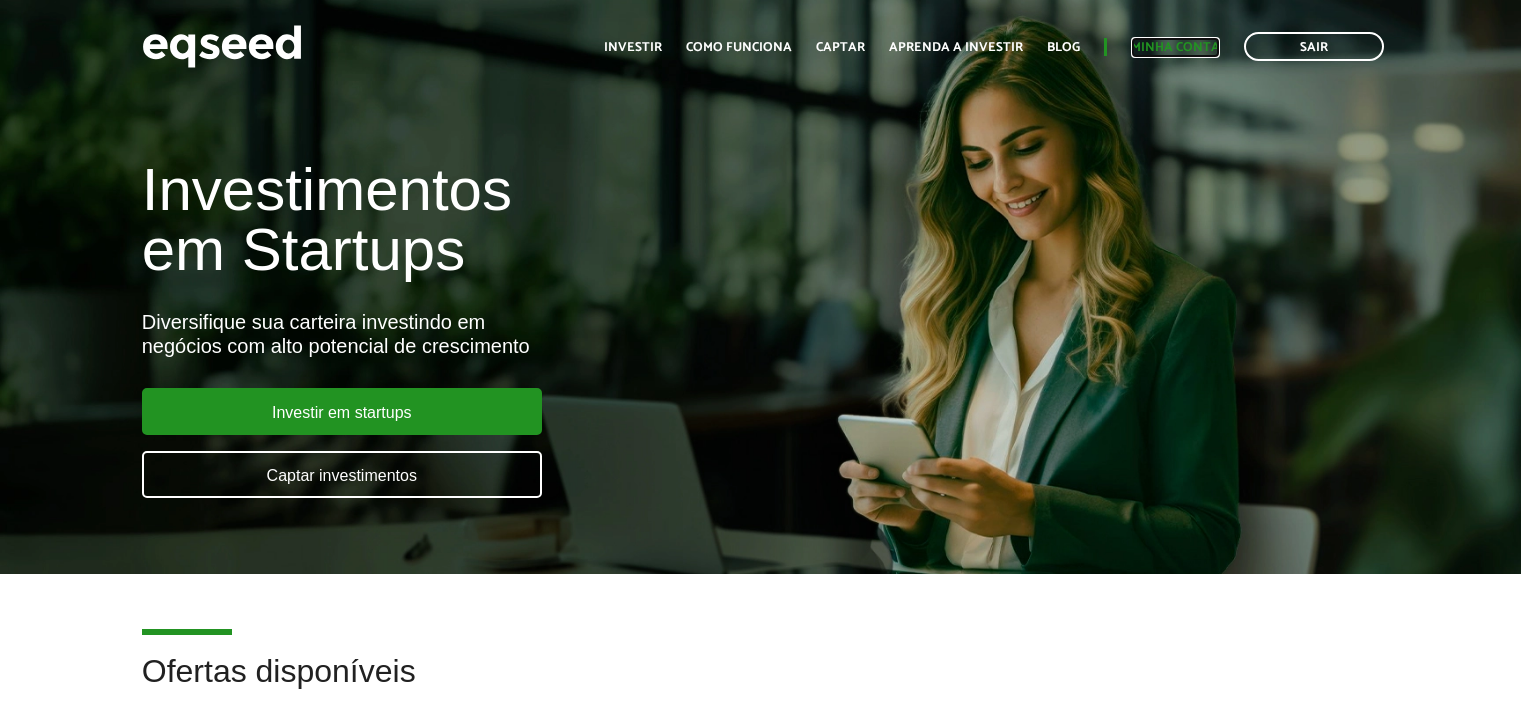 scroll, scrollTop: 0, scrollLeft: 0, axis: both 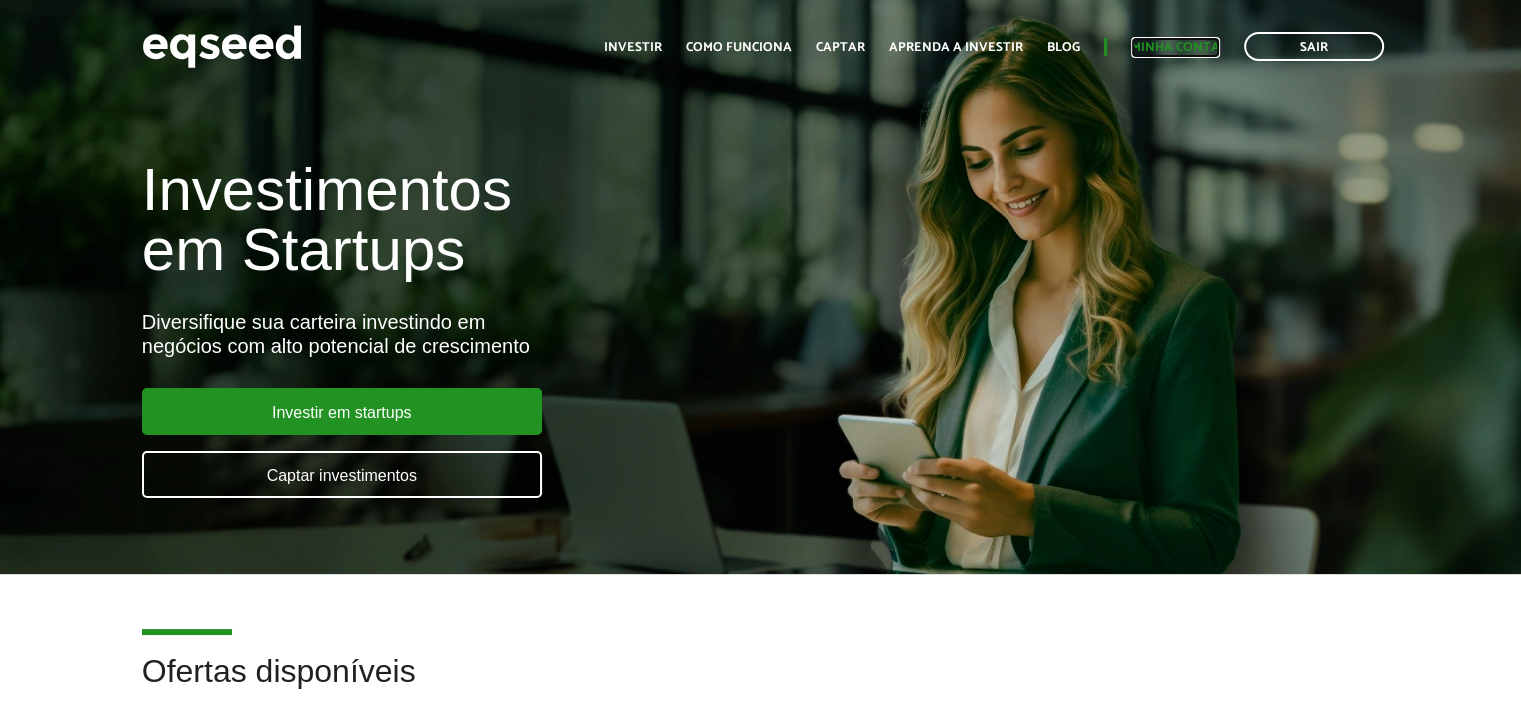 click on "Minha conta" at bounding box center [1175, 47] 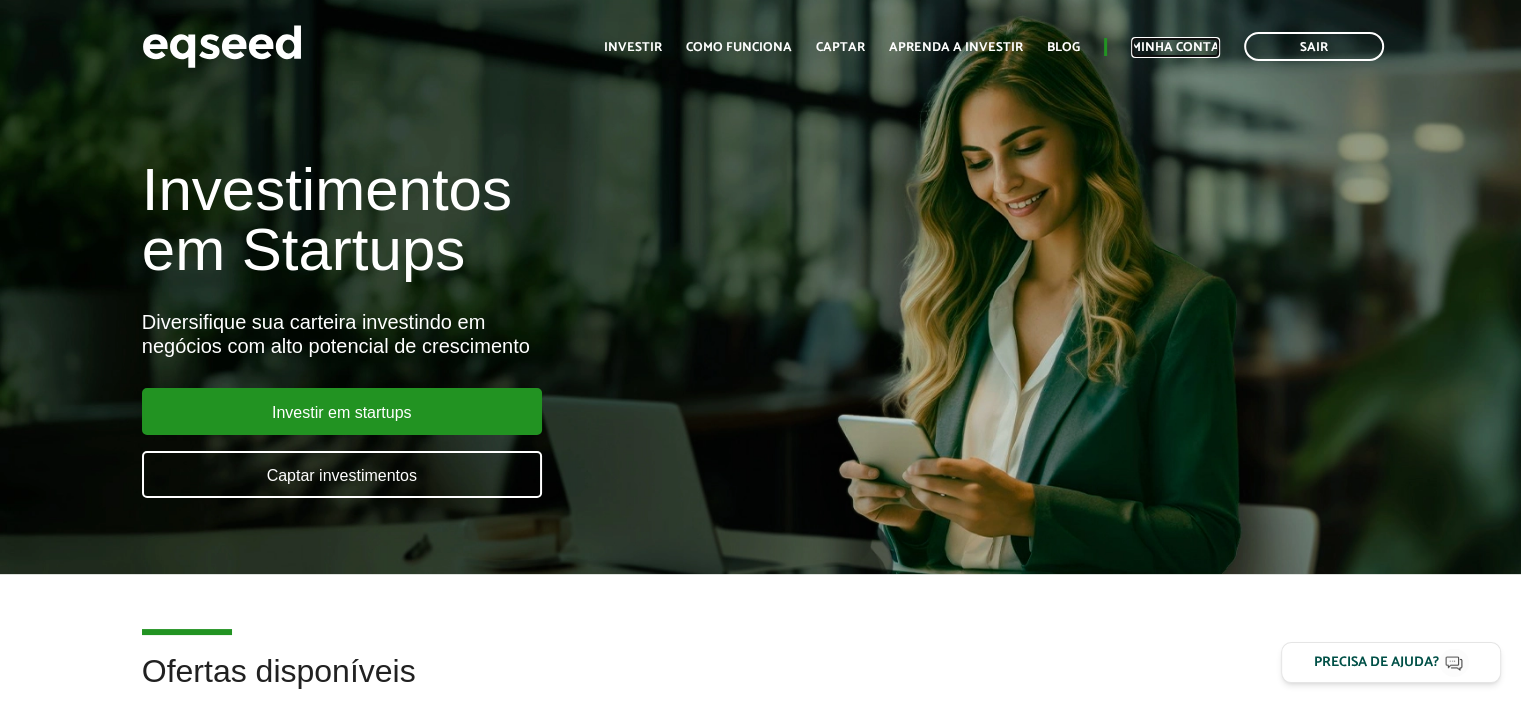 scroll, scrollTop: 0, scrollLeft: 0, axis: both 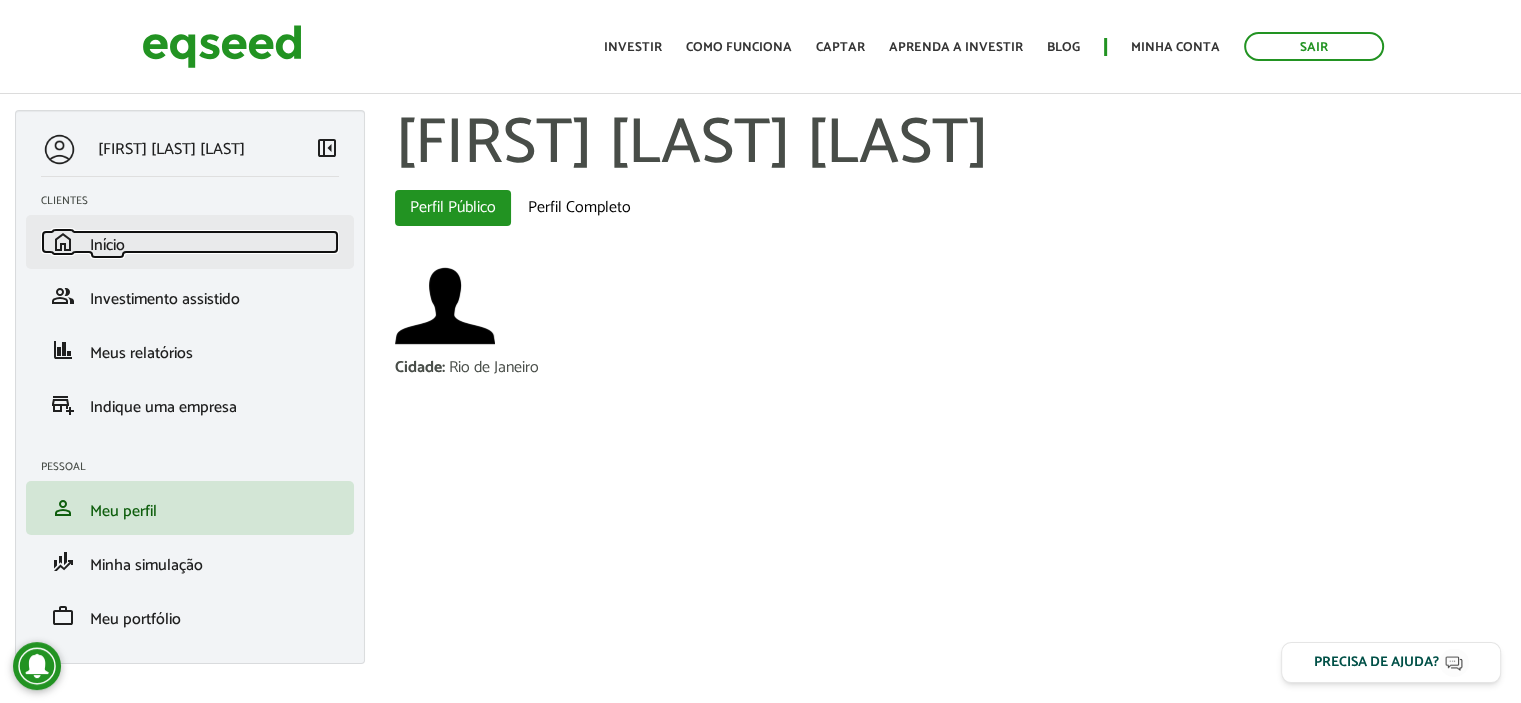 click on "home Início" at bounding box center (190, 242) 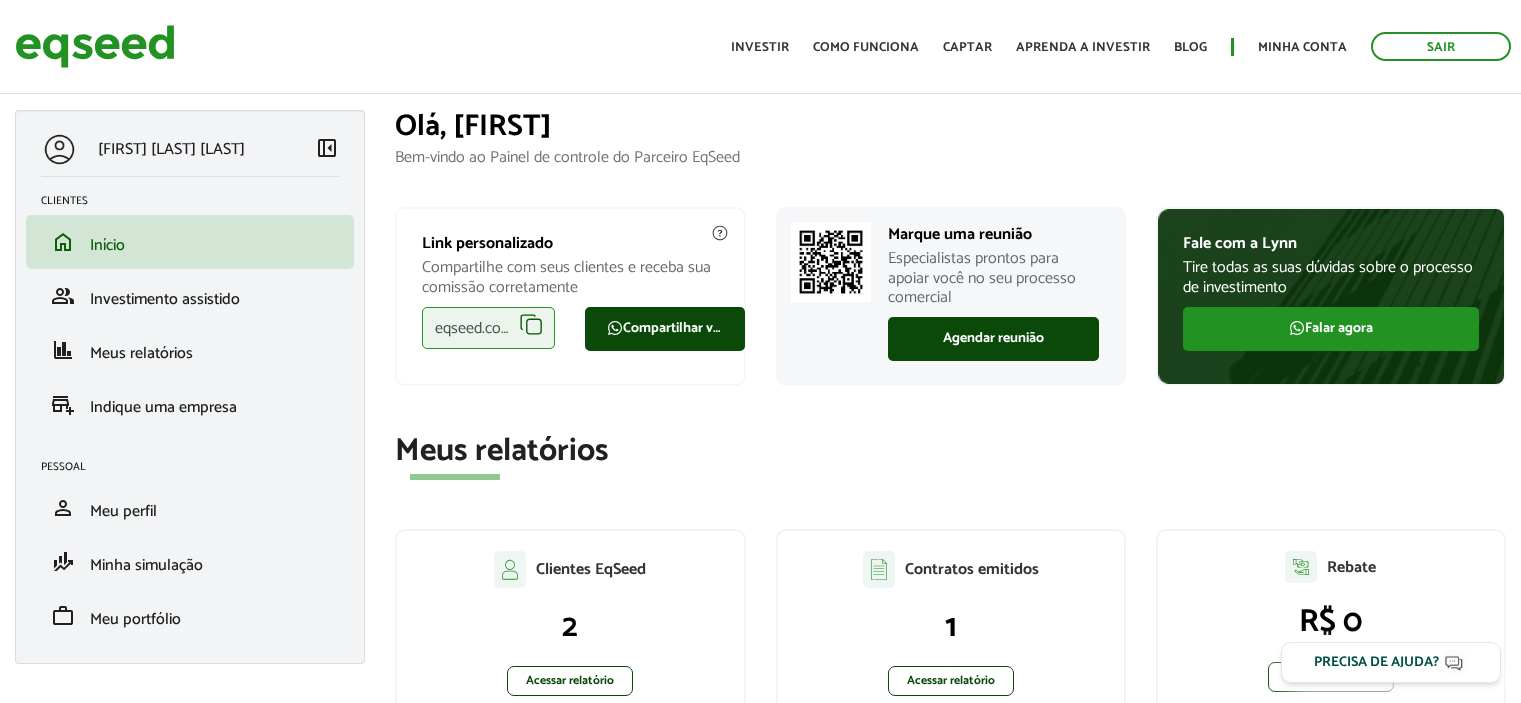 scroll, scrollTop: 0, scrollLeft: 0, axis: both 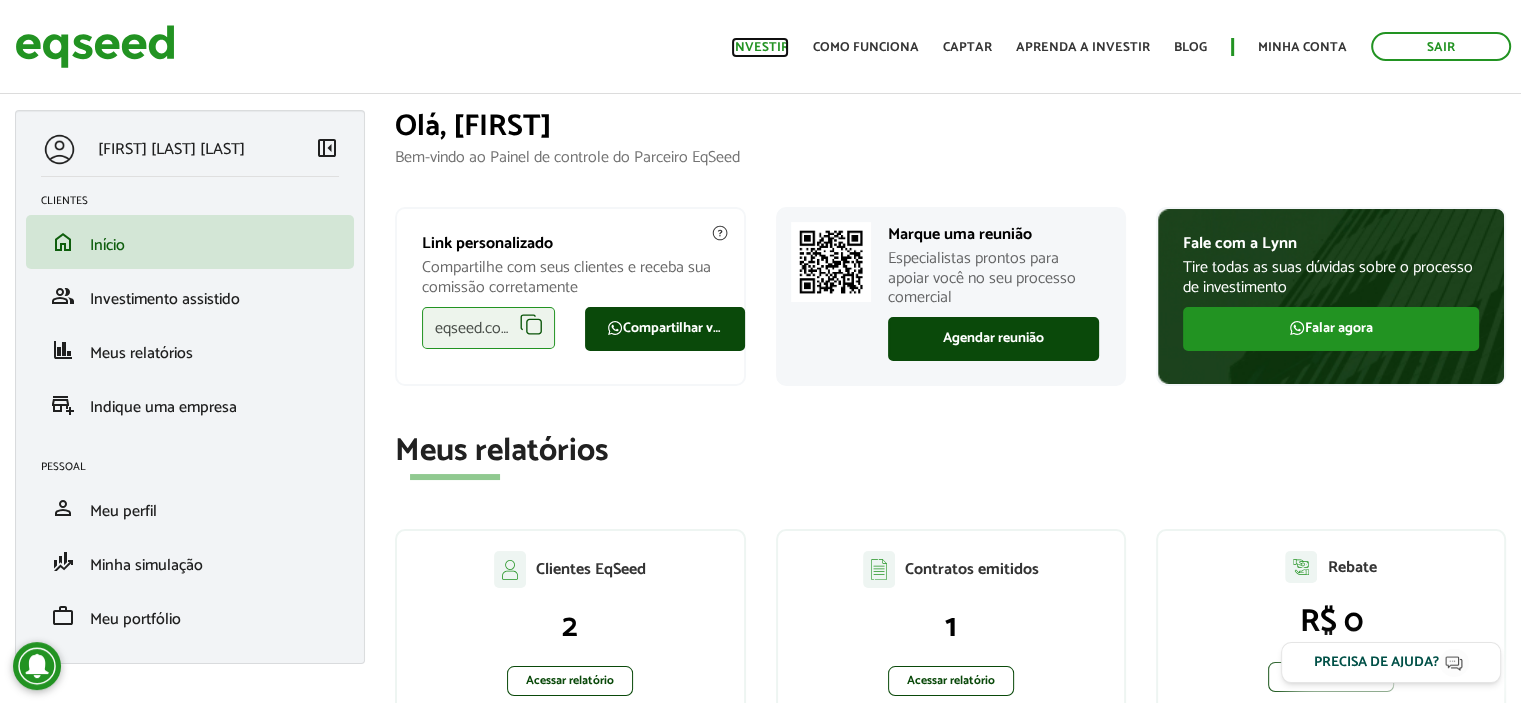click on "Investir" at bounding box center (760, 47) 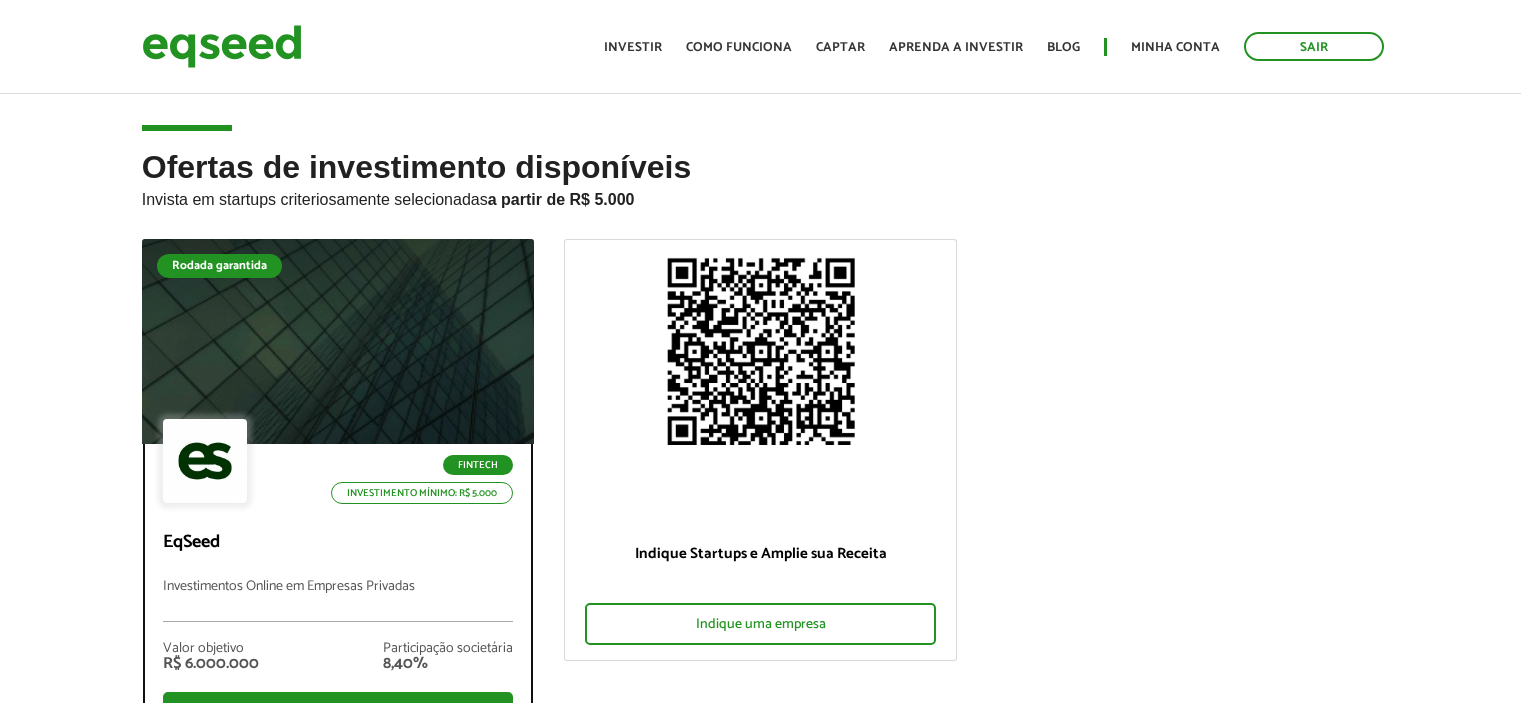 click on "Fintech
Investimento mínimo: R$ 5.000
EqSeed
Investimentos Online em Empresas Privadas
Valor objetivo
R$ 6.000.000
Participação societária
8,40%
Ver oferta" at bounding box center (338, 596) 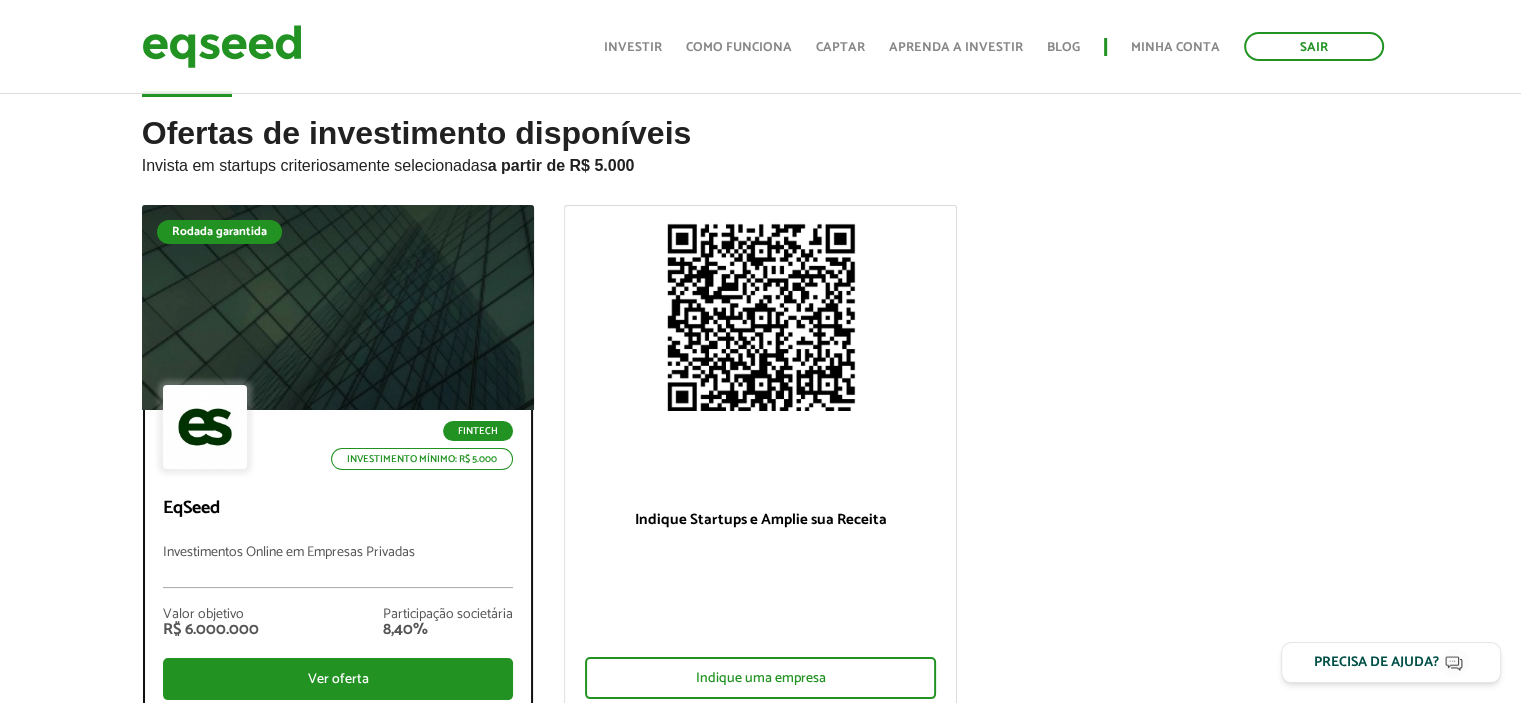 scroll, scrollTop: 34, scrollLeft: 0, axis: vertical 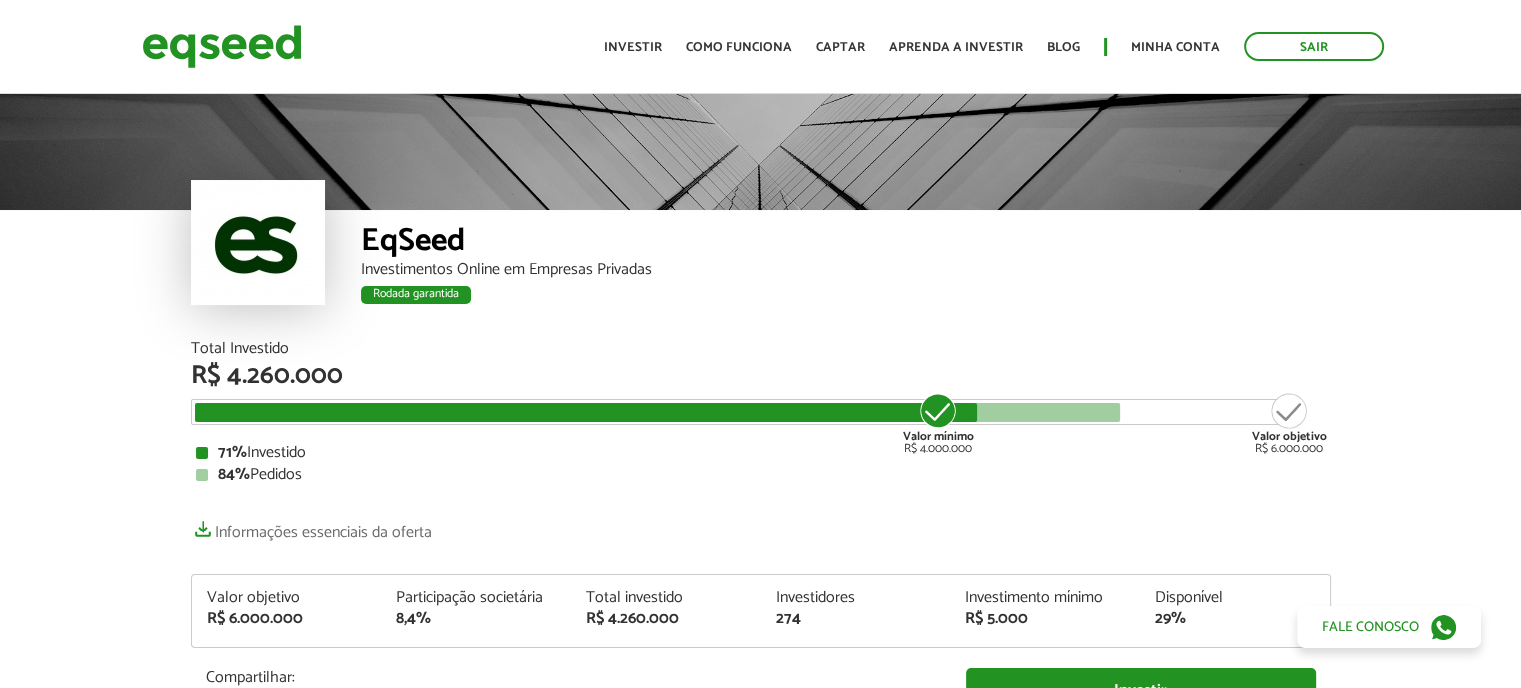 click on "Total Investido
R$ 4.260.000
Valor mínimo R$ 4.000.000
Valor objetivo R$ 6.000.000
71%  Investido
84%  Pedidos
Informações essenciais da oferta
Valor objetivo
R$ 6.000.000
Participação societária
8,4%
Total investido
R$ 4.260.000
Investidores
274
Investimento mínimo
R$ 5.000
Disponível
29%" at bounding box center (761, 557) 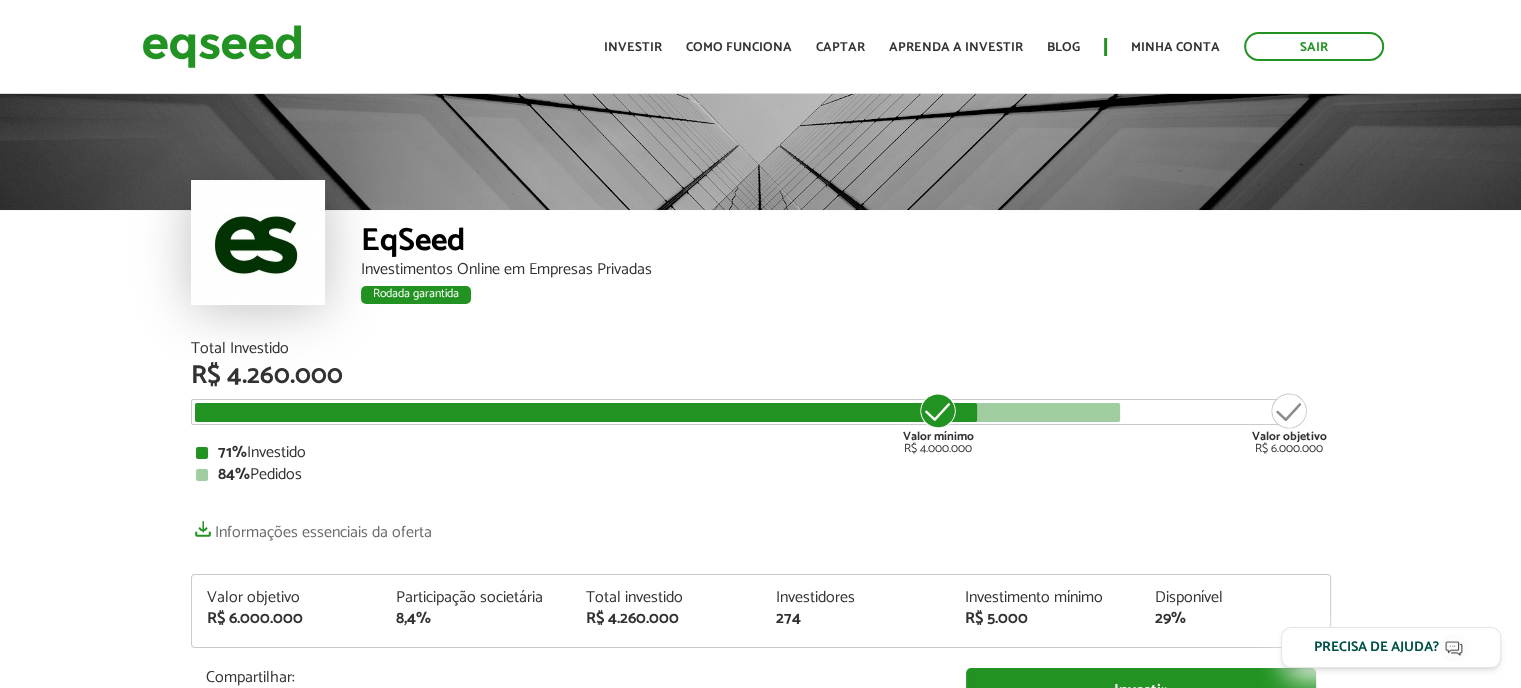 scroll, scrollTop: 300, scrollLeft: 0, axis: vertical 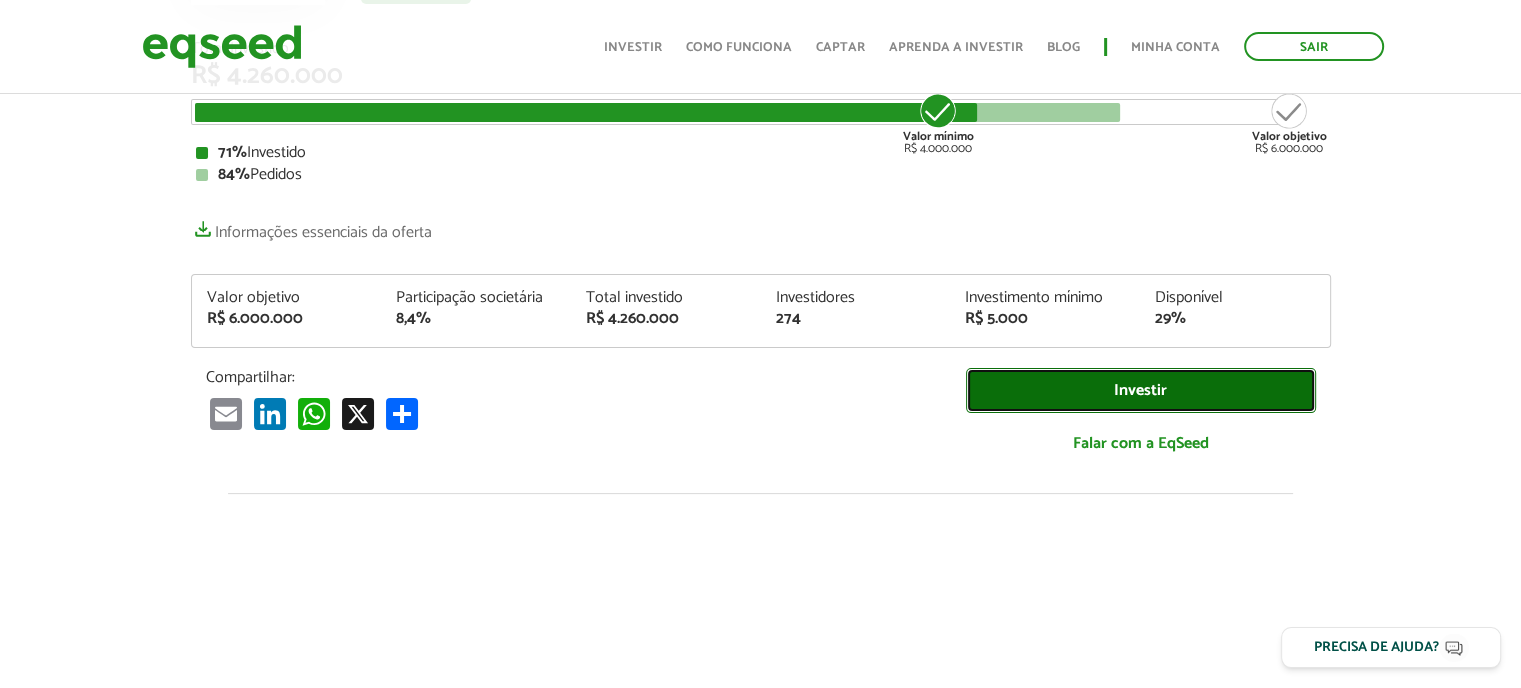 click on "Investir" at bounding box center [1141, 390] 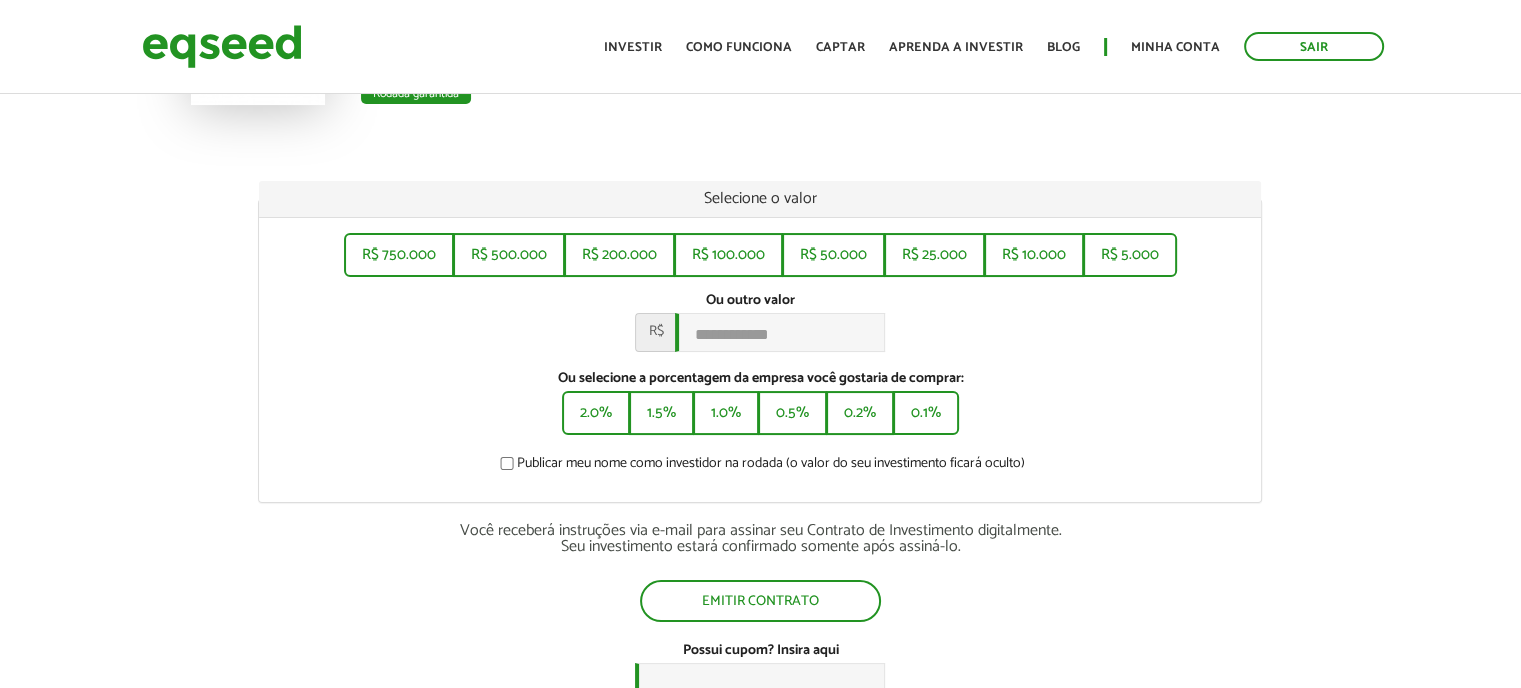 scroll, scrollTop: 0, scrollLeft: 0, axis: both 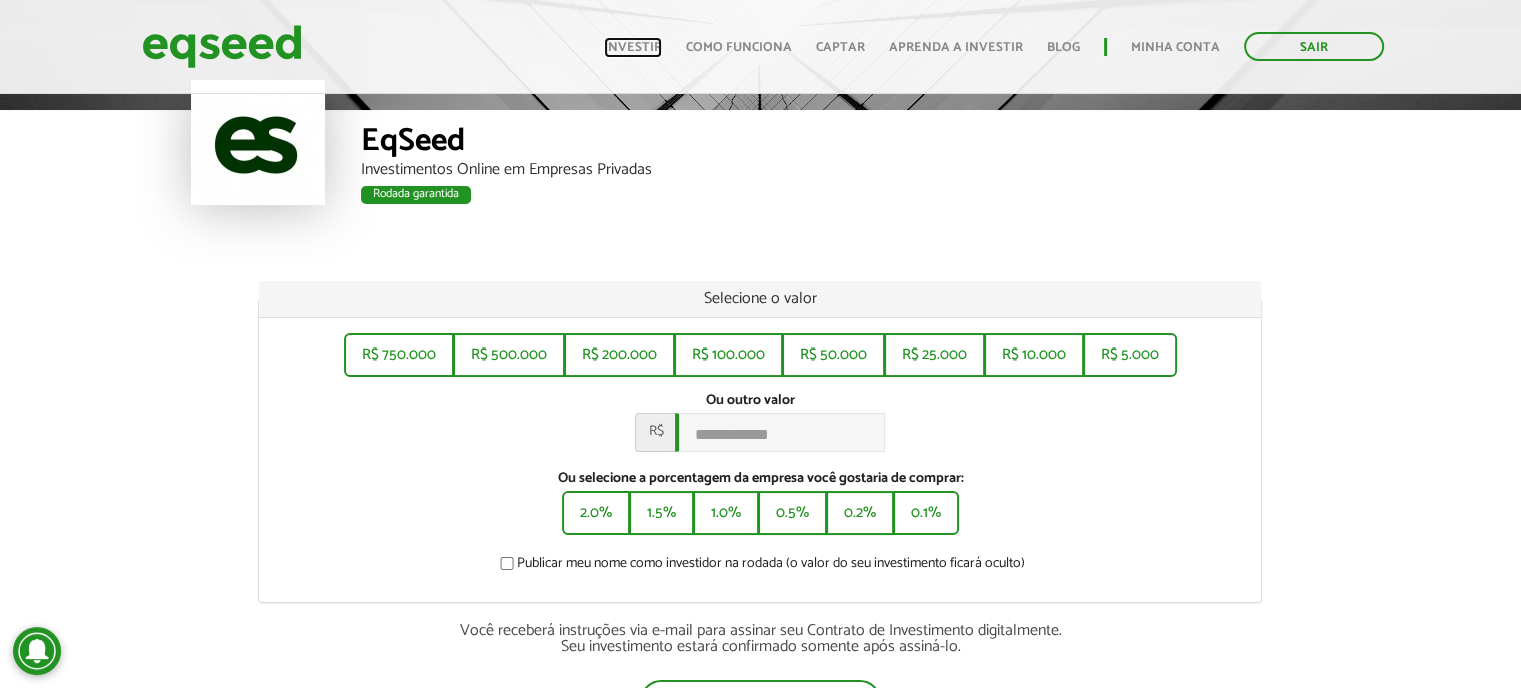 click on "Investir" at bounding box center (633, 47) 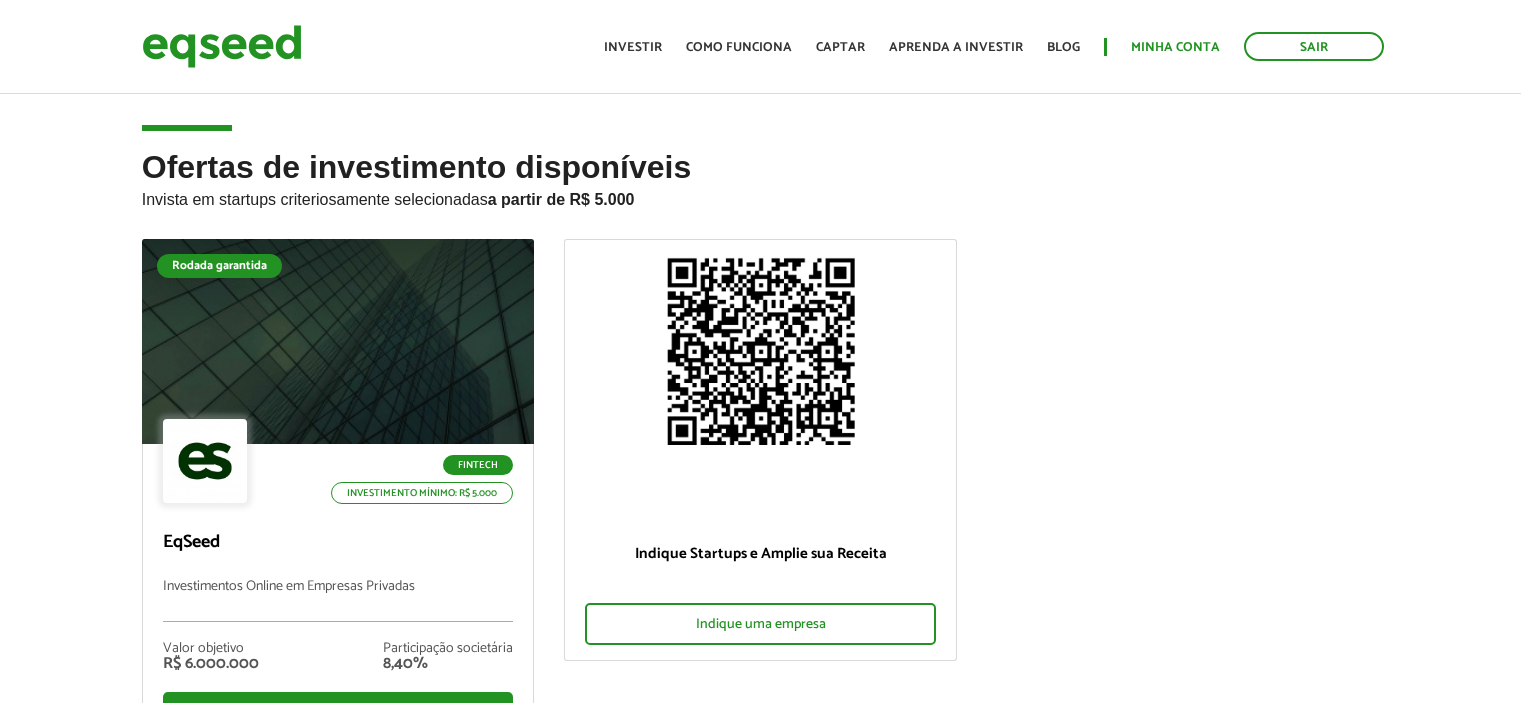 scroll, scrollTop: 0, scrollLeft: 0, axis: both 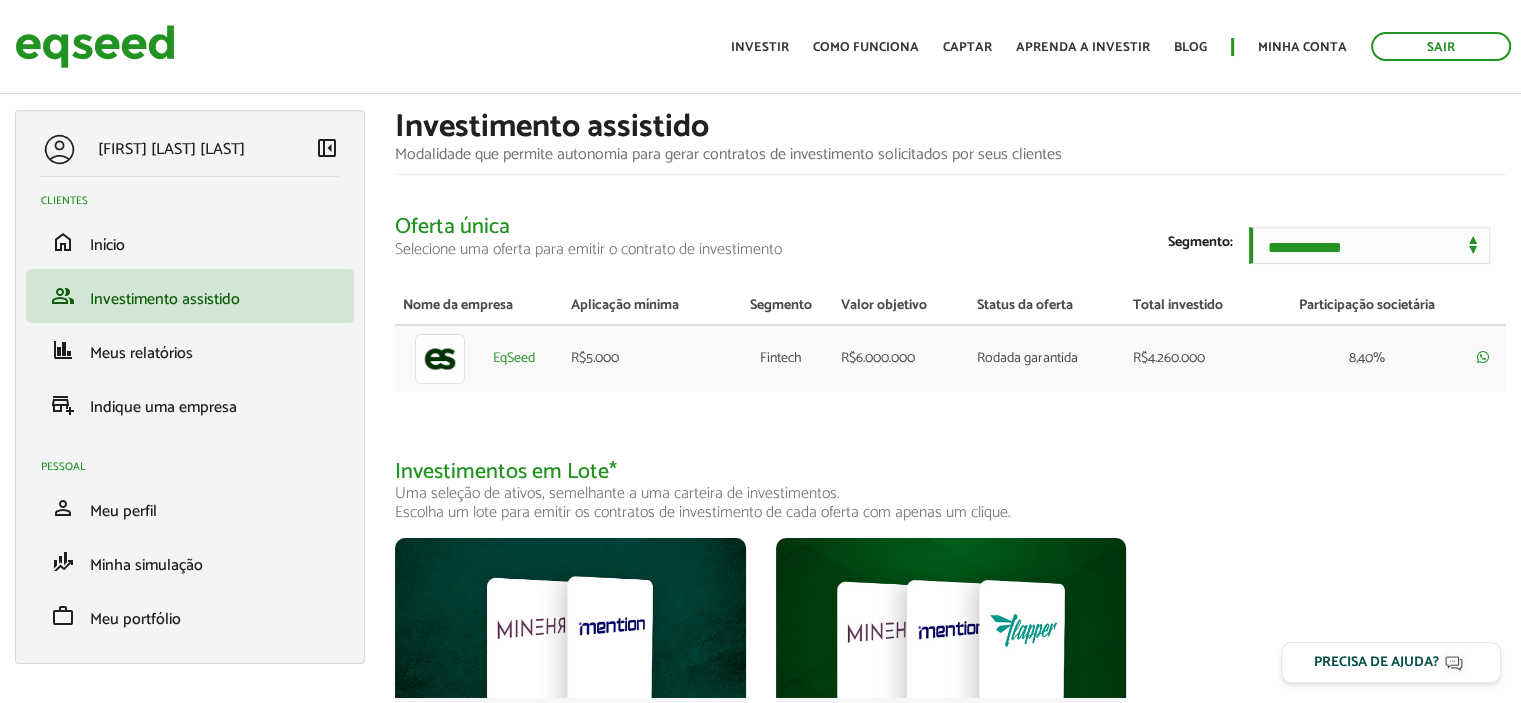 click on "**********" at bounding box center [950, 602] 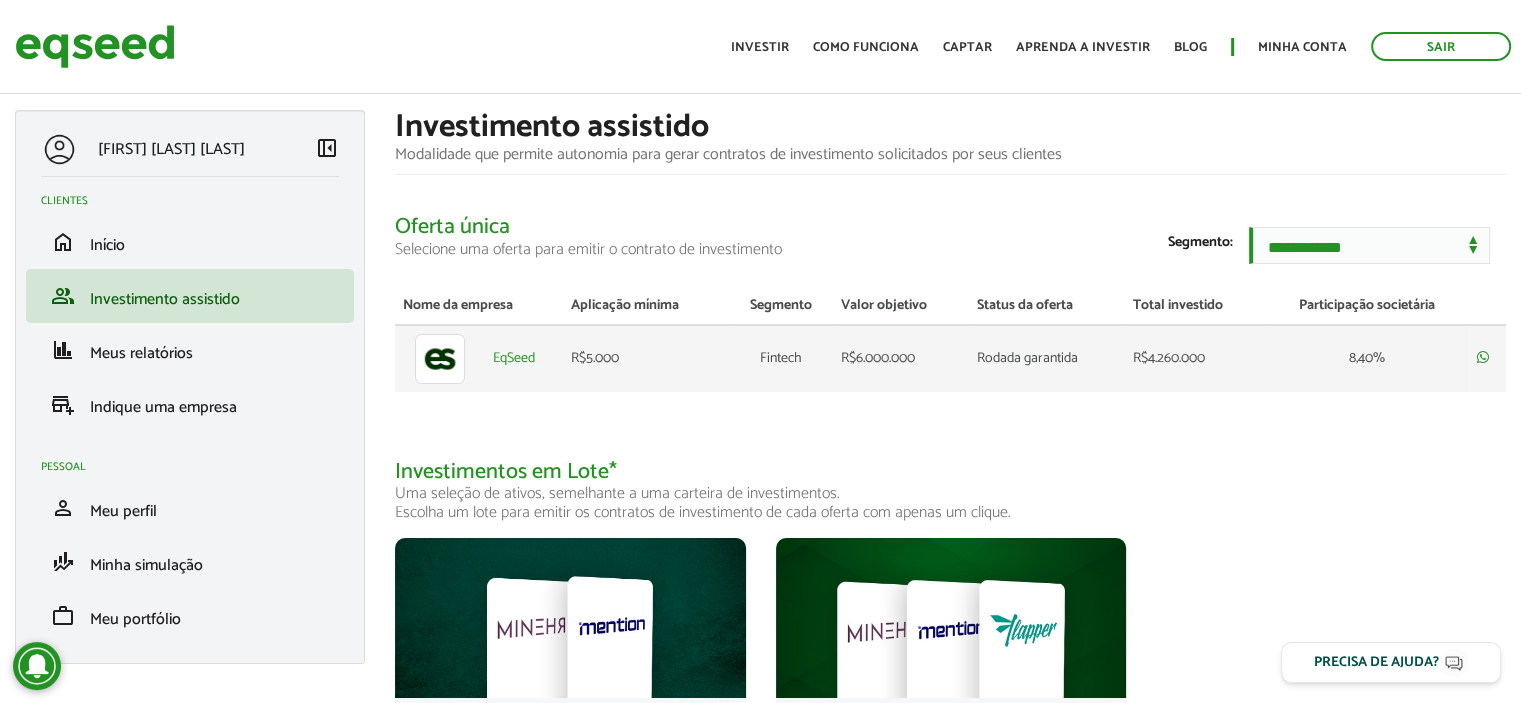click on "Rodada garantida" at bounding box center [1047, 358] 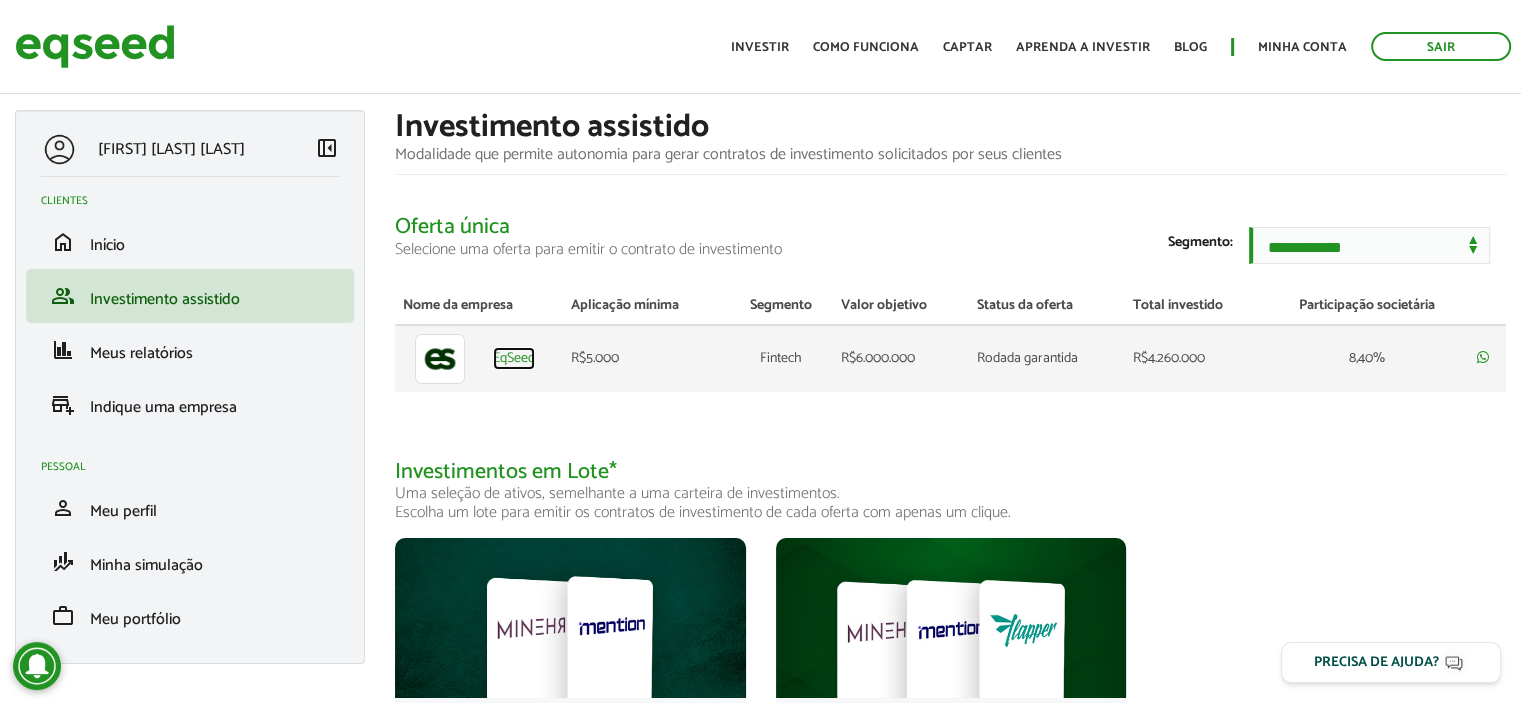 click on "EqSeed" at bounding box center (514, 359) 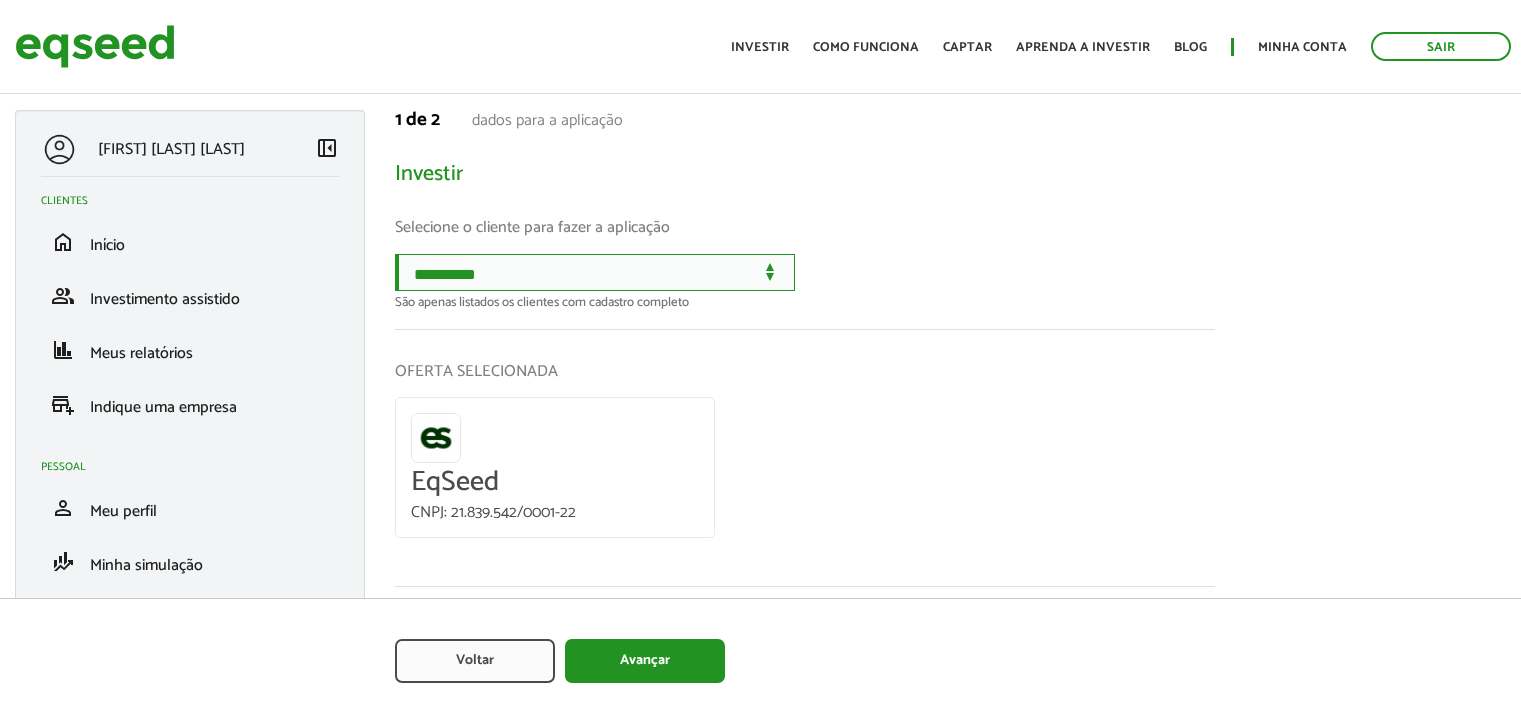scroll, scrollTop: 0, scrollLeft: 0, axis: both 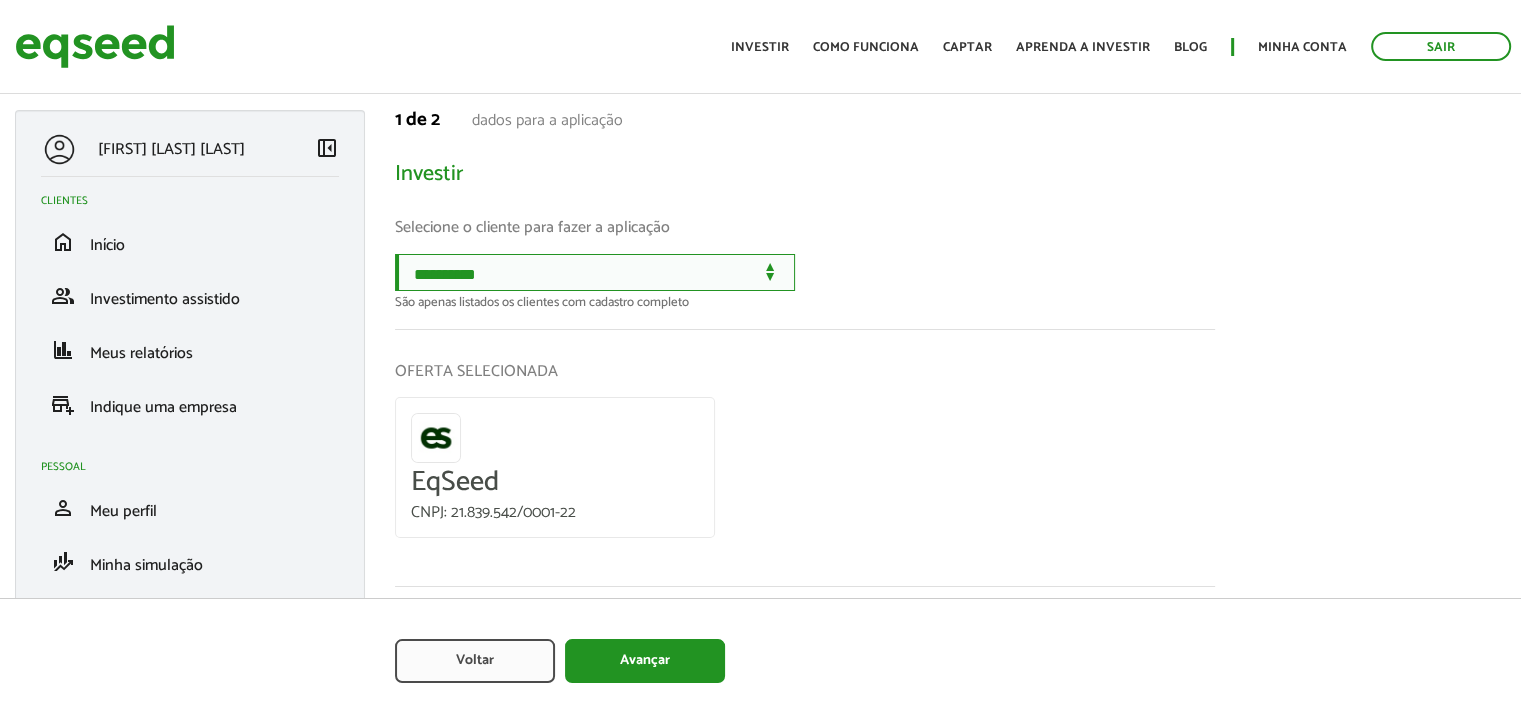 click on "**********" at bounding box center [595, 272] 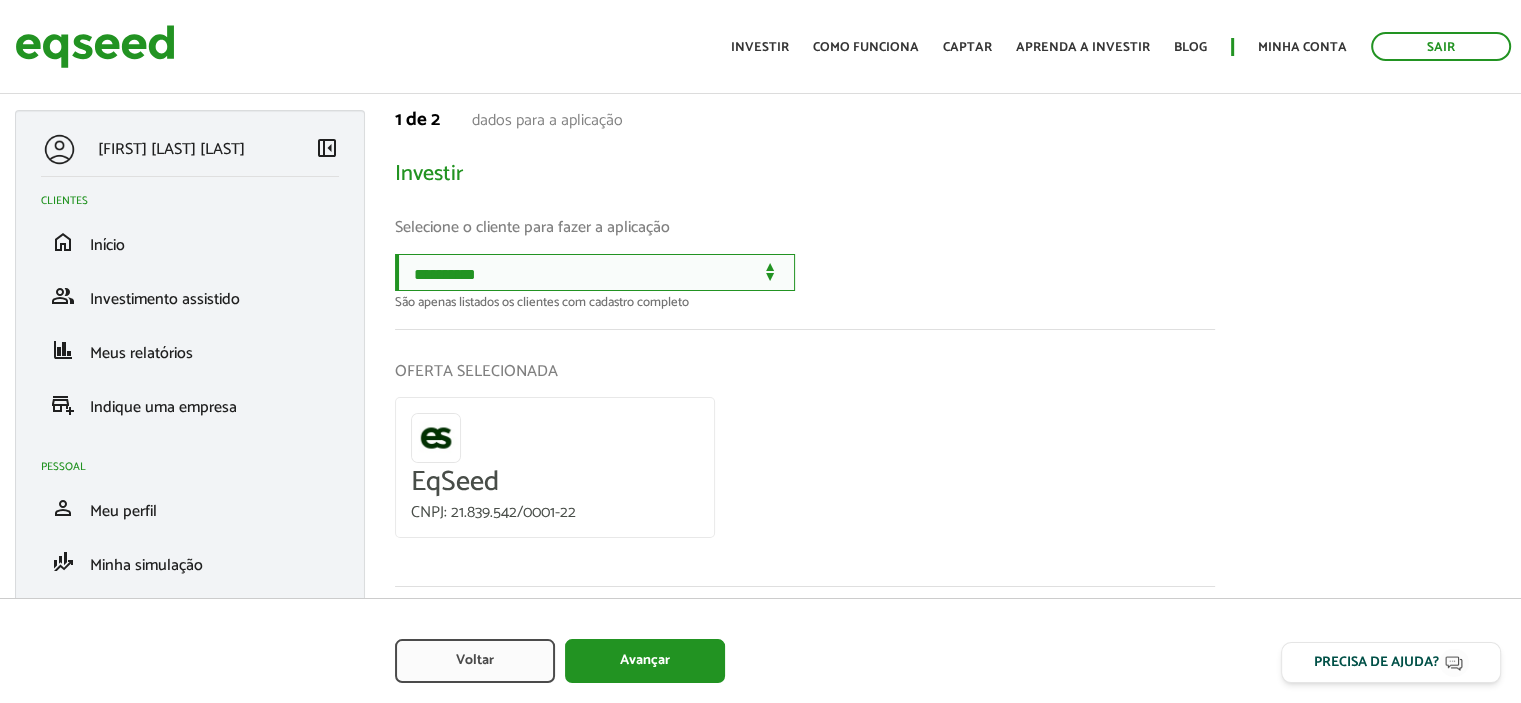 scroll, scrollTop: 0, scrollLeft: 0, axis: both 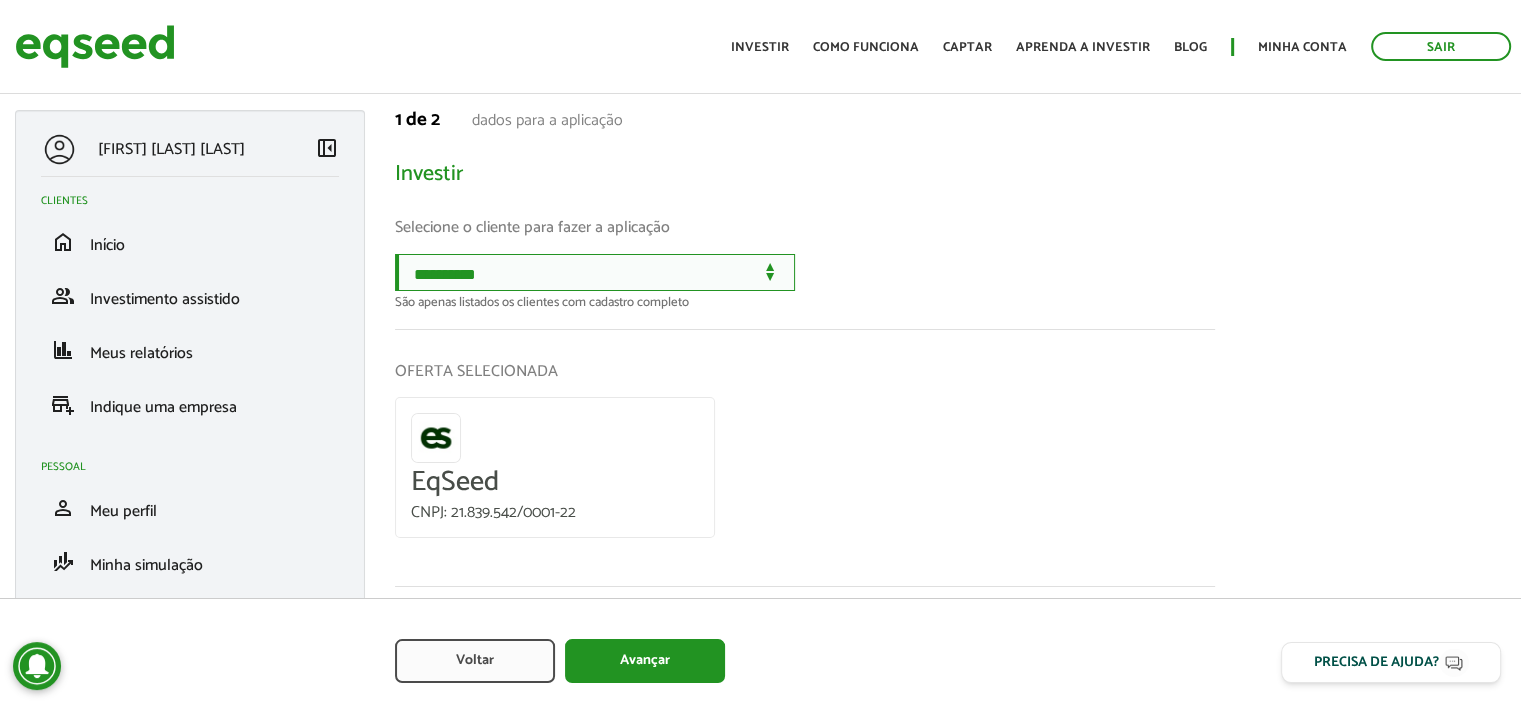 select on "******" 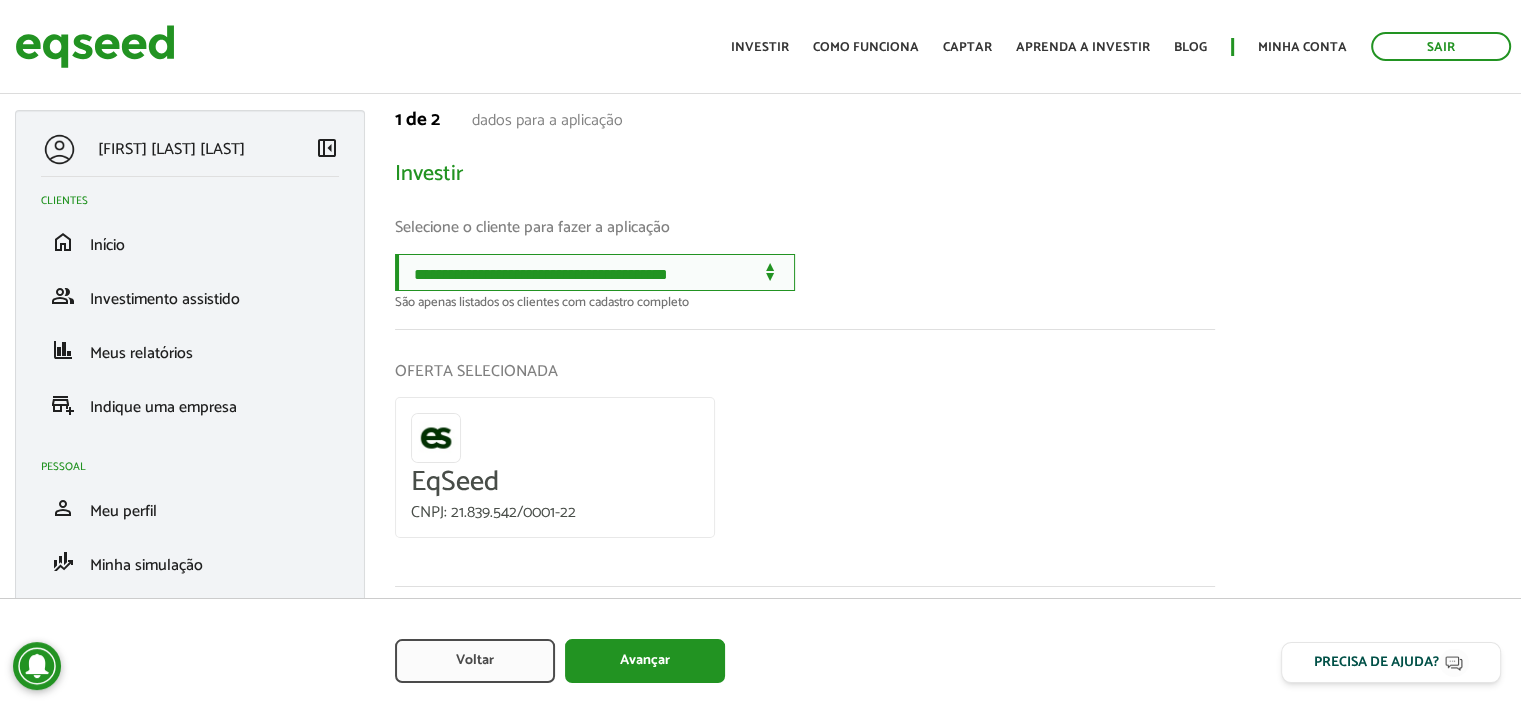 click on "**********" at bounding box center [595, 272] 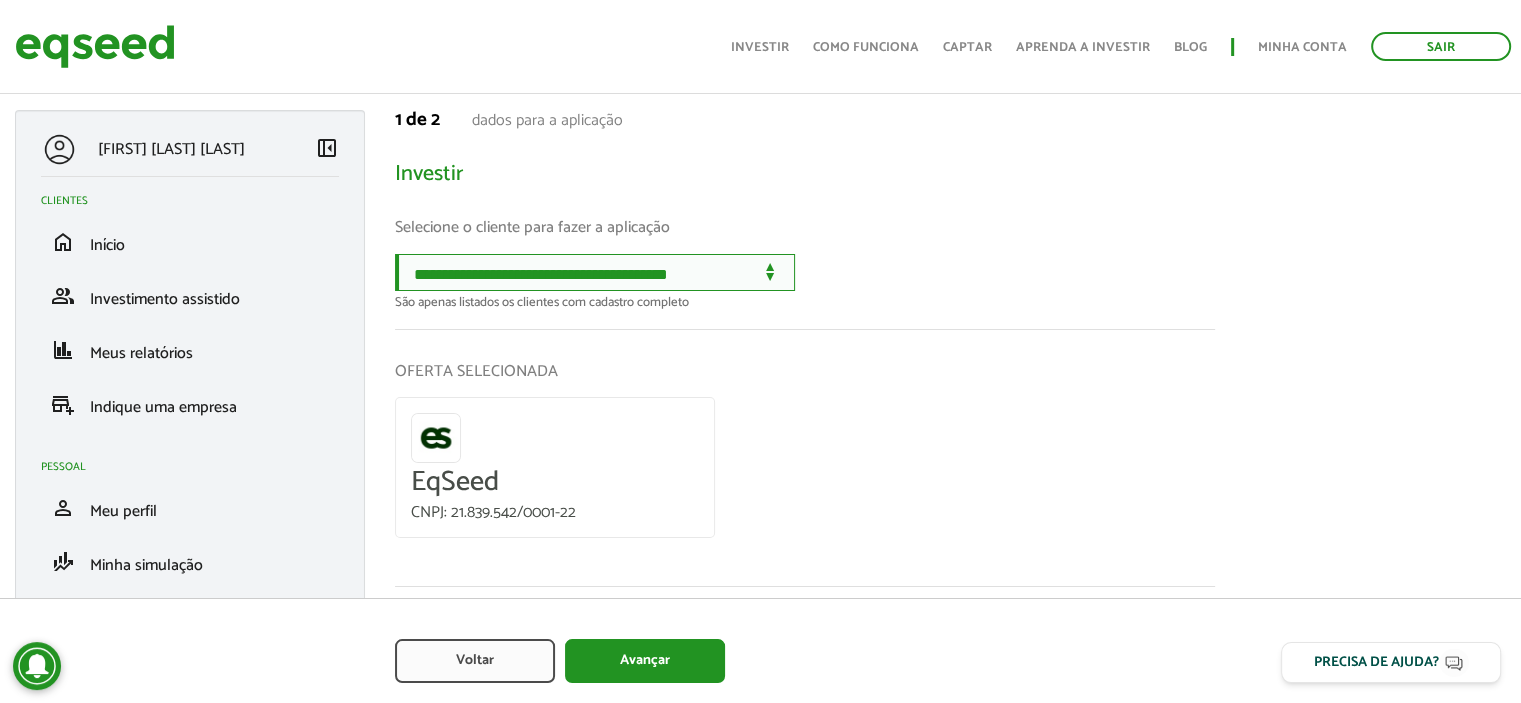 scroll, scrollTop: 176, scrollLeft: 0, axis: vertical 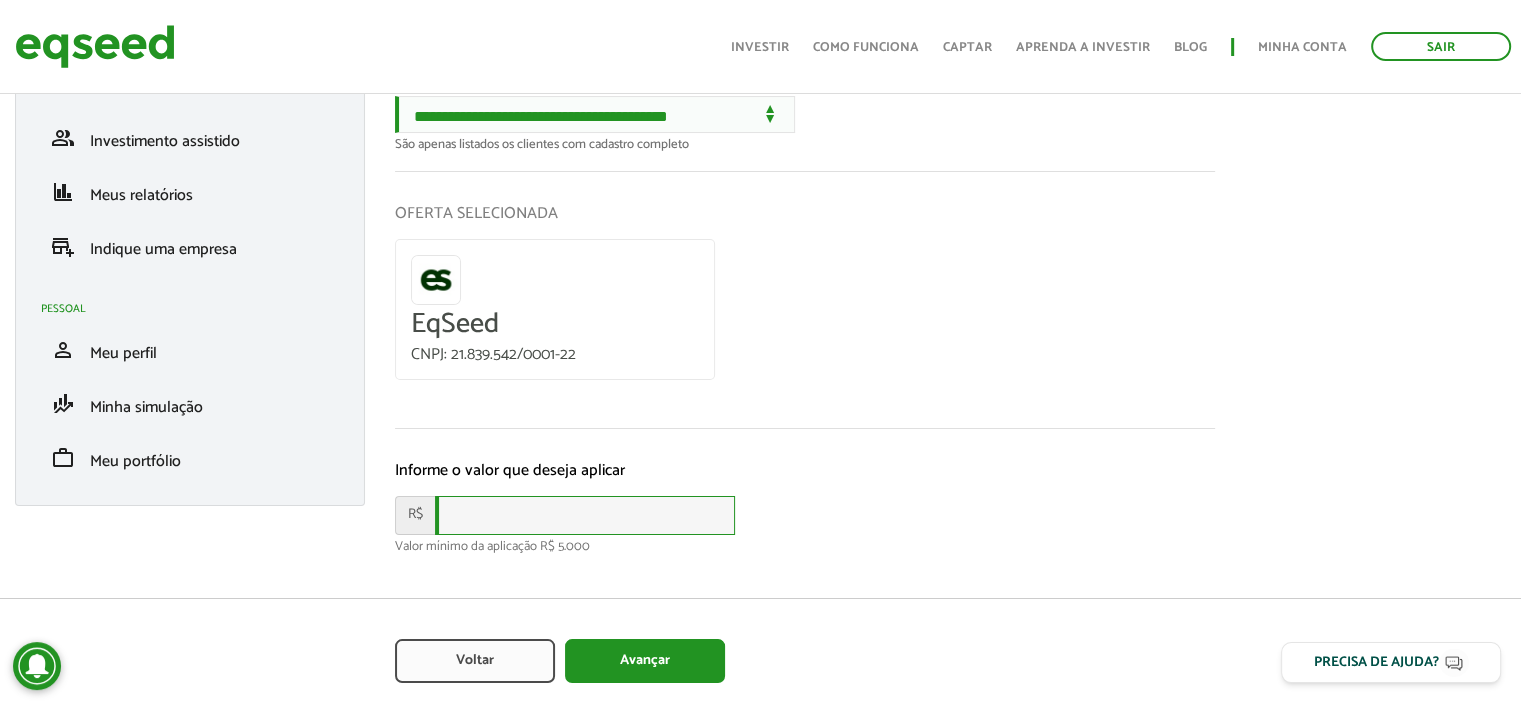 click at bounding box center (585, 515) 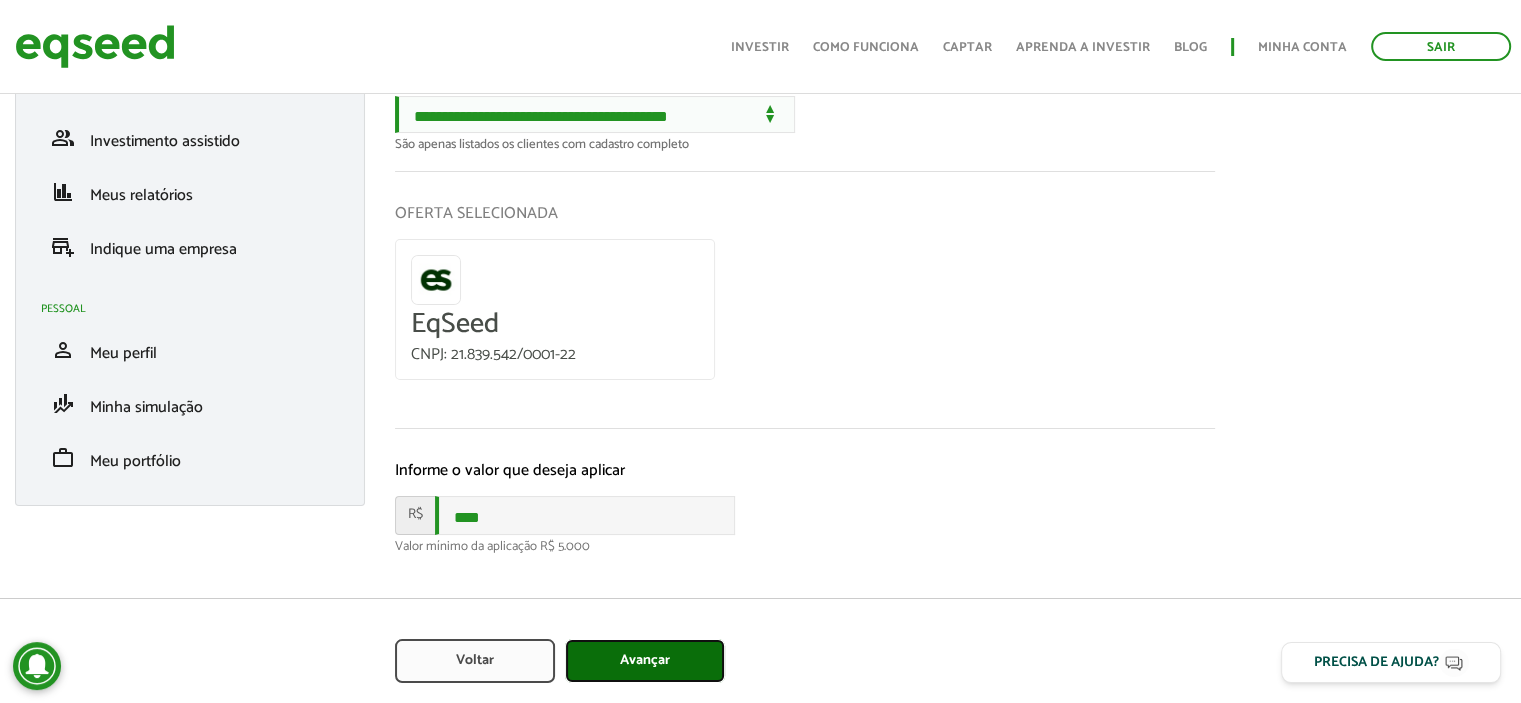 click on "Avançar" at bounding box center (645, 661) 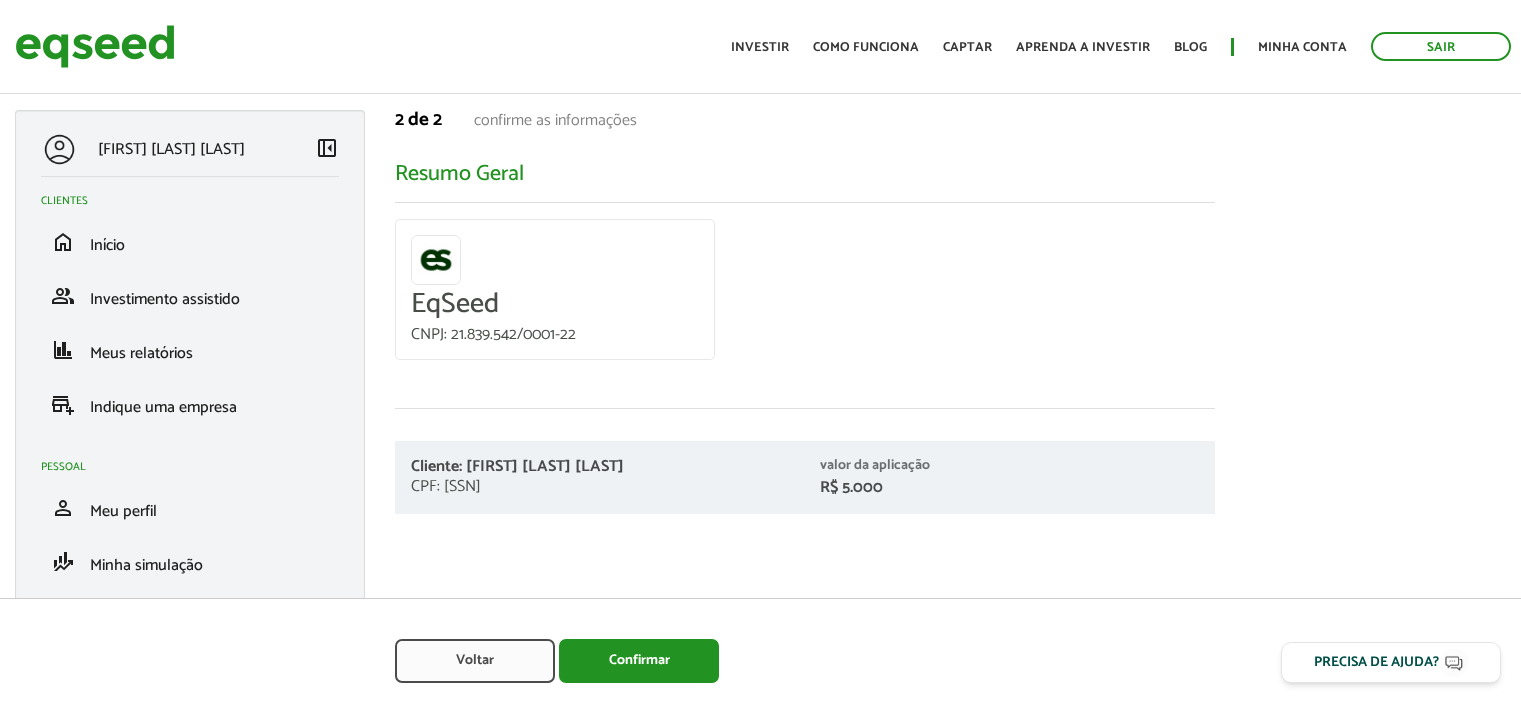 scroll, scrollTop: 0, scrollLeft: 0, axis: both 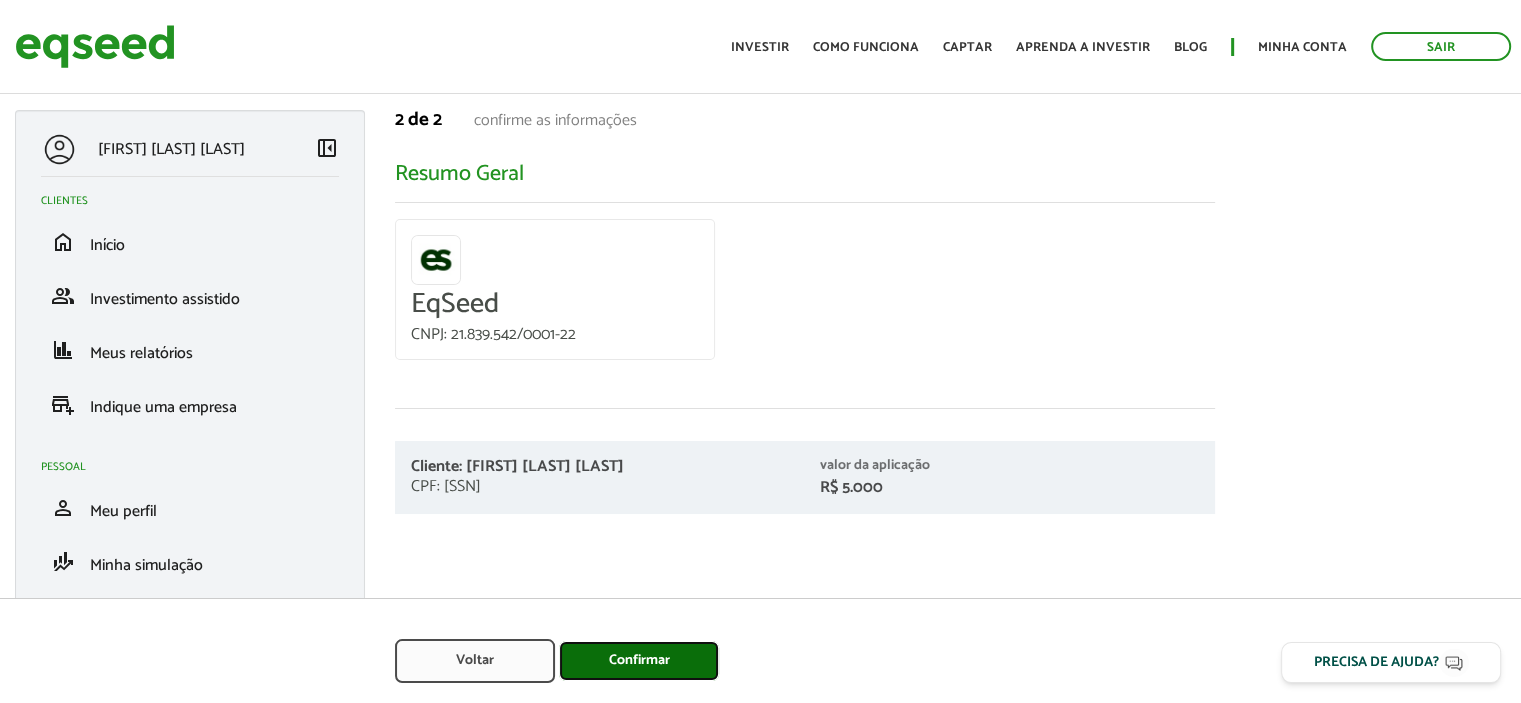 click on "Confirmar" at bounding box center (639, 661) 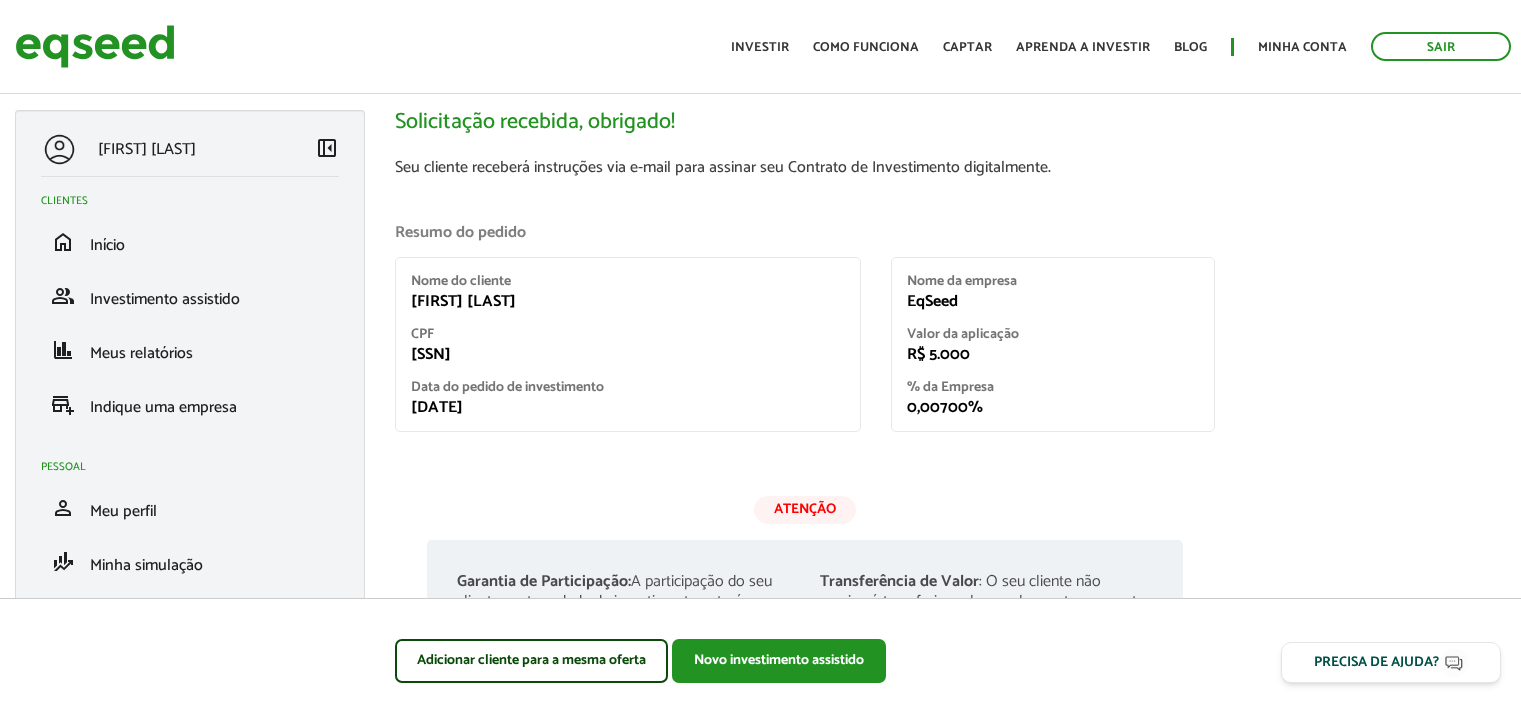 scroll, scrollTop: 0, scrollLeft: 0, axis: both 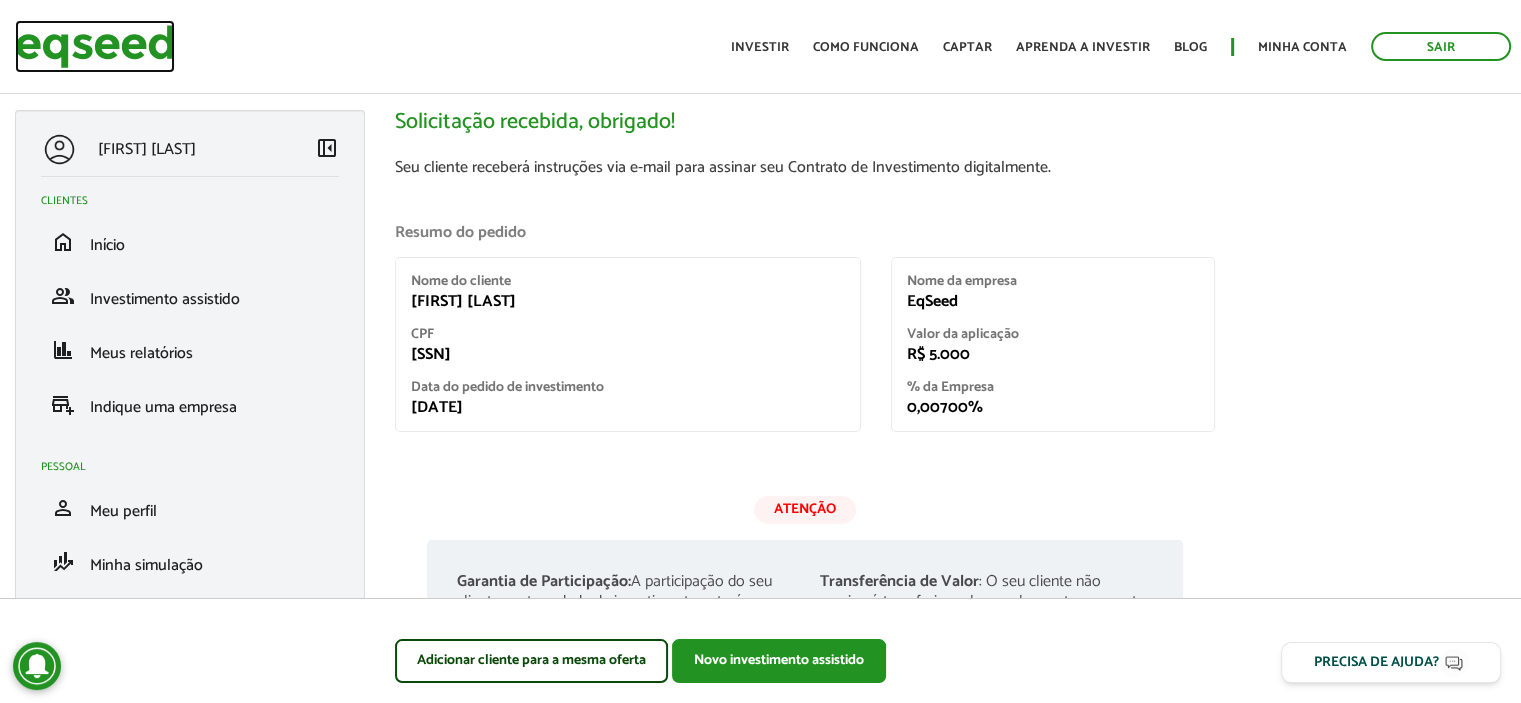 click at bounding box center (95, 46) 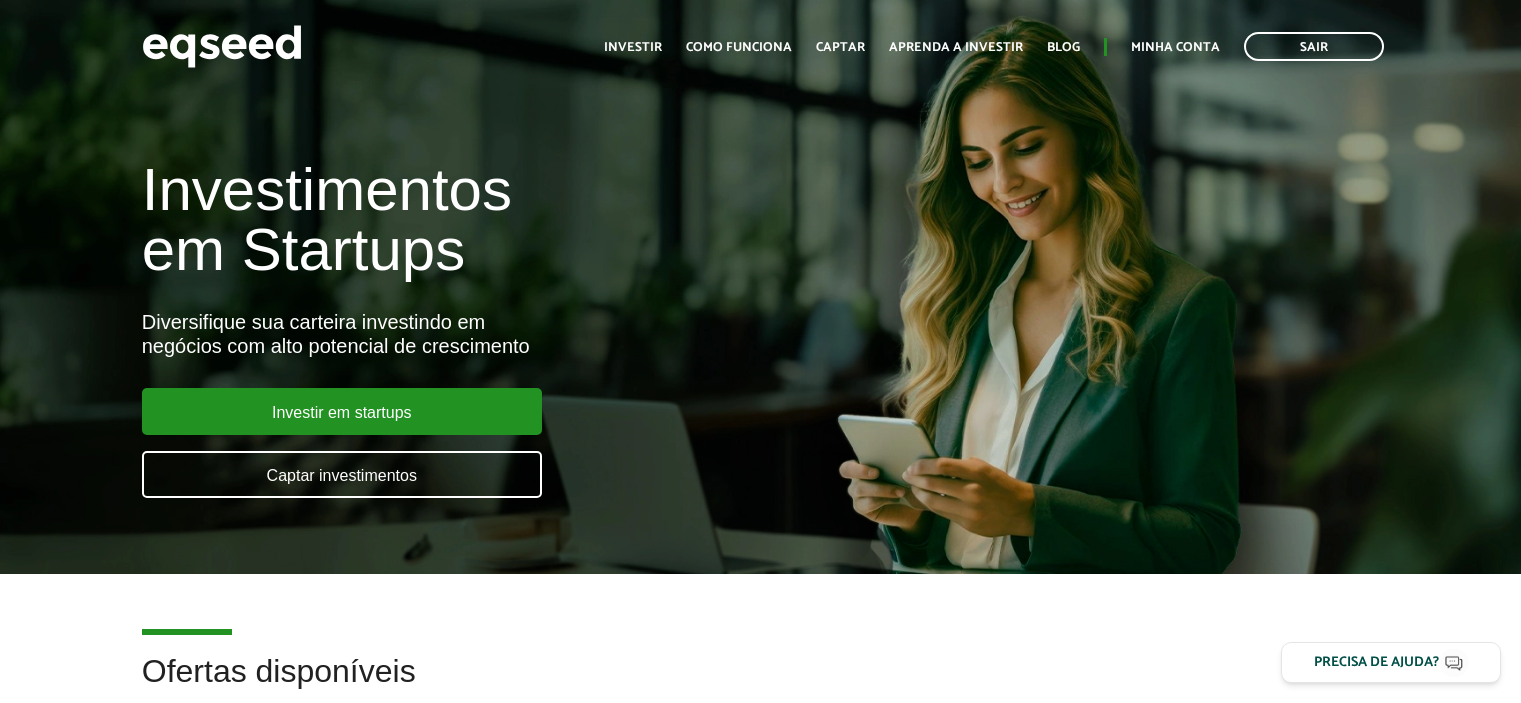 scroll, scrollTop: 0, scrollLeft: 0, axis: both 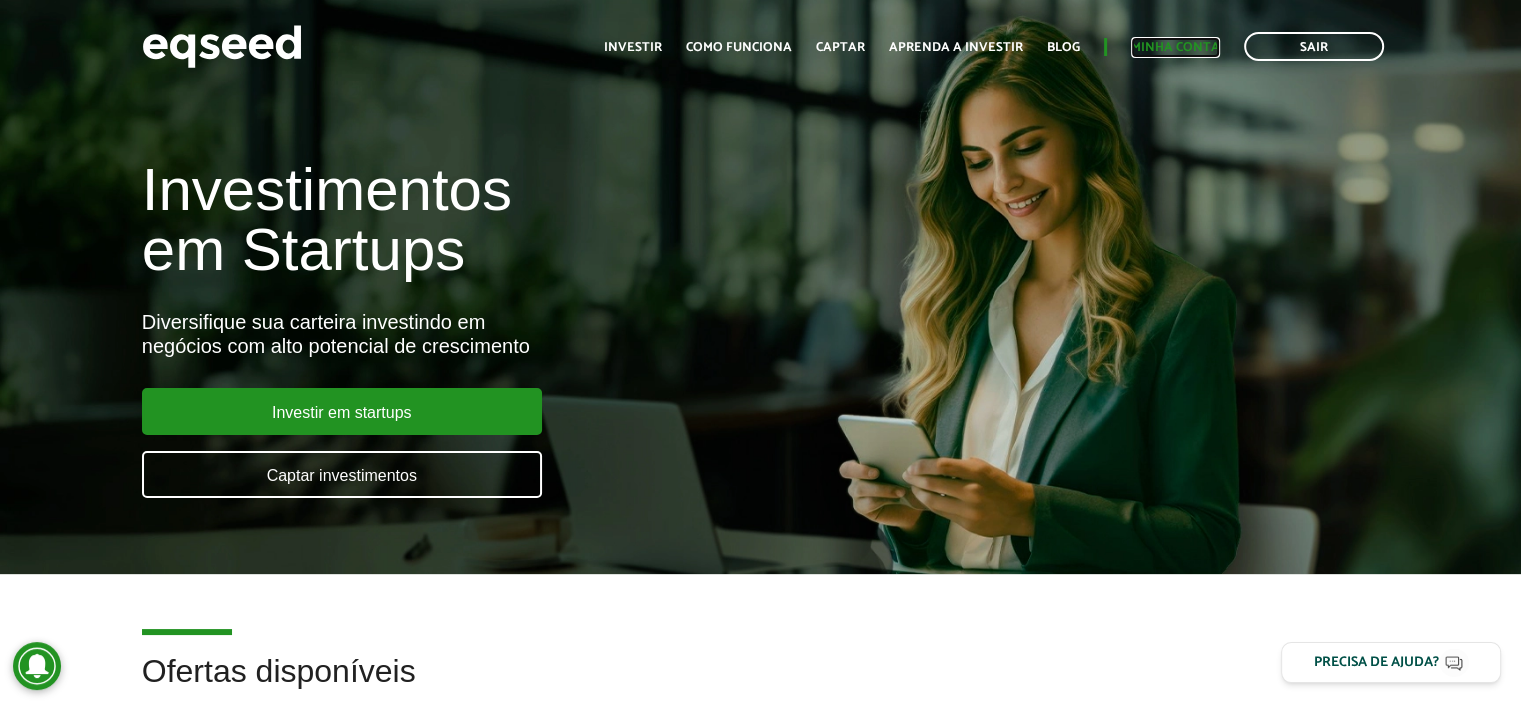 click on "Minha conta" at bounding box center [1175, 47] 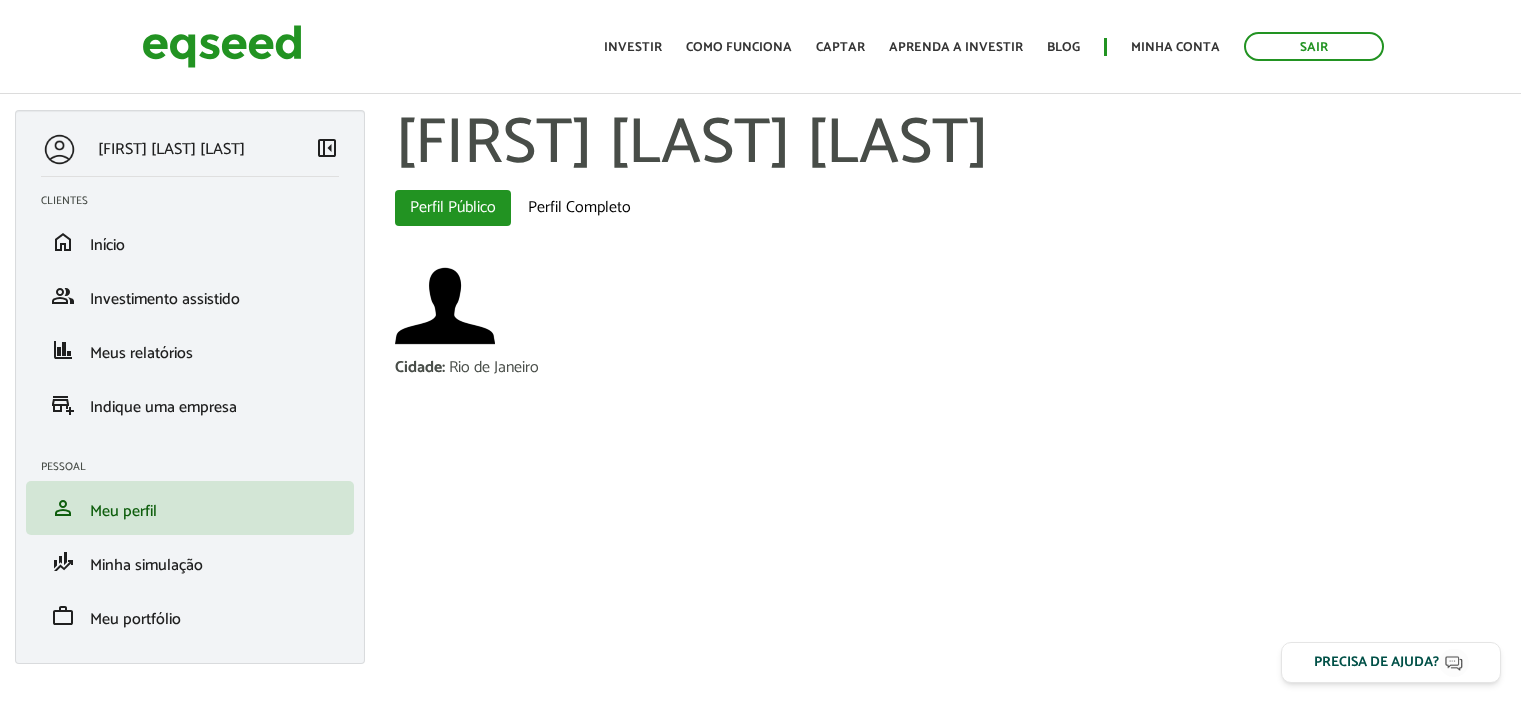 scroll, scrollTop: 0, scrollLeft: 0, axis: both 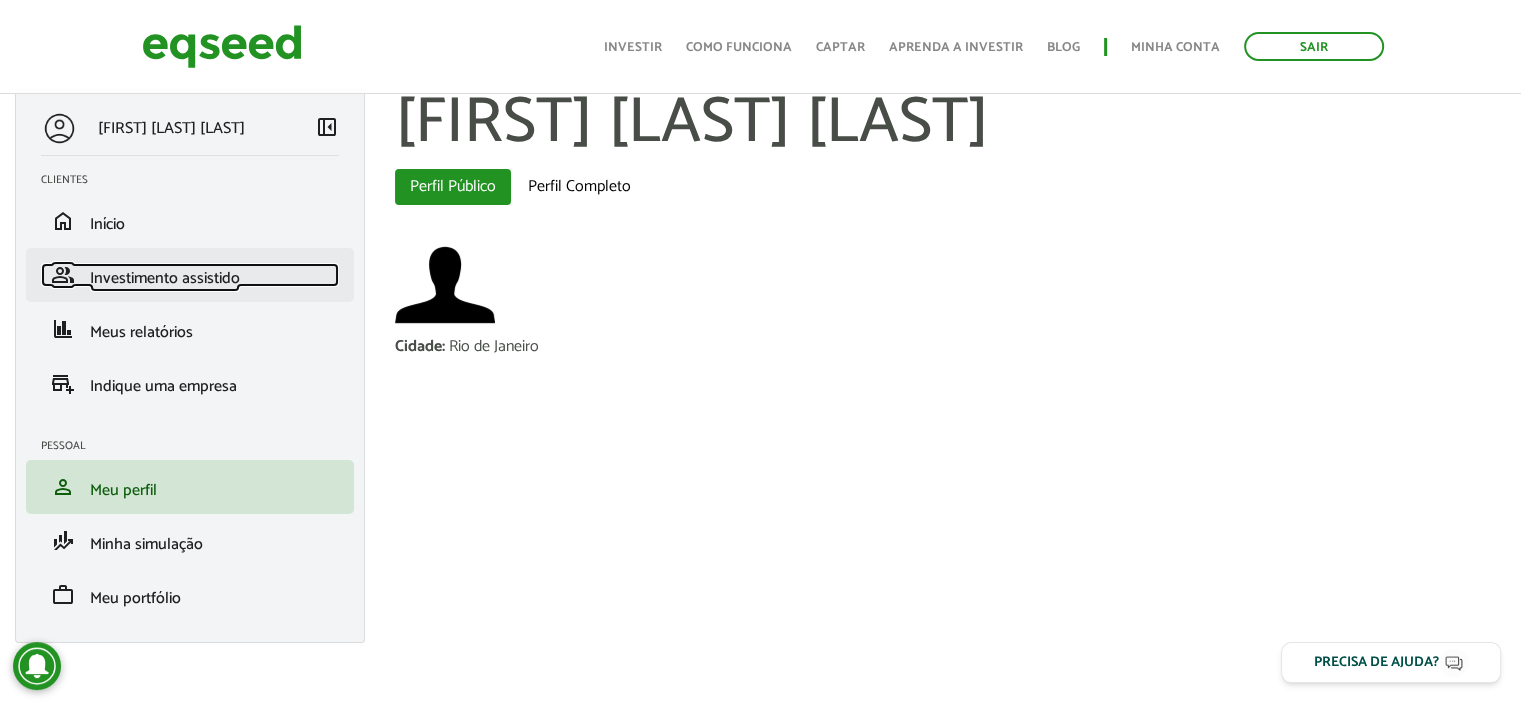 click on "group Investimento assistido" at bounding box center (190, 275) 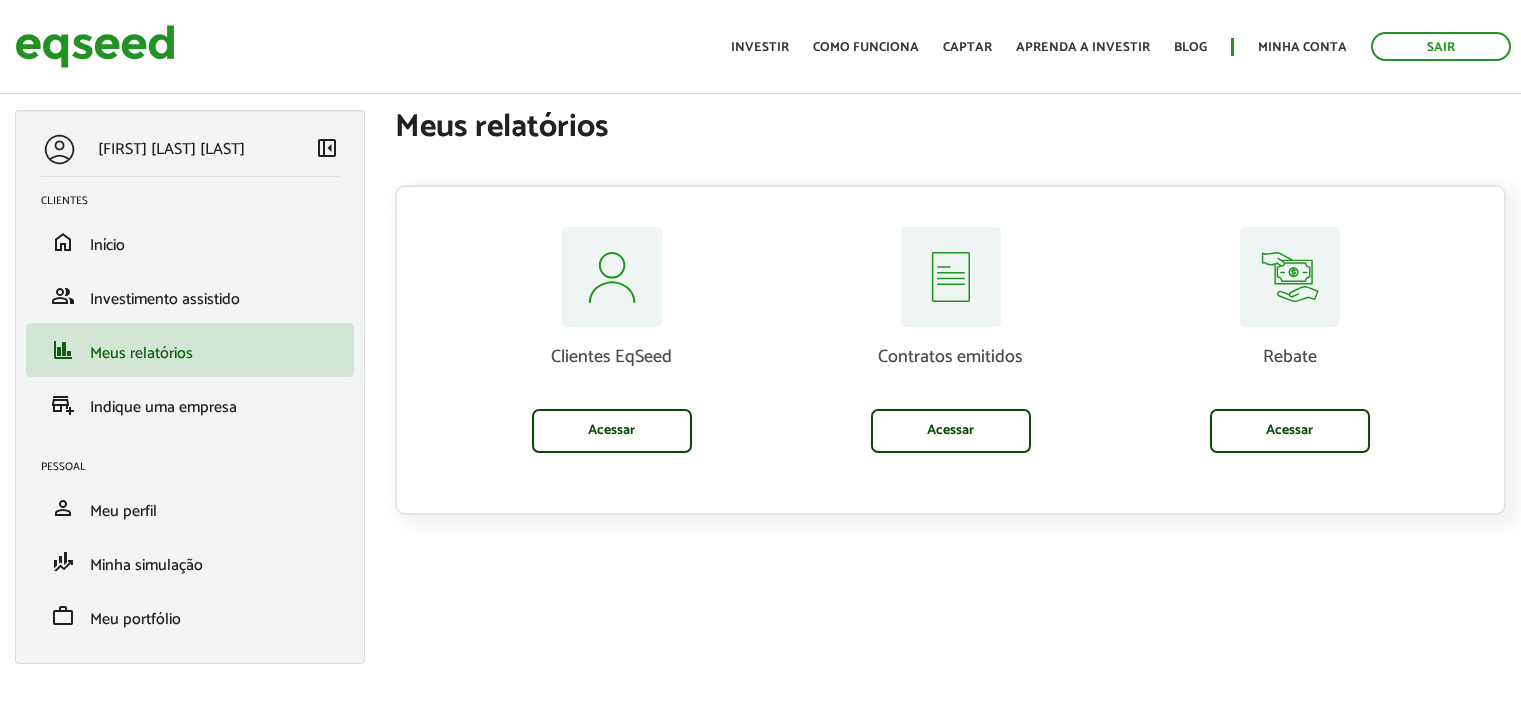 scroll, scrollTop: 0, scrollLeft: 0, axis: both 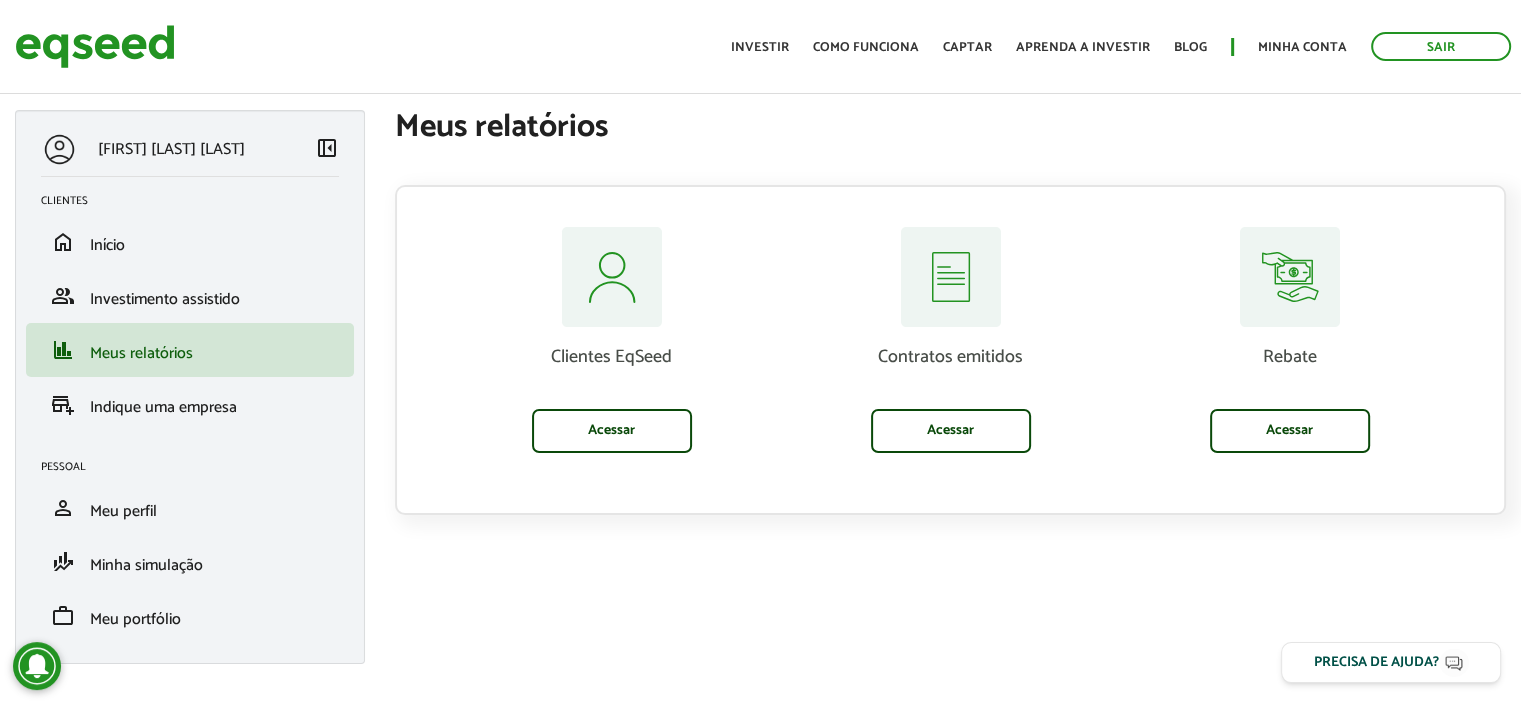 click on "Contratos emitidos
Acessar" at bounding box center [950, 370] 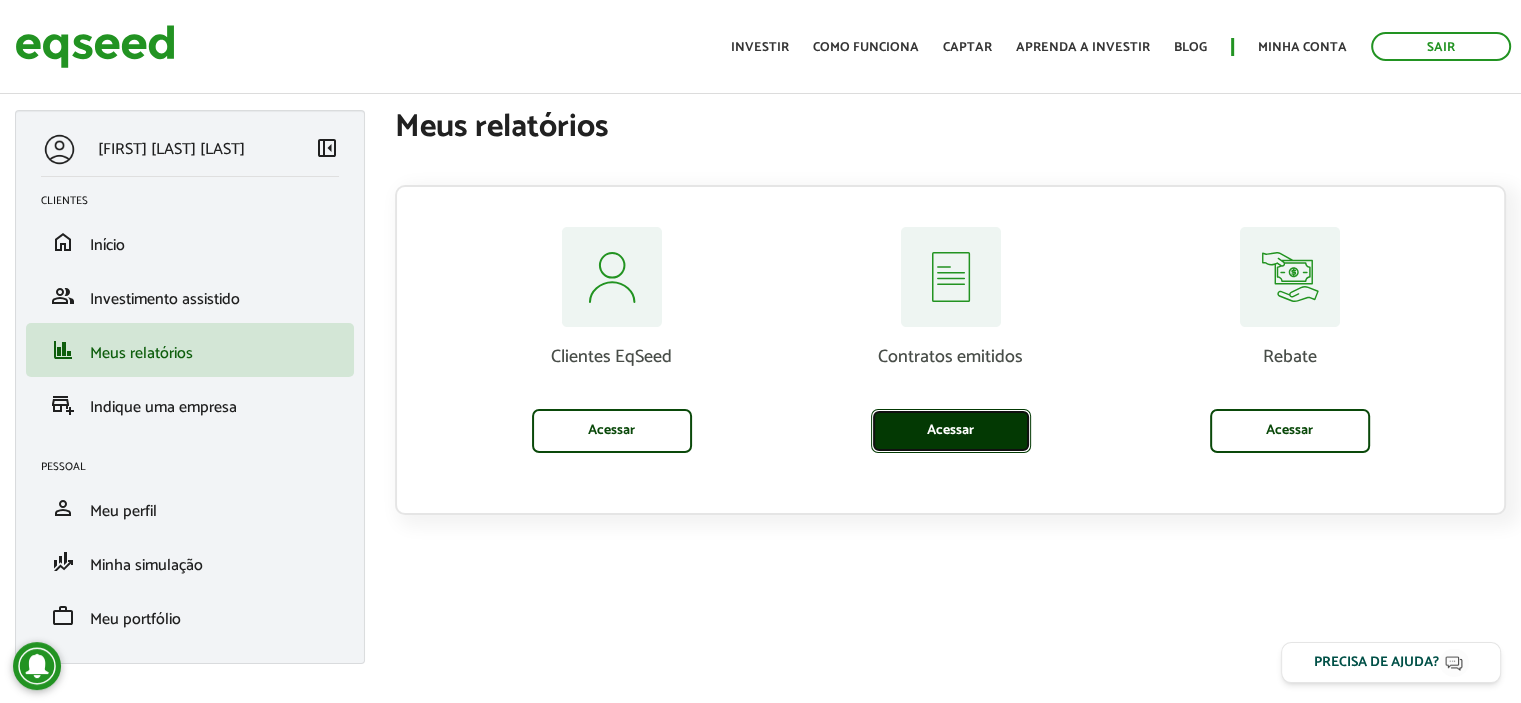 click on "Acessar" at bounding box center [951, 431] 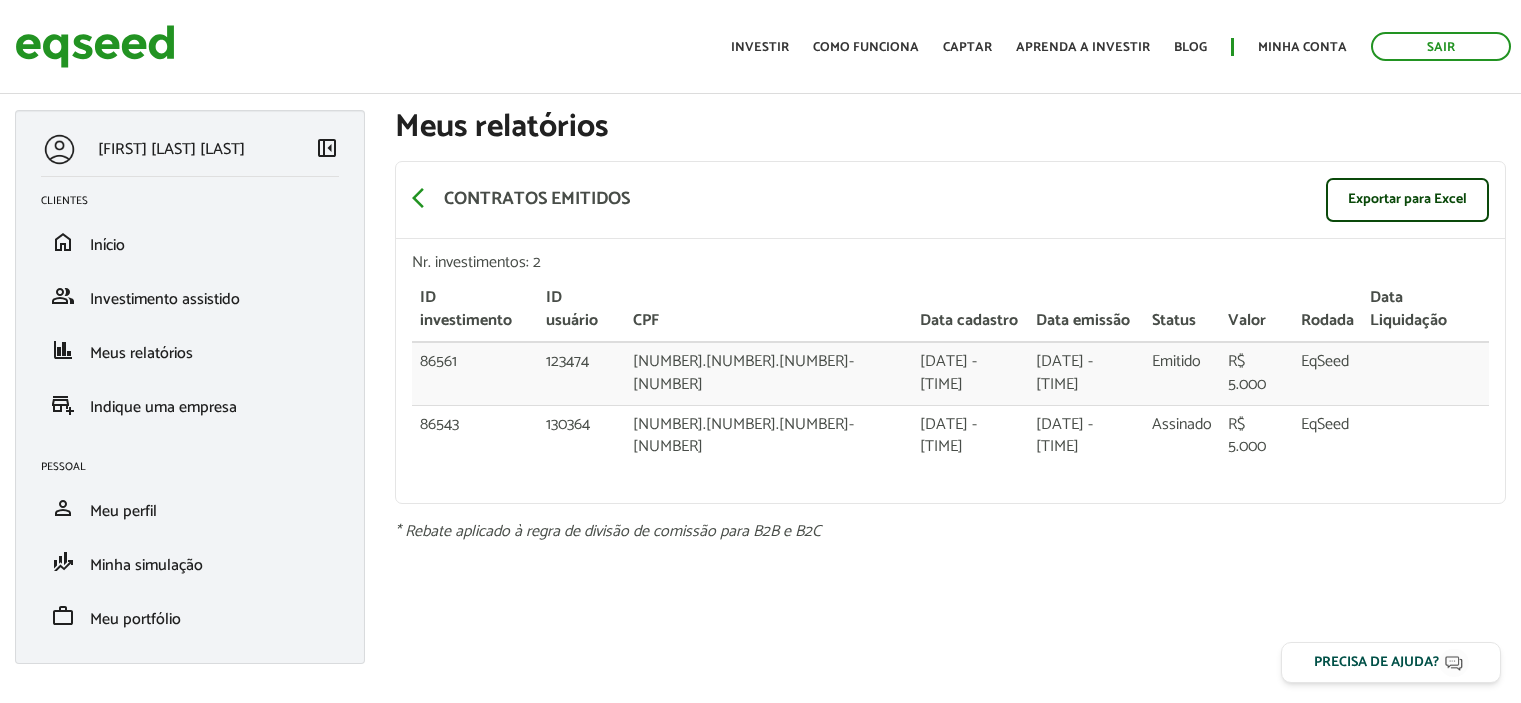 scroll, scrollTop: 0, scrollLeft: 0, axis: both 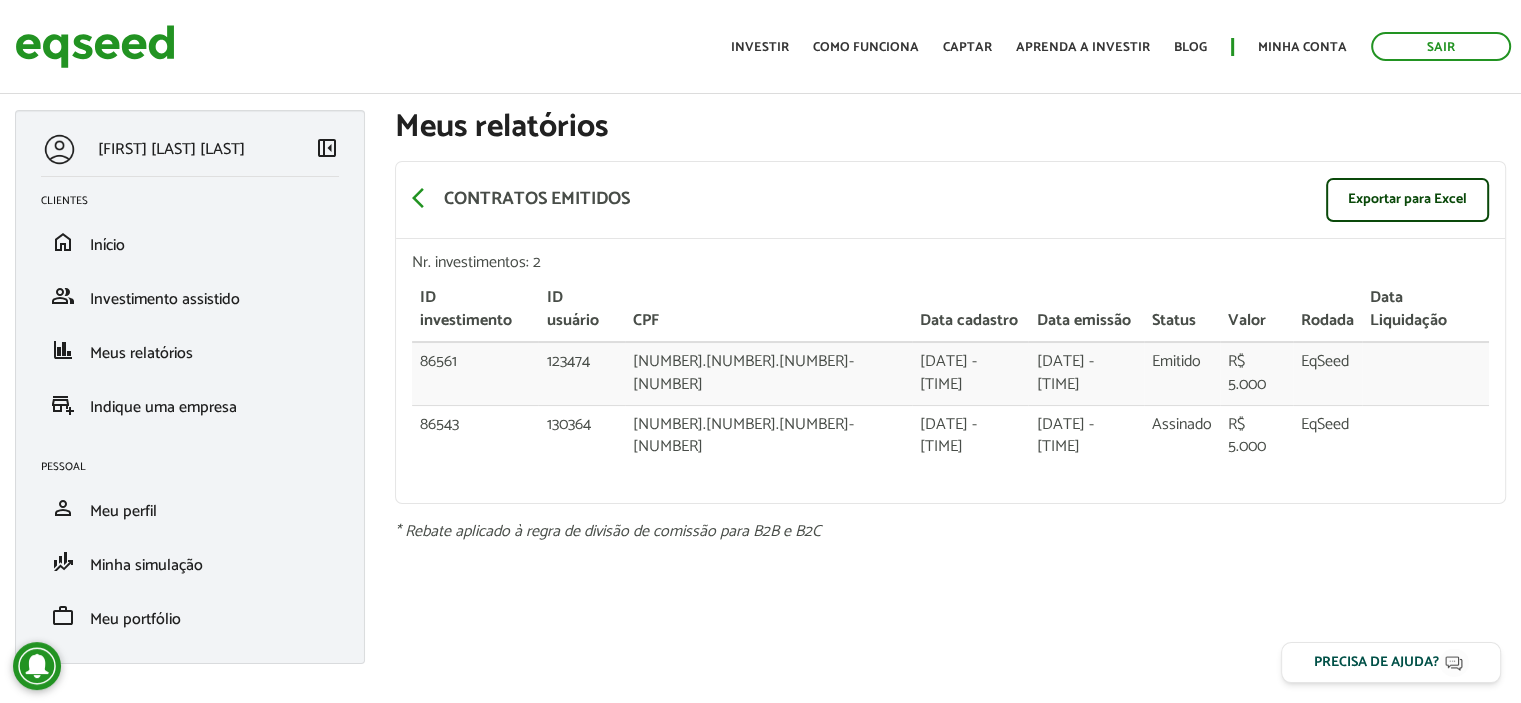 click on "arrow_back_ios   Contratos emitidos Exportar para Excel" at bounding box center [950, 200] 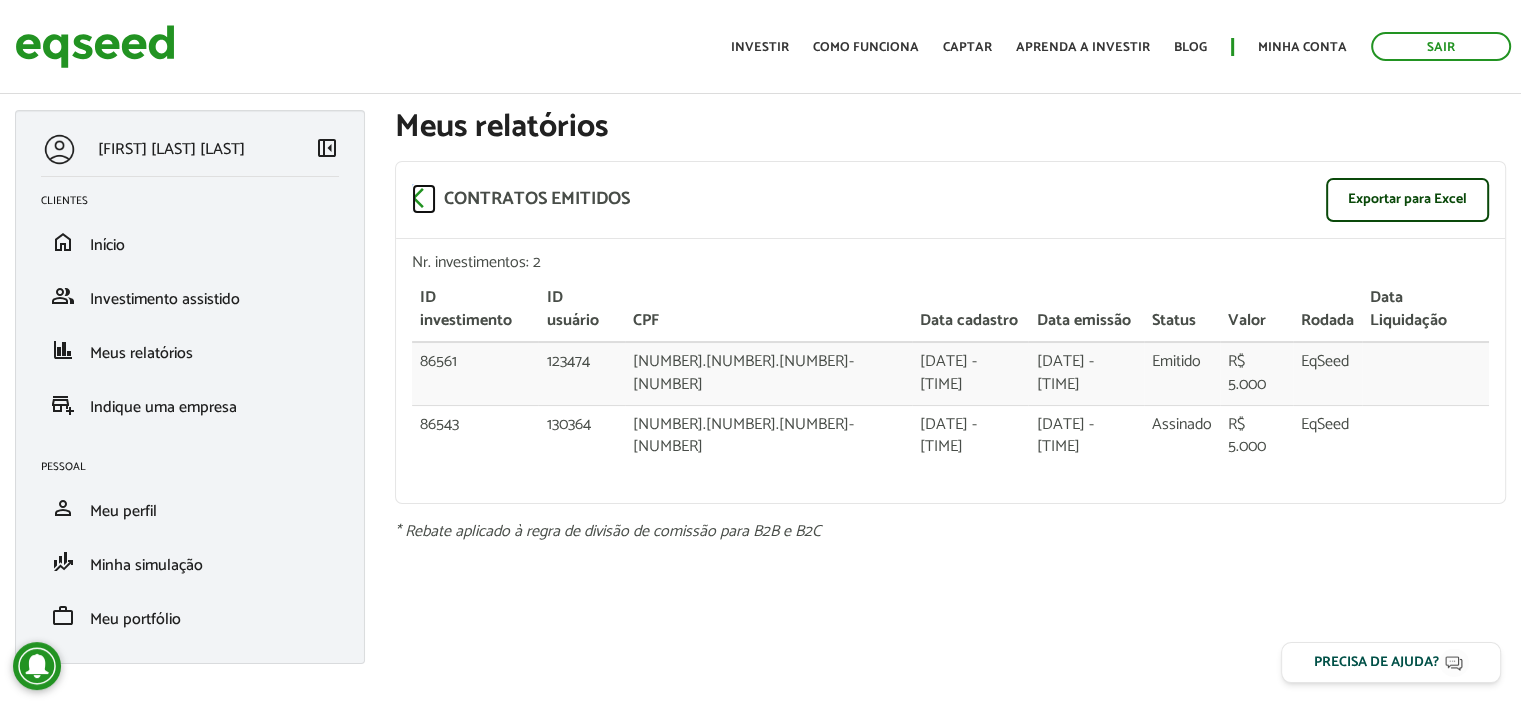 click on "arrow_back_ios" at bounding box center (424, 198) 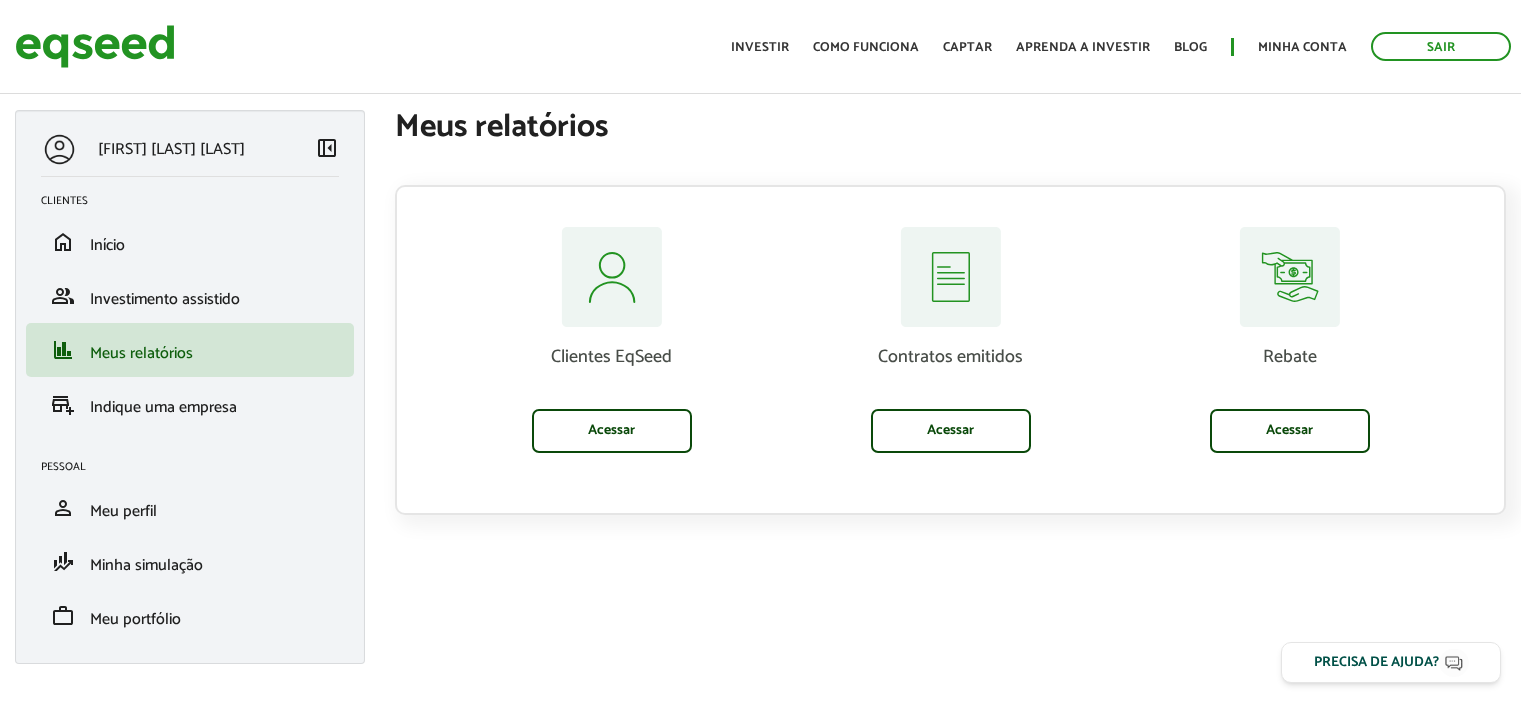 scroll, scrollTop: 0, scrollLeft: 0, axis: both 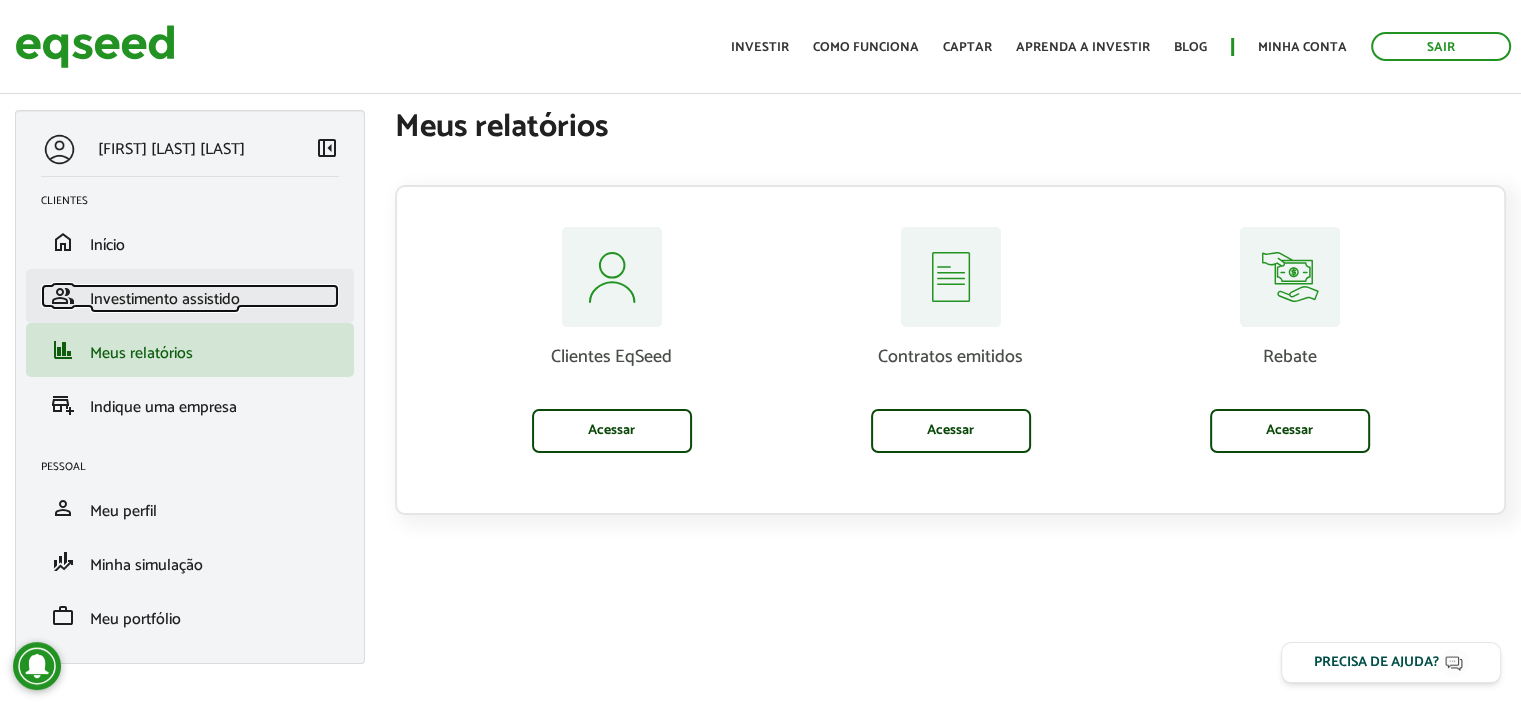 click on "Investimento assistido" at bounding box center [165, 299] 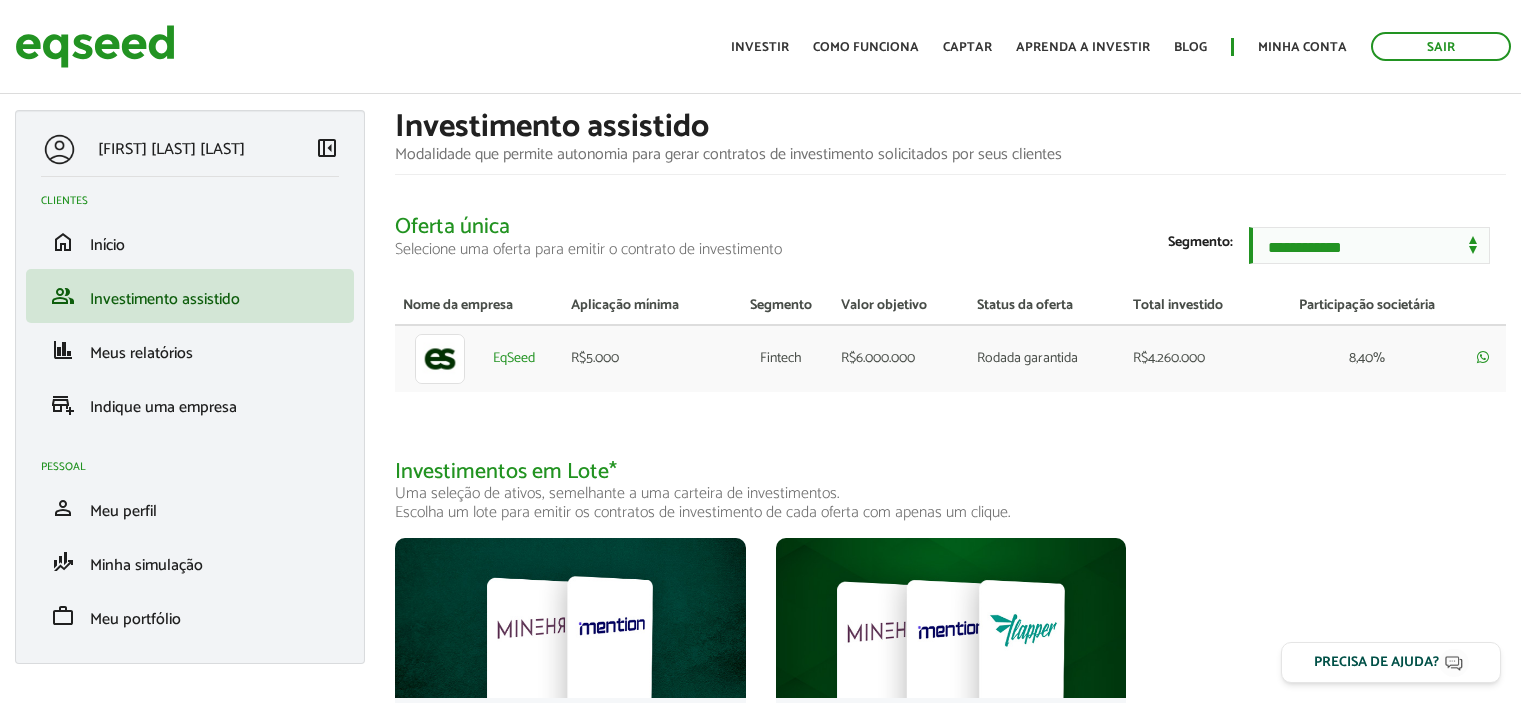 scroll, scrollTop: 0, scrollLeft: 0, axis: both 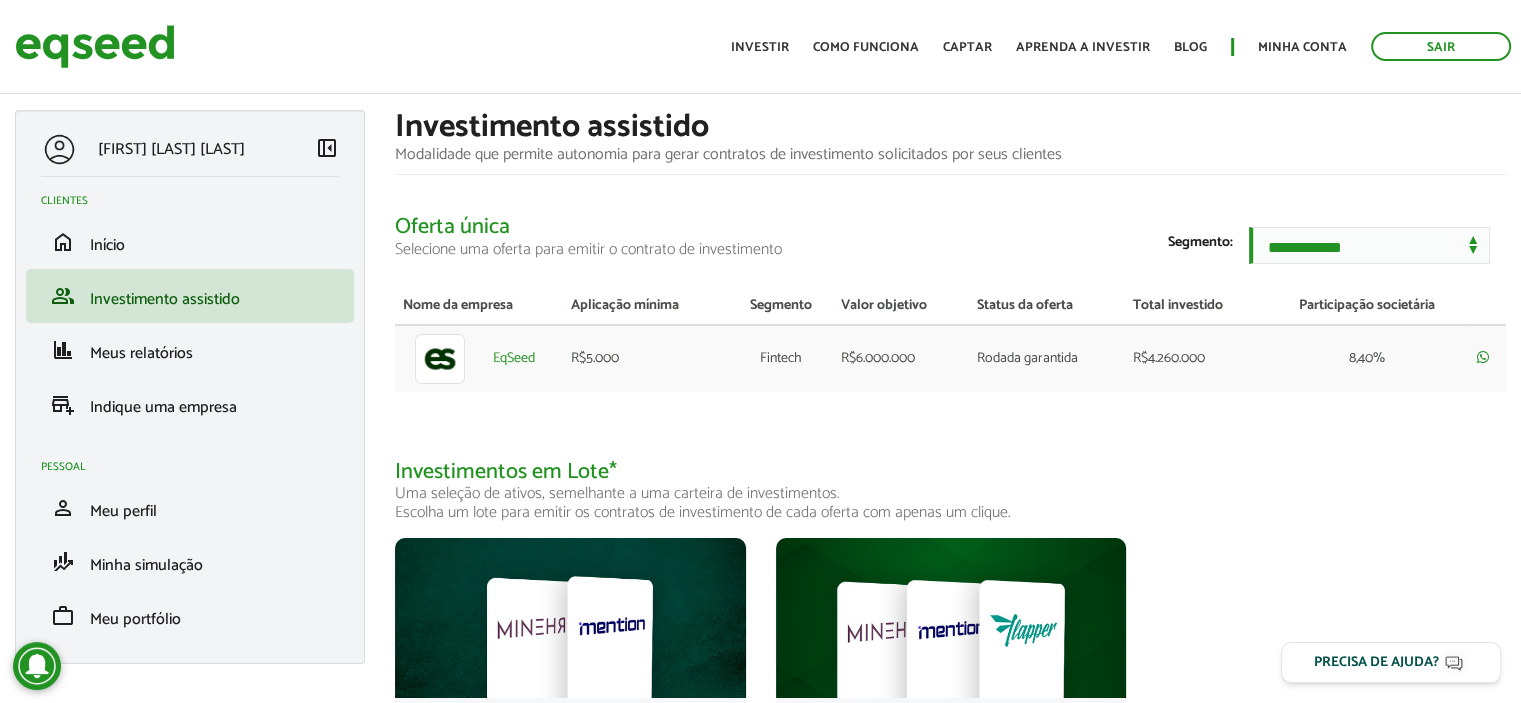 click on "Clientes" at bounding box center (197, 201) 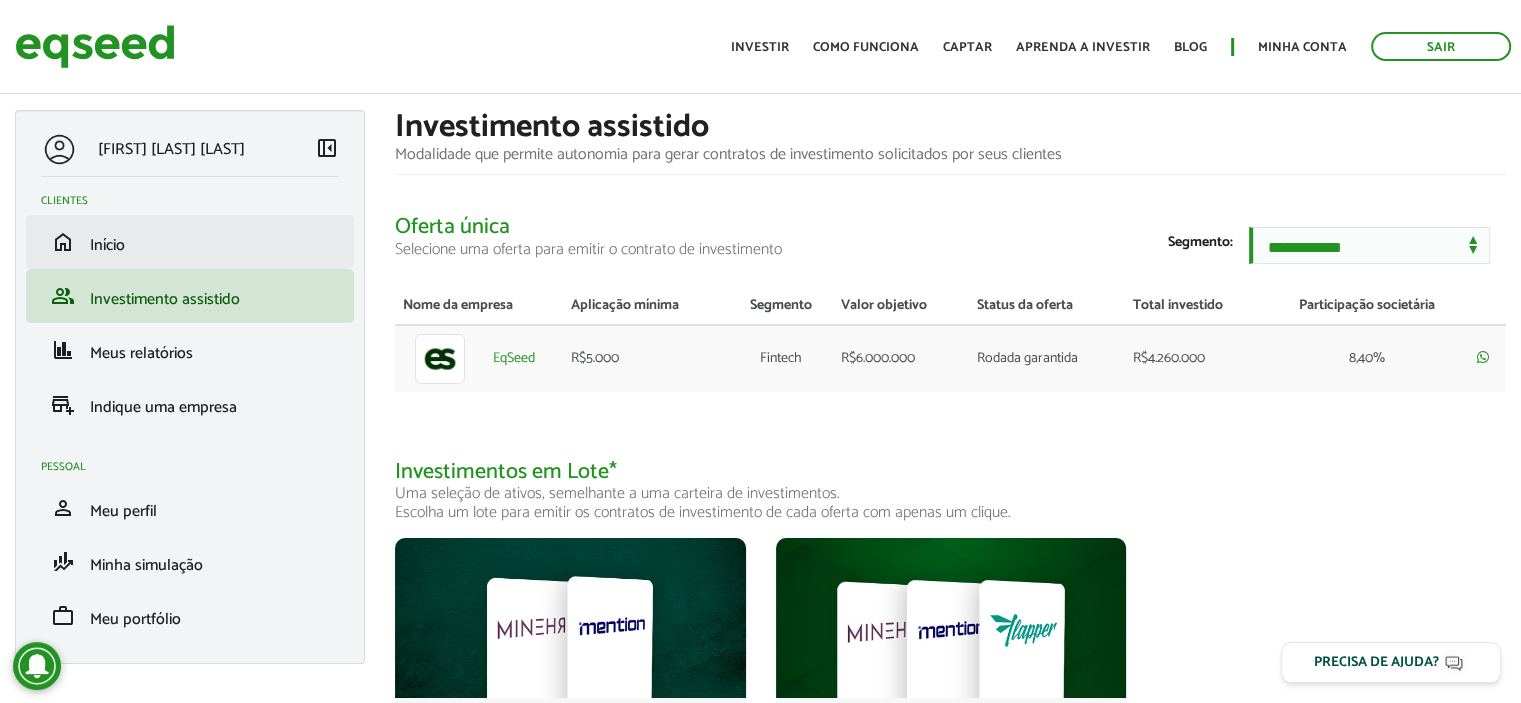 click on "home Início" at bounding box center [190, 242] 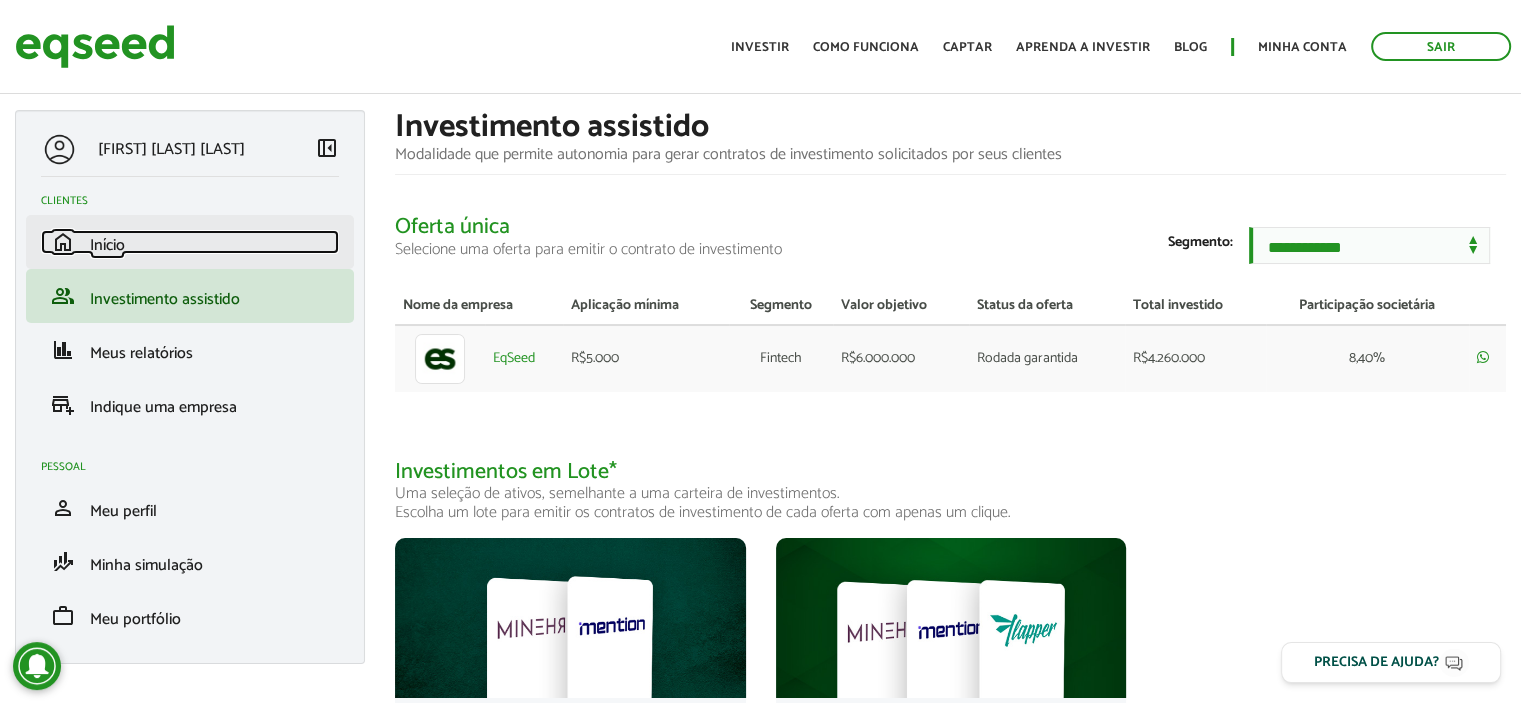click on "home Início" at bounding box center (190, 242) 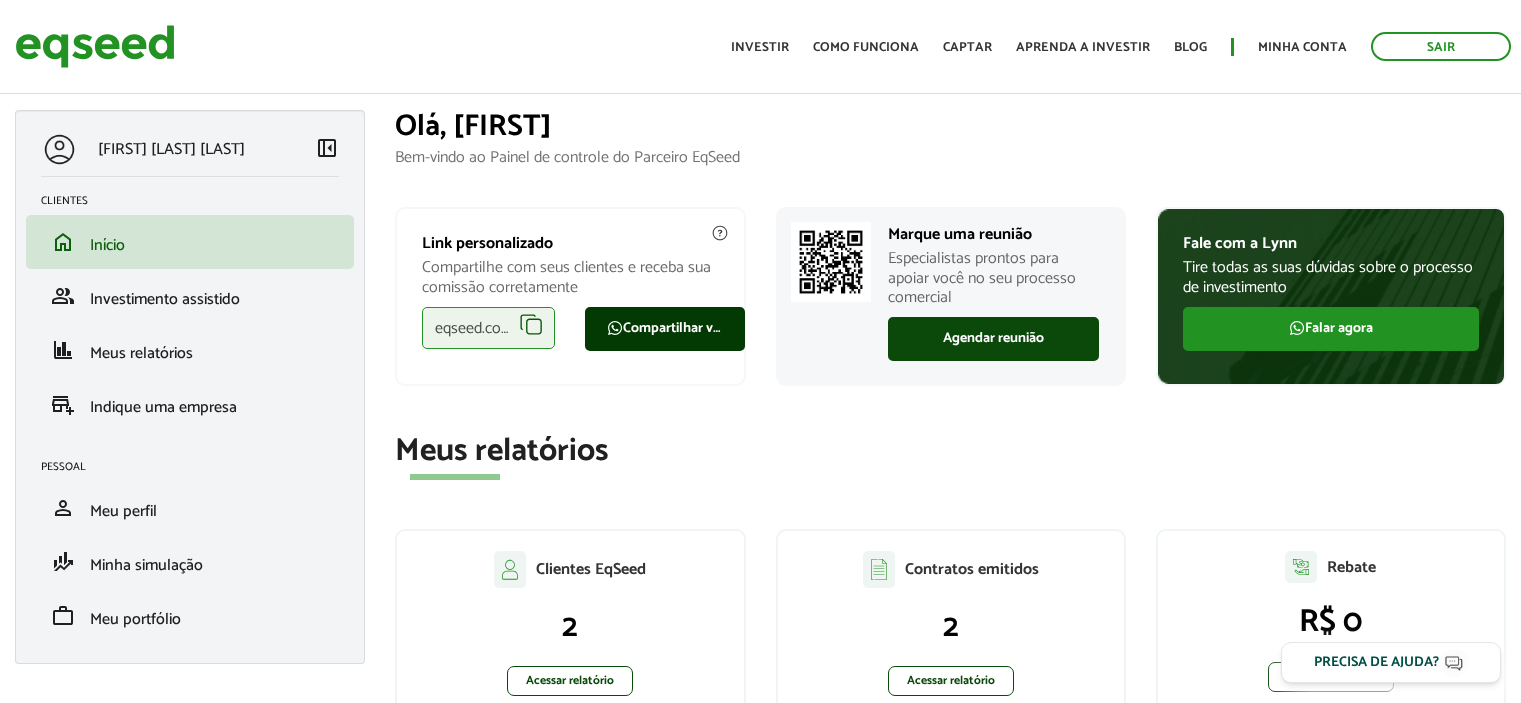 scroll, scrollTop: 0, scrollLeft: 0, axis: both 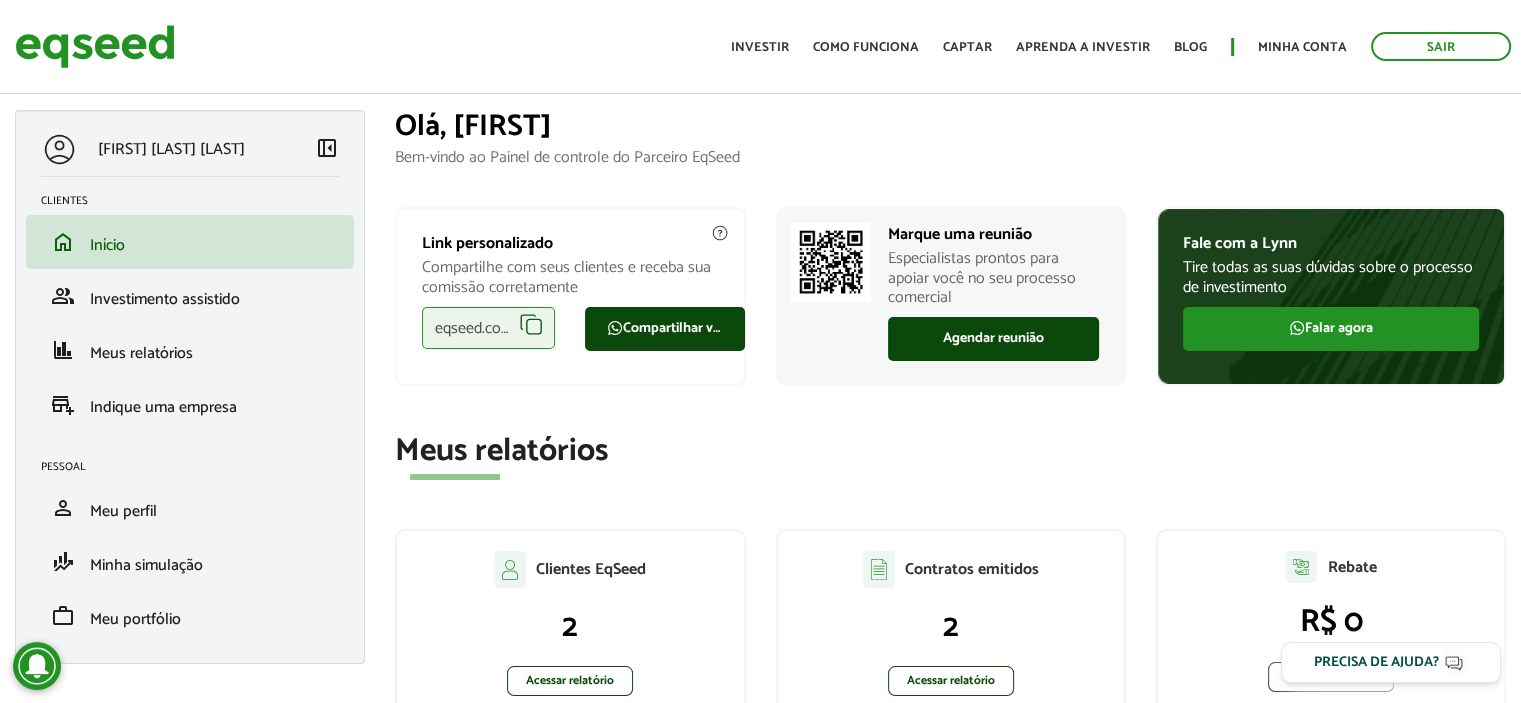click on "eqseed.com/a/is/gustavo.granato" at bounding box center [488, 328] 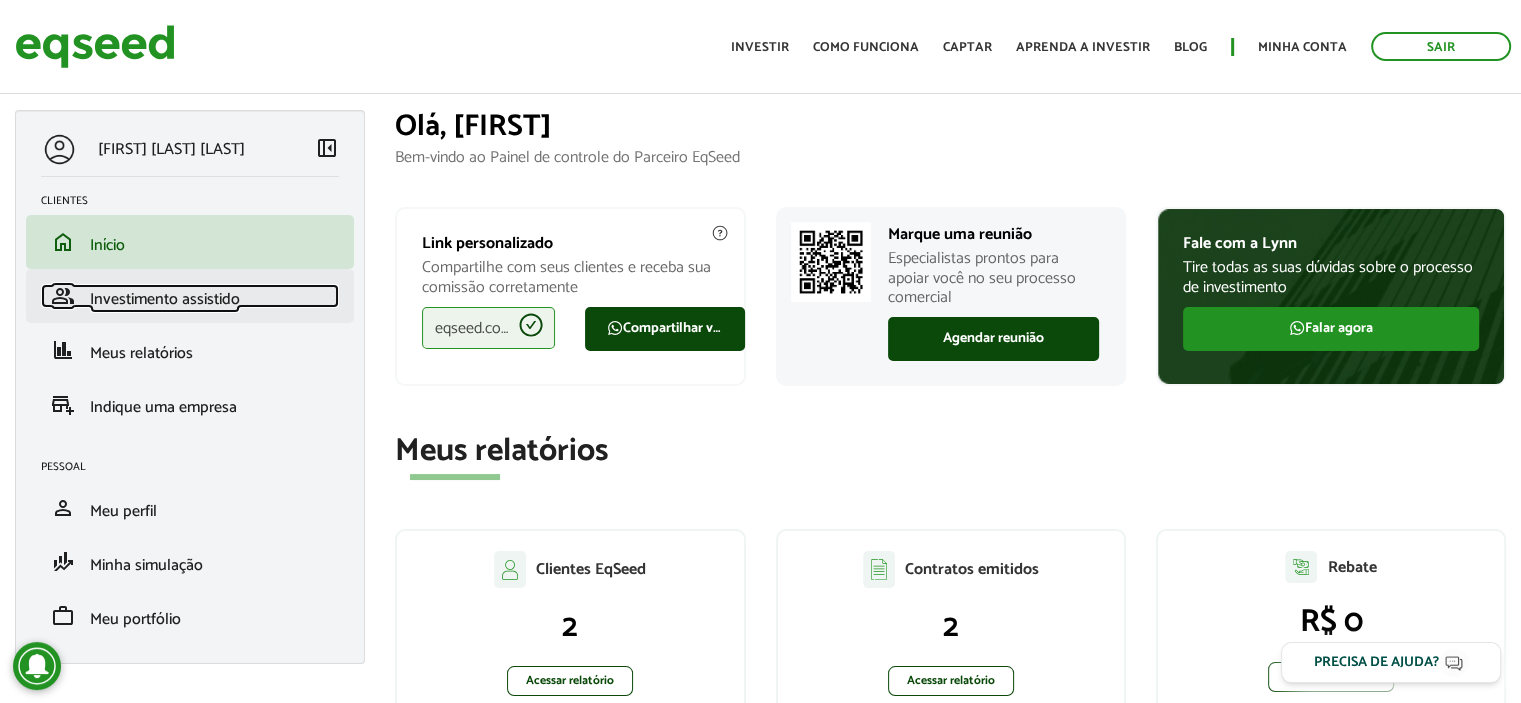 click on "Investimento assistido" at bounding box center [165, 299] 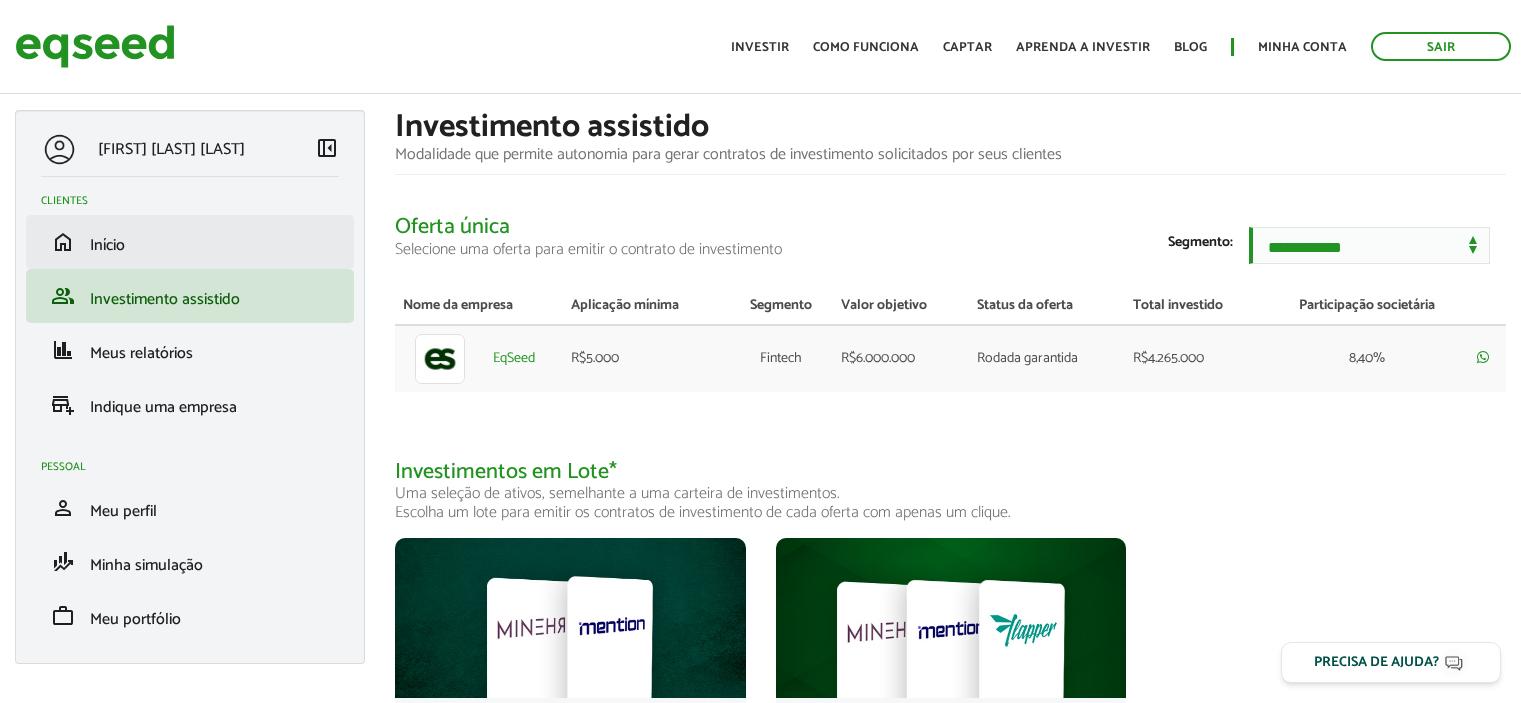 scroll, scrollTop: 0, scrollLeft: 0, axis: both 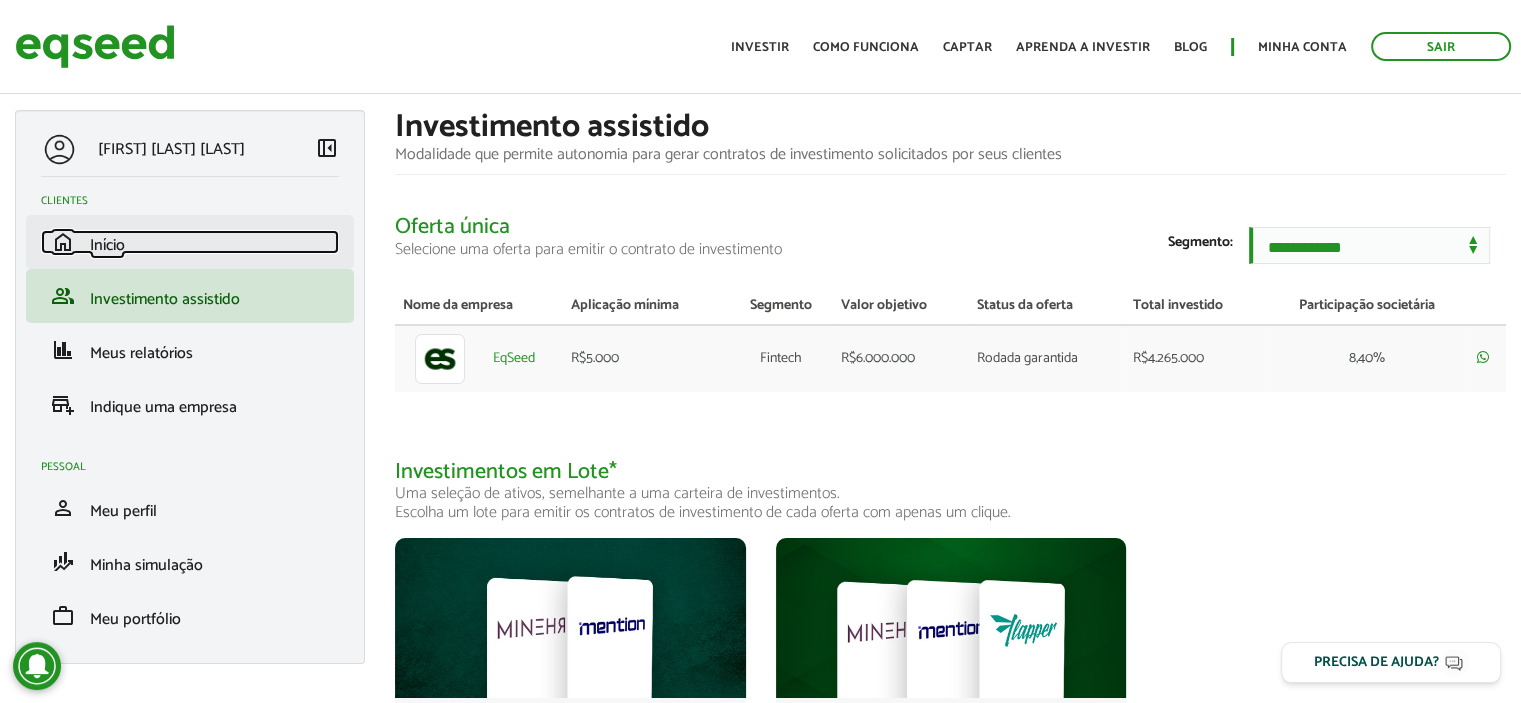 click on "home Início" at bounding box center (190, 242) 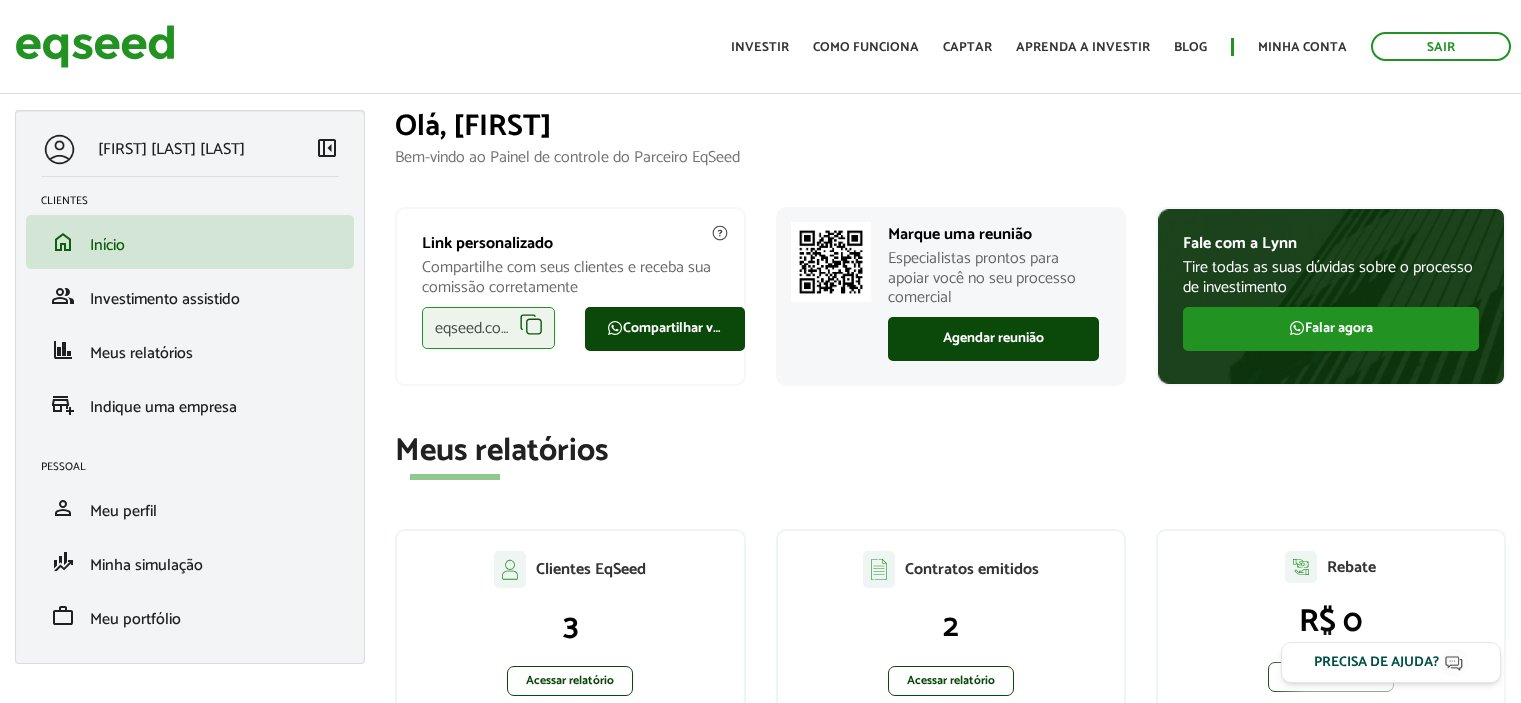 scroll, scrollTop: 0, scrollLeft: 0, axis: both 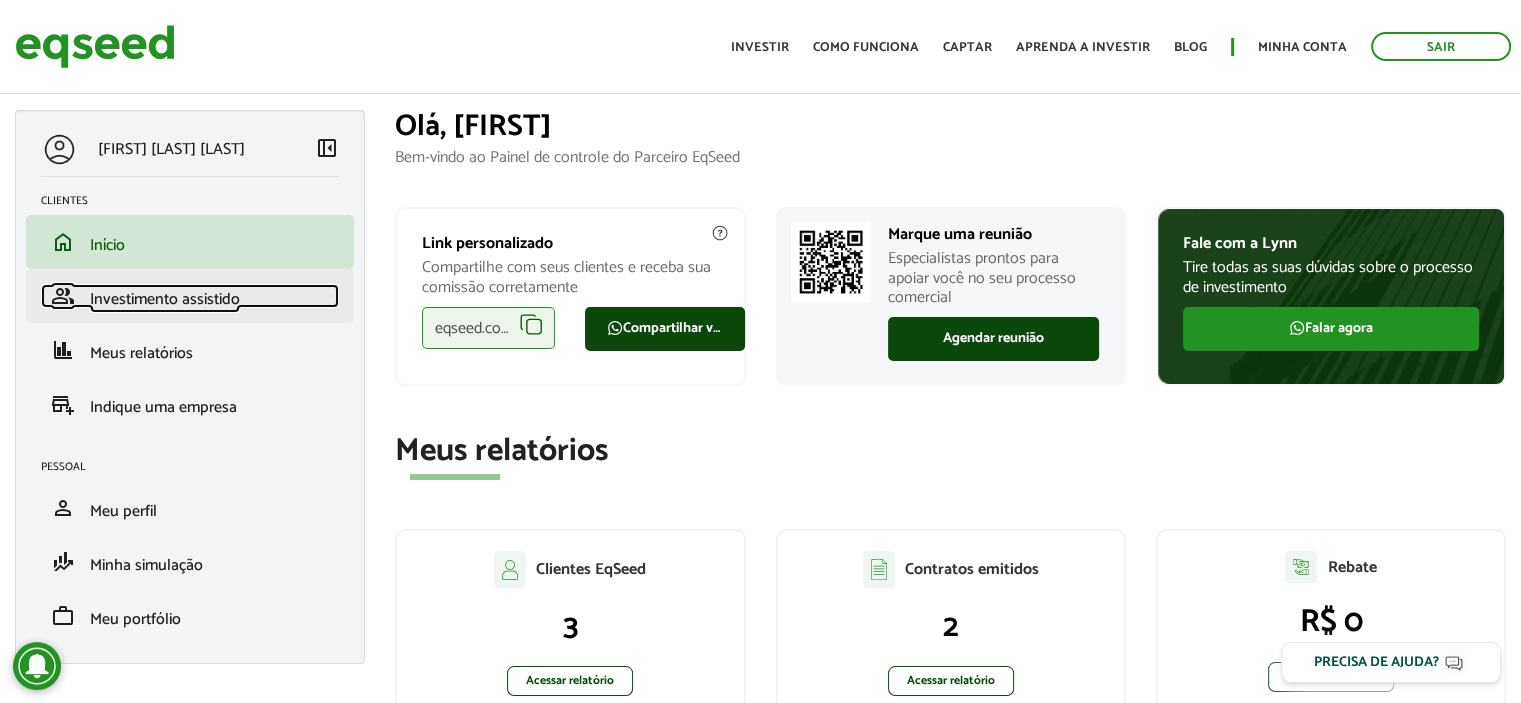 click on "Investimento assistido" at bounding box center [165, 299] 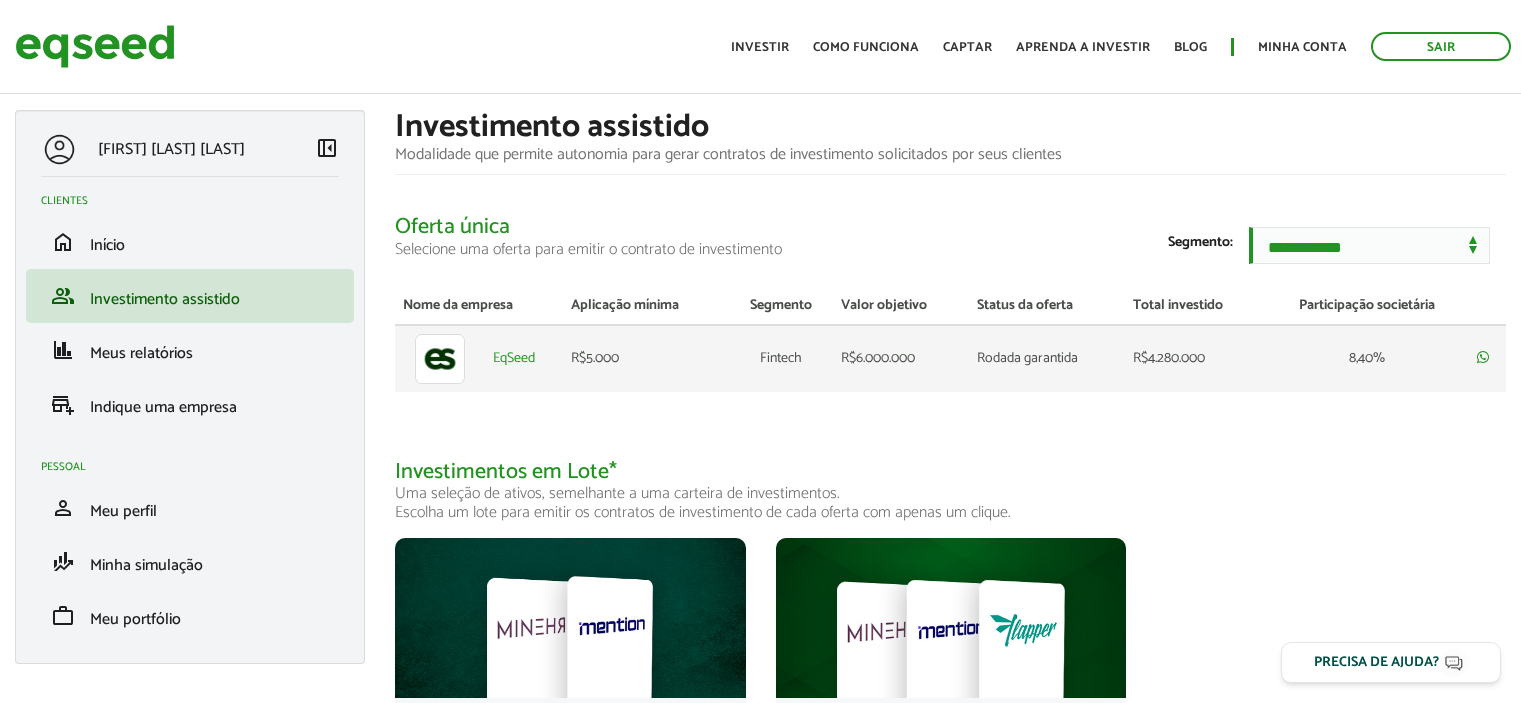 scroll, scrollTop: 0, scrollLeft: 0, axis: both 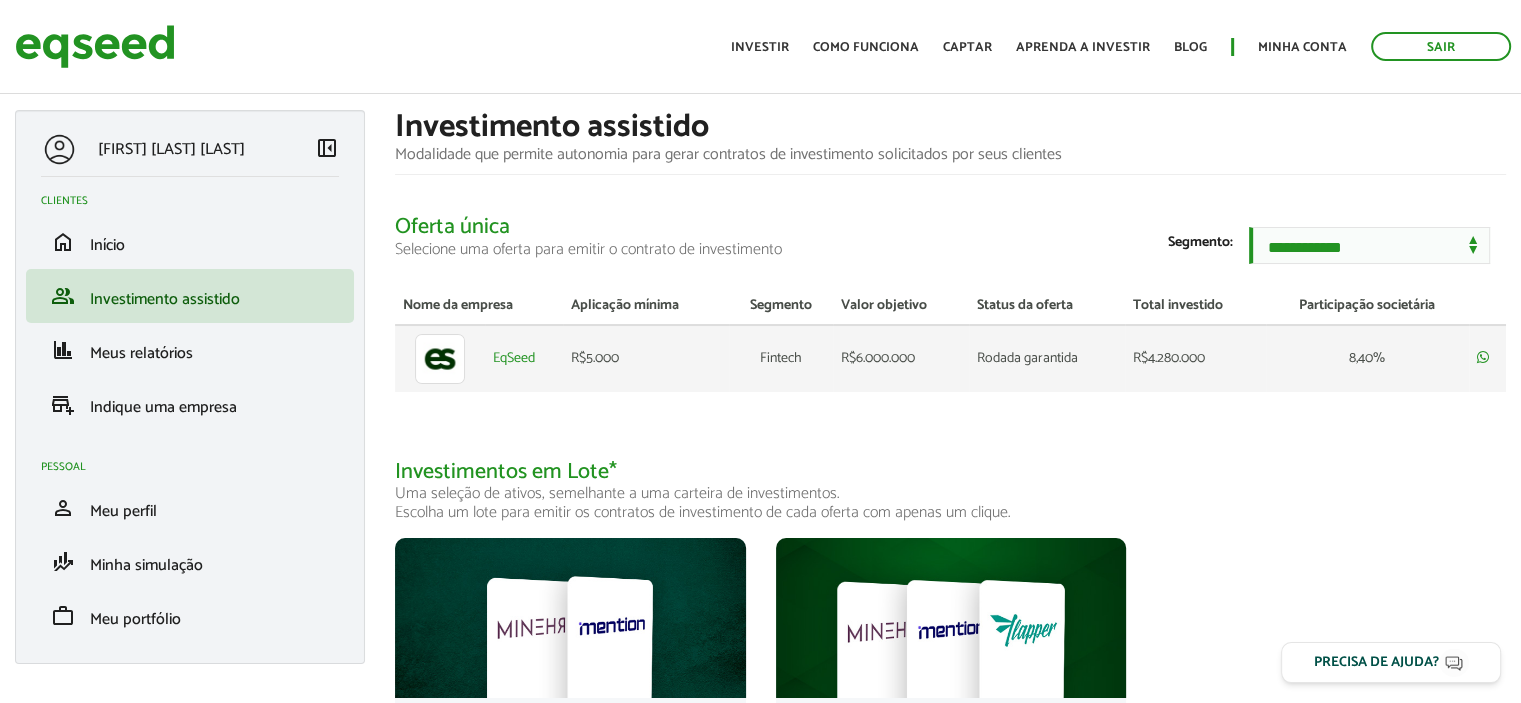 click on "R$5.000" at bounding box center (645, 358) 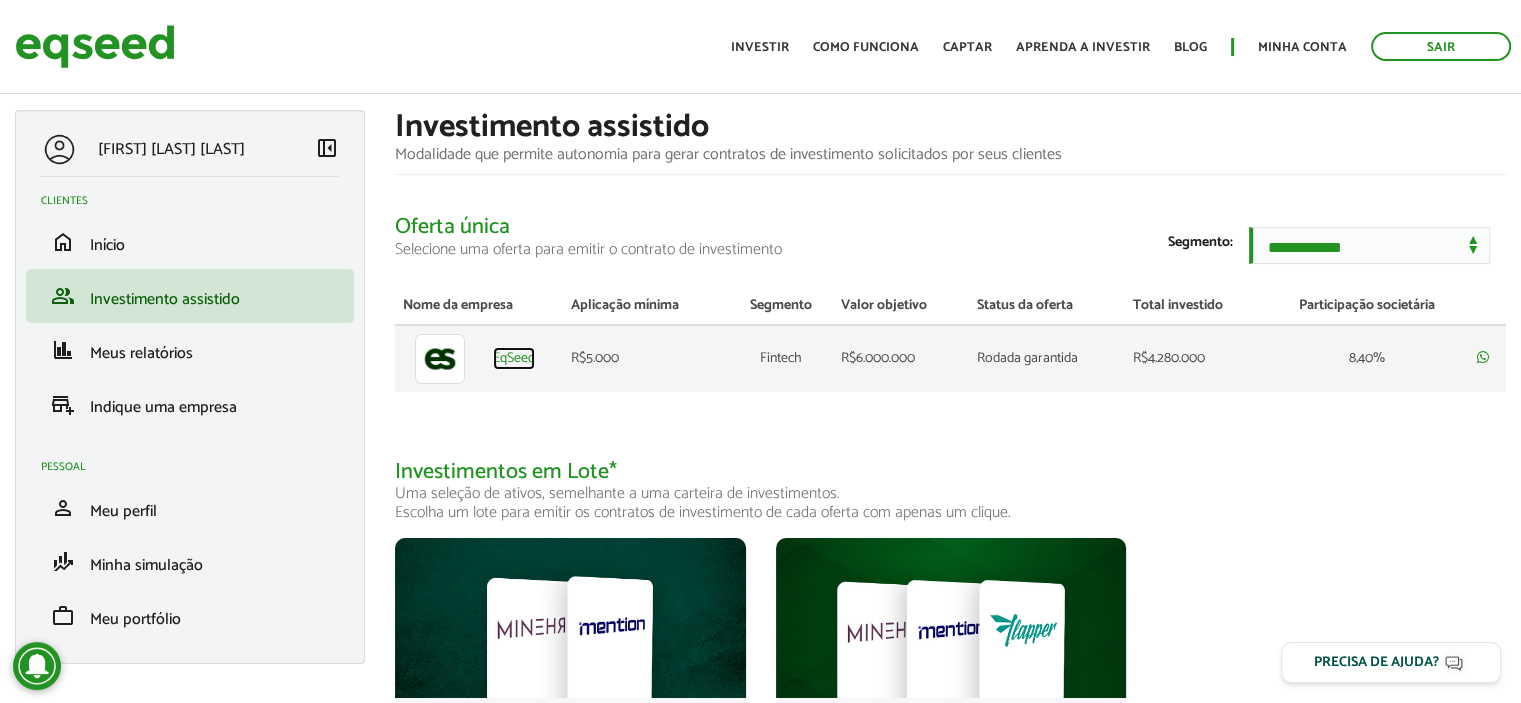 click on "EqSeed" at bounding box center (514, 359) 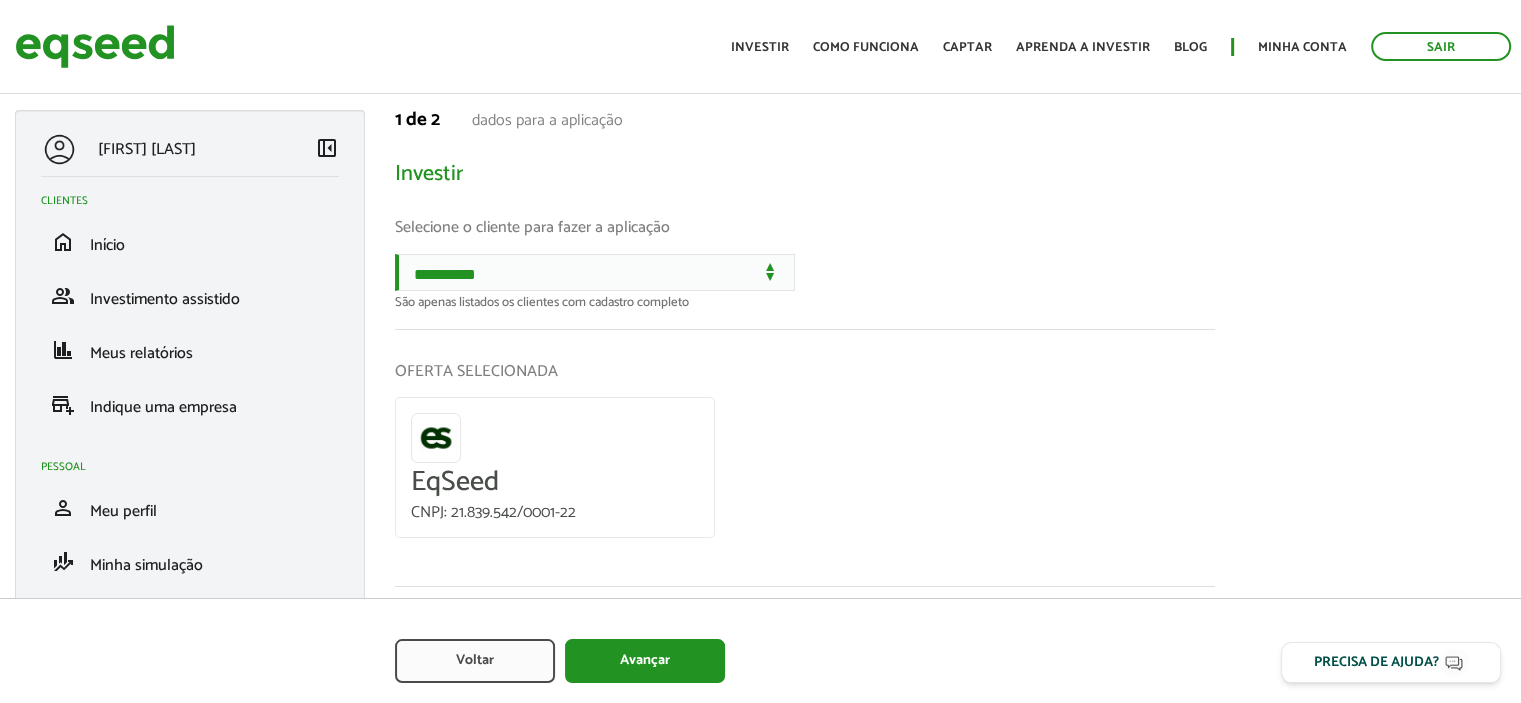 scroll, scrollTop: 176, scrollLeft: 0, axis: vertical 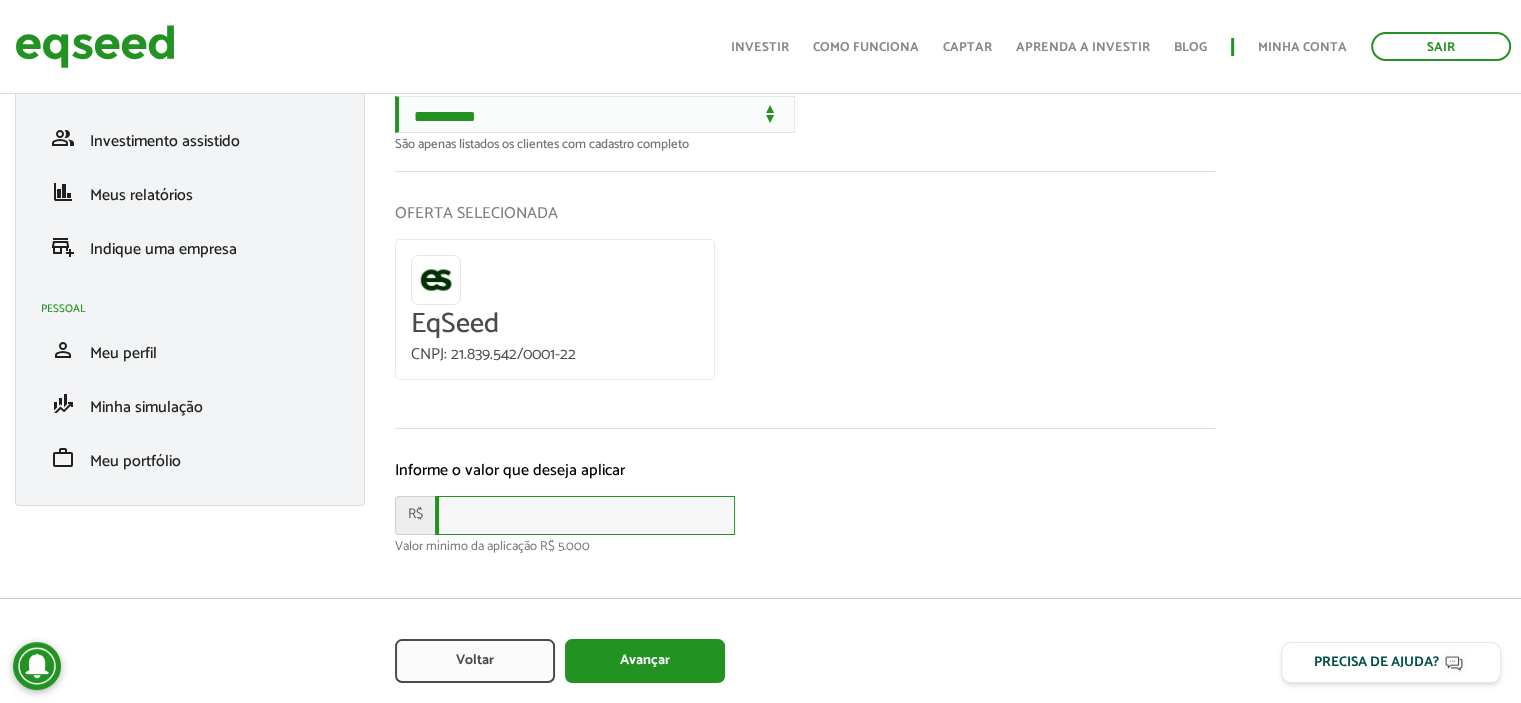 click at bounding box center [585, 515] 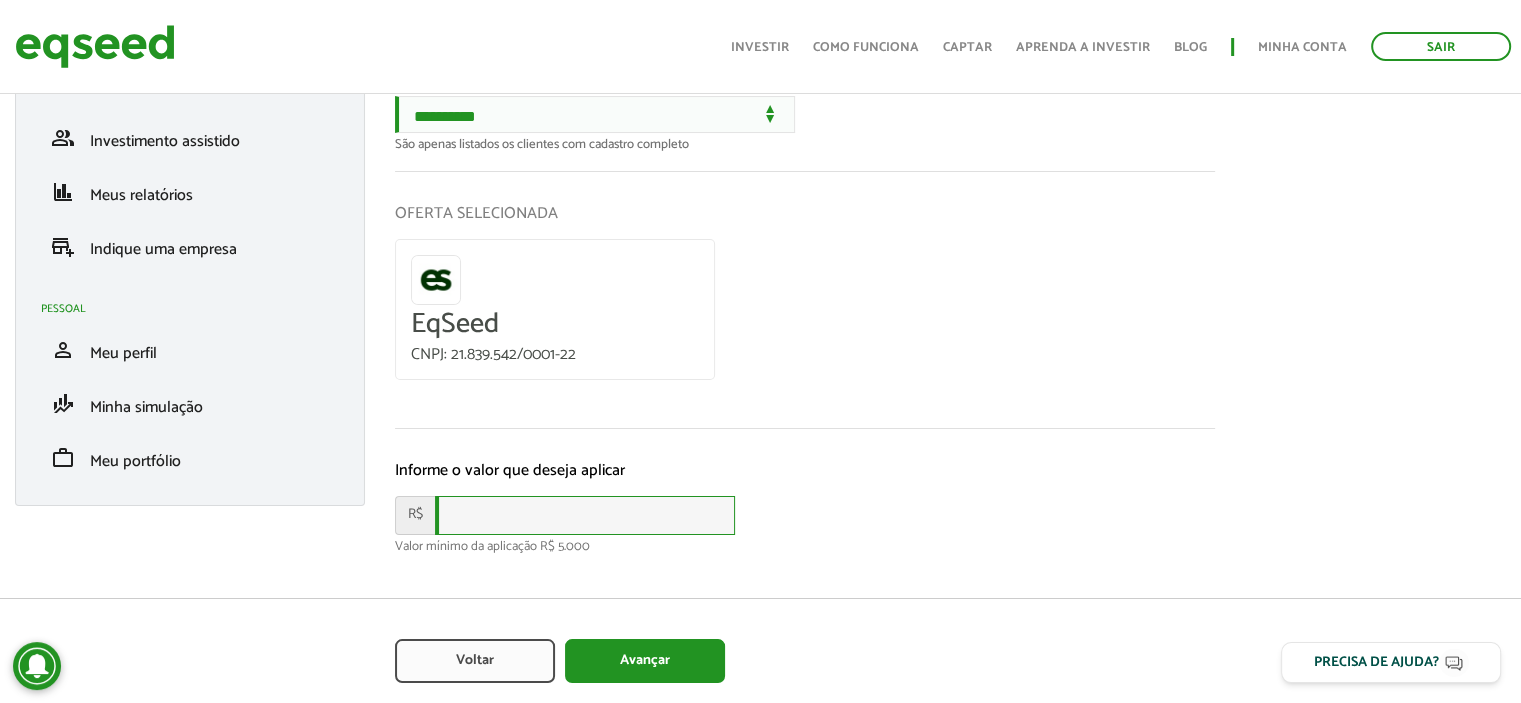 click at bounding box center (585, 515) 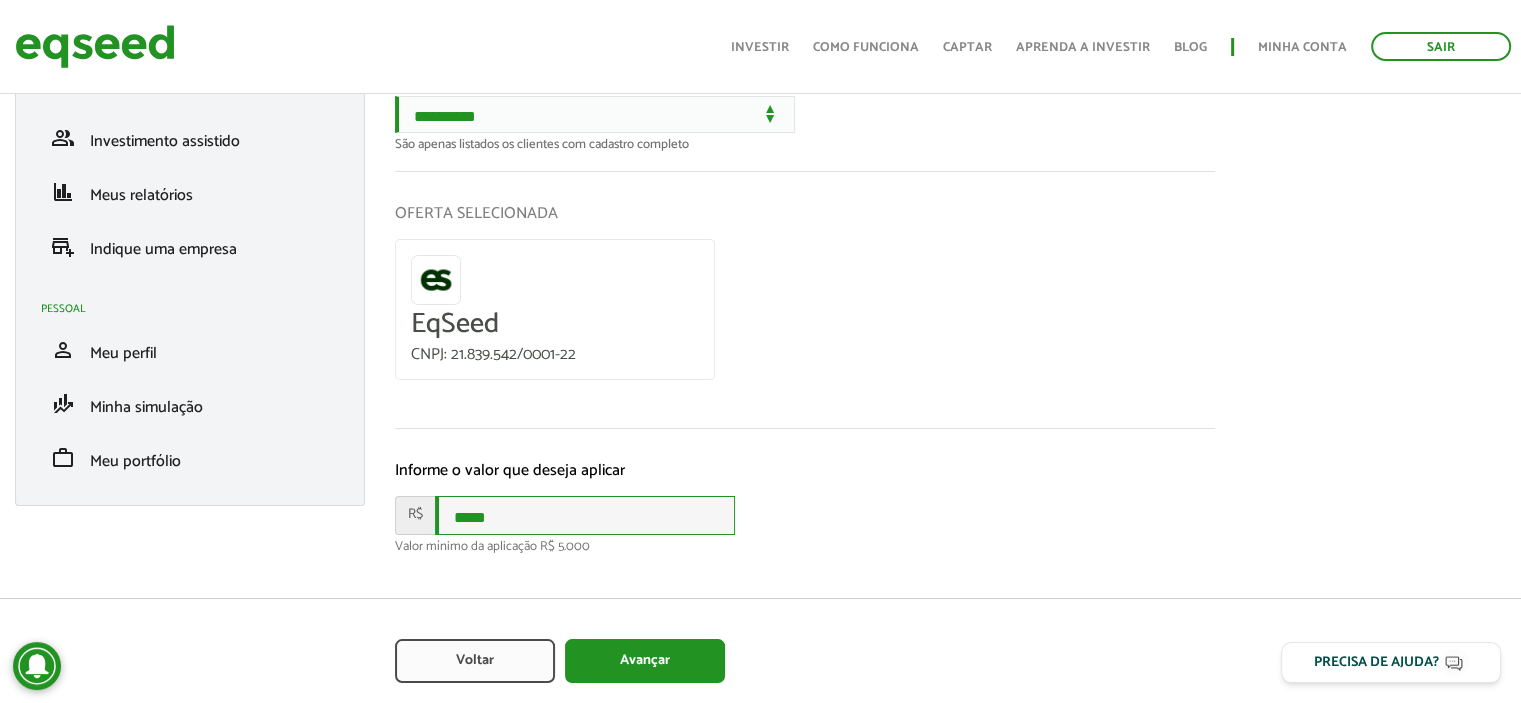 drag, startPoint x: 520, startPoint y: 519, endPoint x: 470, endPoint y: 511, distance: 50.635956 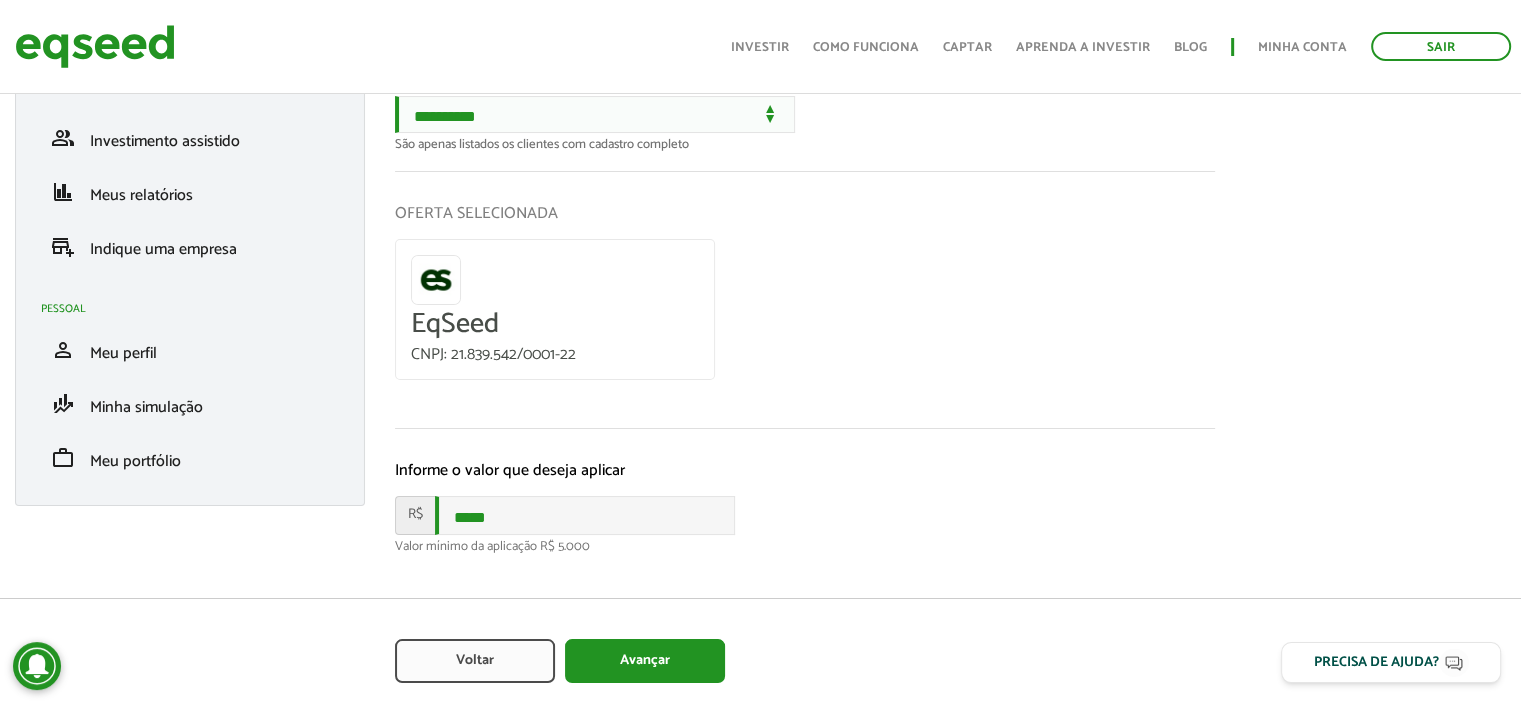 click on "**********" at bounding box center (805, 252) 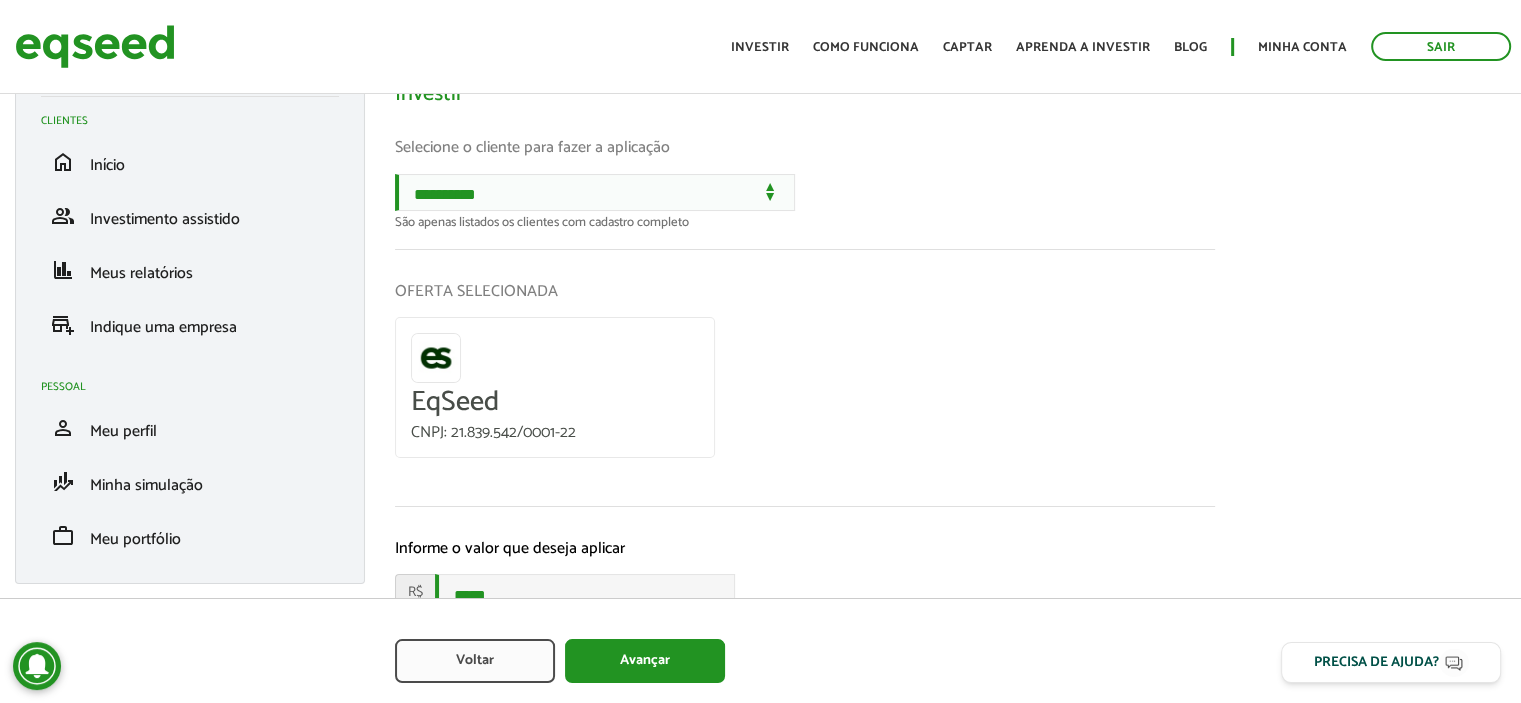 scroll, scrollTop: 0, scrollLeft: 0, axis: both 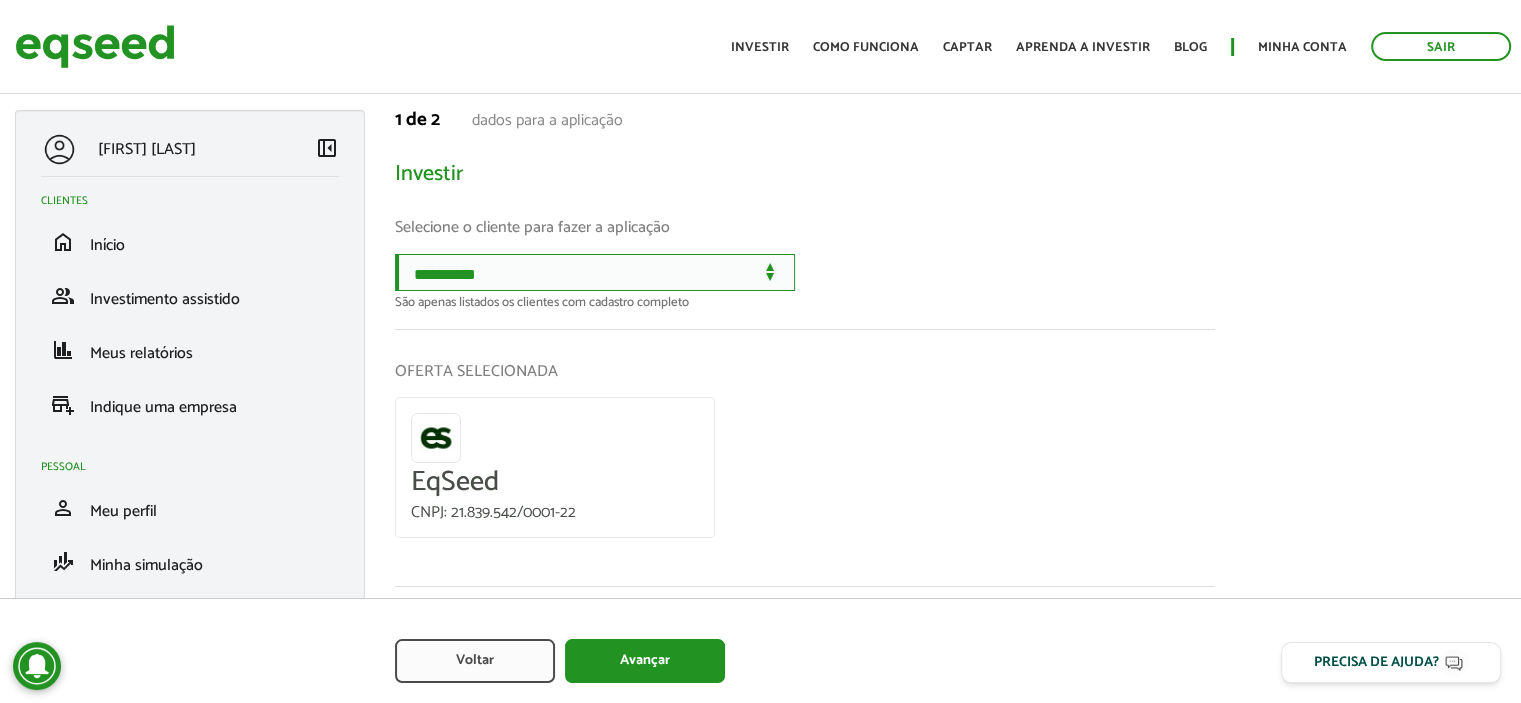 drag, startPoint x: 534, startPoint y: 299, endPoint x: 532, endPoint y: 284, distance: 15.132746 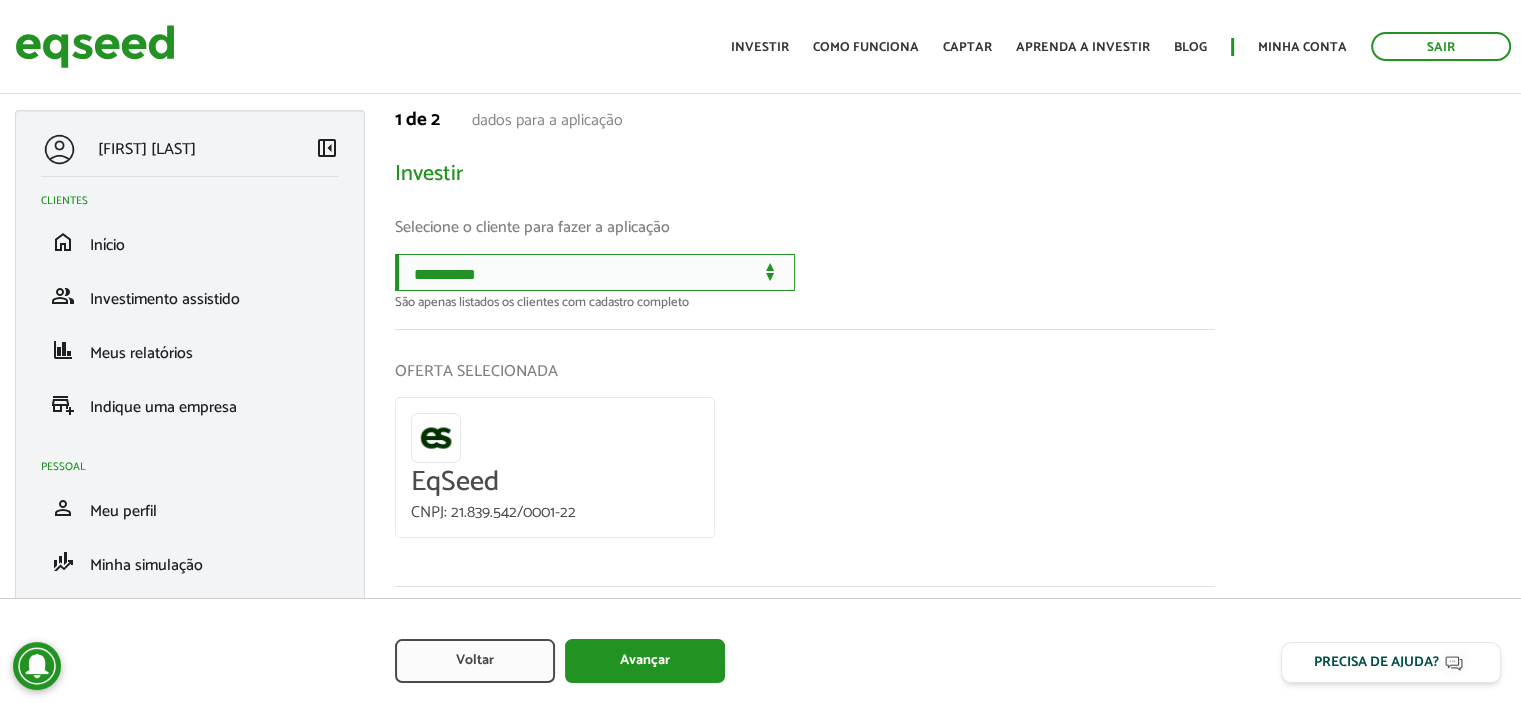 select on "******" 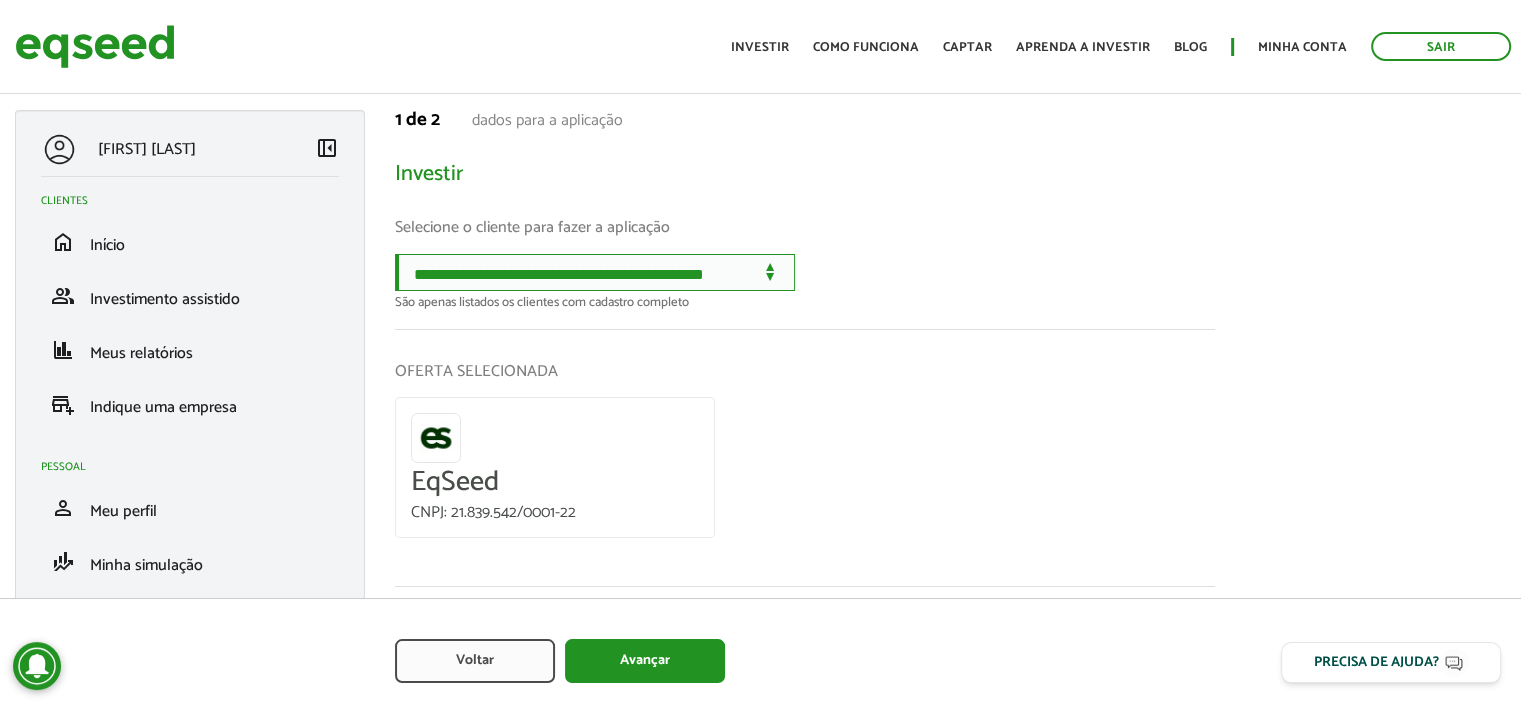 click on "**********" at bounding box center (595, 272) 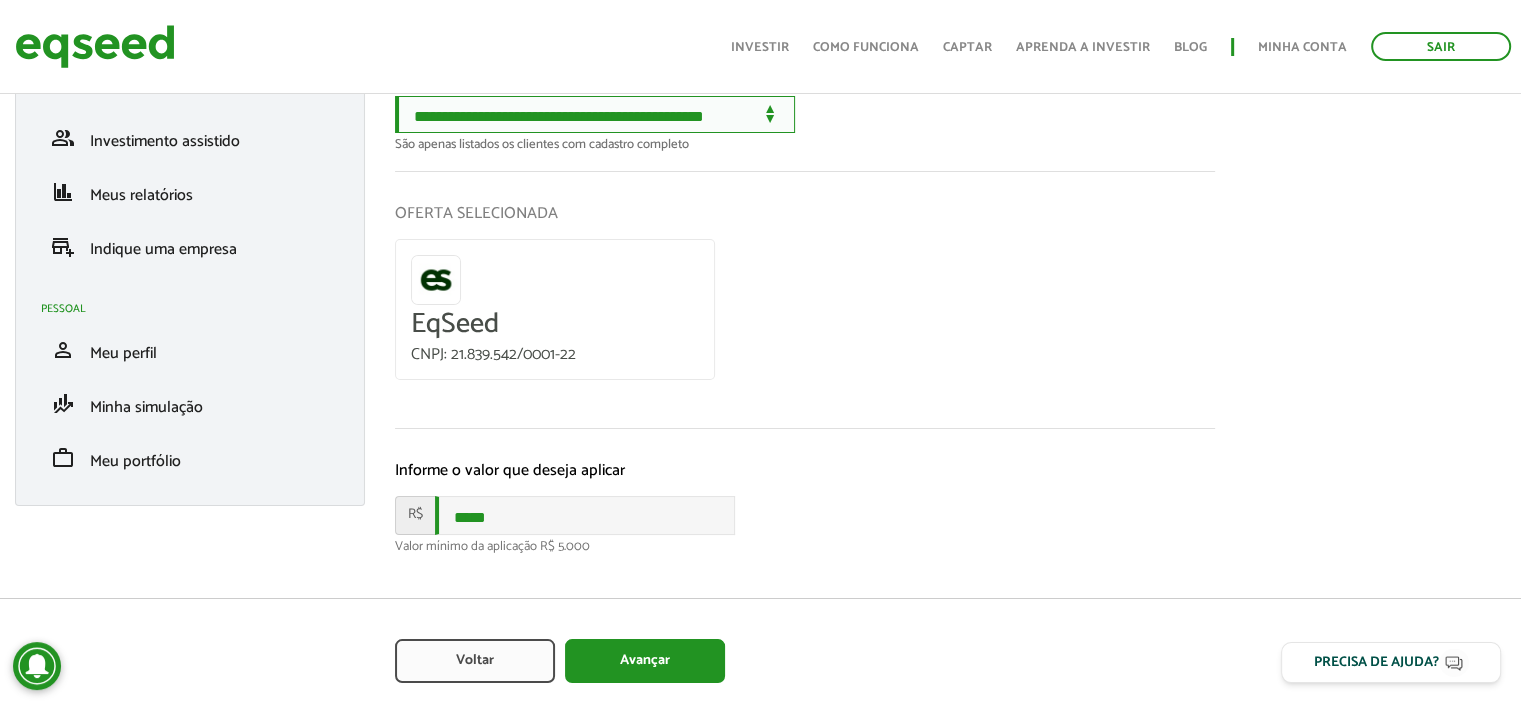 scroll, scrollTop: 176, scrollLeft: 0, axis: vertical 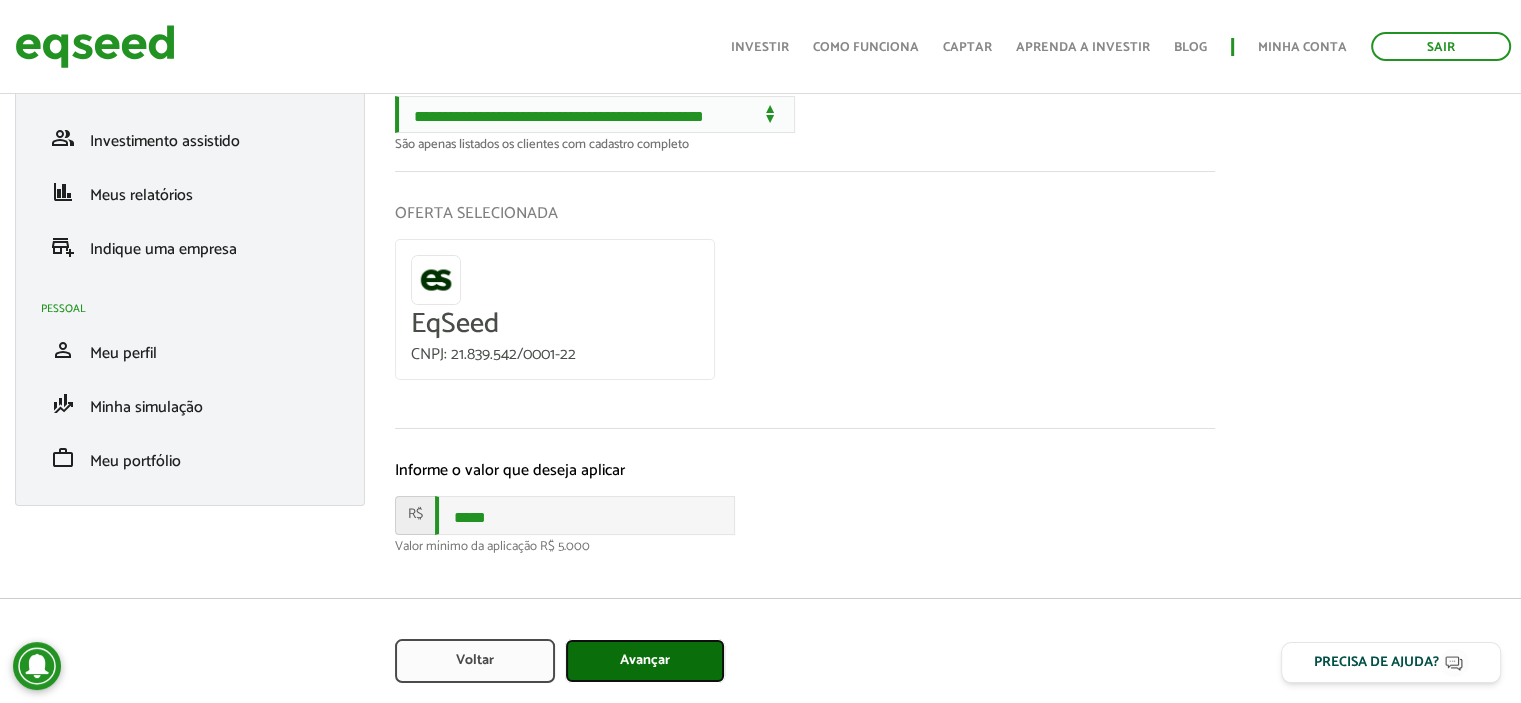 click on "Avançar" at bounding box center (645, 661) 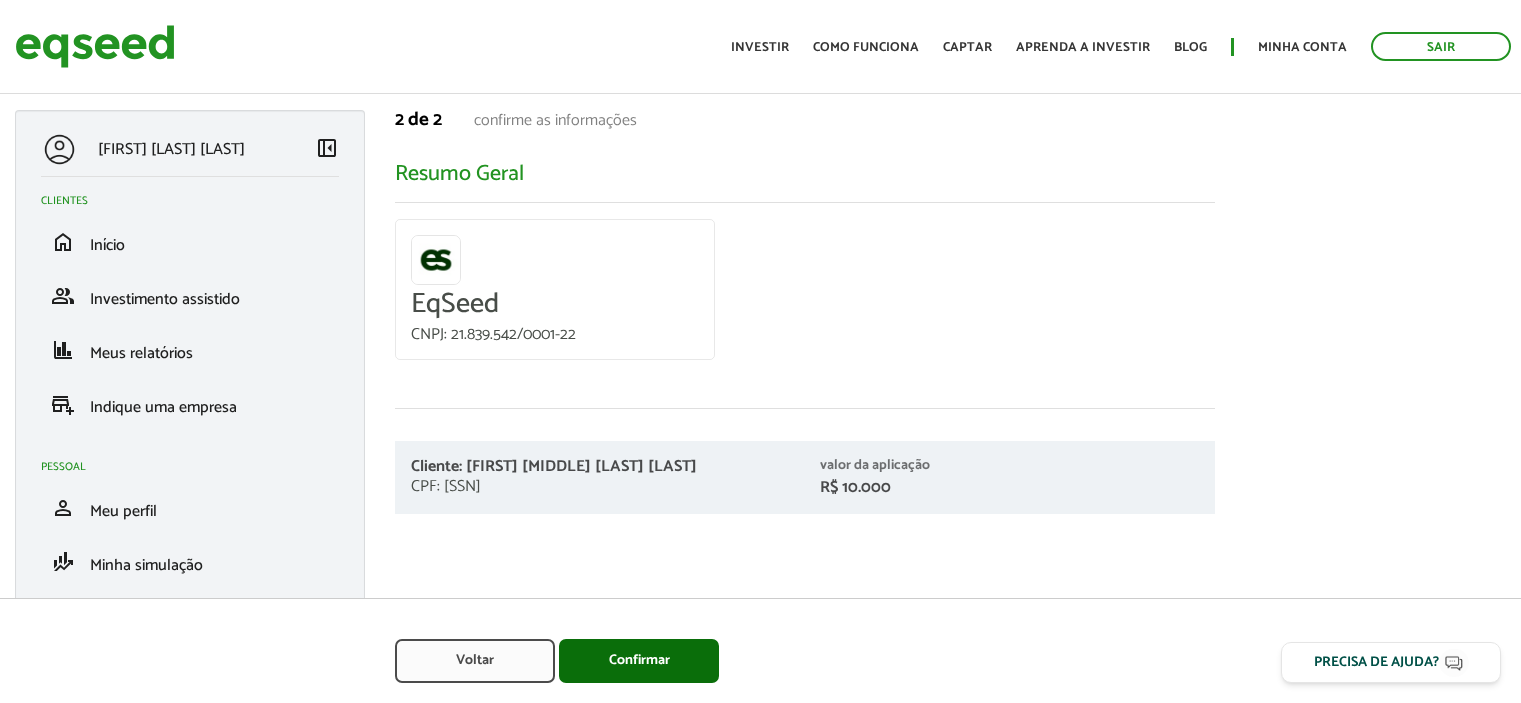 scroll, scrollTop: 0, scrollLeft: 0, axis: both 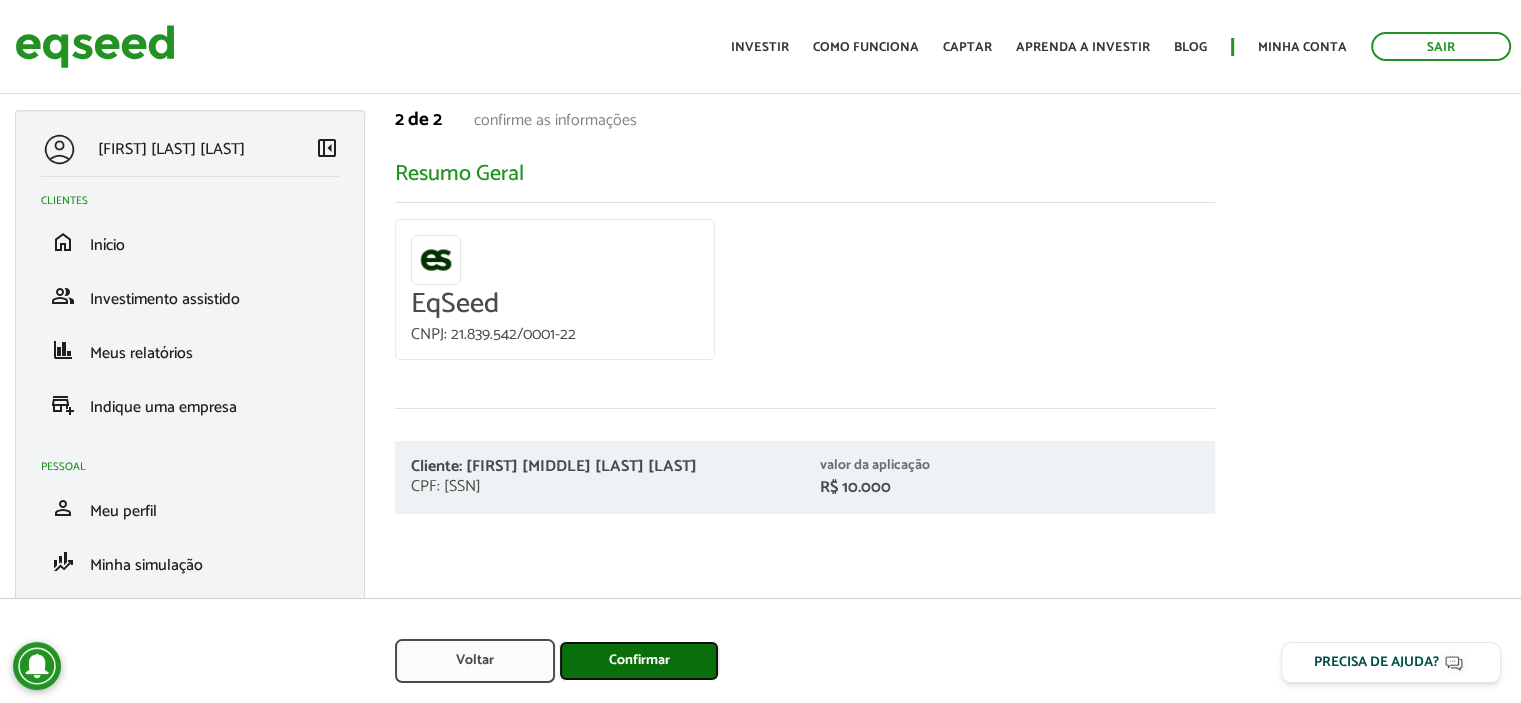 click on "Confirmar" at bounding box center (639, 661) 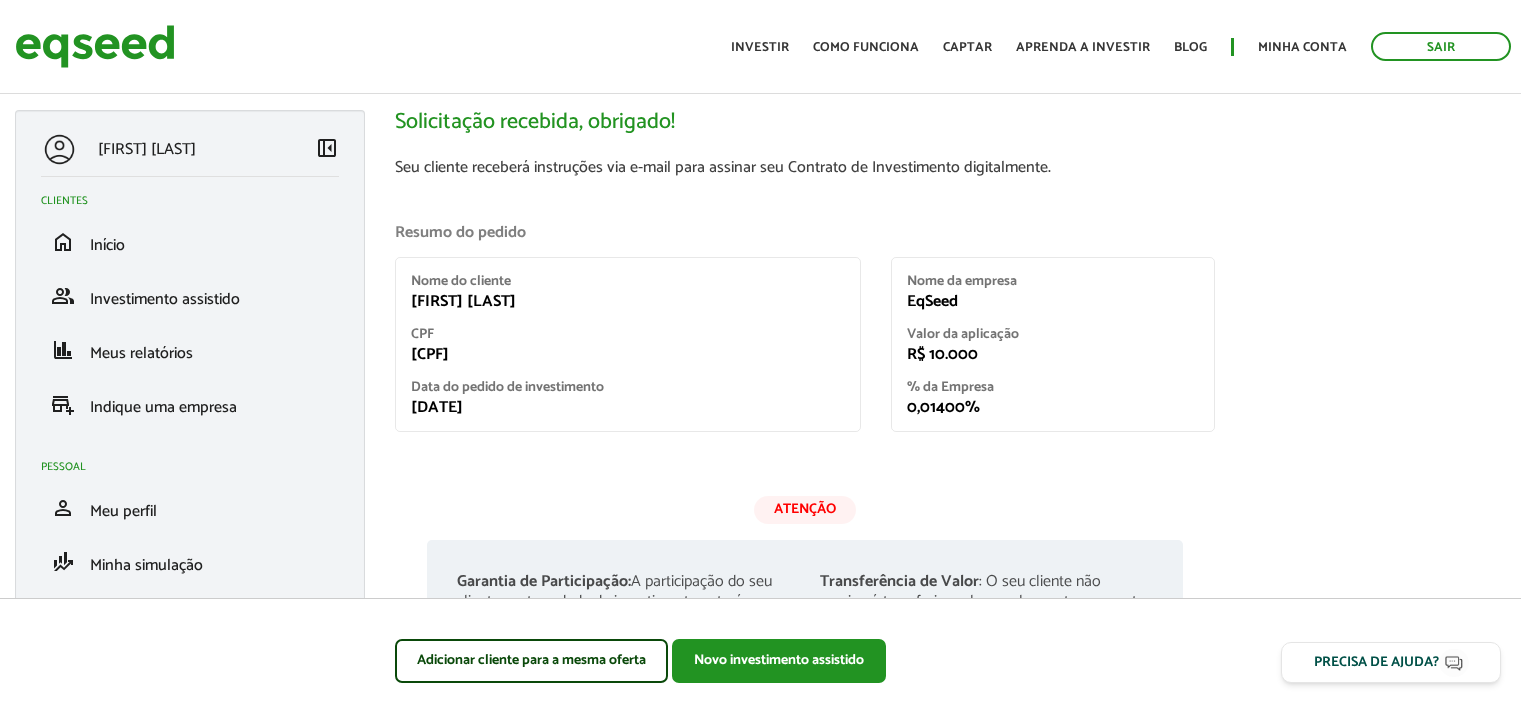 scroll, scrollTop: 0, scrollLeft: 0, axis: both 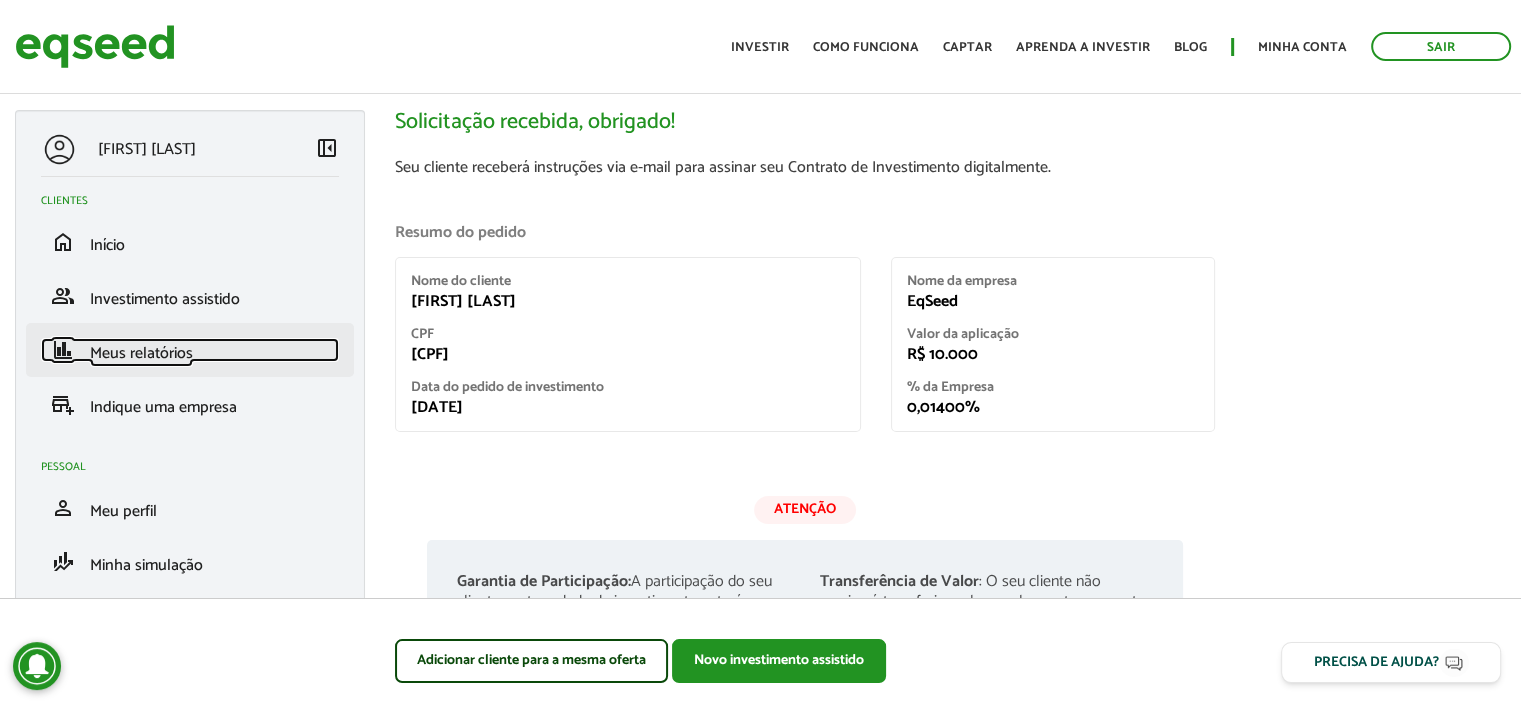 click on "finance Meus relatórios" at bounding box center (190, 350) 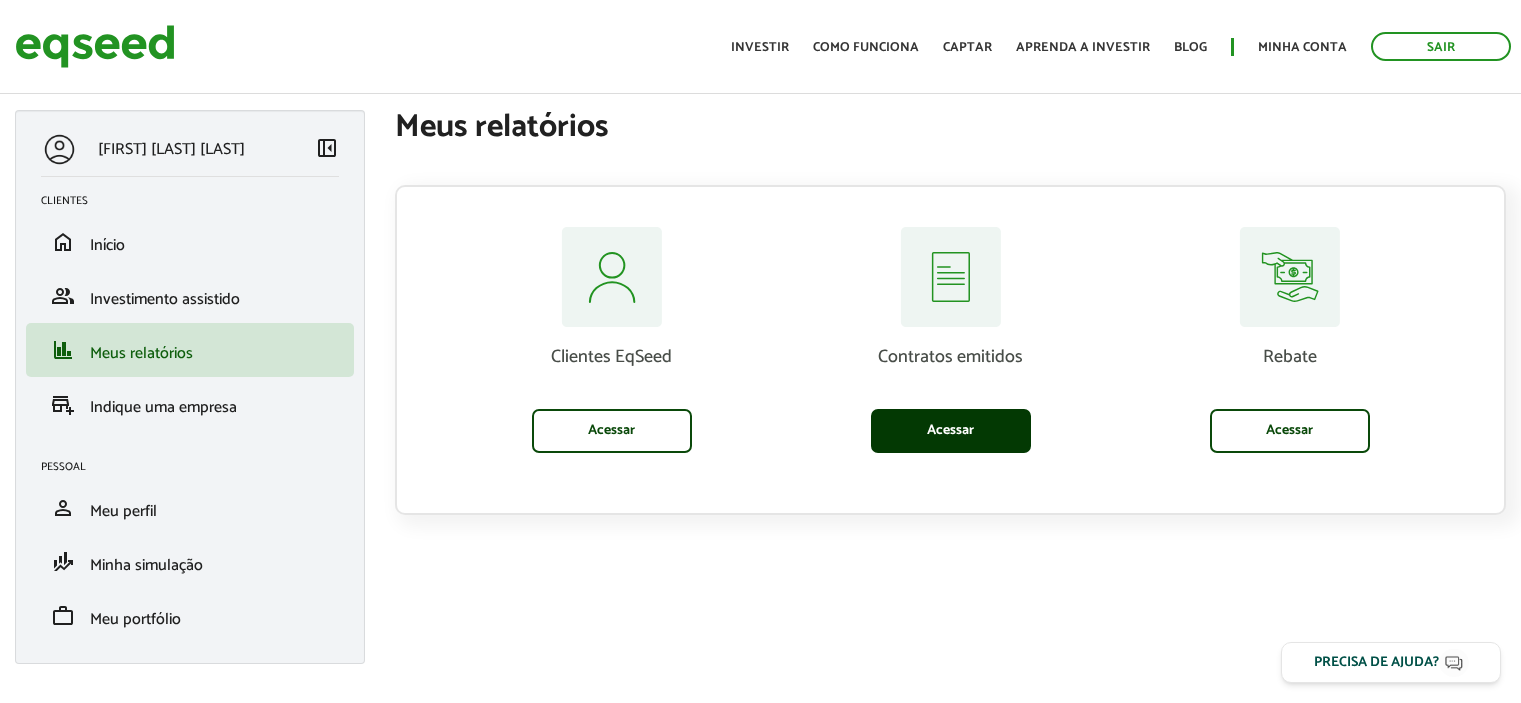 scroll, scrollTop: 0, scrollLeft: 0, axis: both 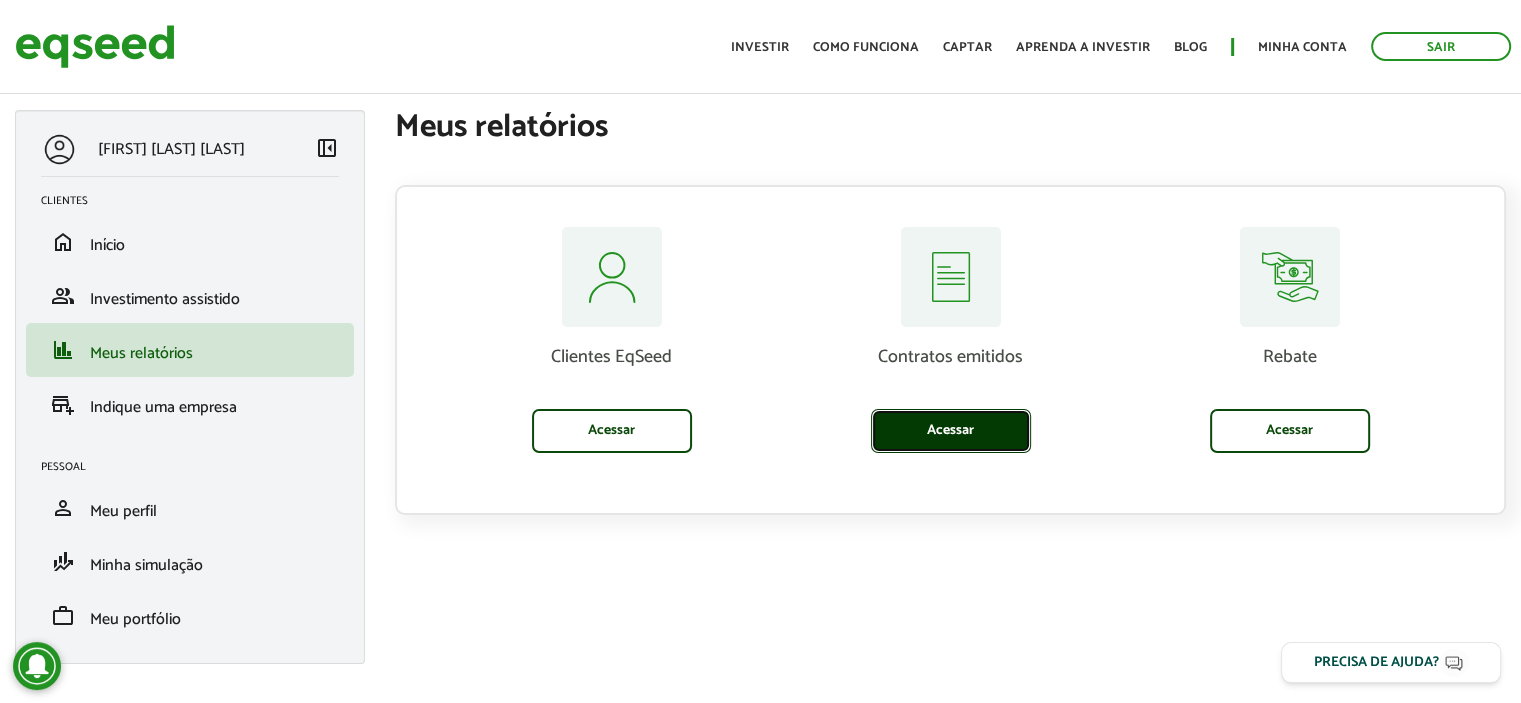 click on "Acessar" at bounding box center [951, 431] 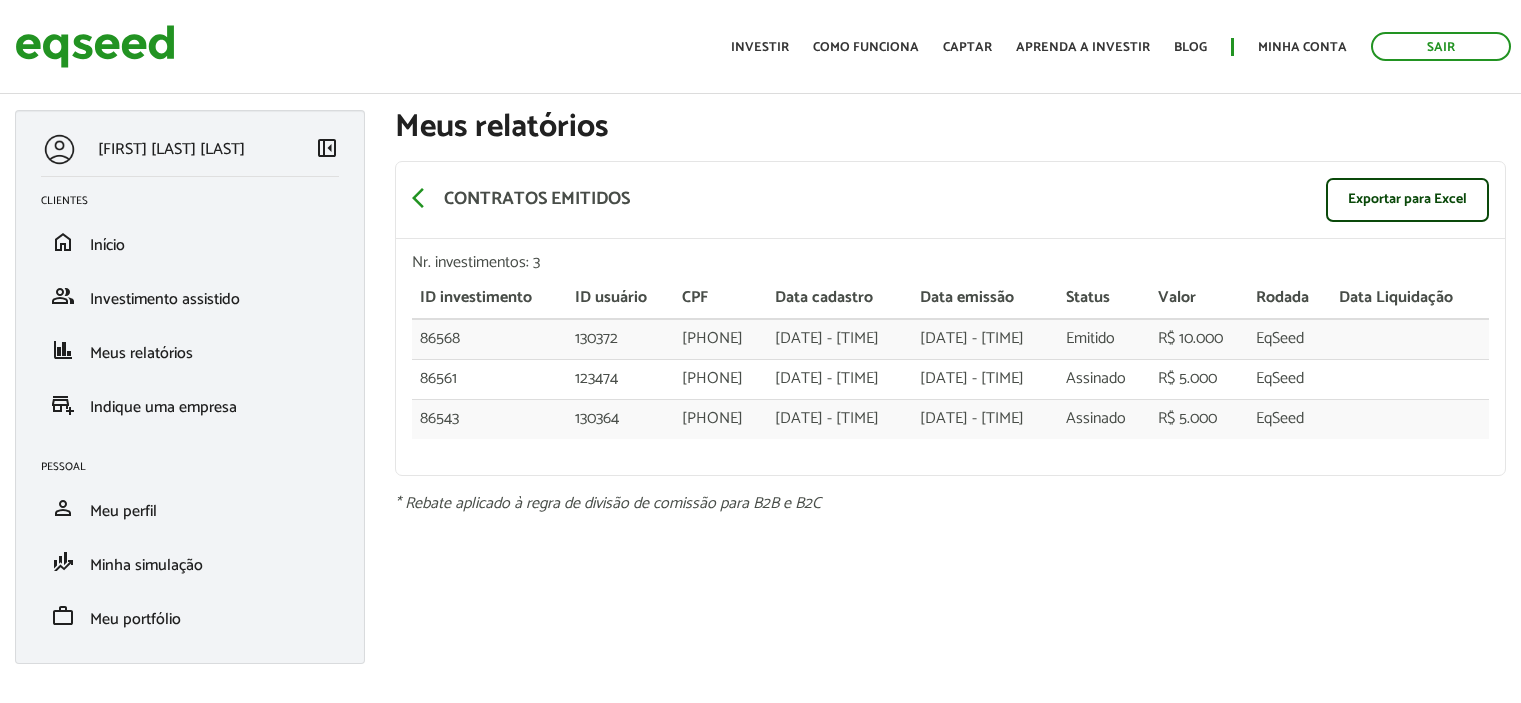 scroll, scrollTop: 0, scrollLeft: 0, axis: both 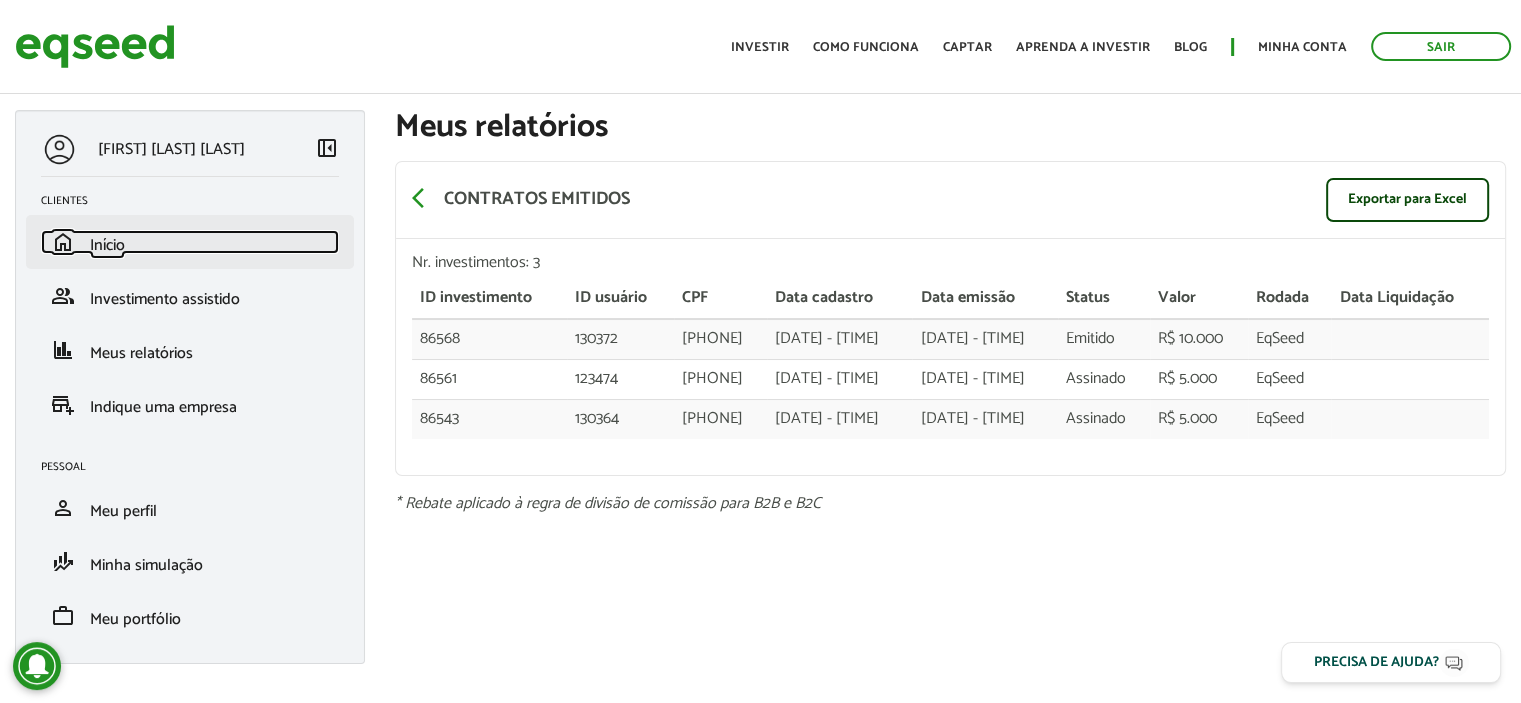 click on "home Início" at bounding box center [190, 242] 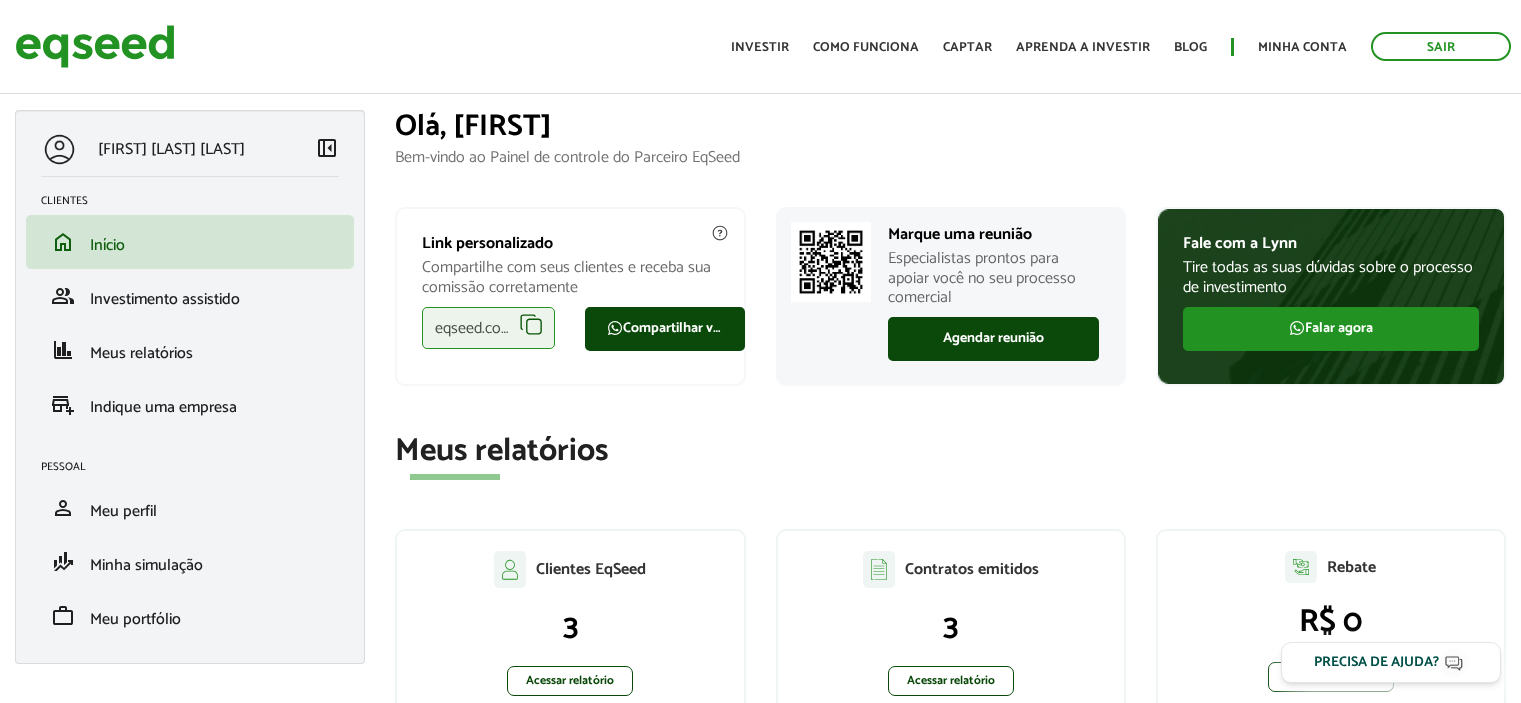 scroll, scrollTop: 0, scrollLeft: 0, axis: both 